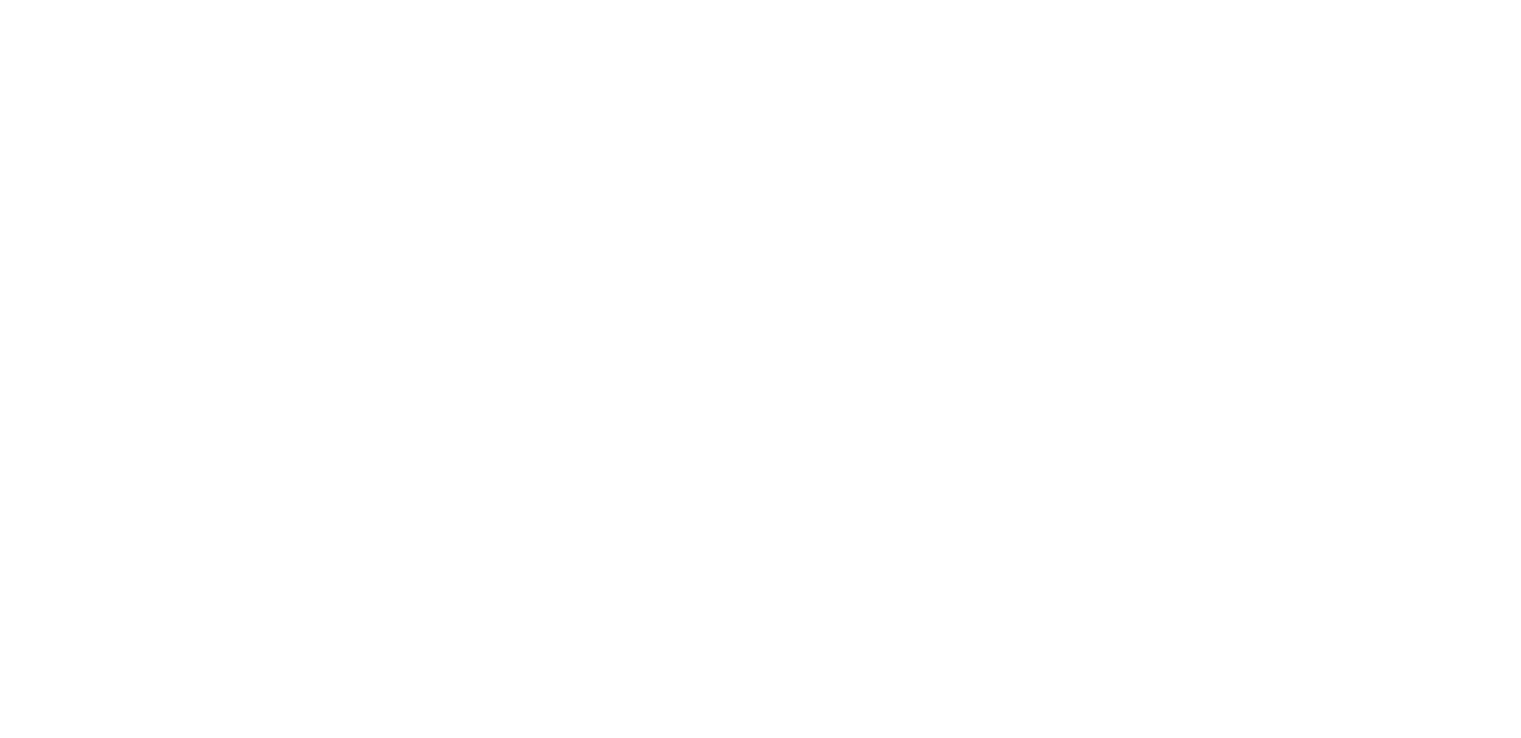 scroll, scrollTop: 0, scrollLeft: 0, axis: both 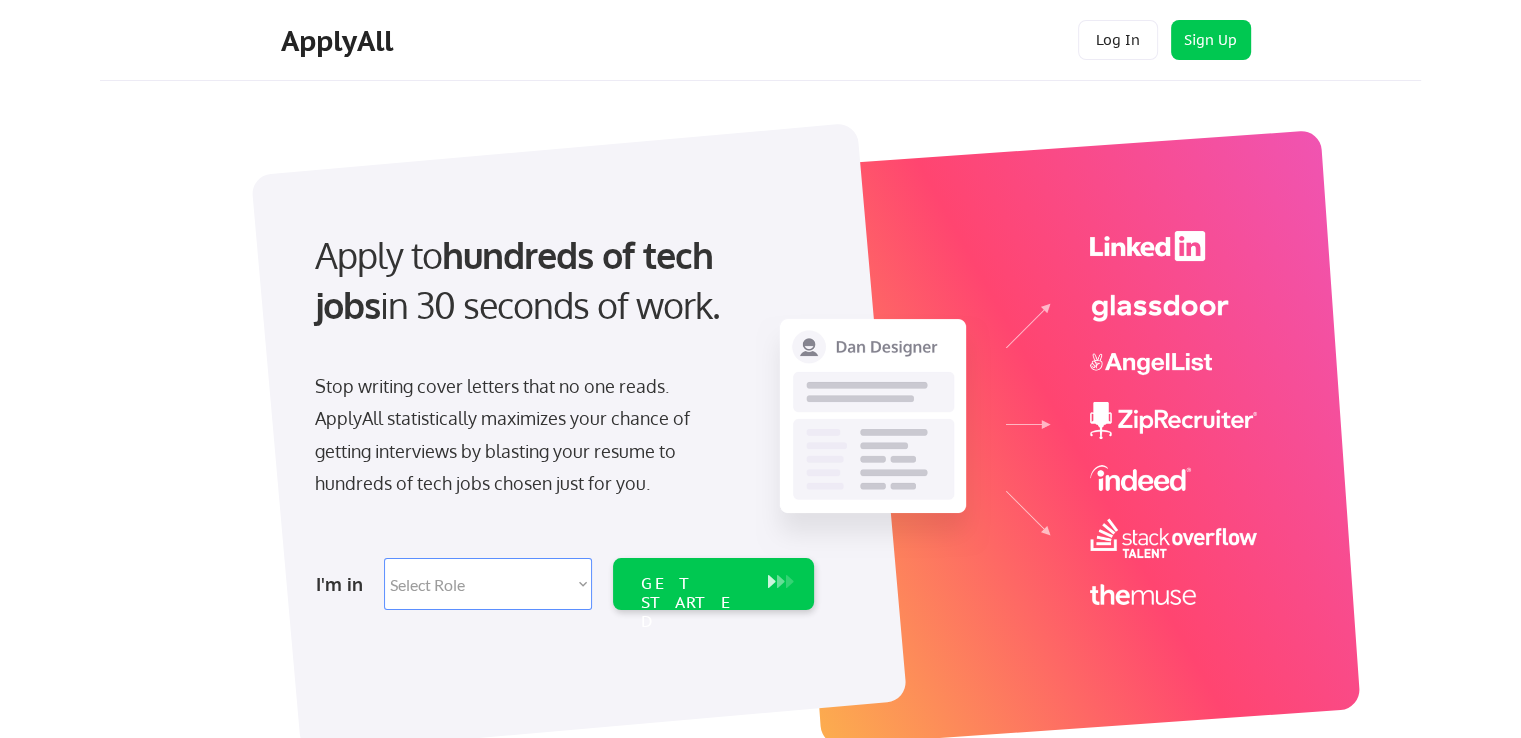 click on "Log In" at bounding box center [1118, 40] 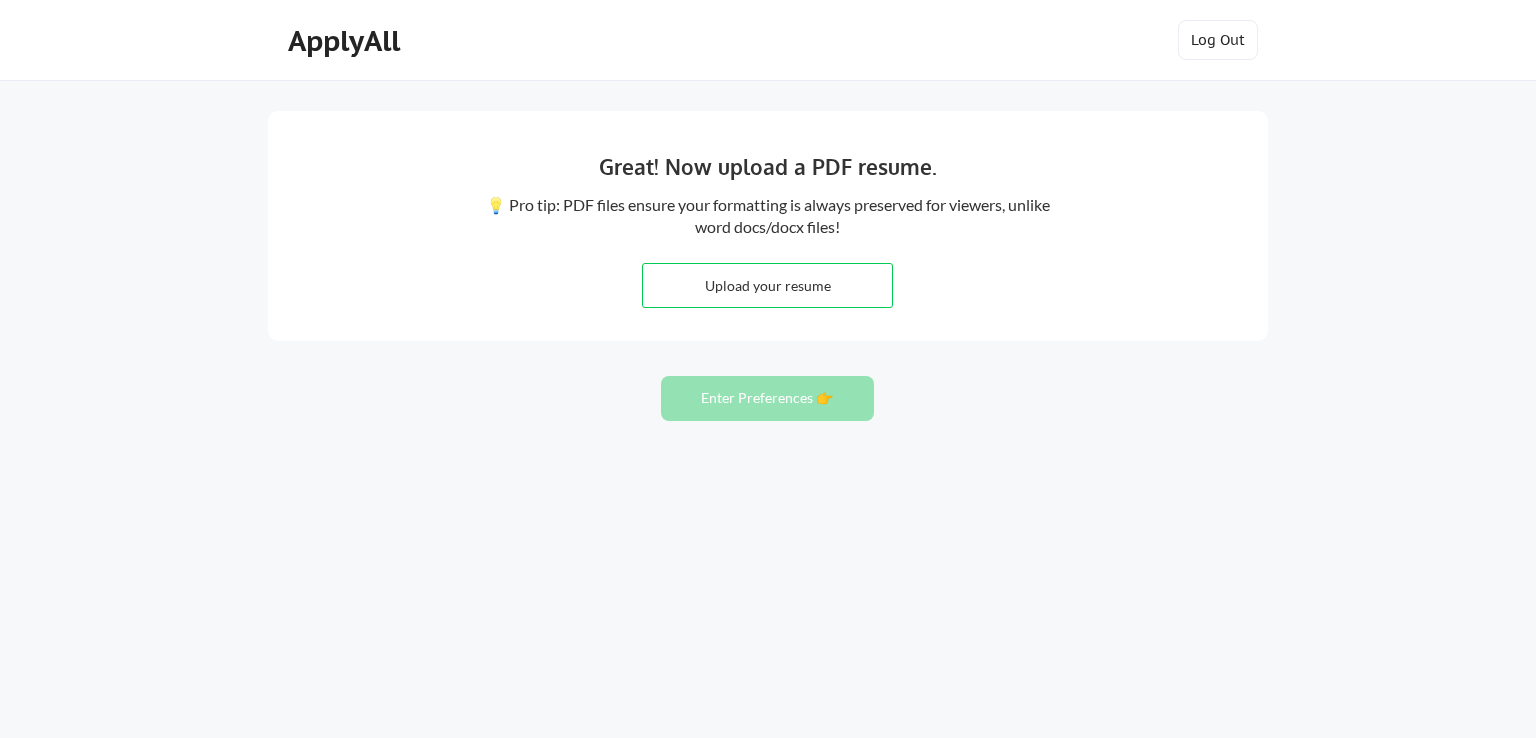scroll, scrollTop: 0, scrollLeft: 0, axis: both 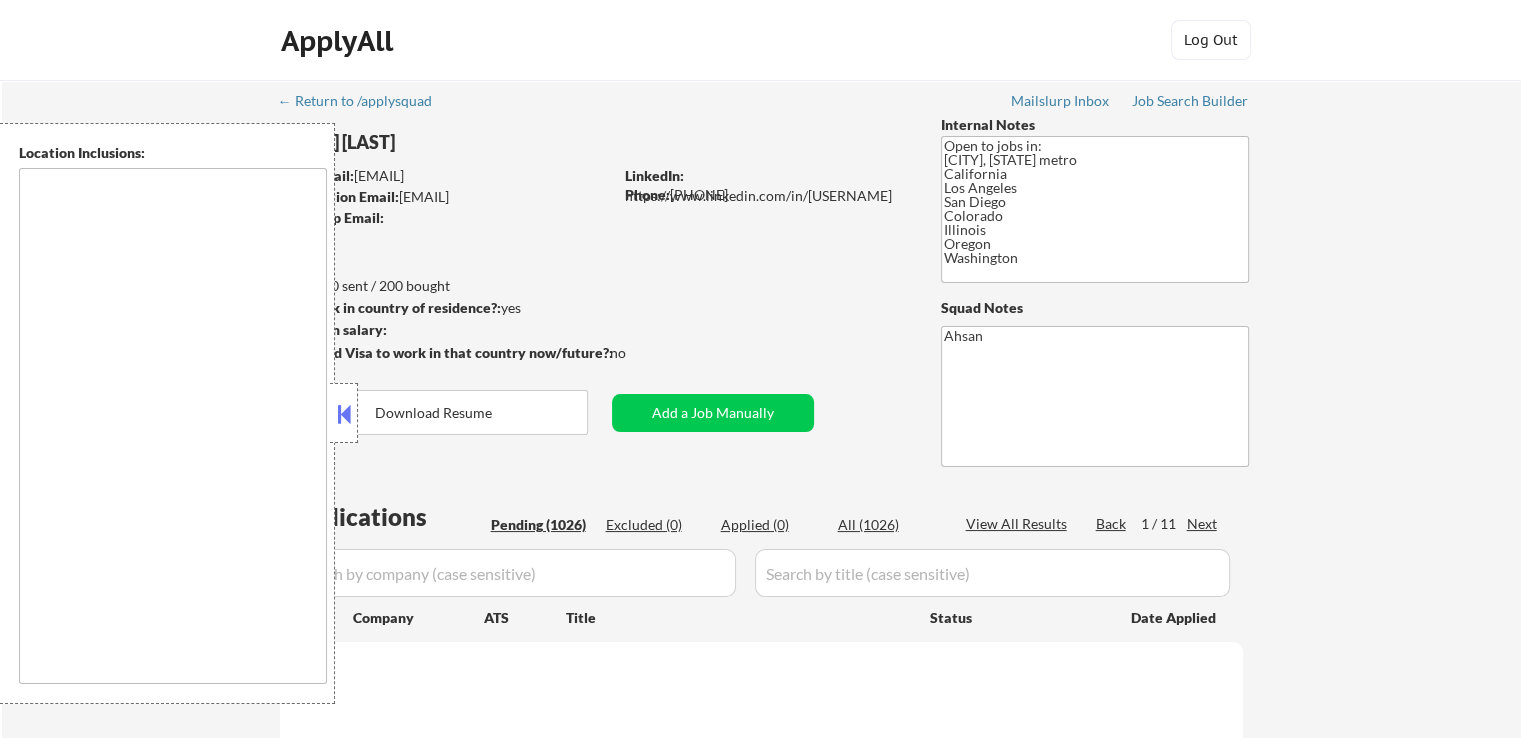 type on "[CITY], [STATE] [CITY] [CITY] [STATE] [STATE] [STATE] [STATE]" 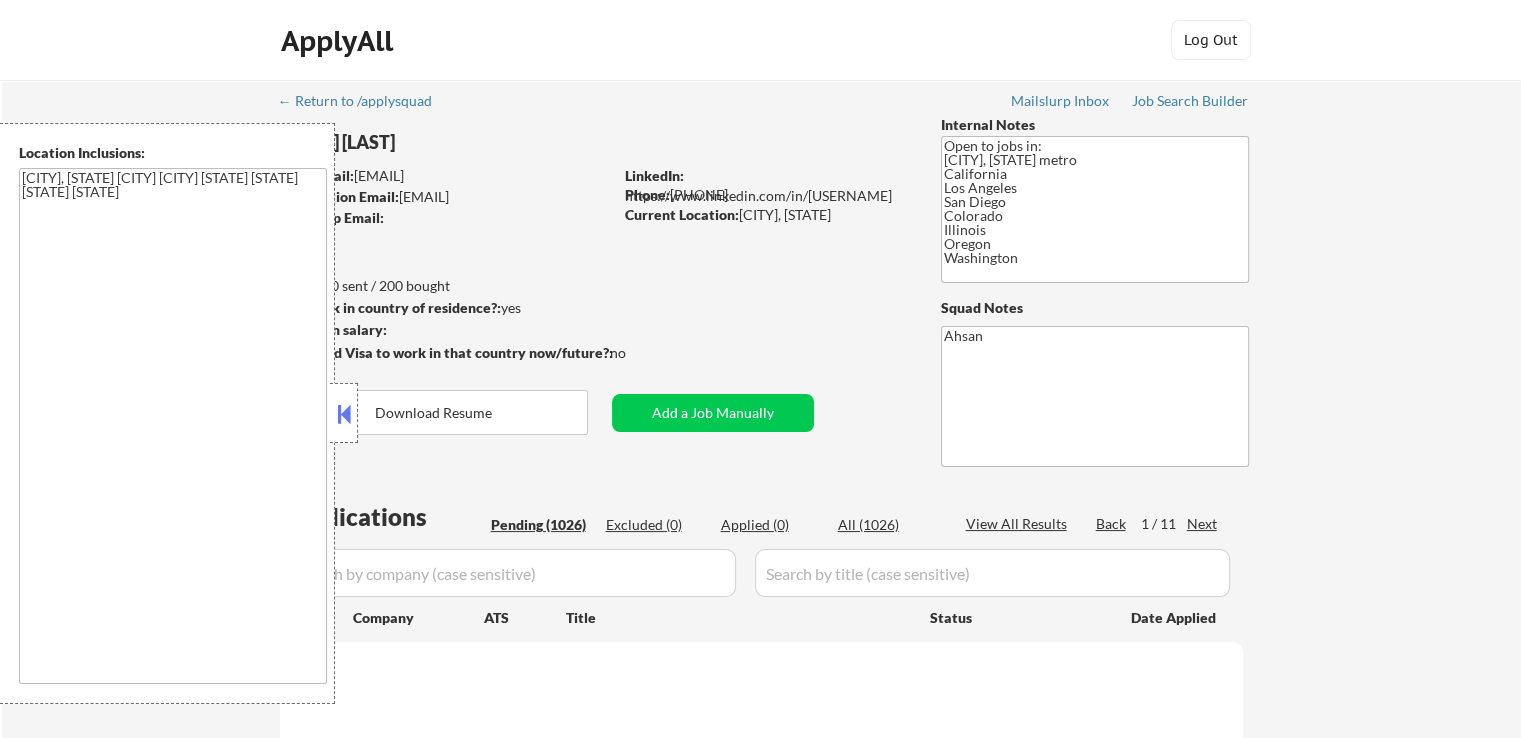 click on "Phoenix, AZ California Los Angeles San Diego Colorado Illinois Oregon Washington" at bounding box center (173, 426) 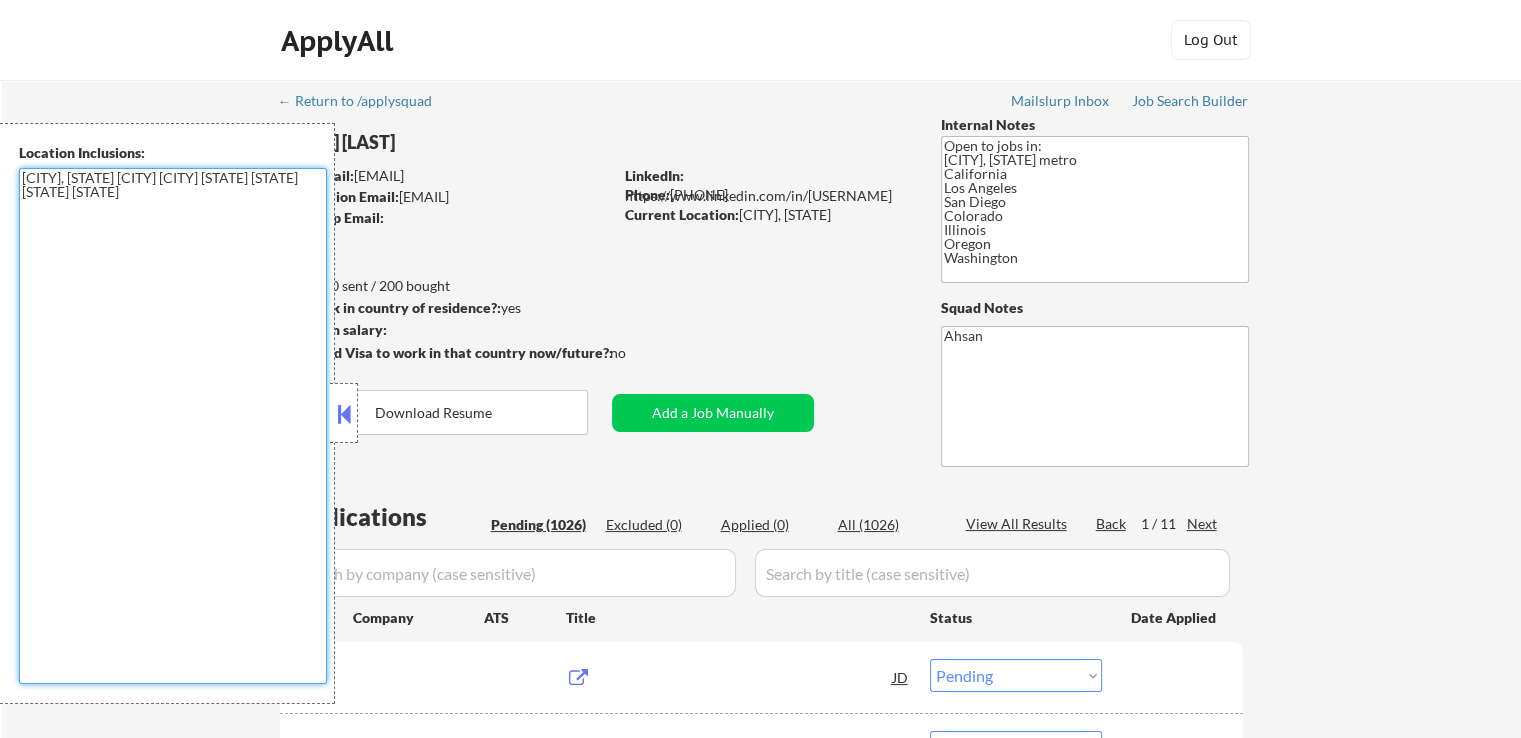 click on "Phoenix, AZ California Los Angeles San Diego Colorado Illinois Oregon Washington" at bounding box center (173, 426) 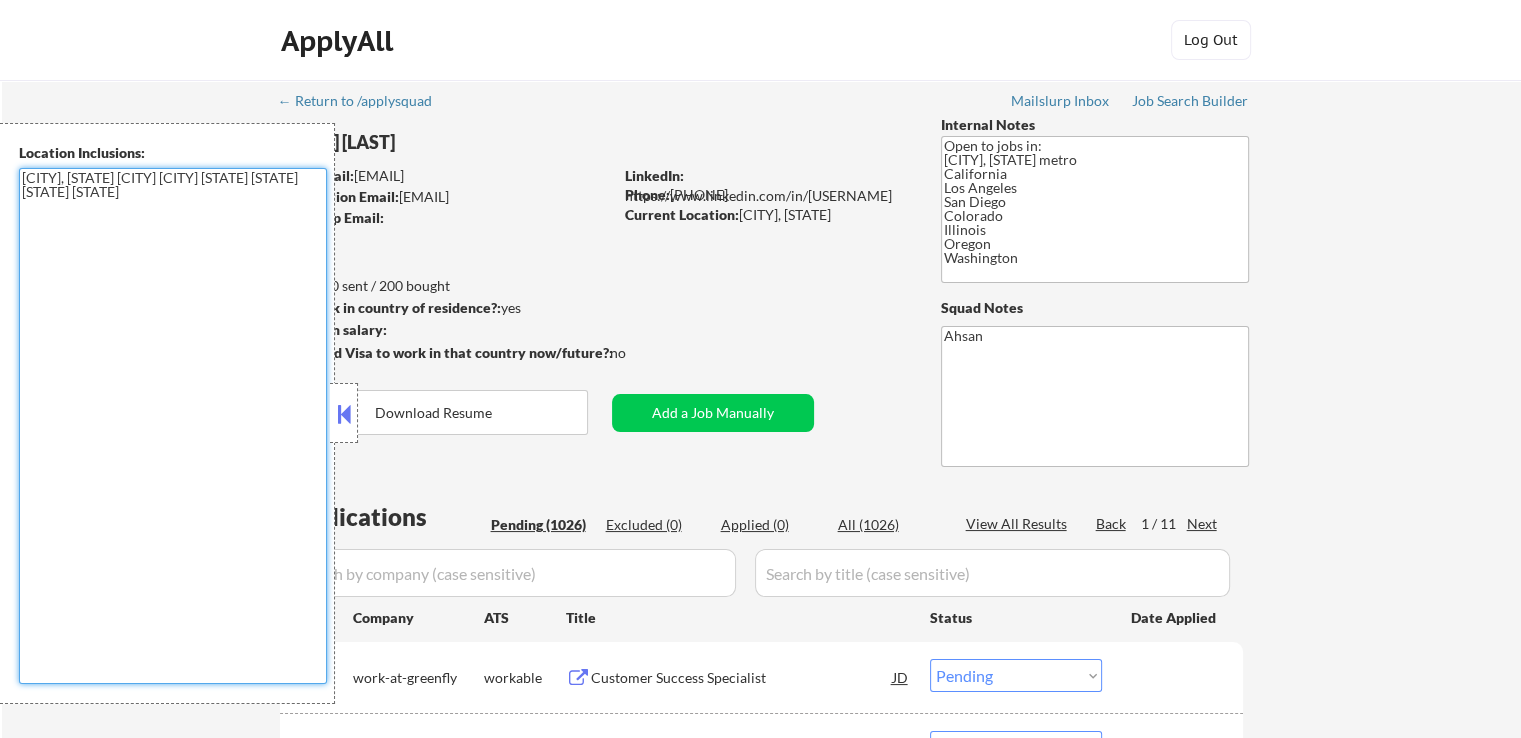 drag, startPoint x: 91, startPoint y: 192, endPoint x: 15, endPoint y: 180, distance: 76.941536 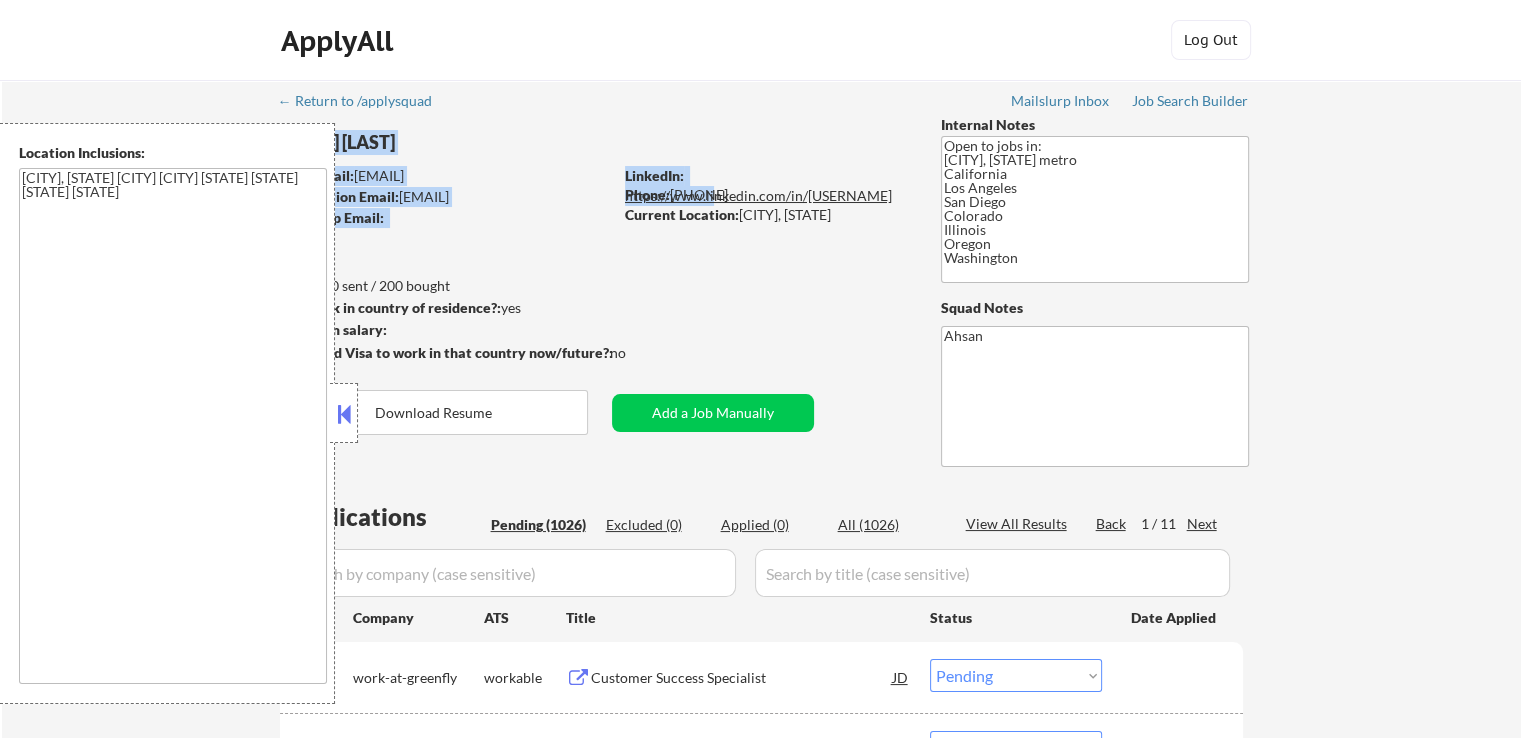 drag, startPoint x: 914, startPoint y: 175, endPoint x: 776, endPoint y: 177, distance: 138.0145 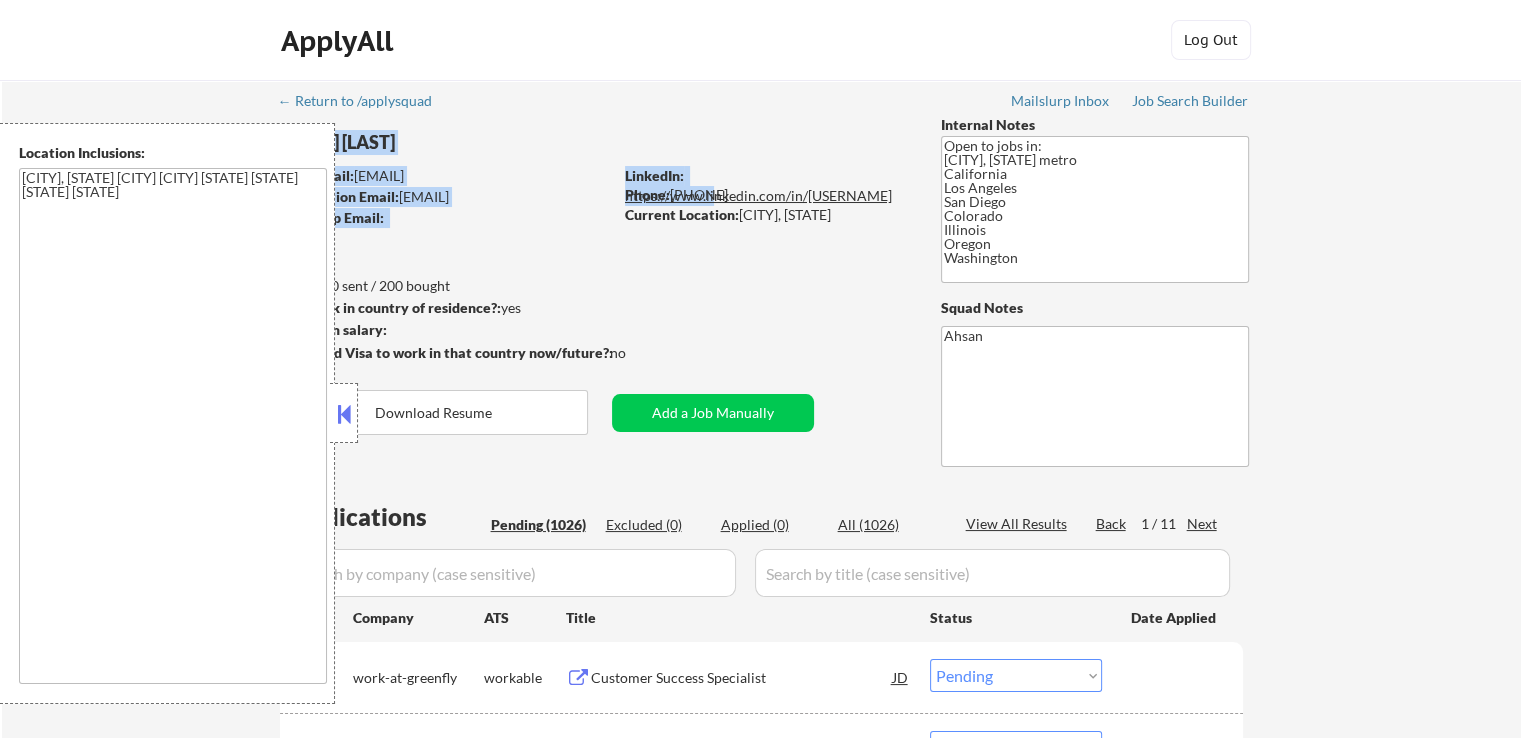 click on "← Return to /applysquad Mailslurp Inbox Job Search Builder Catherine White User Email:  catwhite347@gmail.com Application Email:  catwhite347@gmail.com Mailslurp Email:   LinkedIn:   https://www.linkedin.com/in/cat-w
Phone:  480-420-7404 Current Location:  Mesa, Arizona Applies:  0 sent / 200 bought Internal Notes Open to jobs in:
Phoenix, AZ metro
California
Los Angeles
San Diego
Colorado
Illinois
Oregon
Washington Can work in country of residence?:  yes Squad Notes Minimum salary:   Will need Visa to work in that country now/future?:   no Download Resume Add a Job Manually Ahsan Applications Pending (1026) Excluded (0) Applied (0) All (1026) View All Results Back 1 / 11
Next Company ATS Title Status Date Applied #1 work-at-greenfly workable Customer Success Specialist JD Choose an option... Pending Applied Excluded (Questions) Excluded (Expired) Excluded (Location) Excluded (Bad Match) Excluded (Blocklist) Excluded (Salary) Excluded (Other) #2 aura798 greenhouse IT Business Analyst JD Pending Applied" at bounding box center [762, 4272] 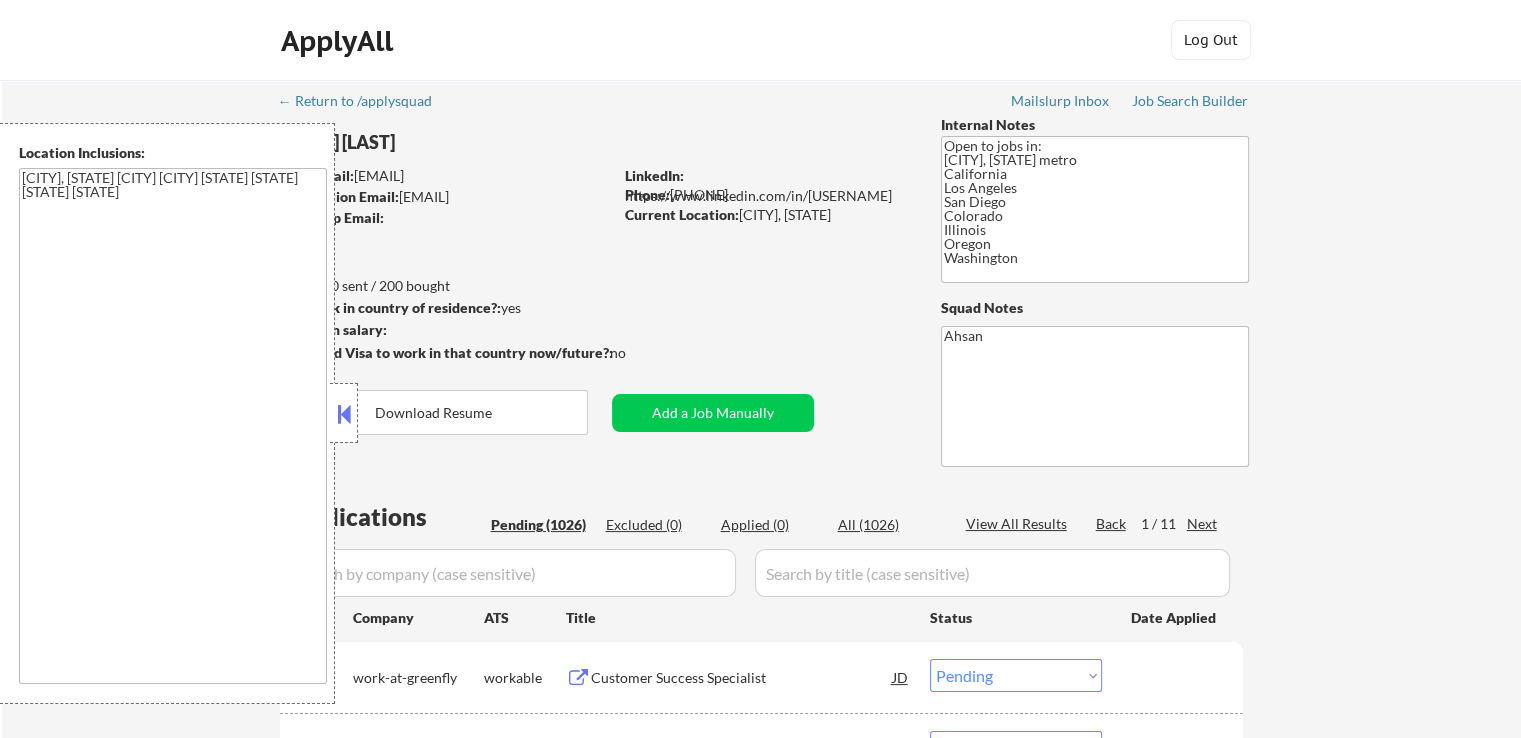 click on "Phone:  480-420-7404" at bounding box center [766, 195] 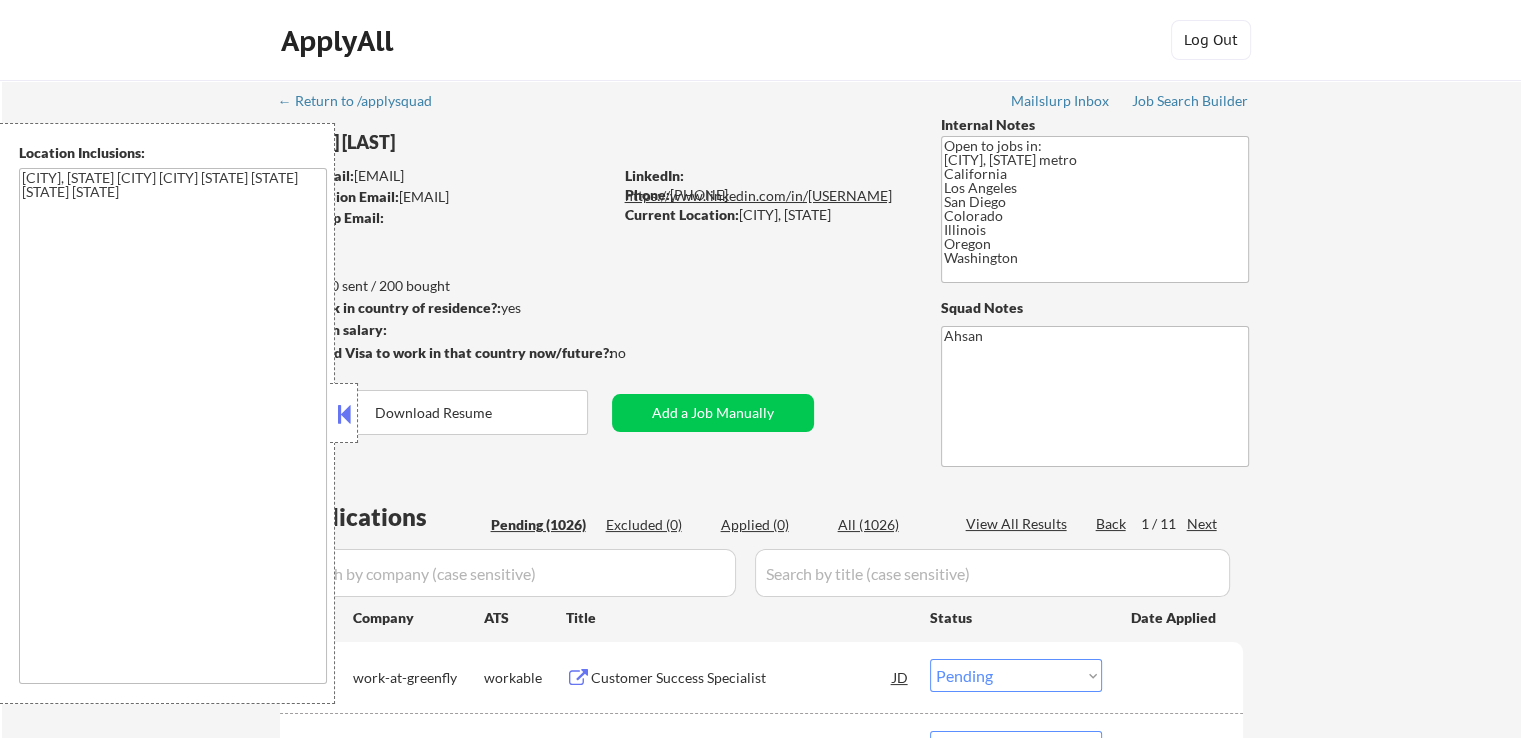 drag, startPoint x: 781, startPoint y: 189, endPoint x: 689, endPoint y: 178, distance: 92.65527 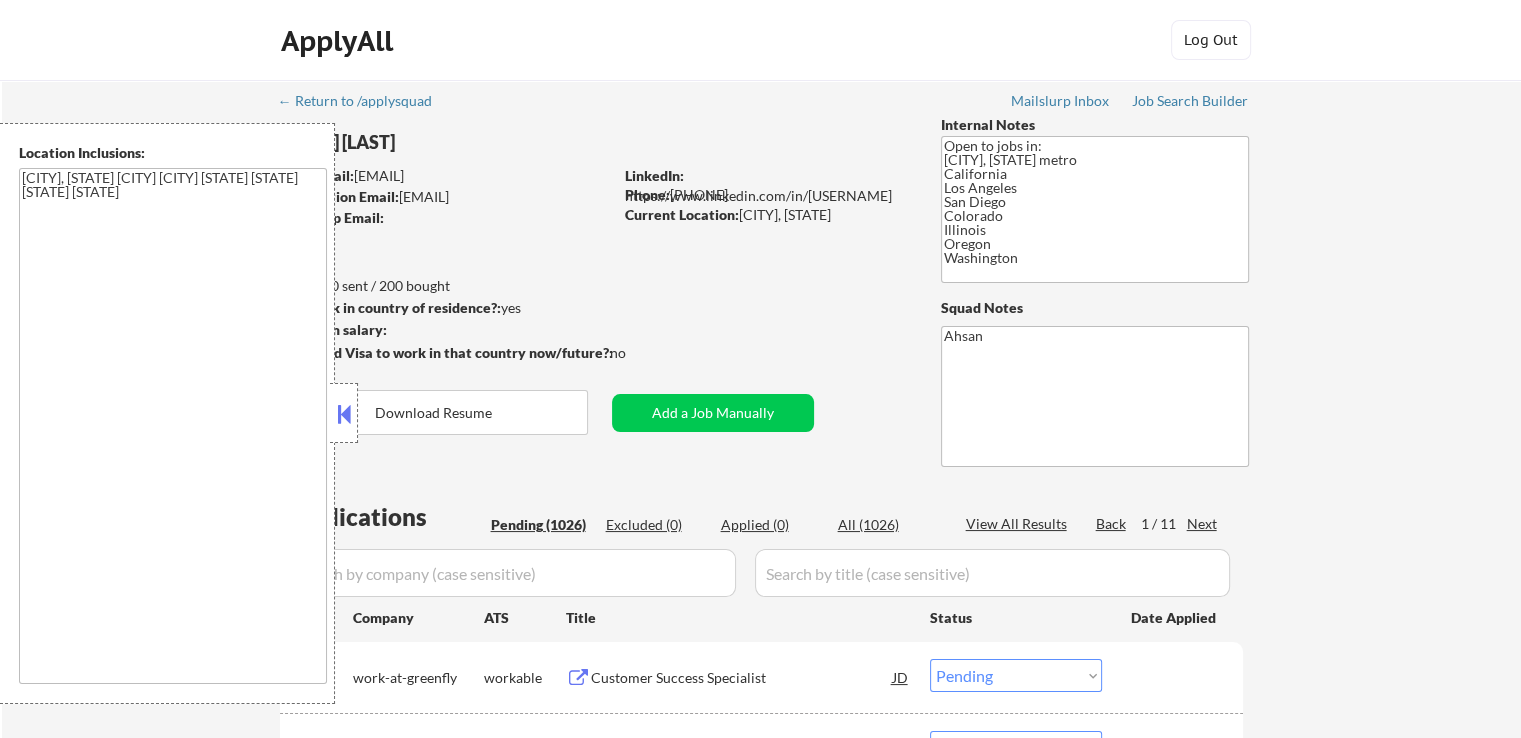copy on "https://www.linkedin.com/in/cat-w
Phone:  480-420-7404" 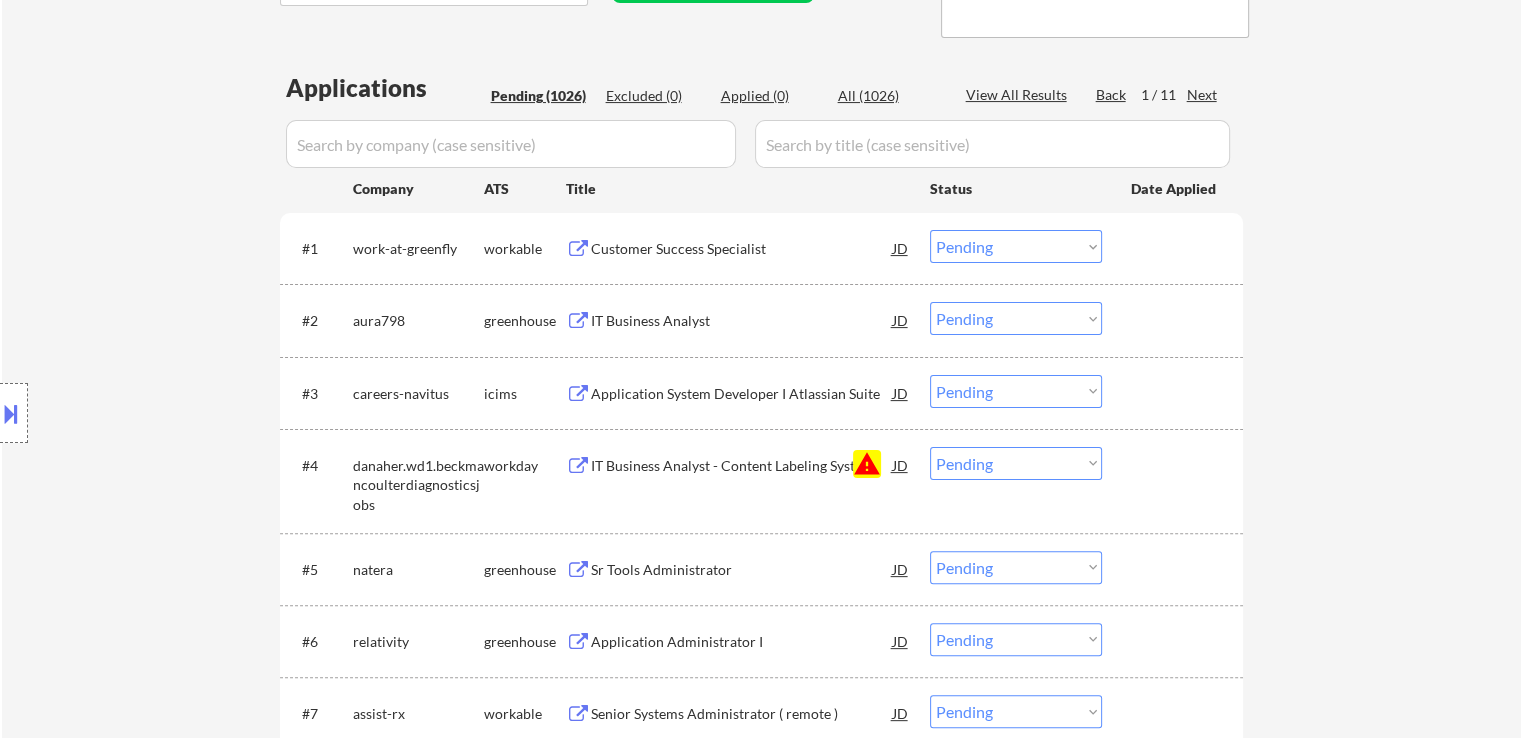scroll, scrollTop: 400, scrollLeft: 0, axis: vertical 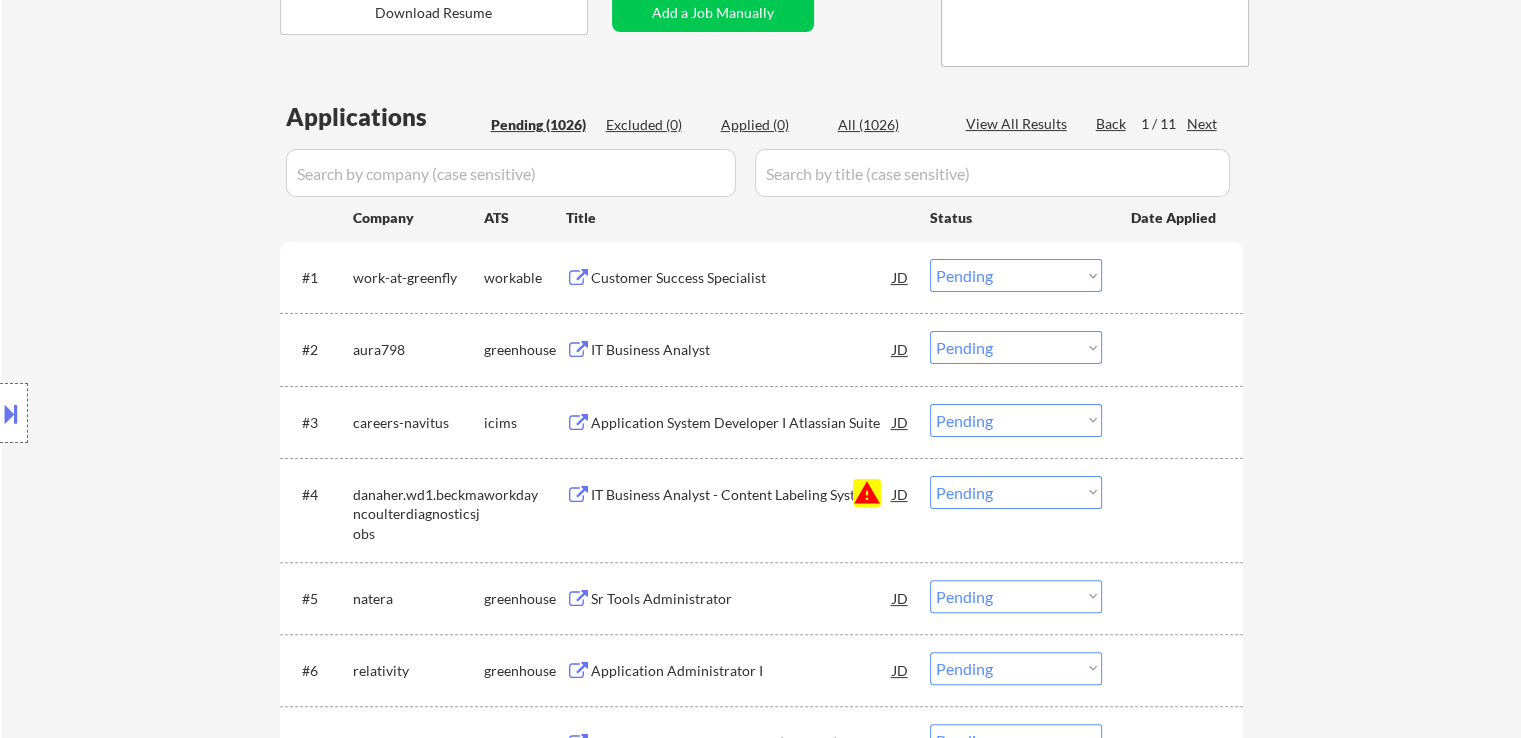 click on "Customer Success Specialist" at bounding box center (742, 278) 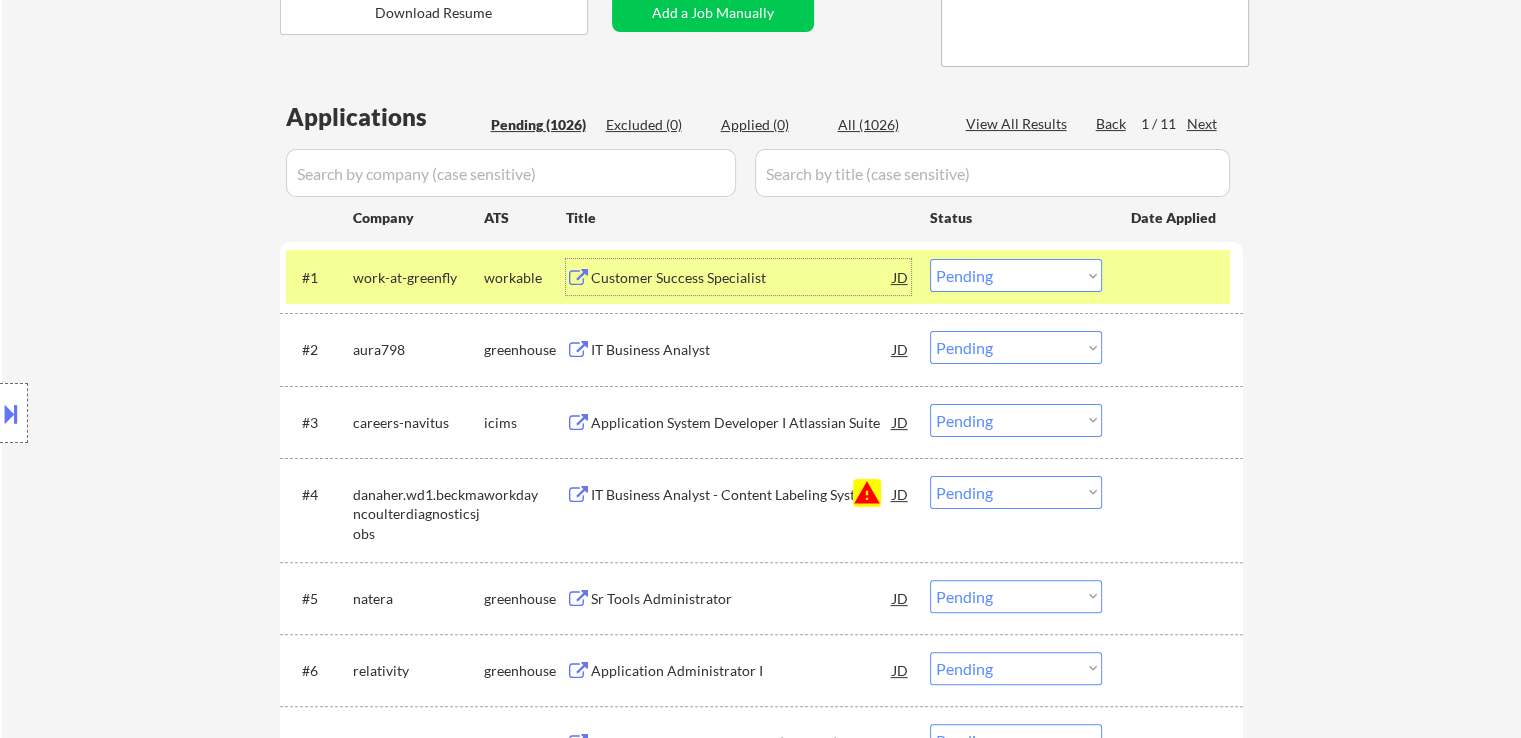 click on "IT Business Analyst" at bounding box center [742, 350] 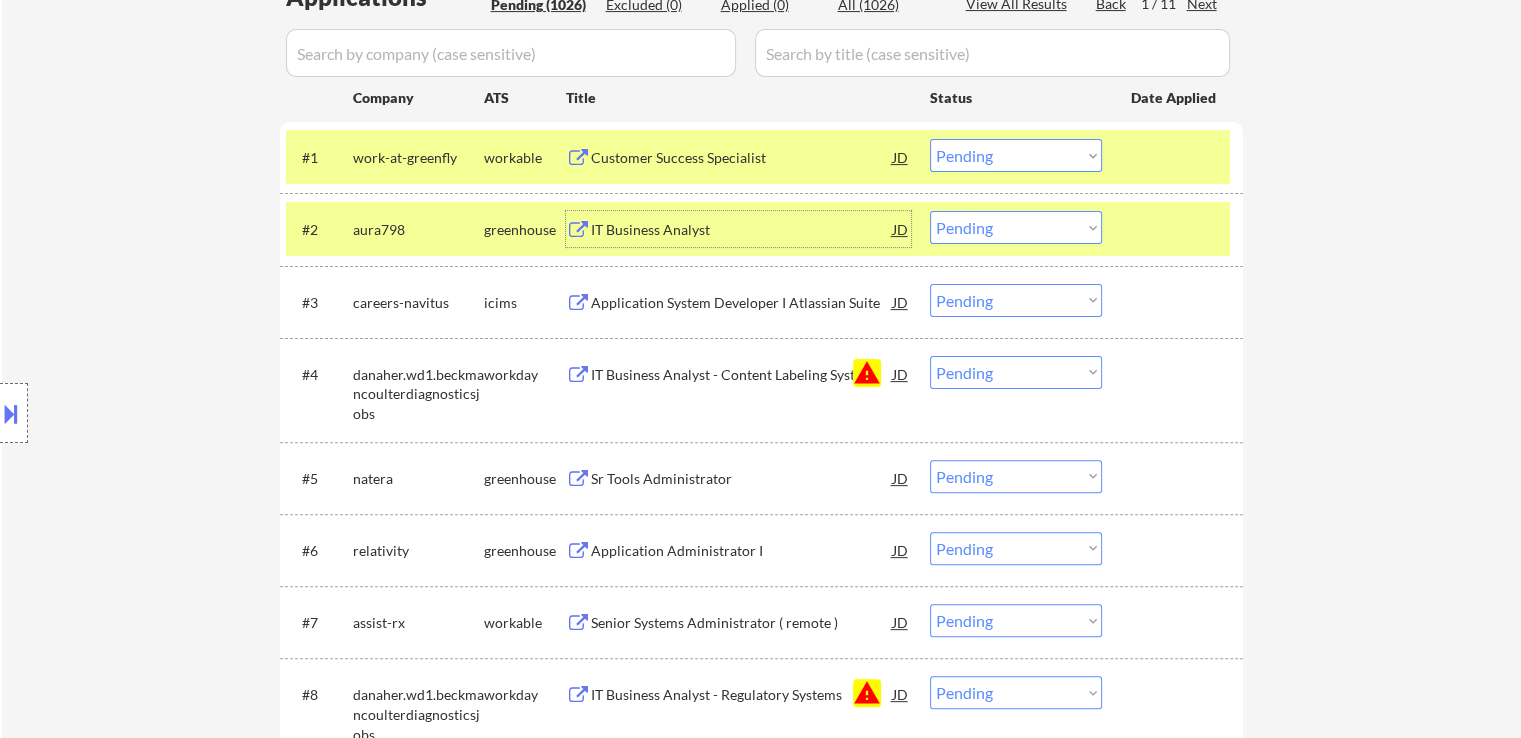 scroll, scrollTop: 700, scrollLeft: 0, axis: vertical 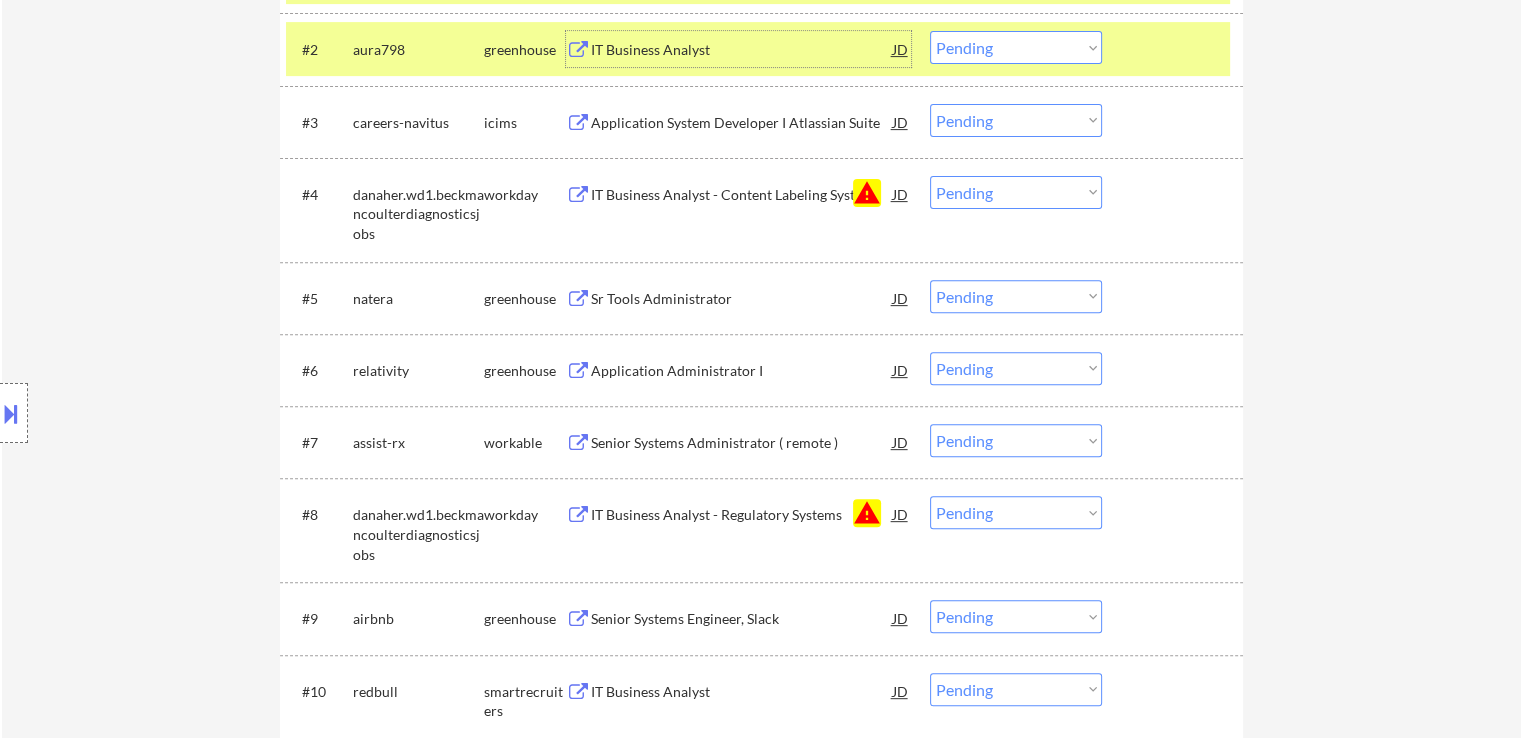 click on "Sr Tools Administrator" at bounding box center [742, 299] 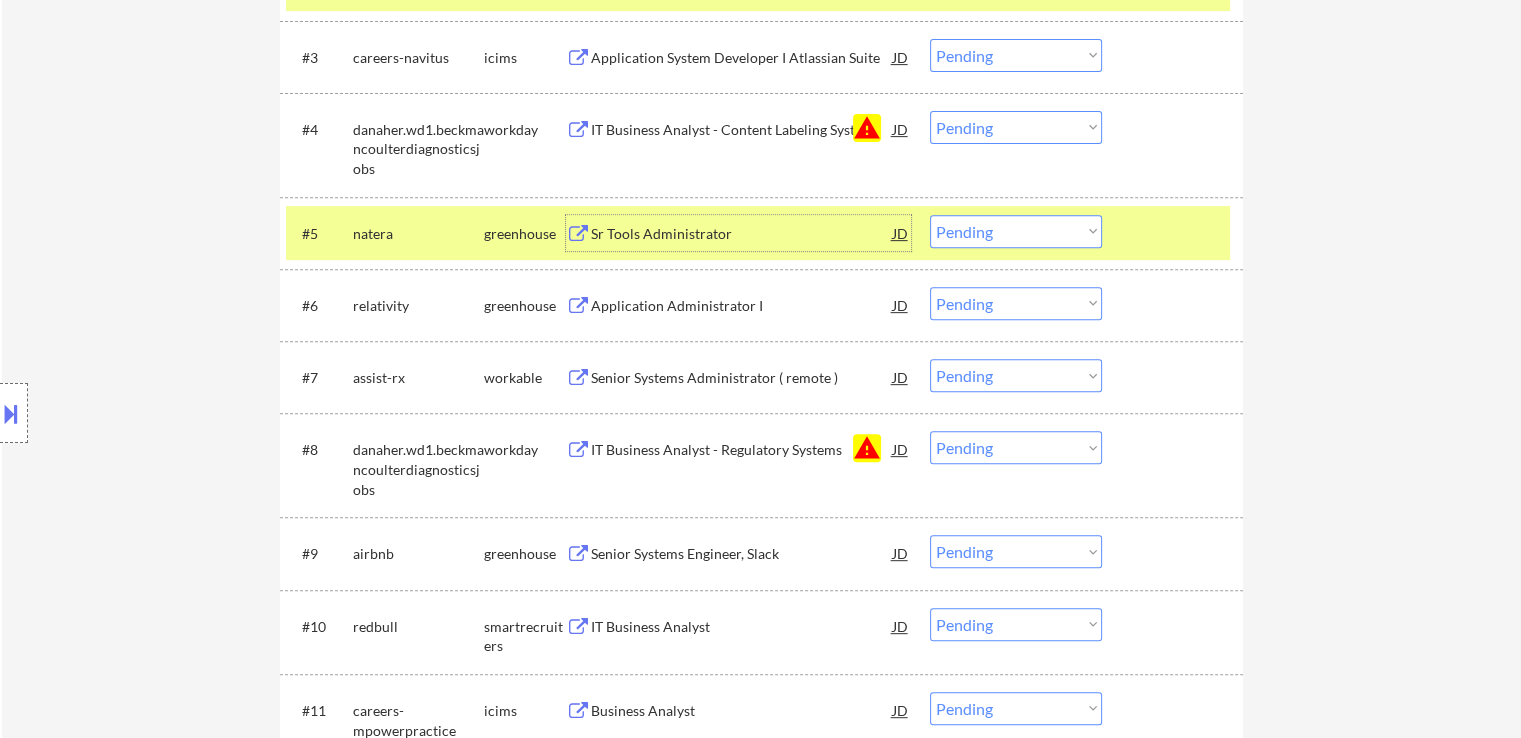 scroll, scrollTop: 800, scrollLeft: 0, axis: vertical 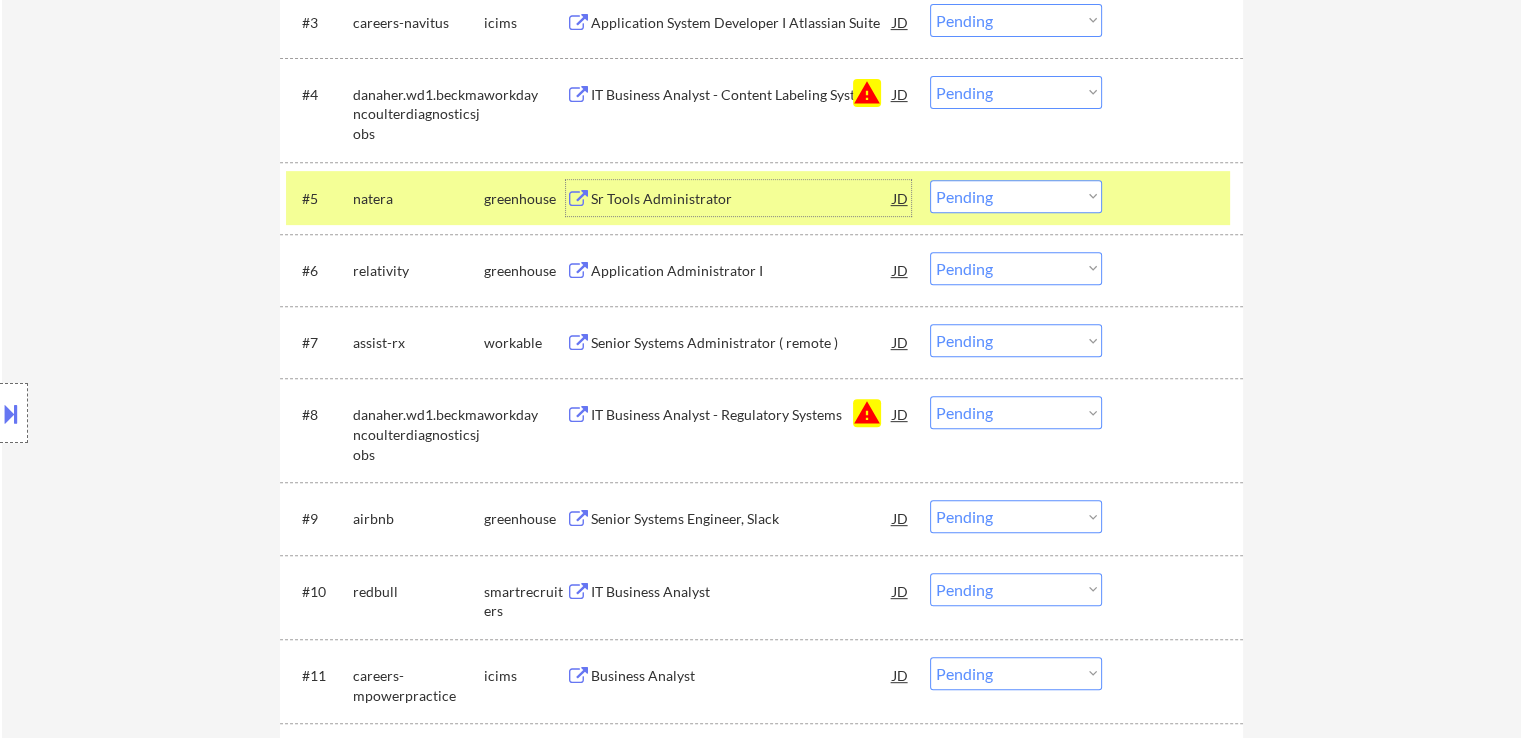 click on "Application Administrator I" at bounding box center [742, 270] 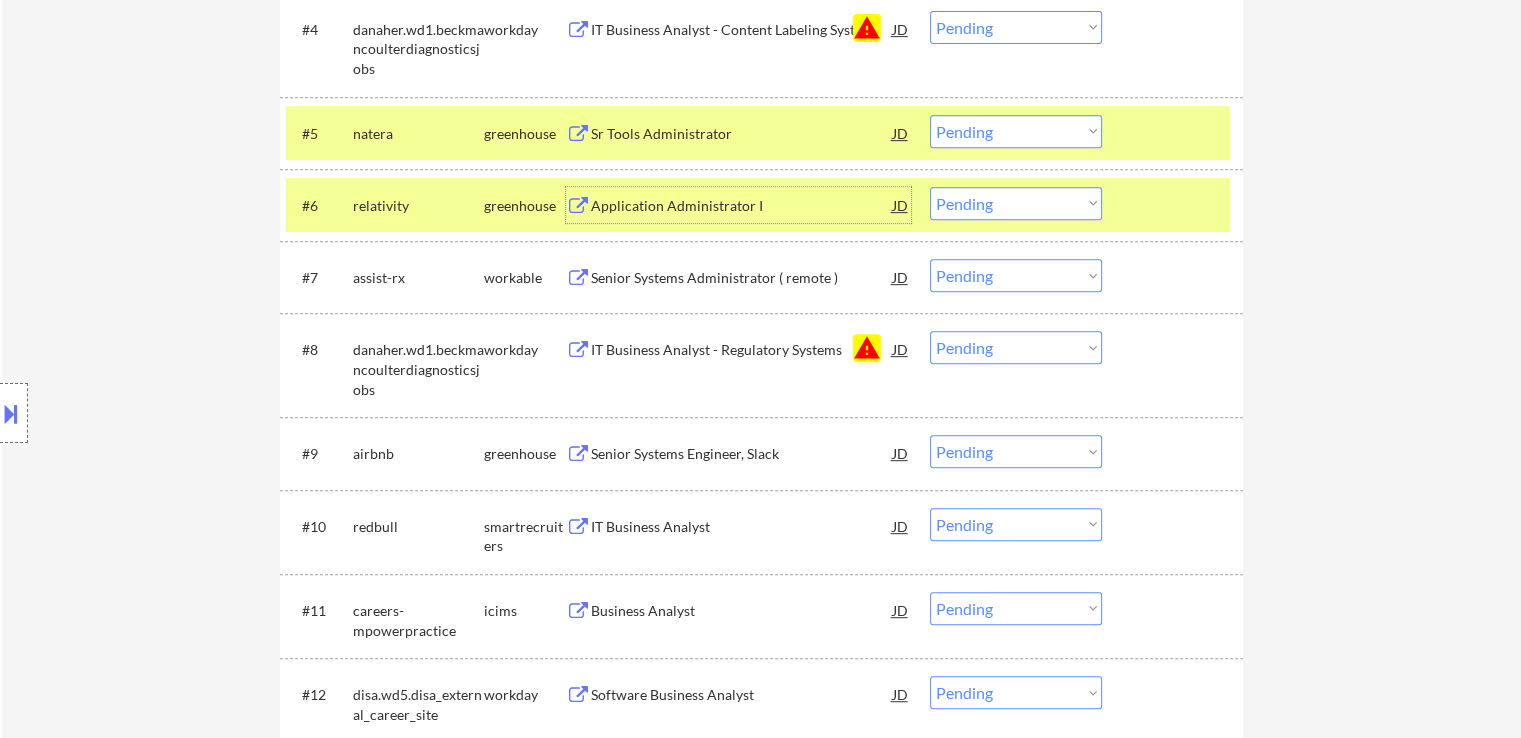 scroll, scrollTop: 900, scrollLeft: 0, axis: vertical 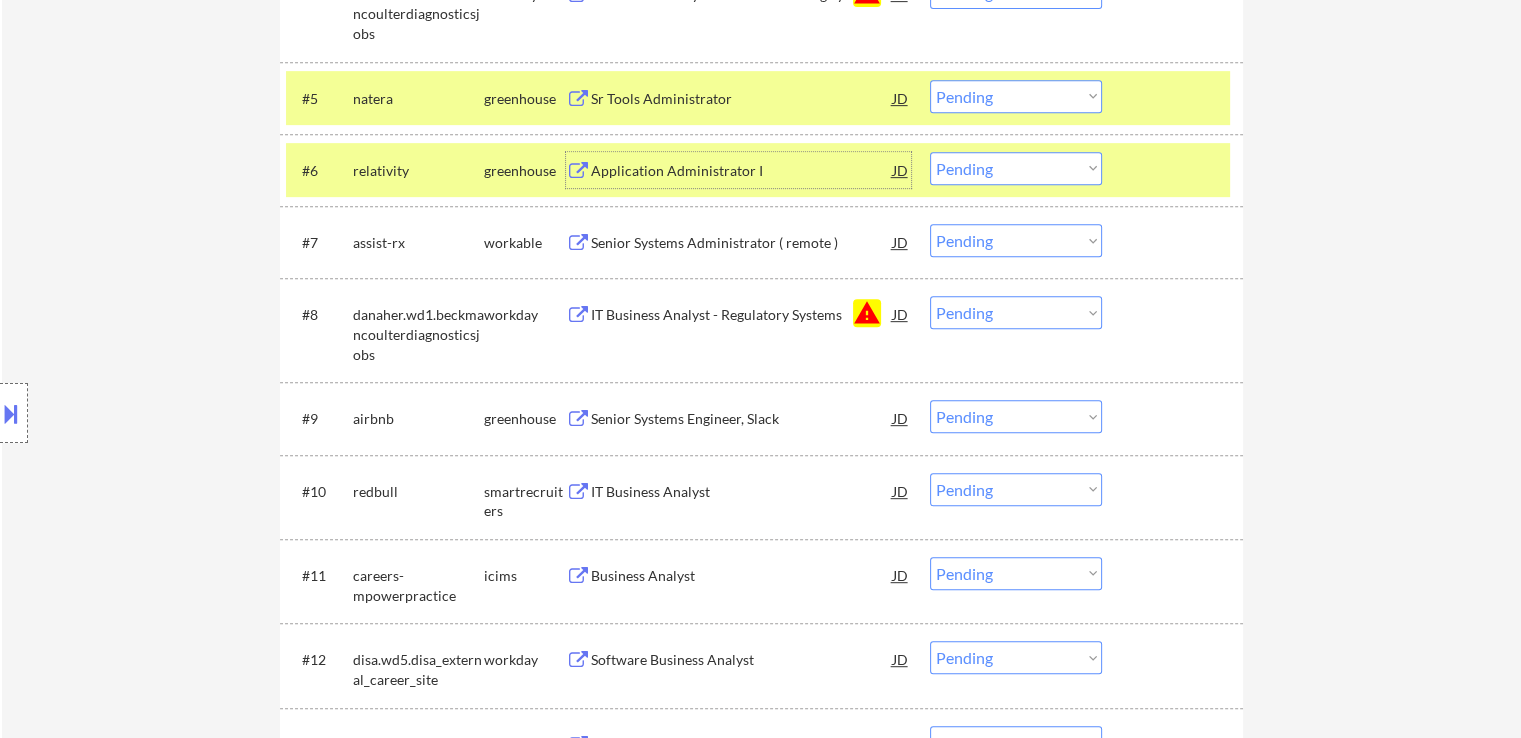 click on "Senior Systems Administrator ( remote )" at bounding box center (742, 243) 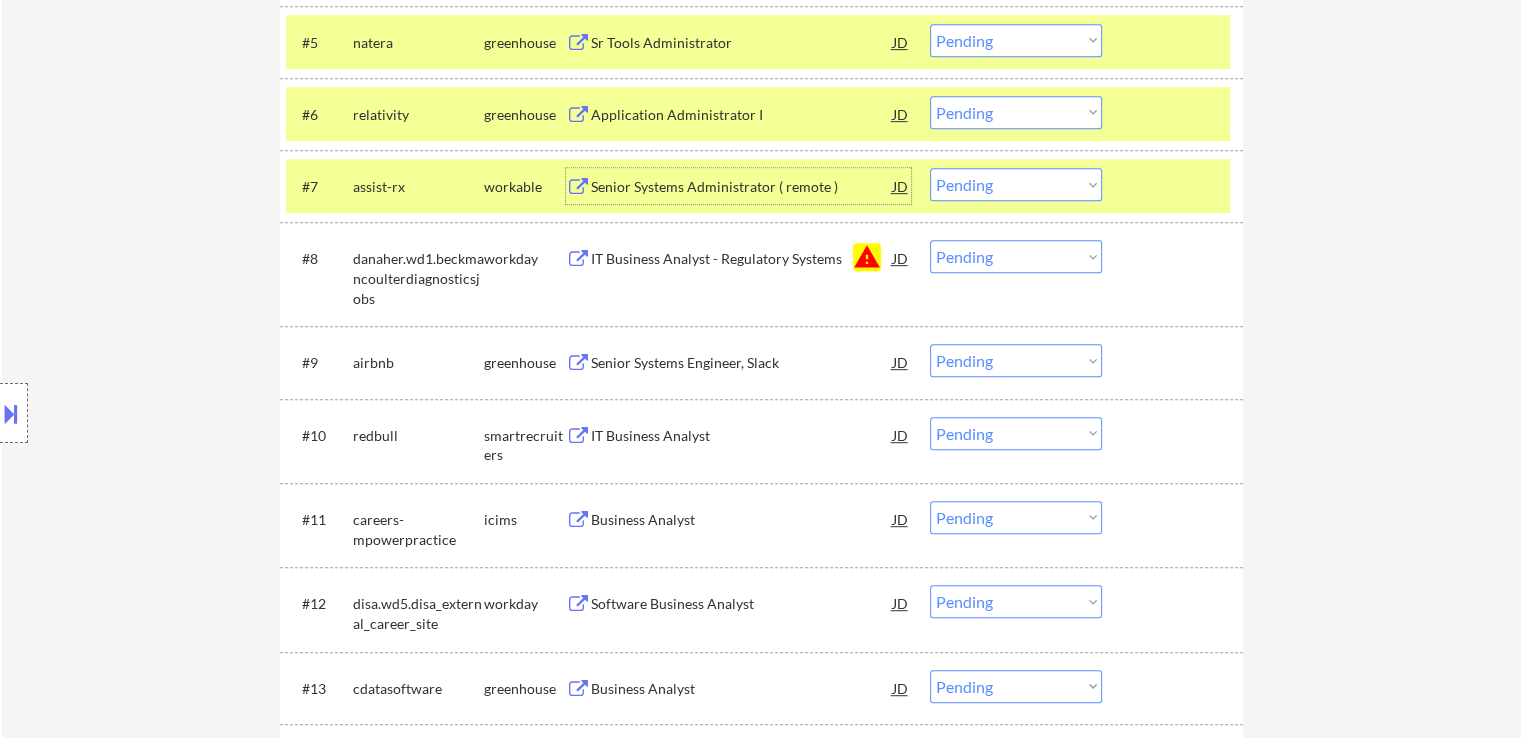 scroll, scrollTop: 1000, scrollLeft: 0, axis: vertical 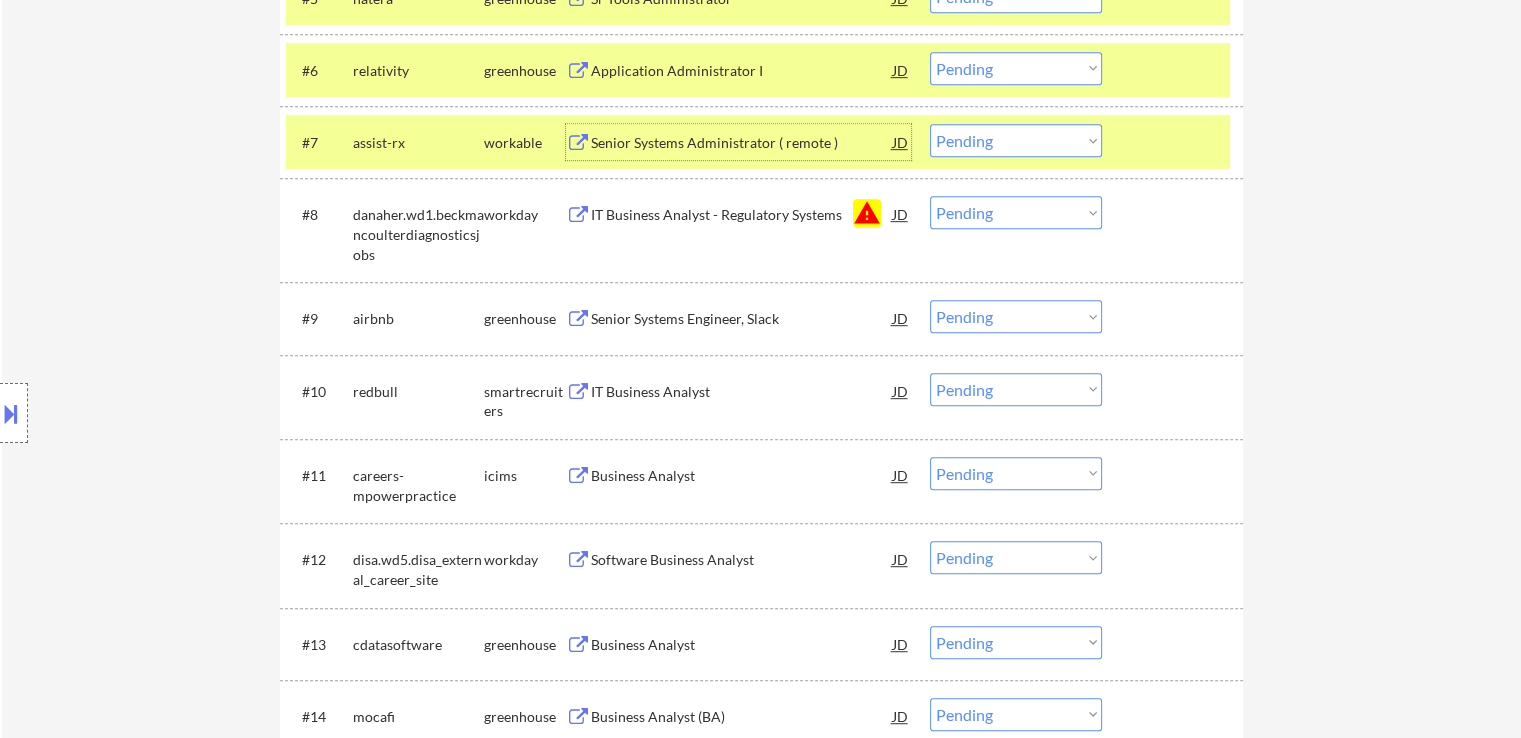 click on "Senior Systems Engineer, Slack" at bounding box center [742, 318] 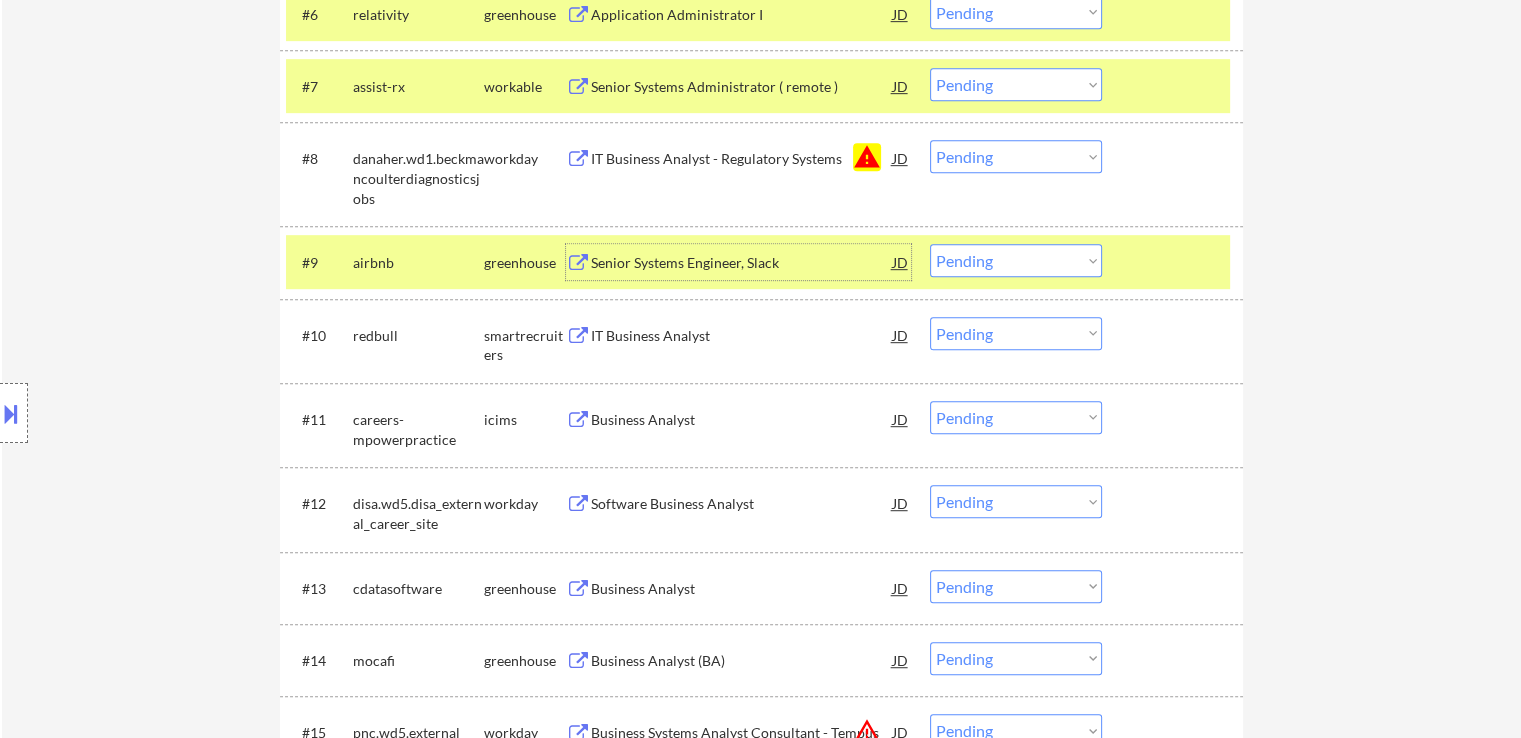 scroll, scrollTop: 1100, scrollLeft: 0, axis: vertical 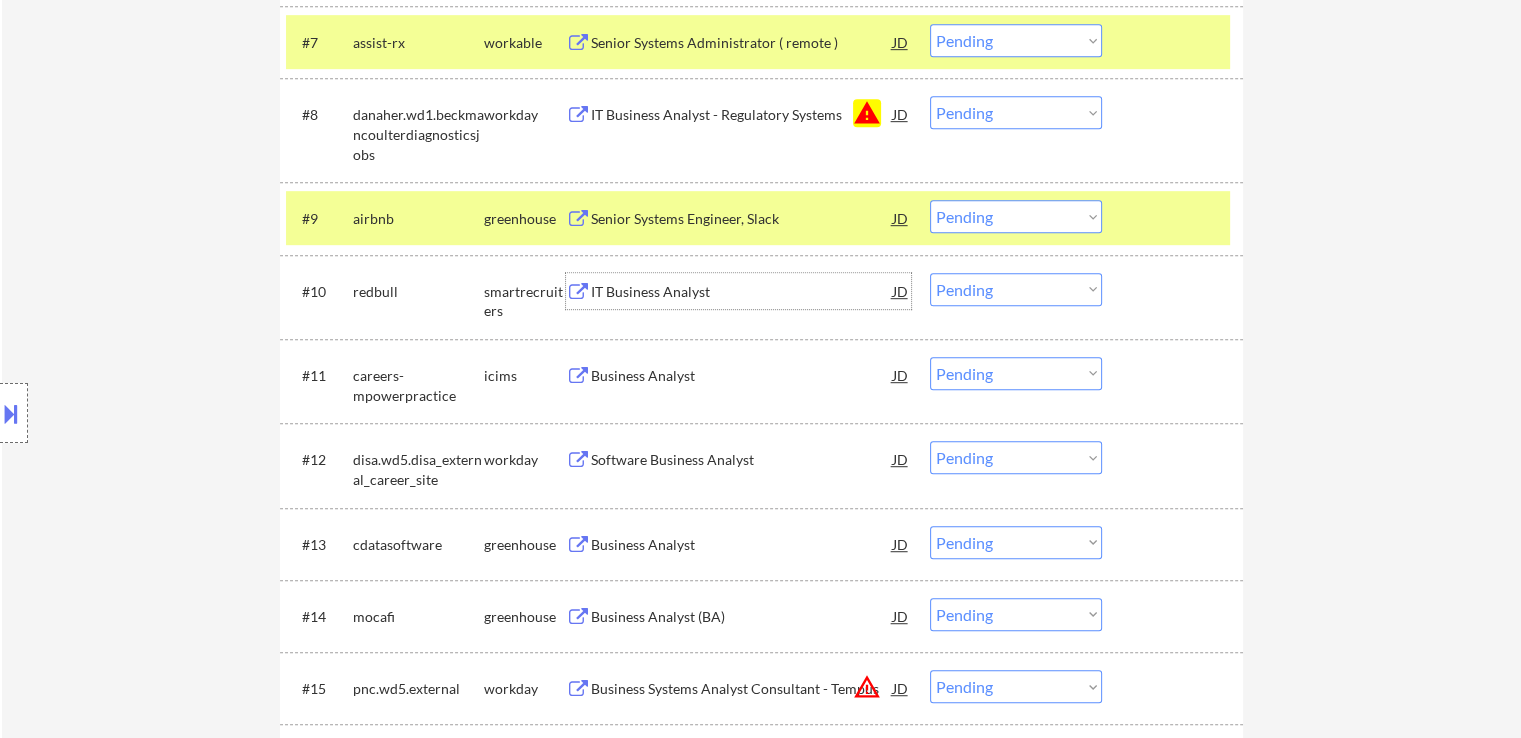 click on "IT Business Analyst" at bounding box center (742, 292) 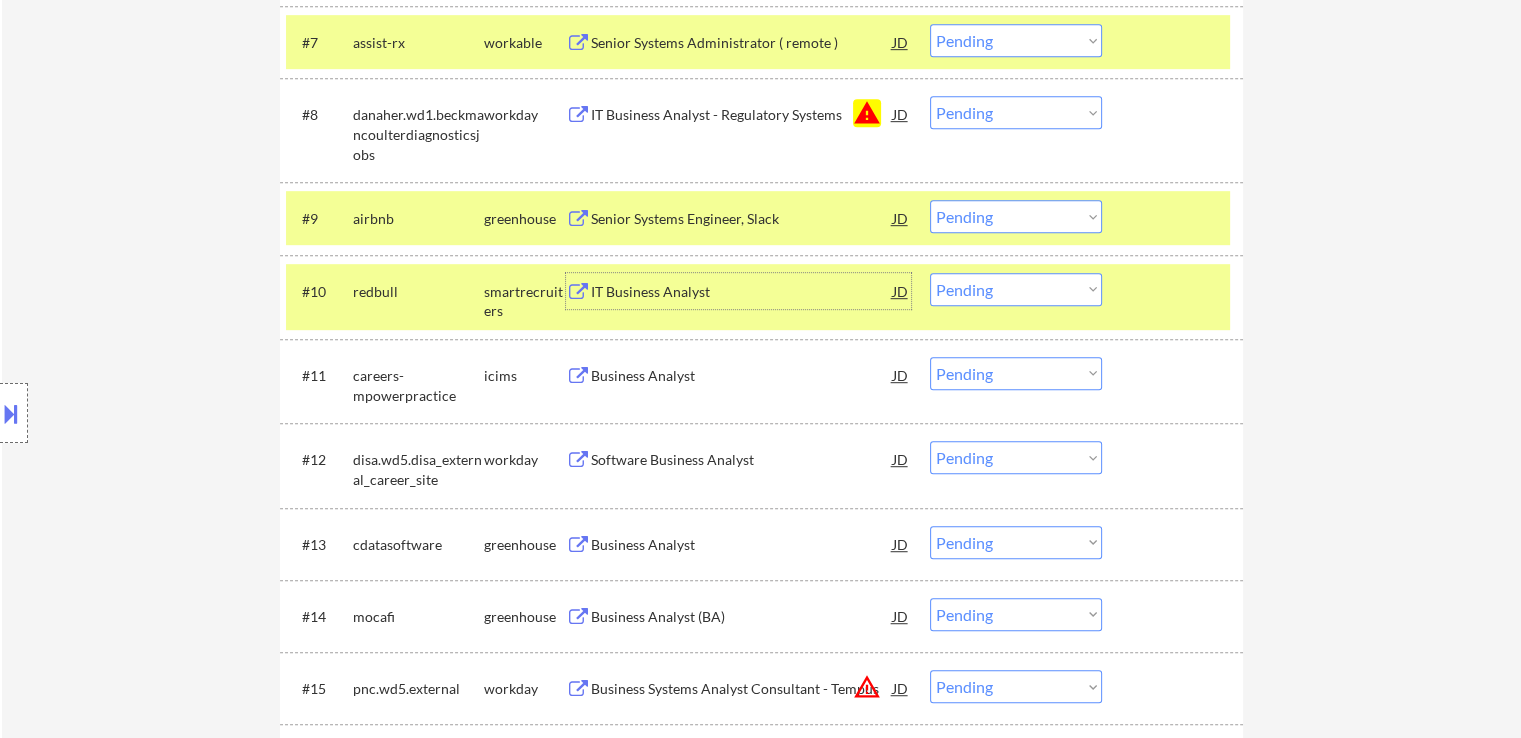 scroll, scrollTop: 1200, scrollLeft: 0, axis: vertical 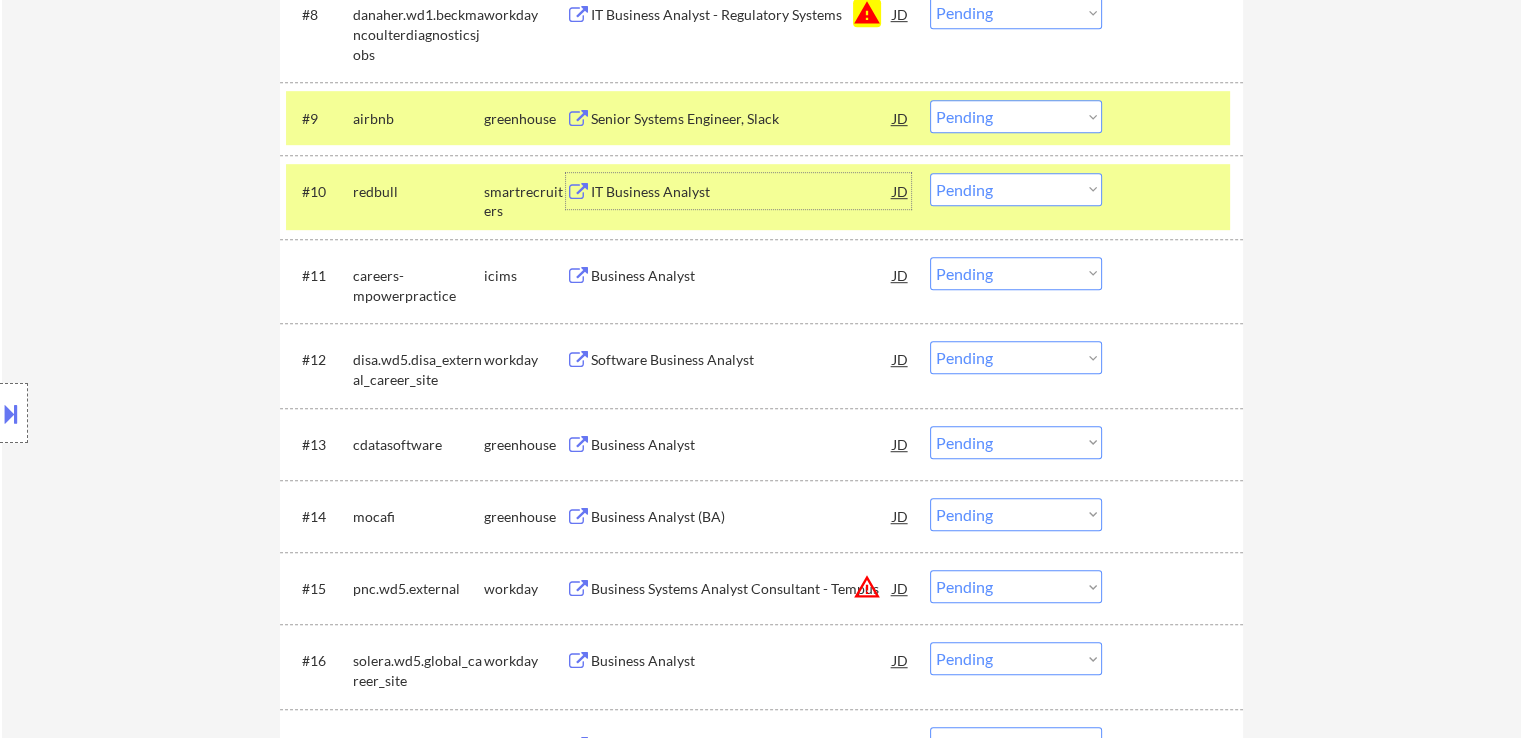 click on "Business Analyst" at bounding box center (742, 445) 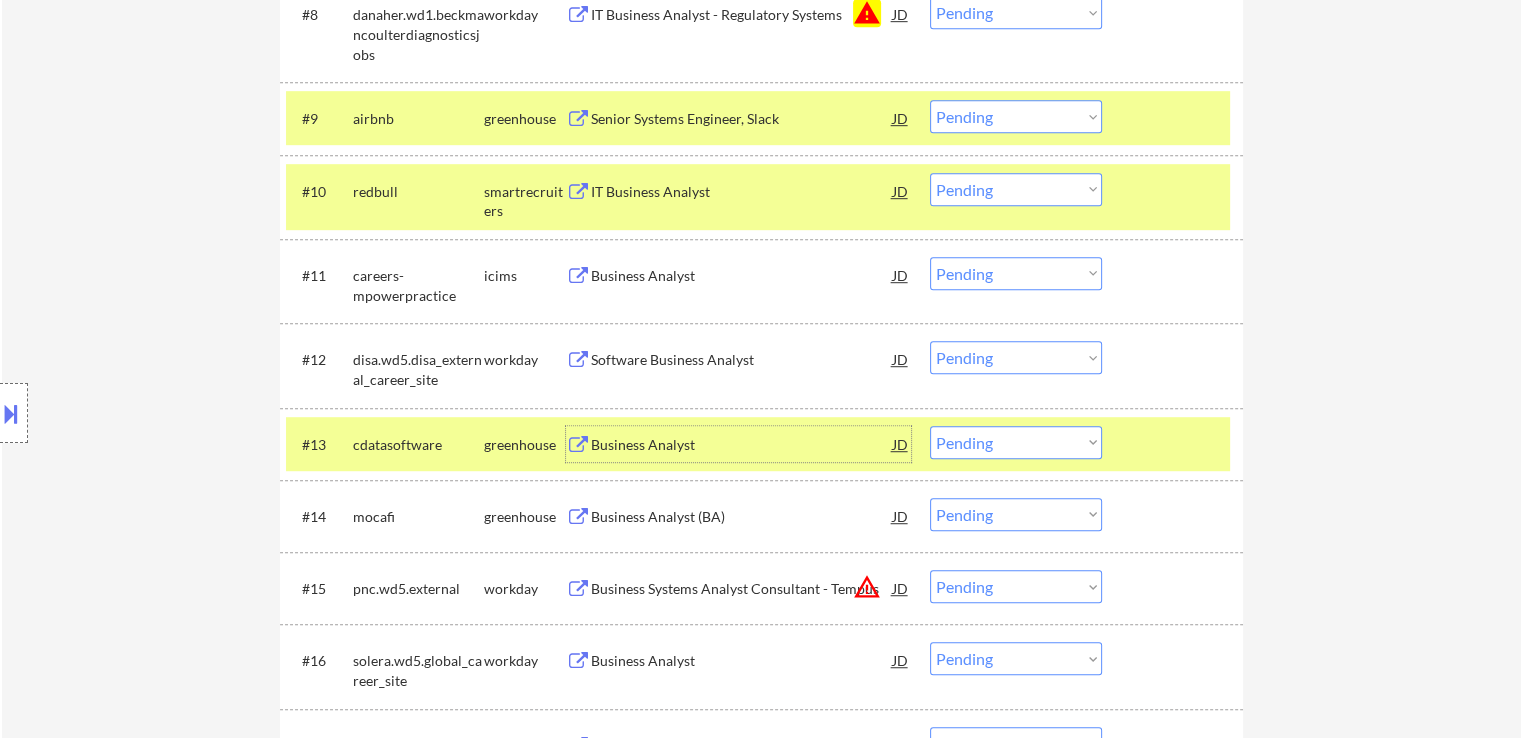 scroll, scrollTop: 1400, scrollLeft: 0, axis: vertical 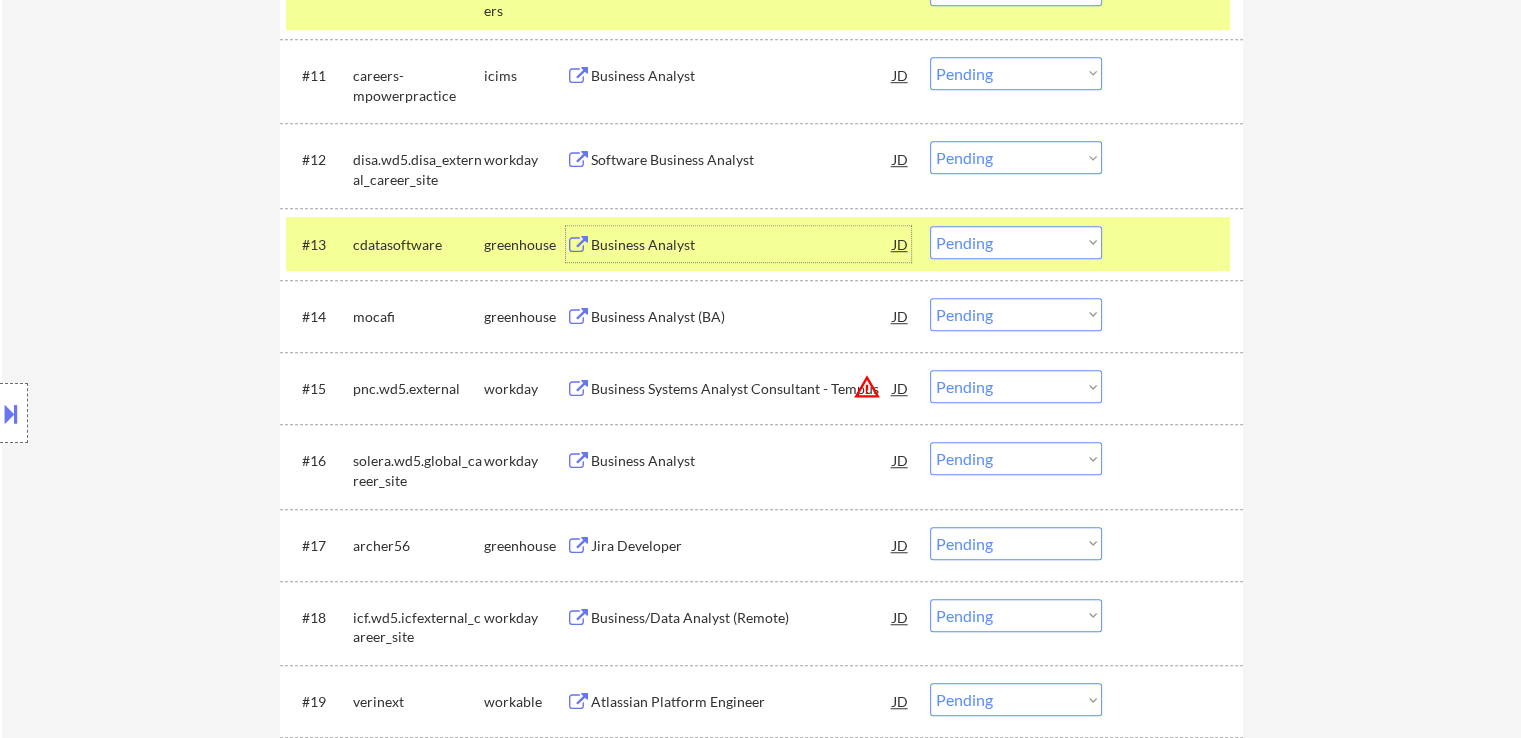 click on "Business Analyst (BA)" at bounding box center (742, 317) 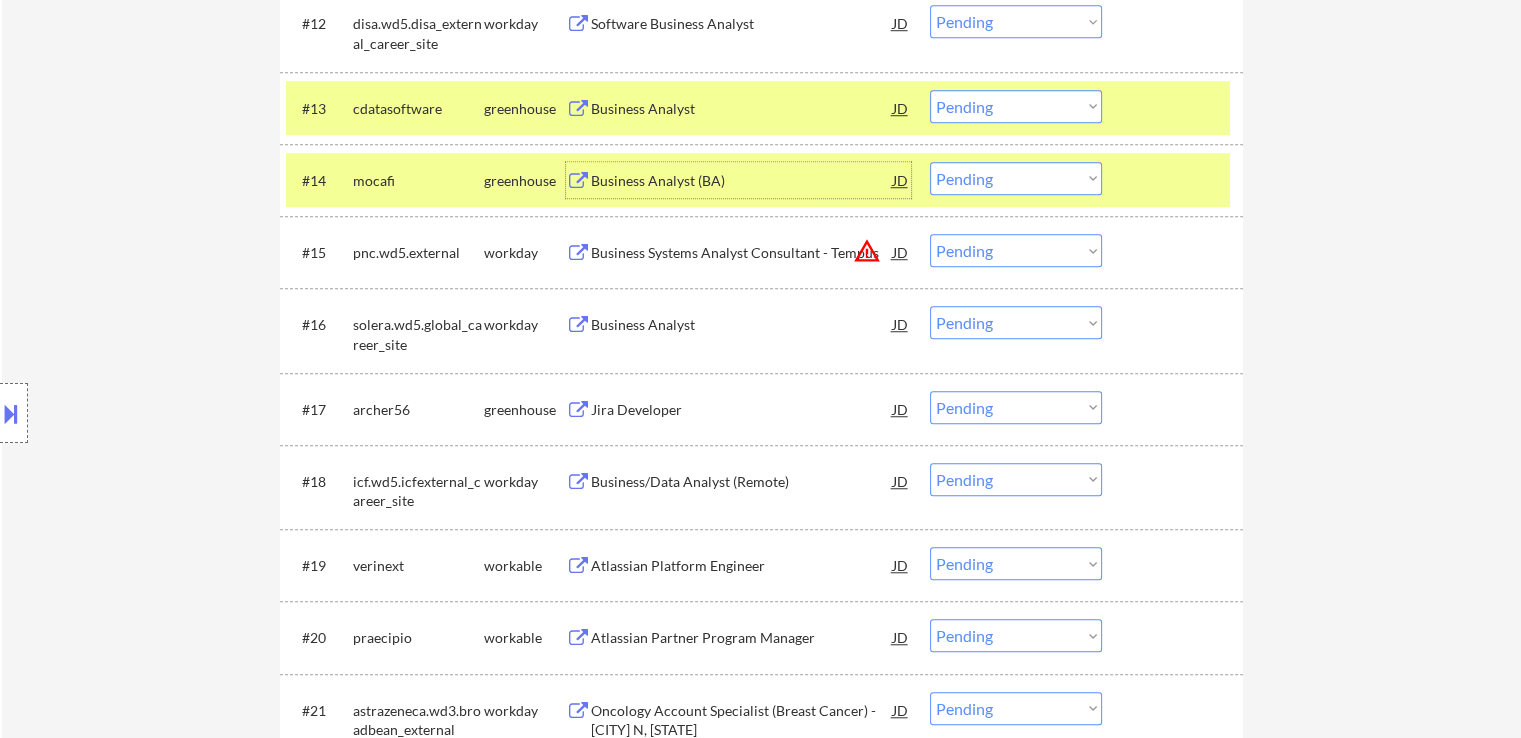 scroll, scrollTop: 1700, scrollLeft: 0, axis: vertical 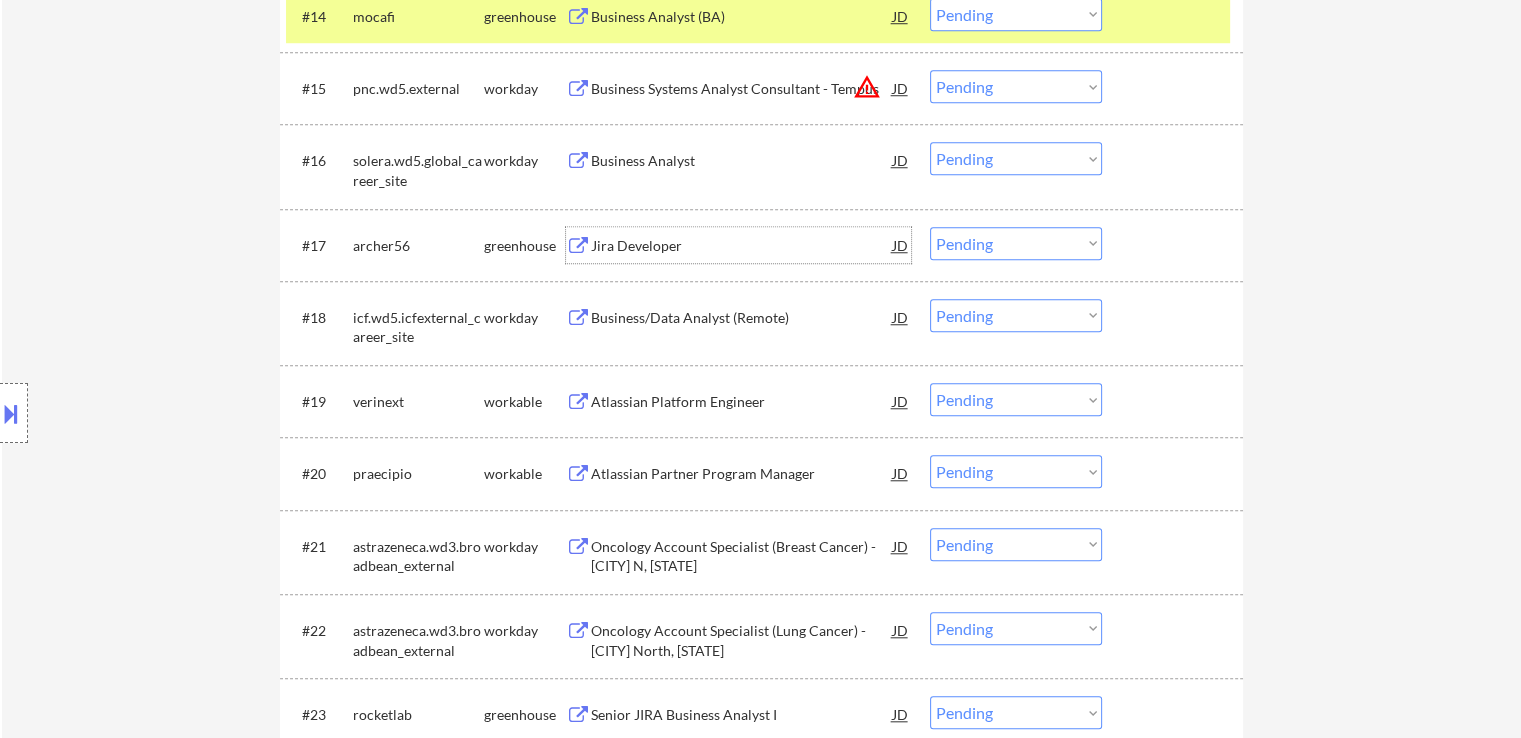 click on "Jira Developer" at bounding box center [742, 246] 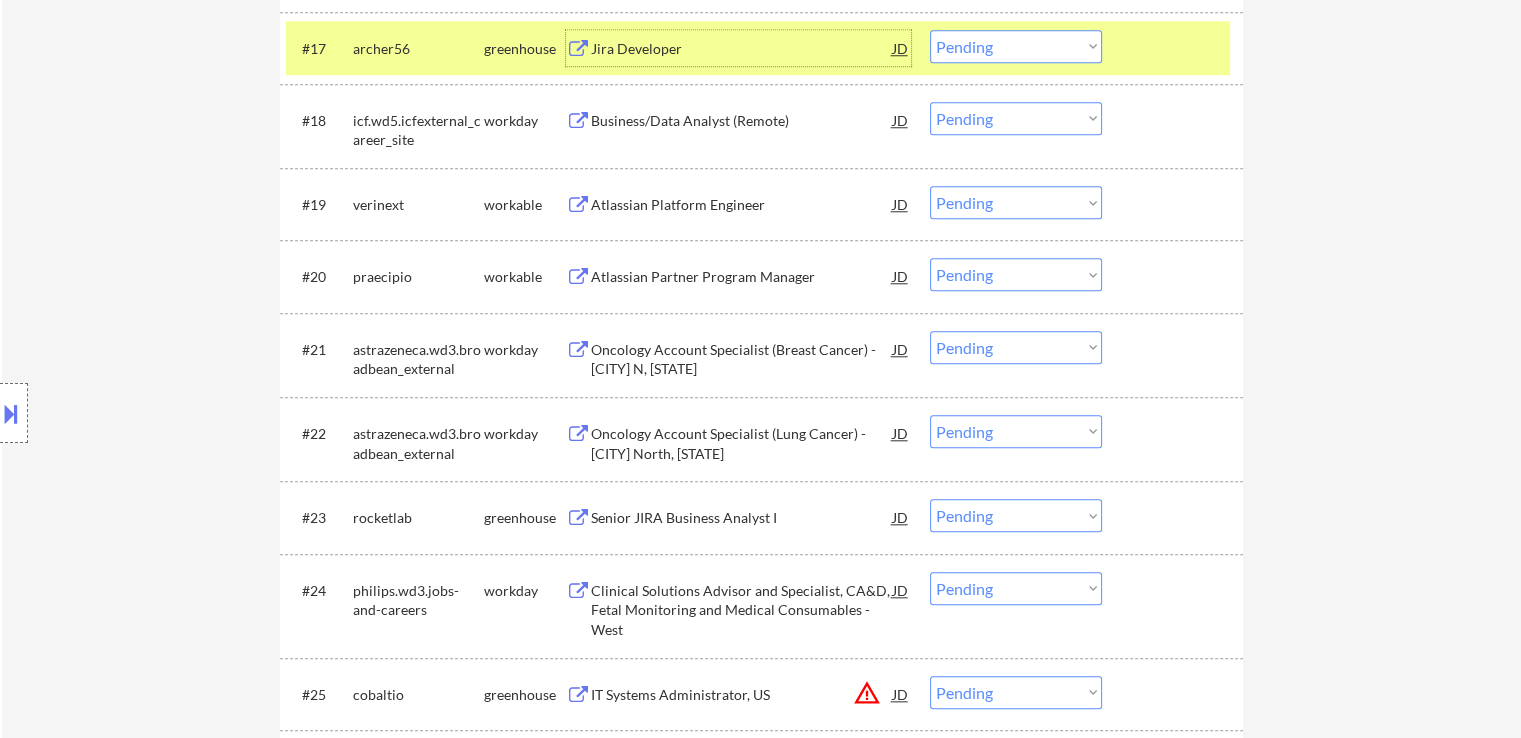 scroll, scrollTop: 1900, scrollLeft: 0, axis: vertical 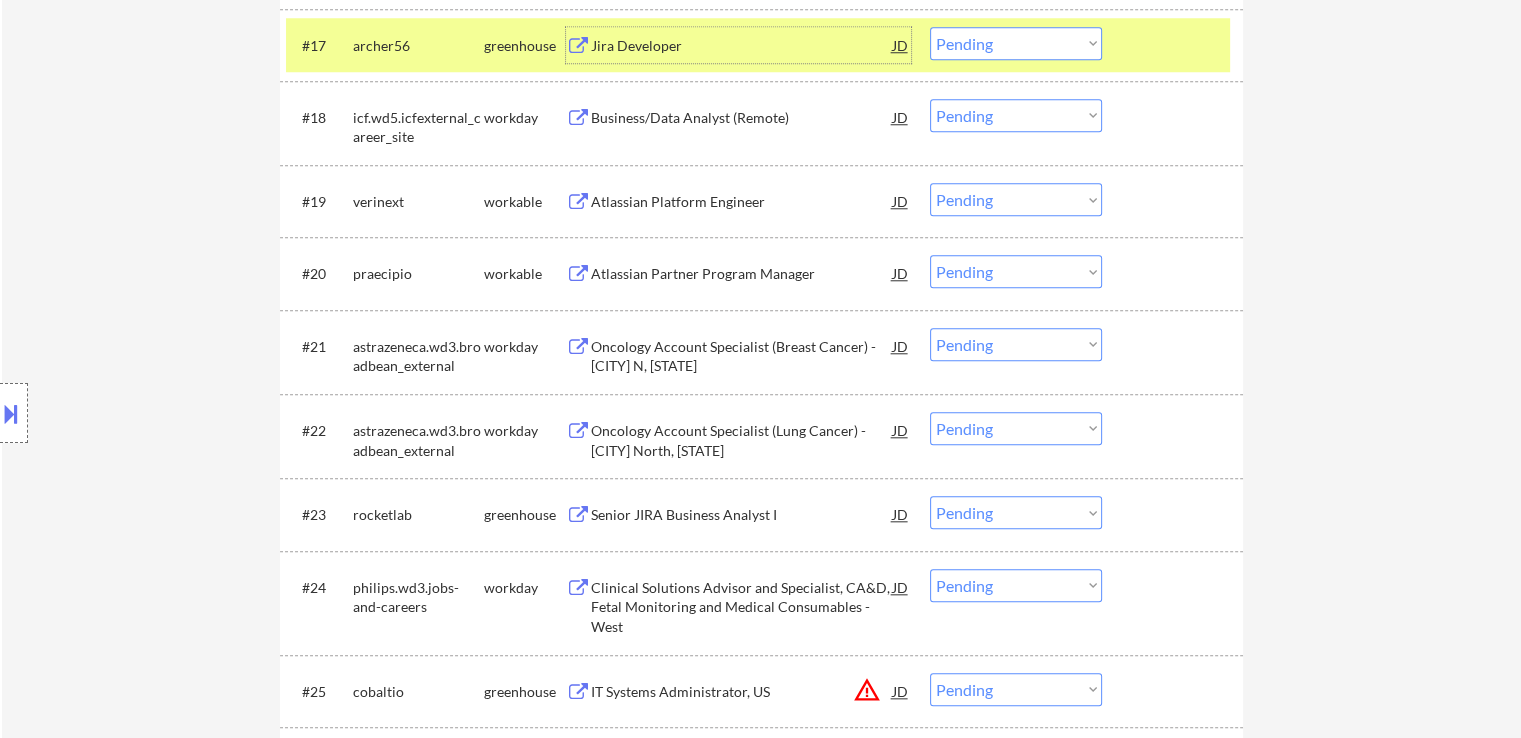 click on "Atlassian Platform Engineer" at bounding box center [742, 202] 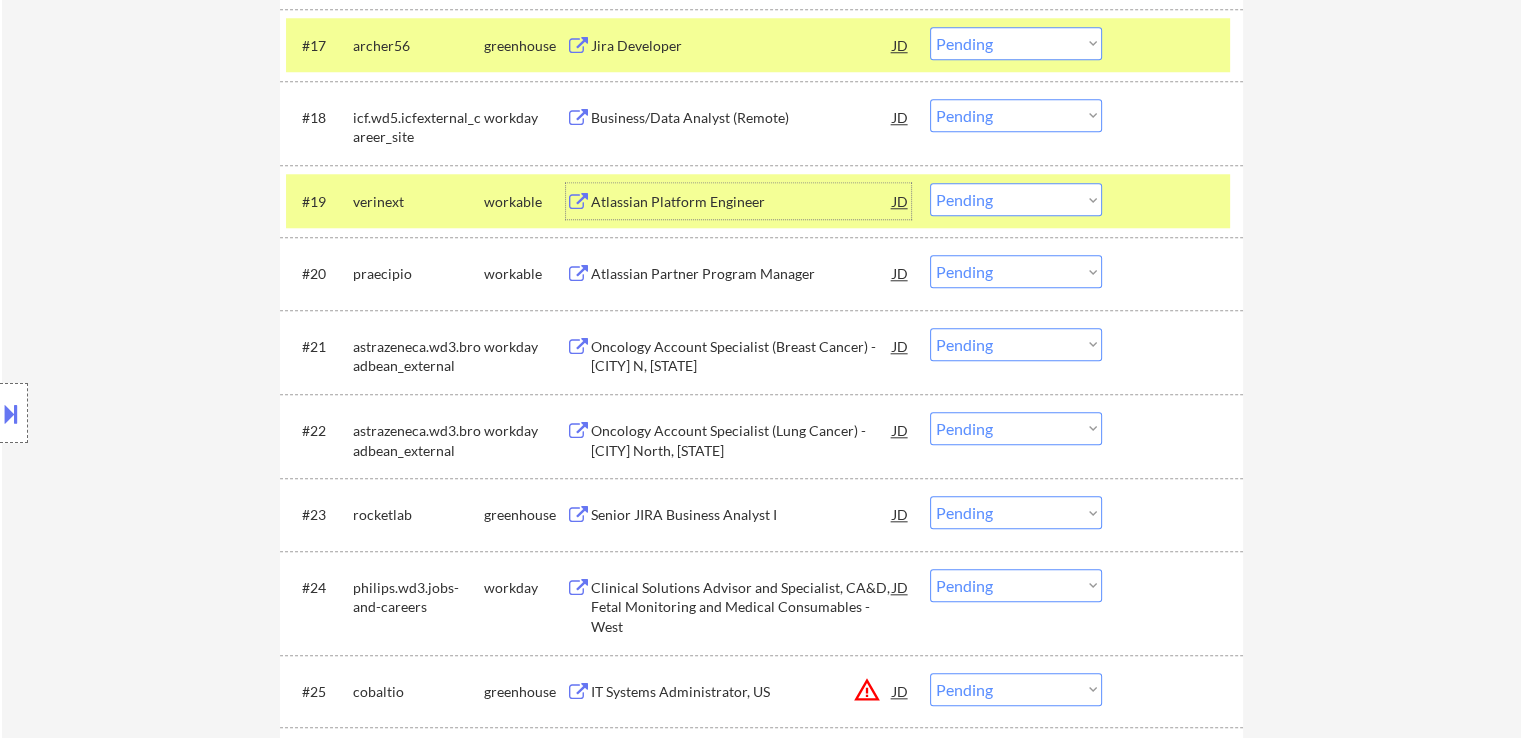 click on "Atlassian Partner Program Manager" at bounding box center [742, 273] 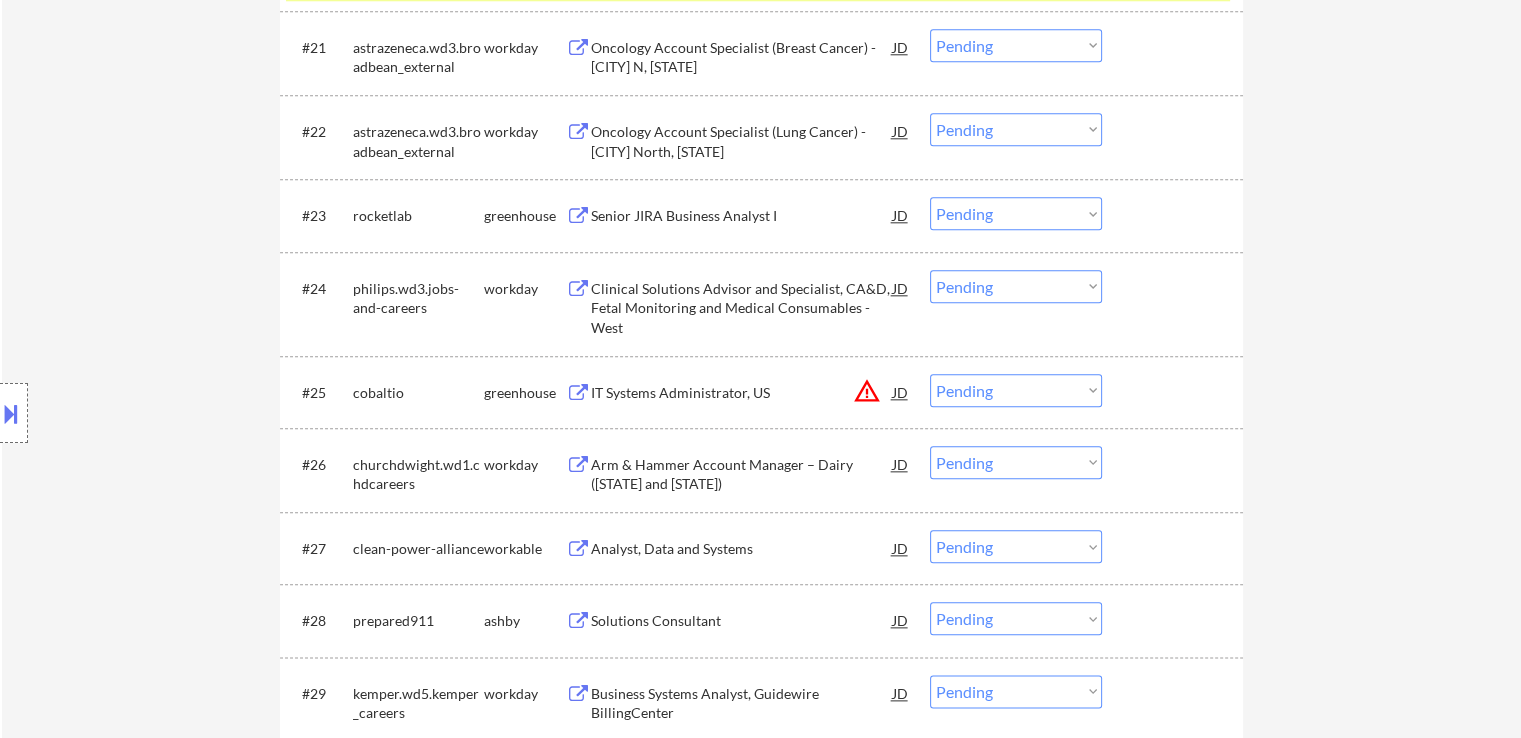 scroll, scrollTop: 2200, scrollLeft: 0, axis: vertical 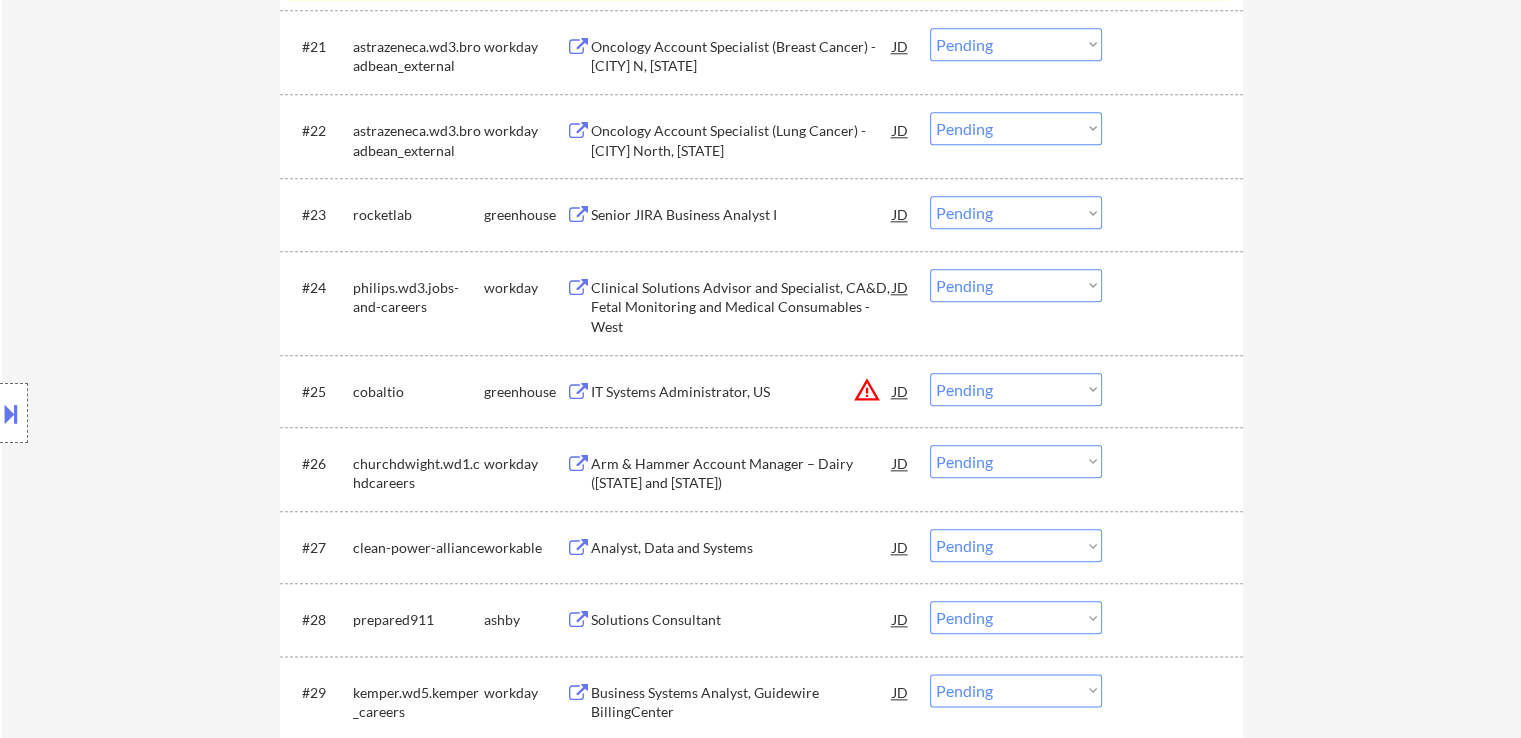 click on "Senior JIRA Business Analyst I" at bounding box center [742, 215] 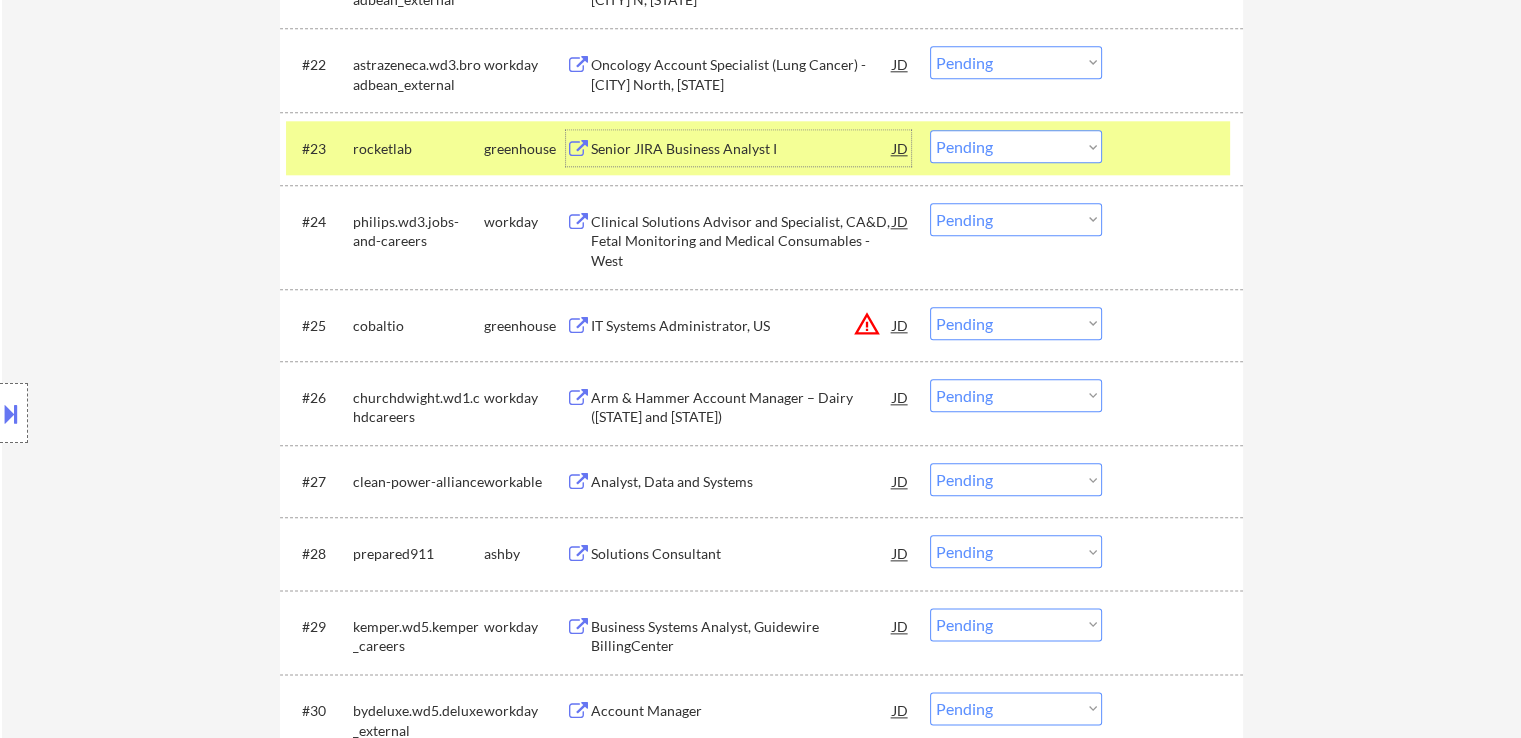 scroll, scrollTop: 2400, scrollLeft: 0, axis: vertical 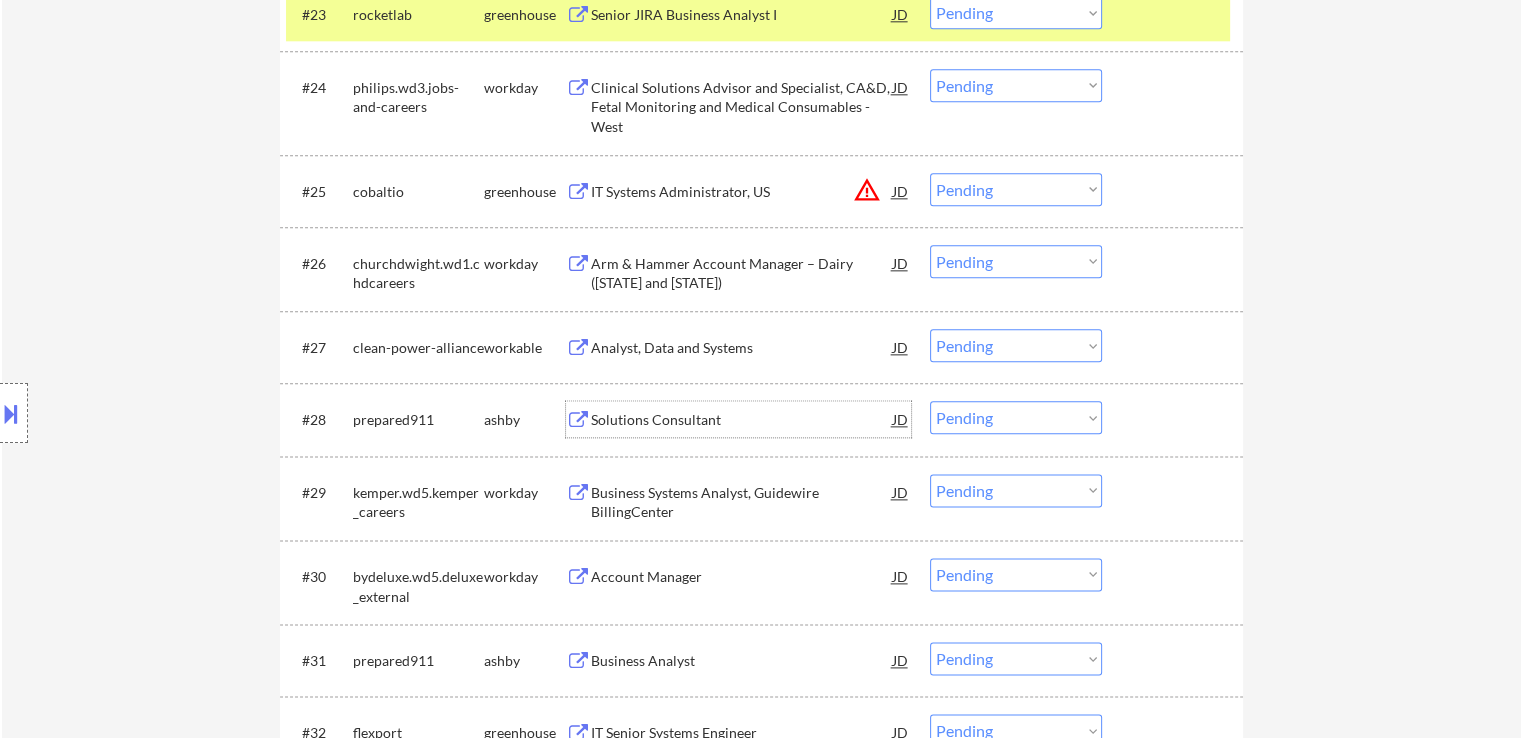 click on "Solutions Consultant" at bounding box center [742, 420] 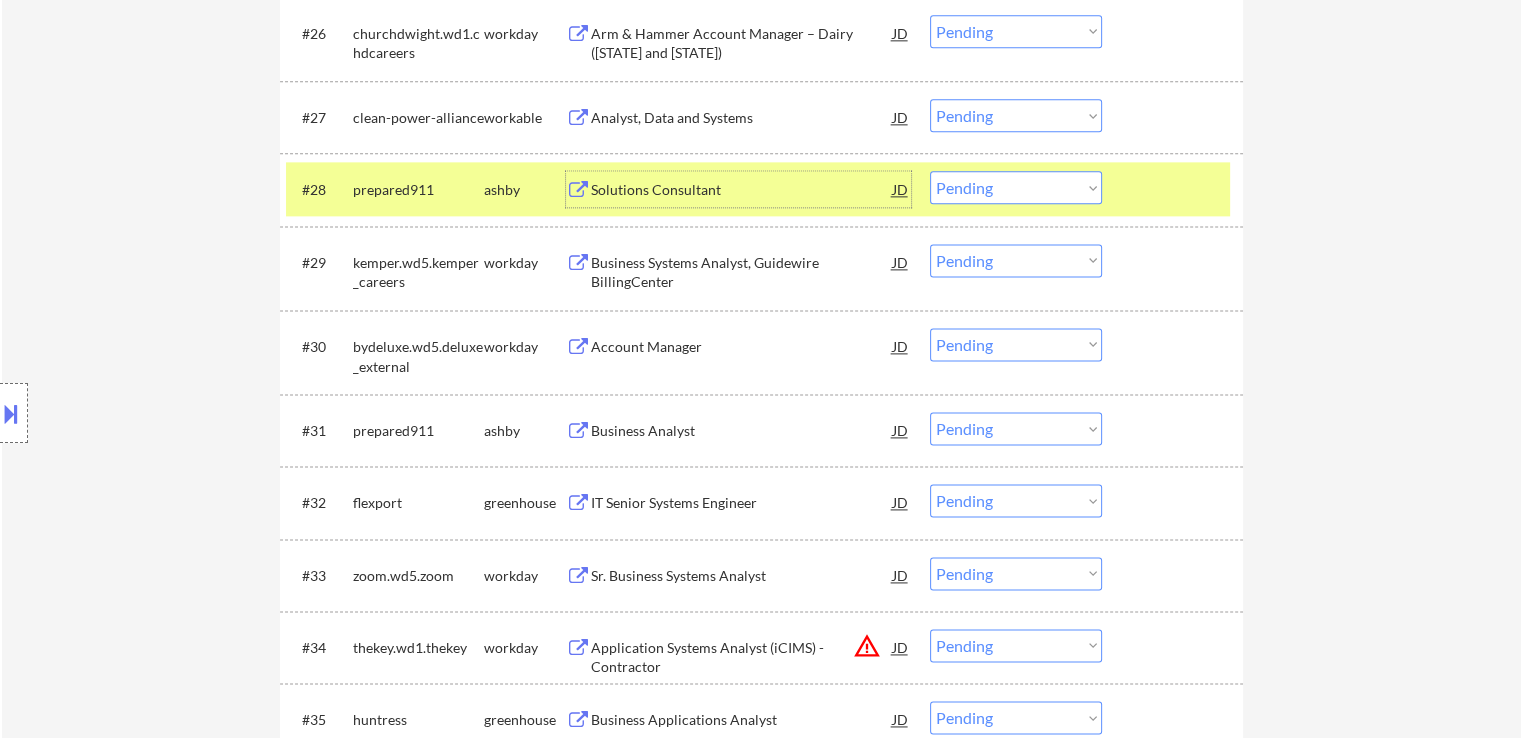 scroll, scrollTop: 2900, scrollLeft: 0, axis: vertical 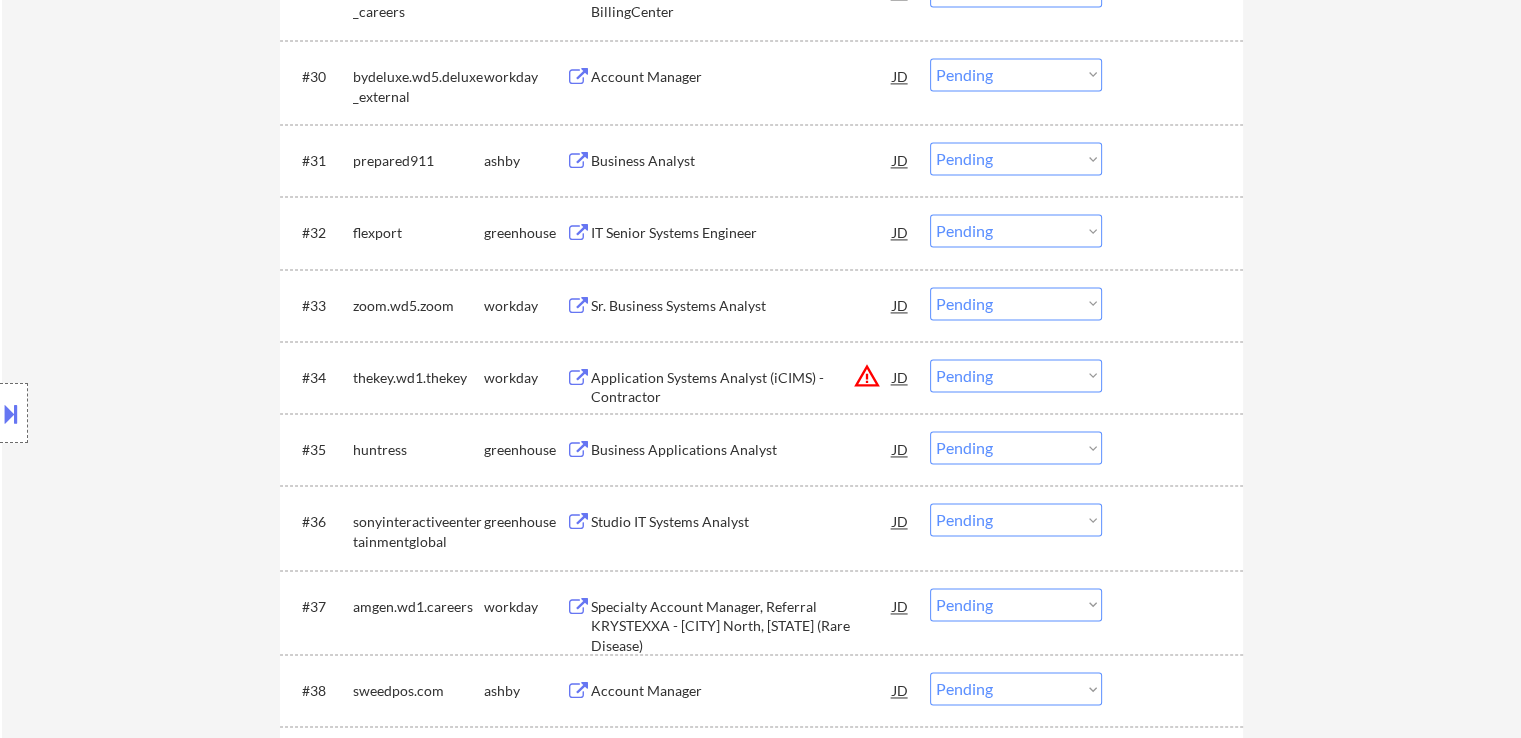 click on "Business Analyst" at bounding box center [742, 160] 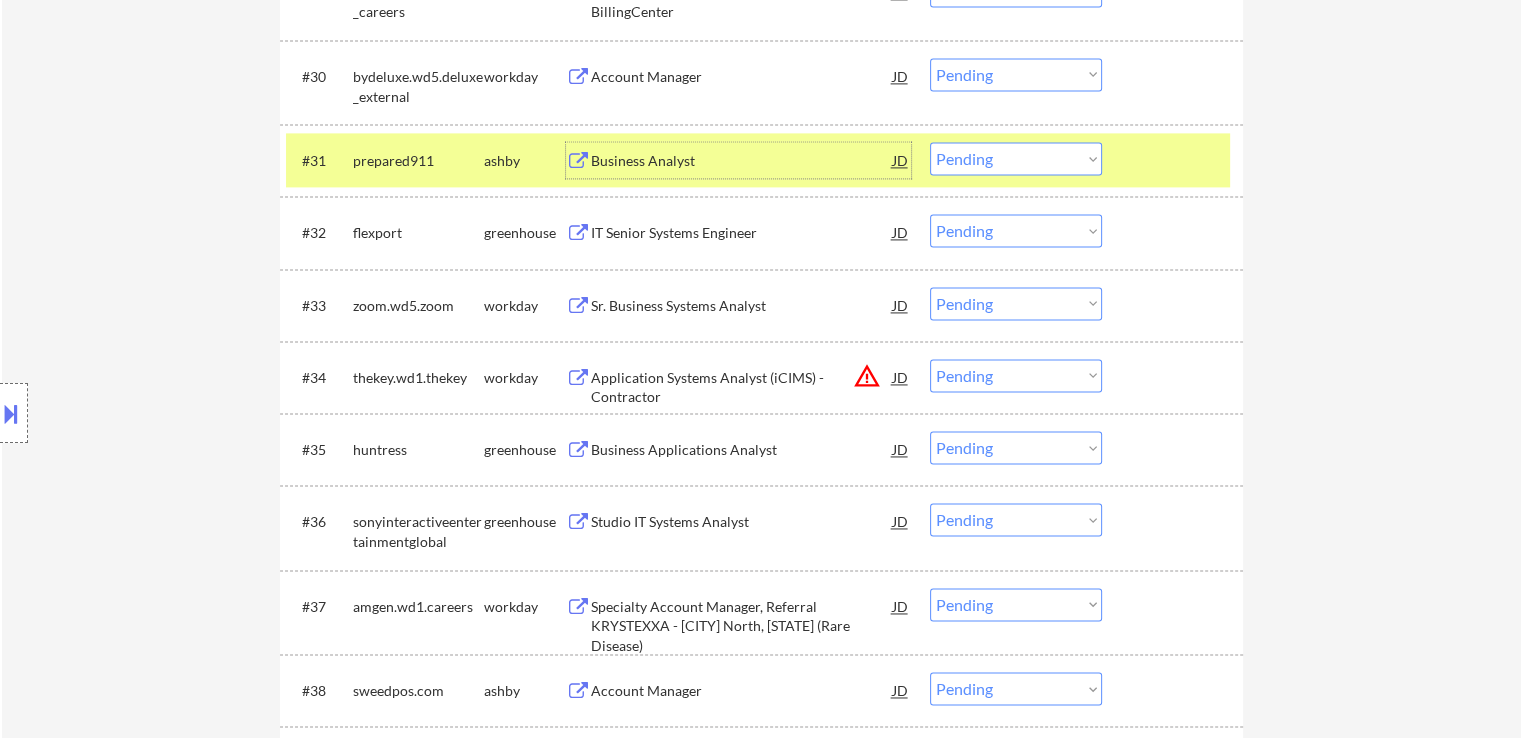 click on "IT Senior Systems Engineer" at bounding box center [742, 233] 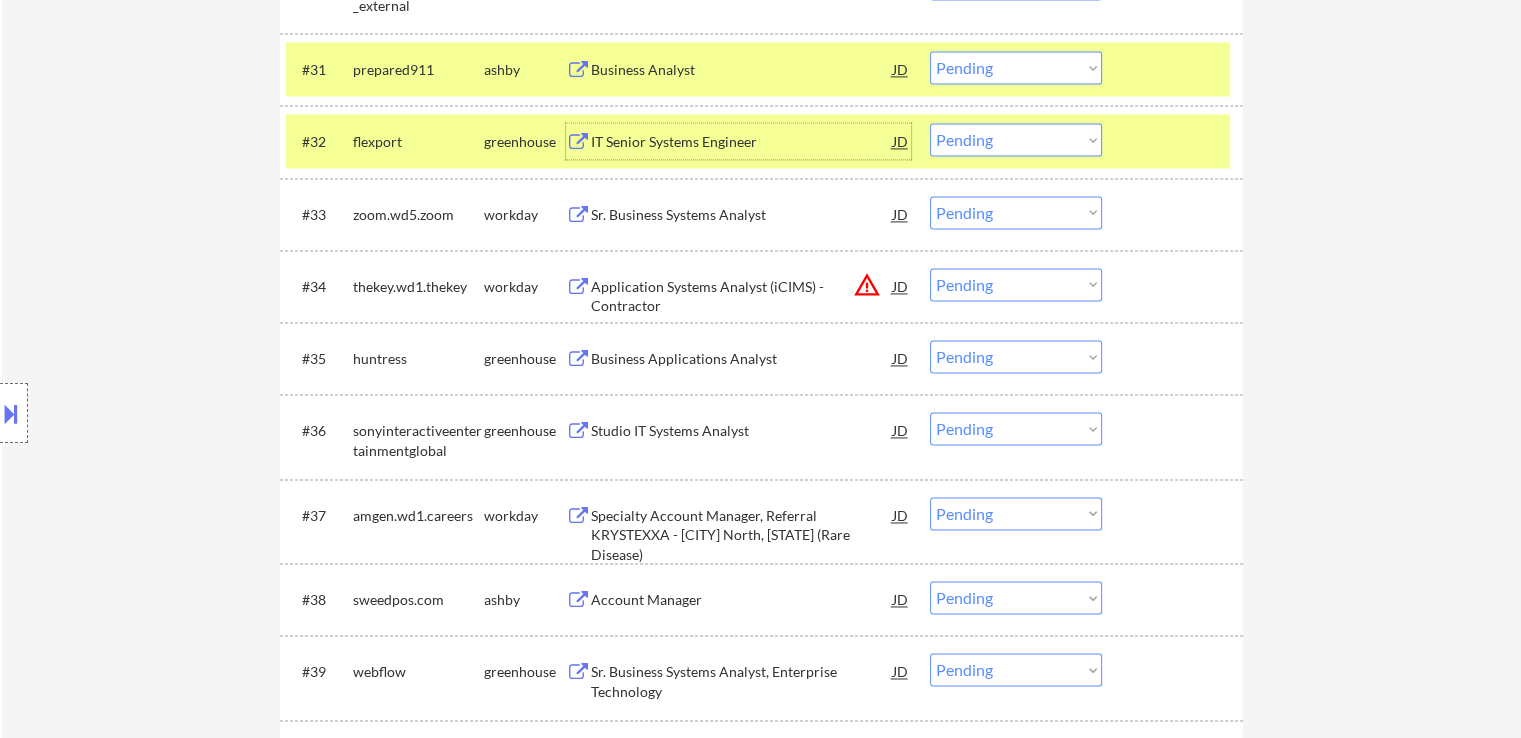 scroll, scrollTop: 3100, scrollLeft: 0, axis: vertical 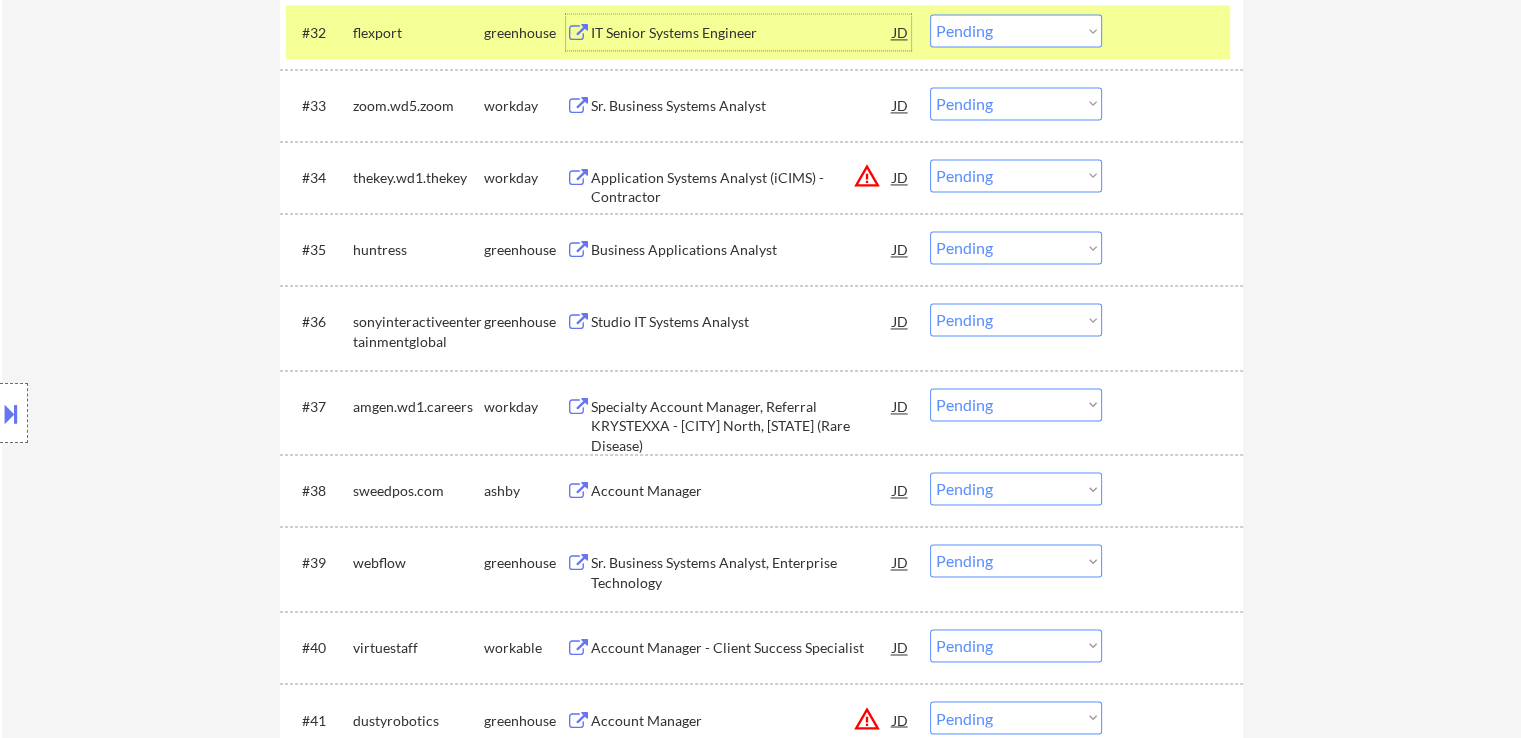 click on "Business Applications Analyst" at bounding box center [742, 250] 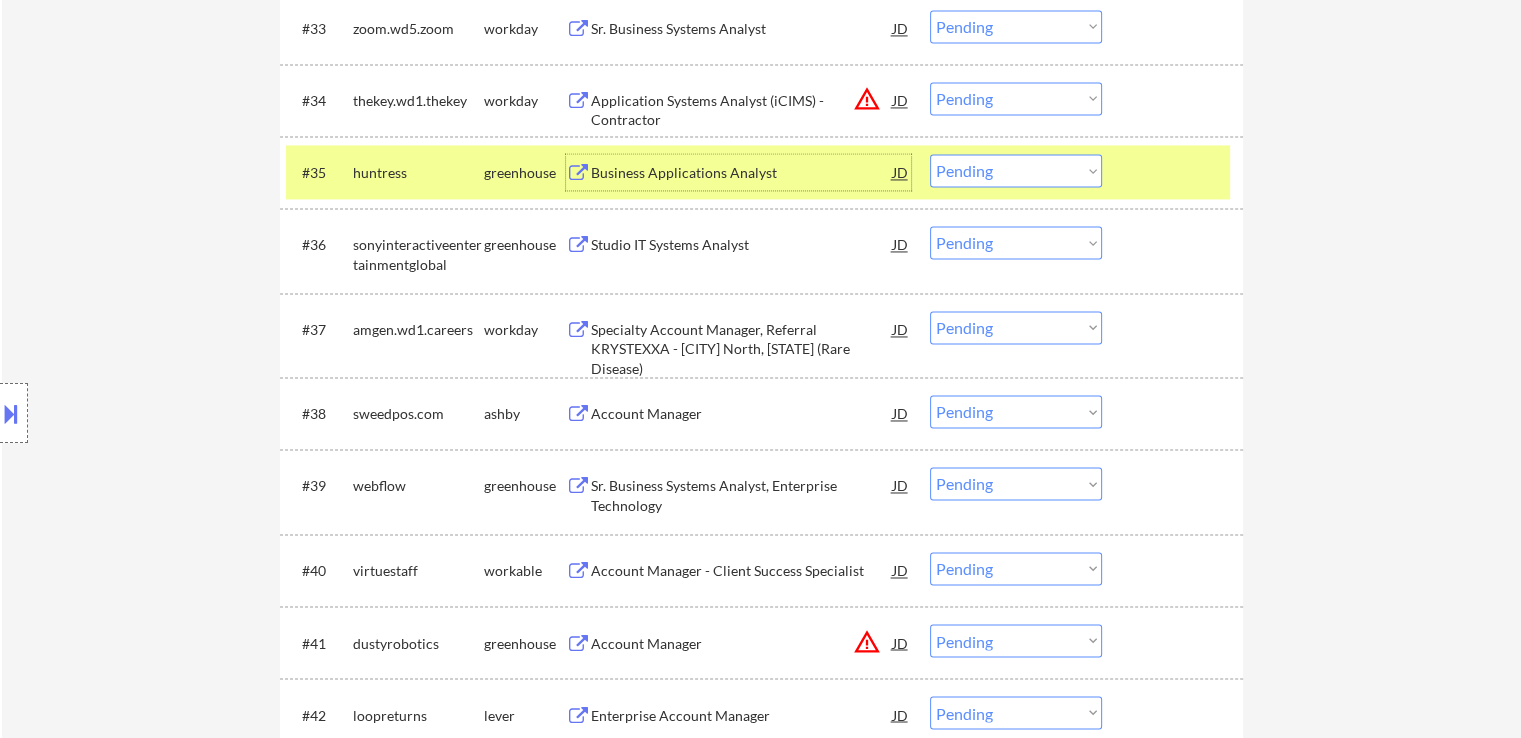 scroll, scrollTop: 3200, scrollLeft: 0, axis: vertical 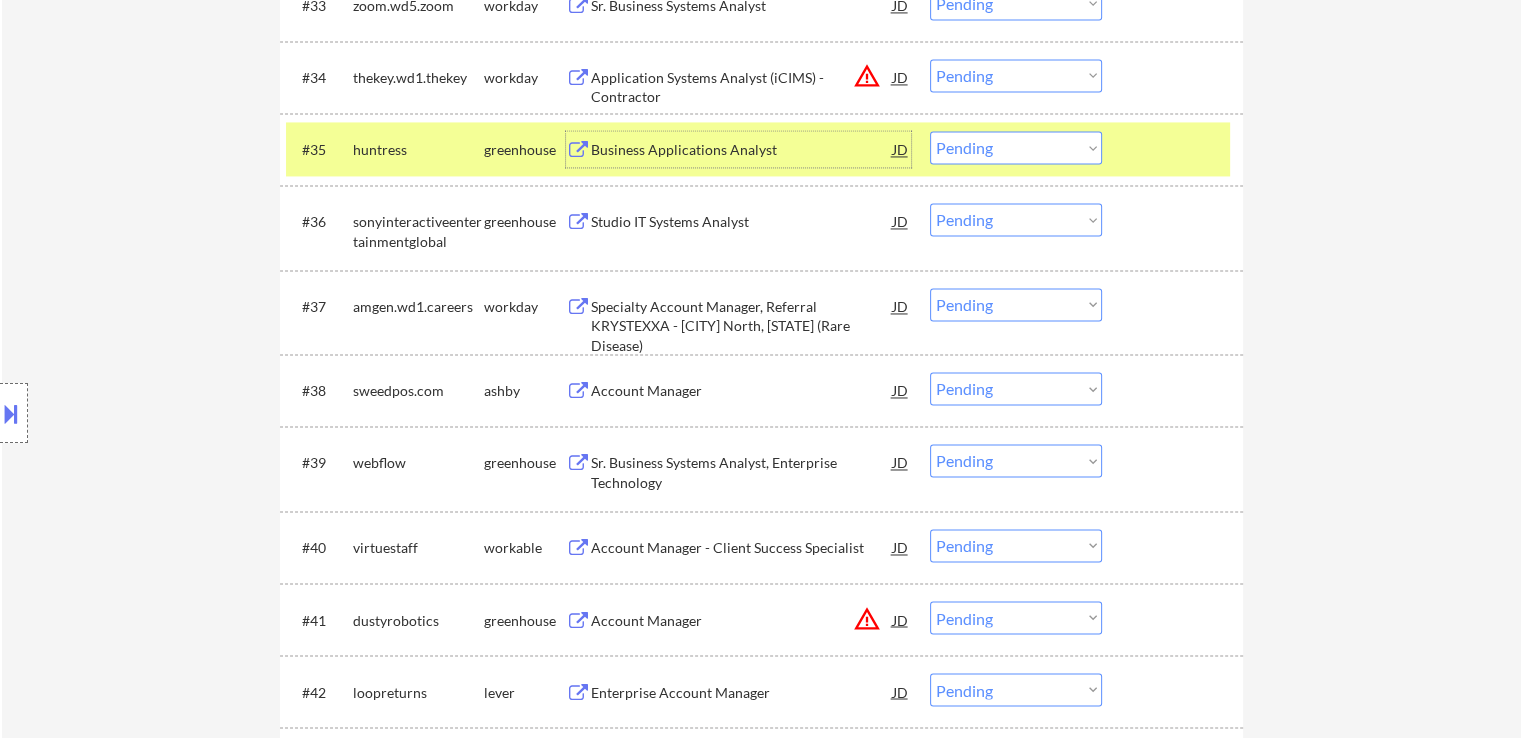 click on "Studio IT Systems Analyst" at bounding box center [742, 221] 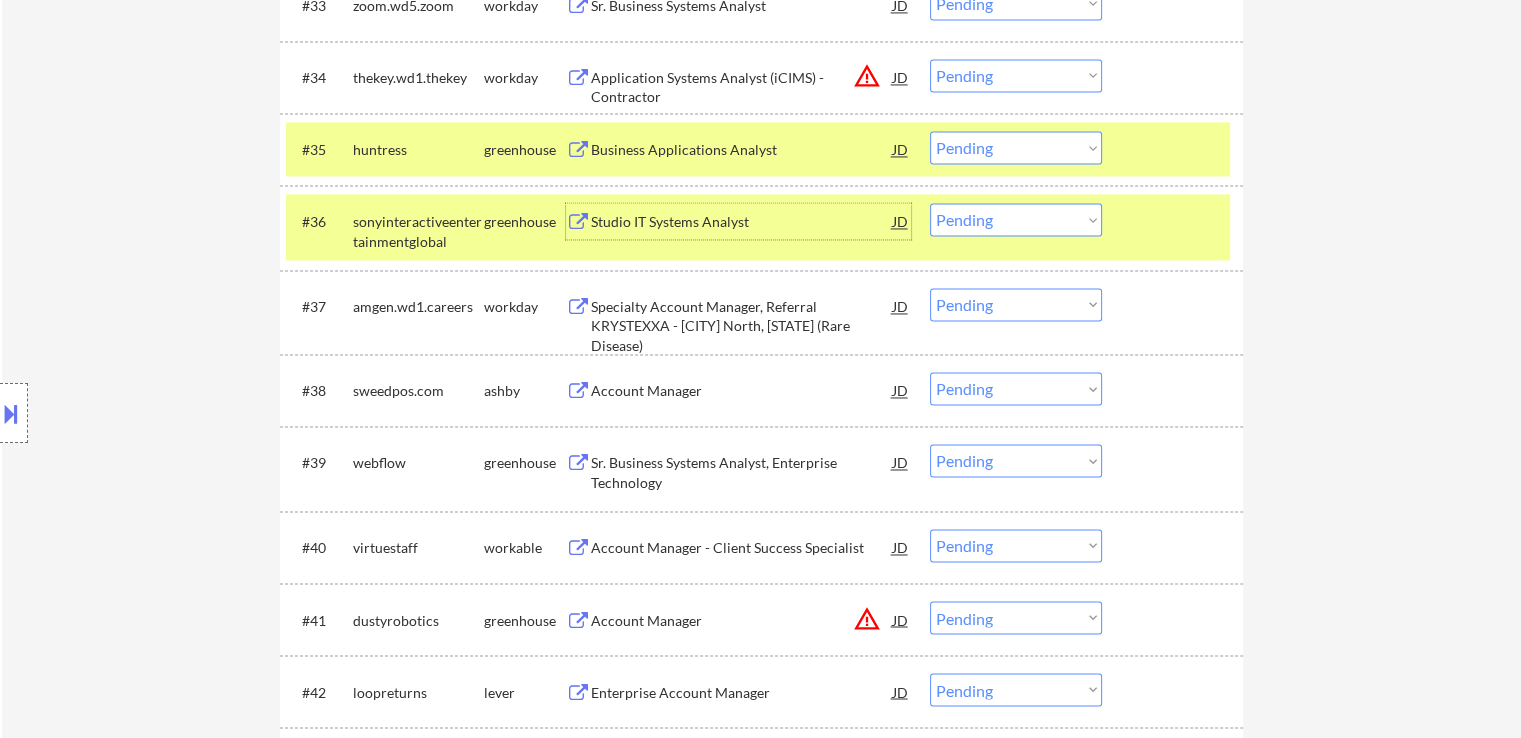 click on "Log in to get started" at bounding box center [64, -2179] 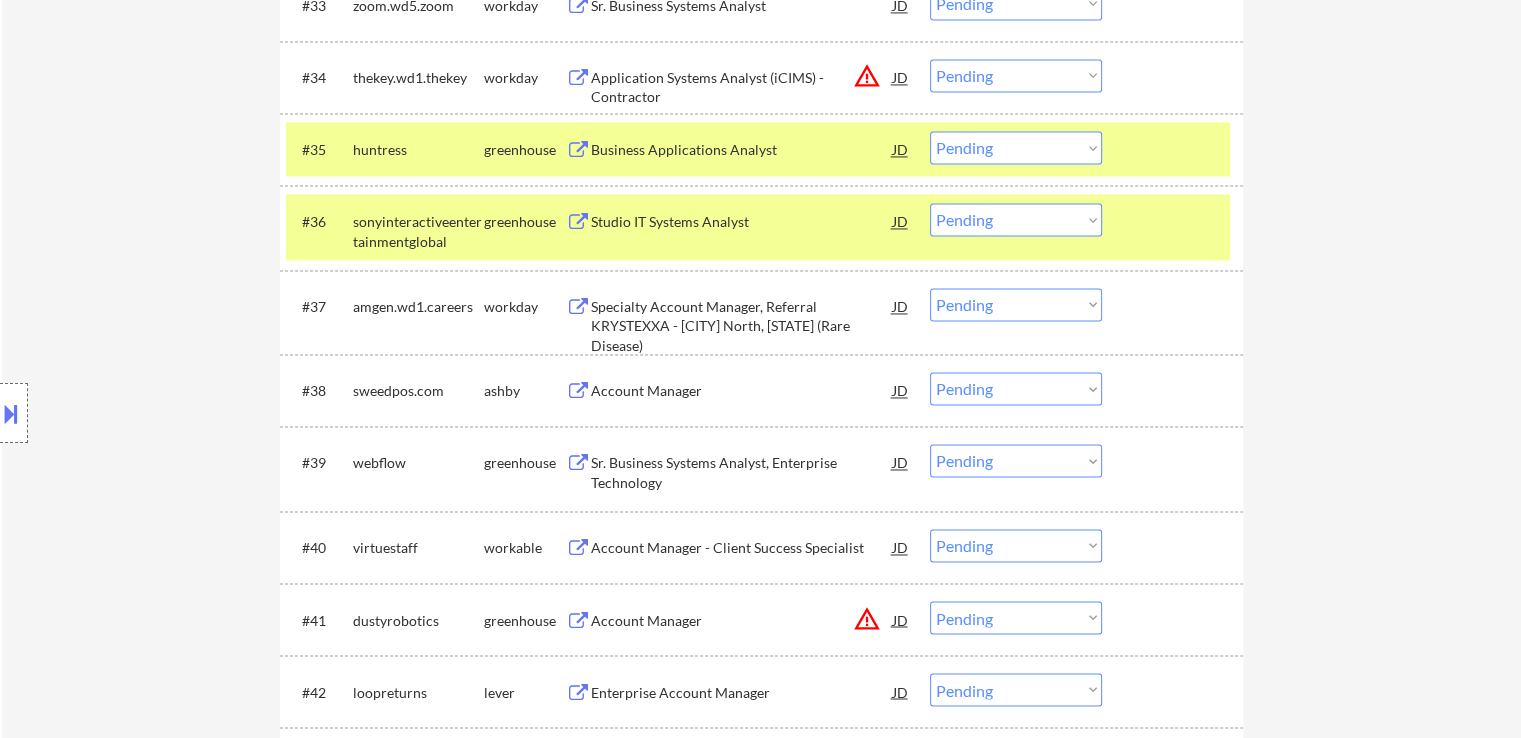 click 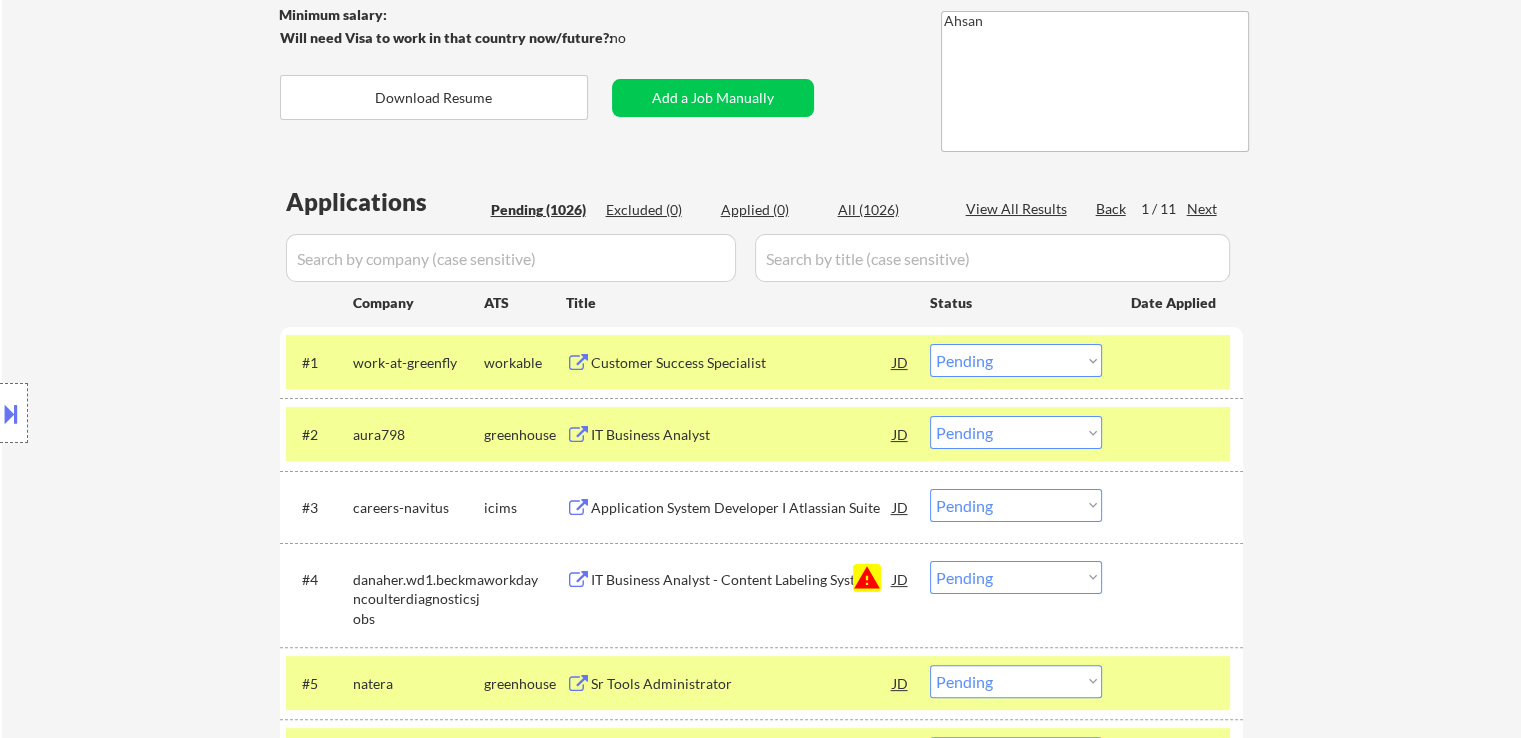 scroll, scrollTop: 400, scrollLeft: 0, axis: vertical 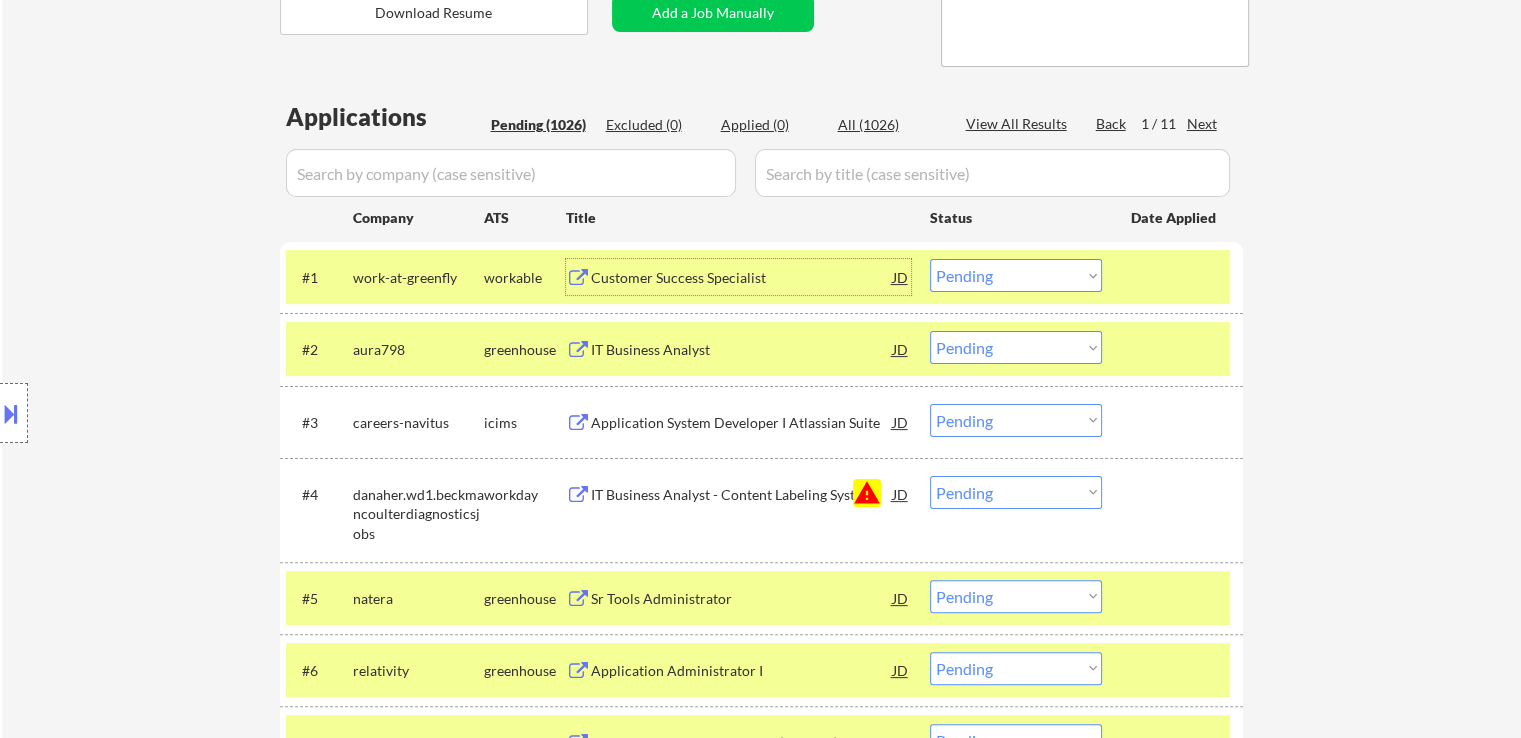 click on "Customer Success Specialist" at bounding box center [742, 278] 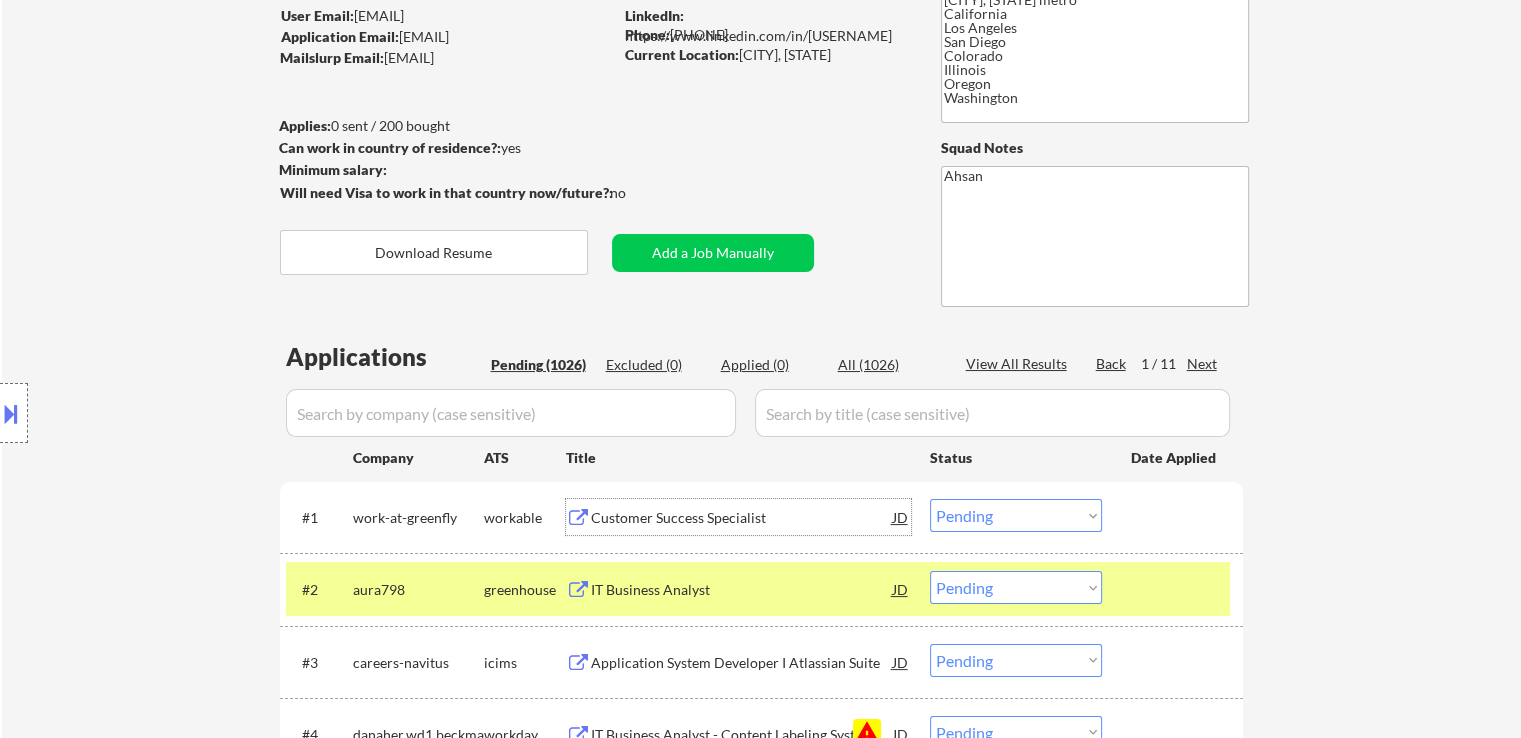 scroll, scrollTop: 0, scrollLeft: 0, axis: both 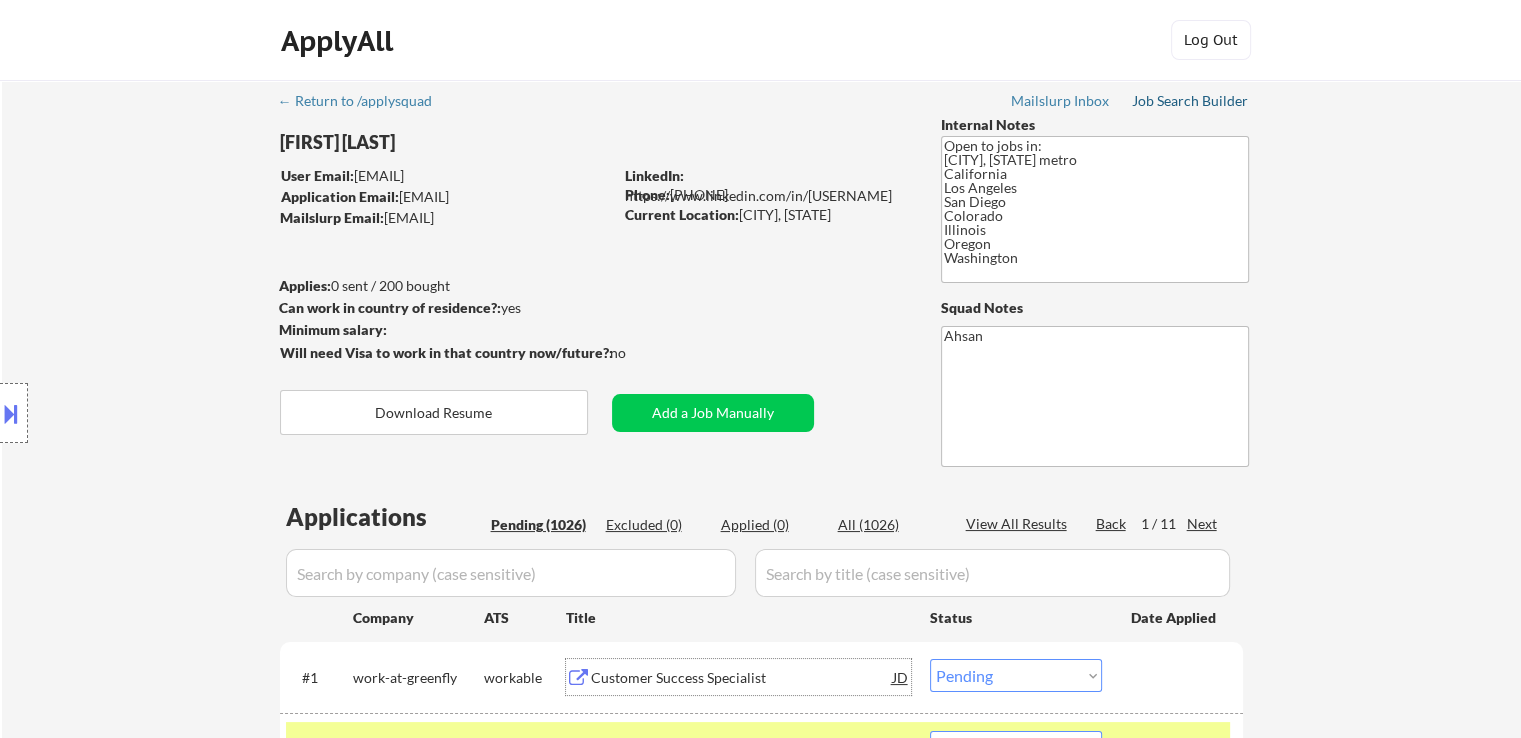 click on "Job Search Builder" at bounding box center (1190, 101) 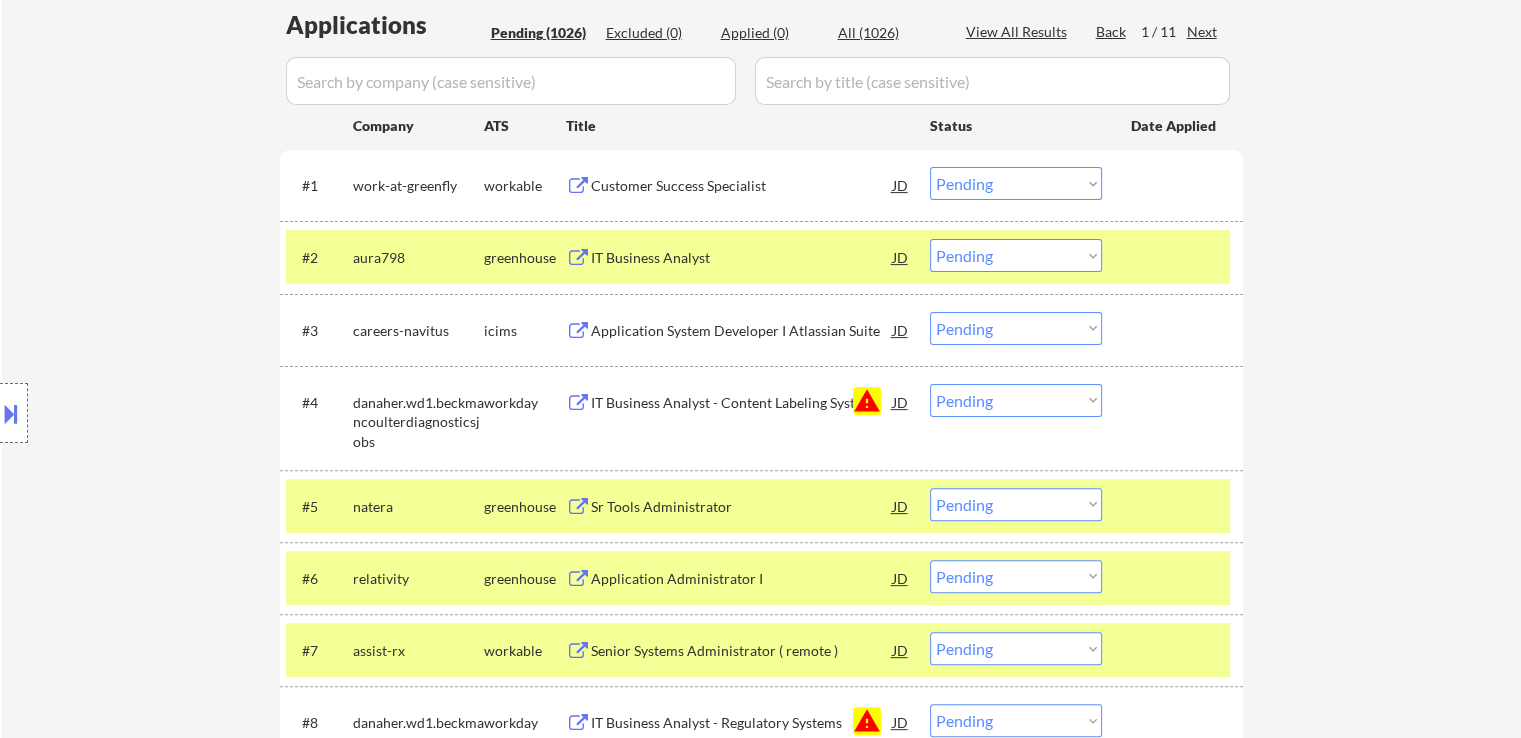 scroll, scrollTop: 600, scrollLeft: 0, axis: vertical 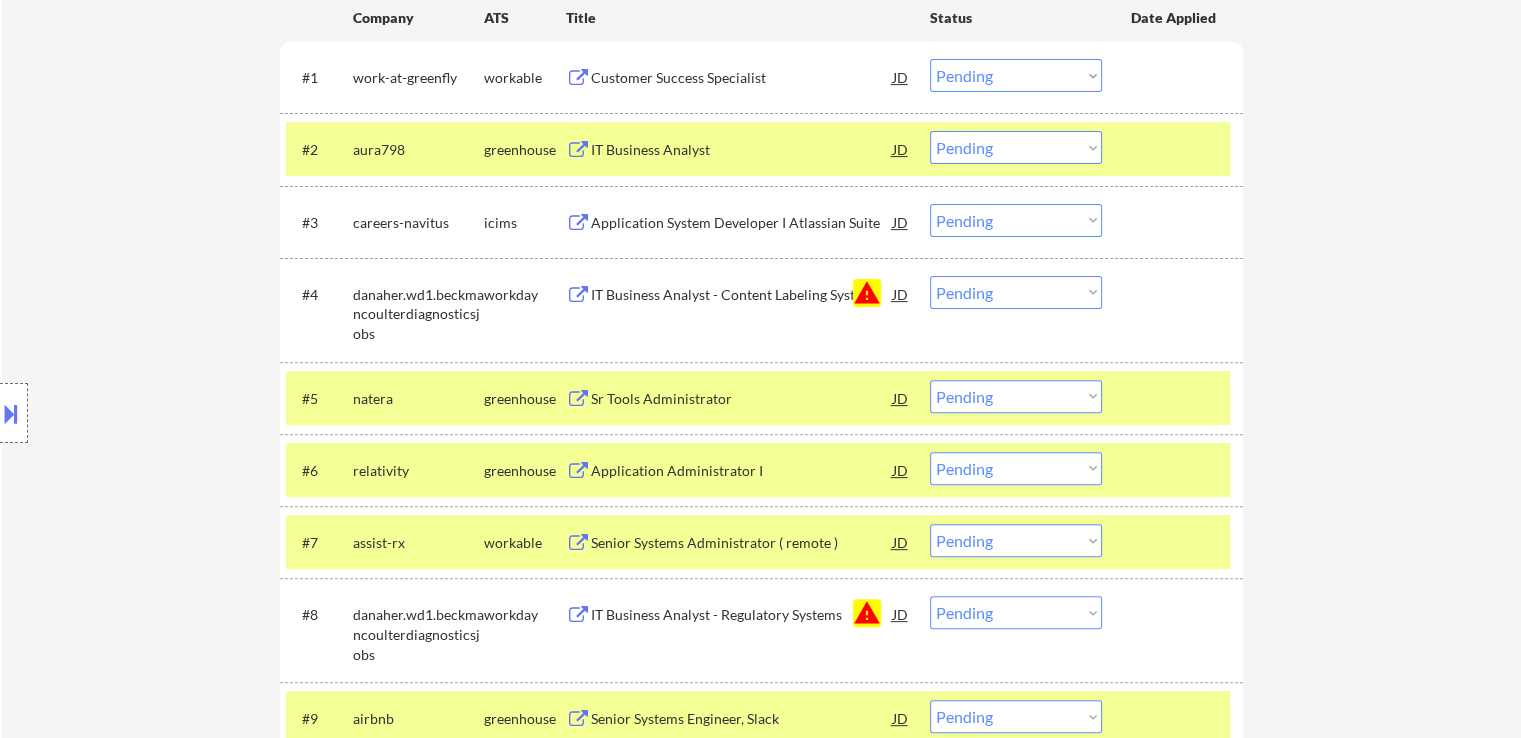 click on "Choose an option... Pending Applied Excluded (Questions) Excluded (Expired) Excluded (Location) Excluded (Bad Match) Excluded (Blocklist) Excluded (Salary) Excluded (Other)" at bounding box center (1016, 75) 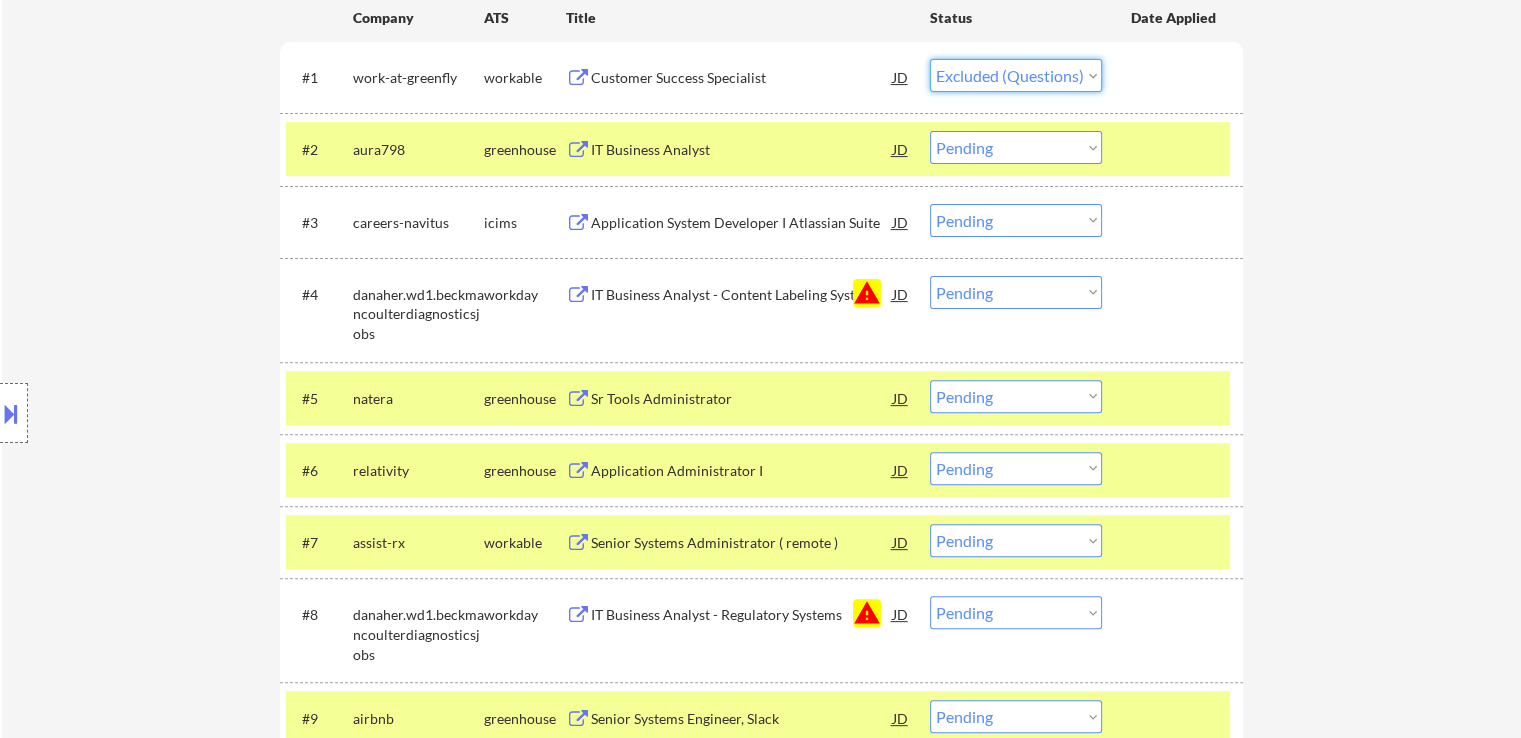 click on "Choose an option... Pending Applied Excluded (Questions) Excluded (Expired) Excluded (Location) Excluded (Bad Match) Excluded (Blocklist) Excluded (Salary) Excluded (Other)" at bounding box center (1016, 75) 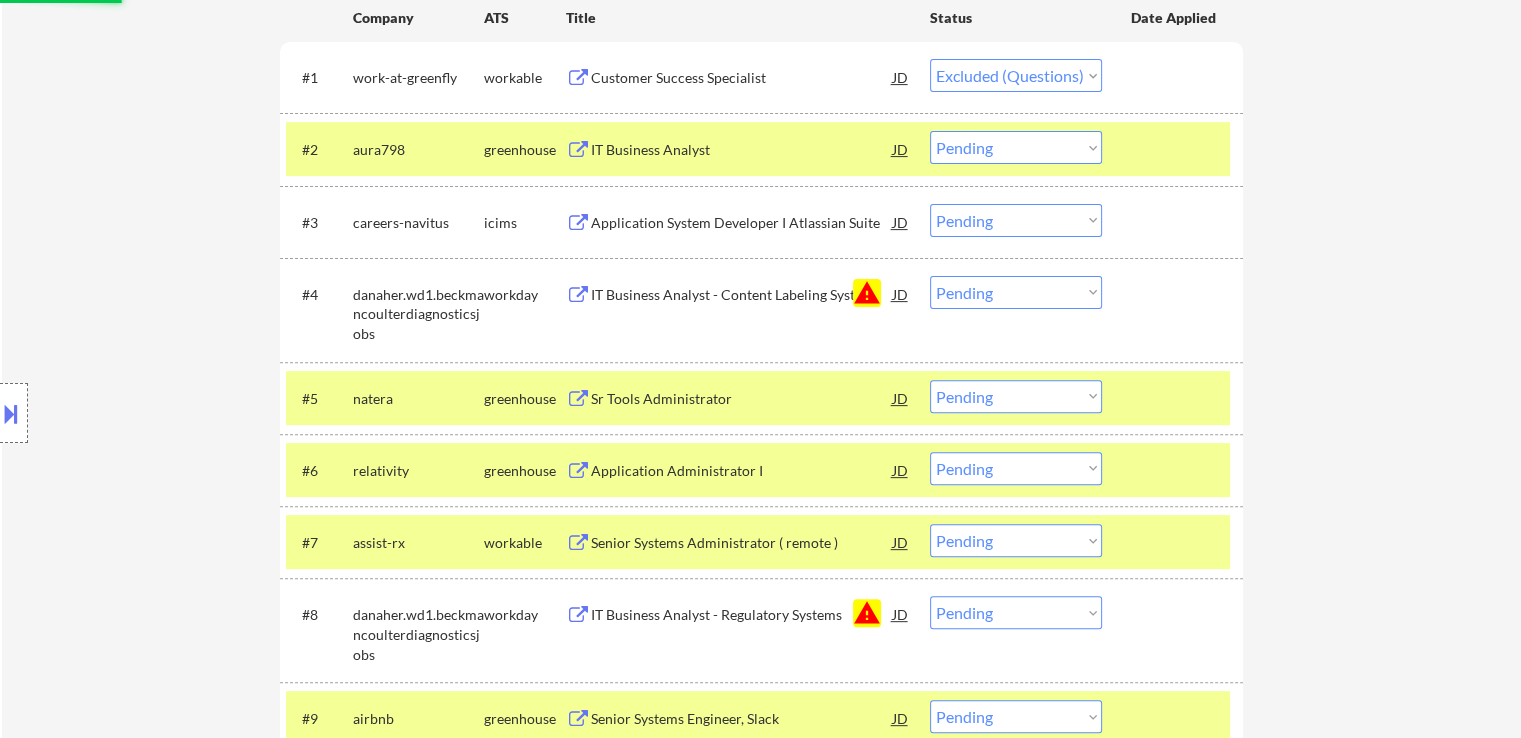 click on "IT Business Analyst" at bounding box center (742, 150) 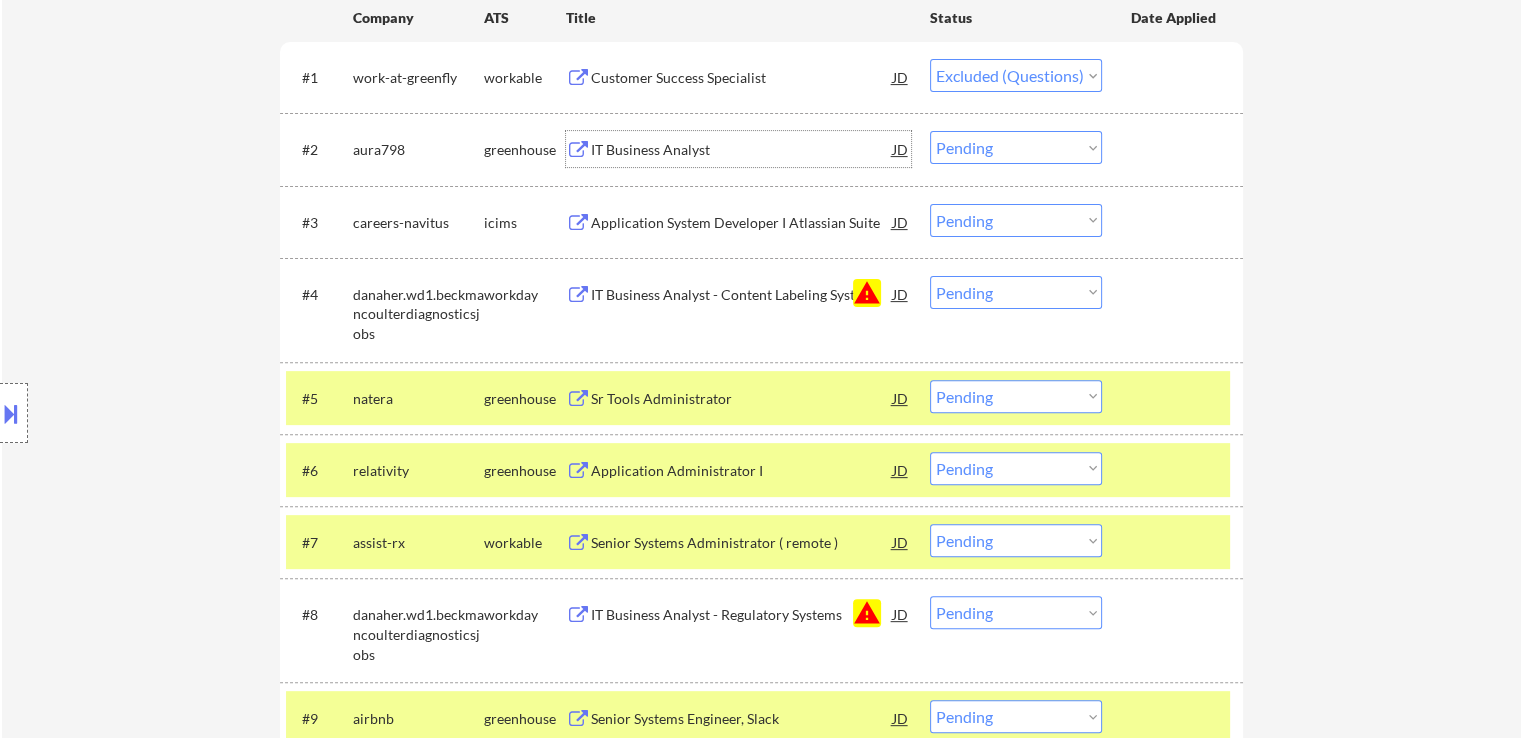 select on ""pending"" 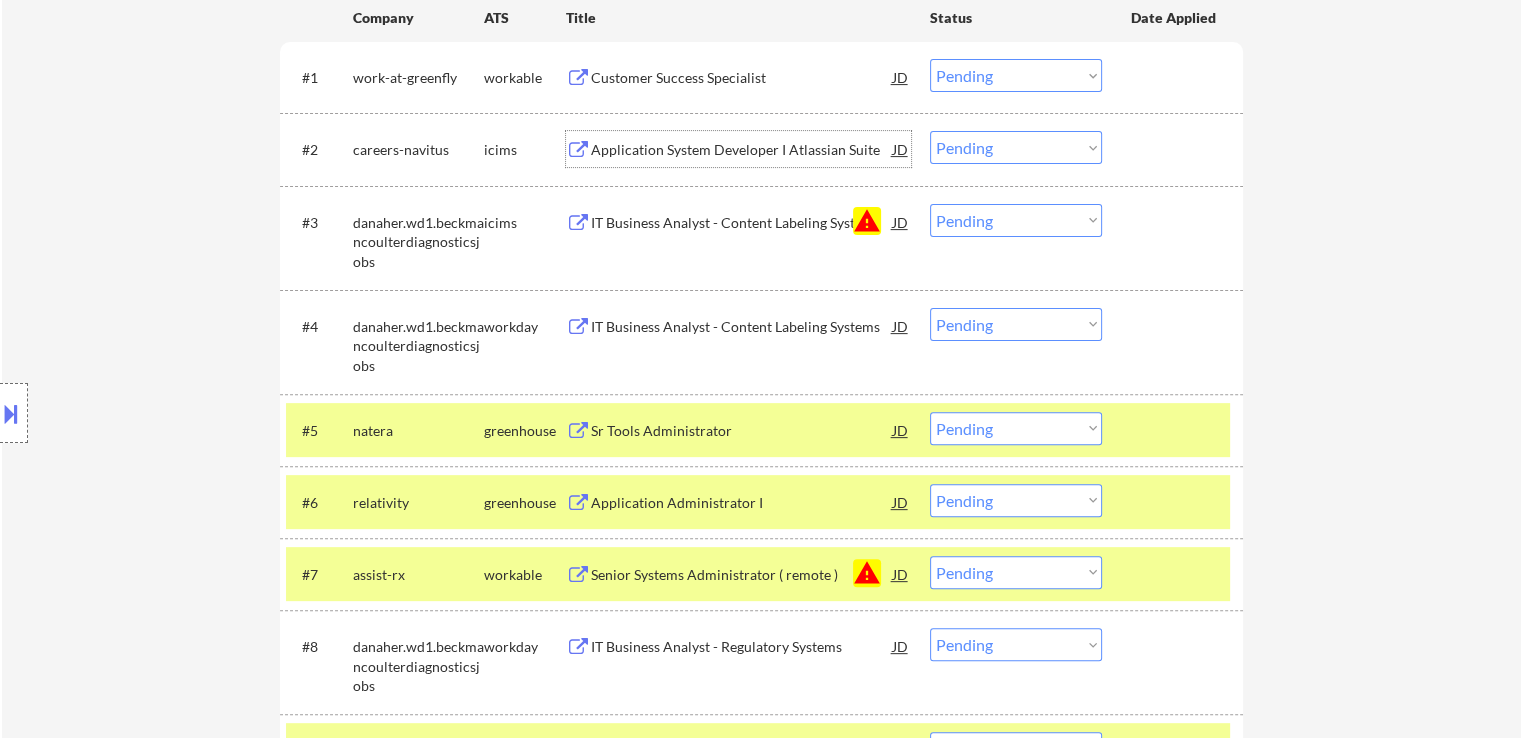 click on "Choose an option... Pending Applied Excluded (Questions) Excluded (Expired) Excluded (Location) Excluded (Bad Match) Excluded (Blocklist) Excluded (Salary) Excluded (Other)" at bounding box center (1016, 220) 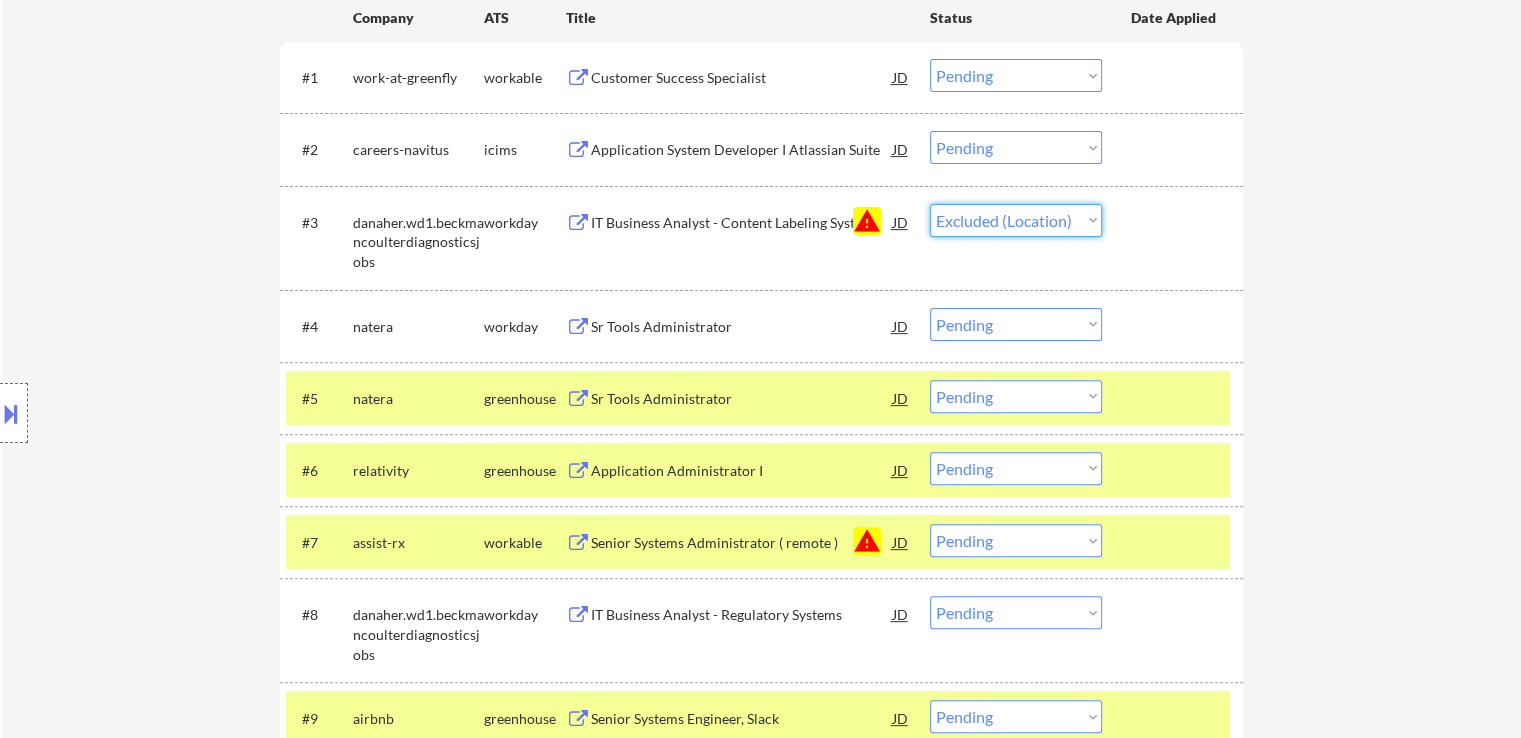 click on "Choose an option... Pending Applied Excluded (Questions) Excluded (Expired) Excluded (Location) Excluded (Bad Match) Excluded (Blocklist) Excluded (Salary) Excluded (Other)" at bounding box center (1016, 220) 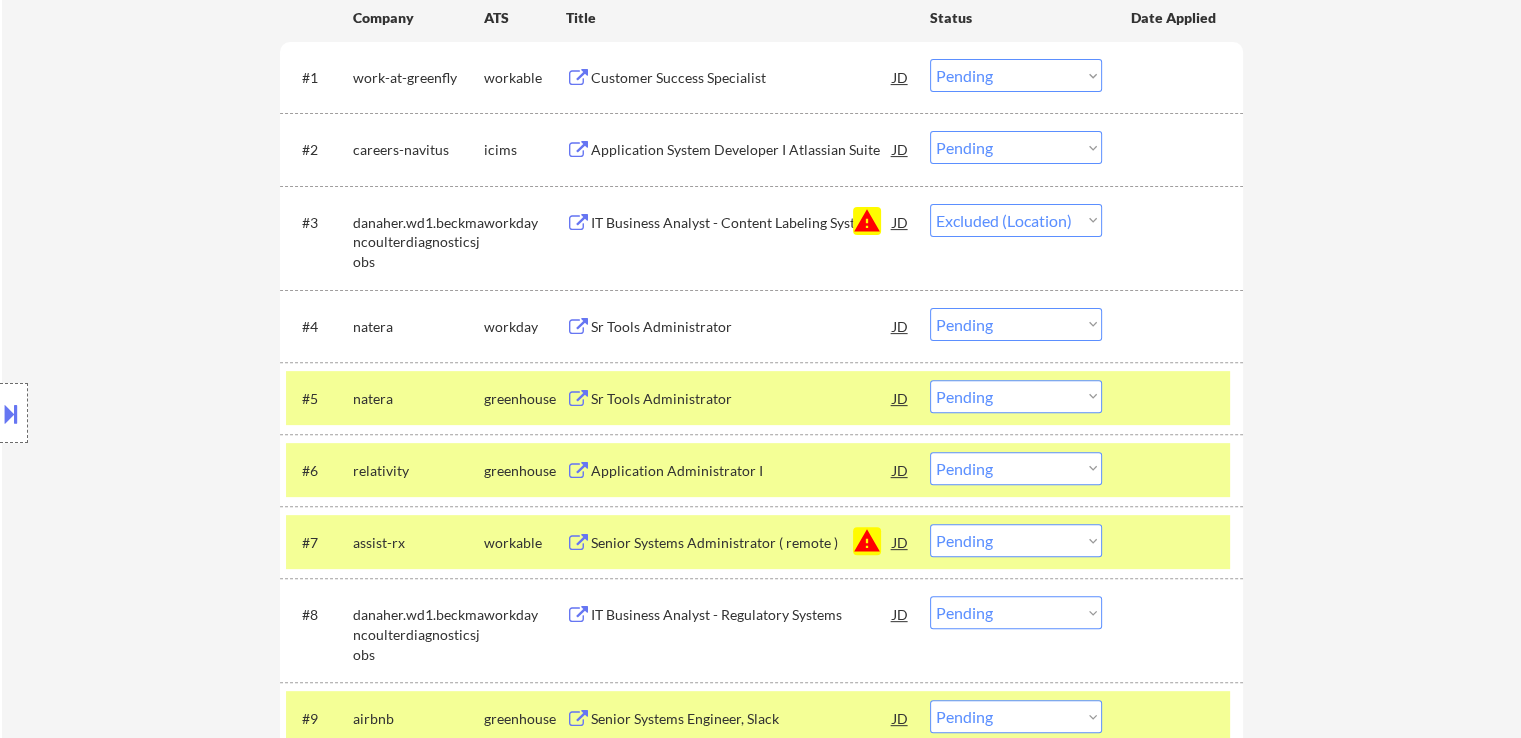 click on "Choose an option... Pending Applied Excluded (Questions) Excluded (Expired) Excluded (Location) Excluded (Bad Match) Excluded (Blocklist) Excluded (Salary) Excluded (Other)" at bounding box center (1016, 540) 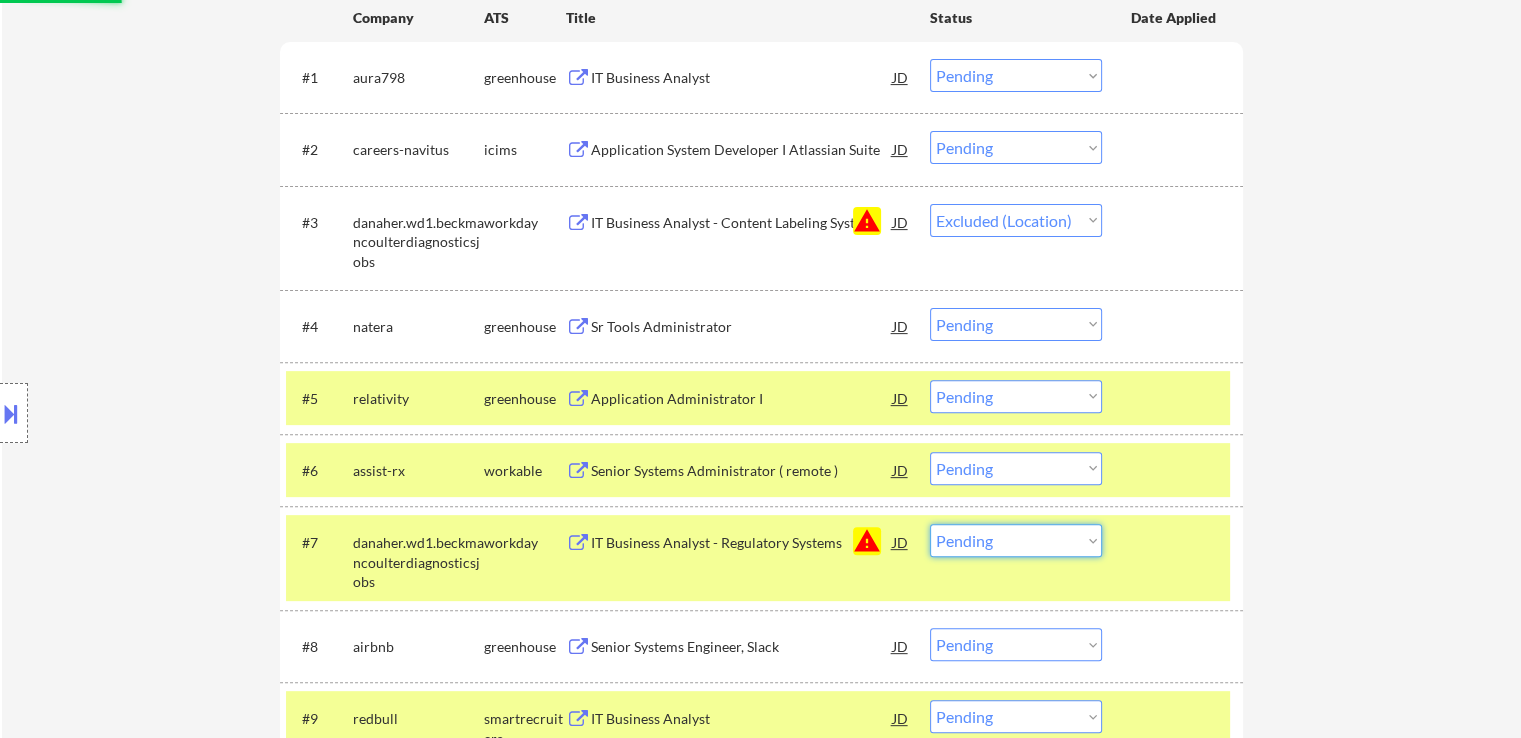 click on "← Return to /applysquad Mailslurp Inbox Job Search Builder Catherine White User Email:  catwhite347@gmail.com Application Email:  catwhite347@gmail.com Mailslurp Email:  catherine.white@mailflux.com LinkedIn:   https://www.linkedin.com/in/cat-w
Phone:  480-420-7404 Current Location:  Mesa, Arizona Applies:  0 sent / 200 bought Internal Notes Open to jobs in:
Phoenix, AZ metro
California
Los Angeles
San Diego
Colorado
Illinois
Oregon
Washington Can work in country of residence?:  yes Squad Notes Minimum salary:   Will need Visa to work in that country now/future?:   no Download Resume Add a Job Manually Ahsan Applications Pending (1025) Excluded (1) Applied (0) All (1026) View All Results Back 1 / 11
Next Company ATS Title Status Date Applied #1 aura798 greenhouse IT Business Analyst JD Choose an option... Pending Applied Excluded (Questions) Excluded (Expired) Excluded (Location) Excluded (Bad Match) Excluded (Blocklist) Excluded (Salary) Excluded (Other) success #2 careers-navitus icims JD Pending #3 JD" at bounding box center (761, 3686) 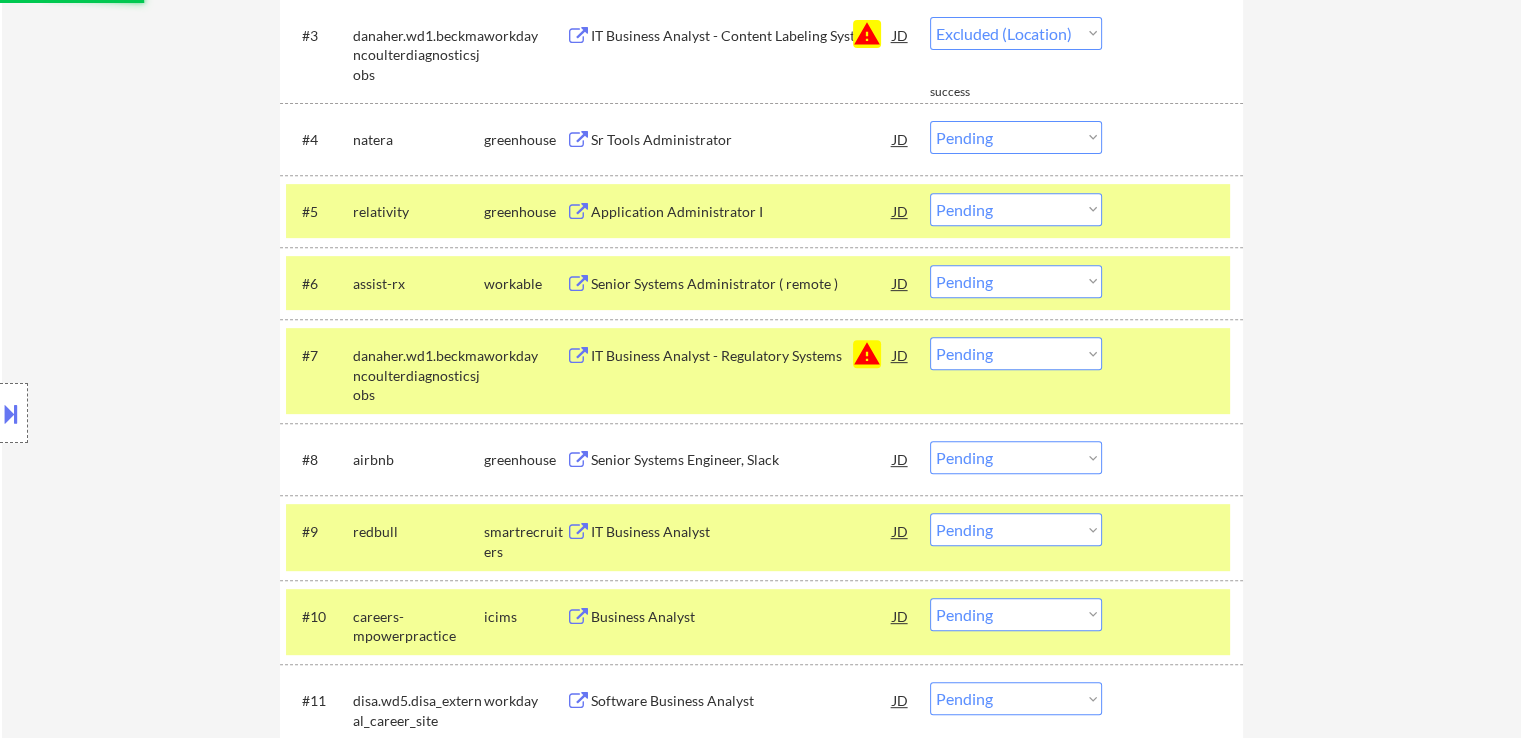 select on ""pending"" 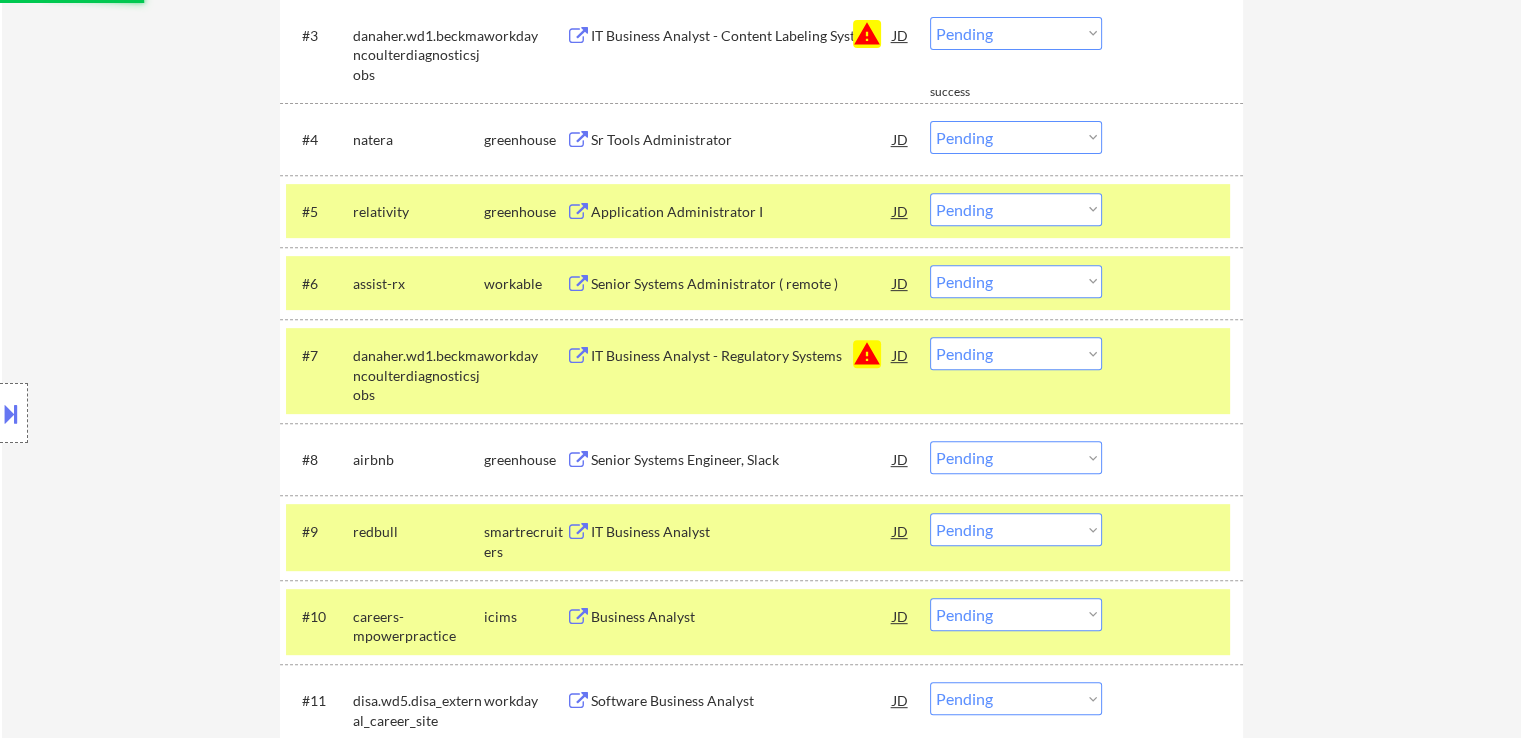 scroll, scrollTop: 800, scrollLeft: 0, axis: vertical 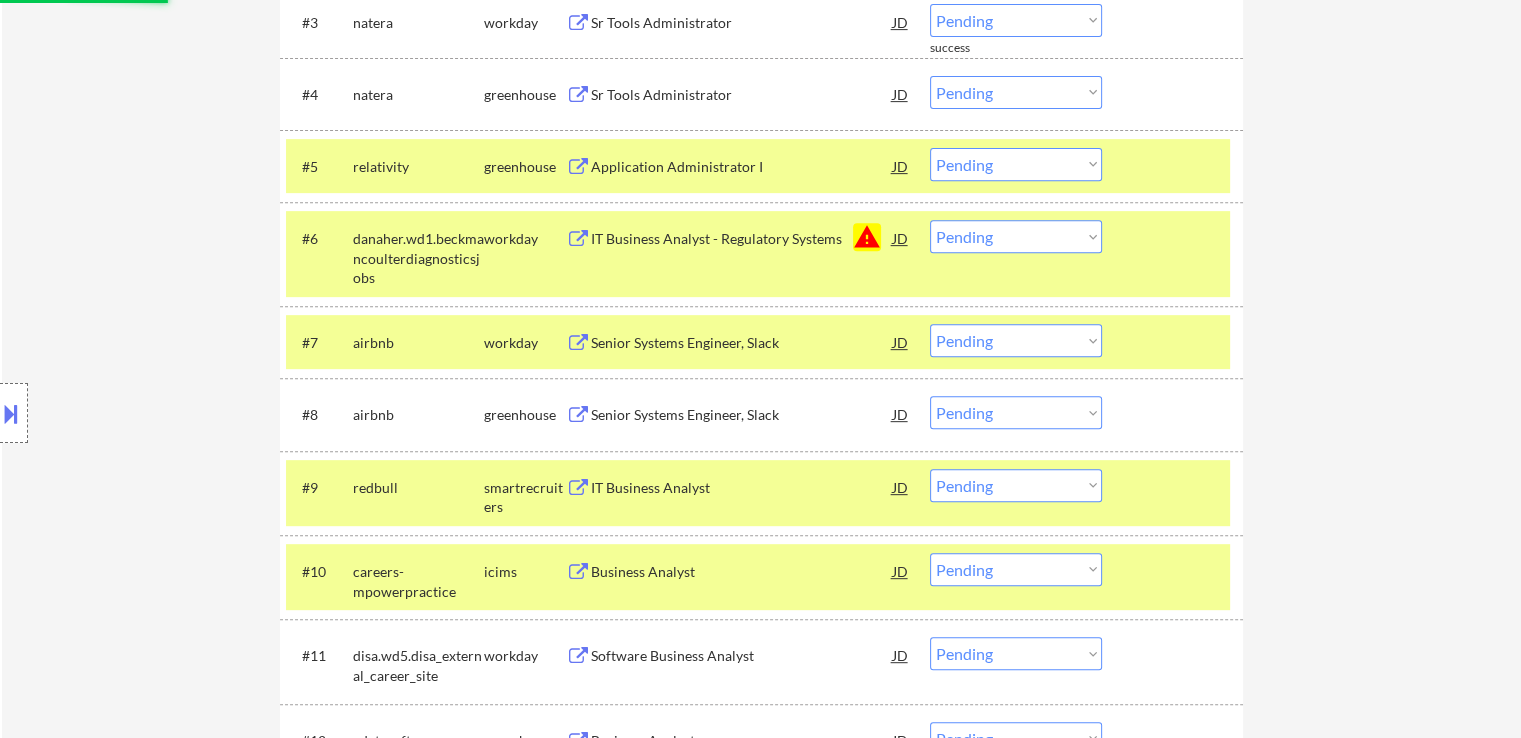 click on "Choose an option... Pending Applied Excluded (Questions) Excluded (Expired) Excluded (Location) Excluded (Bad Match) Excluded (Blocklist) Excluded (Salary) Excluded (Other)" at bounding box center (1016, 236) 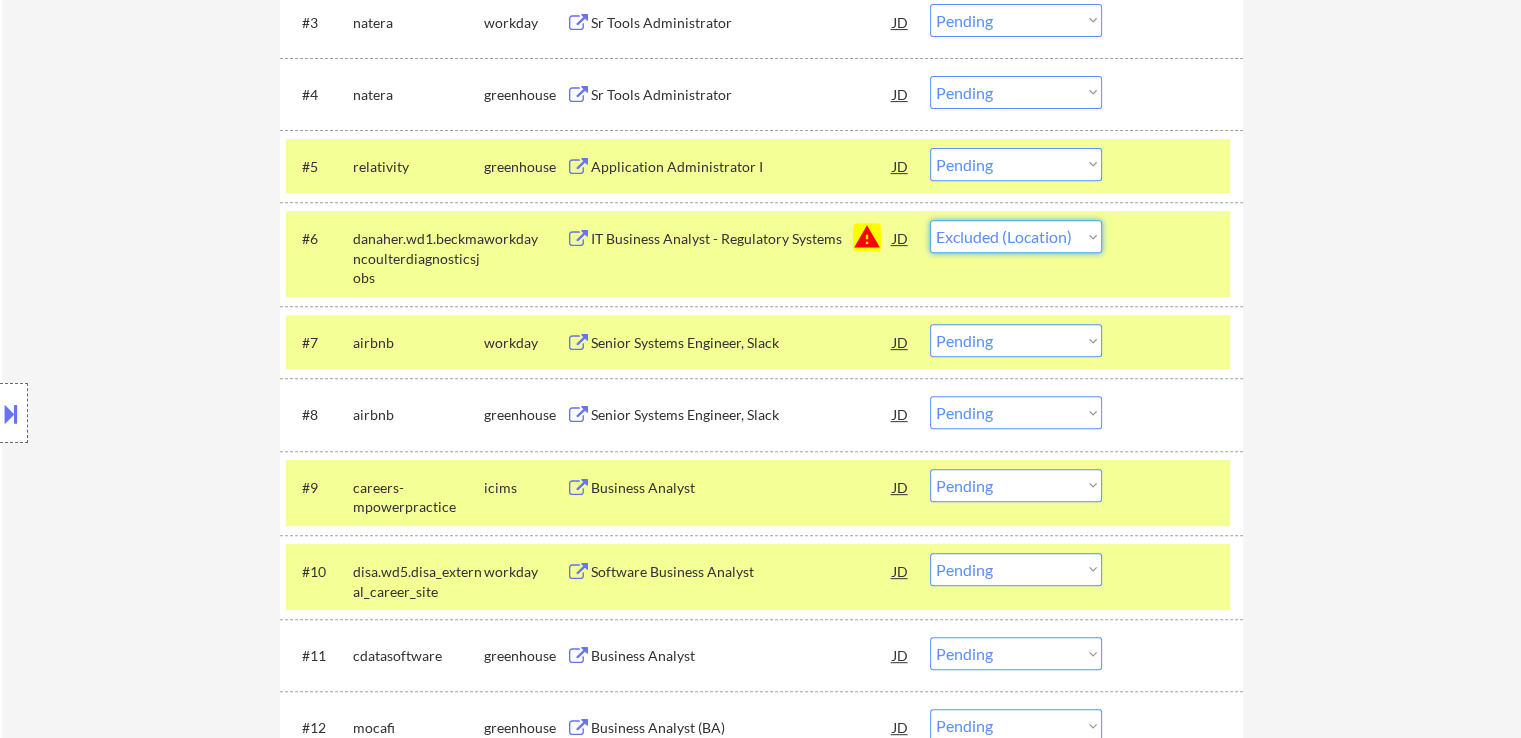 click on "Choose an option... Pending Applied Excluded (Questions) Excluded (Expired) Excluded (Location) Excluded (Bad Match) Excluded (Blocklist) Excluded (Salary) Excluded (Other)" at bounding box center (1016, 236) 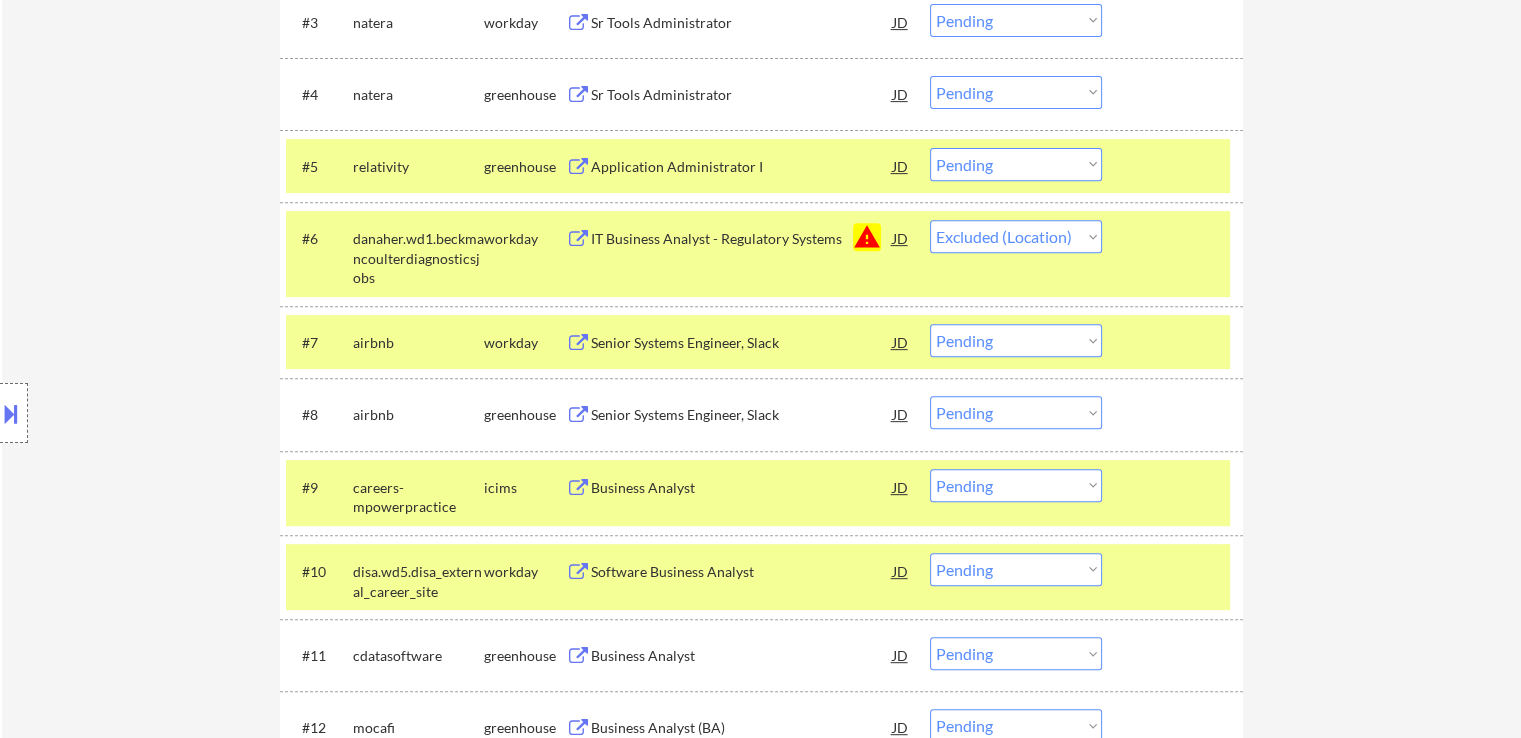 click on "← Return to /applysquad Mailslurp Inbox Job Search Builder Catherine White User Email:  catwhite347@gmail.com Application Email:  catwhite347@gmail.com Mailslurp Email:  catherine.white@mailflux.com LinkedIn:   https://www.linkedin.com/in/cat-w
Phone:  480-420-7404 Current Location:  Mesa, Arizona Applies:  0 sent / 200 bought Internal Notes Open to jobs in:
Phoenix, AZ metro
California
Los Angeles
San Diego
Colorado
Illinois
Oregon
Washington Can work in country of residence?:  yes Squad Notes Minimum salary:   Will need Visa to work in that country now/future?:   no Download Resume Add a Job Manually Ahsan Applications Pending (1024) Excluded (2) Applied (0) All (1026) View All Results Back 1 / 11
Next Company ATS Title Status Date Applied #1 aura798 greenhouse IT Business Analyst JD Choose an option... Pending Applied Excluded (Questions) Excluded (Expired) Excluded (Location) Excluded (Bad Match) Excluded (Blocklist) Excluded (Salary) Excluded (Other) success #2 careers-navitus icims JD Pending #3 JD" at bounding box center (761, 3492) 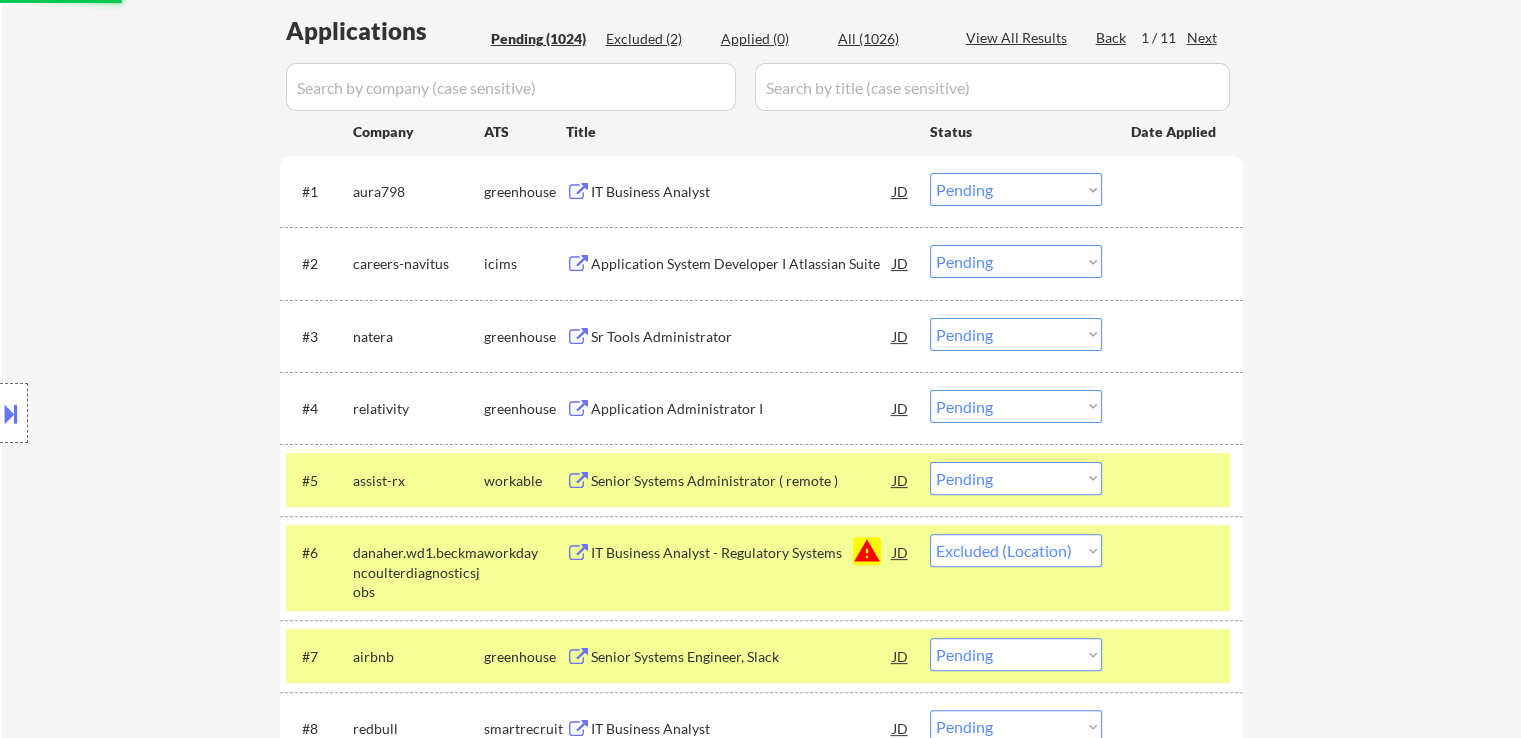 scroll, scrollTop: 400, scrollLeft: 0, axis: vertical 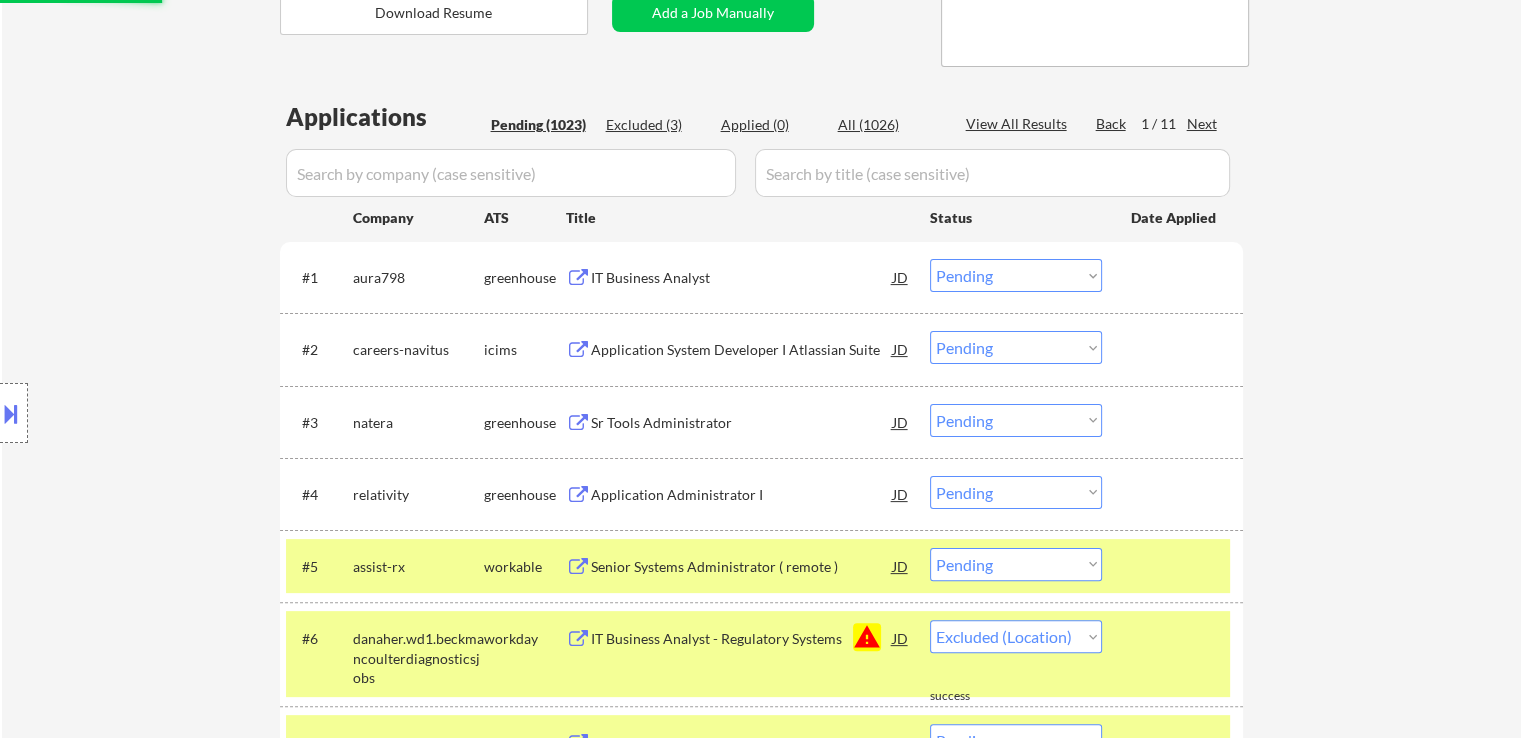 select on ""pending"" 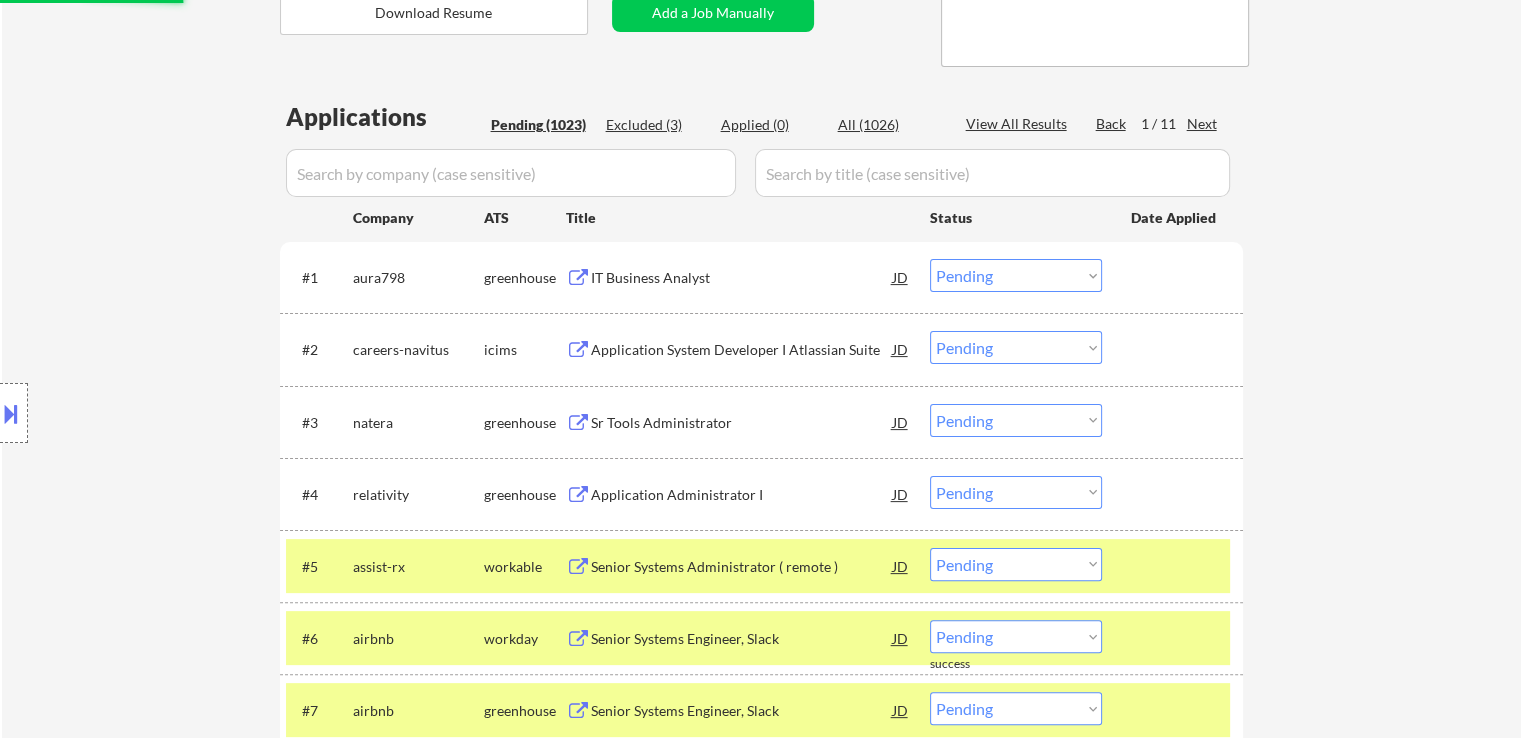 scroll, scrollTop: 500, scrollLeft: 0, axis: vertical 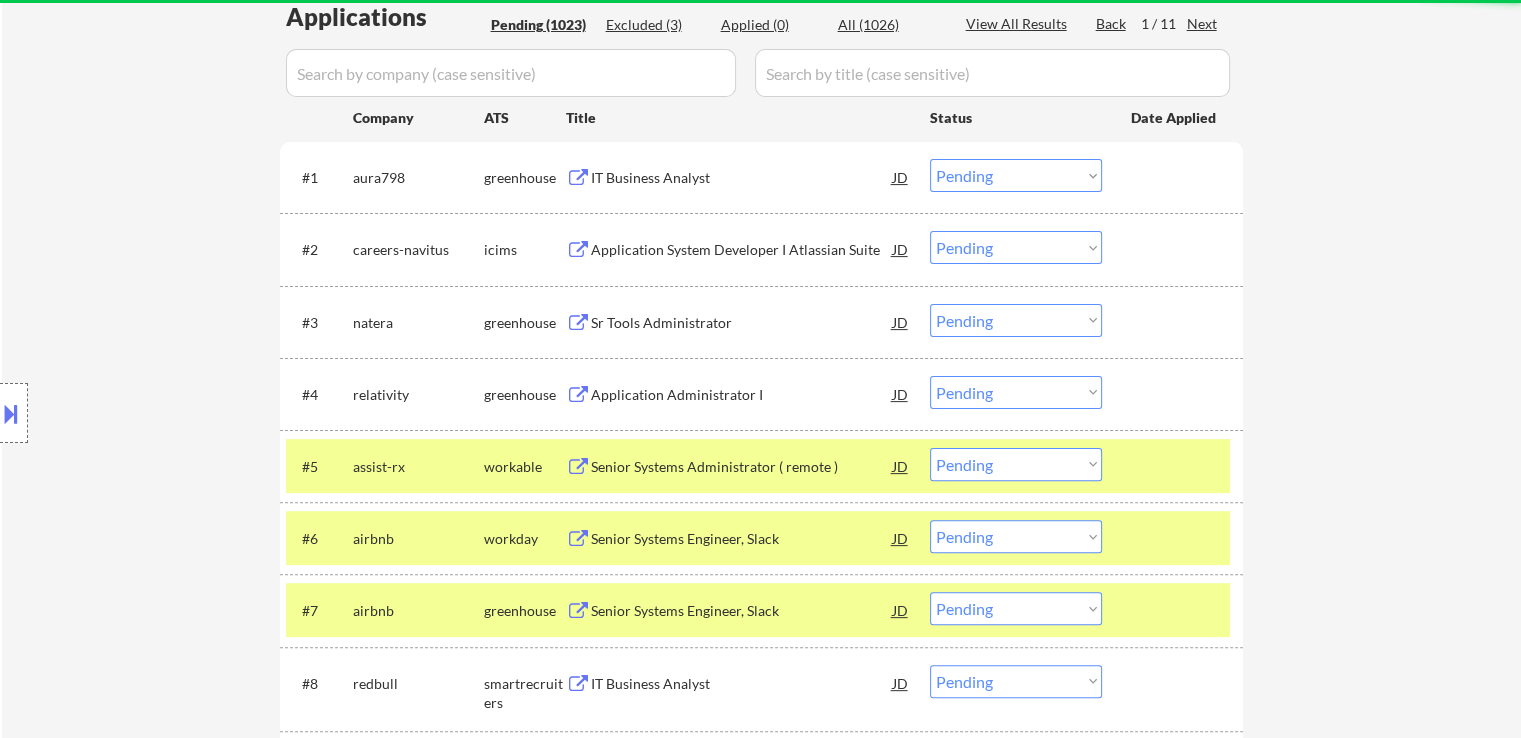 click on "Sr Tools Administrator" at bounding box center [742, 323] 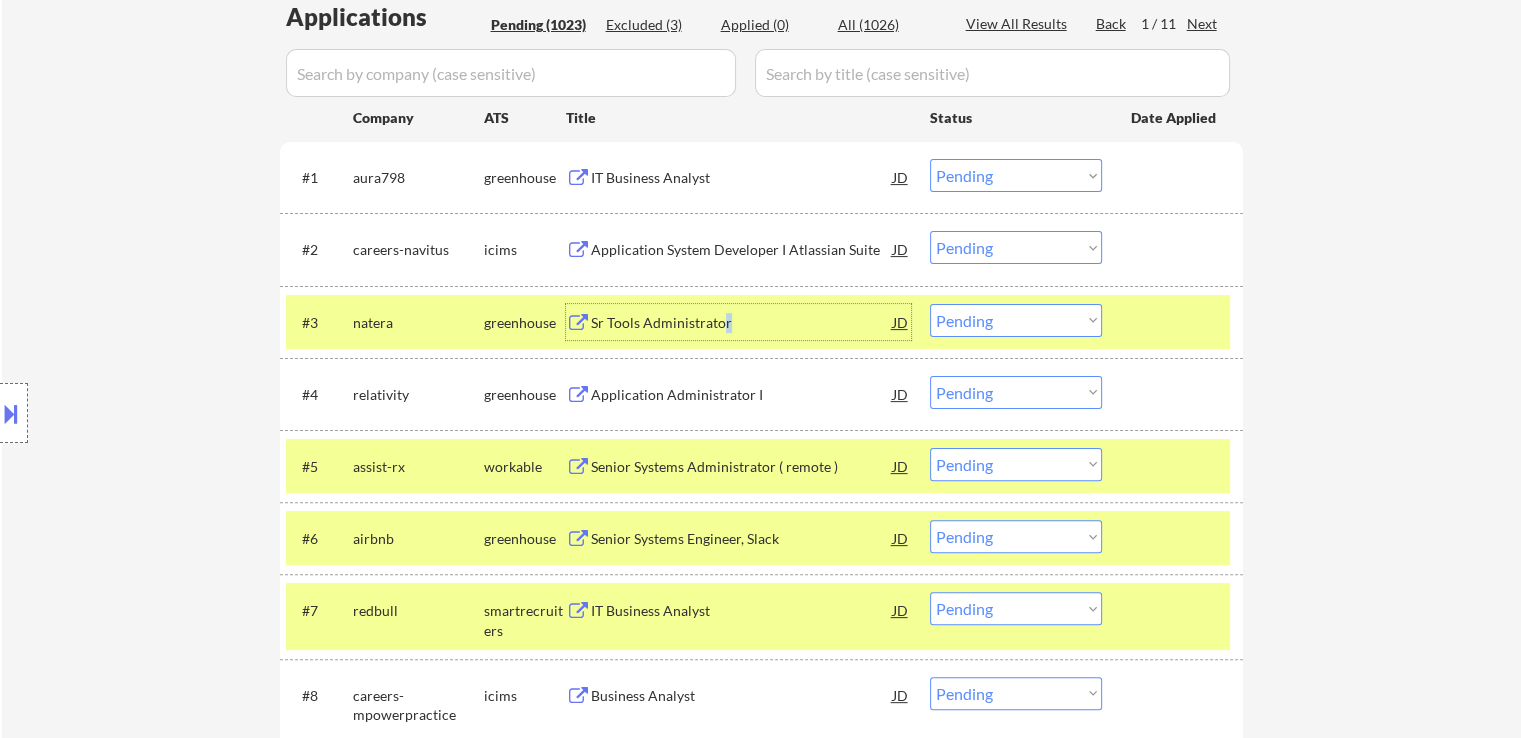 click on "Choose an option... Pending Applied Excluded (Questions) Excluded (Expired) Excluded (Location) Excluded (Bad Match) Excluded (Blocklist) Excluded (Salary) Excluded (Other)" at bounding box center [1016, 175] 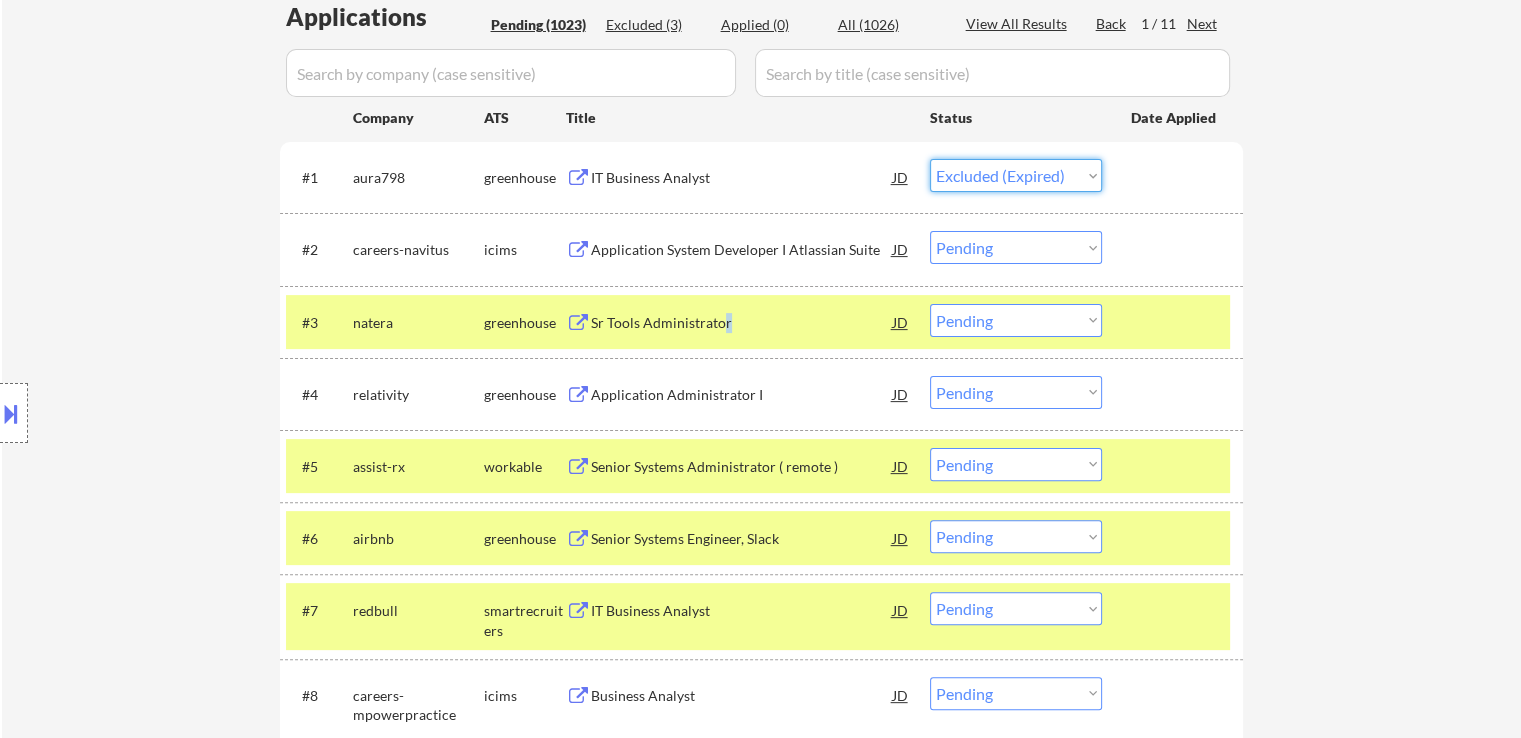click on "Choose an option... Pending Applied Excluded (Questions) Excluded (Expired) Excluded (Location) Excluded (Bad Match) Excluded (Blocklist) Excluded (Salary) Excluded (Other)" at bounding box center [1016, 175] 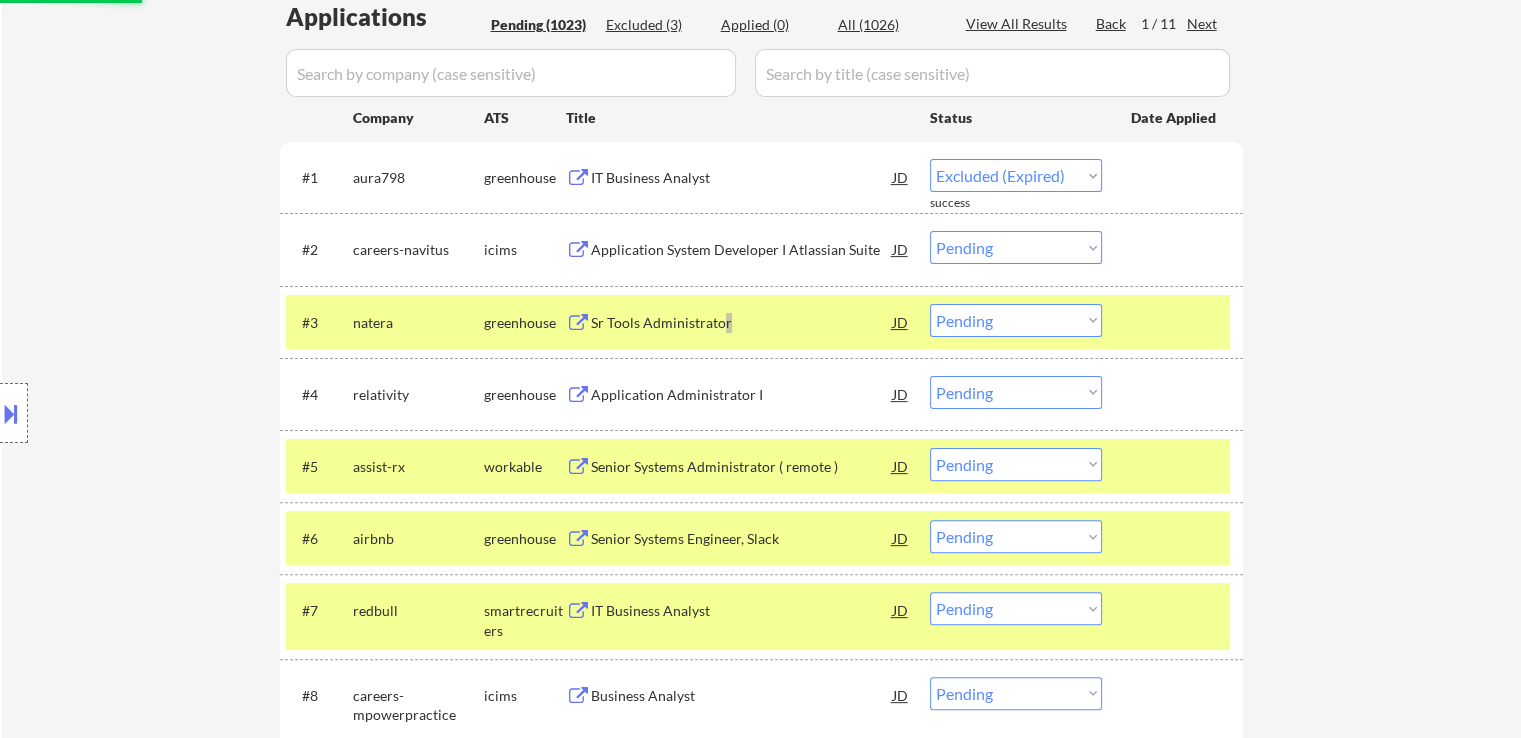 select on ""pending"" 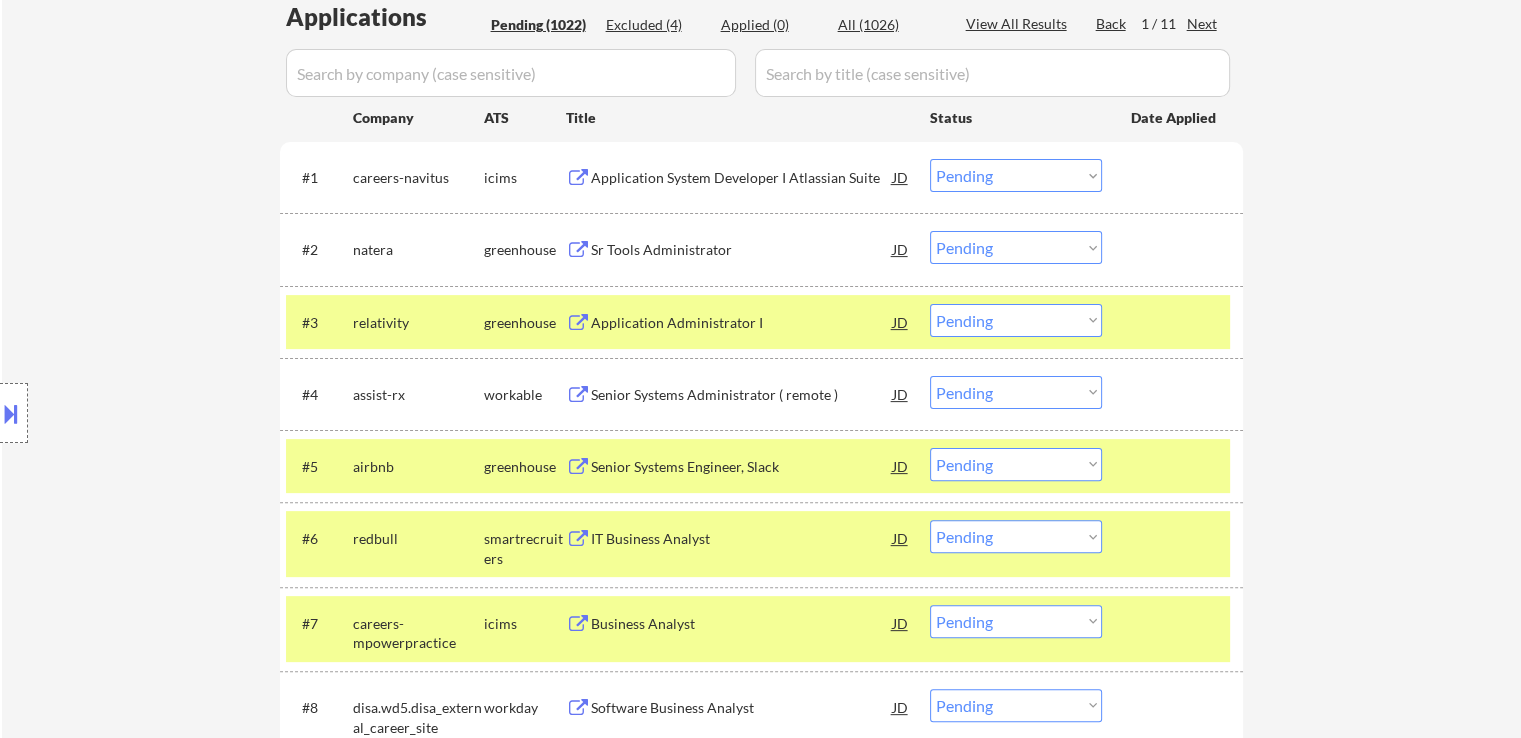 click on "Application Administrator I" at bounding box center (742, 323) 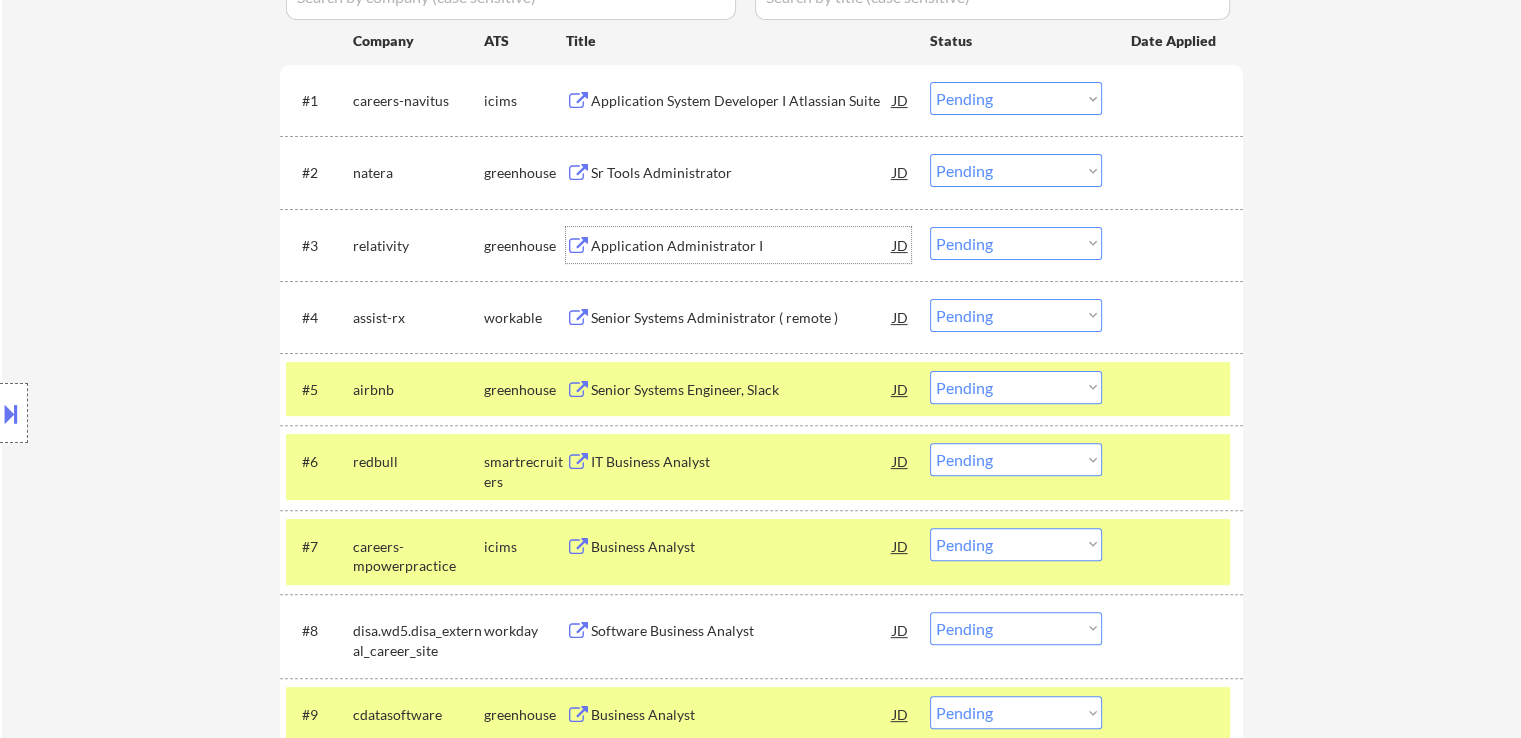 scroll, scrollTop: 600, scrollLeft: 0, axis: vertical 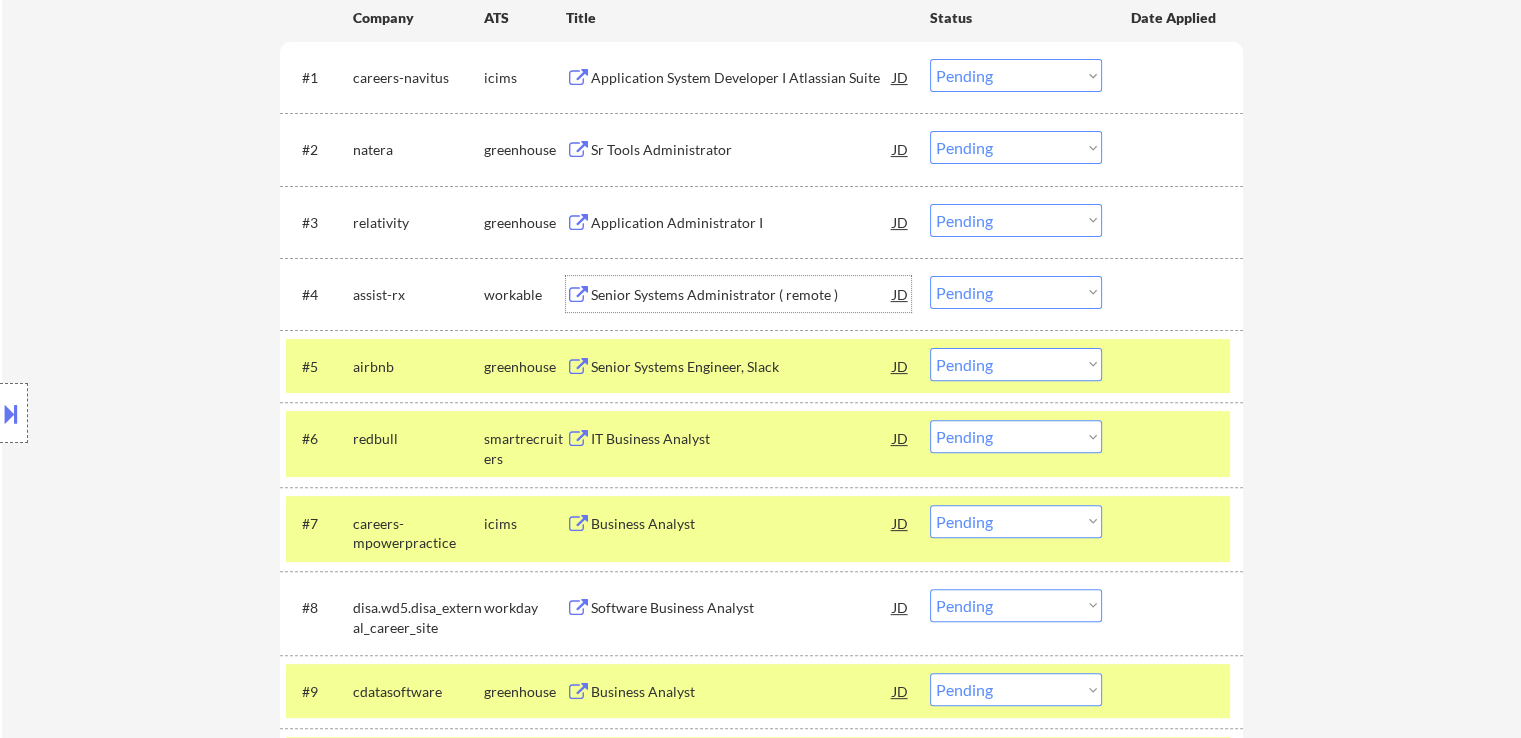 click on "Senior Systems Administrator ( remote )" at bounding box center (742, 295) 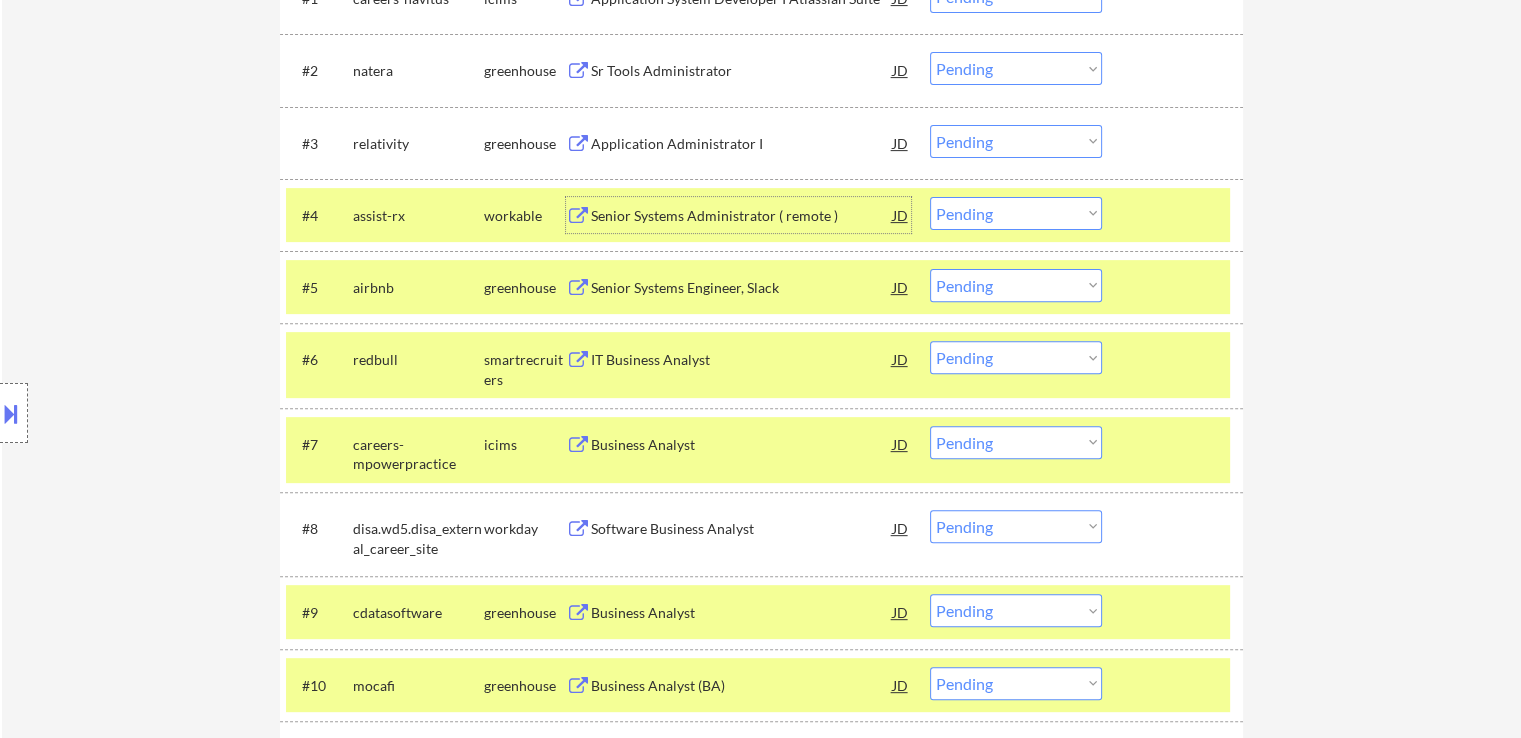 scroll, scrollTop: 800, scrollLeft: 0, axis: vertical 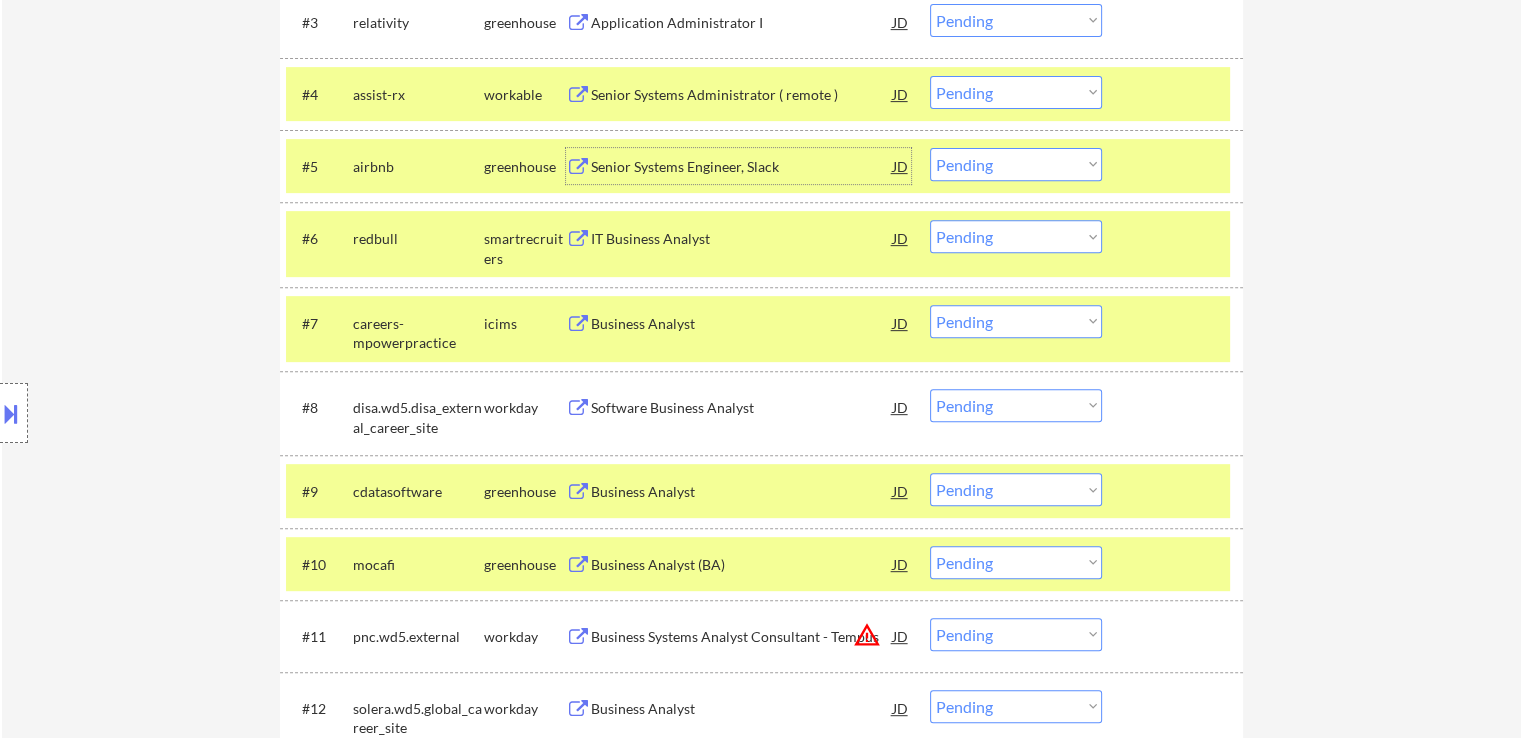 click on "Senior Systems Engineer, Slack" at bounding box center (742, 167) 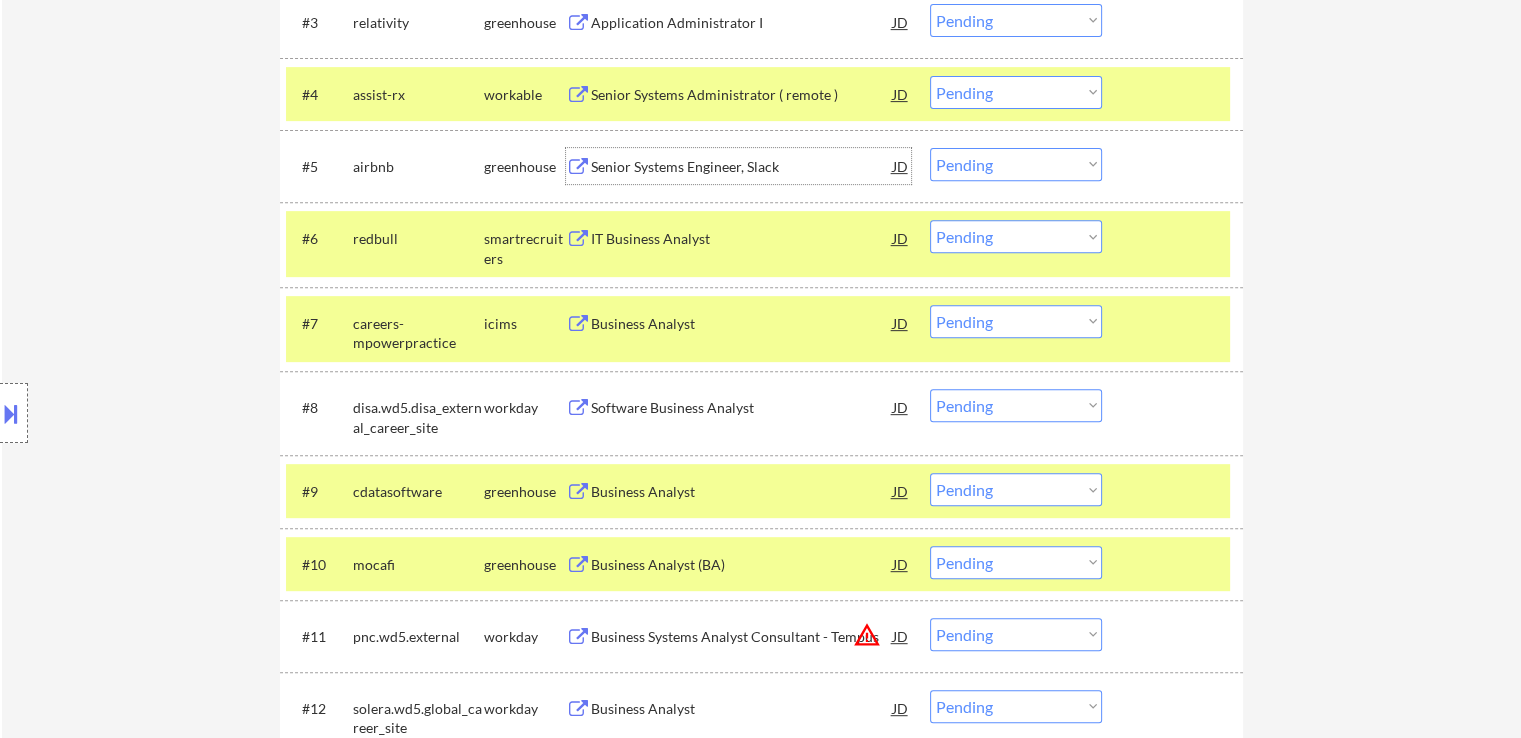 click on "Choose an option... Pending Applied Excluded (Questions) Excluded (Expired) Excluded (Location) Excluded (Bad Match) Excluded (Blocklist) Excluded (Salary) Excluded (Other)" at bounding box center (1016, 164) 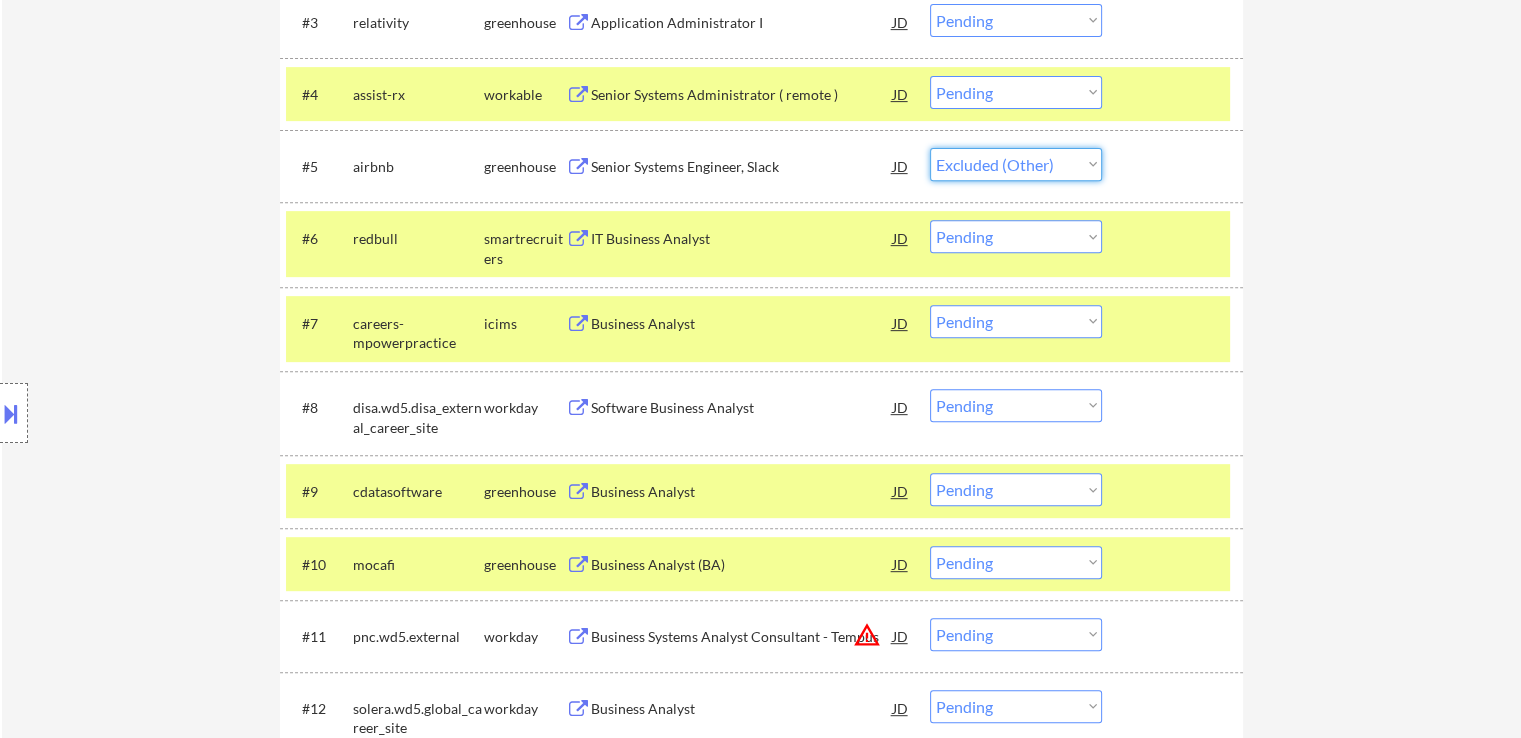click on "Choose an option... Pending Applied Excluded (Questions) Excluded (Expired) Excluded (Location) Excluded (Bad Match) Excluded (Blocklist) Excluded (Salary) Excluded (Other)" at bounding box center (1016, 164) 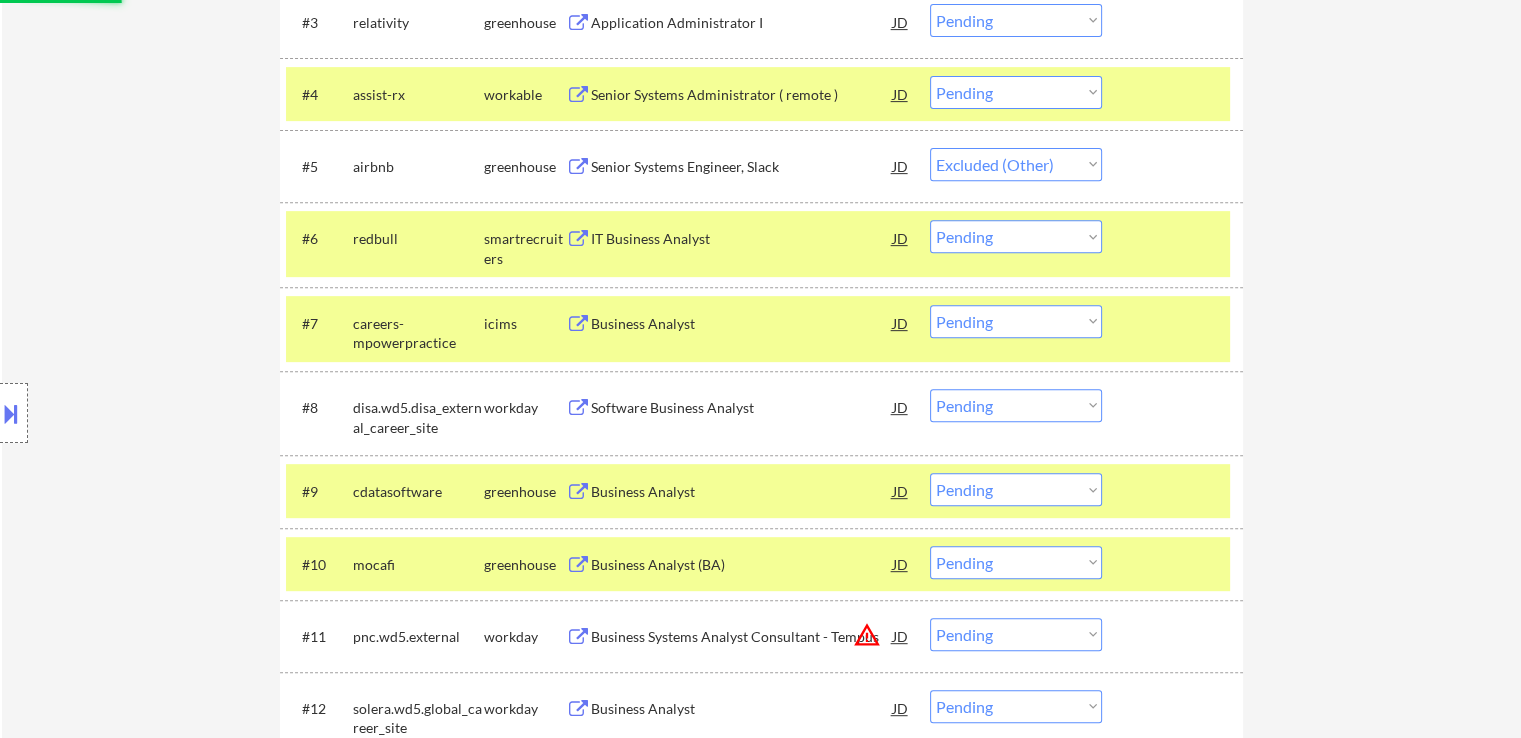 click on "IT Business Analyst" at bounding box center [742, 239] 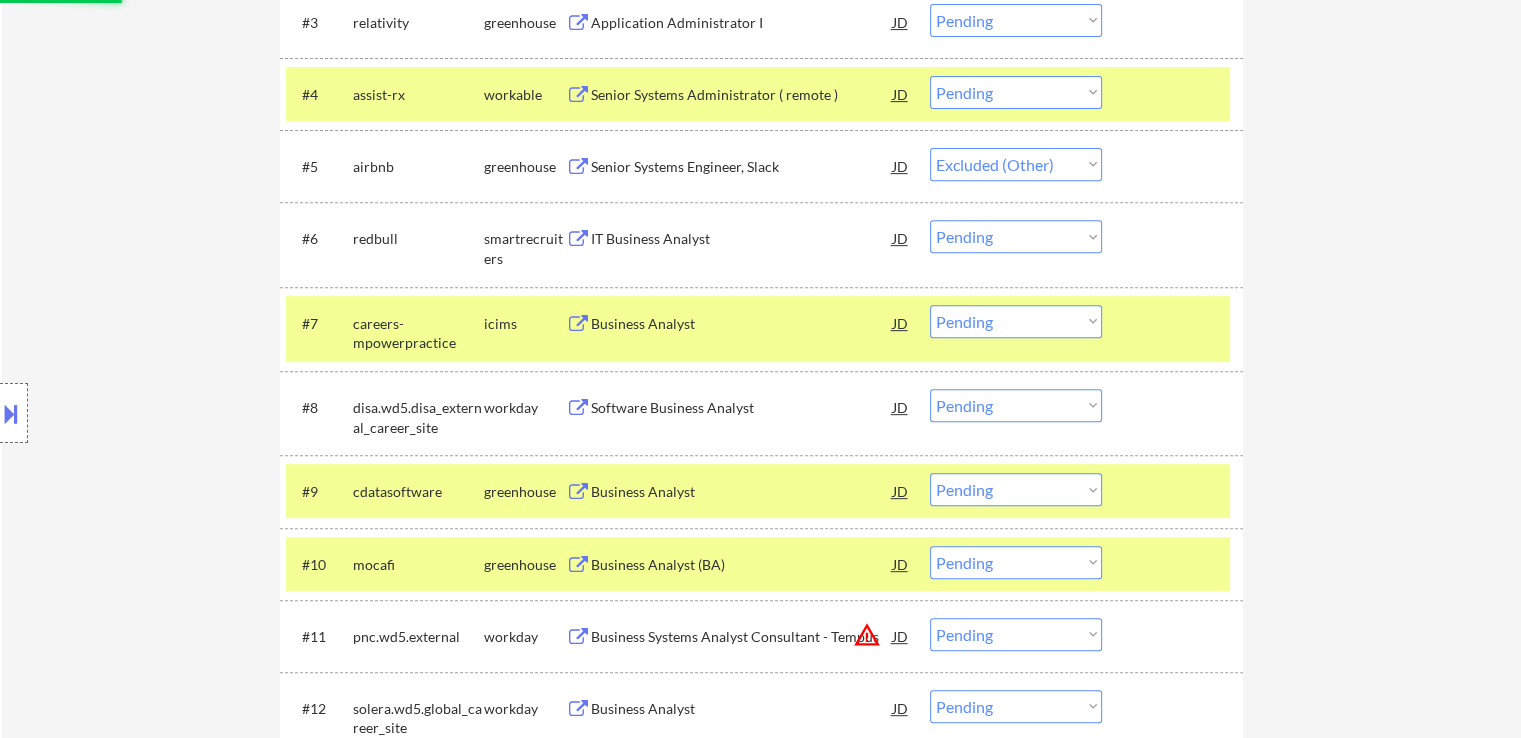 select on ""pending"" 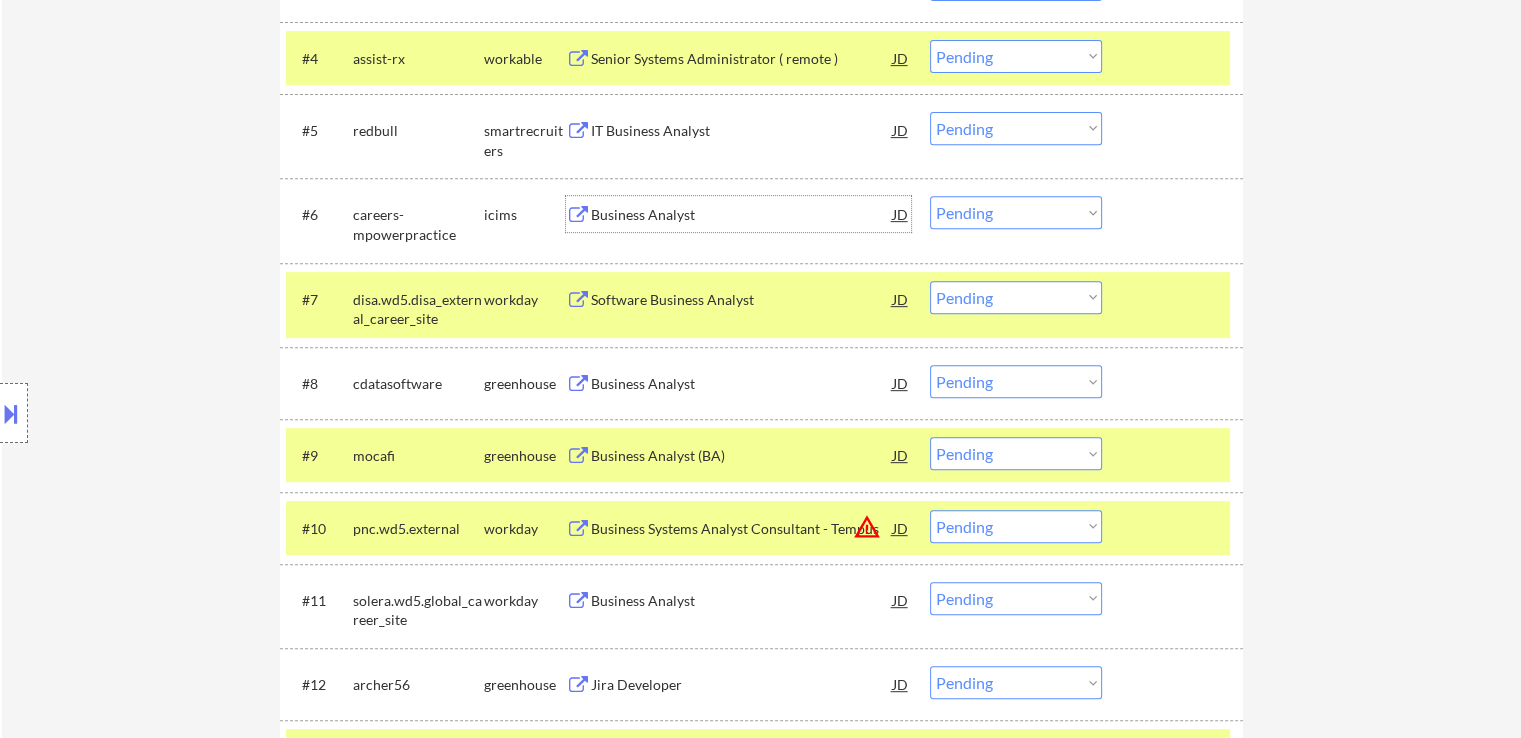 scroll, scrollTop: 900, scrollLeft: 0, axis: vertical 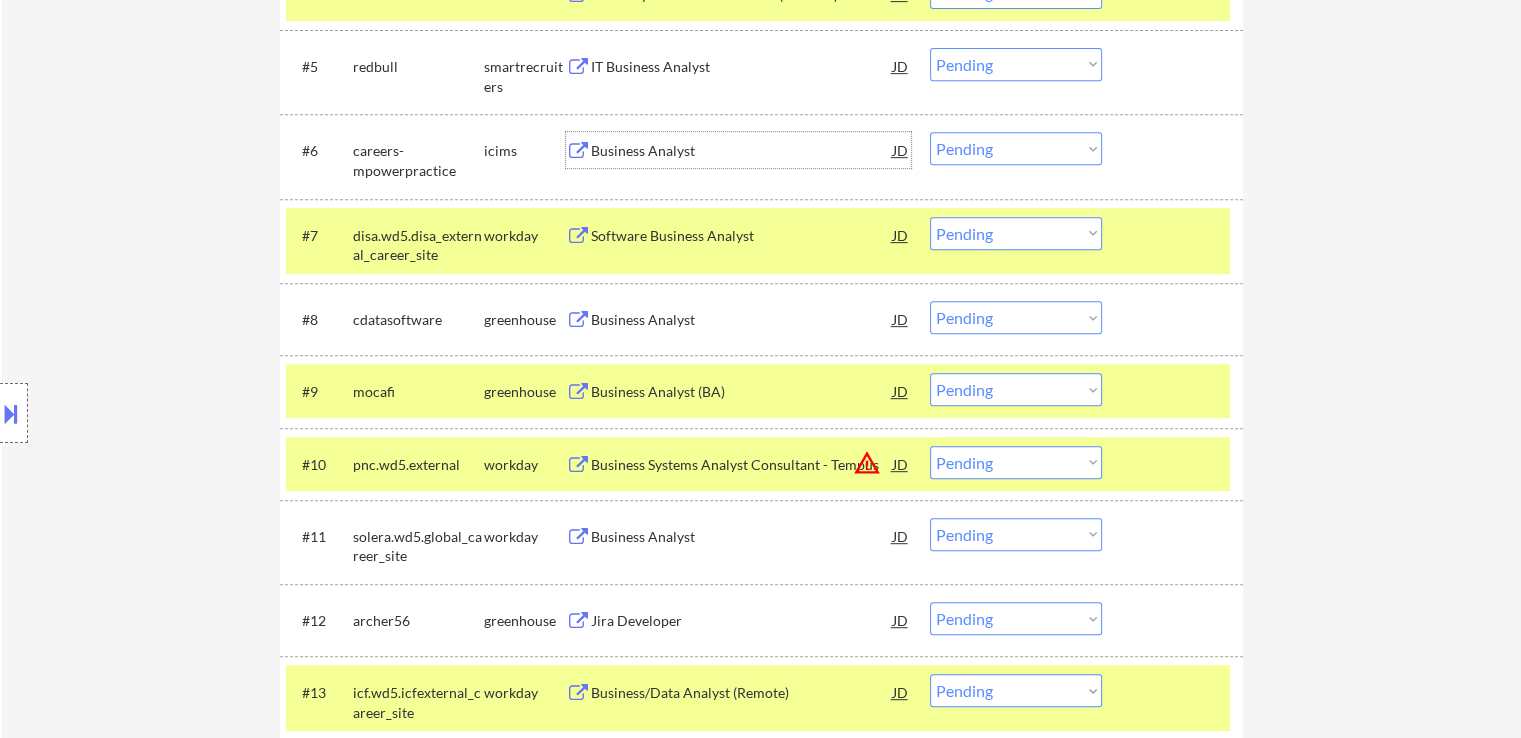 click on "Business Analyst" at bounding box center [742, 320] 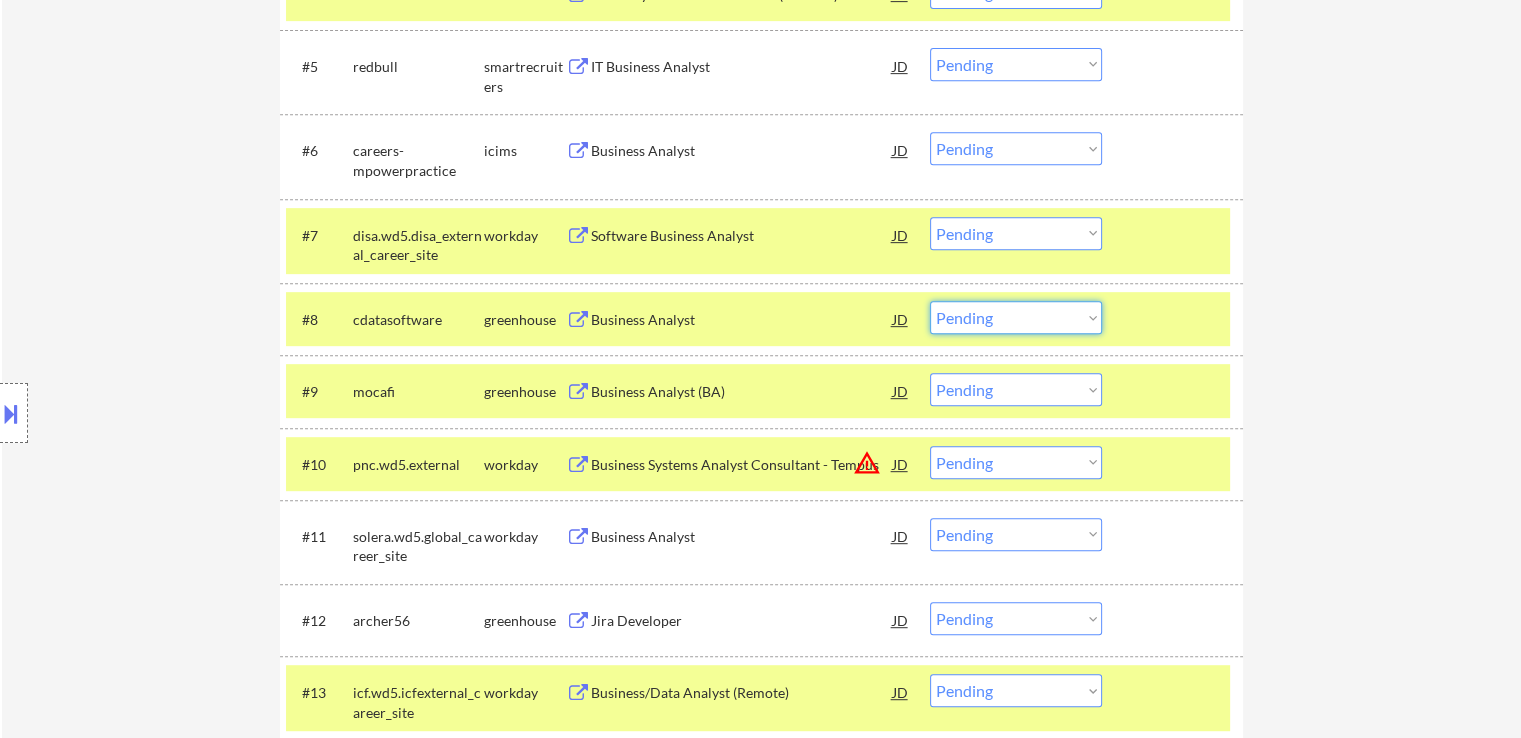 click on "Choose an option... Pending Applied Excluded (Questions) Excluded (Expired) Excluded (Location) Excluded (Bad Match) Excluded (Blocklist) Excluded (Salary) Excluded (Other)" at bounding box center [1016, 317] 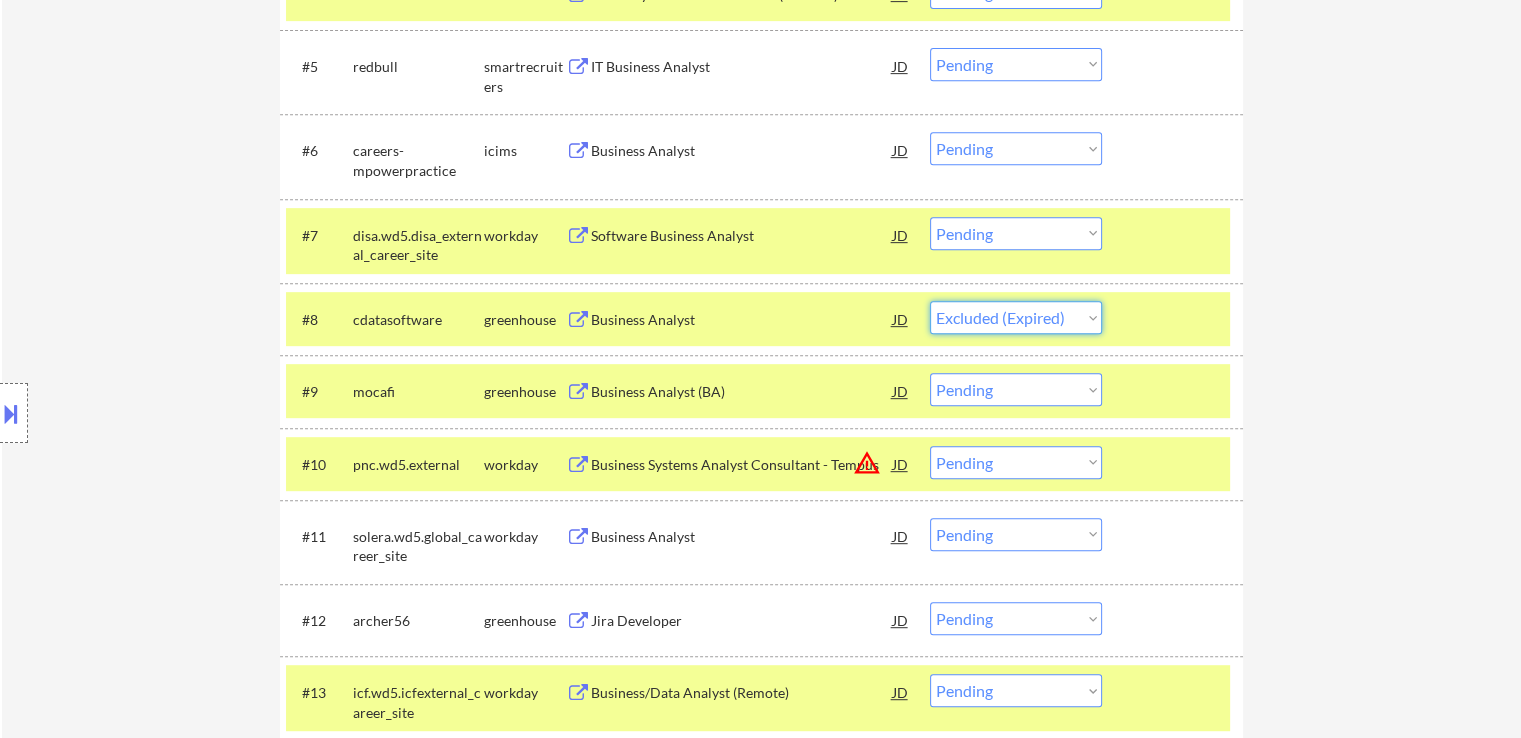 click on "Choose an option... Pending Applied Excluded (Questions) Excluded (Expired) Excluded (Location) Excluded (Bad Match) Excluded (Blocklist) Excluded (Salary) Excluded (Other)" at bounding box center (1016, 317) 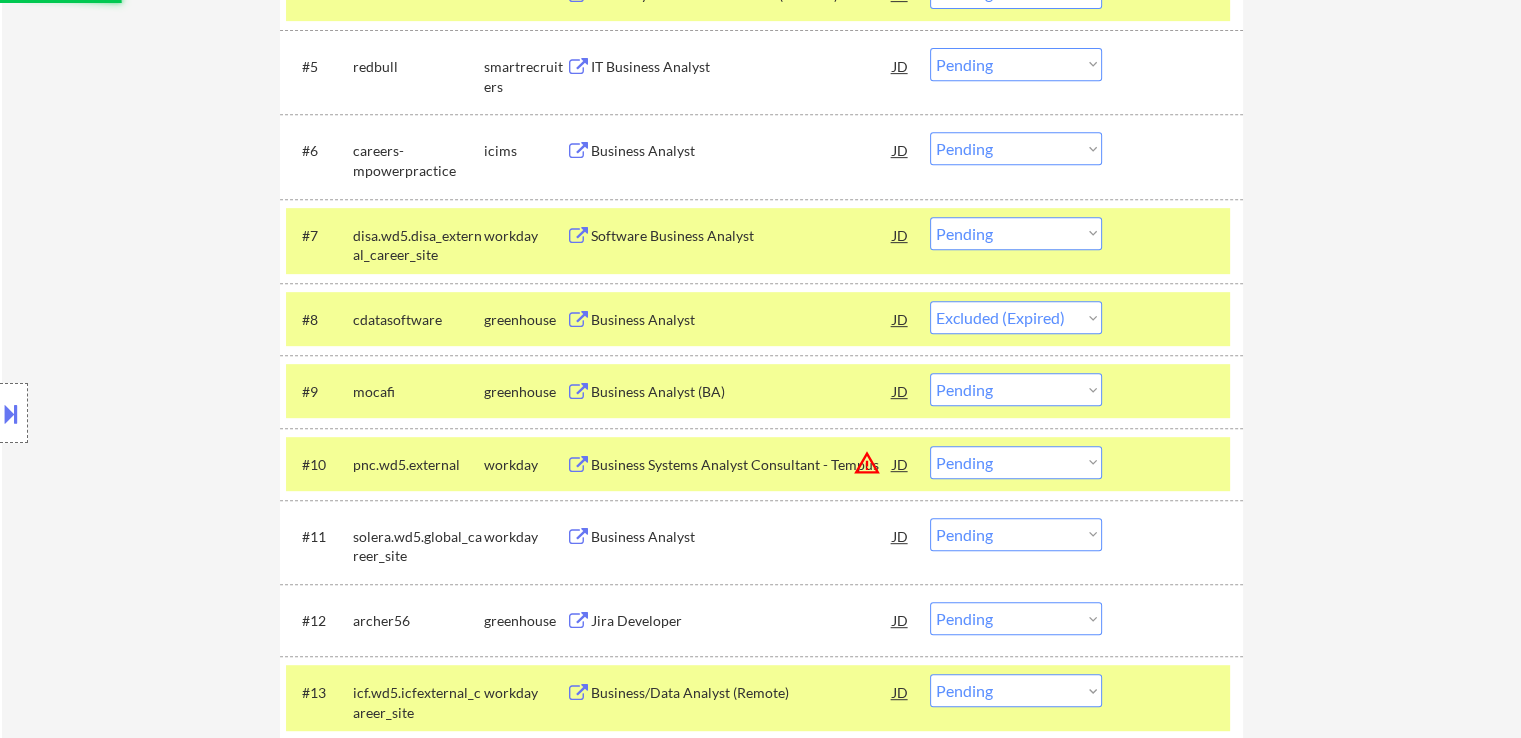 click on "← Return to /applysquad Mailslurp Inbox Job Search Builder Catherine White User Email:  catwhite347@gmail.com Application Email:  catwhite347@gmail.com Mailslurp Email:  catherine.white@mailflux.com LinkedIn:   https://www.linkedin.com/in/cat-w
Phone:  480-420-7404 Current Location:  Mesa, Arizona Applies:  0 sent / 200 bought Internal Notes Open to jobs in:
Phoenix, AZ metro
California
Los Angeles
San Diego
Colorado
Illinois
Oregon
Washington Can work in country of residence?:  yes Squad Notes Minimum salary:   Will need Visa to work in that country now/future?:   no Download Resume Add a Job Manually Ahsan Applications Pending (1021) Excluded (5) Applied (0) All (1026) View All Results Back 1 / 11
Next Company ATS Title Status Date Applied #1 careers-navitus icims Application System Developer I Atlassian Suite JD Choose an option... Pending Applied Excluded (Questions) Excluded (Expired) Excluded (Location) Excluded (Bad Match) Excluded (Blocklist) Excluded (Salary) Excluded (Other) success #2 natera" at bounding box center (761, 3373) 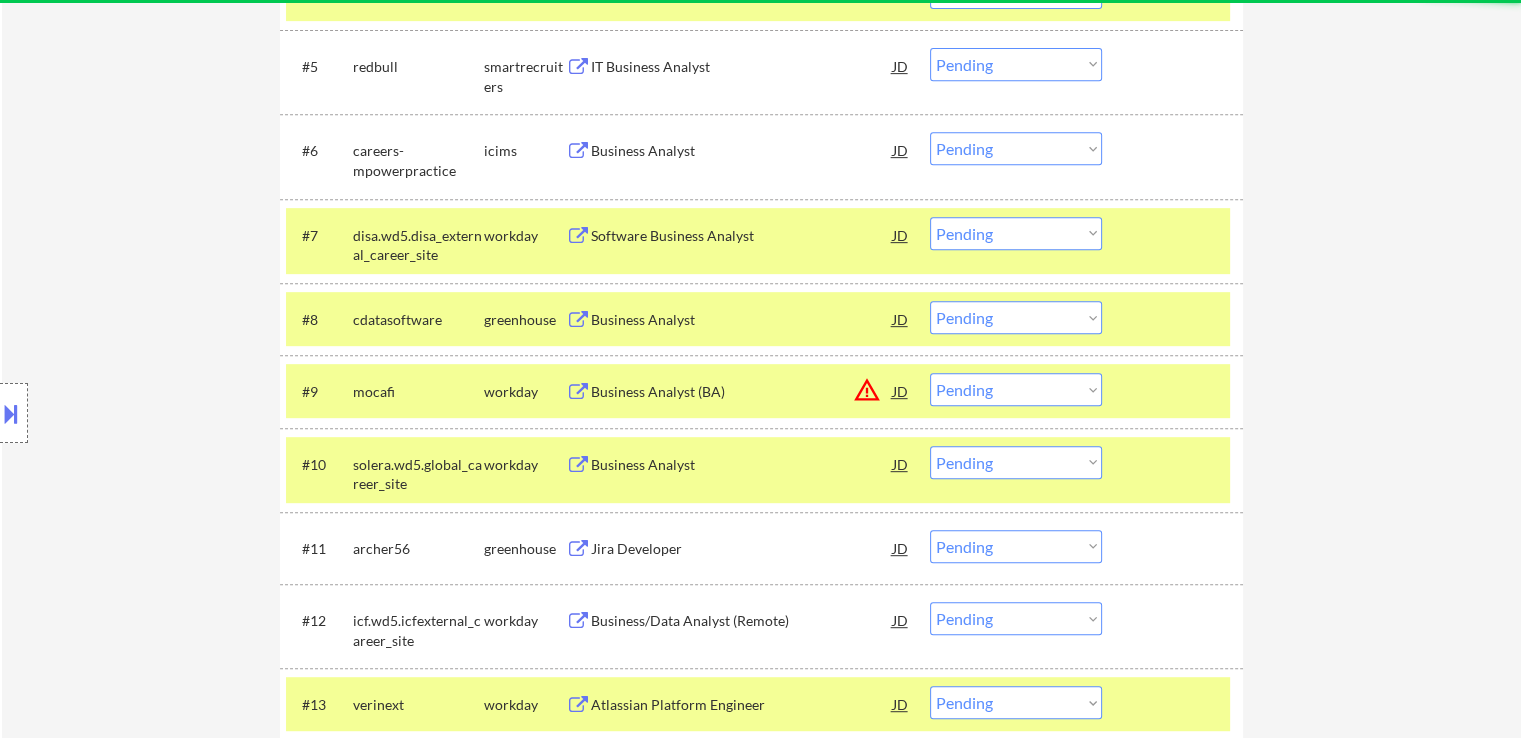 scroll, scrollTop: 1000, scrollLeft: 0, axis: vertical 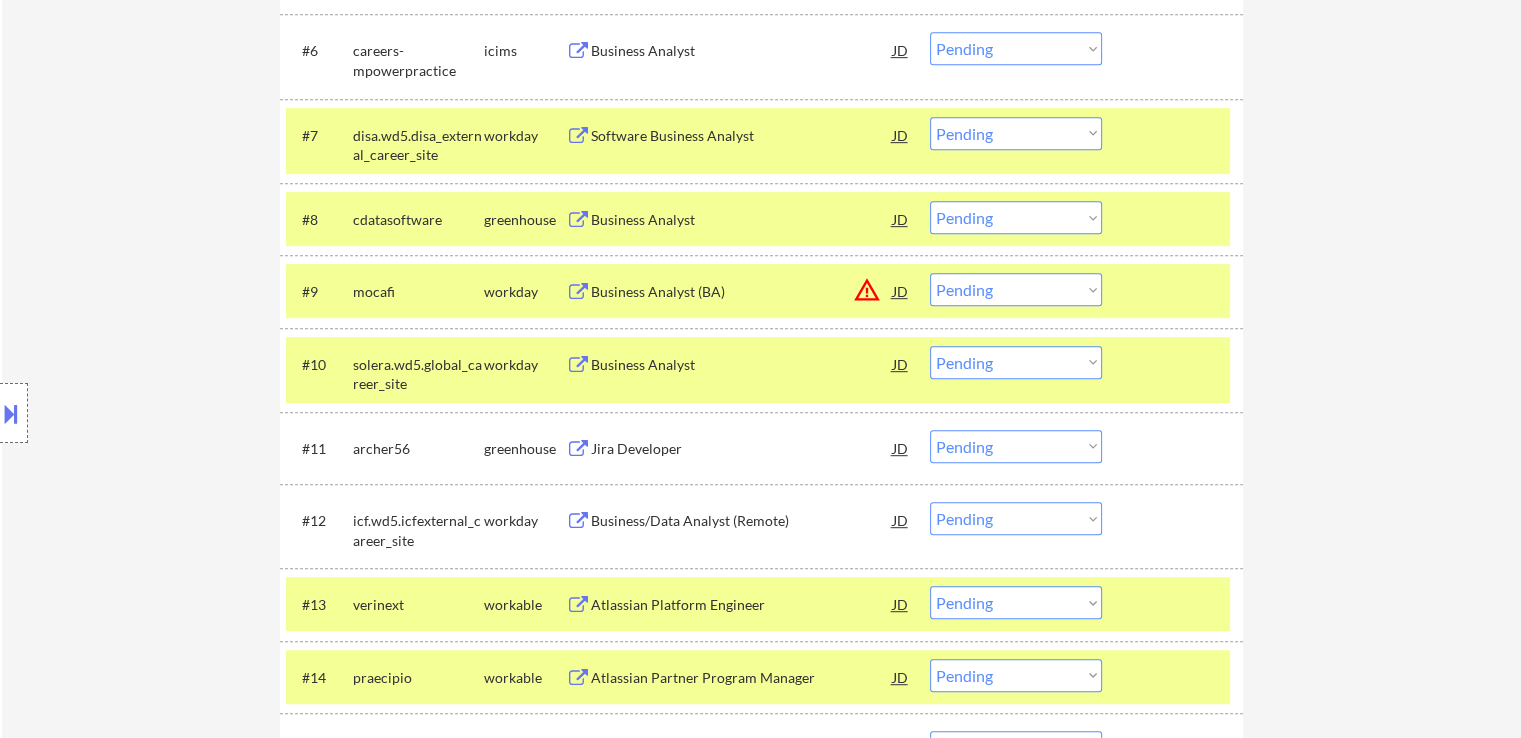 click on "Business Analyst" at bounding box center [742, 220] 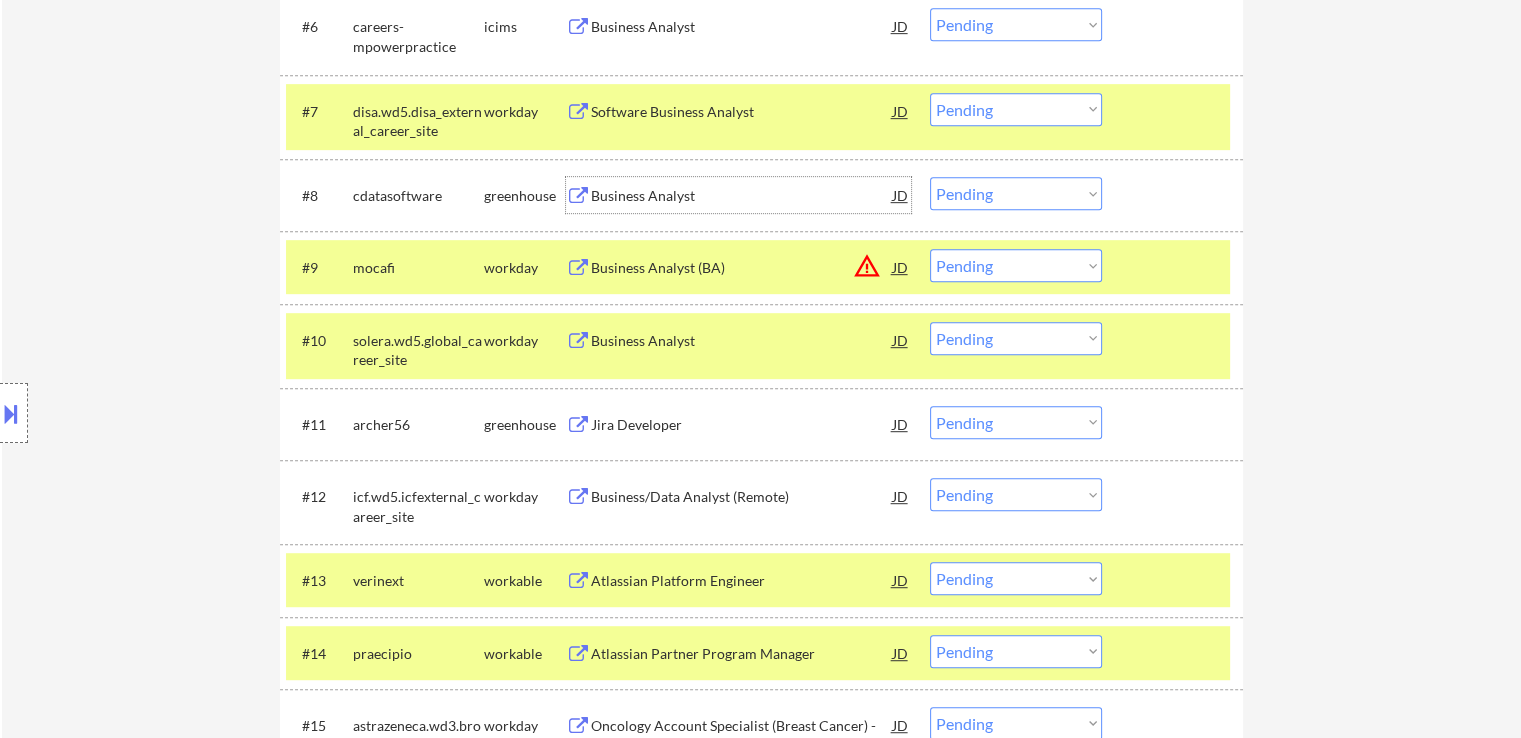 scroll, scrollTop: 1100, scrollLeft: 0, axis: vertical 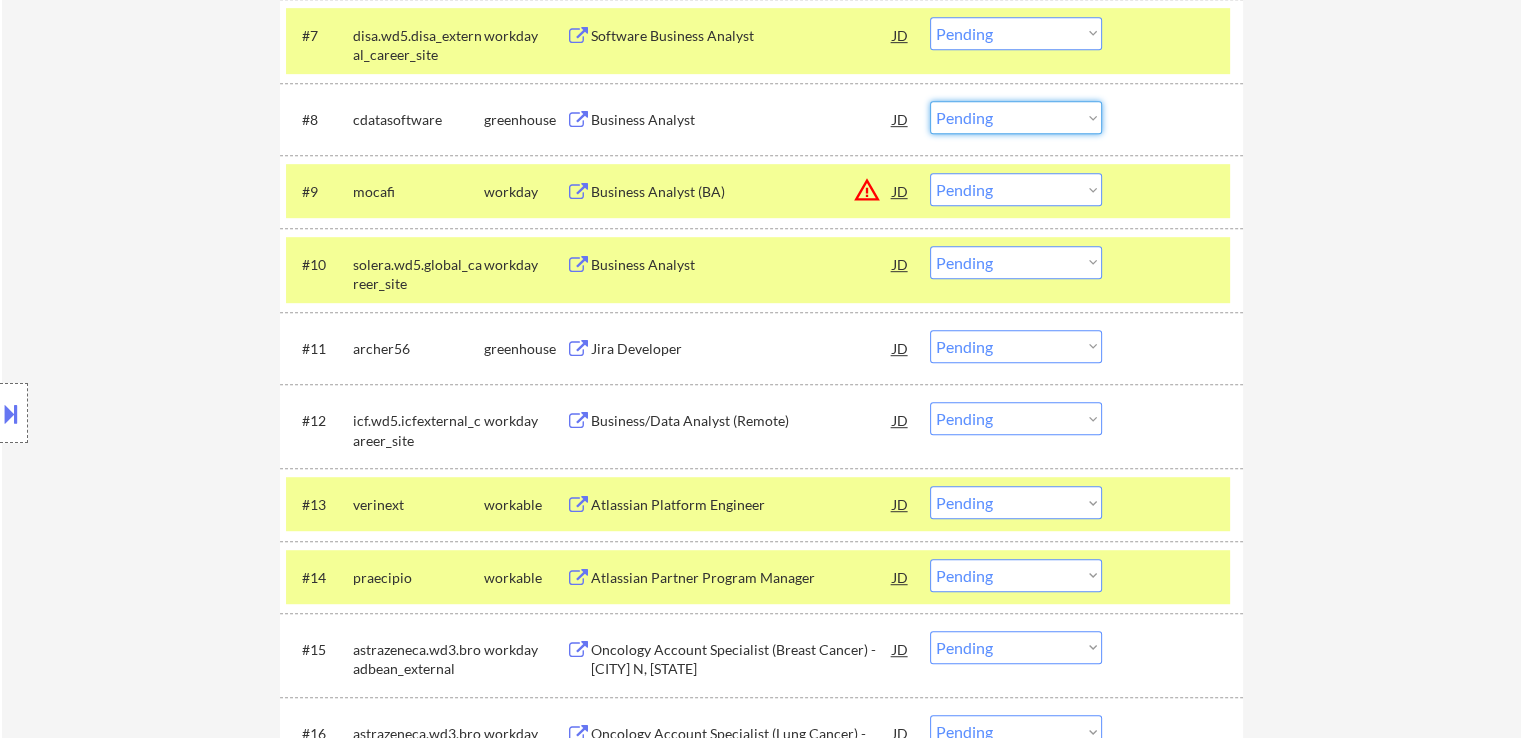 drag, startPoint x: 990, startPoint y: 117, endPoint x: 1037, endPoint y: 203, distance: 98.005104 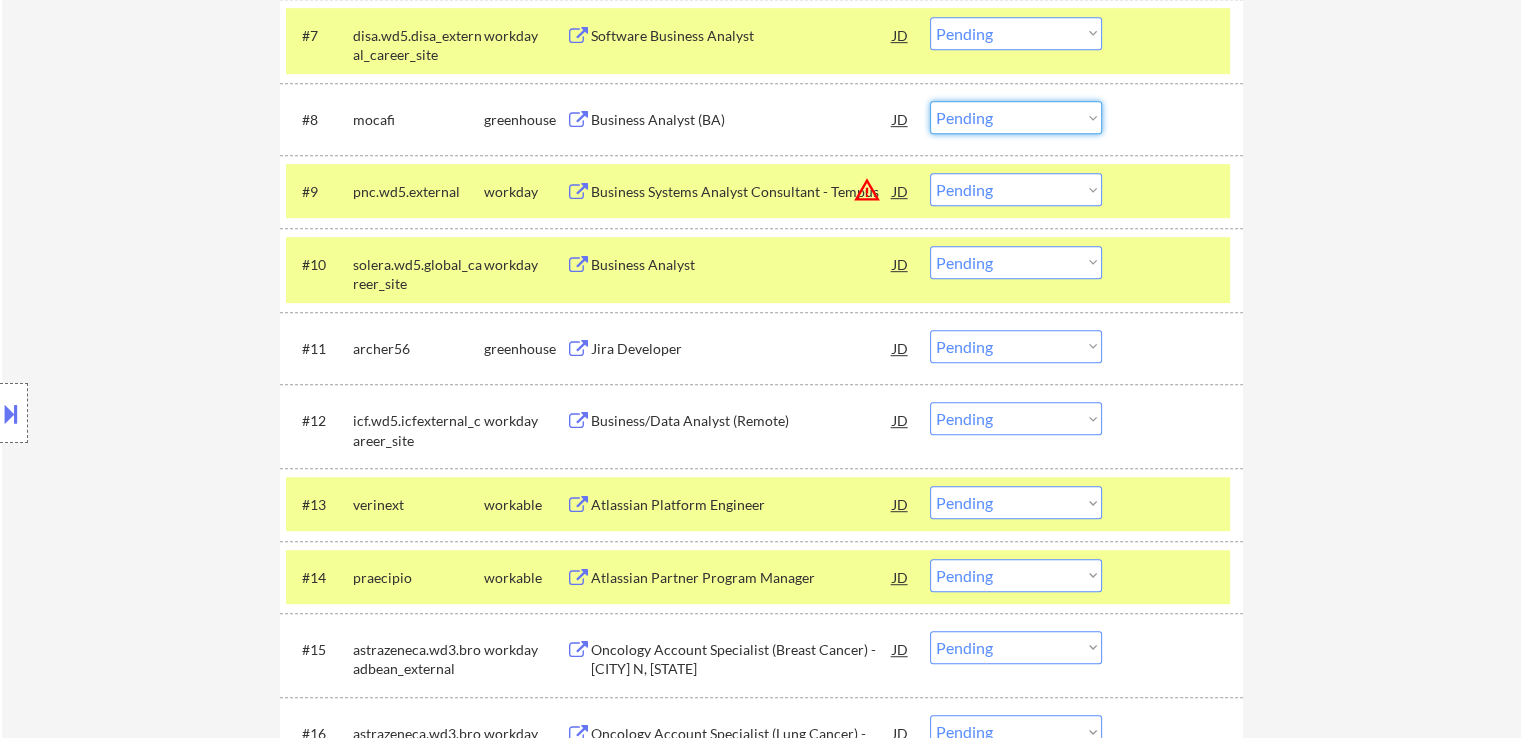 click on "Choose an option... Pending Applied Excluded (Questions) Excluded (Expired) Excluded (Location) Excluded (Bad Match) Excluded (Blocklist) Excluded (Salary) Excluded (Other)" at bounding box center [1016, 117] 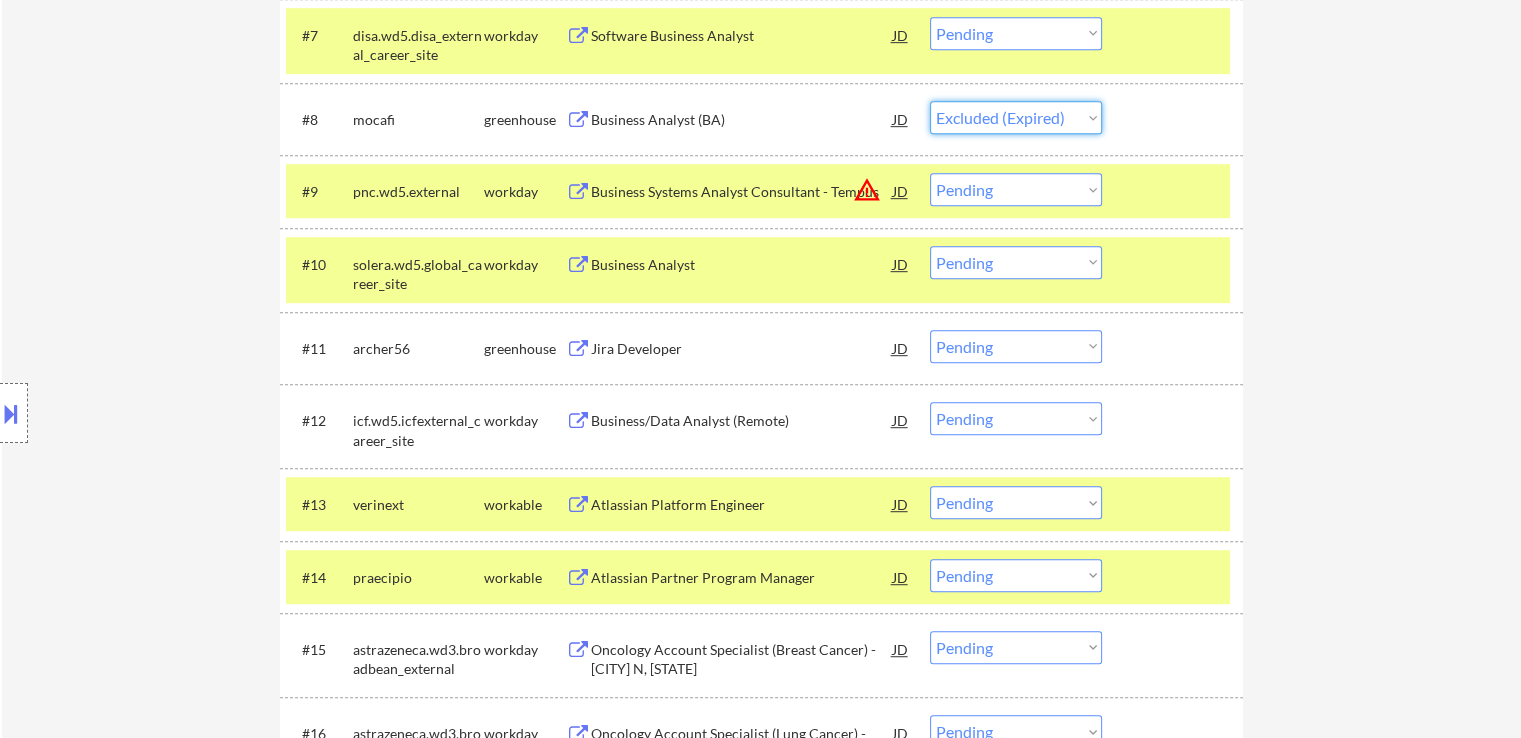 click on "Choose an option... Pending Applied Excluded (Questions) Excluded (Expired) Excluded (Location) Excluded (Bad Match) Excluded (Blocklist) Excluded (Salary) Excluded (Other)" at bounding box center [1016, 117] 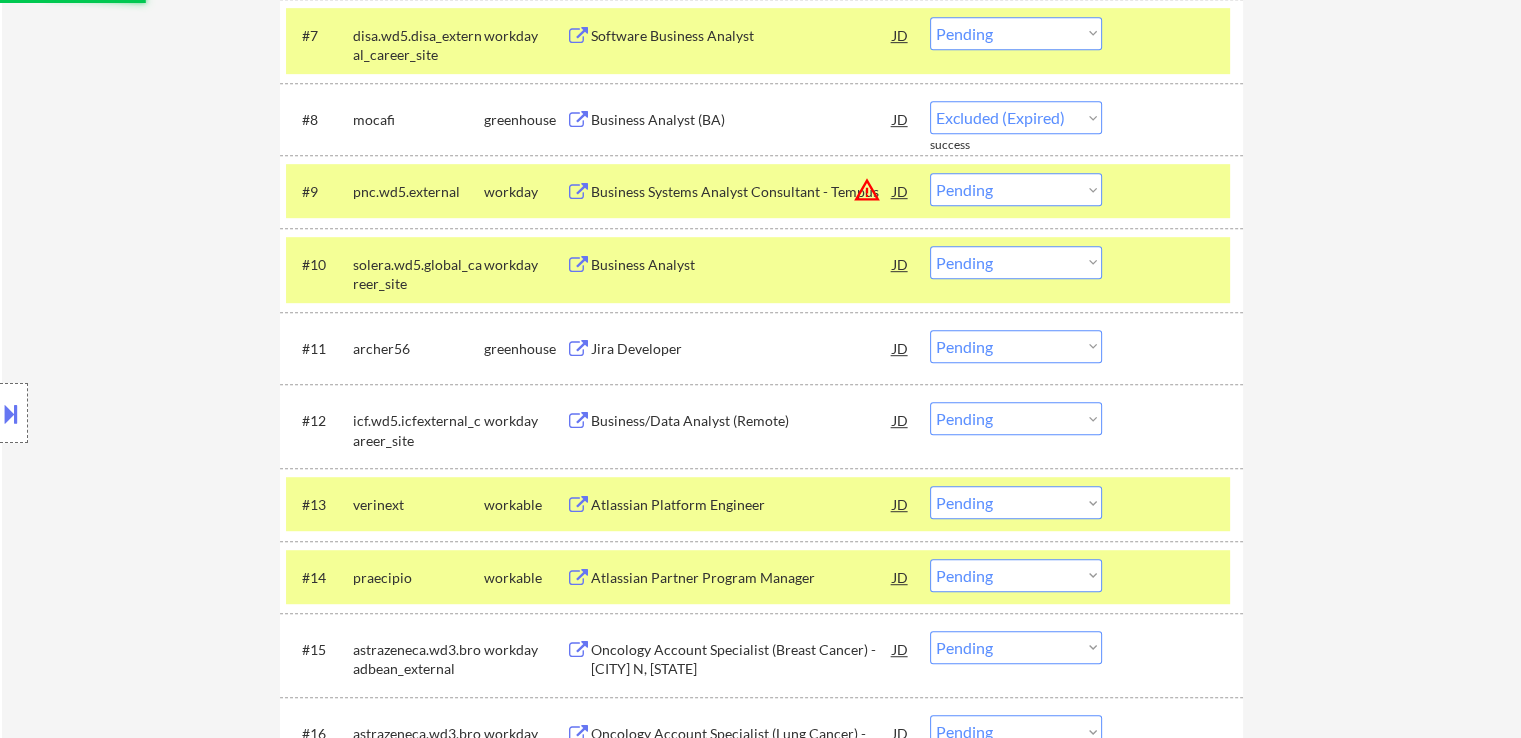 select on ""pending"" 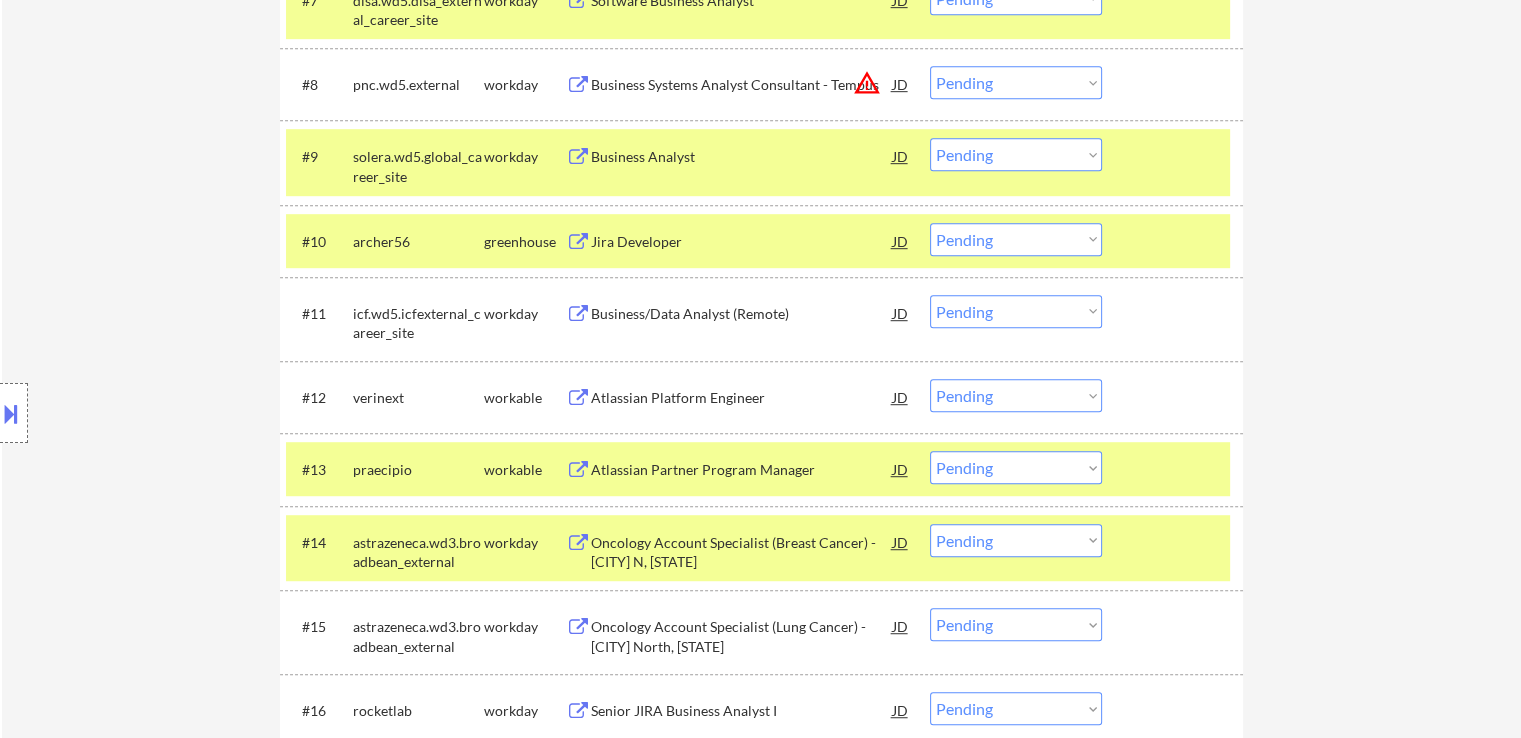 scroll, scrollTop: 1100, scrollLeft: 0, axis: vertical 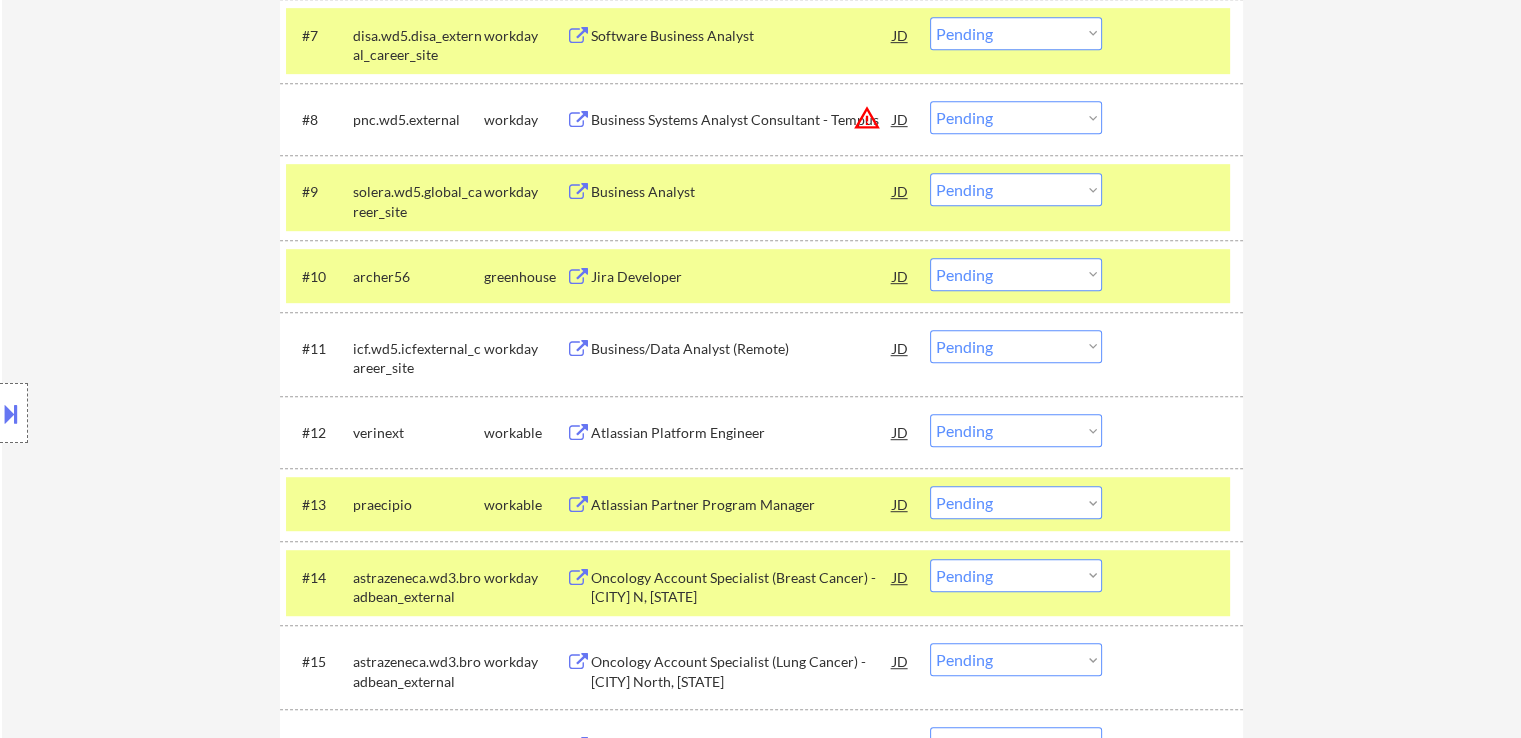 click on "Jira Developer" at bounding box center (742, 277) 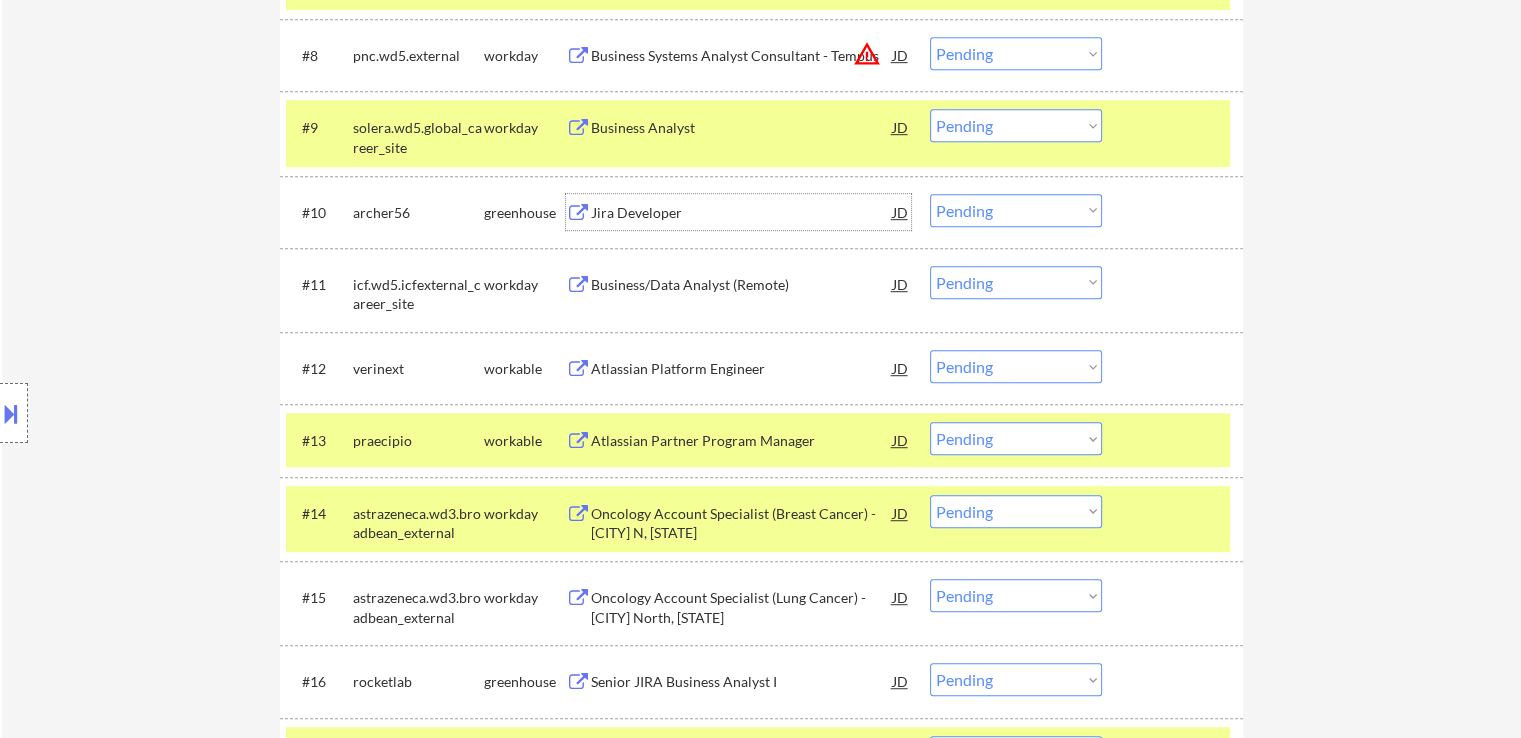 scroll, scrollTop: 1200, scrollLeft: 0, axis: vertical 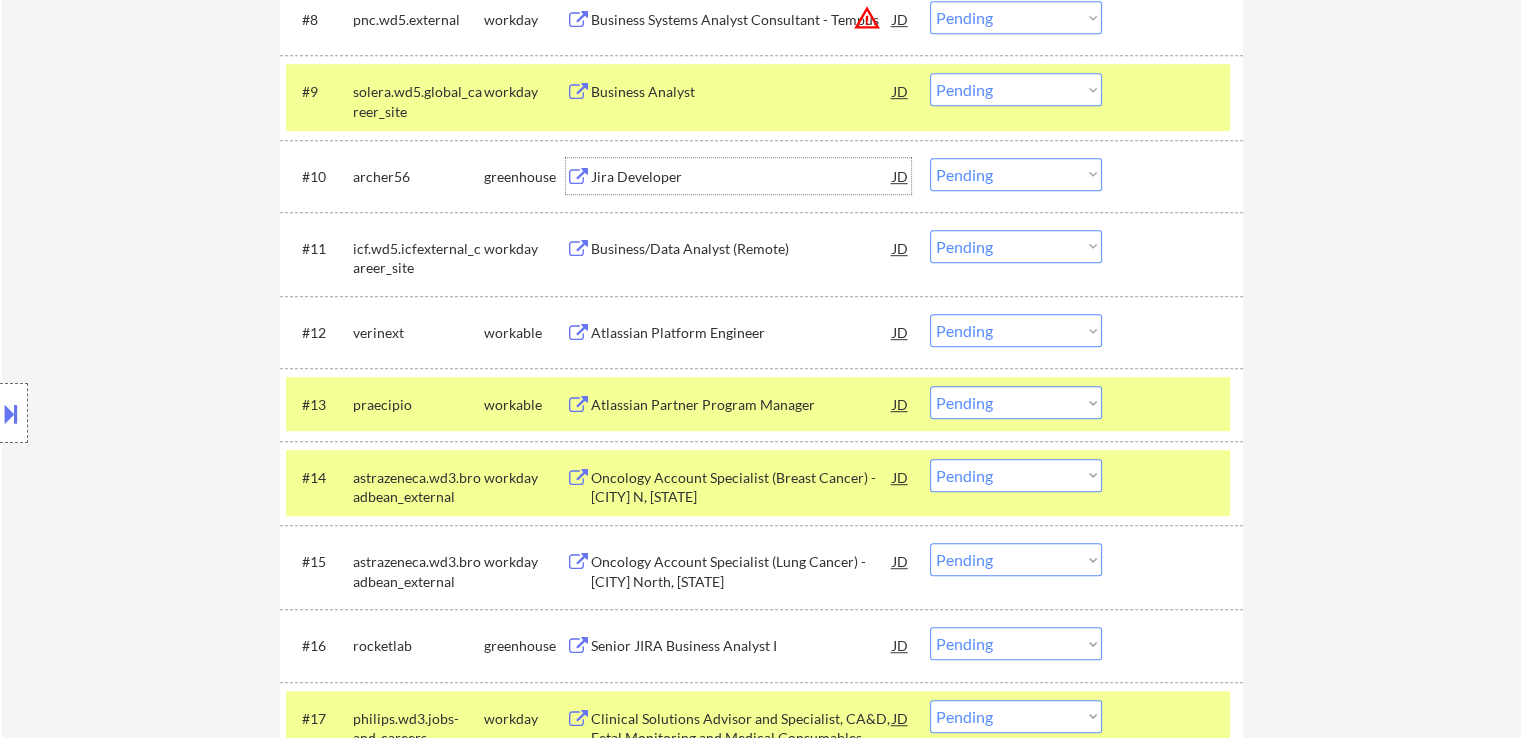 click on "Atlassian Platform Engineer" at bounding box center [742, 333] 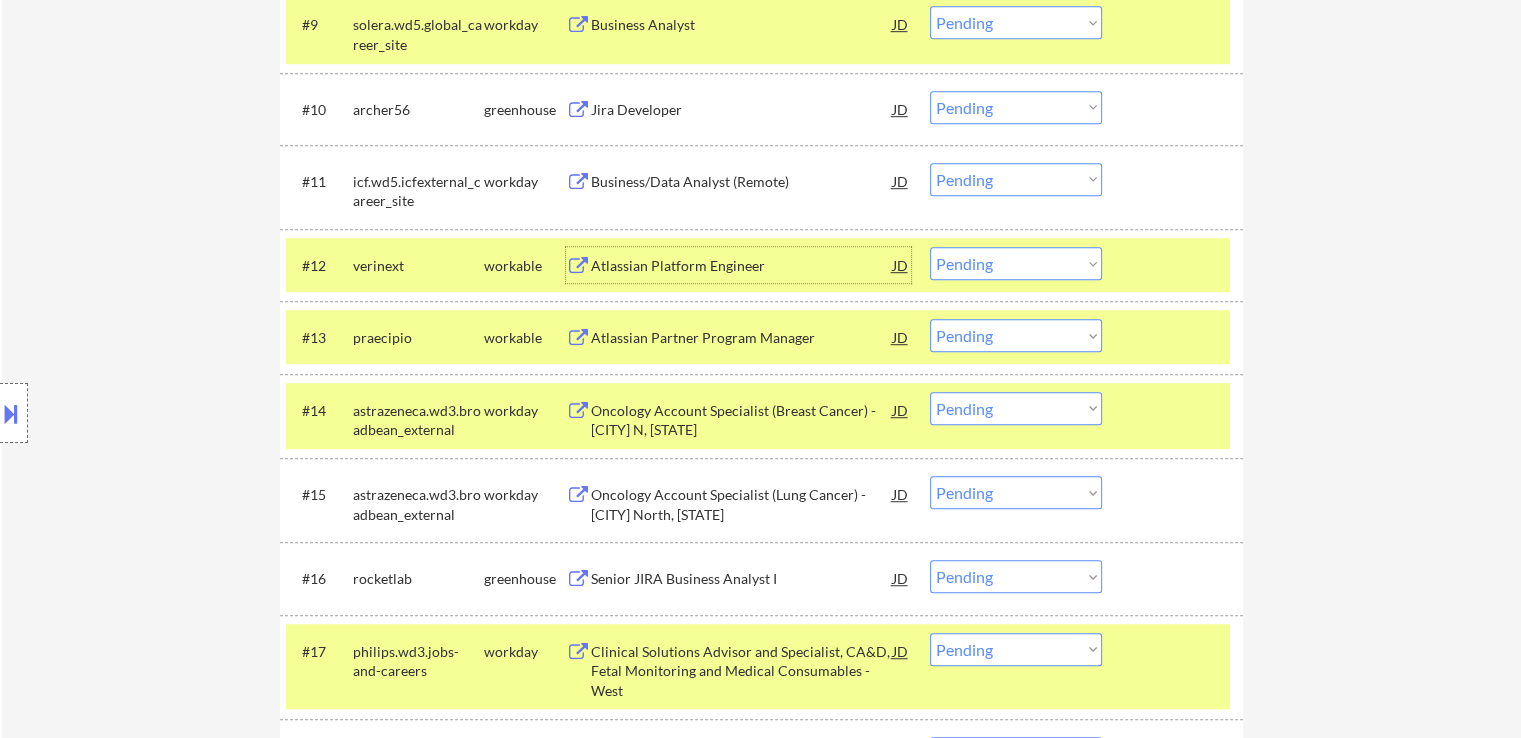 scroll, scrollTop: 1300, scrollLeft: 0, axis: vertical 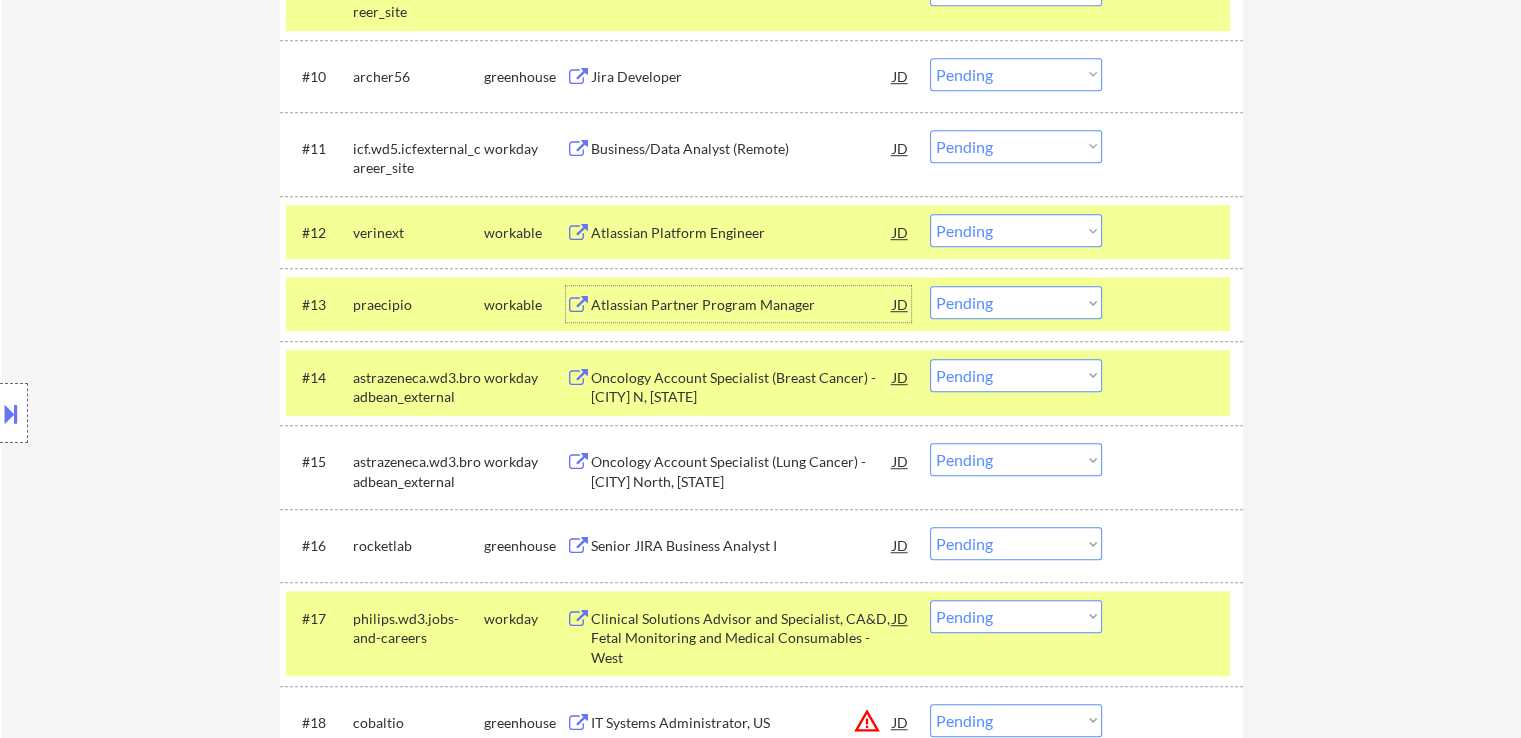 click on "Atlassian Partner Program Manager" at bounding box center (742, 304) 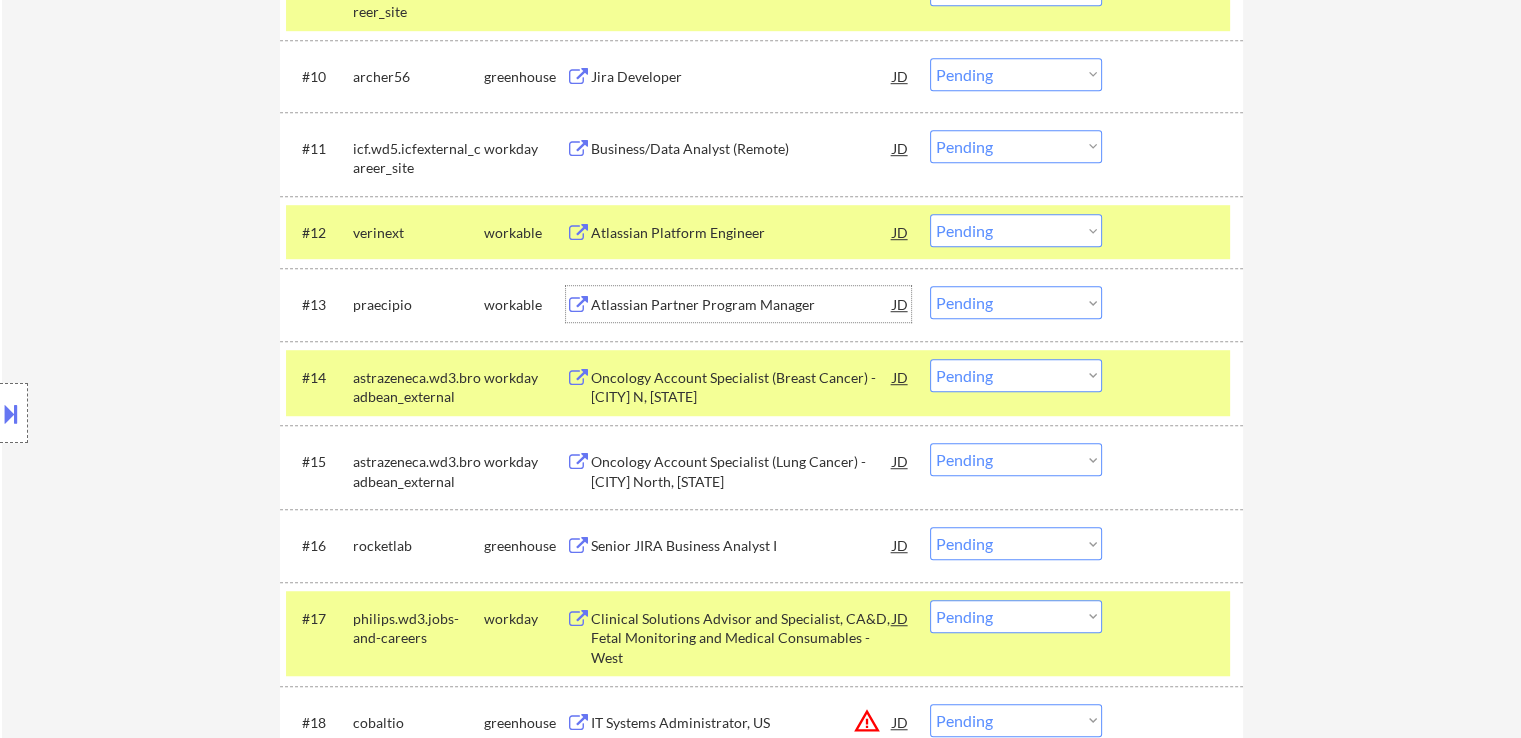click on "Choose an option... Pending Applied Excluded (Questions) Excluded (Expired) Excluded (Location) Excluded (Bad Match) Excluded (Blocklist) Excluded (Salary) Excluded (Other)" at bounding box center [1016, 302] 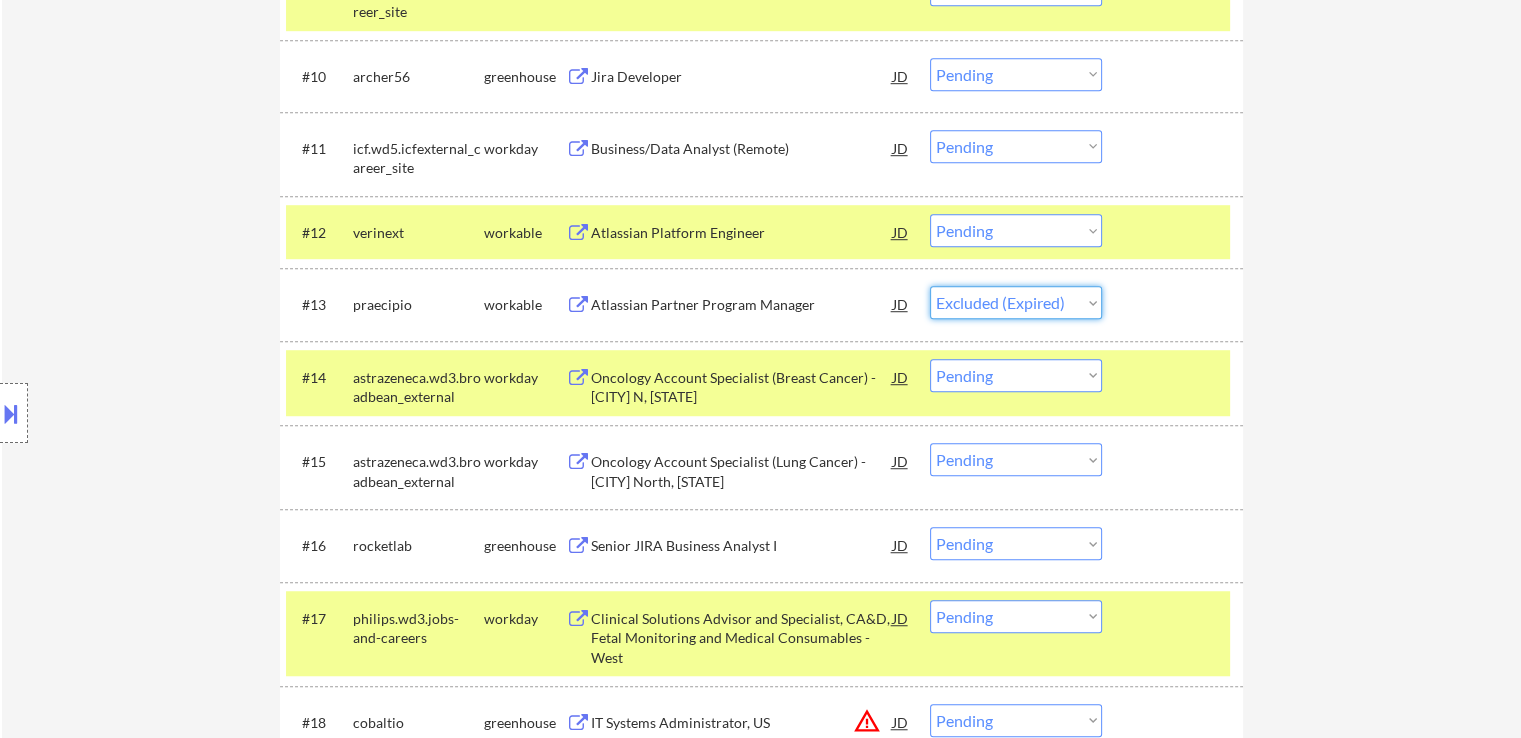 click on "Choose an option... Pending Applied Excluded (Questions) Excluded (Expired) Excluded (Location) Excluded (Bad Match) Excluded (Blocklist) Excluded (Salary) Excluded (Other)" at bounding box center [1016, 302] 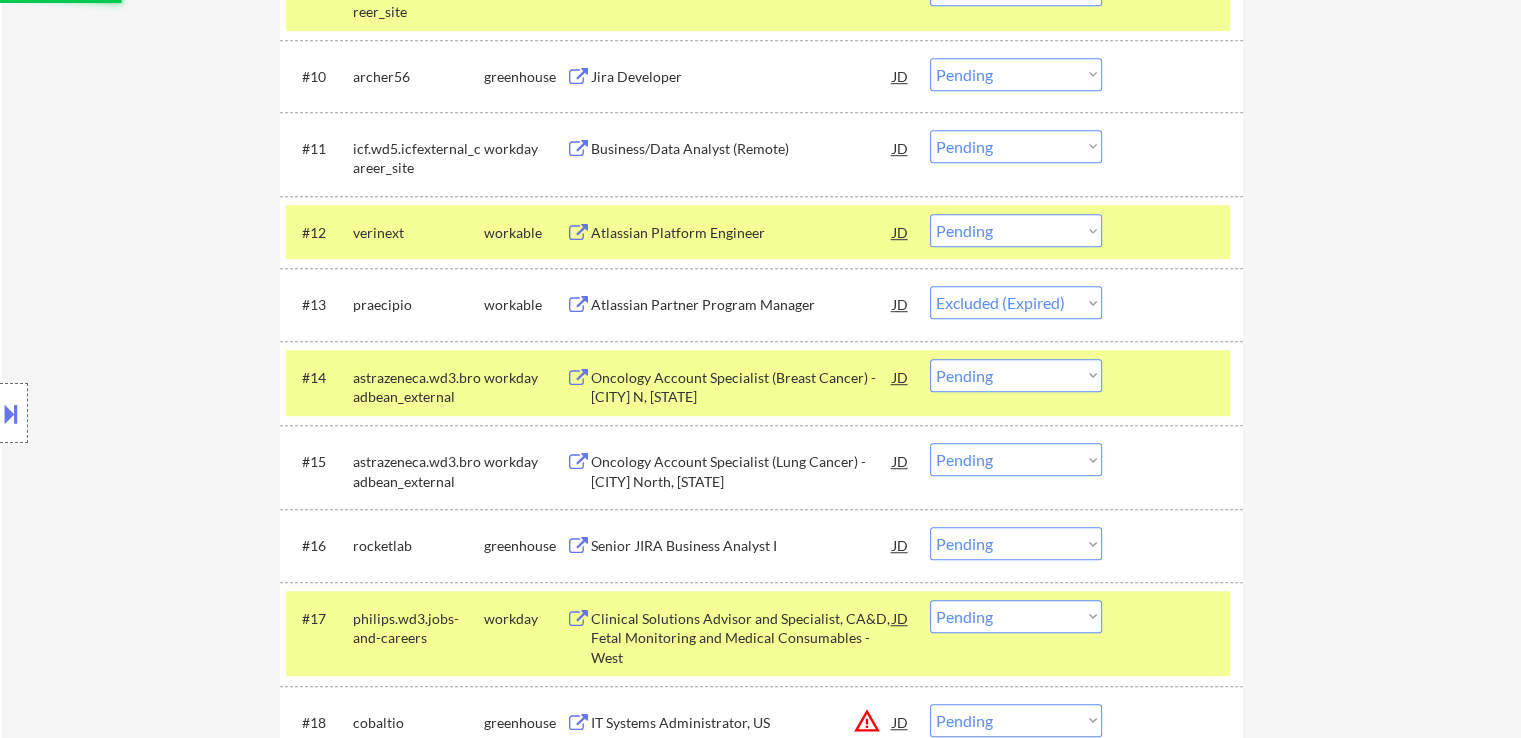 click on "← Return to /applysquad Mailslurp Inbox Job Search Builder Catherine White User Email:  catwhite347@gmail.com Application Email:  catwhite347@gmail.com Mailslurp Email:  catherine.white@mailflux.com LinkedIn:   https://www.linkedin.com/in/cat-w
Phone:  480-420-7404 Current Location:  Mesa, Arizona Applies:  0 sent / 200 bought Internal Notes Open to jobs in:
Phoenix, AZ metro
California
Los Angeles
San Diego
Colorado
Illinois
Oregon
Washington Can work in country of residence?:  yes Squad Notes Minimum salary:   Will need Visa to work in that country now/future?:   no Download Resume Add a Job Manually Ahsan Applications Pending (1019) Excluded (7) Applied (0) All (1026) View All Results Back 1 / 11
Next Company ATS Title Status Date Applied #1 careers-navitus icims Application System Developer I Atlassian Suite JD Choose an option... Pending Applied Excluded (Questions) Excluded (Expired) Excluded (Location) Excluded (Bad Match) Excluded (Blocklist) Excluded (Salary) Excluded (Other) success #2 natera" at bounding box center (761, 2985) 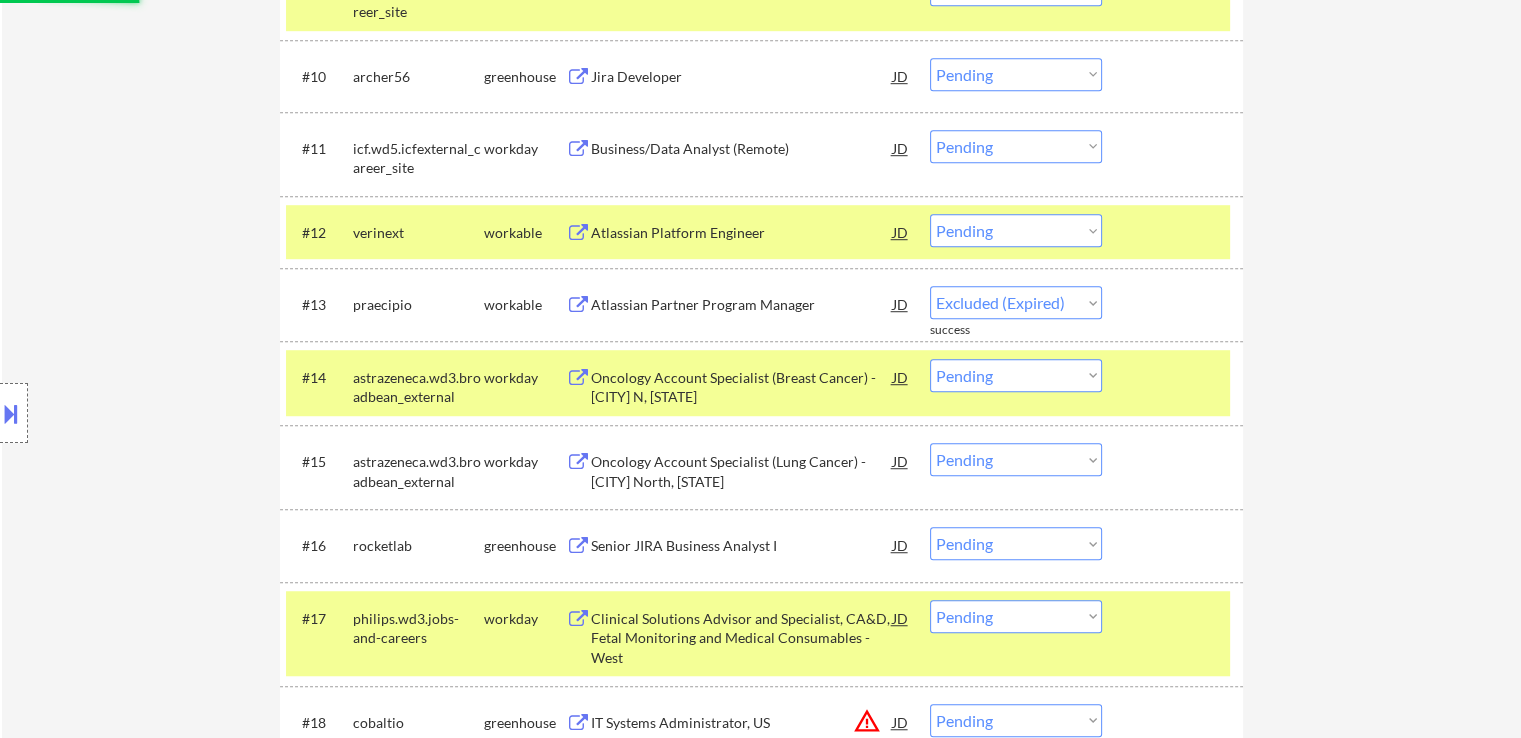 select on ""pending"" 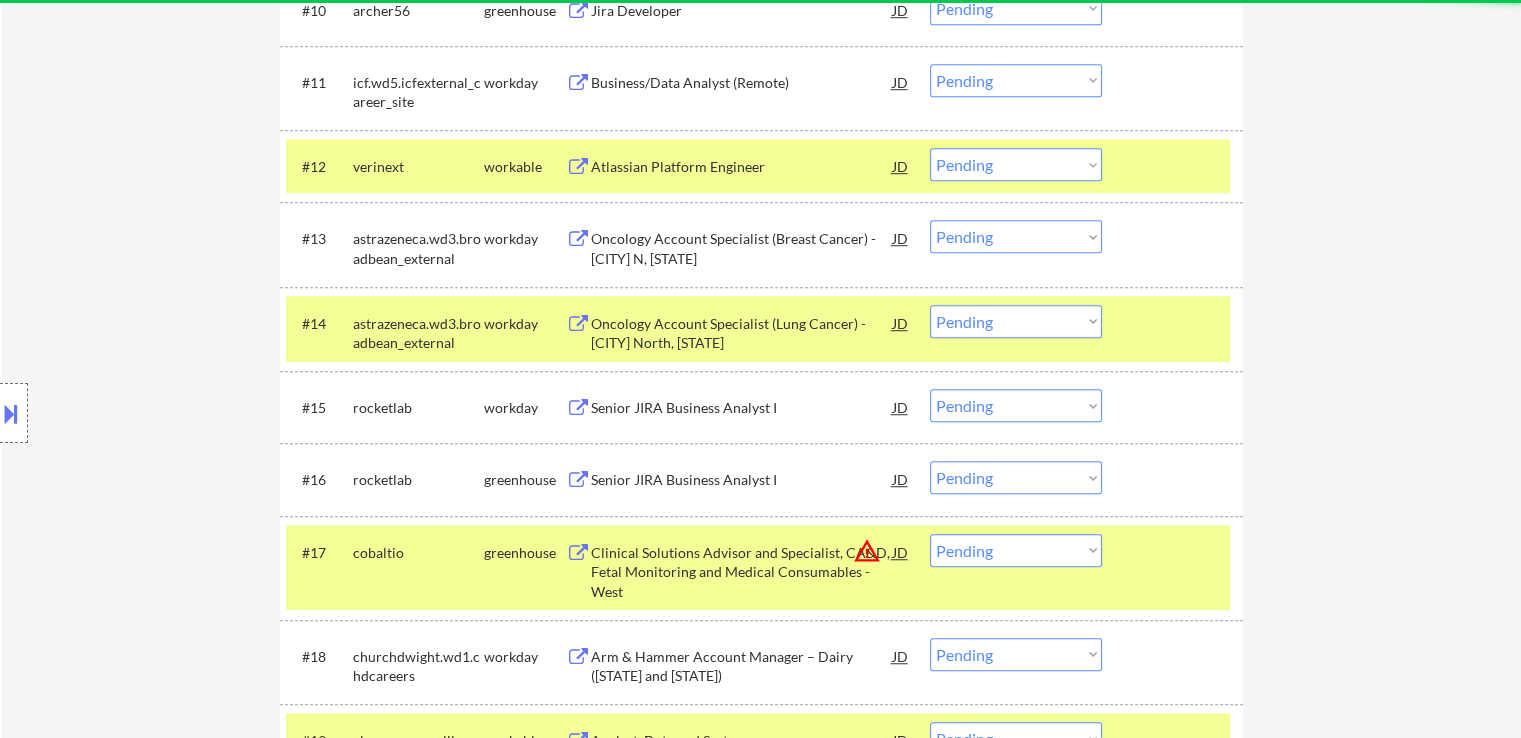 scroll, scrollTop: 1400, scrollLeft: 0, axis: vertical 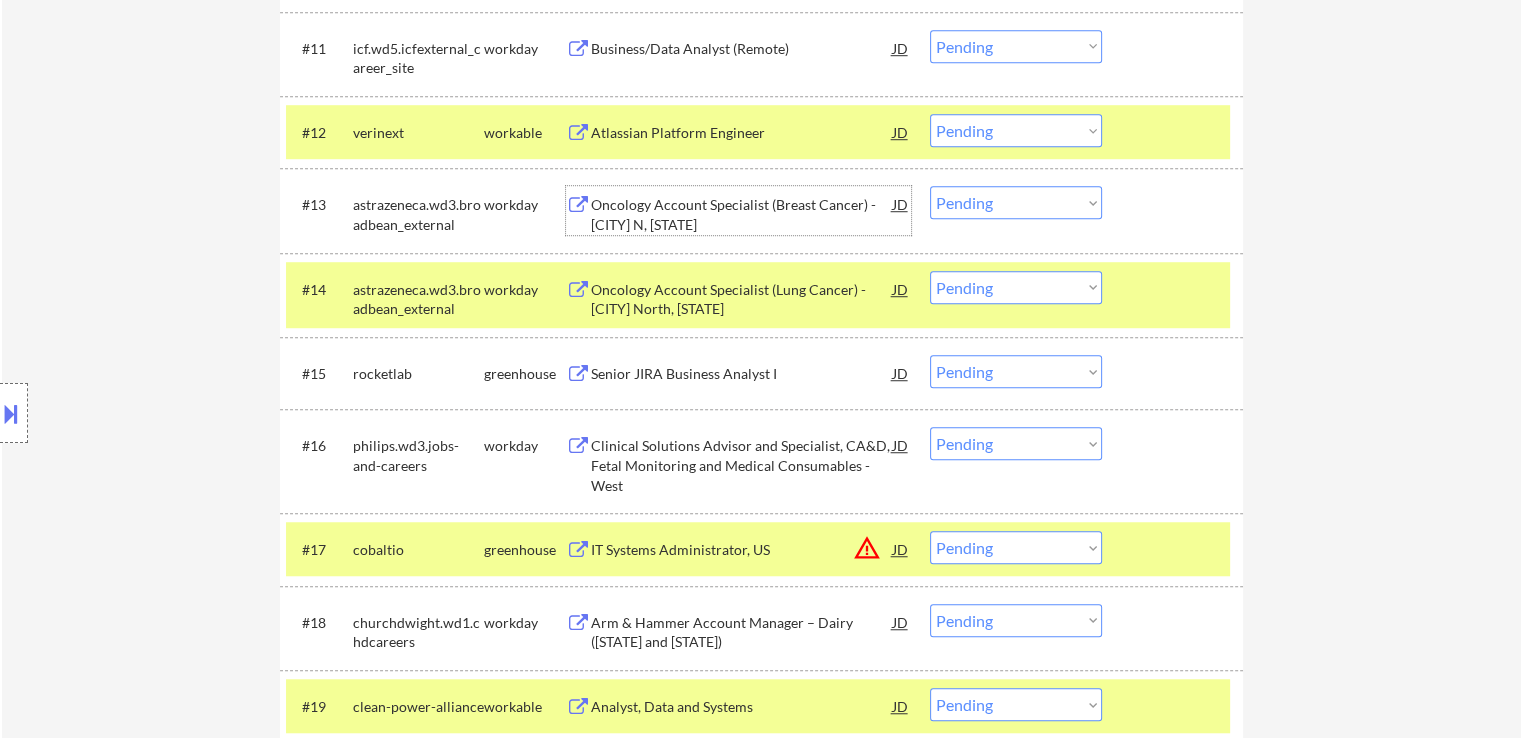 click on "Oncology Account Specialist (Breast Cancer) - Phoenix N, AZ" at bounding box center [742, 214] 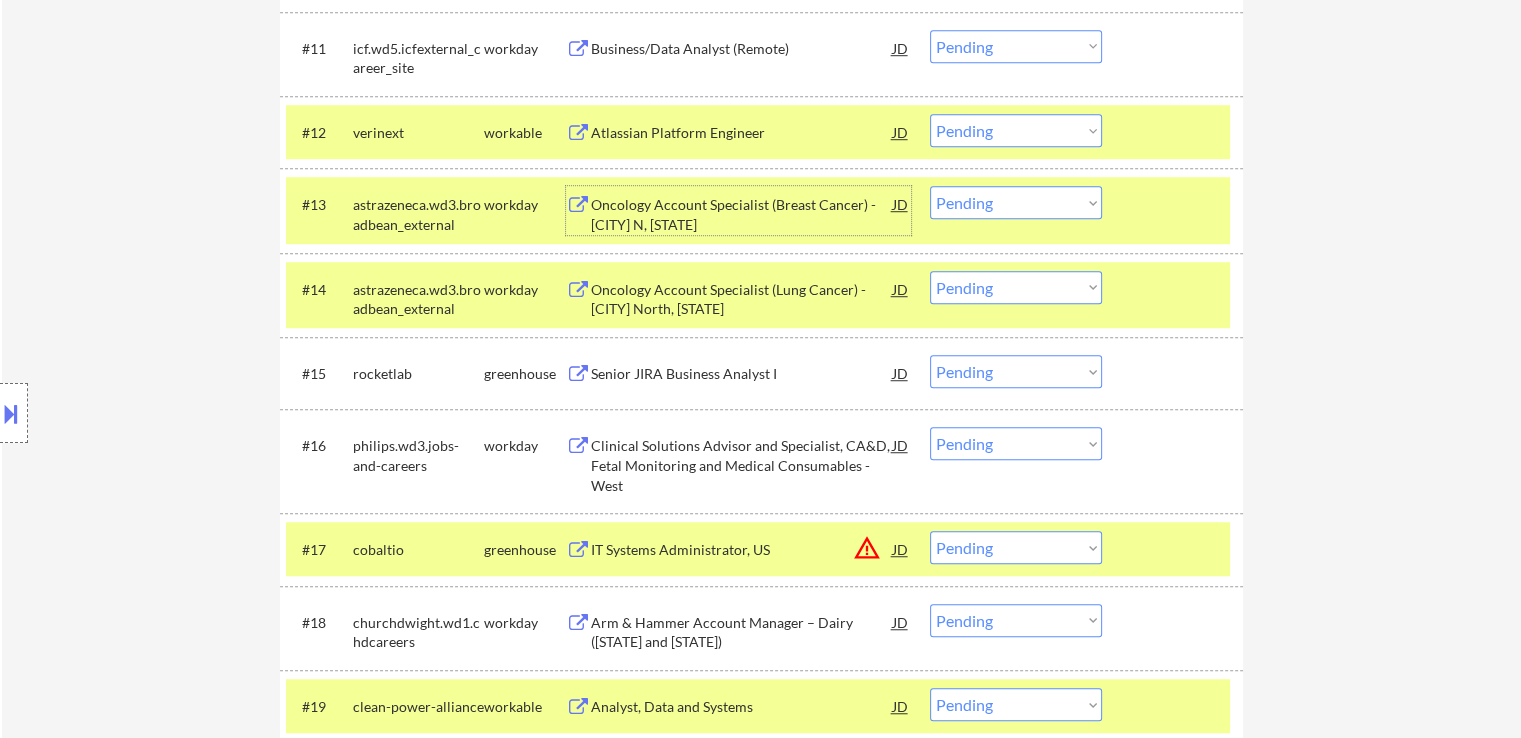 click on "Atlassian Platform Engineer" at bounding box center [742, 133] 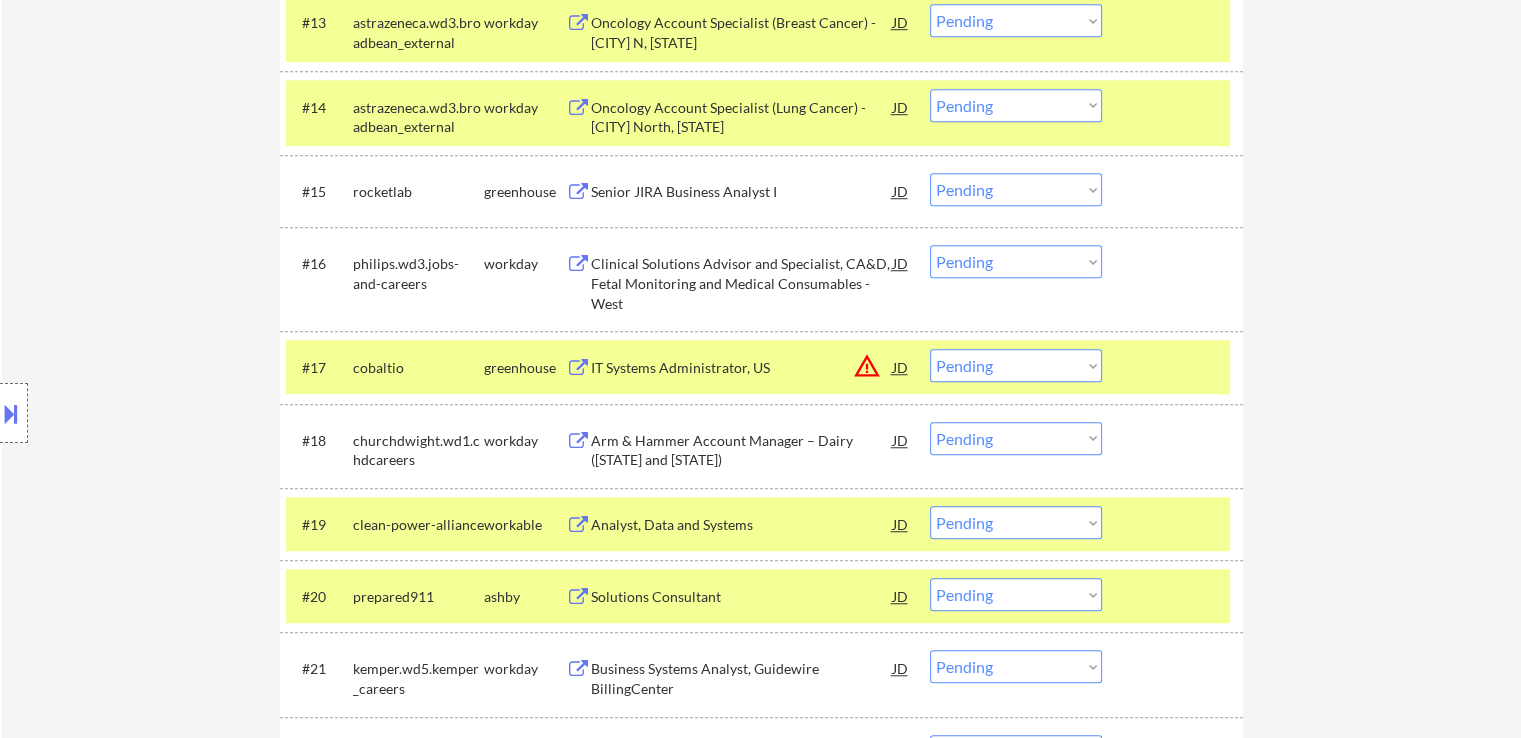 scroll, scrollTop: 1600, scrollLeft: 0, axis: vertical 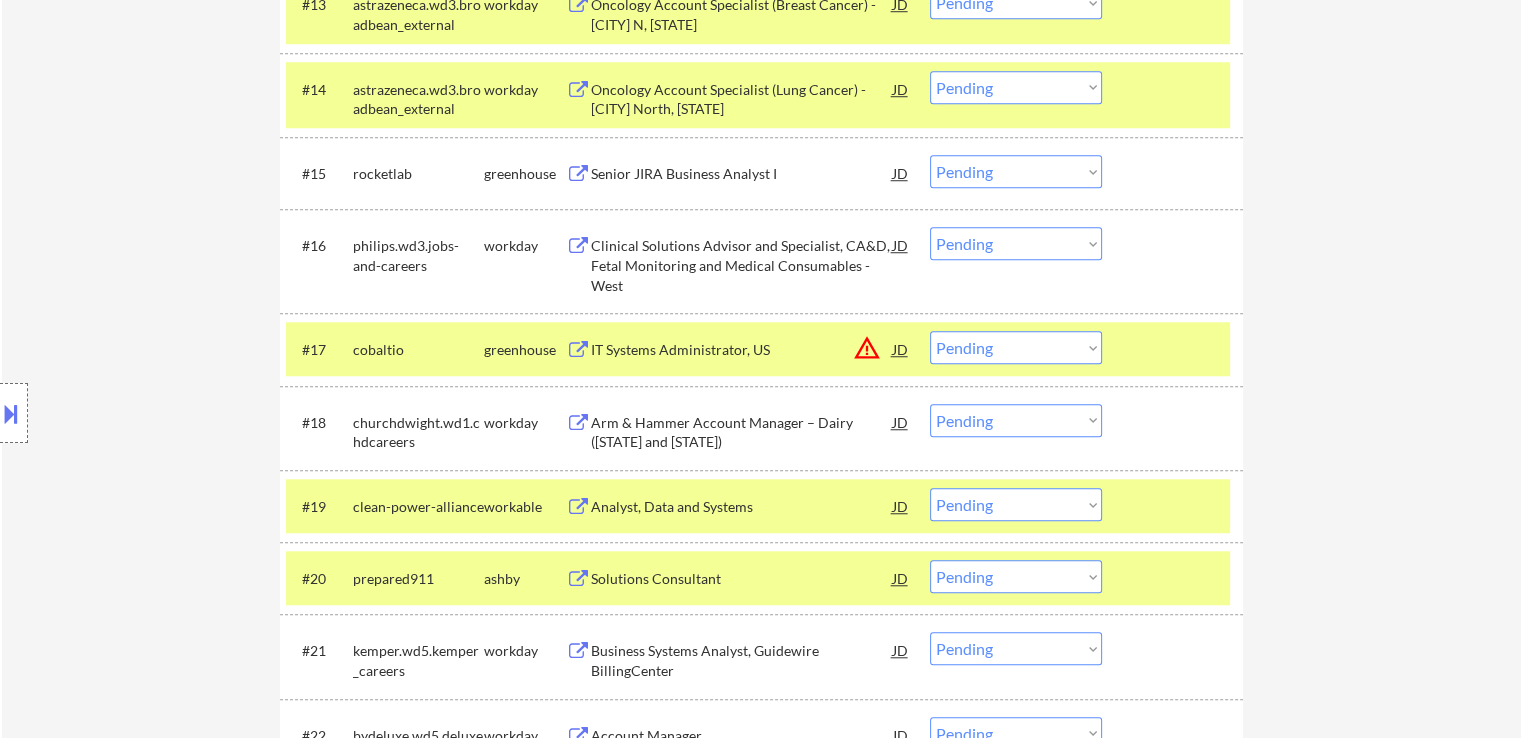 click on "Senior JIRA Business Analyst I" at bounding box center (742, 173) 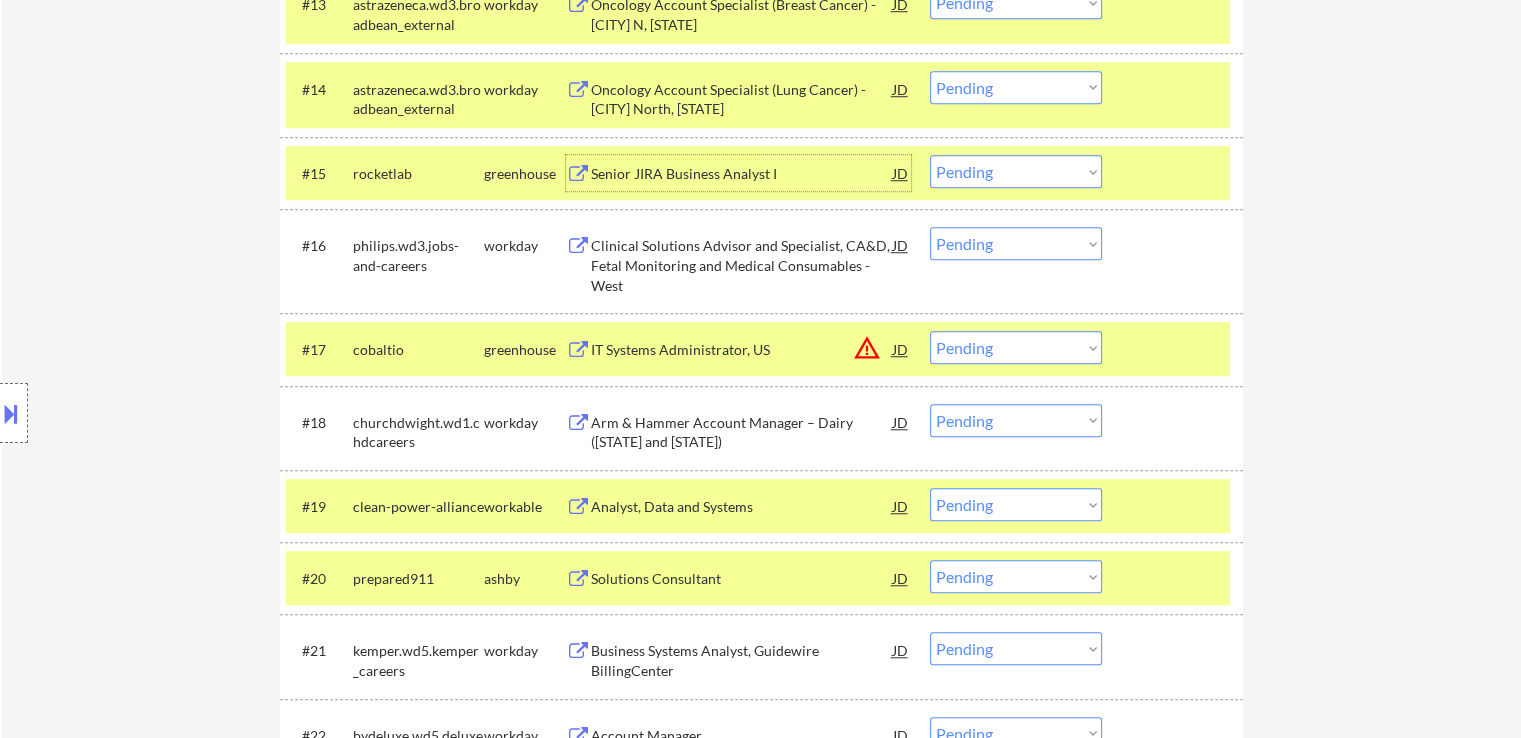 click on "Choose an option... Pending Applied Excluded (Questions) Excluded (Expired) Excluded (Location) Excluded (Bad Match) Excluded (Blocklist) Excluded (Salary) Excluded (Other)" at bounding box center (1016, 171) 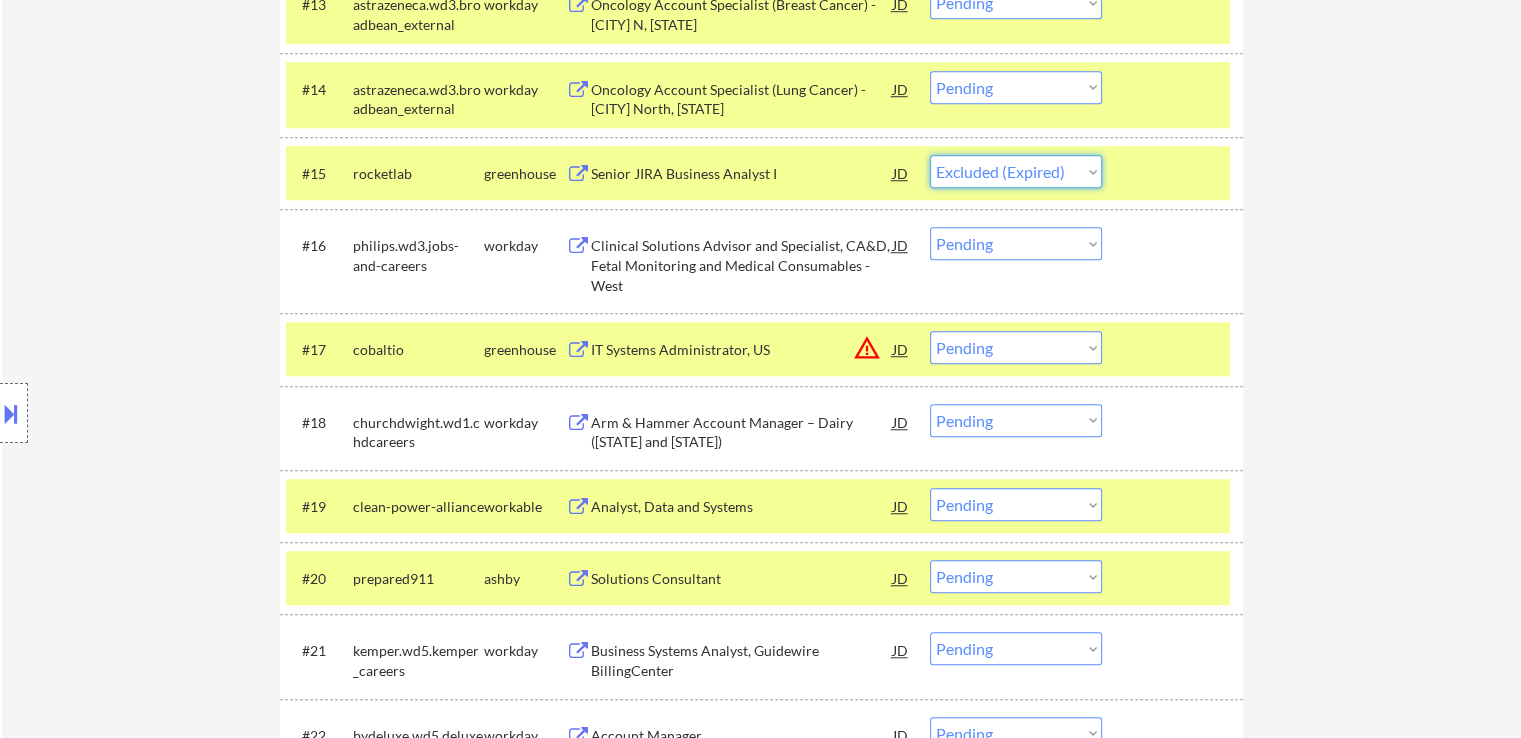 click on "Choose an option... Pending Applied Excluded (Questions) Excluded (Expired) Excluded (Location) Excluded (Bad Match) Excluded (Blocklist) Excluded (Salary) Excluded (Other)" at bounding box center (1016, 171) 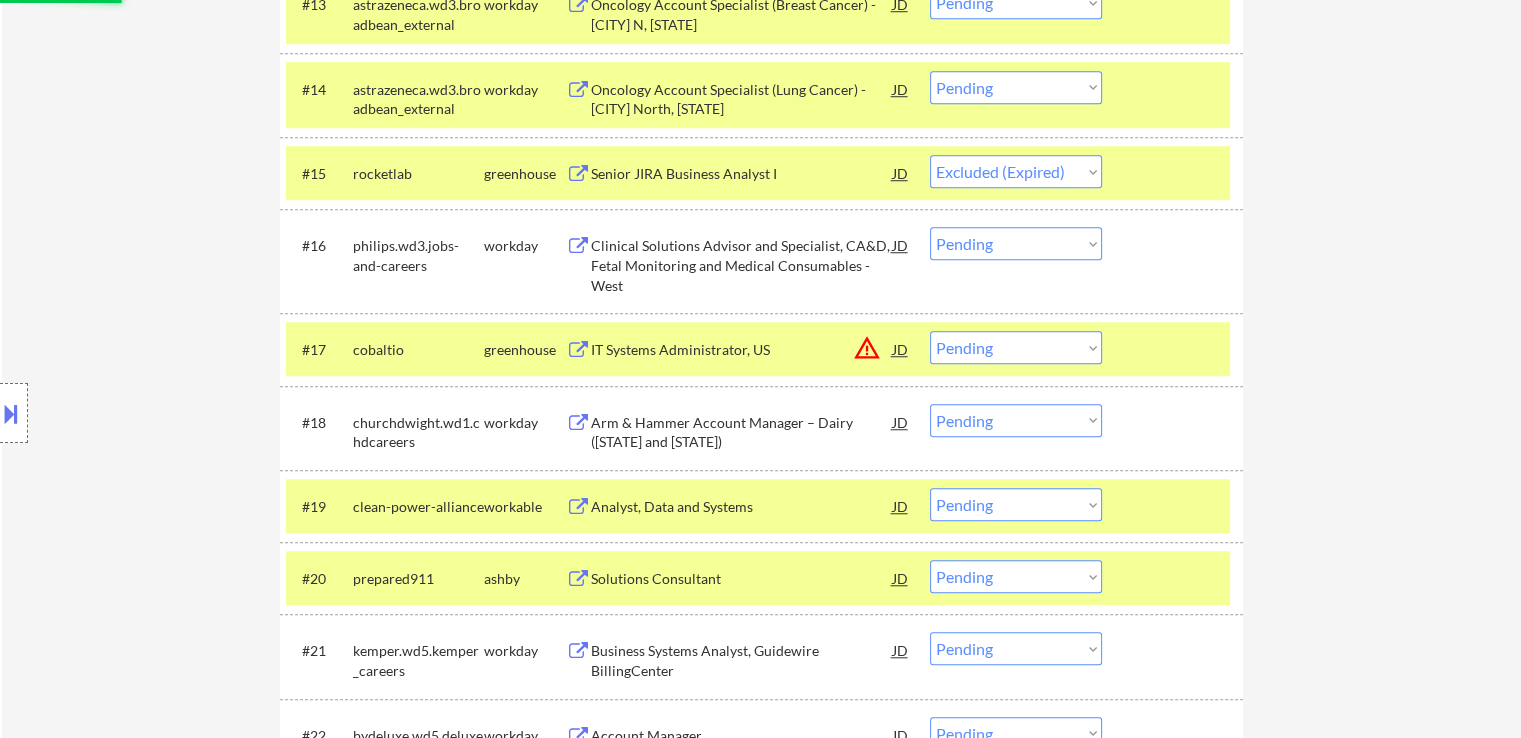 click on "← Return to /applysquad Mailslurp Inbox Job Search Builder Catherine White User Email:  catwhite347@gmail.com Application Email:  catwhite347@gmail.com Mailslurp Email:  catherine.white@mailflux.com LinkedIn:   https://www.linkedin.com/in/cat-w
Phone:  480-420-7404 Current Location:  Mesa, Arizona Applies:  0 sent / 200 bought Internal Notes Open to jobs in:
Phoenix, AZ metro
California
Los Angeles
San Diego
Colorado
Illinois
Oregon
Washington Can work in country of residence?:  yes Squad Notes Minimum salary:   Will need Visa to work in that country now/future?:   no Download Resume Add a Job Manually Ahsan Applications Pending (1018) Excluded (8) Applied (0) All (1026) View All Results Back 1 / 11
Next Company ATS Title Status Date Applied #1 careers-navitus icims Application System Developer I Atlassian Suite JD Choose an option... Pending Applied Excluded (Questions) Excluded (Expired) Excluded (Location) Excluded (Bad Match) Excluded (Blocklist) Excluded (Salary) Excluded (Other) success #2 natera" at bounding box center [761, 2691] 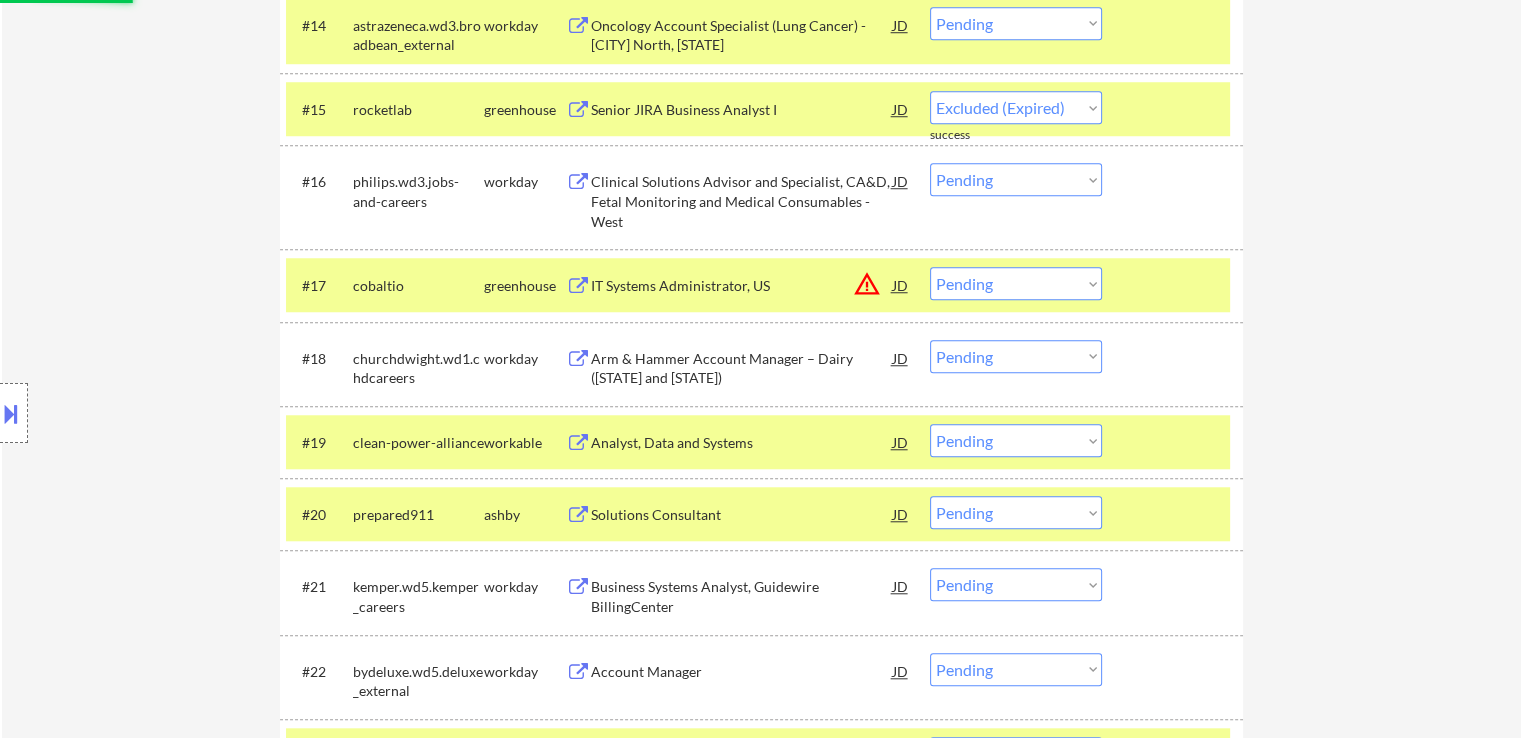 select on ""pending"" 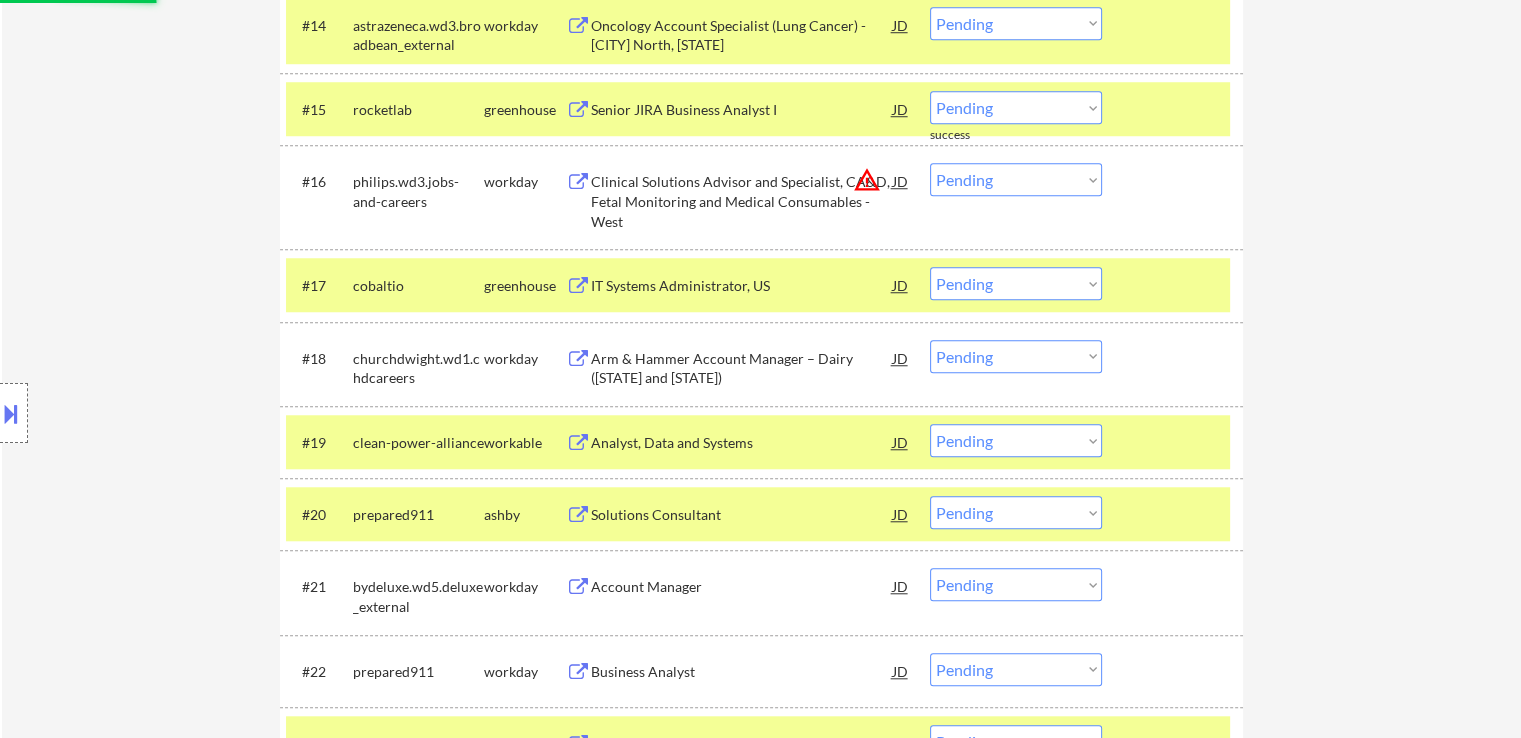 scroll, scrollTop: 1900, scrollLeft: 0, axis: vertical 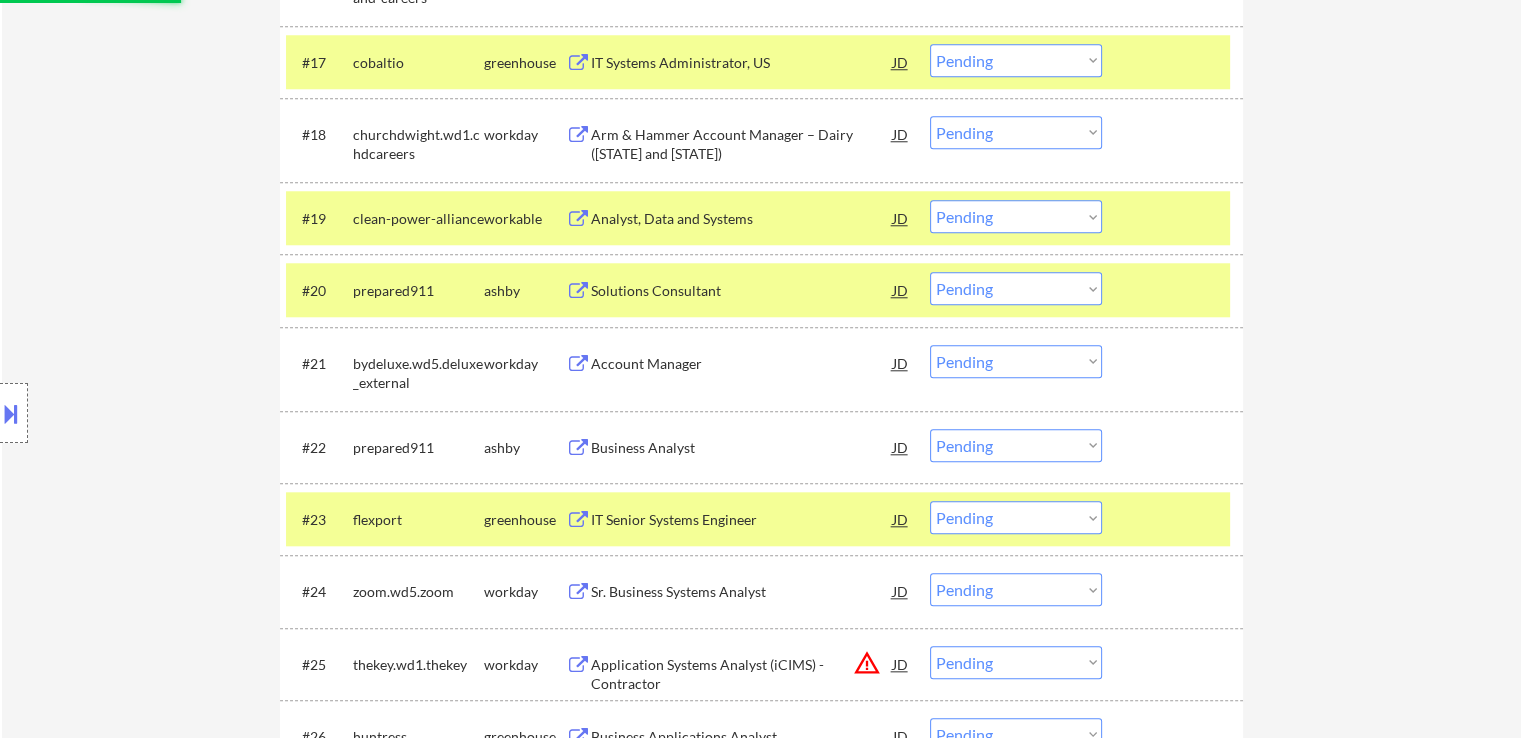 click on "#19 clean-power-alliance workable Analyst, Data and Systems JD warning_amber Choose an option... Pending Applied Excluded (Questions) Excluded (Expired) Excluded (Location) Excluded (Bad Match) Excluded (Blocklist) Excluded (Salary) Excluded (Other)" at bounding box center [758, 218] 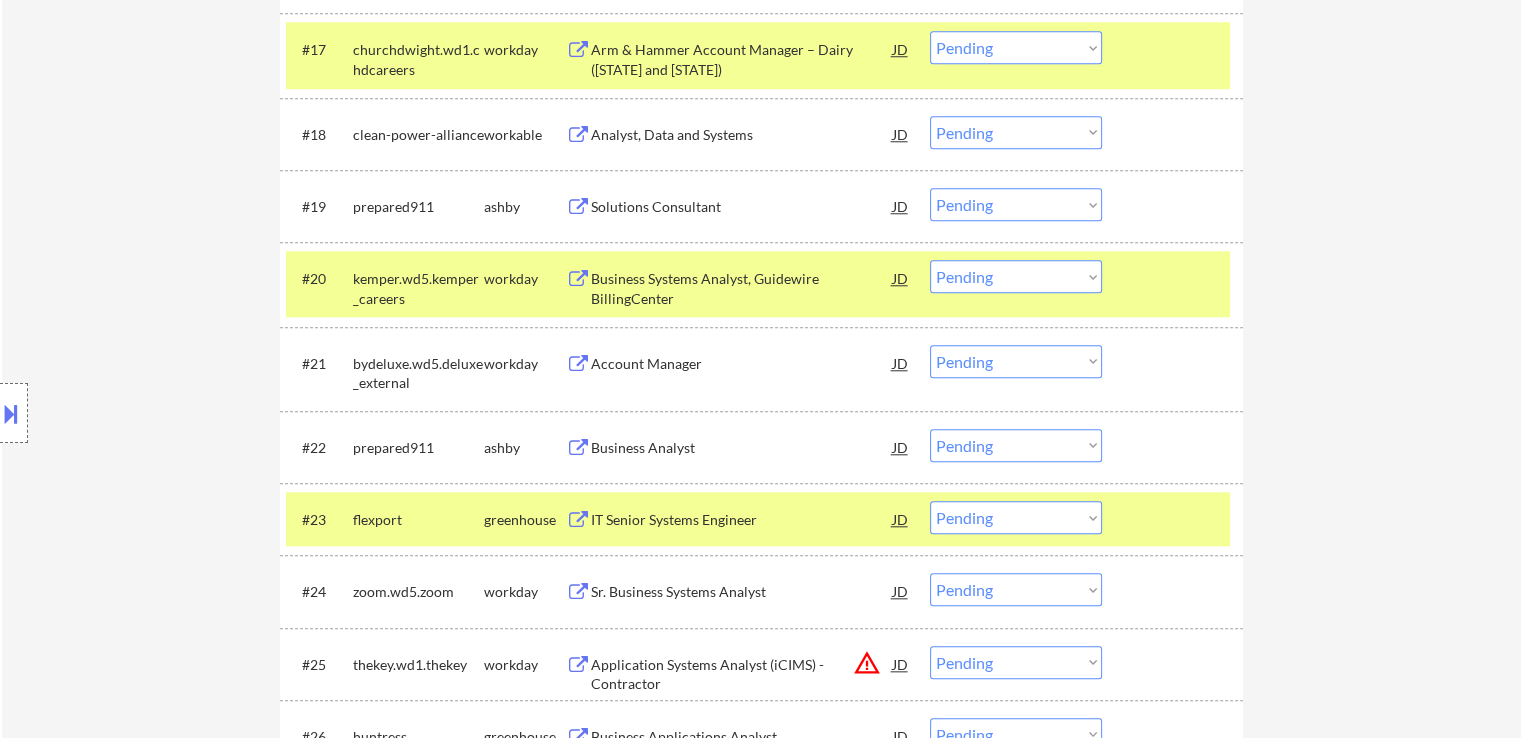 click on "Solutions Consultant" at bounding box center (742, 207) 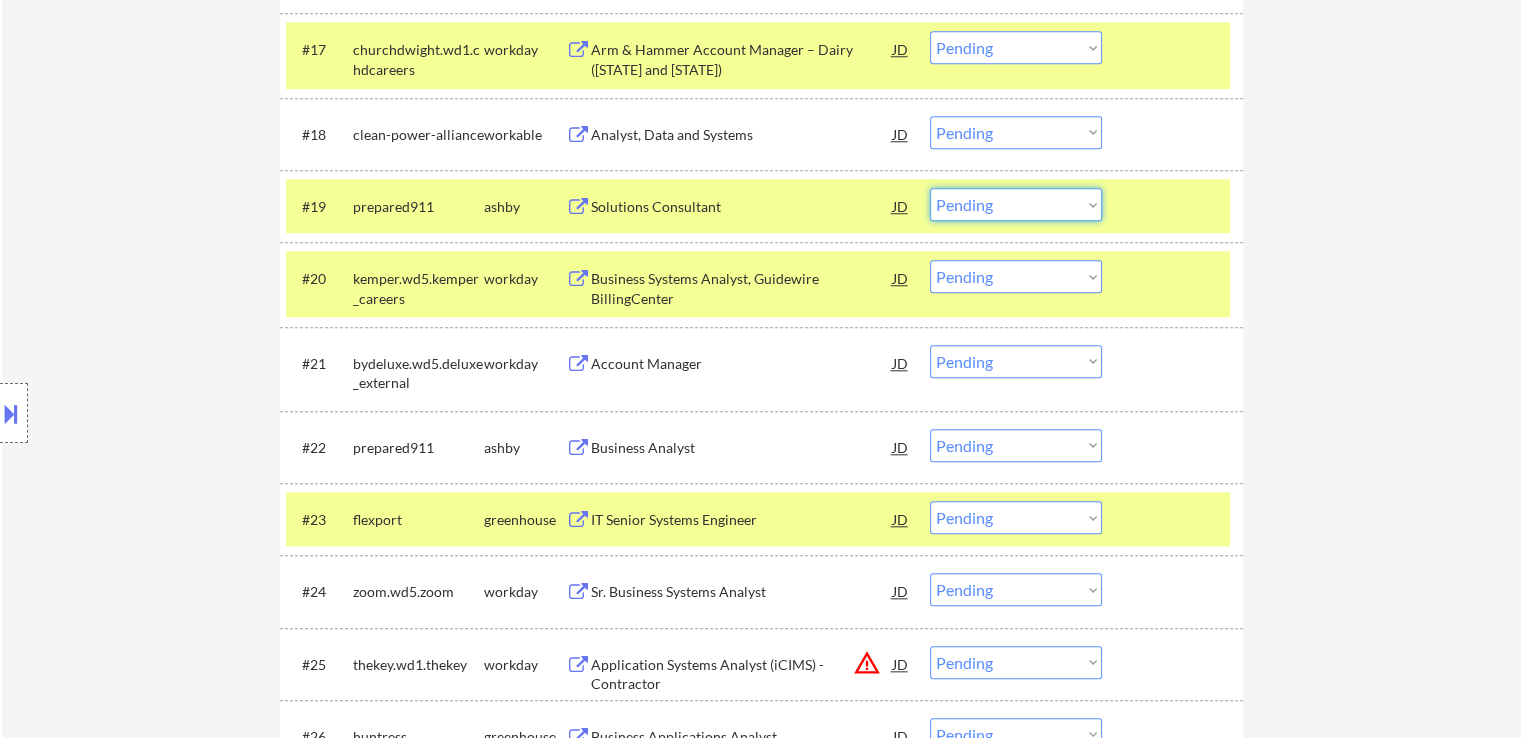 drag, startPoint x: 979, startPoint y: 201, endPoint x: 985, endPoint y: 213, distance: 13.416408 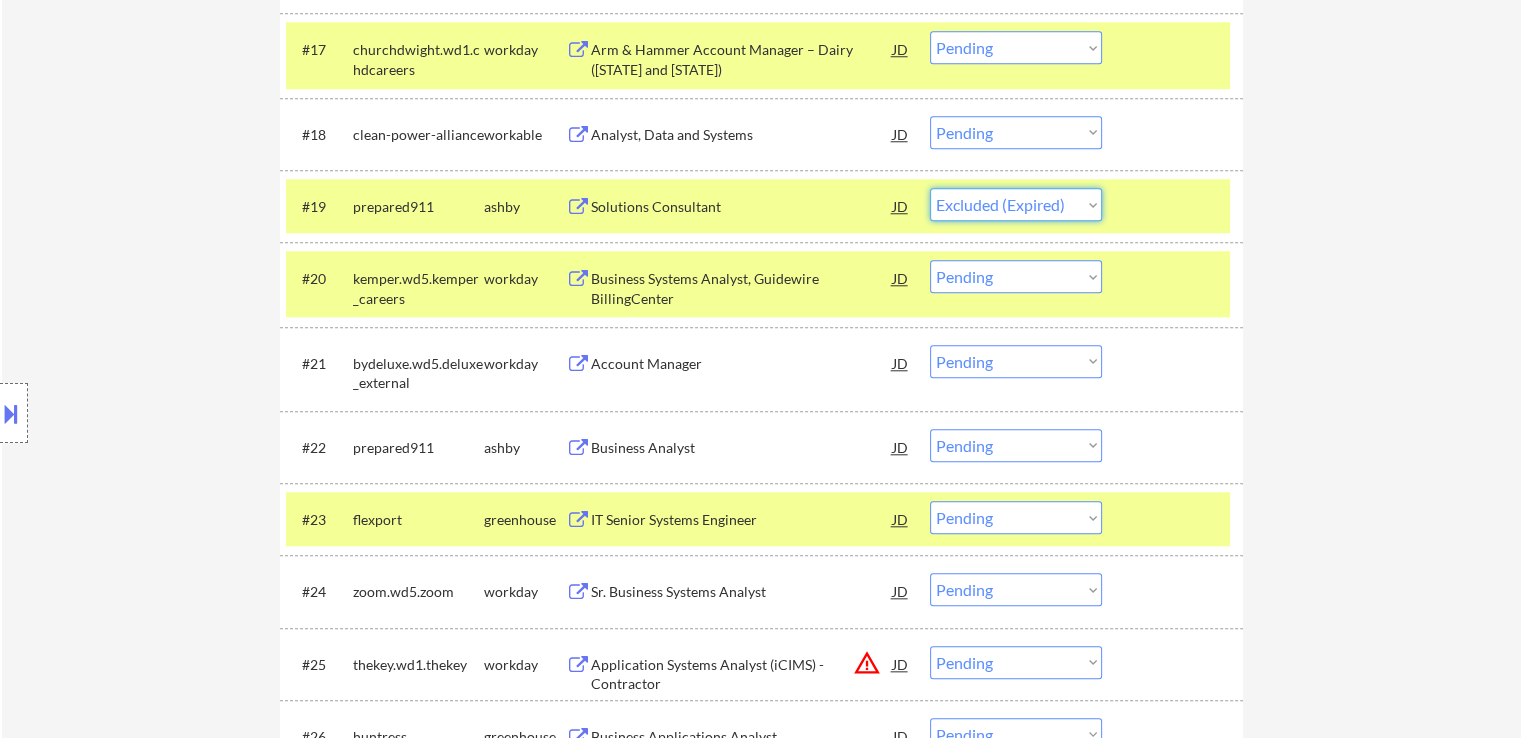 click on "Choose an option... Pending Applied Excluded (Questions) Excluded (Expired) Excluded (Location) Excluded (Bad Match) Excluded (Blocklist) Excluded (Salary) Excluded (Other)" at bounding box center [1016, 204] 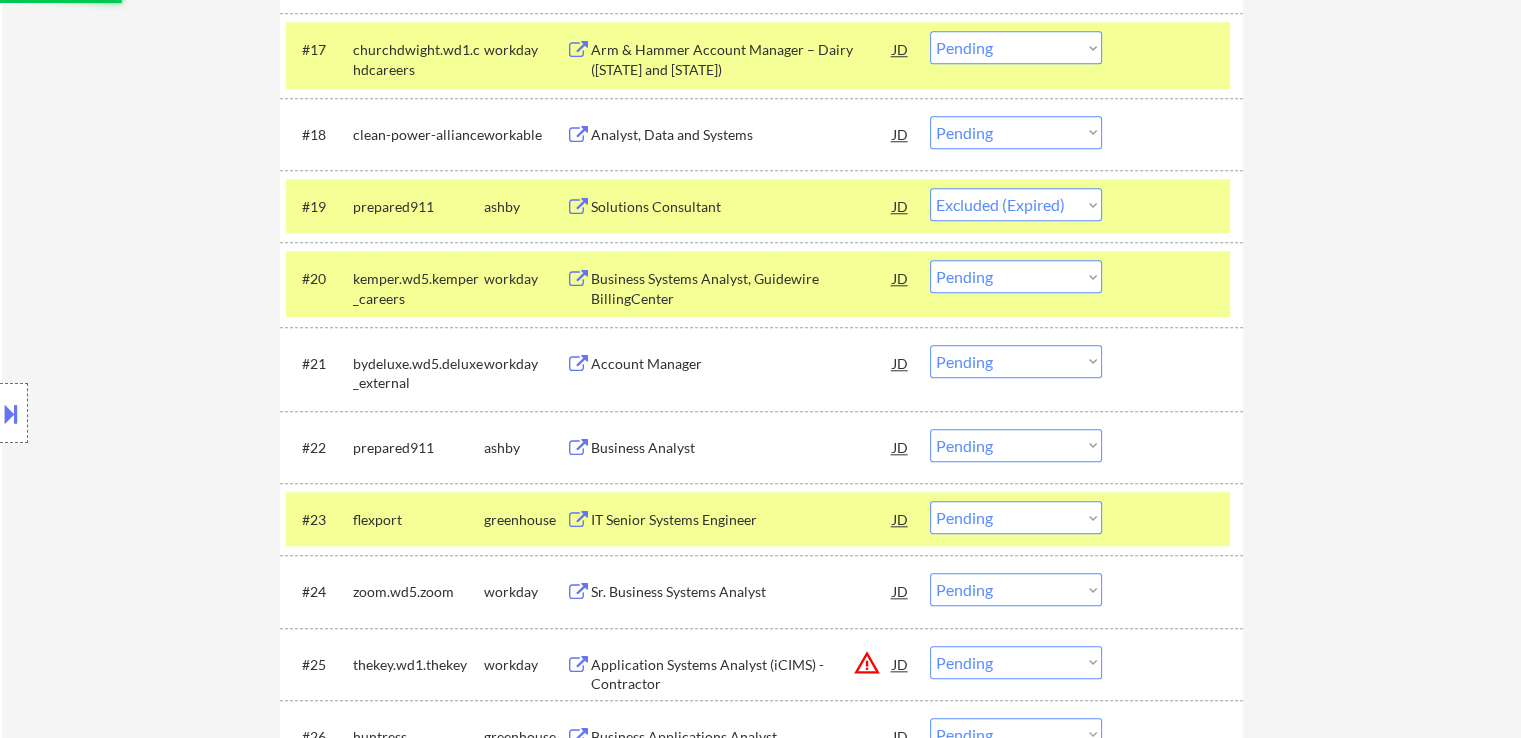 click on "Analyst, Data and Systems" at bounding box center (742, 135) 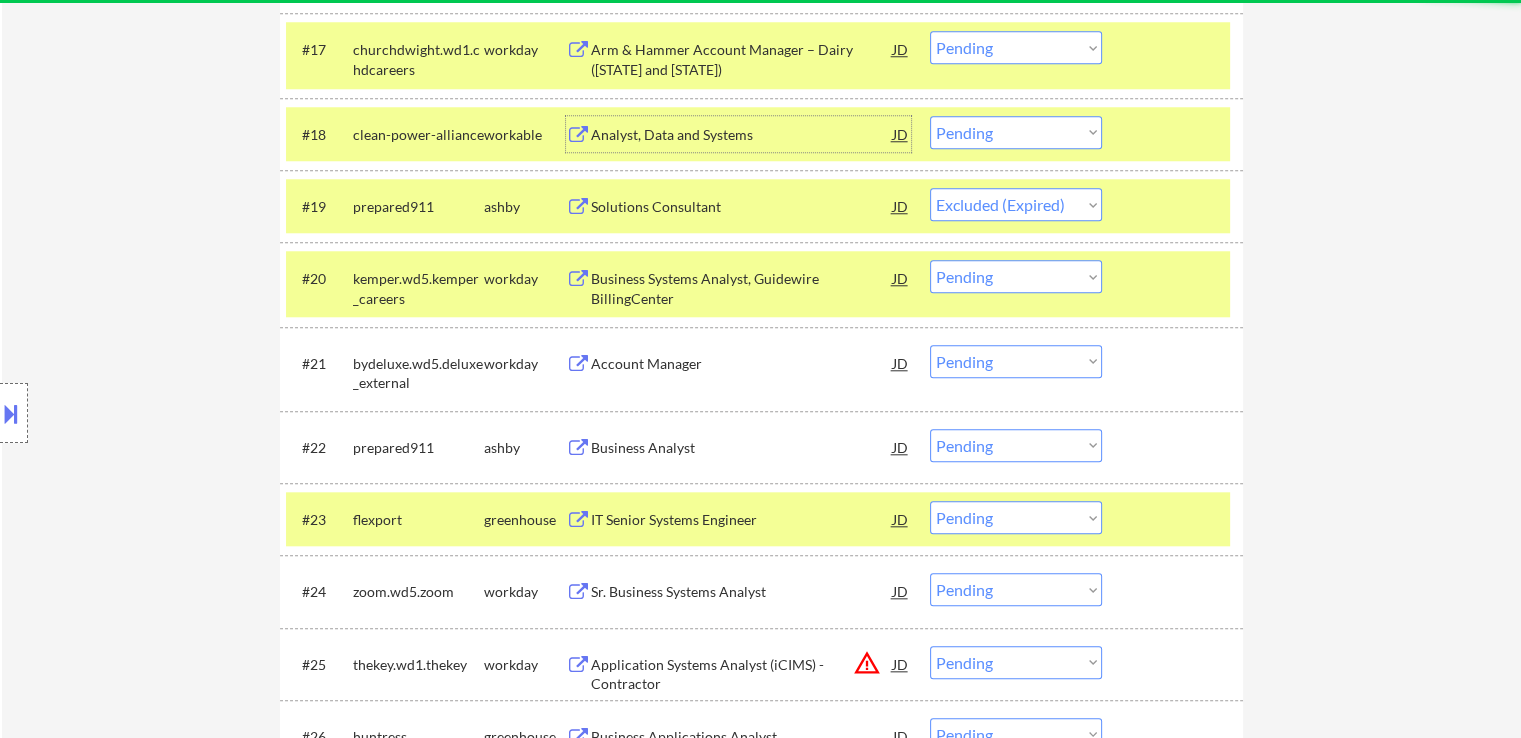 select on ""pending"" 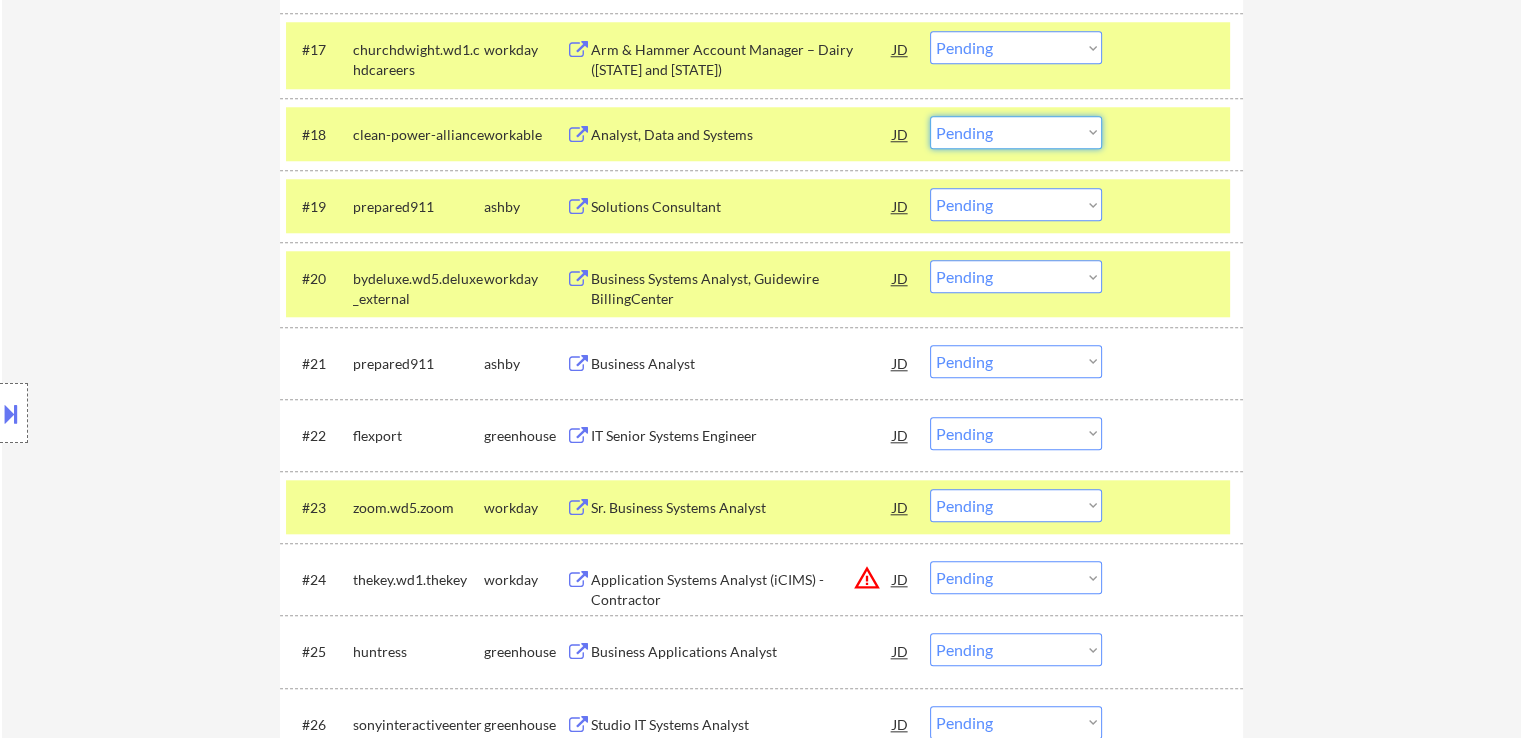 click on "Choose an option... Pending Applied Excluded (Questions) Excluded (Expired) Excluded (Location) Excluded (Bad Match) Excluded (Blocklist) Excluded (Salary) Excluded (Other)" at bounding box center [1016, 132] 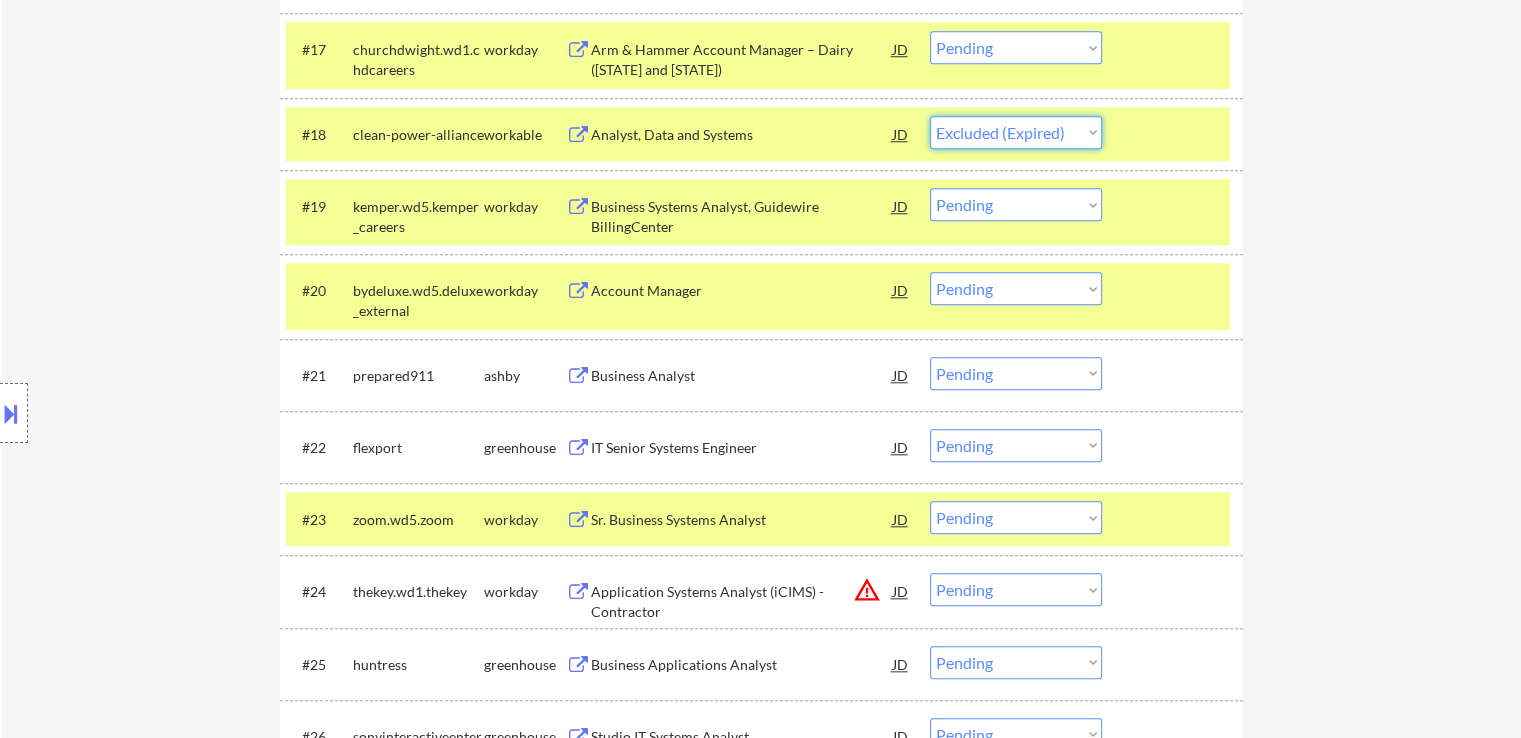 click on "Choose an option... Pending Applied Excluded (Questions) Excluded (Expired) Excluded (Location) Excluded (Bad Match) Excluded (Blocklist) Excluded (Salary) Excluded (Other)" at bounding box center [1016, 132] 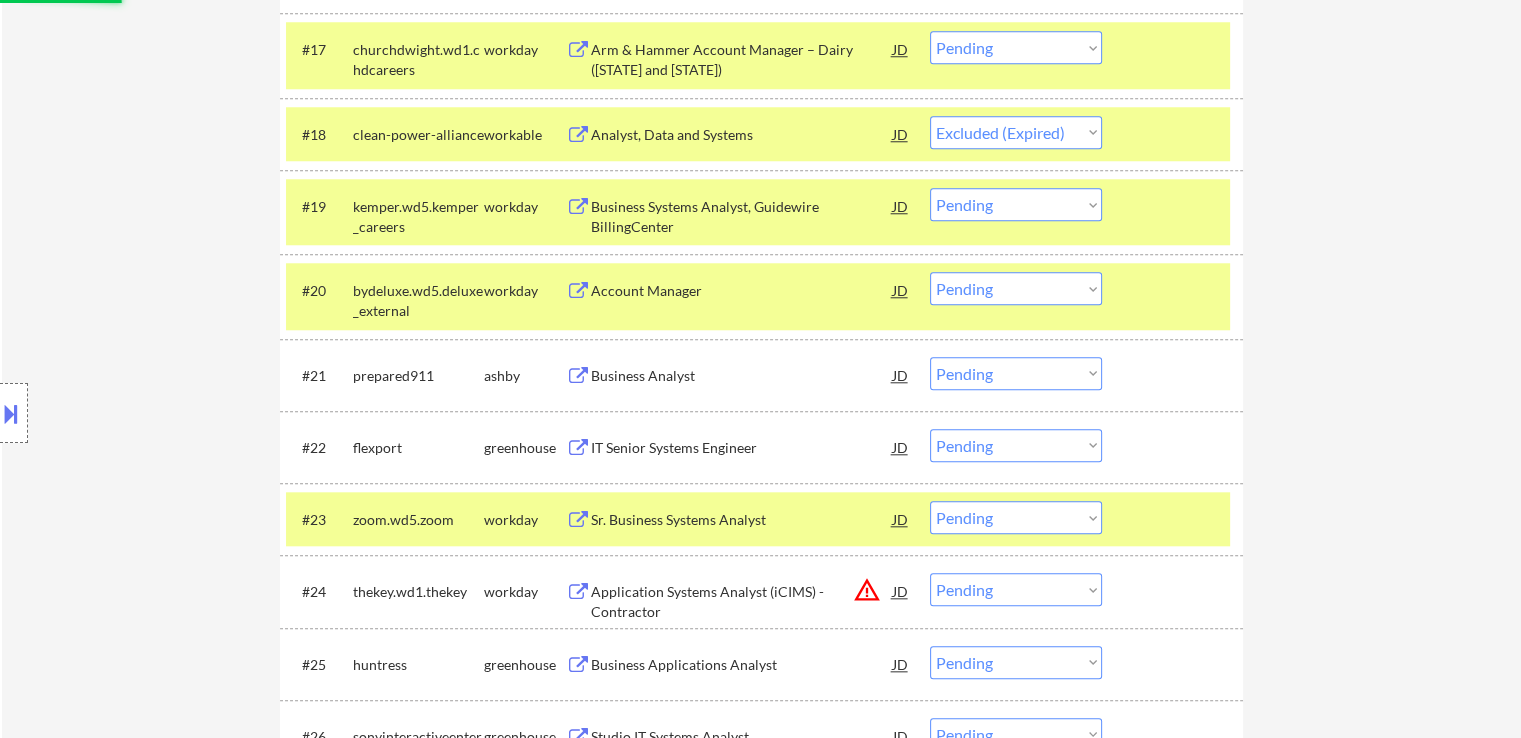 click on "← Return to /applysquad Mailslurp Inbox Job Search Builder Catherine White User Email:  catwhite347@gmail.com Application Email:  catwhite347@gmail.com Mailslurp Email:  catherine.white@mailflux.com LinkedIn:   https://www.linkedin.com/in/cat-w
Phone:  480-420-7404 Current Location:  Mesa, Arizona Applies:  0 sent / 200 bought Internal Notes Open to jobs in:
Phoenix, AZ metro
California
Los Angeles
San Diego
Colorado
Illinois
Oregon
Washington Can work in country of residence?:  yes Squad Notes Minimum salary:   Will need Visa to work in that country now/future?:   no Download Resume Add a Job Manually Ahsan Applications Pending (1016) Excluded (10) Applied (0) All (1026) View All Results Back 1 / 11
Next Company ATS Title Status Date Applied #1 careers-navitus icims Application System Developer I Atlassian Suite JD Choose an option... Pending Applied Excluded (Questions) Excluded (Expired) Excluded (Location) Excluded (Bad Match) Excluded (Blocklist) Excluded (Salary) Excluded (Other) success #2 natera" at bounding box center [761, 2403] 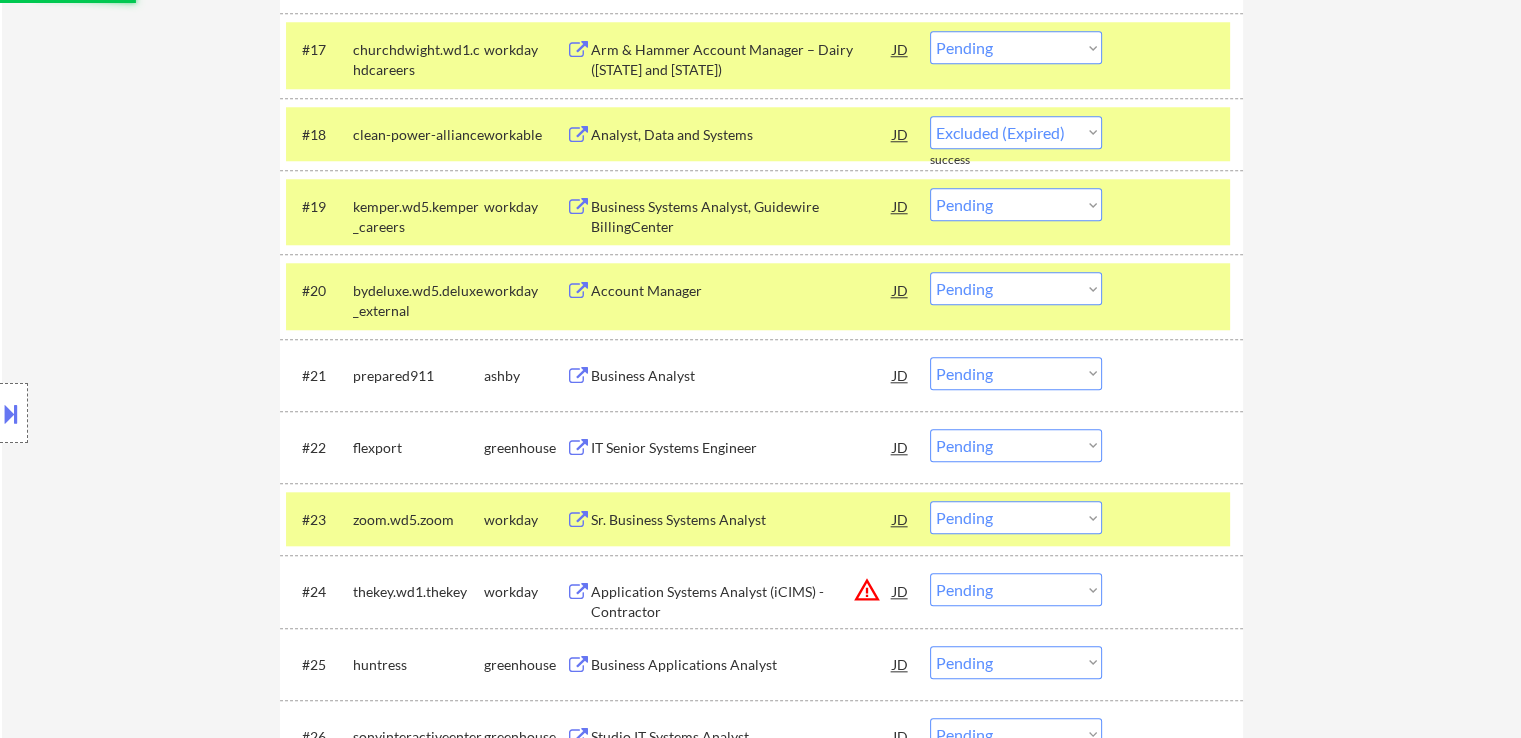 select on ""pending"" 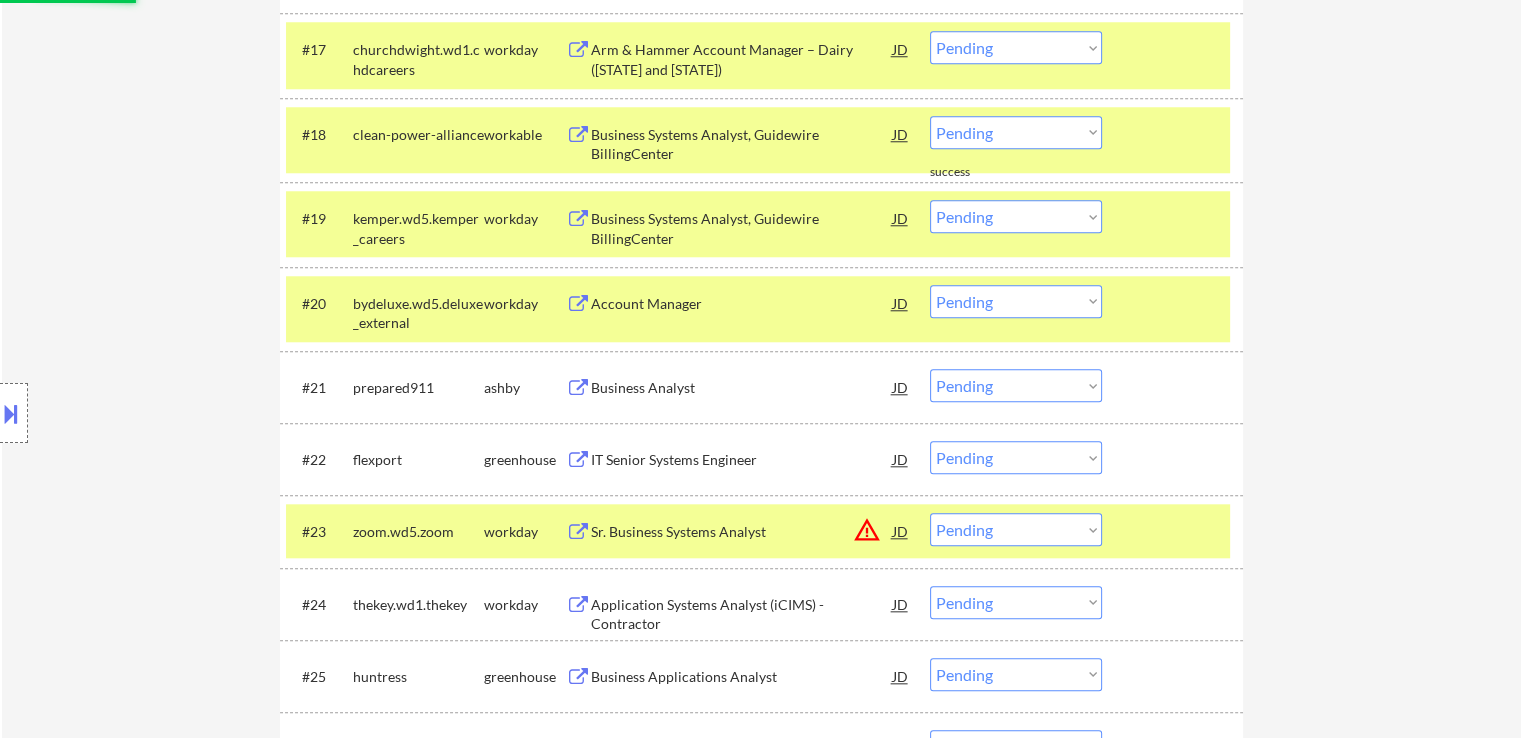 scroll, scrollTop: 2000, scrollLeft: 0, axis: vertical 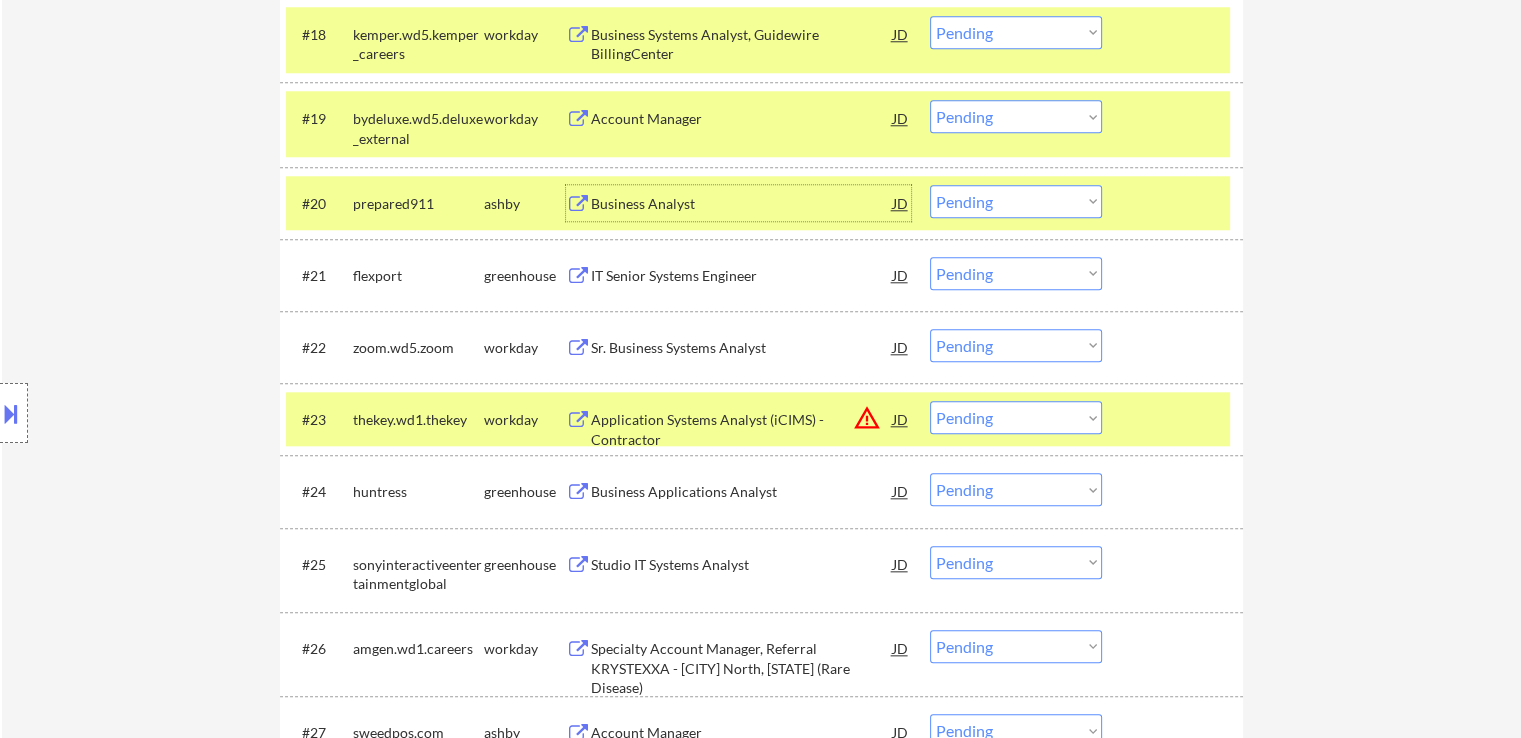 click on "Business Analyst" at bounding box center [742, 204] 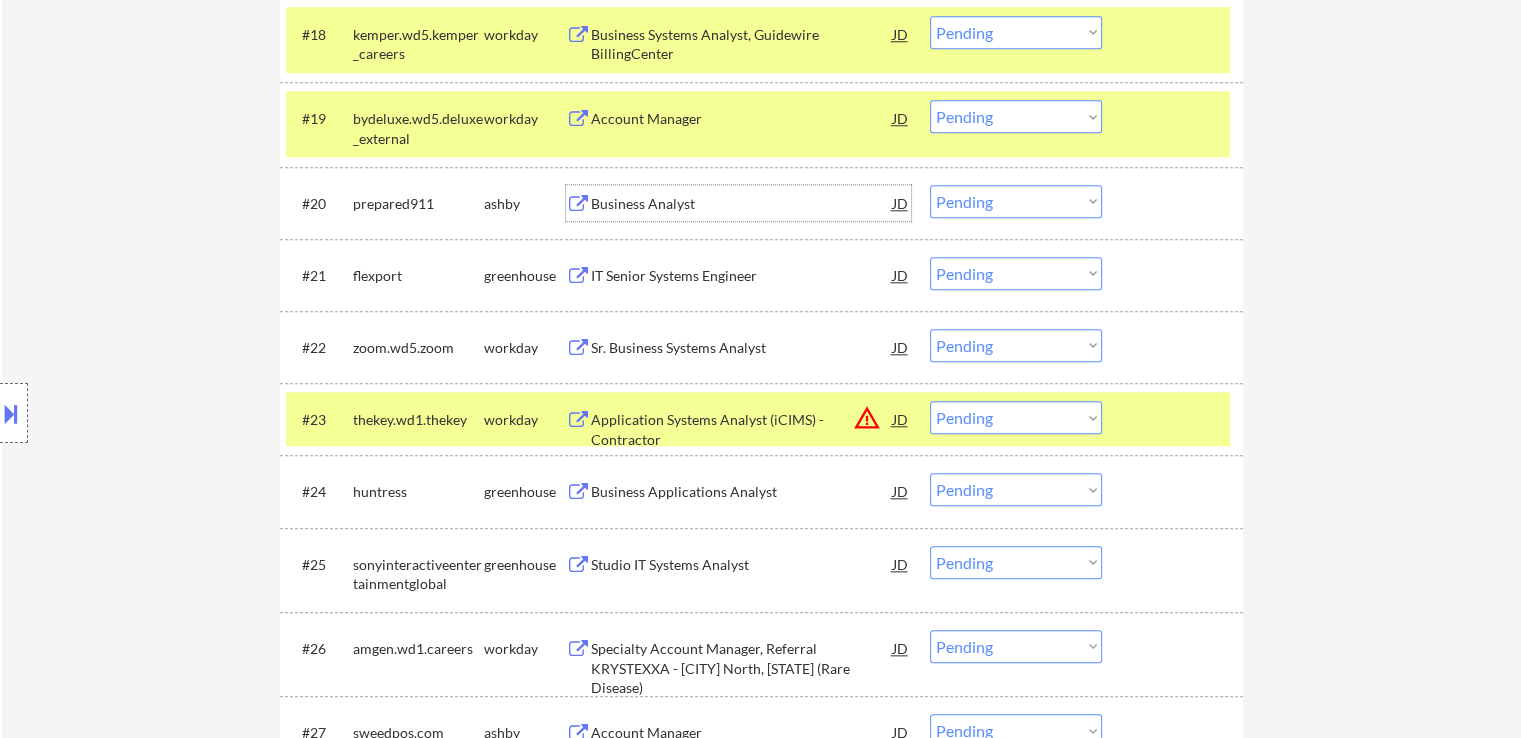 click on "IT Senior Systems Engineer" at bounding box center [742, 275] 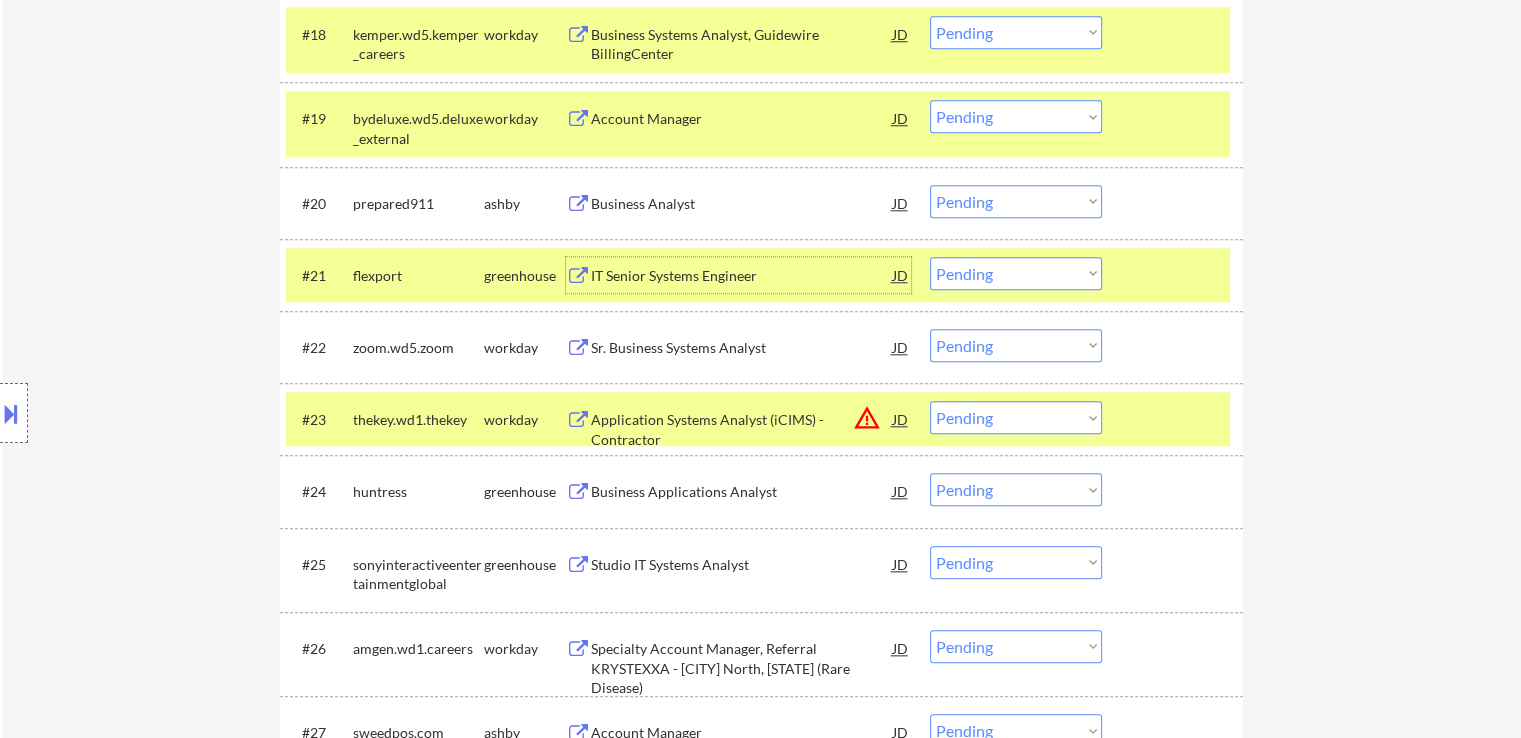 click on "Choose an option... Pending Applied Excluded (Questions) Excluded (Expired) Excluded (Location) Excluded (Bad Match) Excluded (Blocklist) Excluded (Salary) Excluded (Other)" at bounding box center [1016, 201] 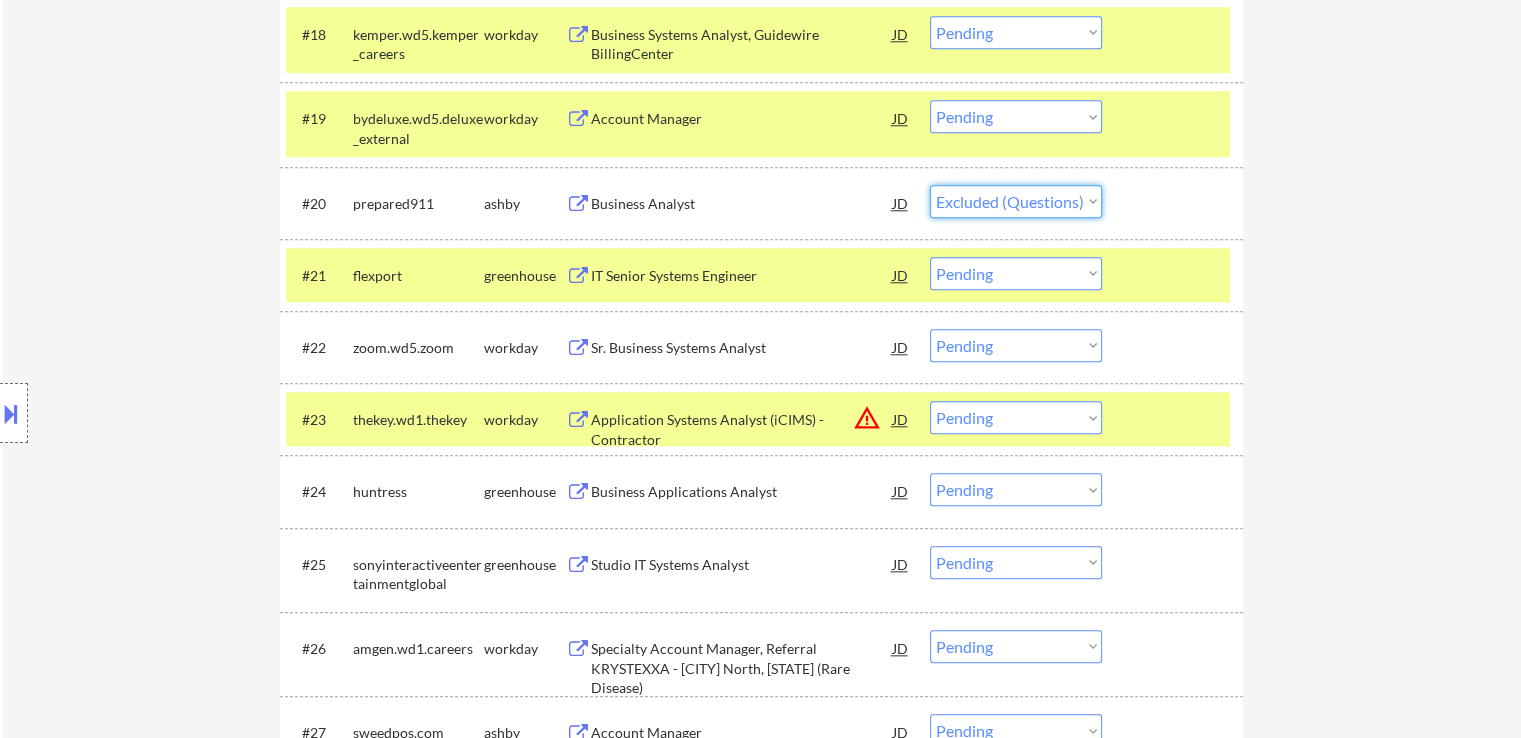 click on "Choose an option... Pending Applied Excluded (Questions) Excluded (Expired) Excluded (Location) Excluded (Bad Match) Excluded (Blocklist) Excluded (Salary) Excluded (Other)" at bounding box center [1016, 201] 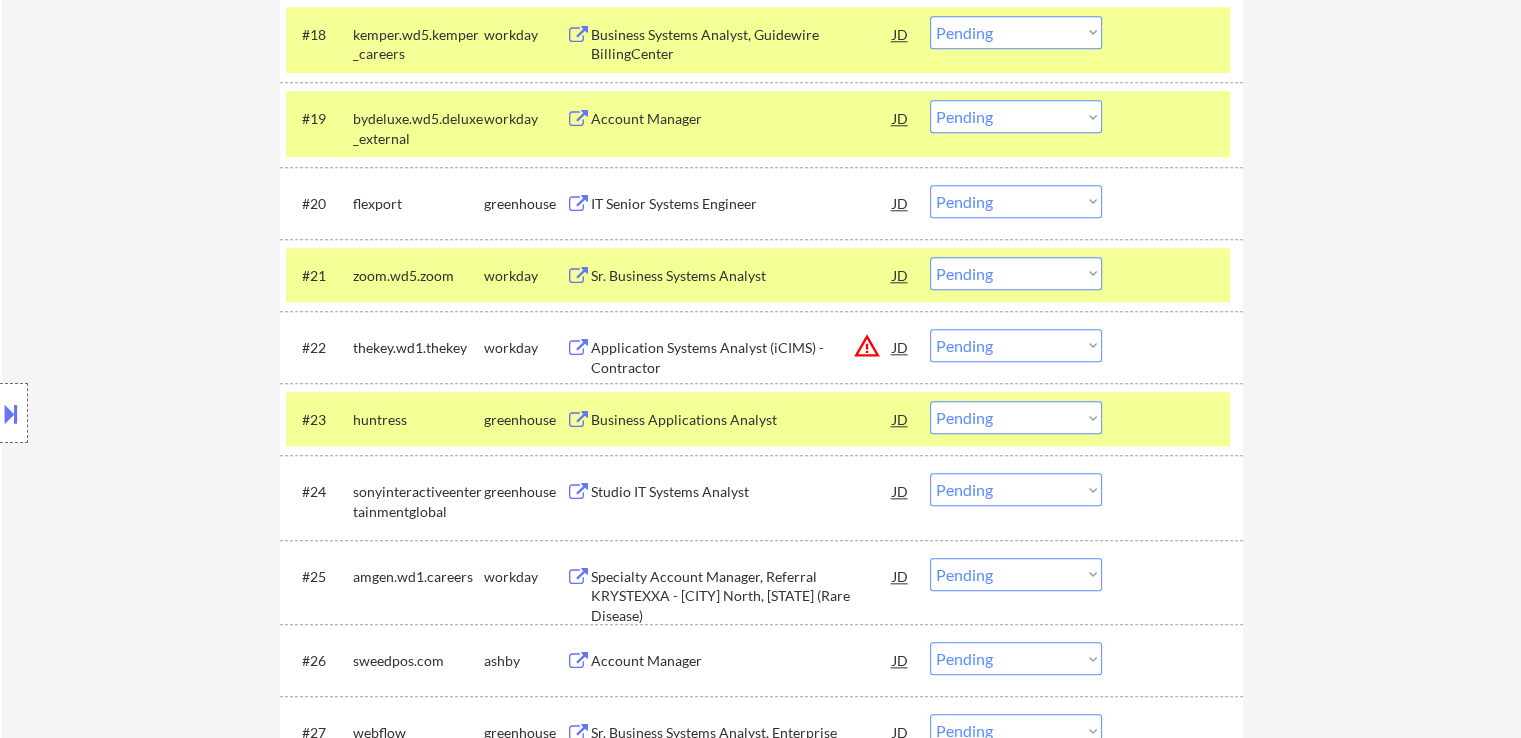 drag, startPoint x: 984, startPoint y: 196, endPoint x: 1000, endPoint y: 209, distance: 20.615528 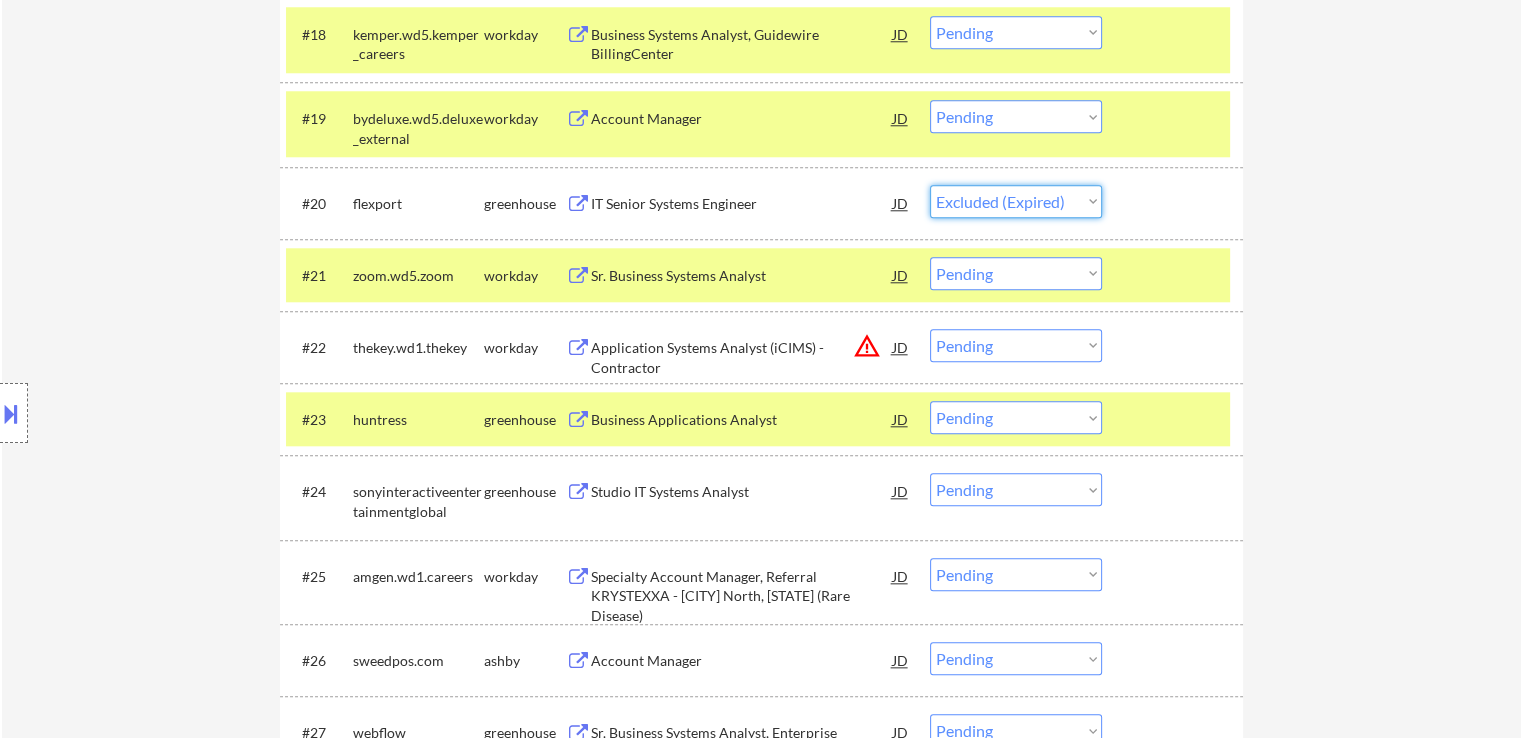 click on "Choose an option... Pending Applied Excluded (Questions) Excluded (Expired) Excluded (Location) Excluded (Bad Match) Excluded (Blocklist) Excluded (Salary) Excluded (Other)" at bounding box center [1016, 201] 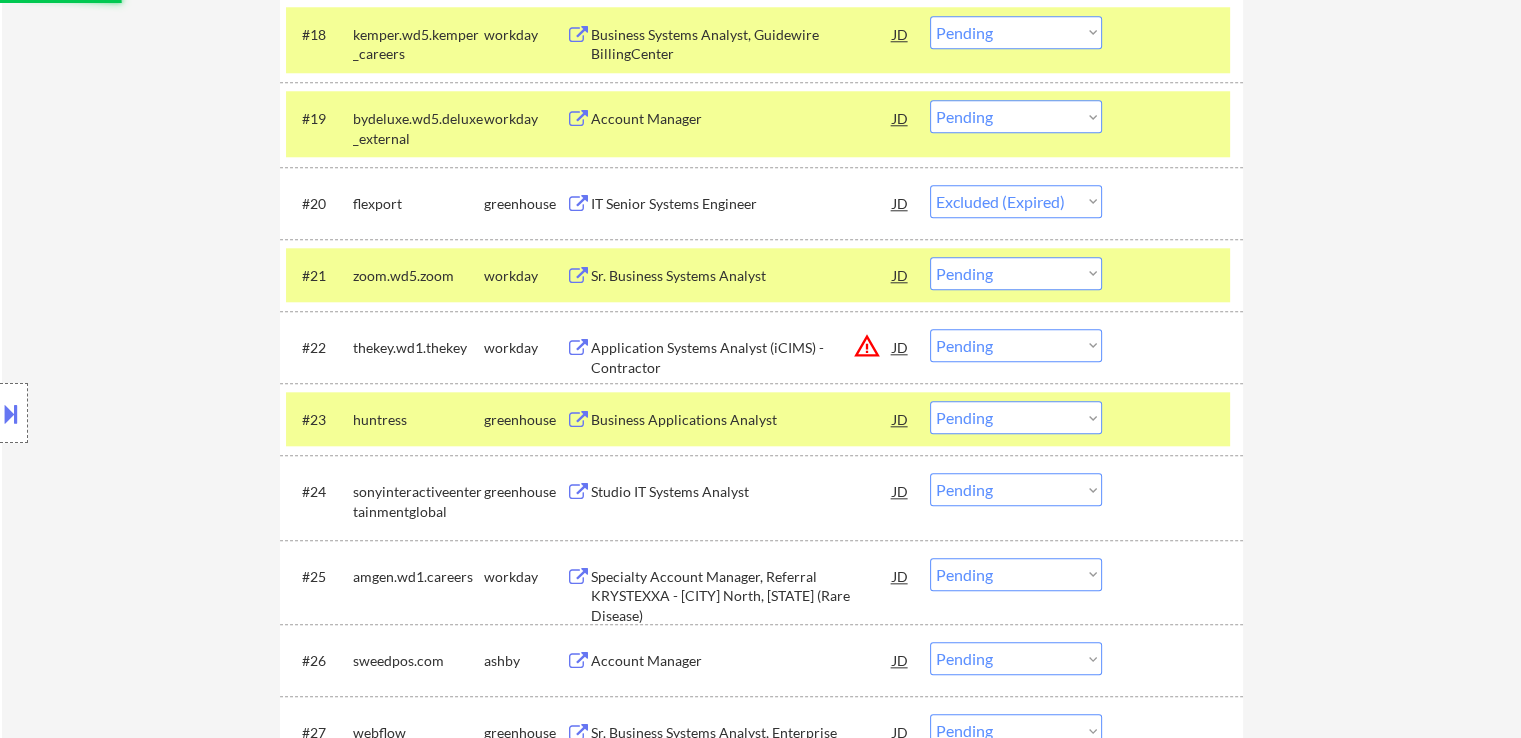 click on "← Return to /applysquad Mailslurp Inbox Job Search Builder Catherine White User Email:  catwhite347@gmail.com Application Email:  catwhite347@gmail.com Mailslurp Email:  catherine.white@mailflux.com LinkedIn:   https://www.linkedin.com/in/cat-w
Phone:  480-420-7404 Current Location:  Mesa, Arizona Applies:  0 sent / 200 bought Internal Notes Open to jobs in:
Phoenix, AZ metro
California
Los Angeles
San Diego
Colorado
Illinois
Oregon
Washington Can work in country of residence?:  yes Squad Notes Minimum salary:   Will need Visa to work in that country now/future?:   no Download Resume Add a Job Manually Ahsan Applications Pending (1014) Excluded (12) Applied (0) All (1026) View All Results Back 1 / 11
Next Company ATS Title Status Date Applied #1 careers-navitus icims Application System Developer I Atlassian Suite JD Choose an option... Pending Applied Excluded (Questions) Excluded (Expired) Excluded (Location) Excluded (Bad Match) Excluded (Blocklist) Excluded (Salary) Excluded (Other) success #2 natera" at bounding box center (761, 2303) 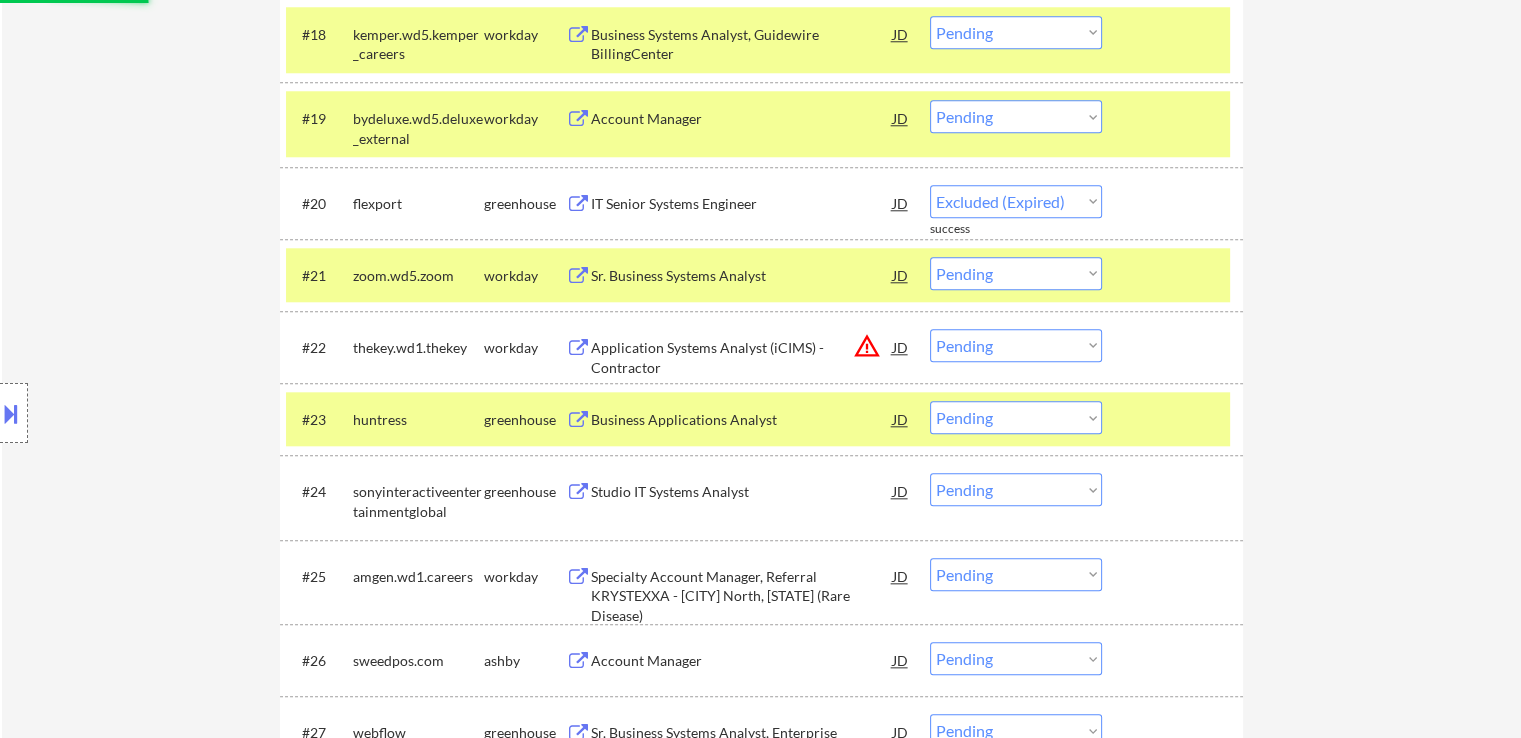 select on ""pending"" 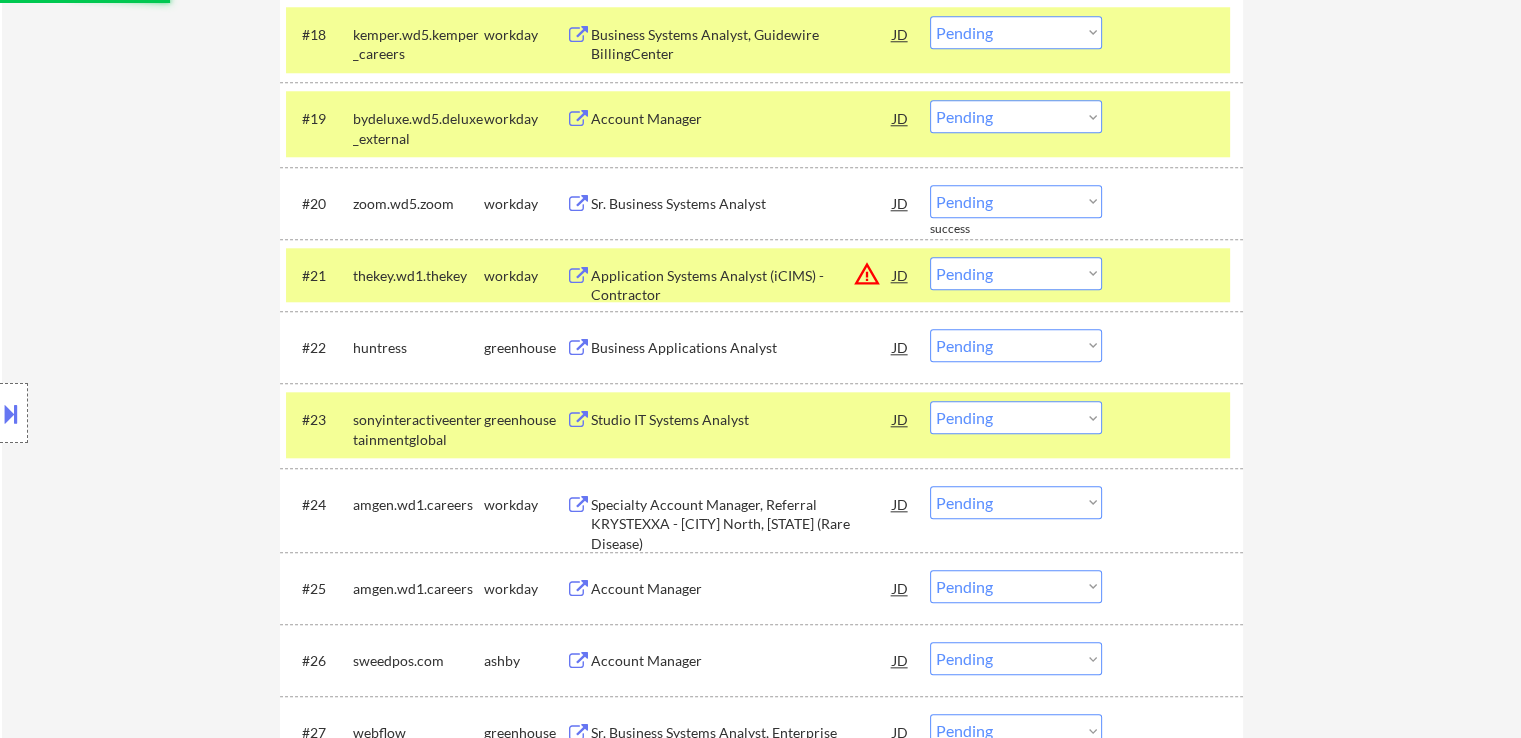 scroll, scrollTop: 2100, scrollLeft: 0, axis: vertical 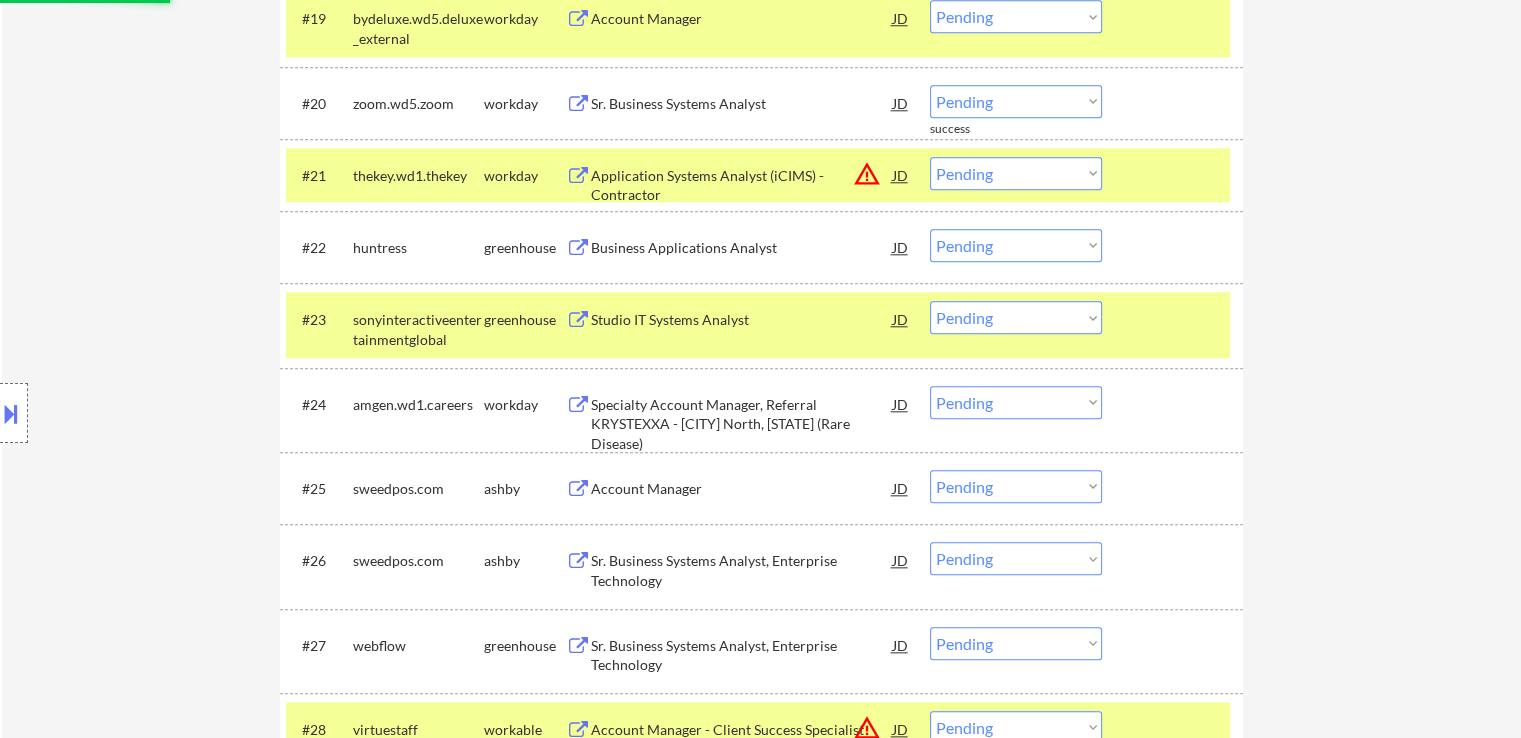 click on "thekey.wd1.thekey" at bounding box center (418, 176) 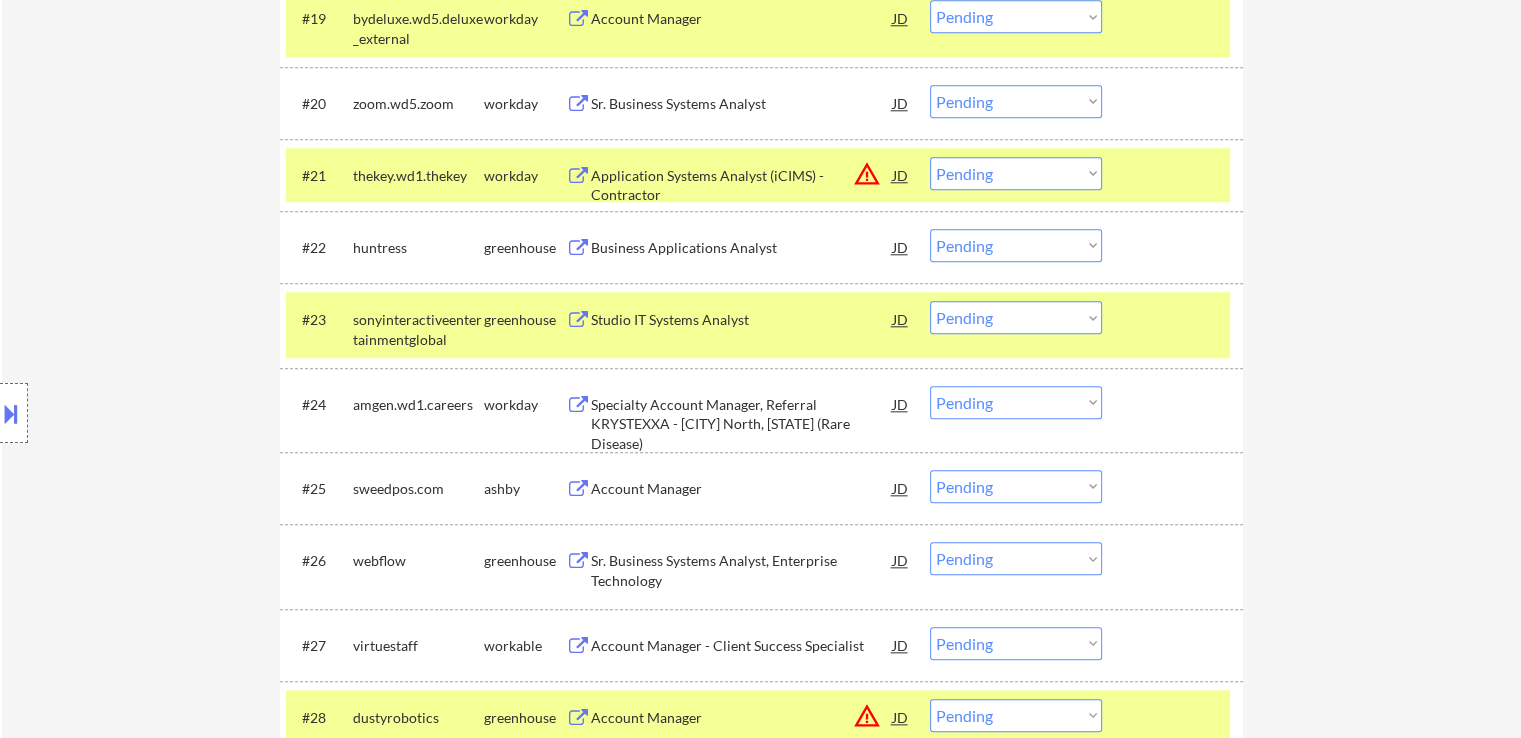 click on "Business Applications Analyst" at bounding box center (742, 248) 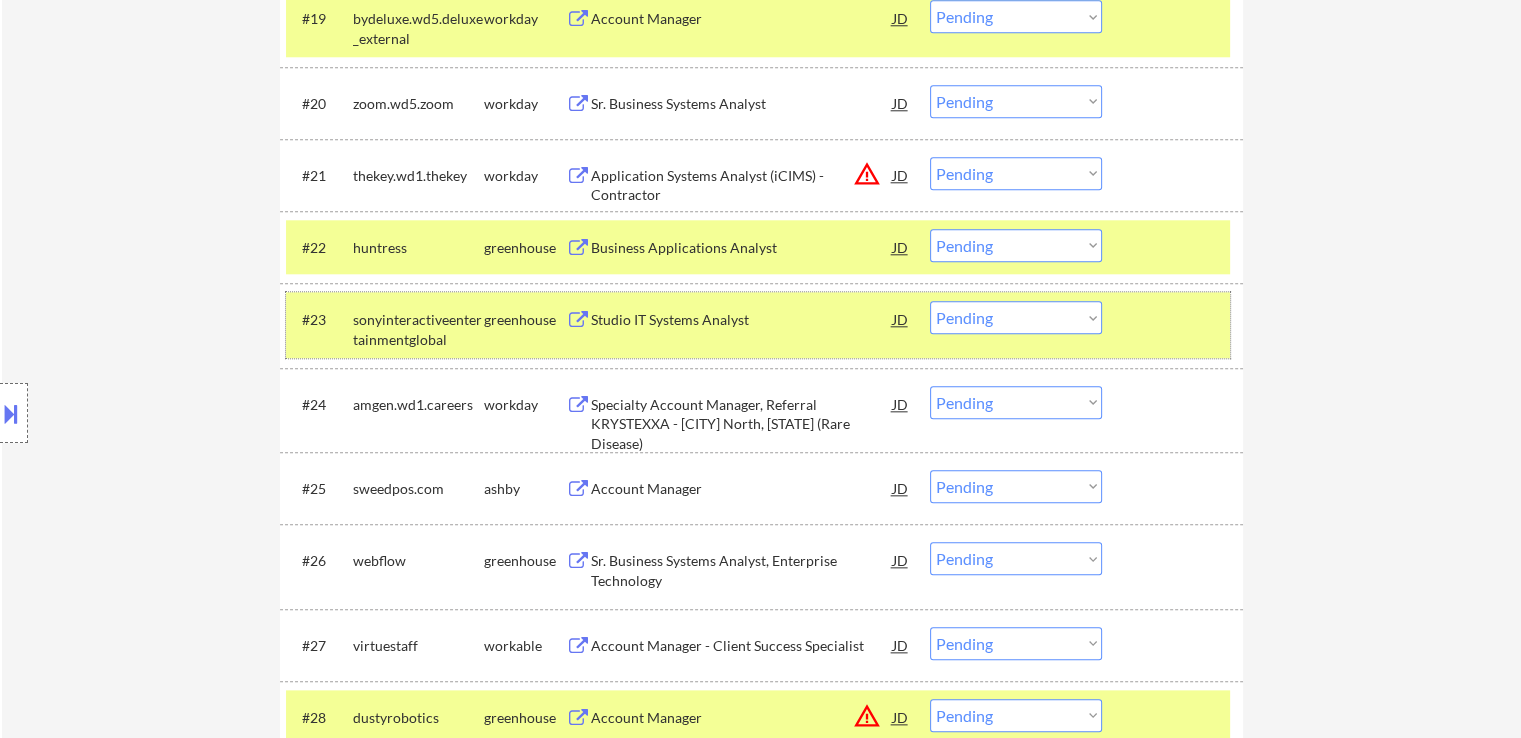click on "#23 sonyinteractiveentertainmentglobal greenhouse Studio IT Systems Analyst JD warning_amber Choose an option... Pending Applied Excluded (Questions) Excluded (Expired) Excluded (Location) Excluded (Bad Match) Excluded (Blocklist) Excluded (Salary) Excluded (Other)" at bounding box center (758, 325) 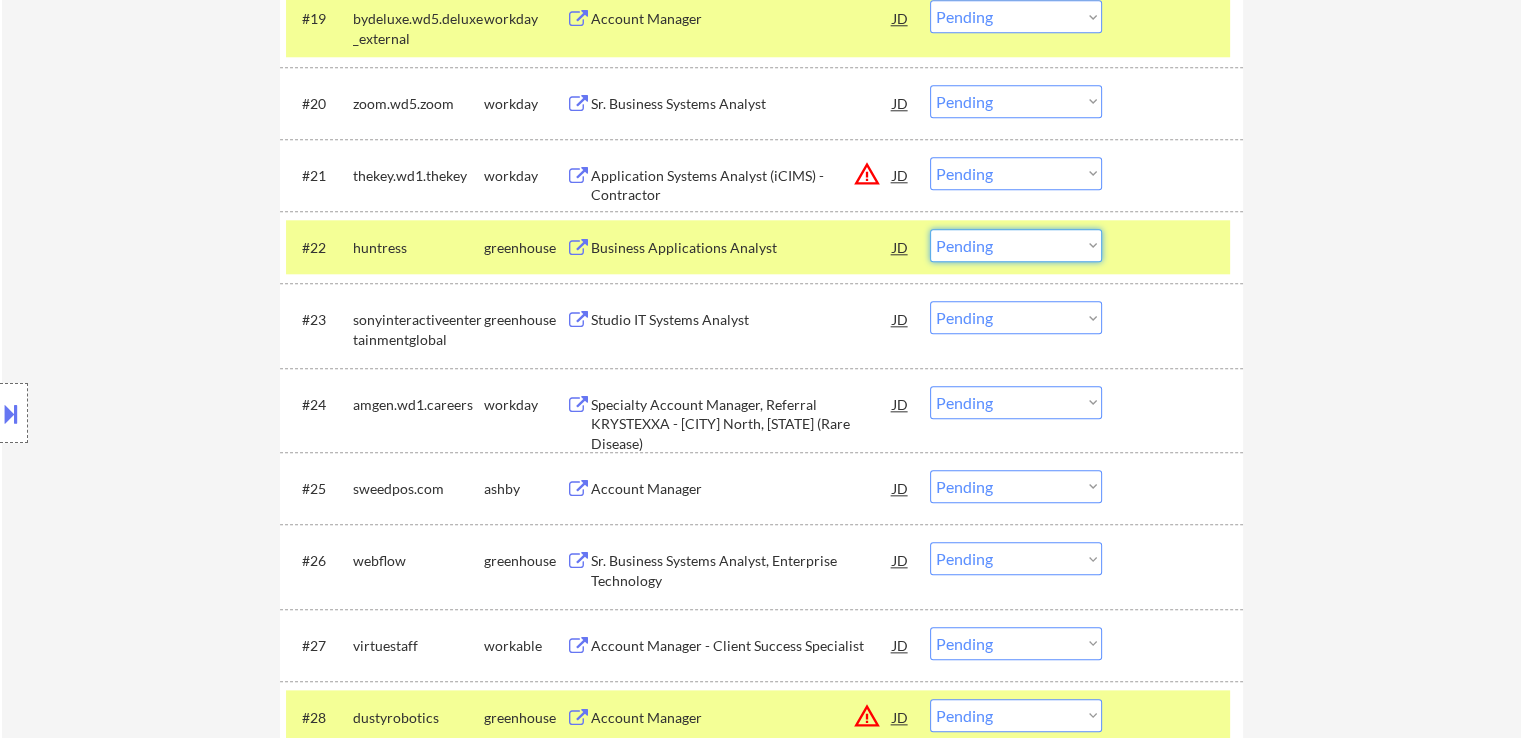 drag, startPoint x: 1022, startPoint y: 249, endPoint x: 1022, endPoint y: 261, distance: 12 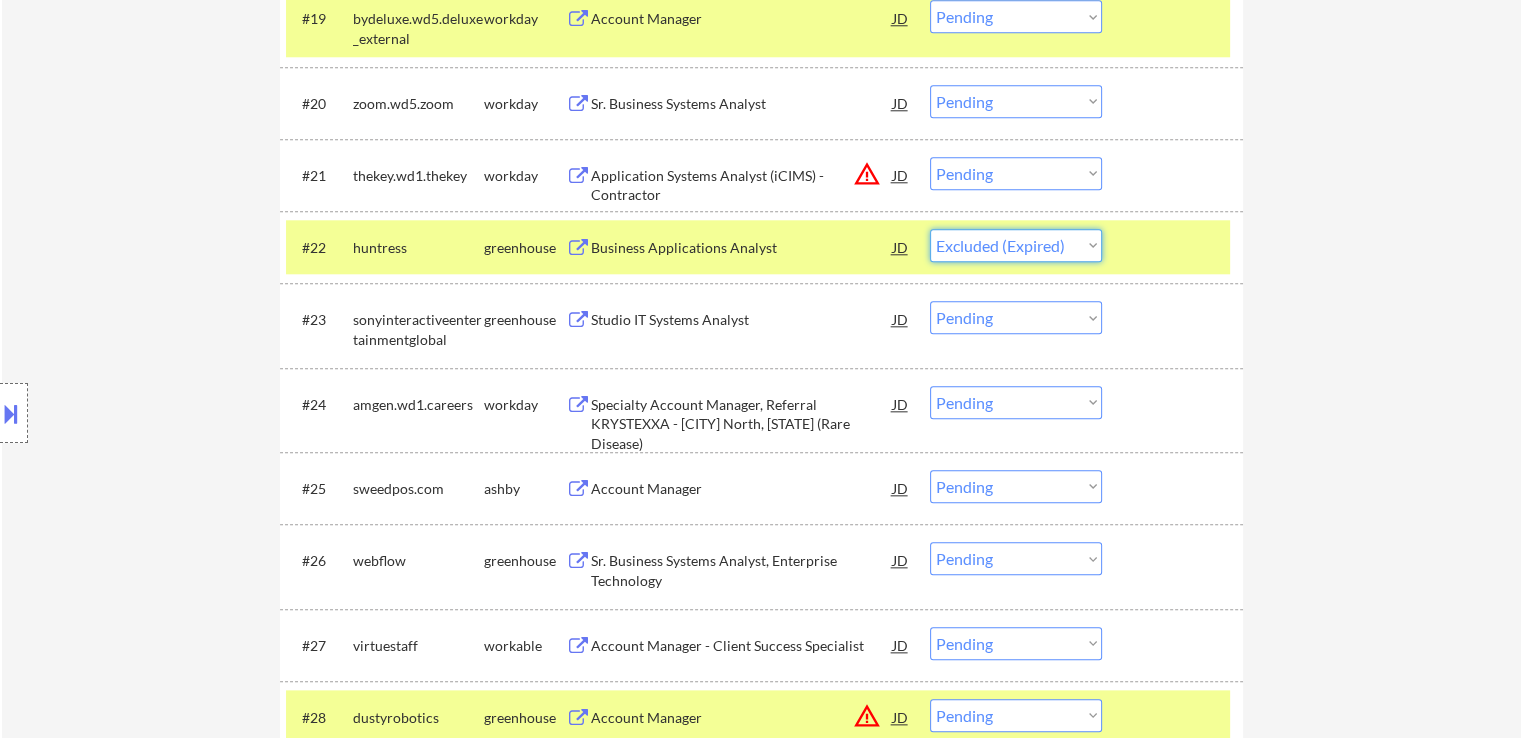 click on "Choose an option... Pending Applied Excluded (Questions) Excluded (Expired) Excluded (Location) Excluded (Bad Match) Excluded (Blocklist) Excluded (Salary) Excluded (Other)" at bounding box center (1016, 245) 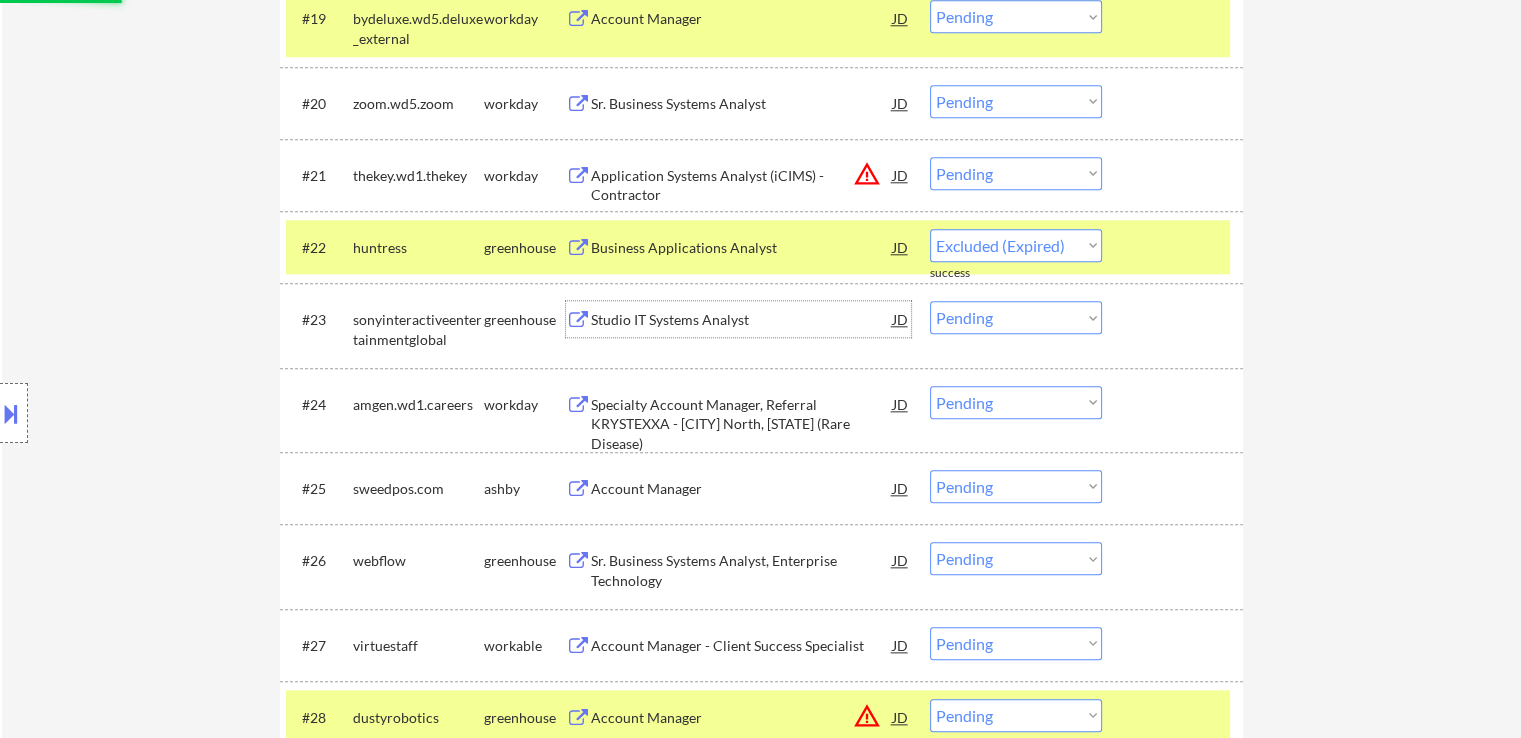 click on "Studio IT Systems Analyst" at bounding box center (742, 320) 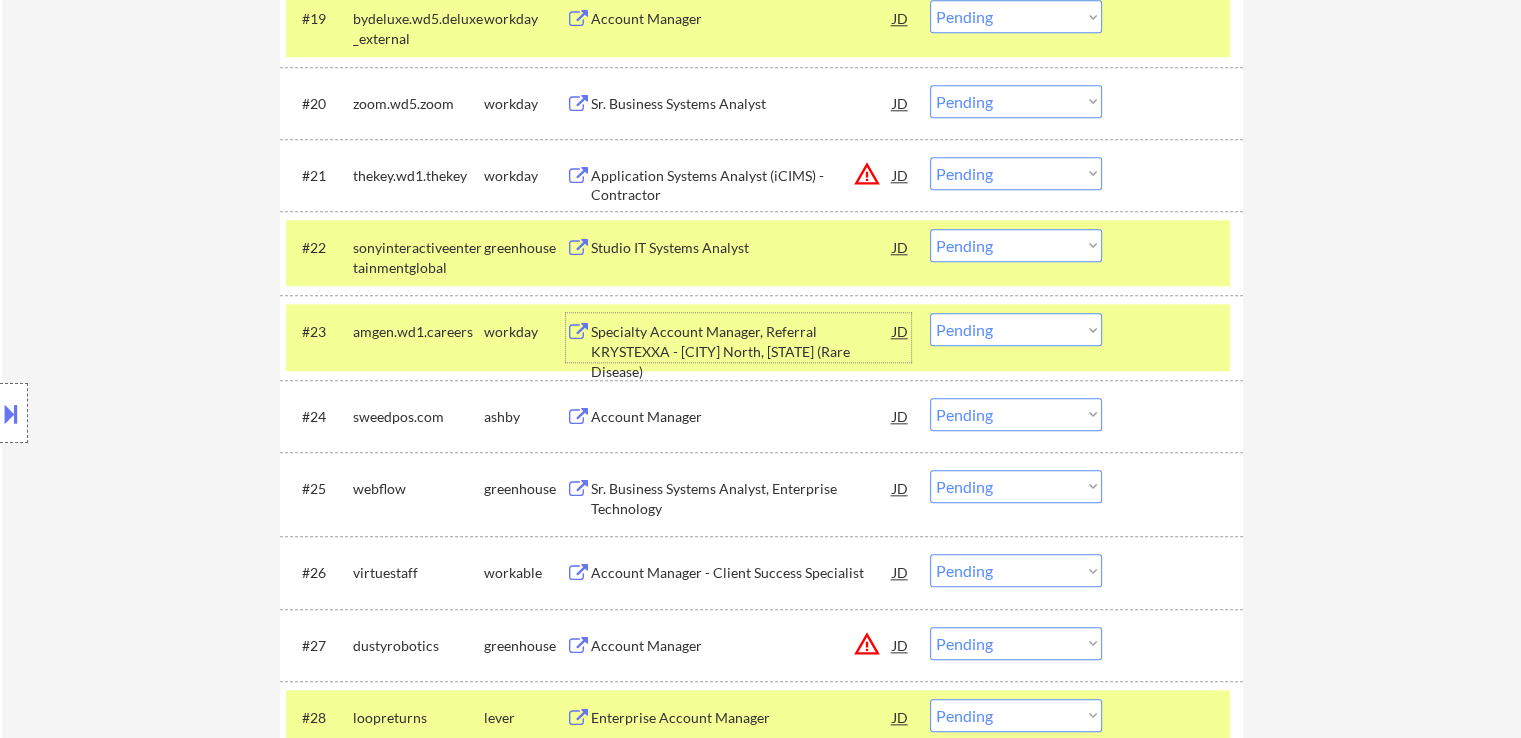 click on "Choose an option... Pending Applied Excluded (Questions) Excluded (Expired) Excluded (Location) Excluded (Bad Match) Excluded (Blocklist) Excluded (Salary) Excluded (Other)" at bounding box center (1016, 245) 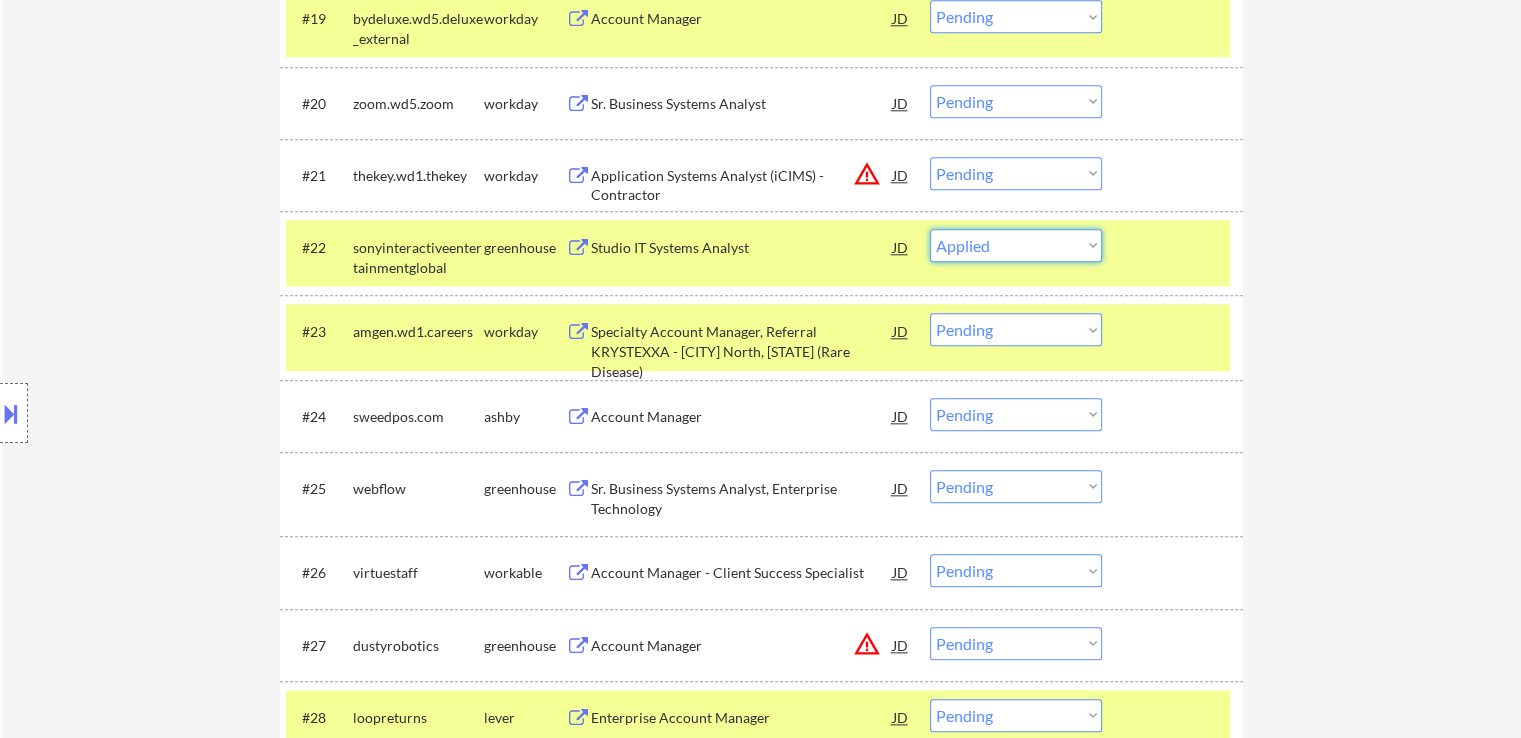 click on "Choose an option... Pending Applied Excluded (Questions) Excluded (Expired) Excluded (Location) Excluded (Bad Match) Excluded (Blocklist) Excluded (Salary) Excluded (Other)" at bounding box center [1016, 245] 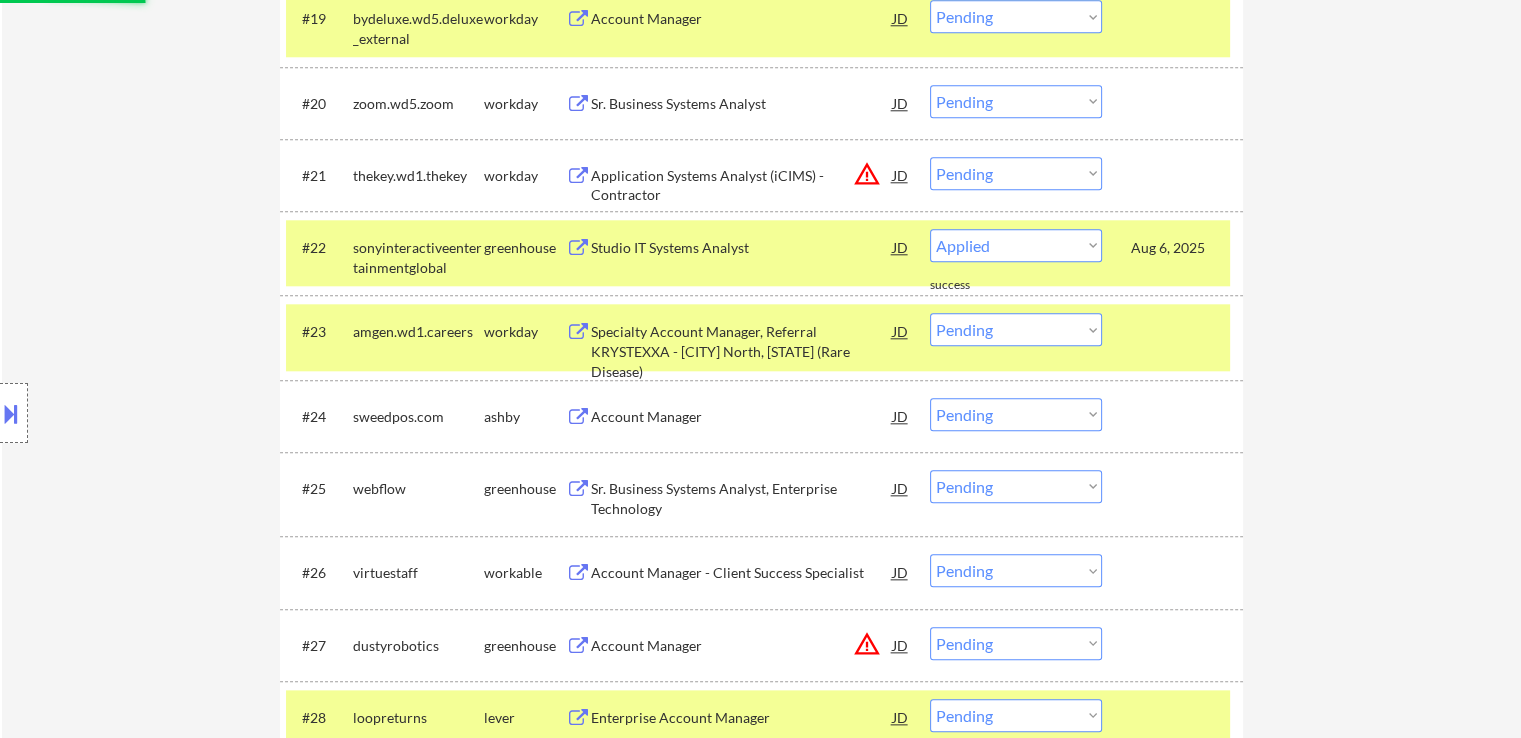 select on ""pending"" 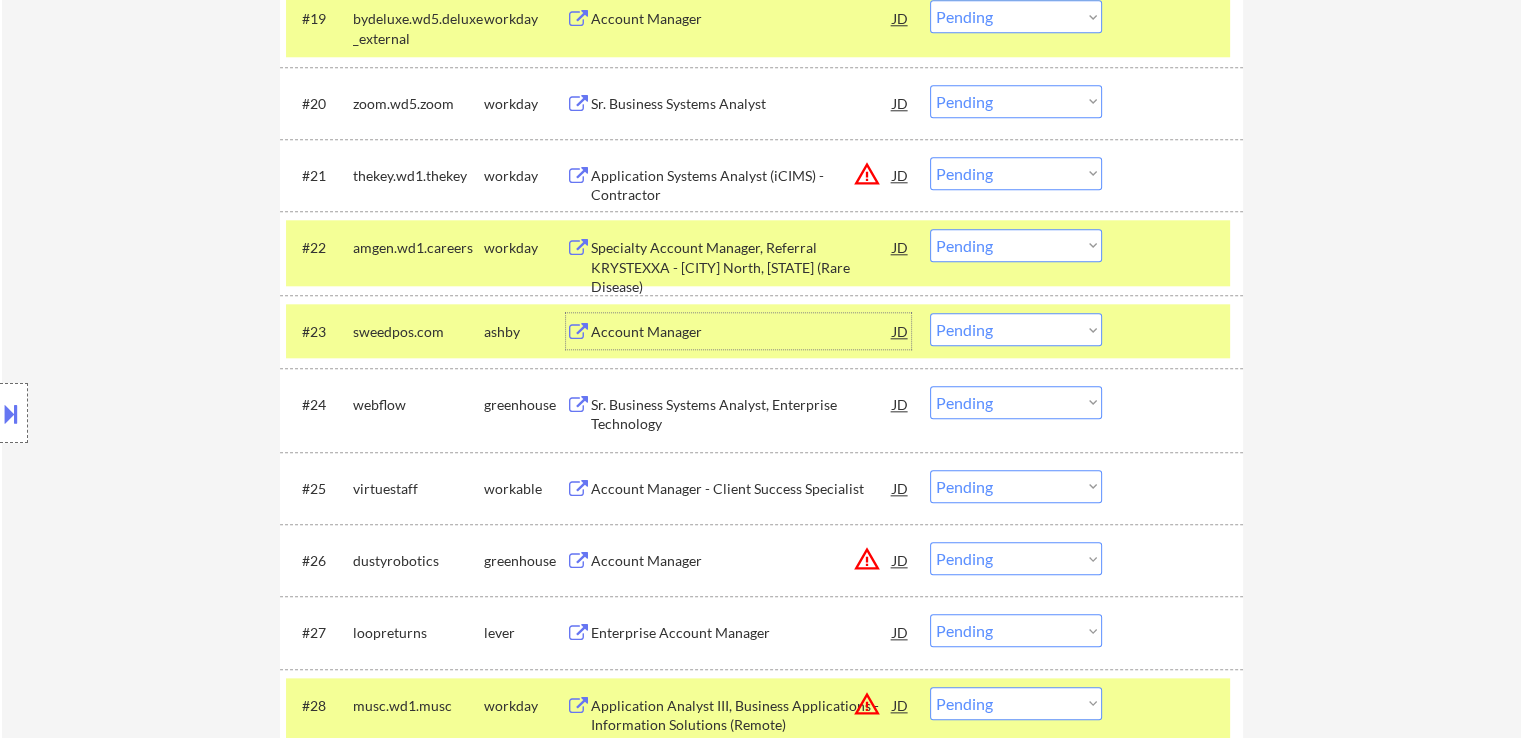 click on "Account Manager" at bounding box center [742, 332] 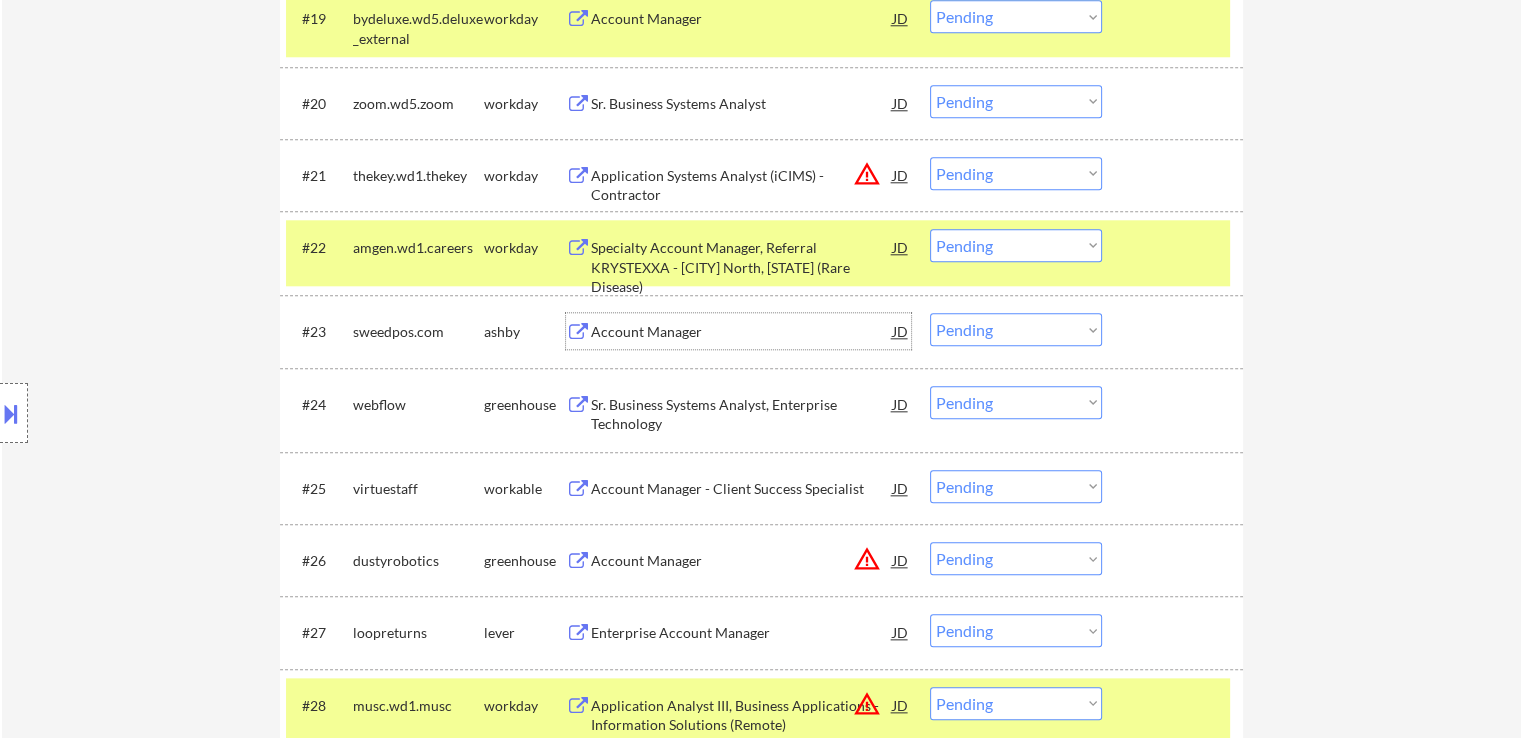 click on "Choose an option... Pending Applied Excluded (Questions) Excluded (Expired) Excluded (Location) Excluded (Bad Match) Excluded (Blocklist) Excluded (Salary) Excluded (Other)" at bounding box center (1016, 329) 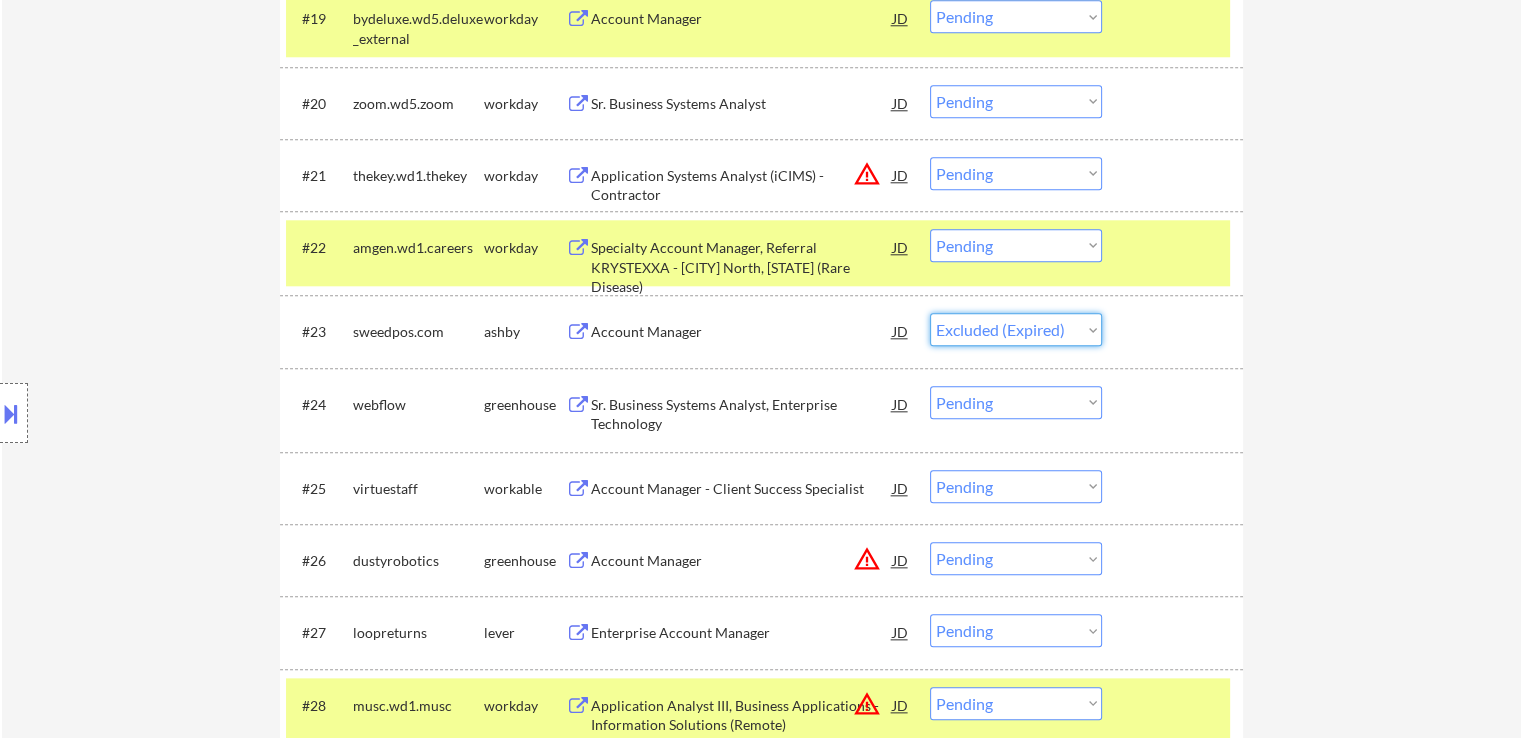 click on "Choose an option... Pending Applied Excluded (Questions) Excluded (Expired) Excluded (Location) Excluded (Bad Match) Excluded (Blocklist) Excluded (Salary) Excluded (Other)" at bounding box center [1016, 329] 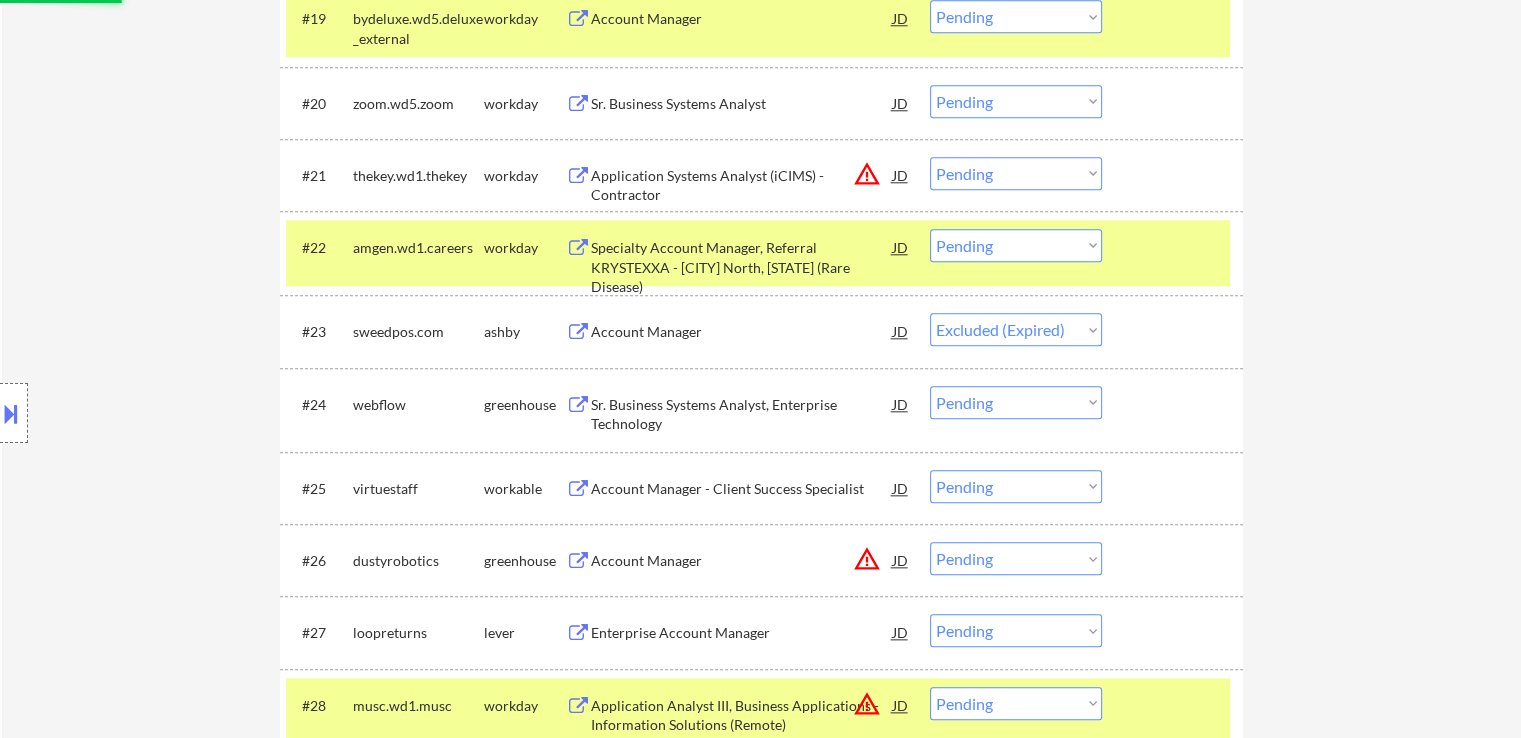 click on "Sr. Business Systems Analyst, Enterprise Technology" at bounding box center [742, 414] 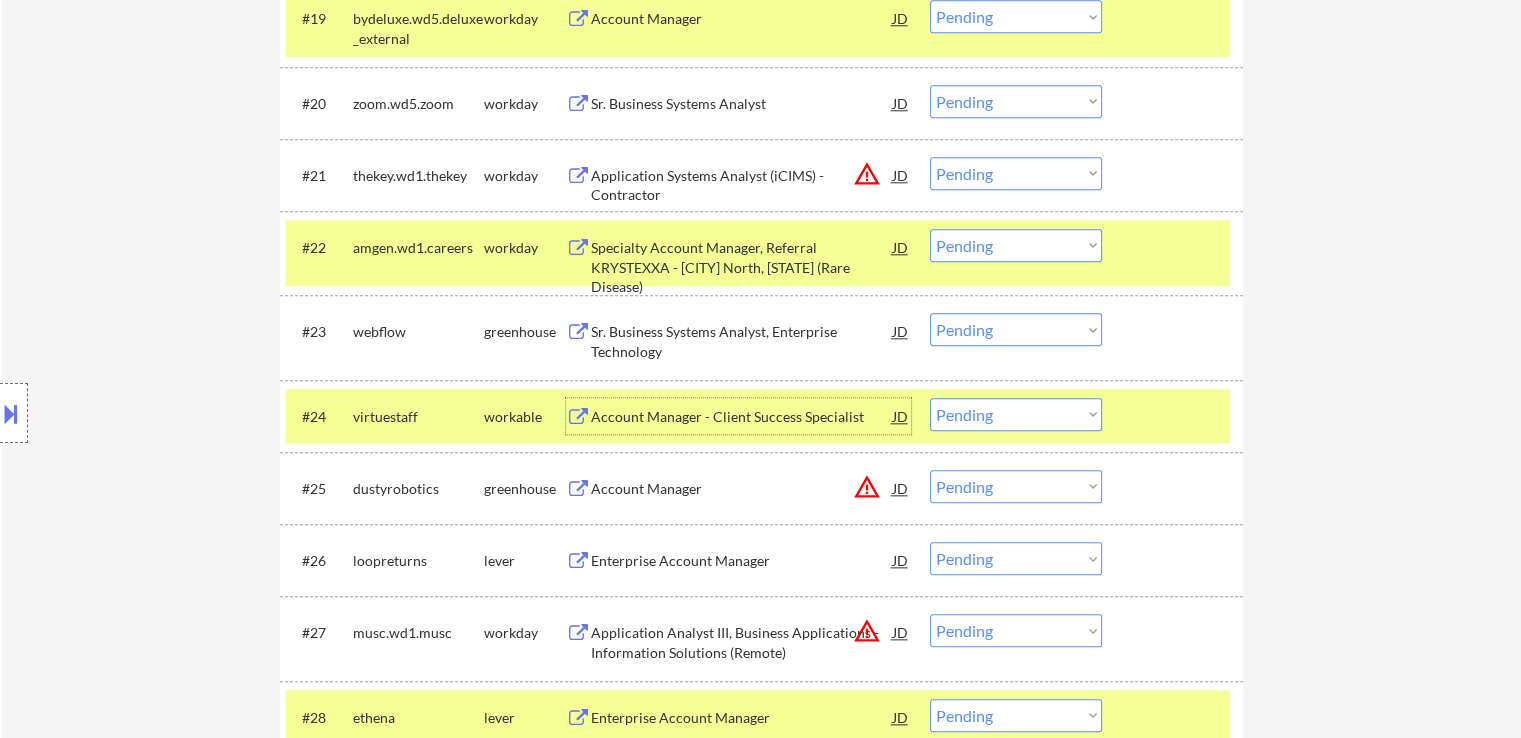 click on "#23 webflow greenhouse Sr. Business Systems Analyst, Enterprise Technology JD warning_amber Choose an option... Pending Applied Excluded (Questions) Excluded (Expired) Excluded (Location) Excluded (Bad Match) Excluded (Blocklist) Excluded (Salary) Excluded (Other)" at bounding box center (758, 337) 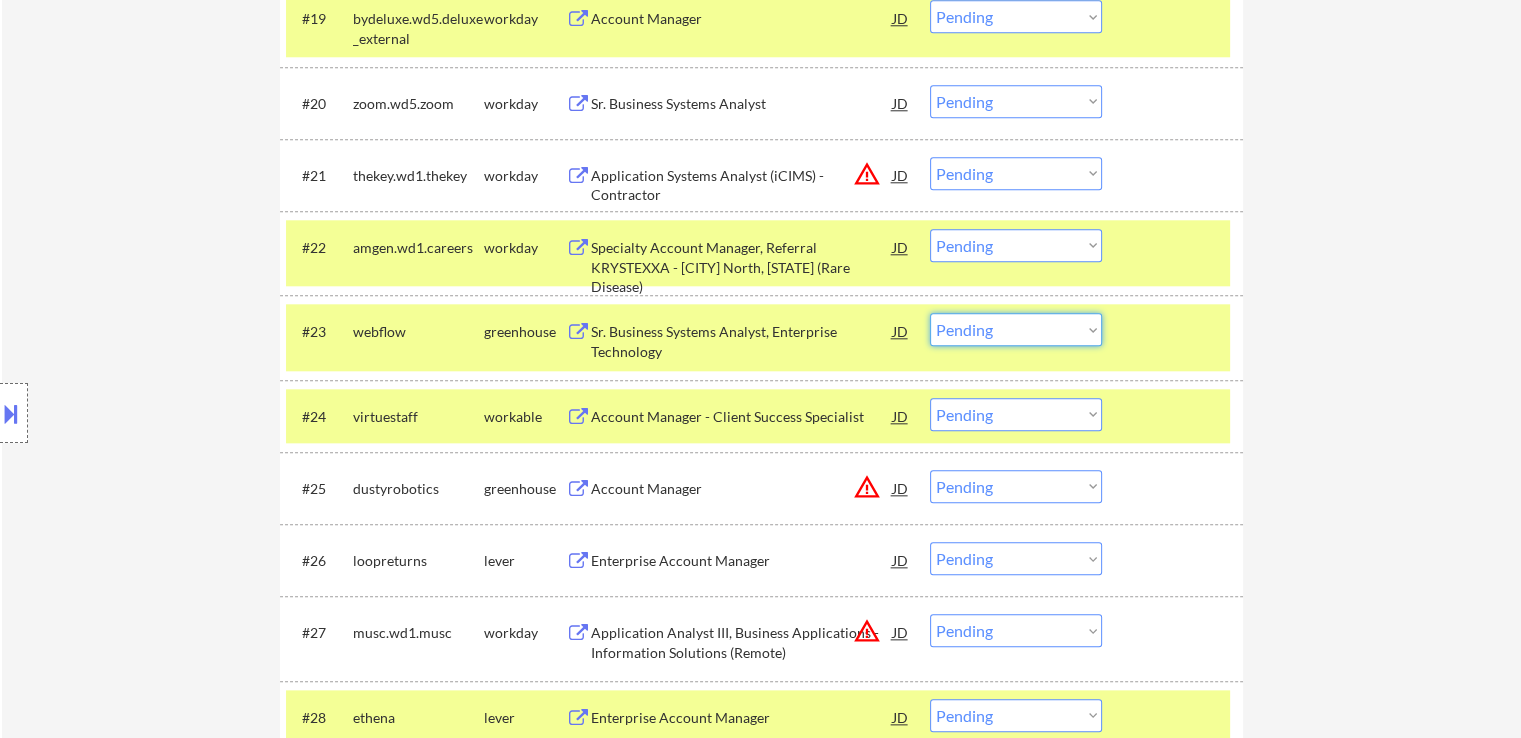 click on "Choose an option... Pending Applied Excluded (Questions) Excluded (Expired) Excluded (Location) Excluded (Bad Match) Excluded (Blocklist) Excluded (Salary) Excluded (Other)" at bounding box center (1016, 329) 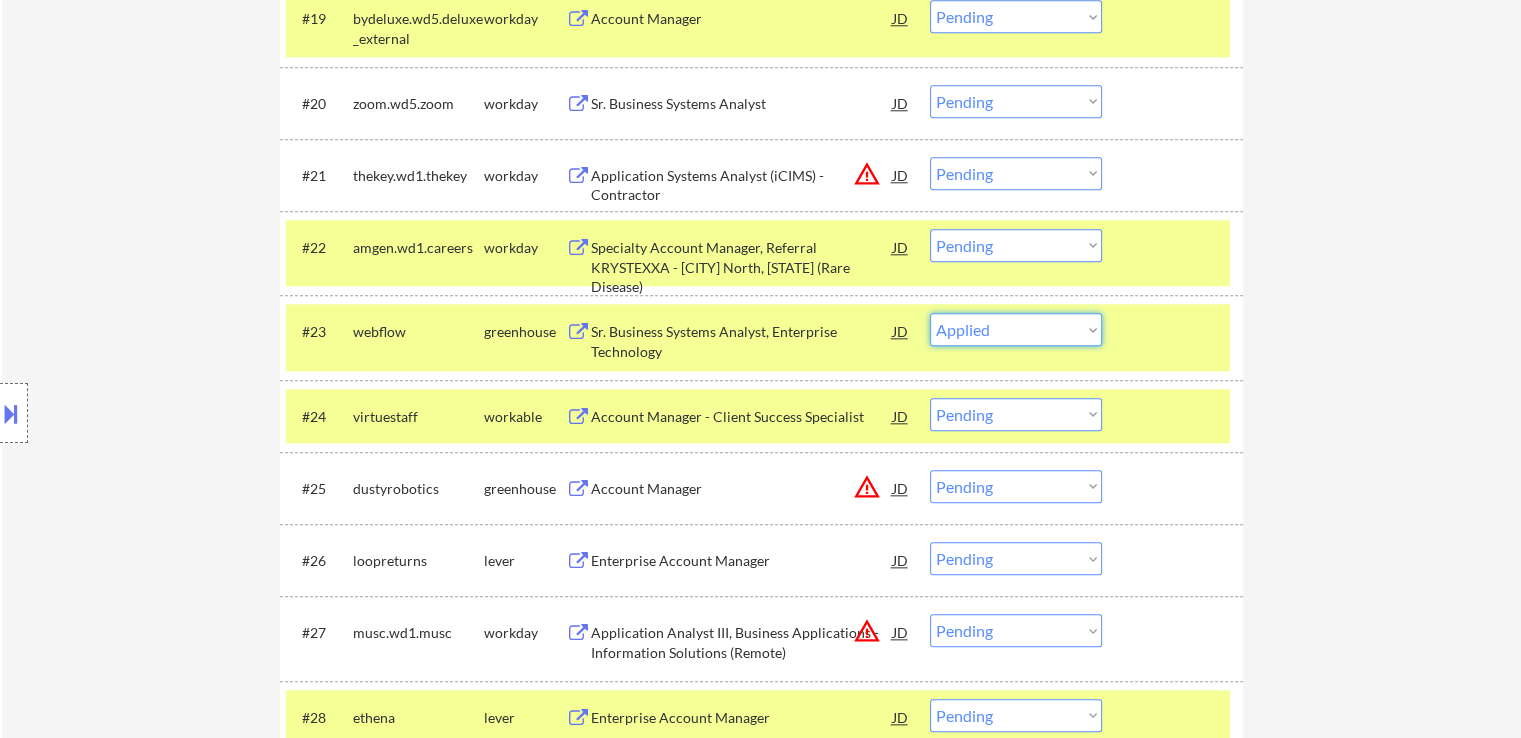 click on "Choose an option... Pending Applied Excluded (Questions) Excluded (Expired) Excluded (Location) Excluded (Bad Match) Excluded (Blocklist) Excluded (Salary) Excluded (Other)" at bounding box center [1016, 329] 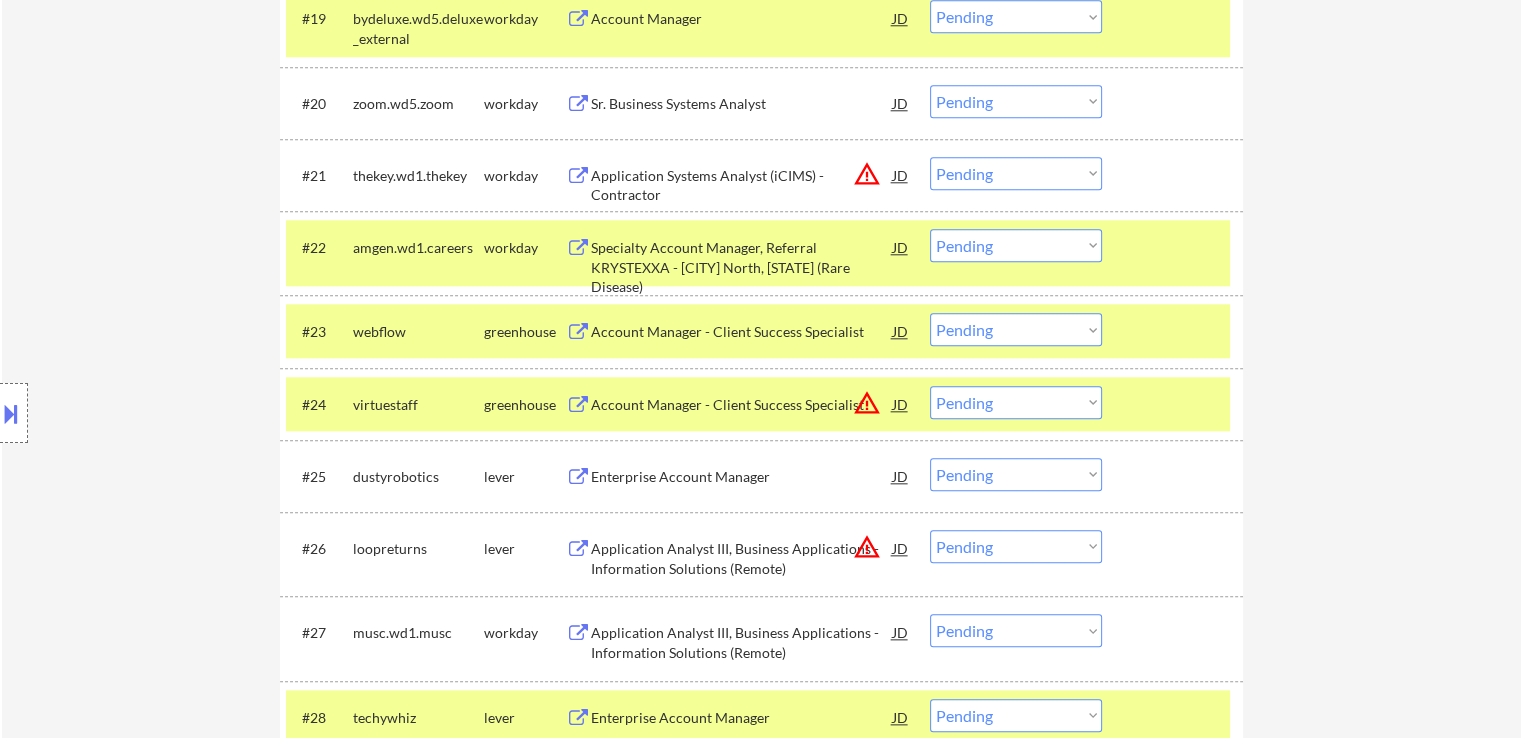 click on "Account Manager - Client Success Specialist" at bounding box center [742, 332] 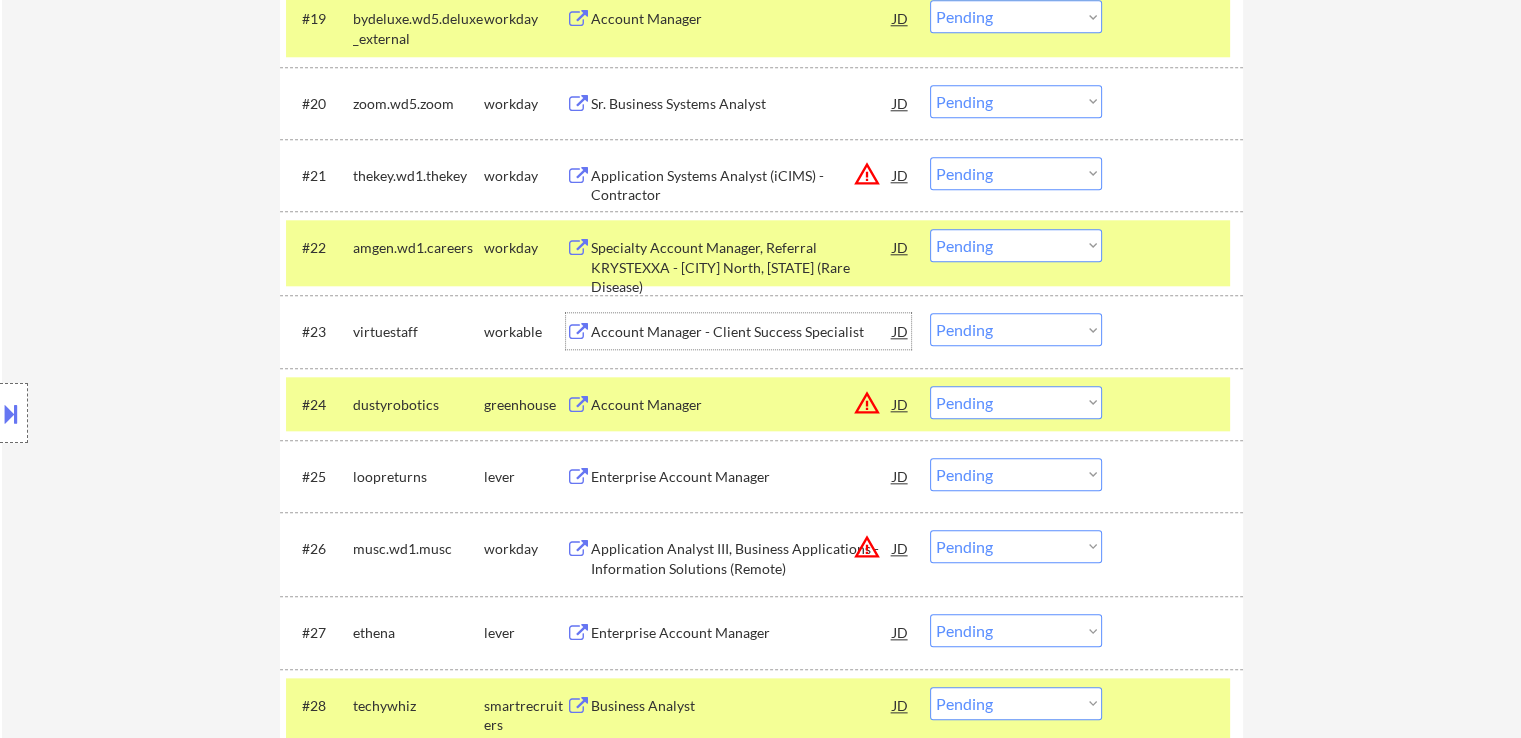 click on "Choose an option... Pending Applied Excluded (Questions) Excluded (Expired) Excluded (Location) Excluded (Bad Match) Excluded (Blocklist) Excluded (Salary) Excluded (Other)" at bounding box center [1016, 329] 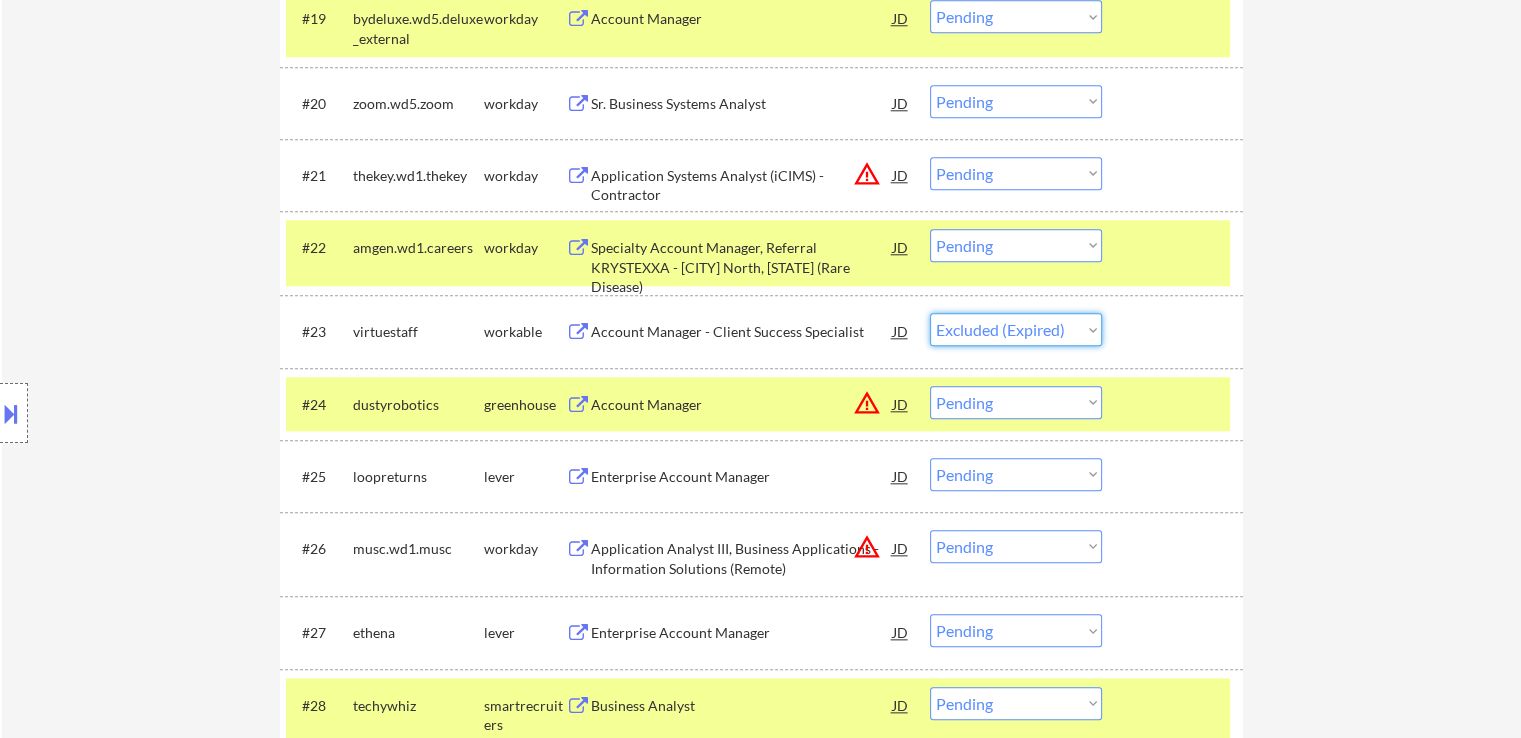 click on "Choose an option... Pending Applied Excluded (Questions) Excluded (Expired) Excluded (Location) Excluded (Bad Match) Excluded (Blocklist) Excluded (Salary) Excluded (Other)" at bounding box center [1016, 329] 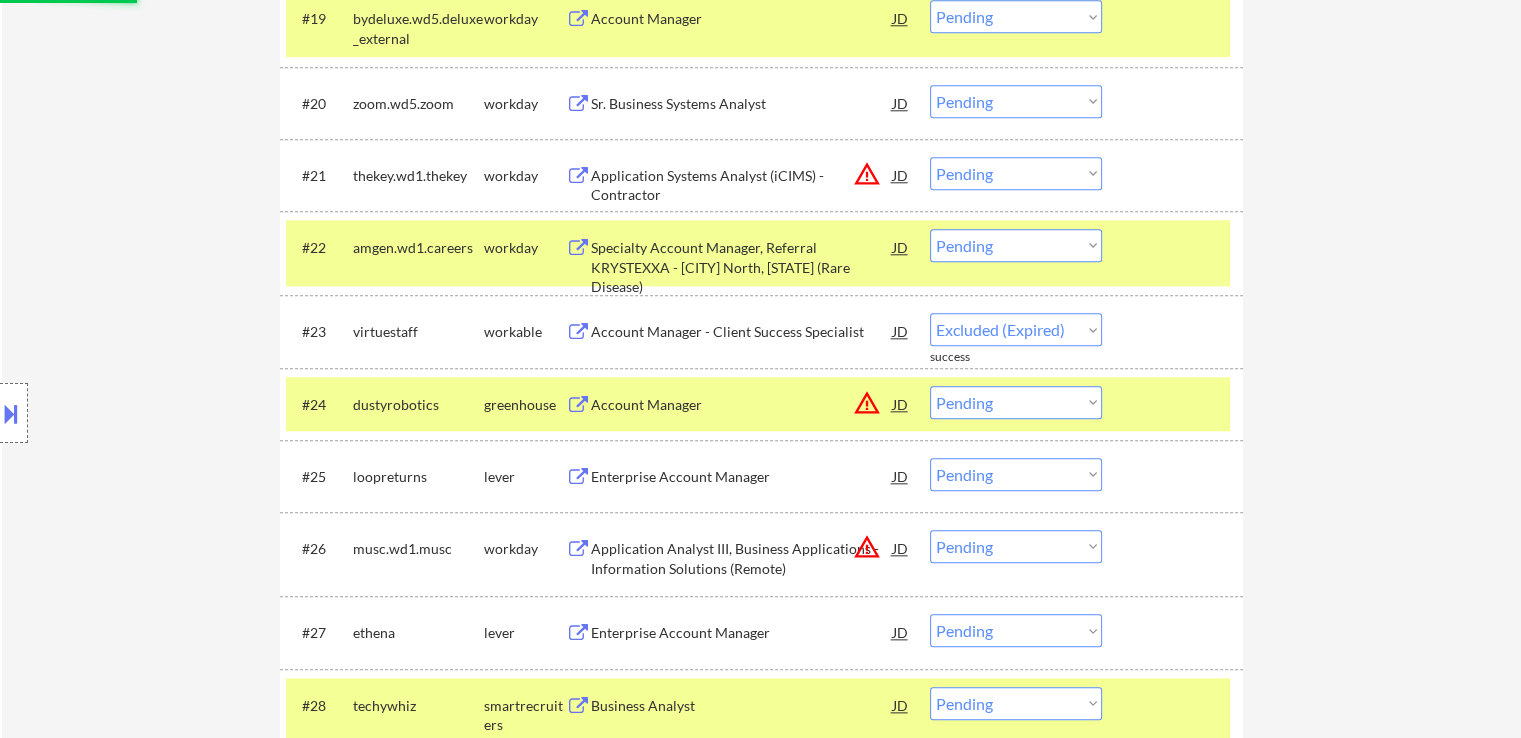 select on ""pending"" 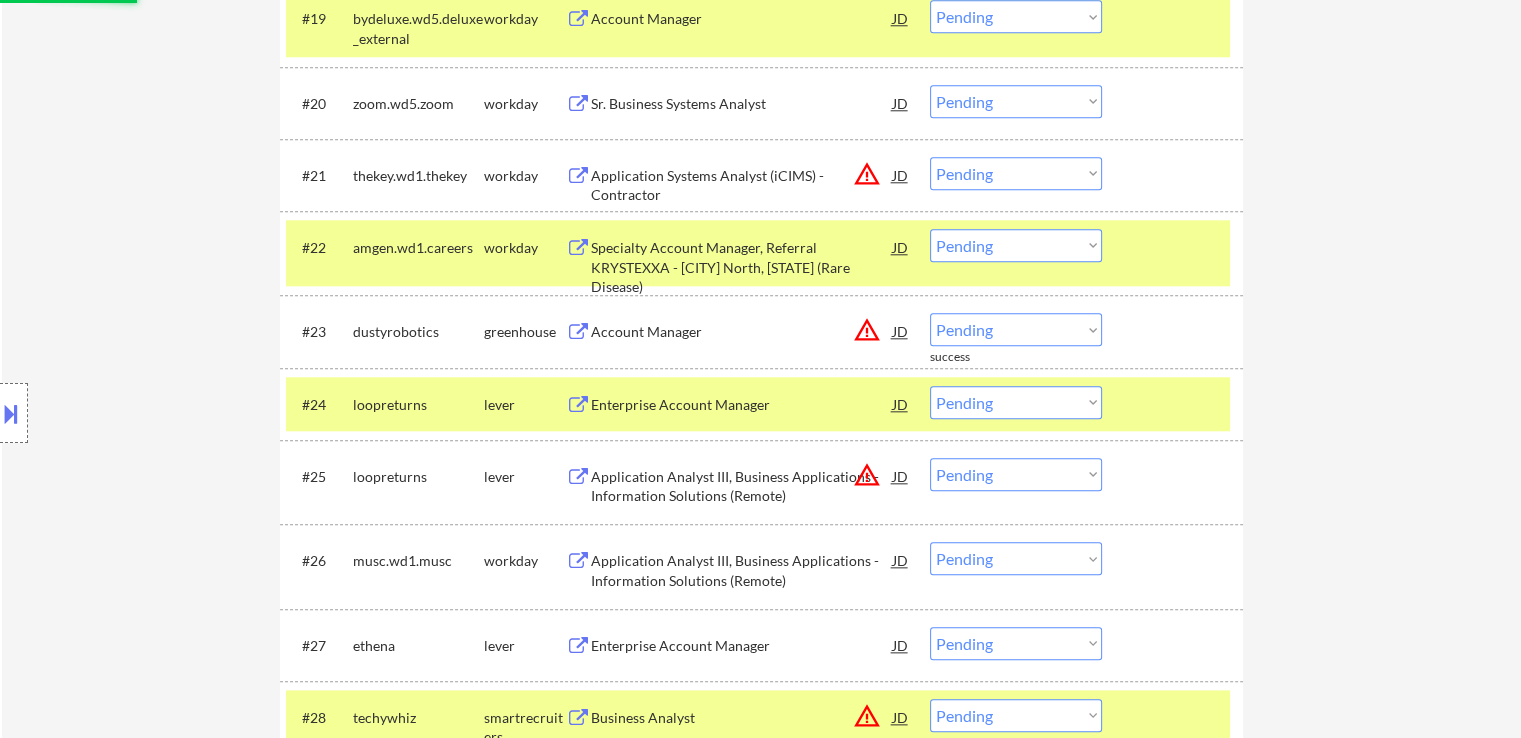 click on "amgen.wd1.careers" at bounding box center (418, 248) 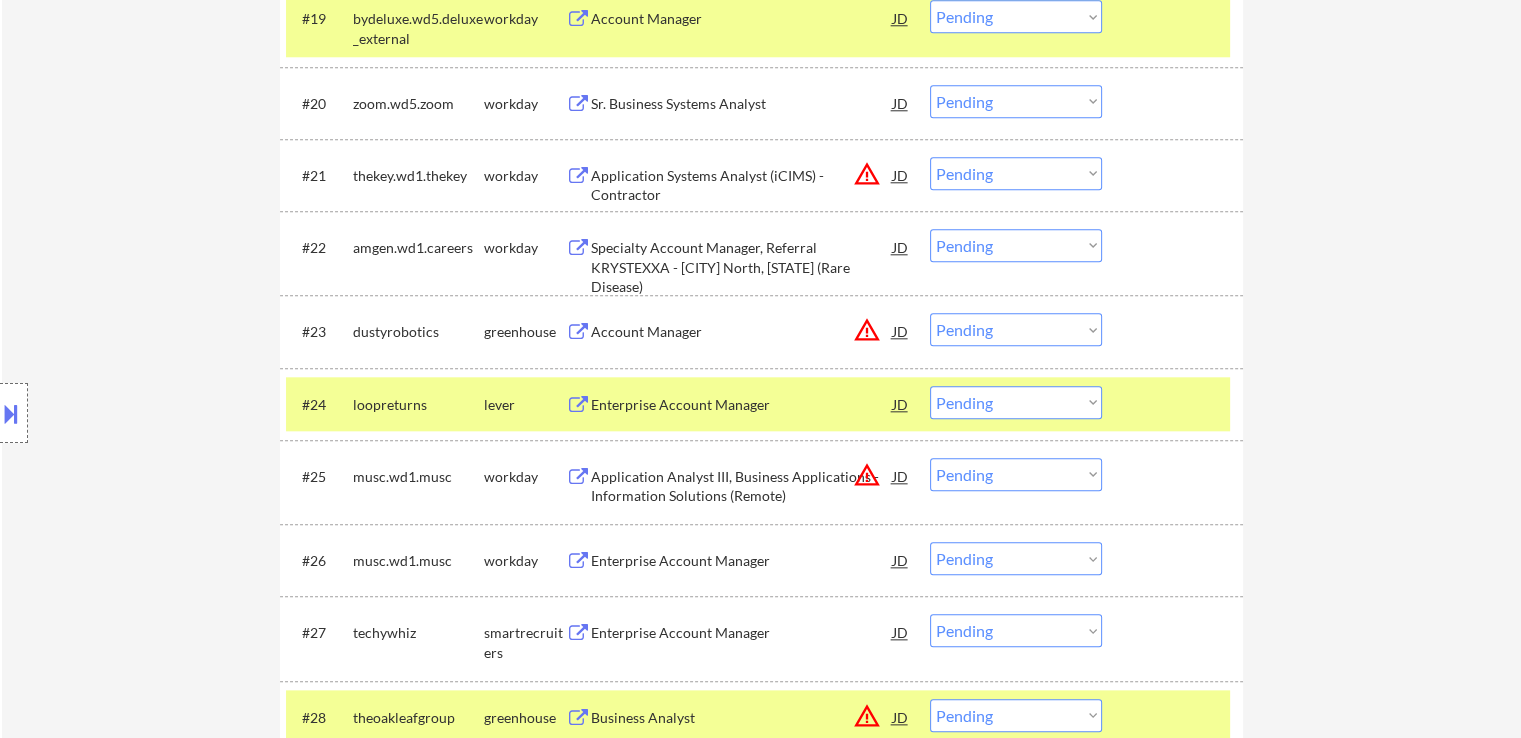 scroll, scrollTop: 2200, scrollLeft: 0, axis: vertical 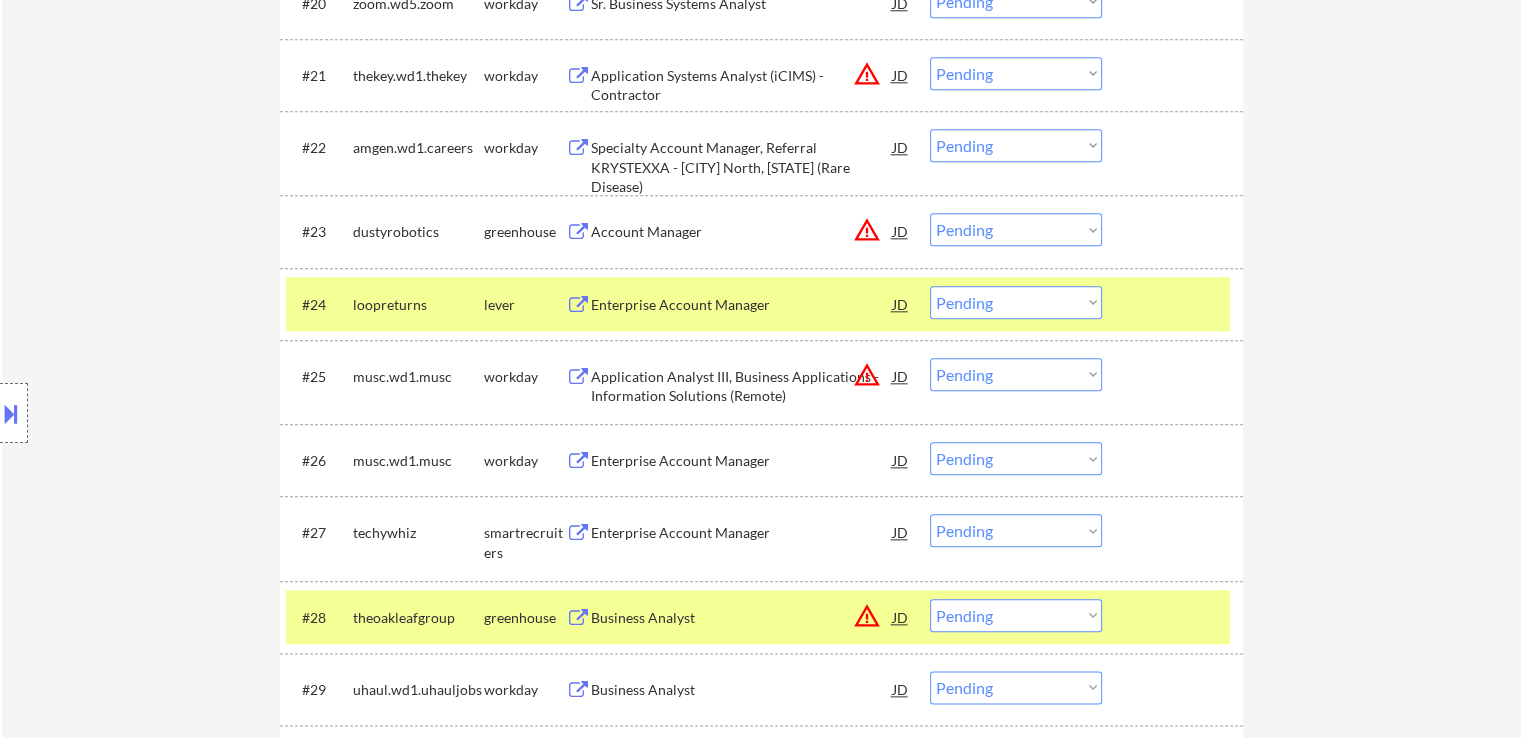 click on "Enterprise Account Manager" at bounding box center [742, 305] 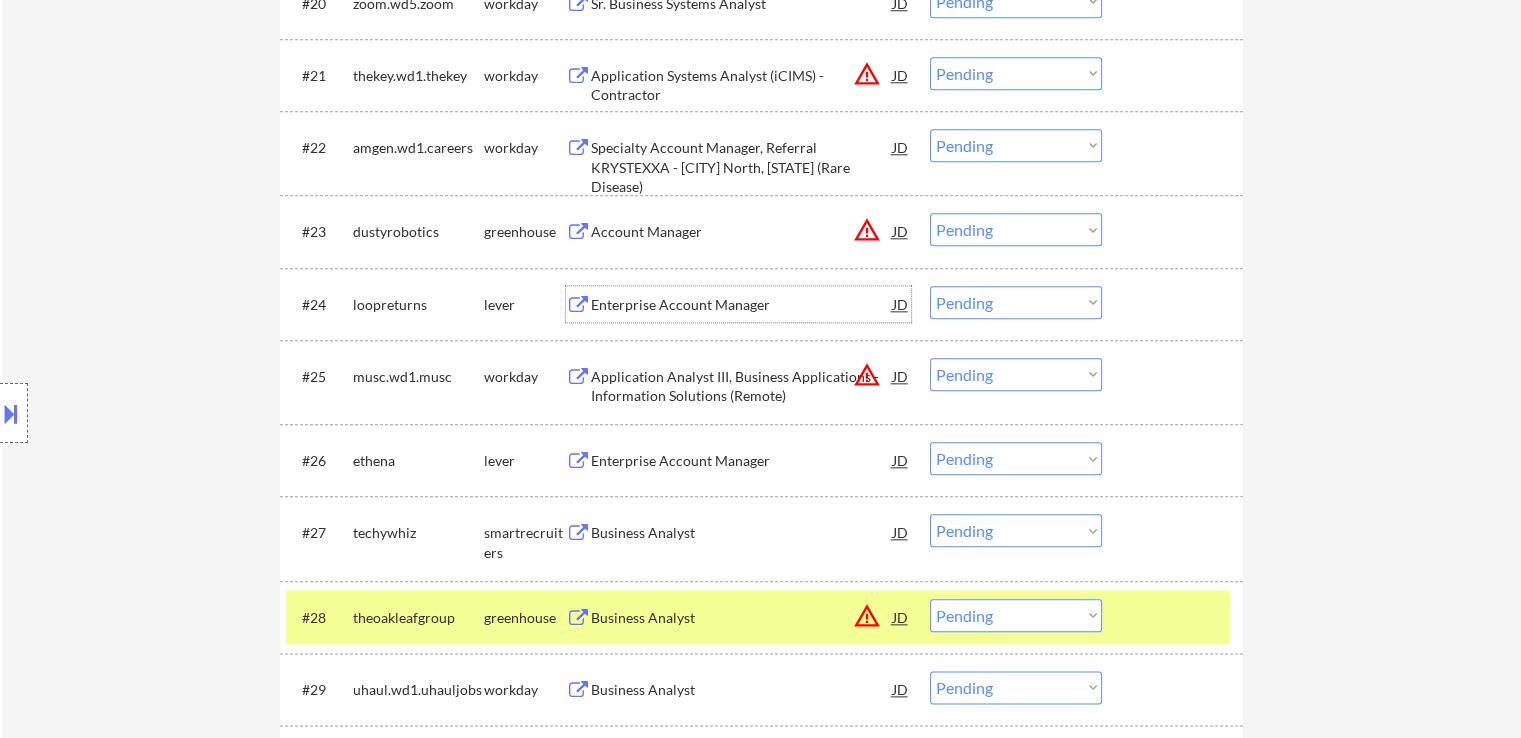 click on "Choose an option... Pending Applied Excluded (Questions) Excluded (Expired) Excluded (Location) Excluded (Bad Match) Excluded (Blocklist) Excluded (Salary) Excluded (Other)" at bounding box center (1016, 302) 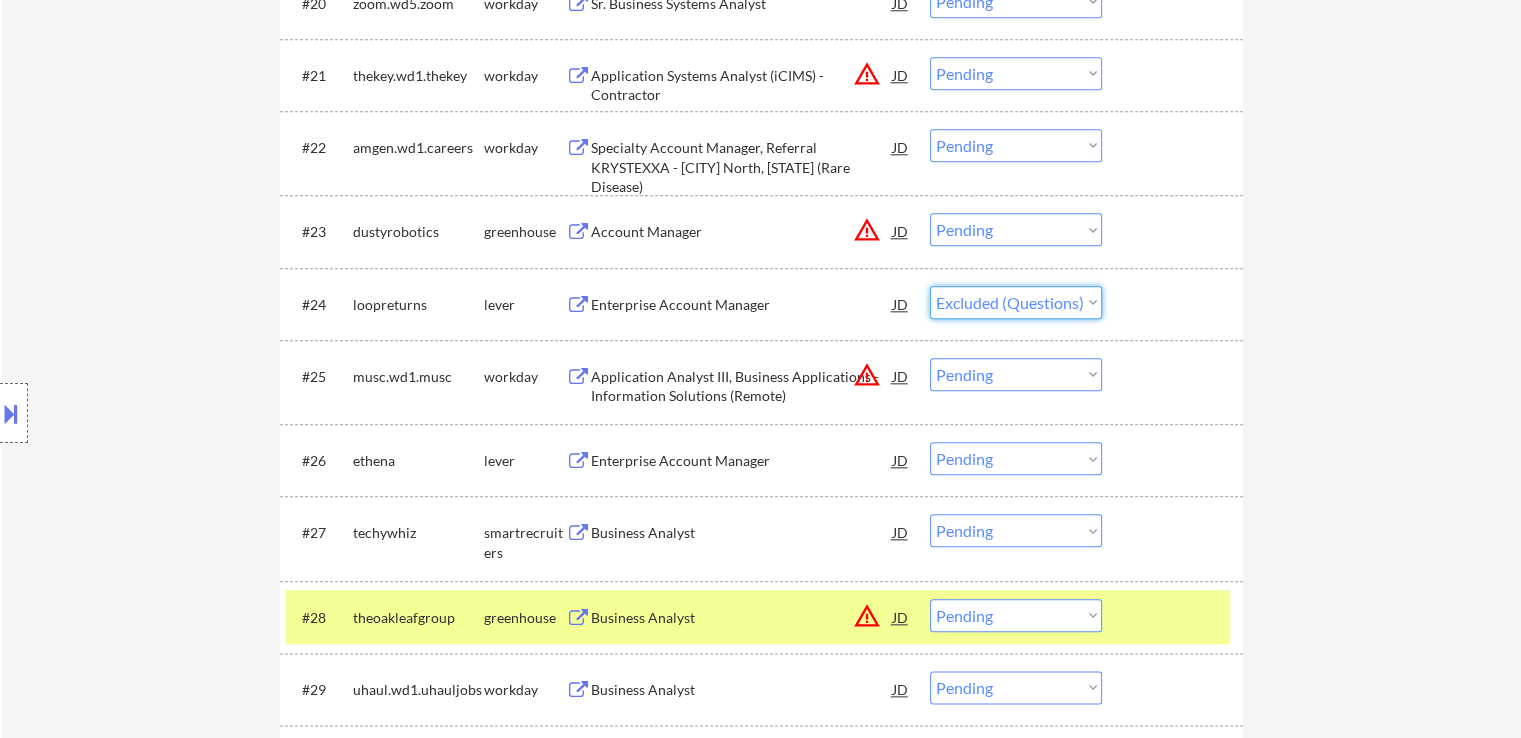 click on "Choose an option... Pending Applied Excluded (Questions) Excluded (Expired) Excluded (Location) Excluded (Bad Match) Excluded (Blocklist) Excluded (Salary) Excluded (Other)" at bounding box center (1016, 302) 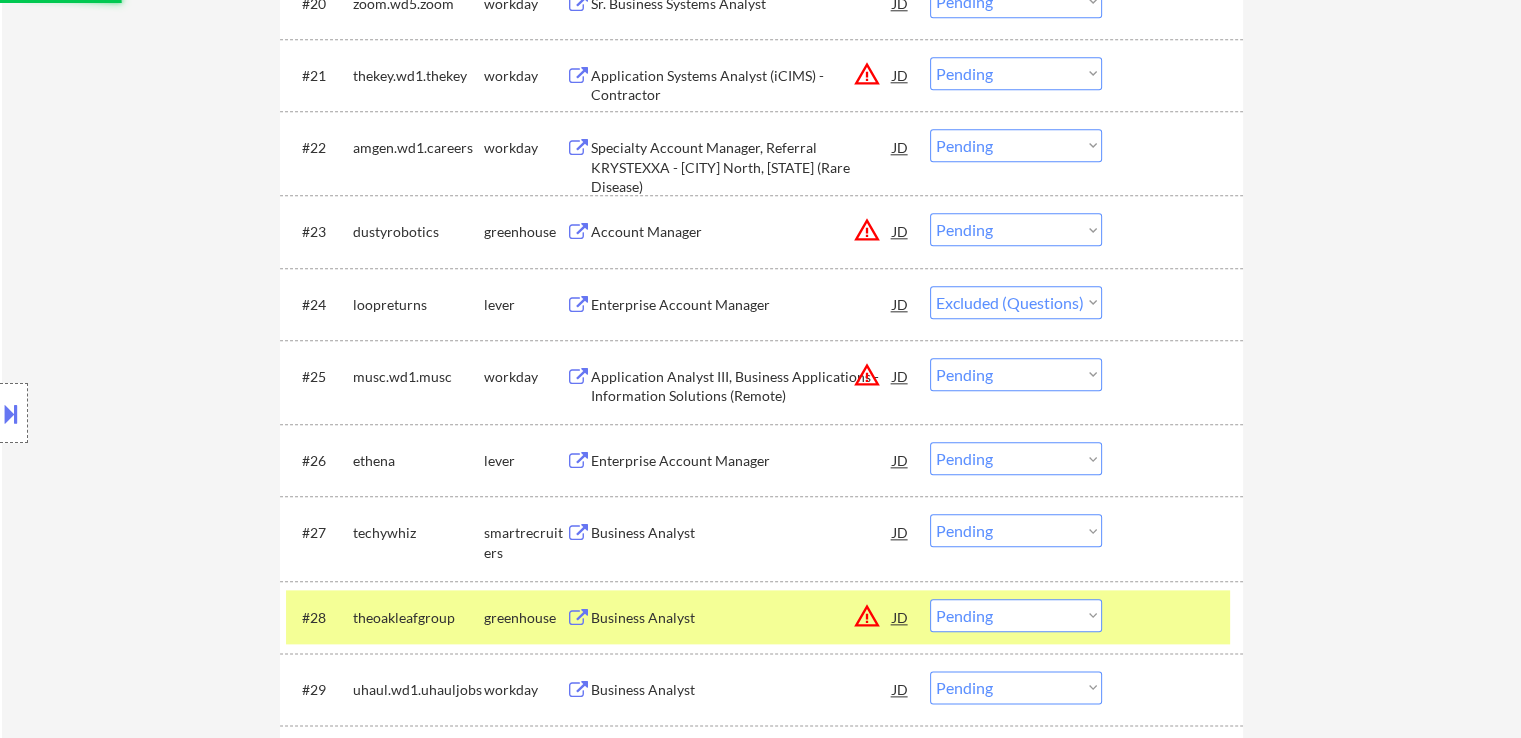 click on "Enterprise Account Manager" at bounding box center [742, 460] 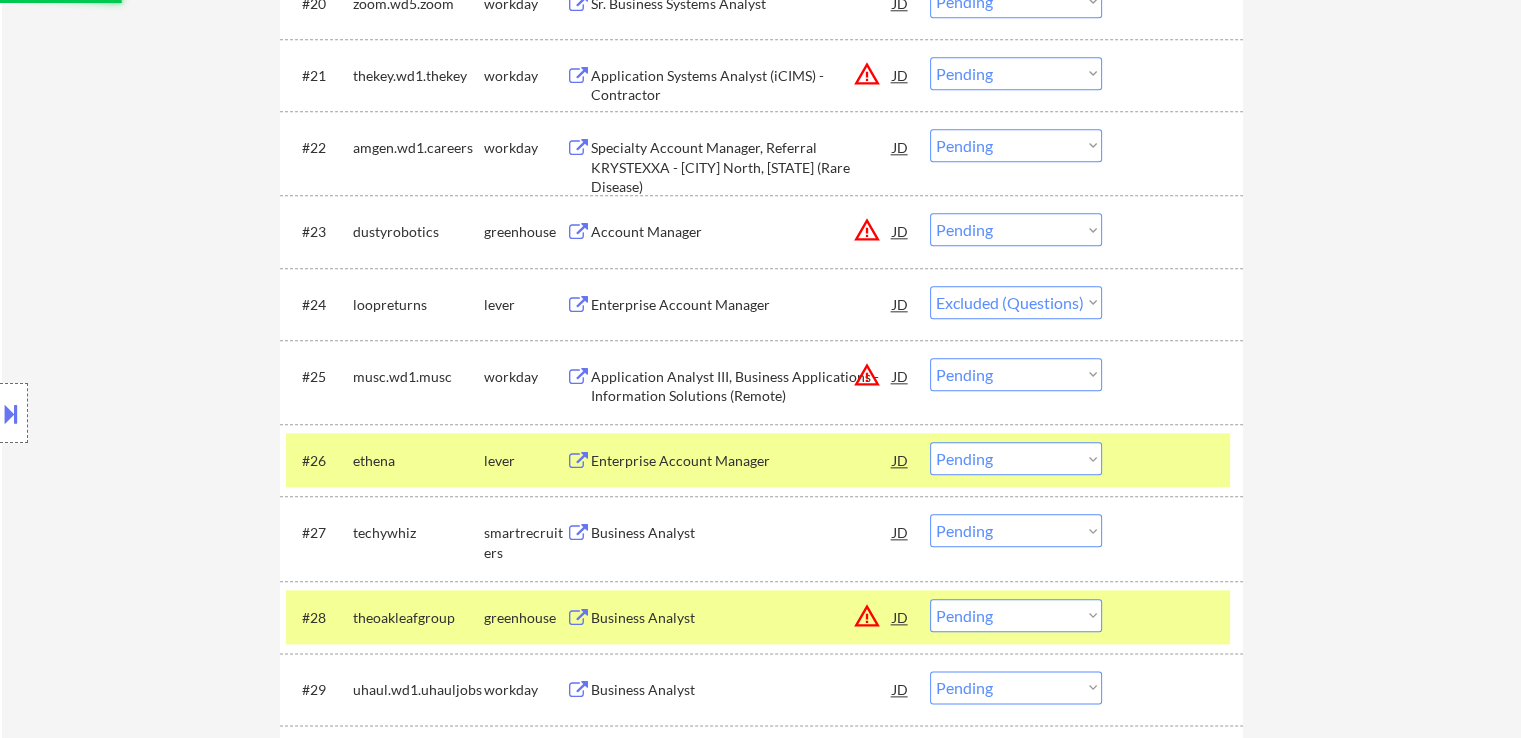select on ""pending"" 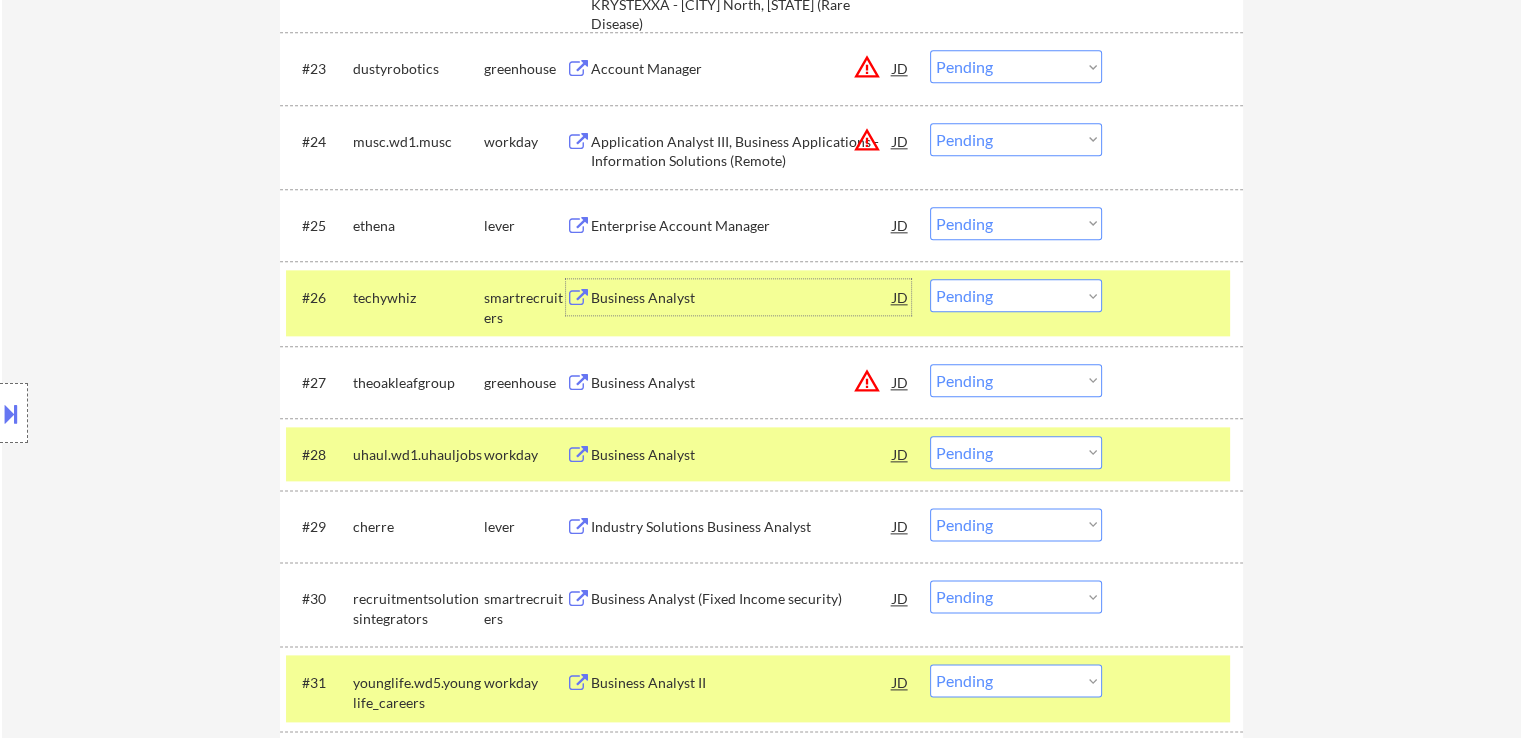 scroll, scrollTop: 2400, scrollLeft: 0, axis: vertical 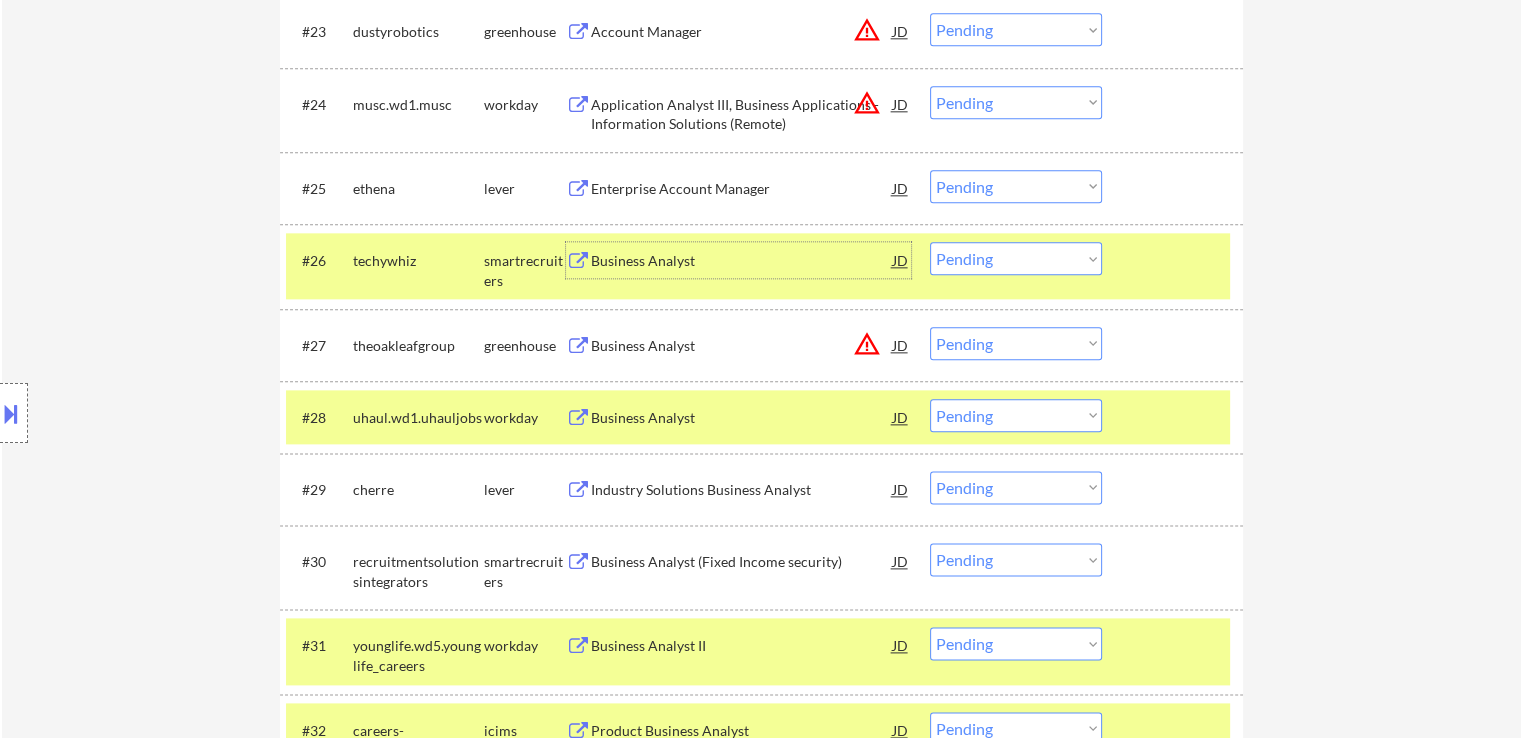 click on "Choose an option... Pending Applied Excluded (Questions) Excluded (Expired) Excluded (Location) Excluded (Bad Match) Excluded (Blocklist) Excluded (Salary) Excluded (Other)" at bounding box center (1016, 186) 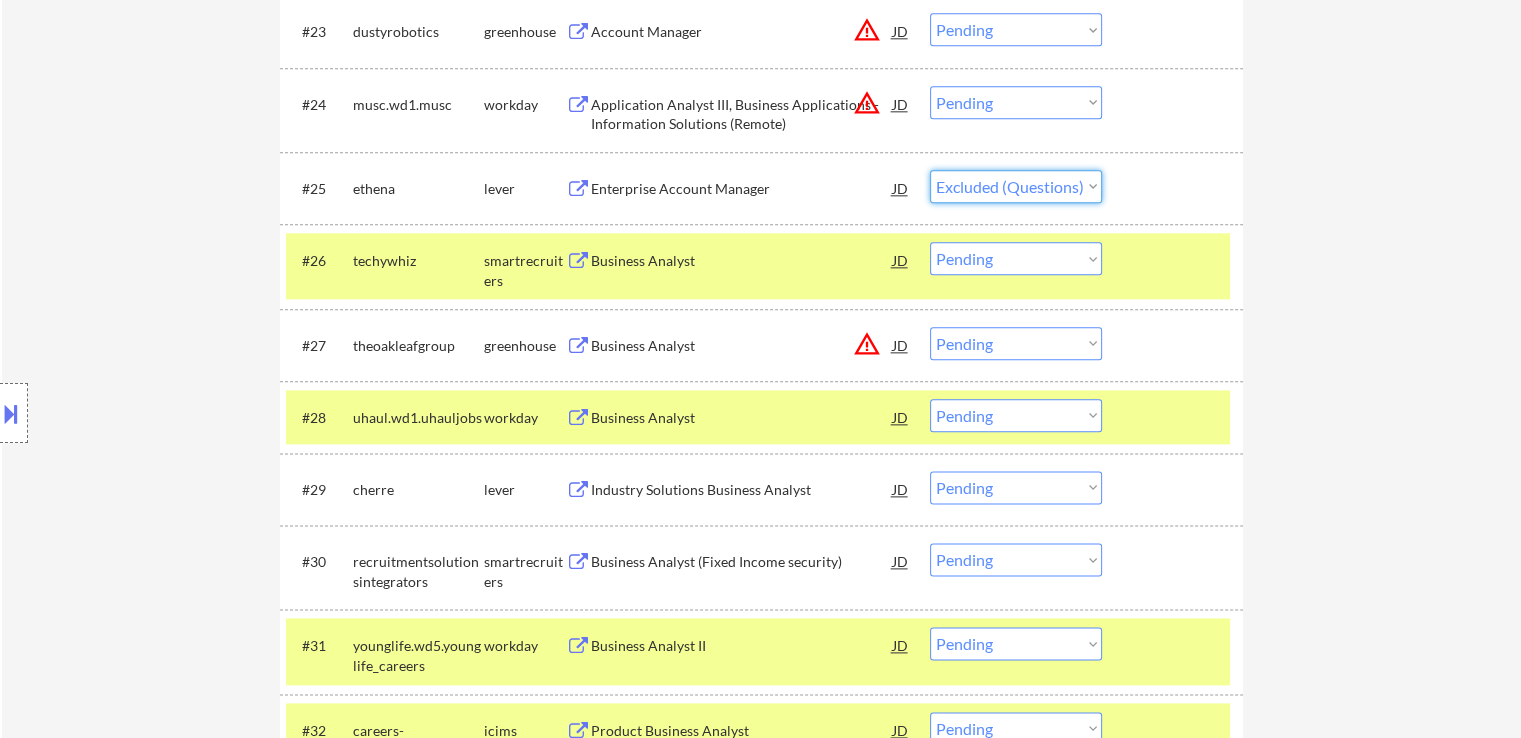 click on "Choose an option... Pending Applied Excluded (Questions) Excluded (Expired) Excluded (Location) Excluded (Bad Match) Excluded (Blocklist) Excluded (Salary) Excluded (Other)" at bounding box center [1016, 186] 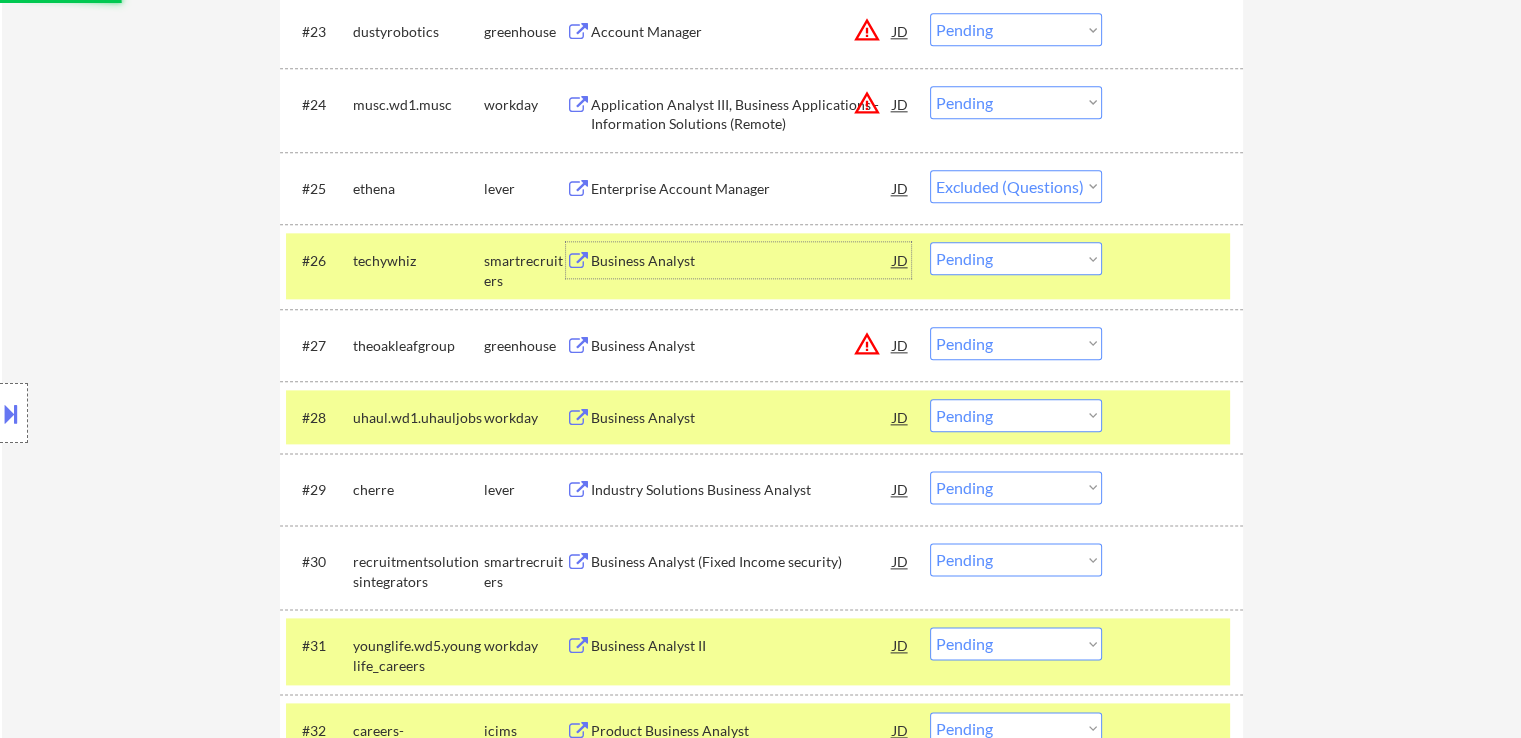 click on "Business Analyst" at bounding box center (742, 260) 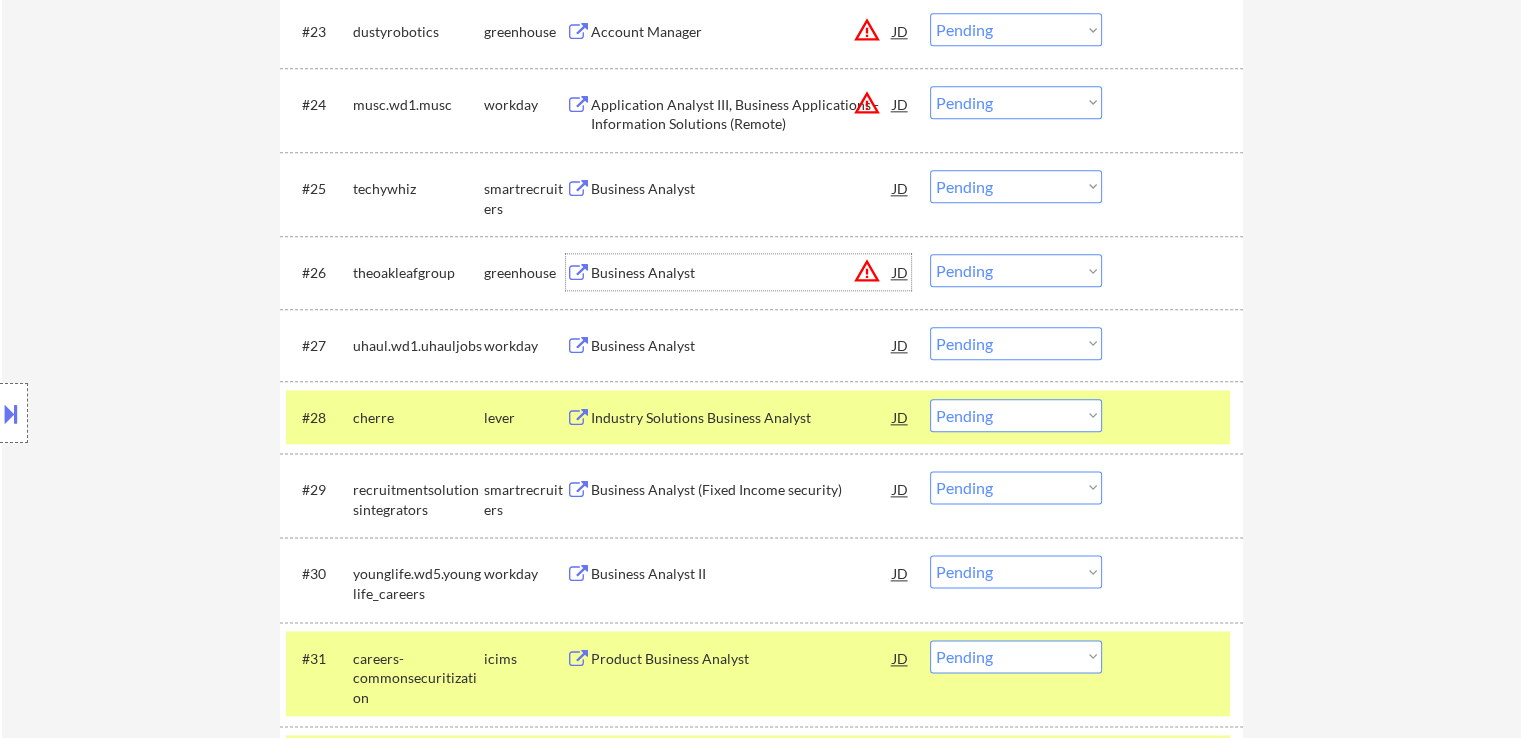 click on "Choose an option... Pending Applied Excluded (Questions) Excluded (Expired) Excluded (Location) Excluded (Bad Match) Excluded (Blocklist) Excluded (Salary) Excluded (Other)" at bounding box center [1016, 186] 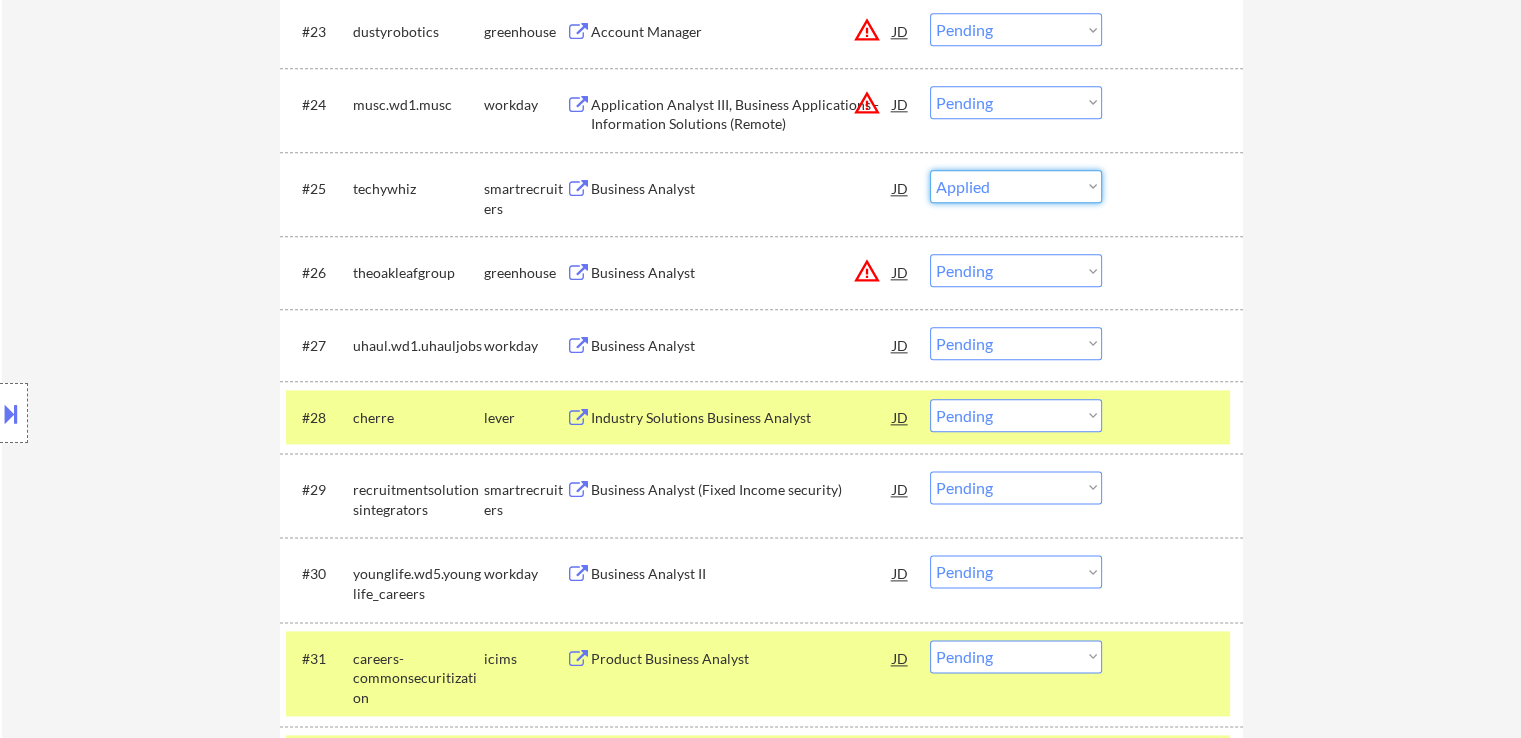 click on "Choose an option... Pending Applied Excluded (Questions) Excluded (Expired) Excluded (Location) Excluded (Bad Match) Excluded (Blocklist) Excluded (Salary) Excluded (Other)" at bounding box center (1016, 186) 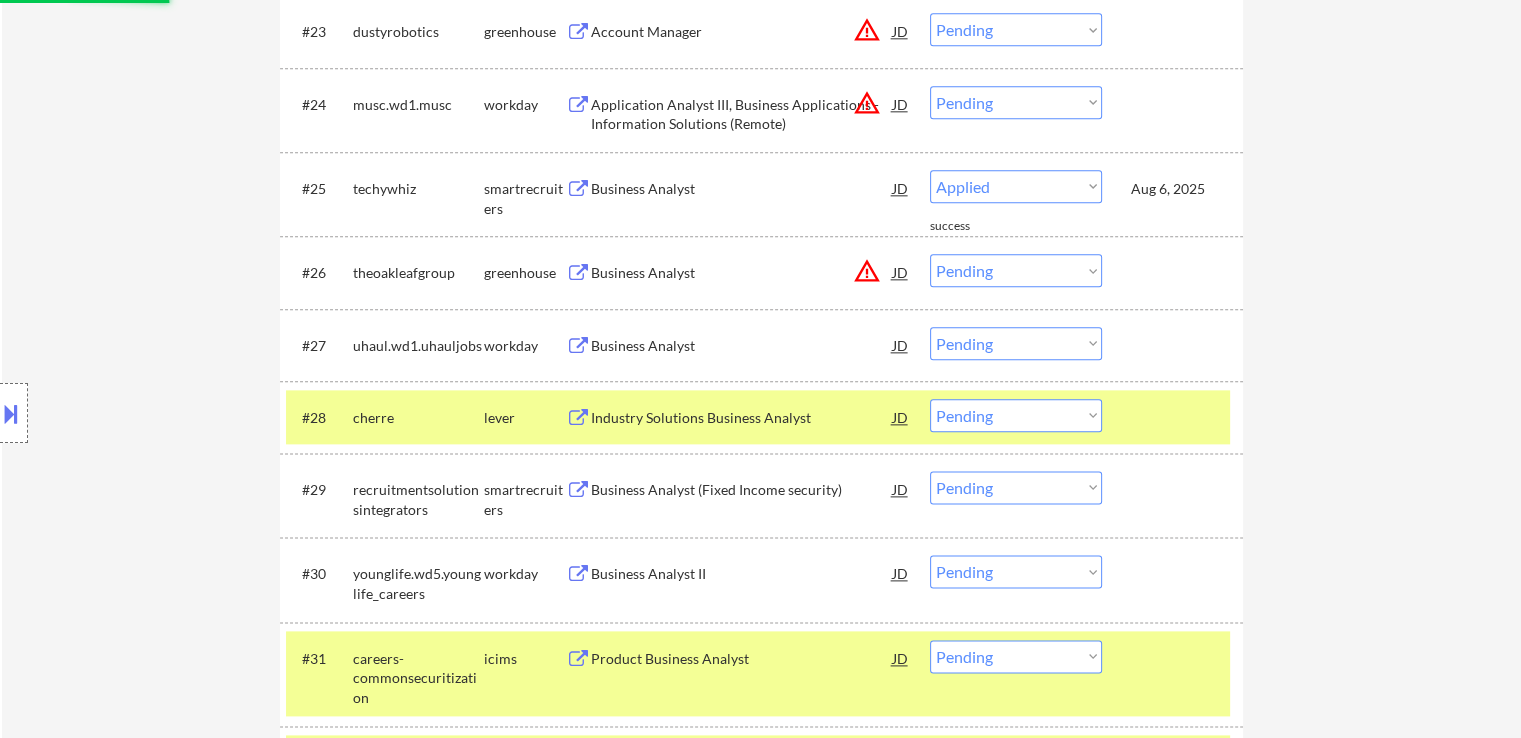select on ""pending"" 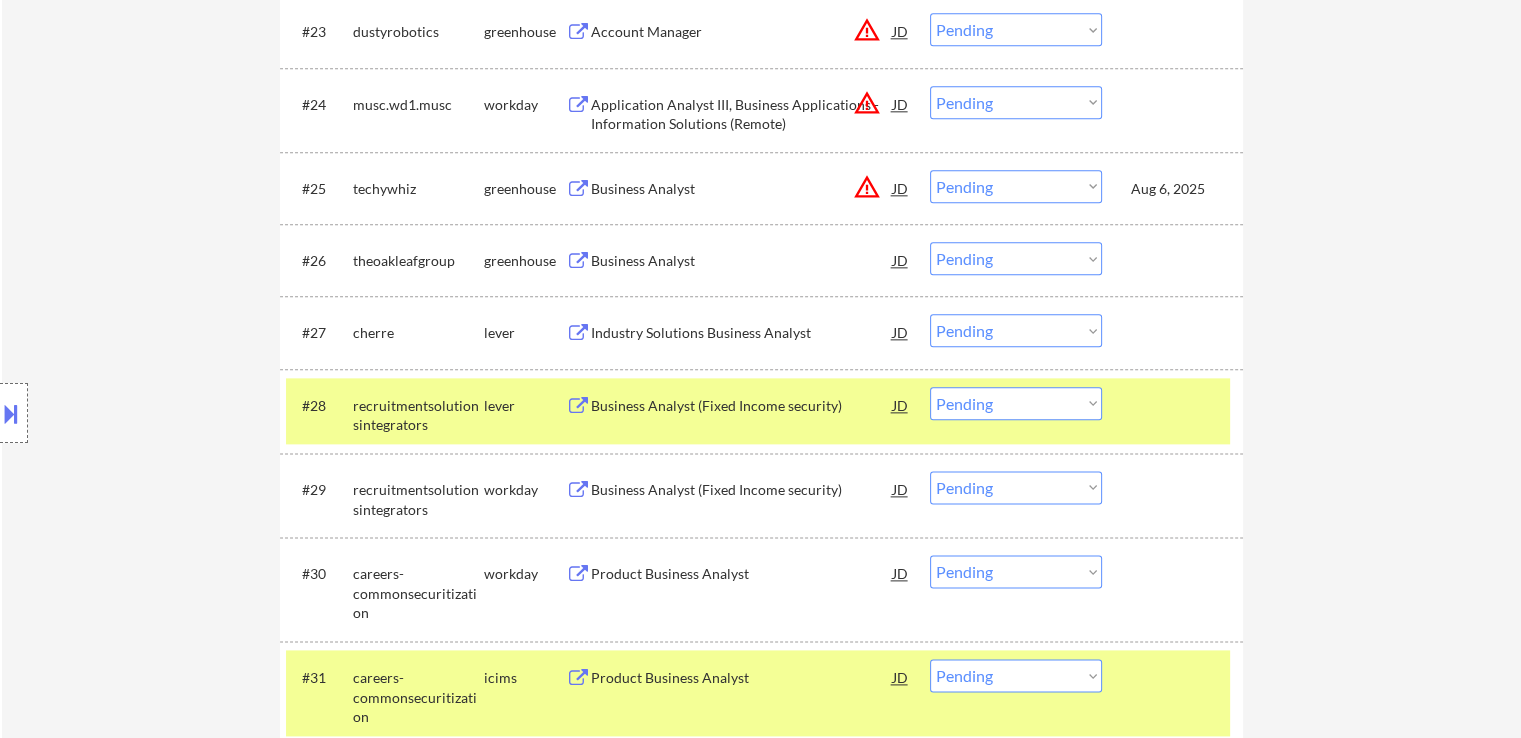 click on "Business Analyst" at bounding box center (742, 261) 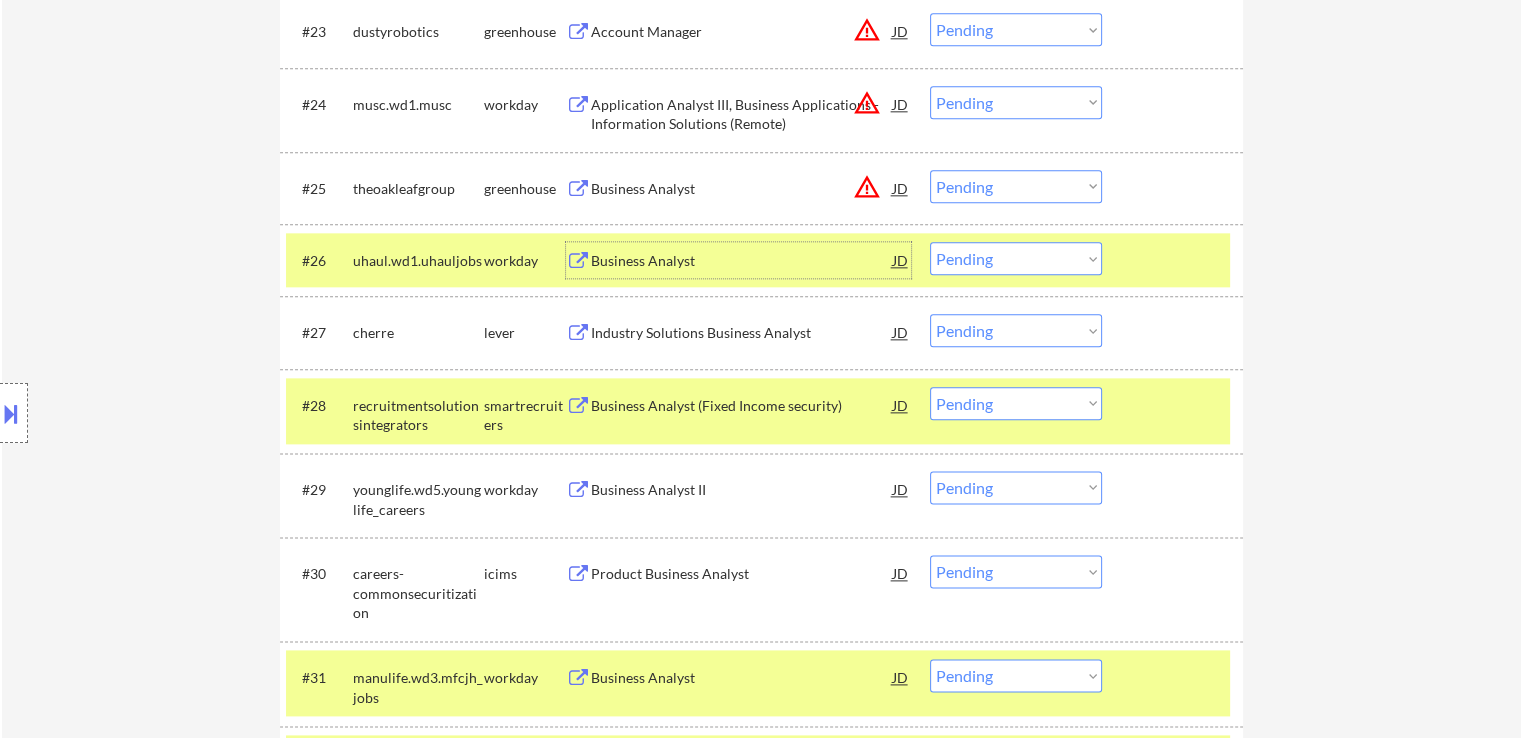 click on "Industry Solutions Business Analyst" at bounding box center [742, 333] 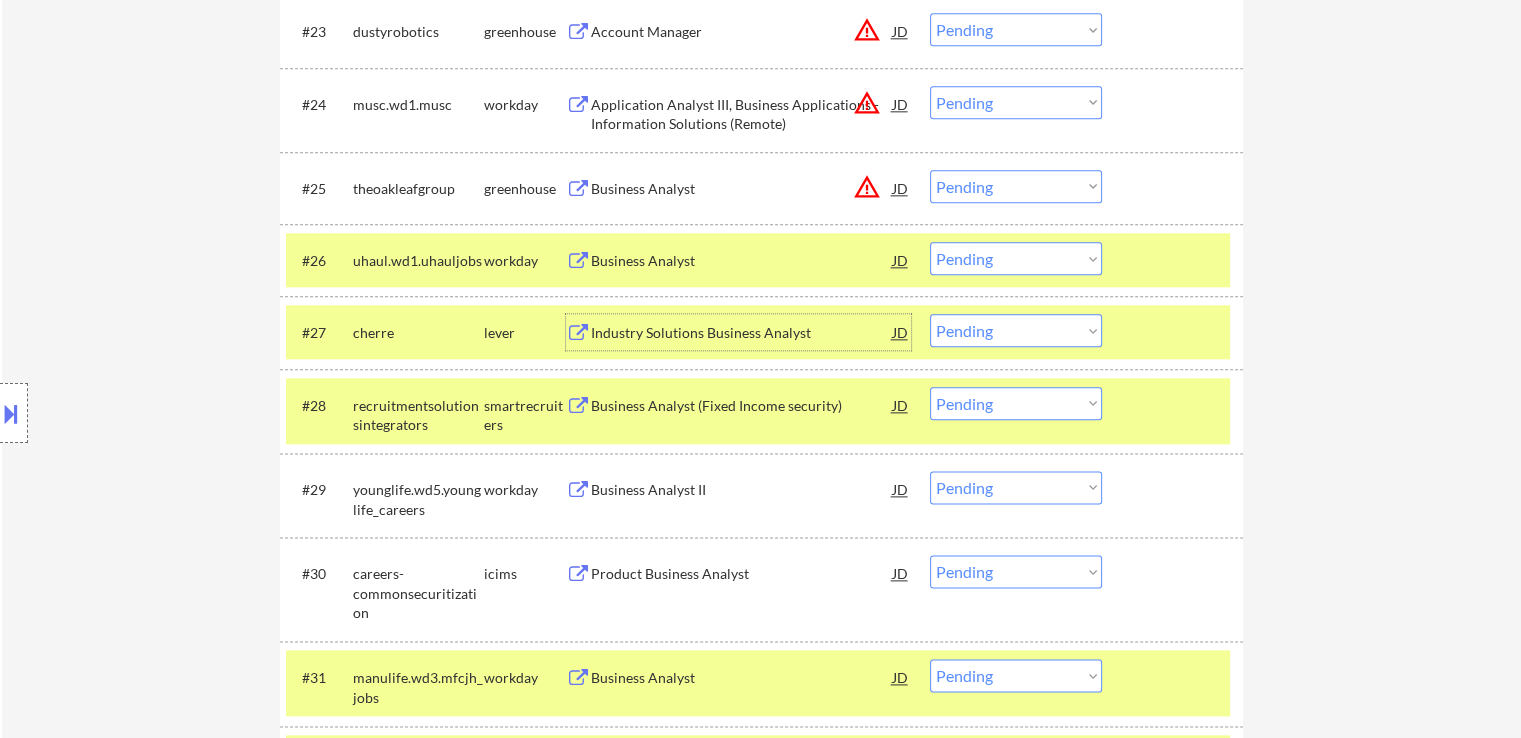 click on "Choose an option... Pending Applied Excluded (Questions) Excluded (Expired) Excluded (Location) Excluded (Bad Match) Excluded (Blocklist) Excluded (Salary) Excluded (Other)" at bounding box center (1016, 330) 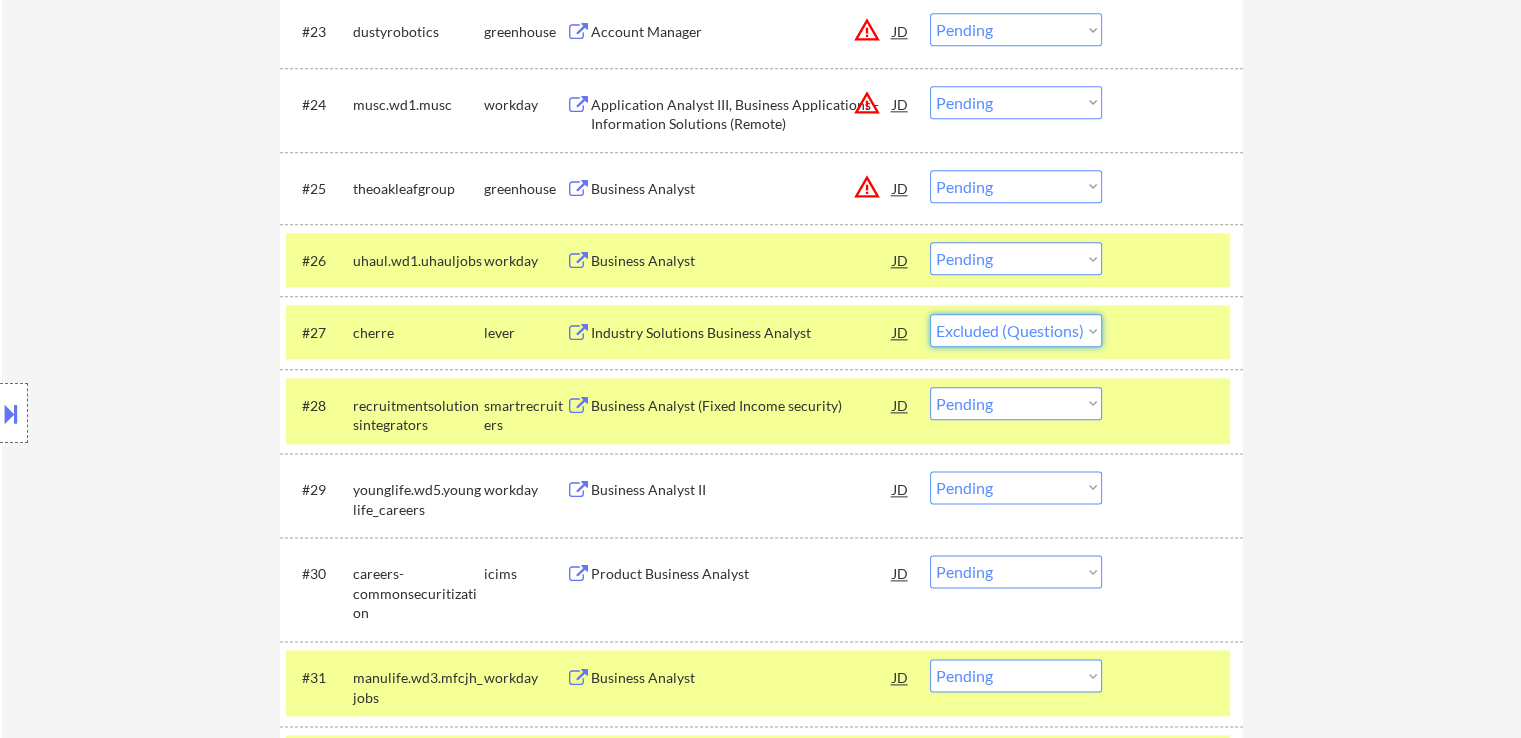 click on "Choose an option... Pending Applied Excluded (Questions) Excluded (Expired) Excluded (Location) Excluded (Bad Match) Excluded (Blocklist) Excluded (Salary) Excluded (Other)" at bounding box center [1016, 330] 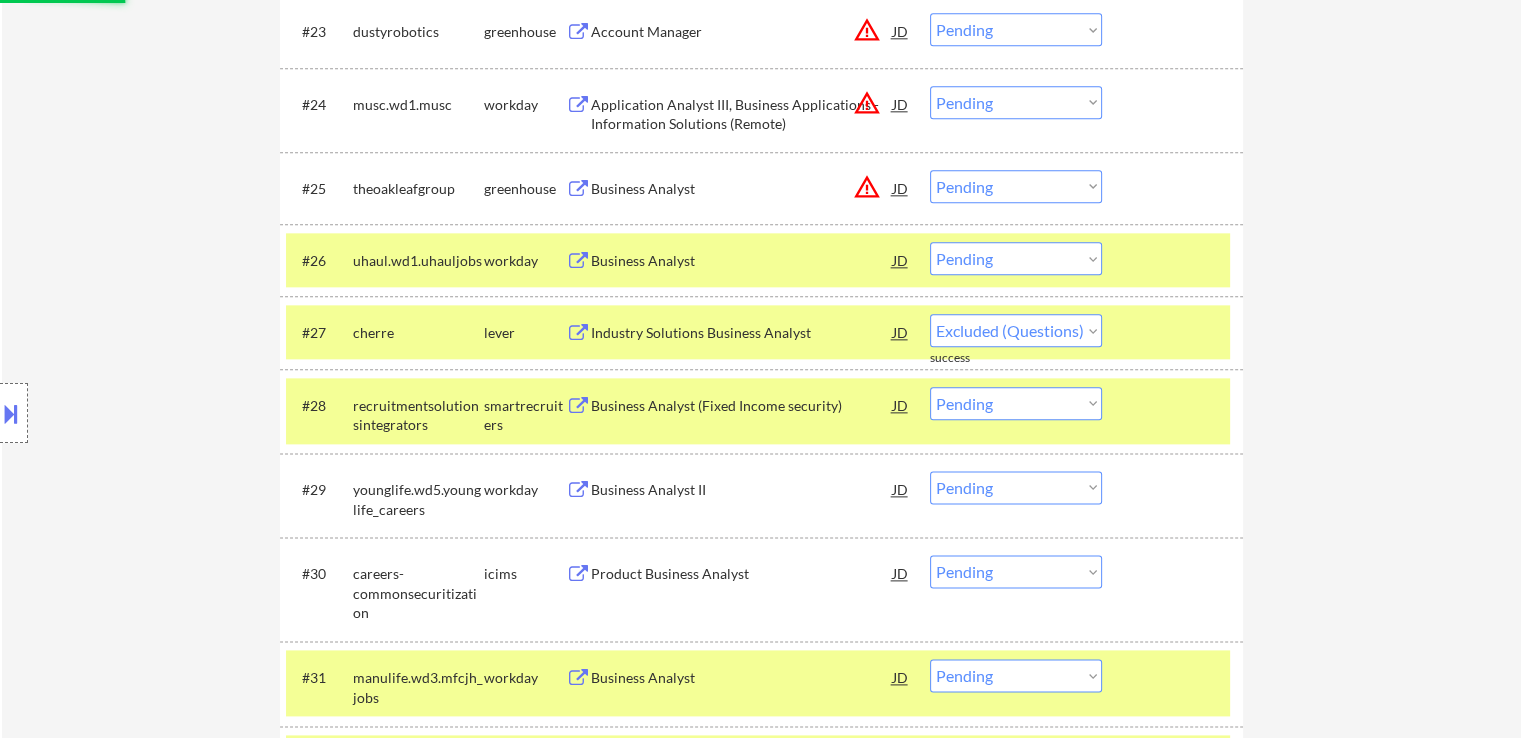 select on ""pending"" 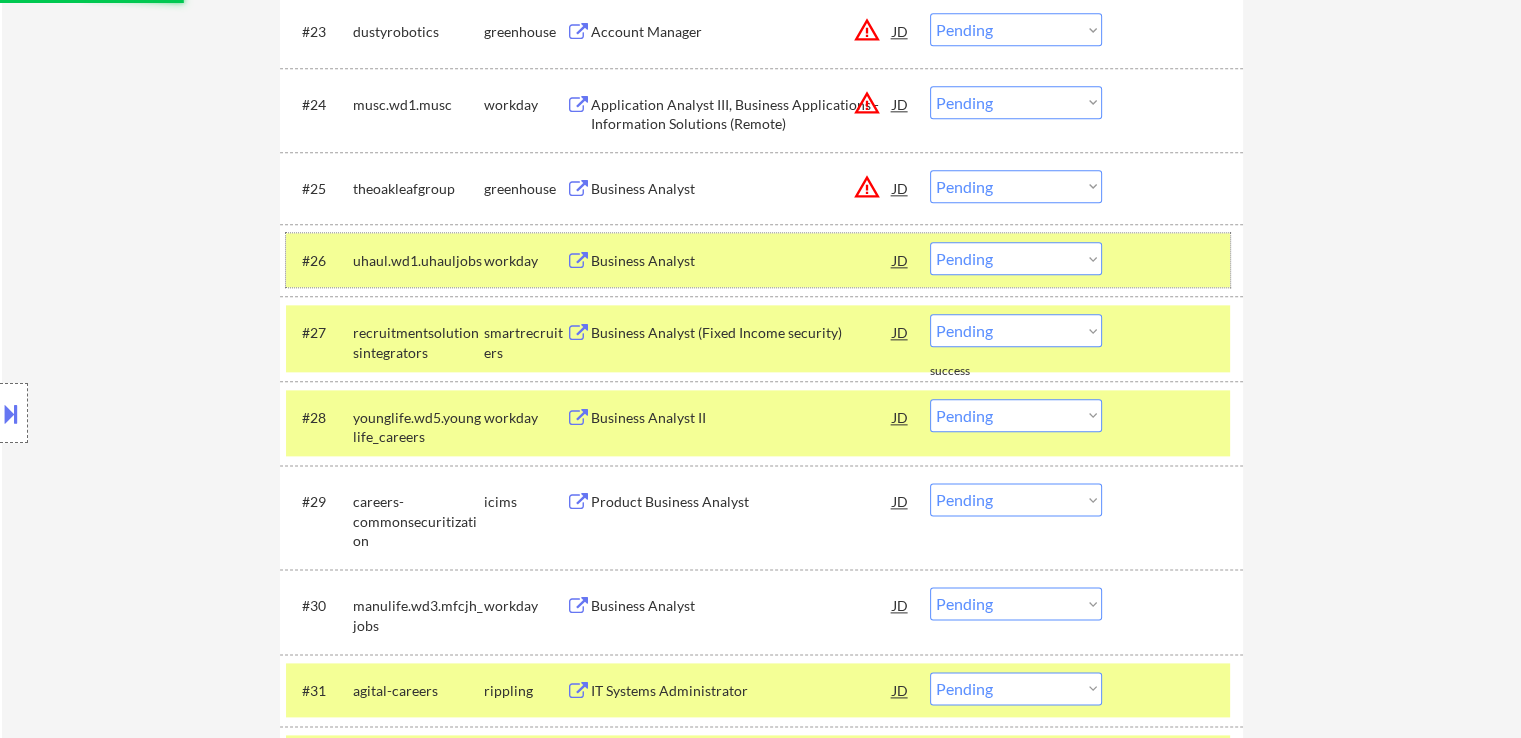 drag, startPoint x: 442, startPoint y: 253, endPoint x: 560, endPoint y: 288, distance: 123.081276 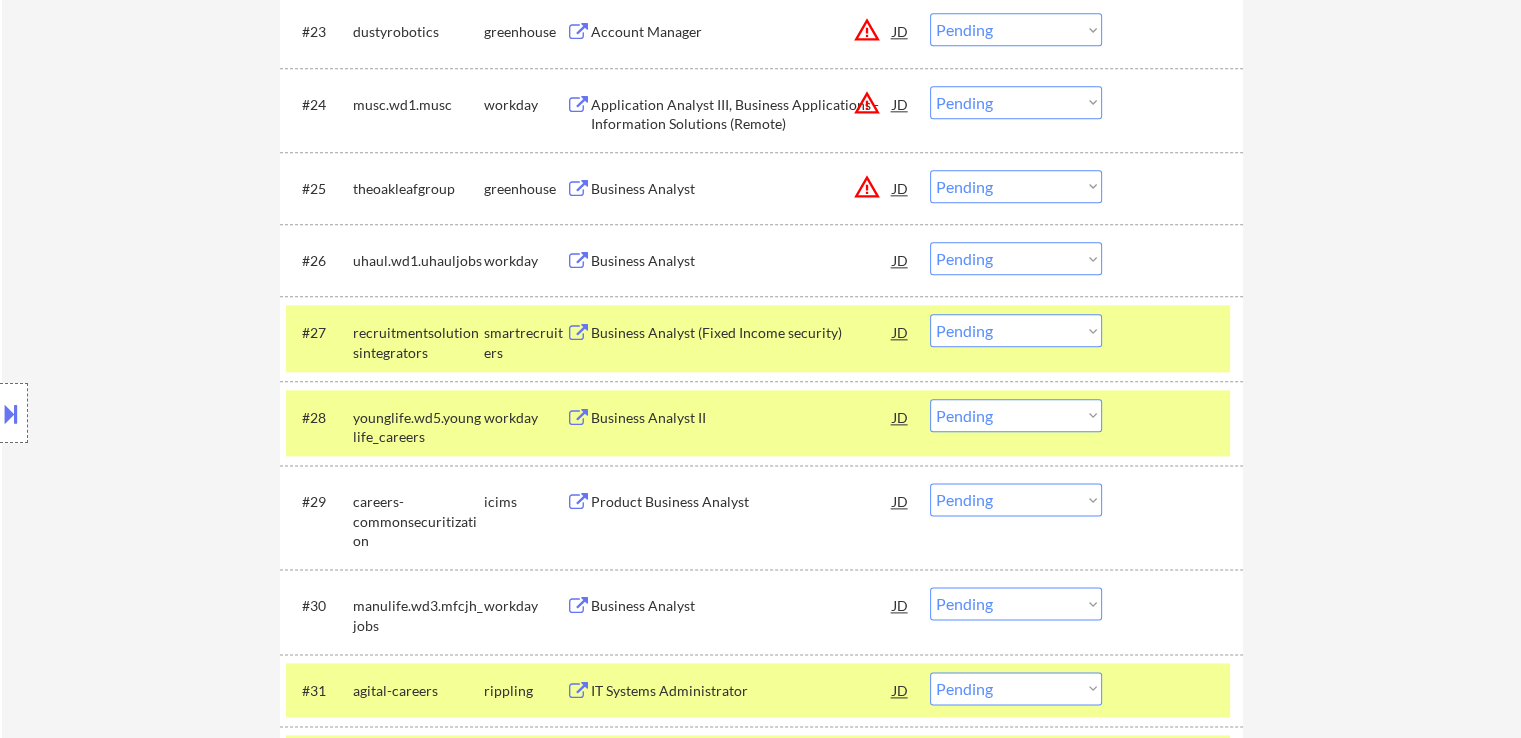 click on "Business Analyst (Fixed Income security)" at bounding box center (742, 333) 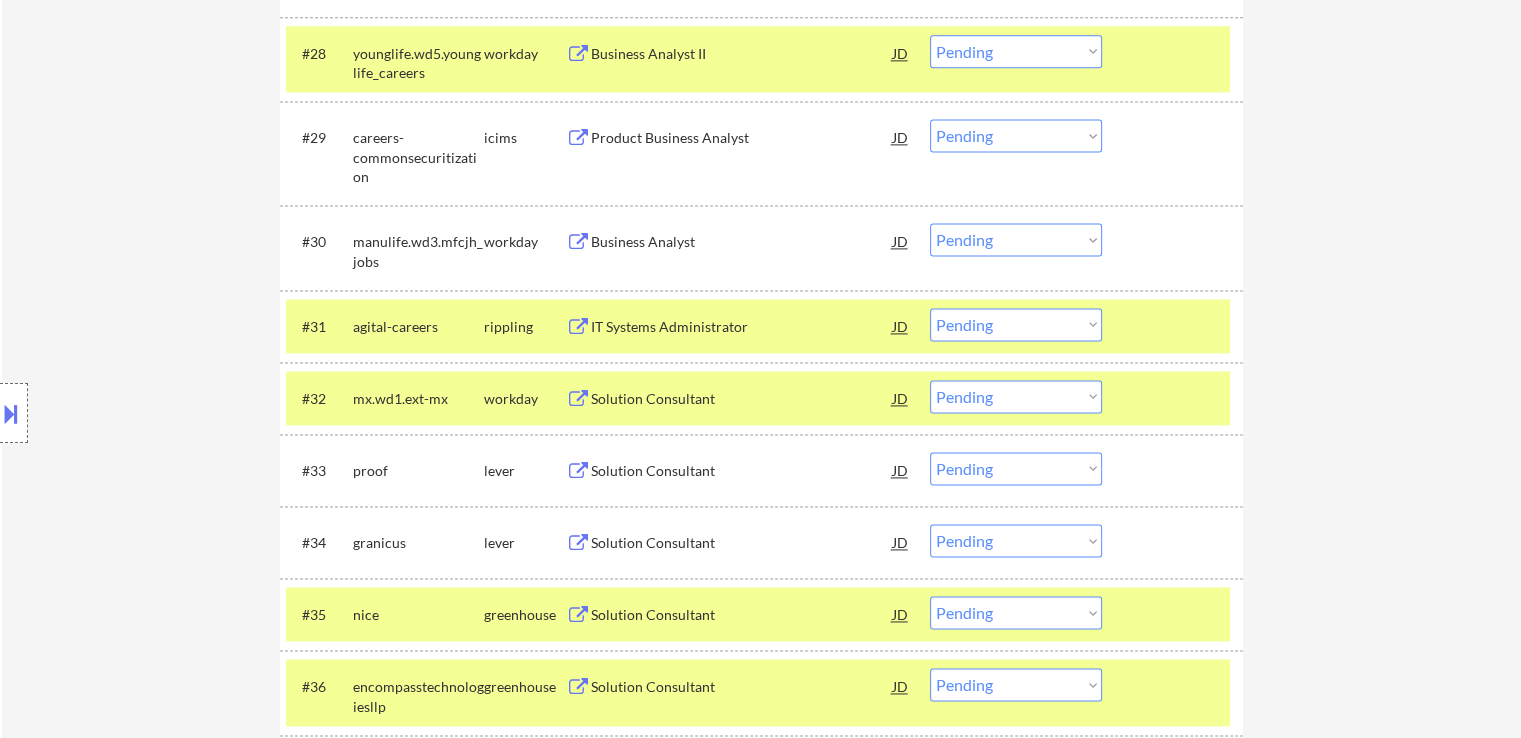 scroll, scrollTop: 2800, scrollLeft: 0, axis: vertical 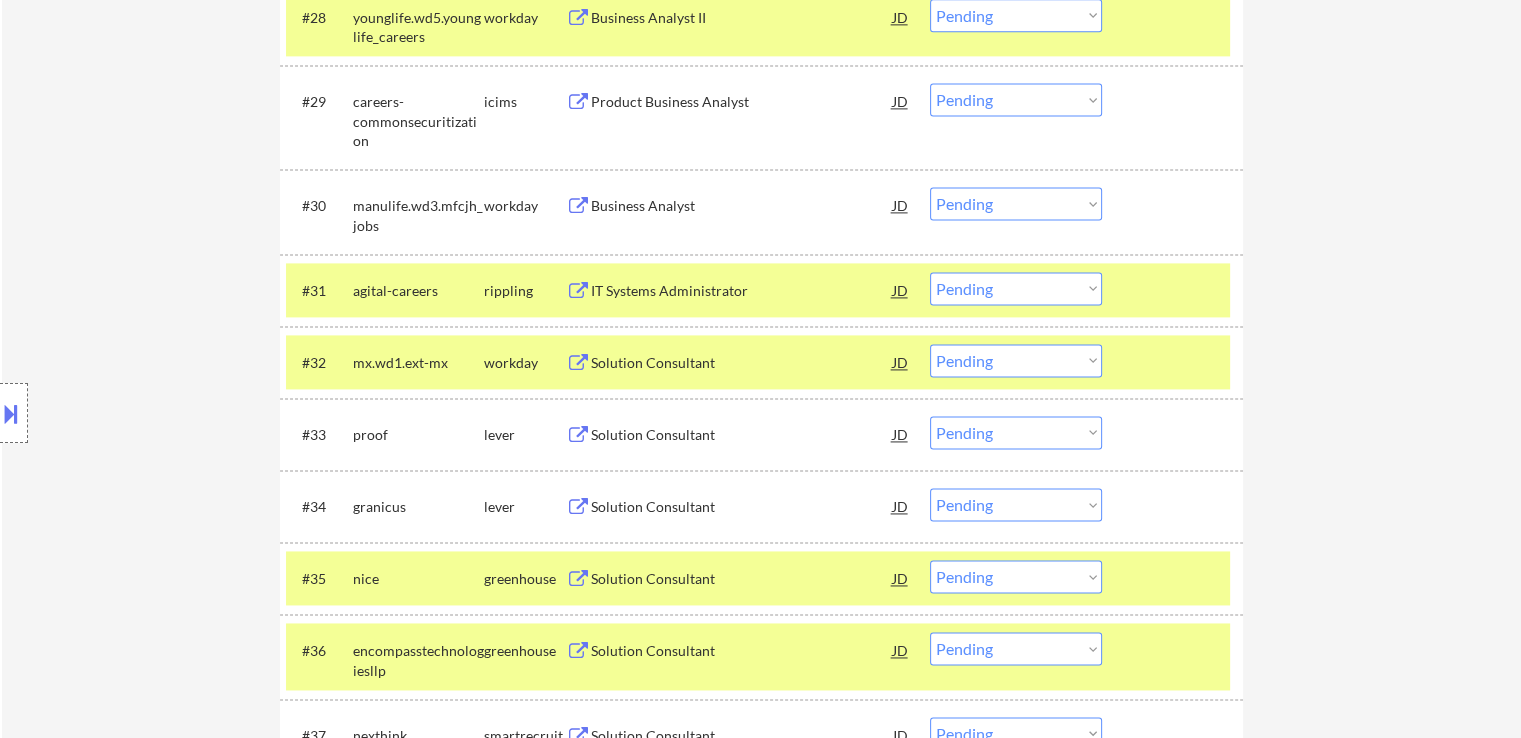 click on "IT Systems Administrator" at bounding box center (742, 291) 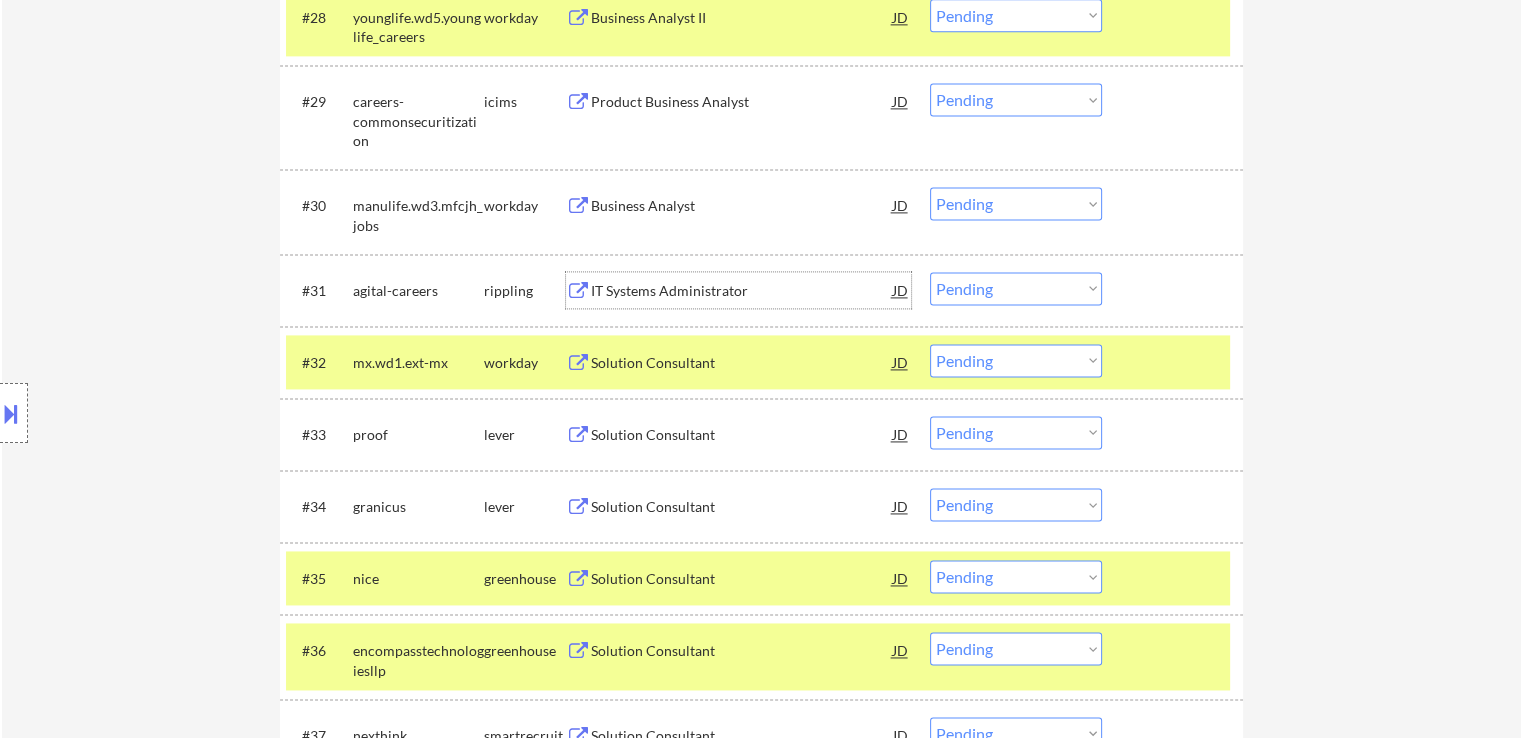 click on "Choose an option... Pending Applied Excluded (Questions) Excluded (Expired) Excluded (Location) Excluded (Bad Match) Excluded (Blocklist) Excluded (Salary) Excluded (Other)" at bounding box center (1016, 288) 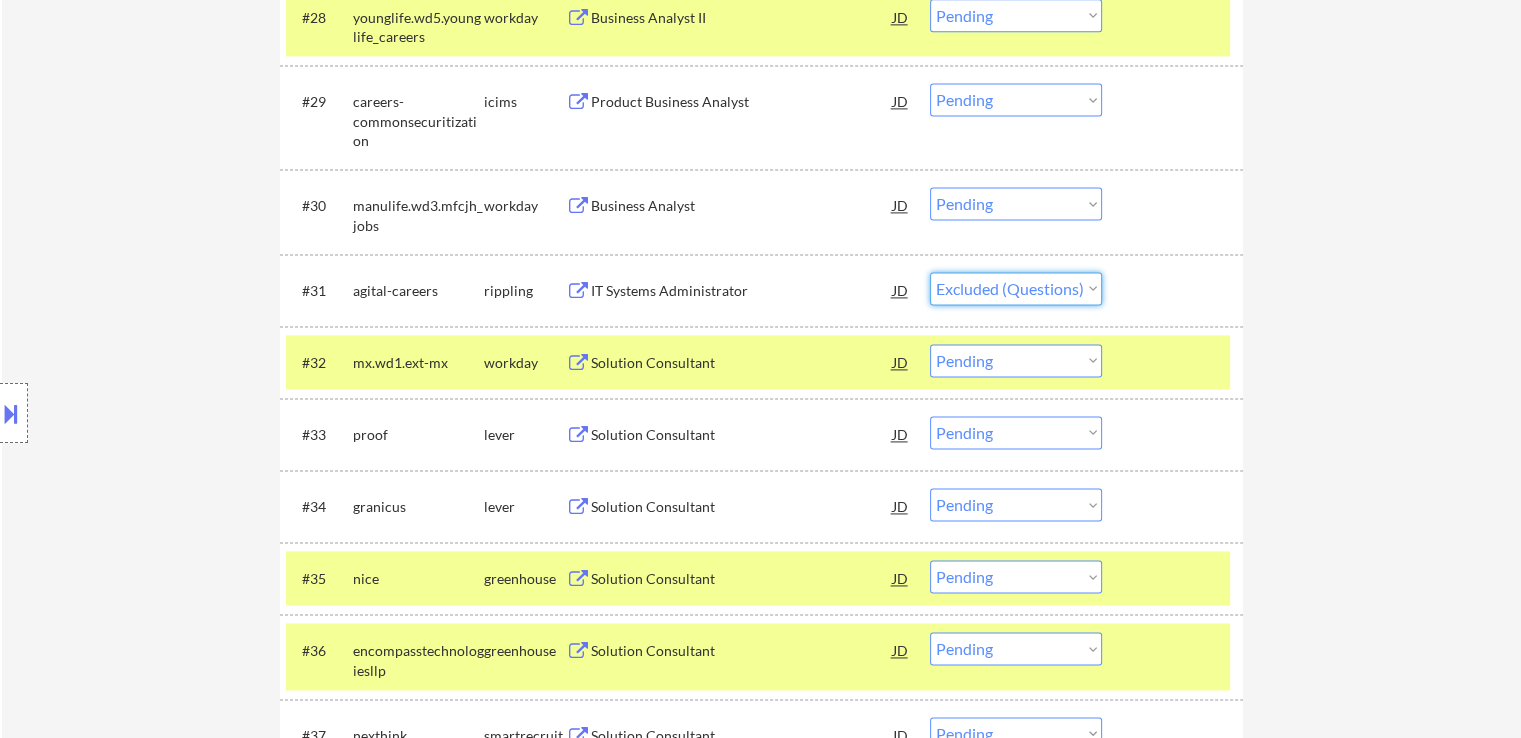 click on "Choose an option... Pending Applied Excluded (Questions) Excluded (Expired) Excluded (Location) Excluded (Bad Match) Excluded (Blocklist) Excluded (Salary) Excluded (Other)" at bounding box center (1016, 288) 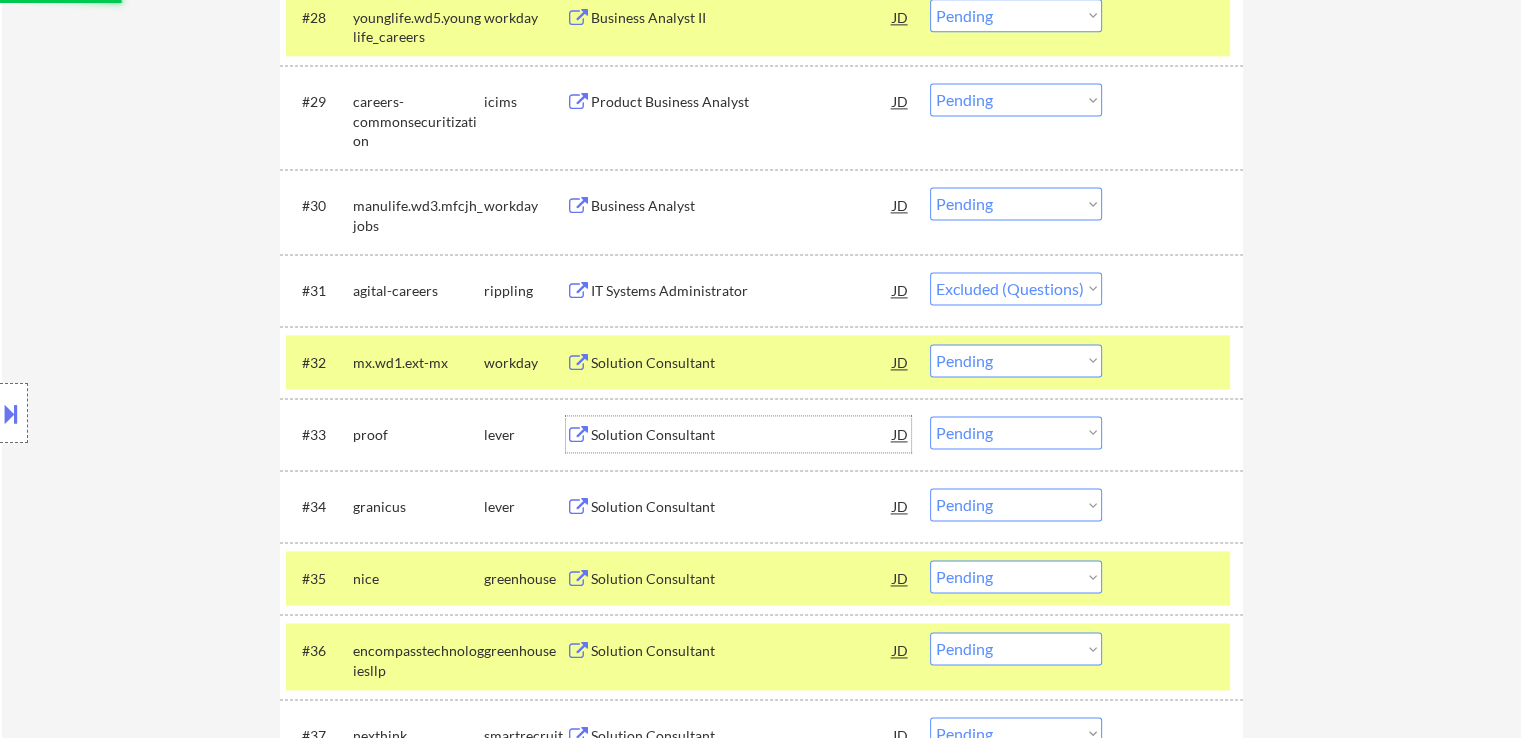 click on "Solution Consultant" at bounding box center (742, 434) 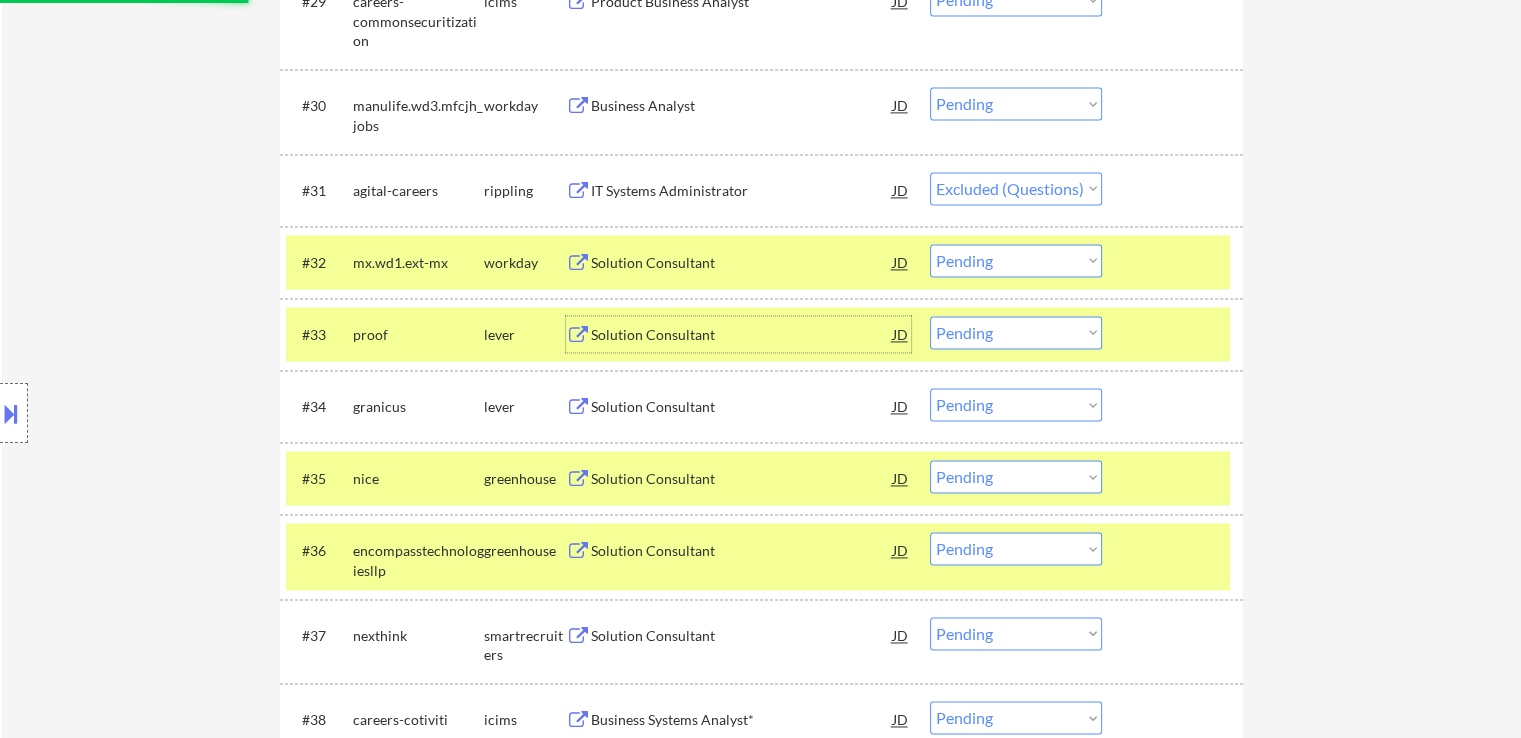 scroll, scrollTop: 3000, scrollLeft: 0, axis: vertical 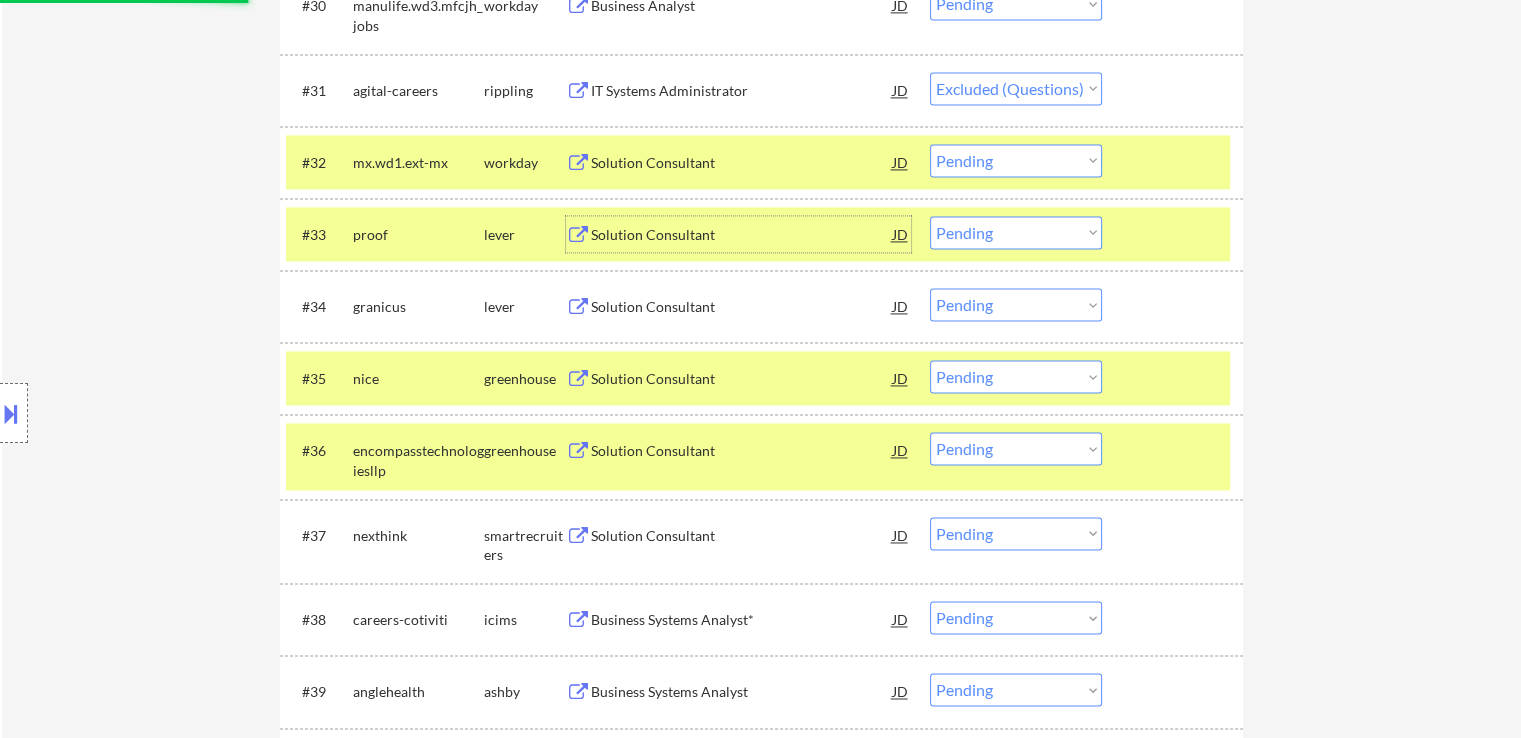 click on "Solution Consultant" at bounding box center [742, 307] 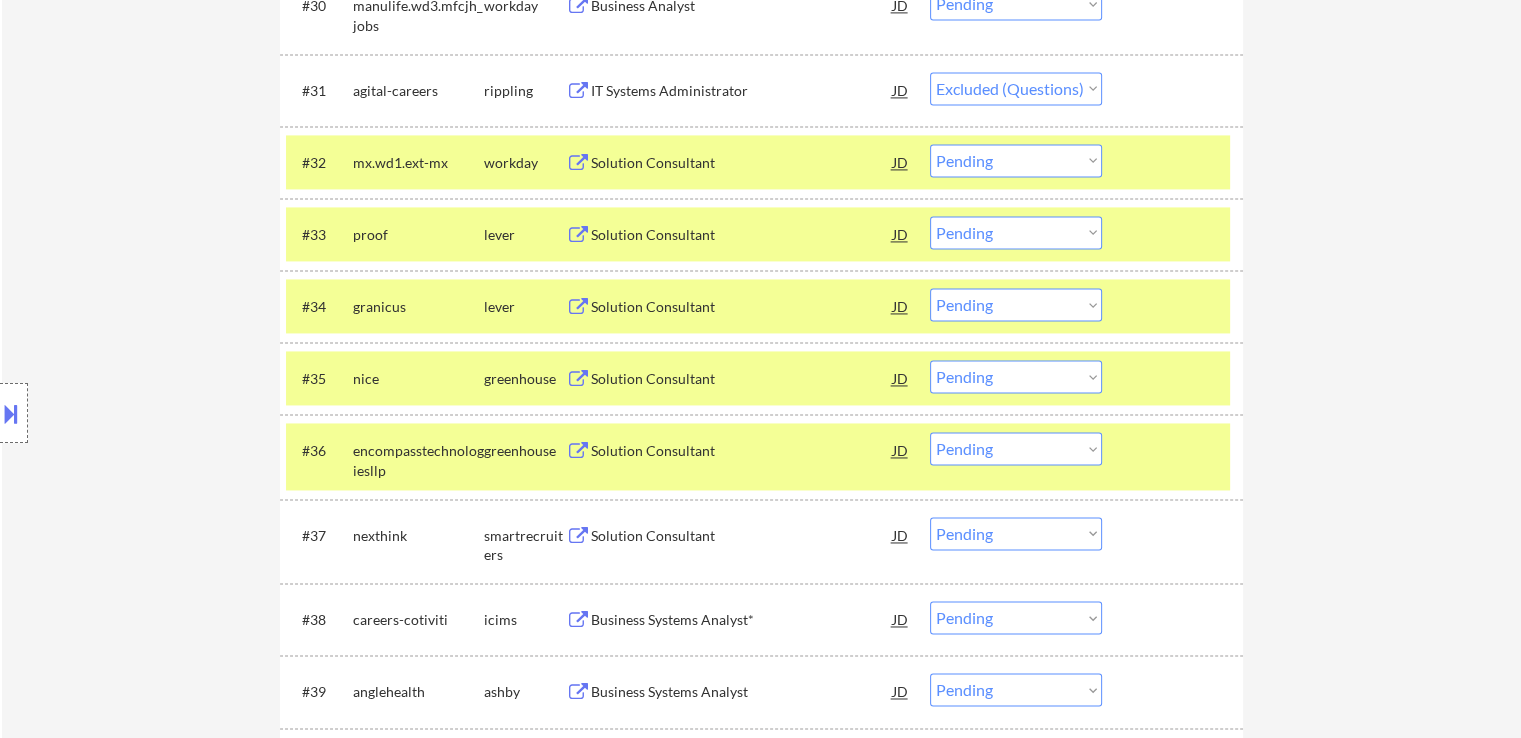 select on ""pending"" 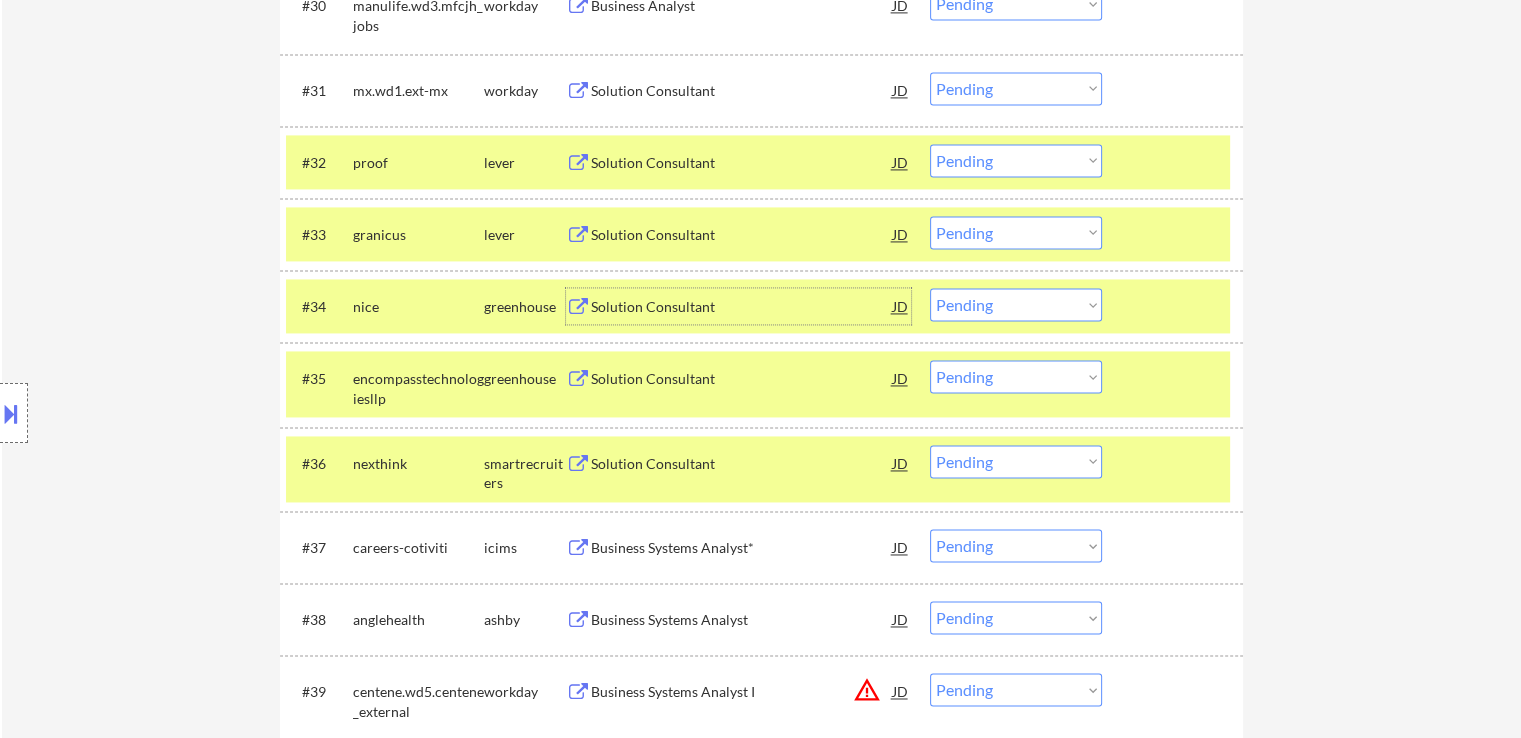drag, startPoint x: 1002, startPoint y: 161, endPoint x: 991, endPoint y: 167, distance: 12.529964 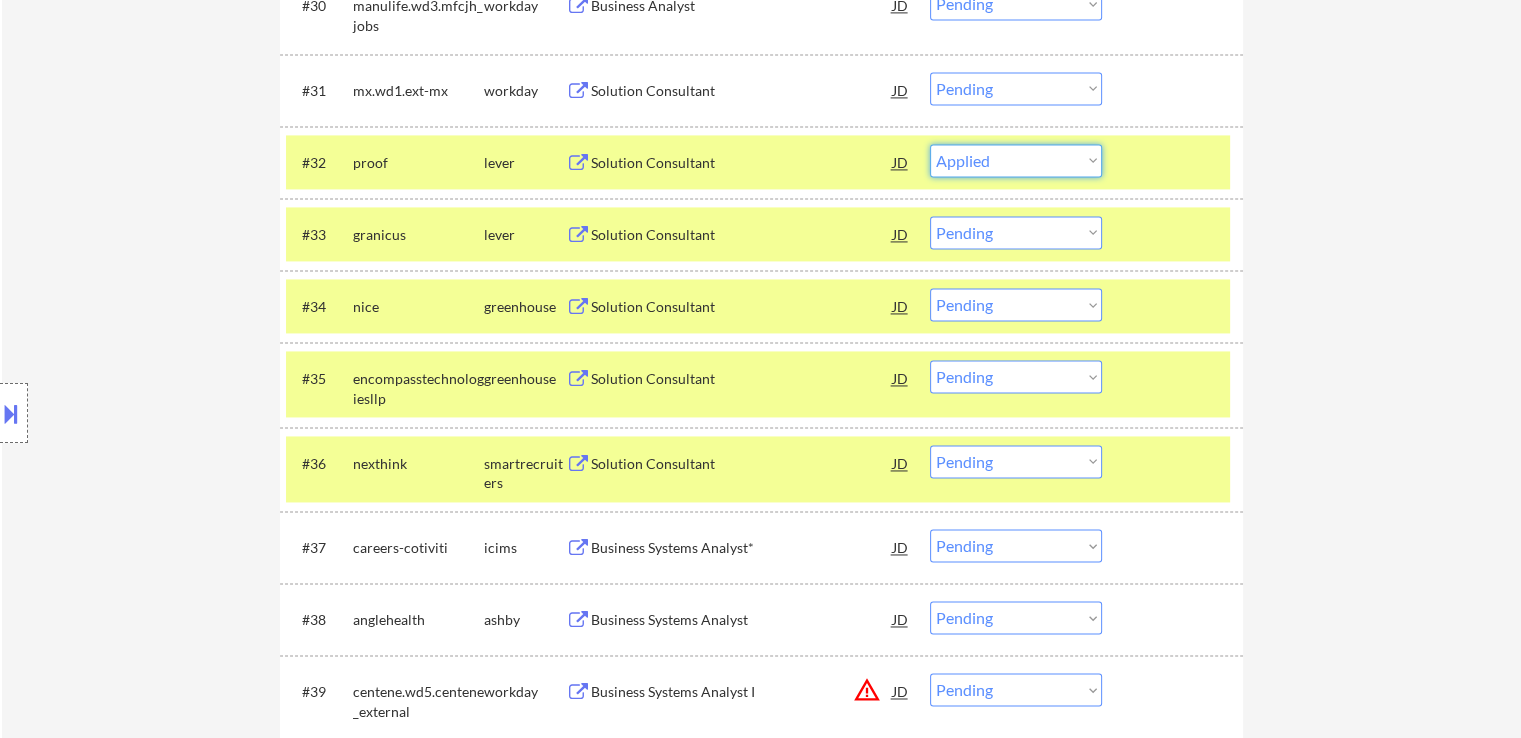 click on "Choose an option... Pending Applied Excluded (Questions) Excluded (Expired) Excluded (Location) Excluded (Bad Match) Excluded (Blocklist) Excluded (Salary) Excluded (Other)" at bounding box center (1016, 160) 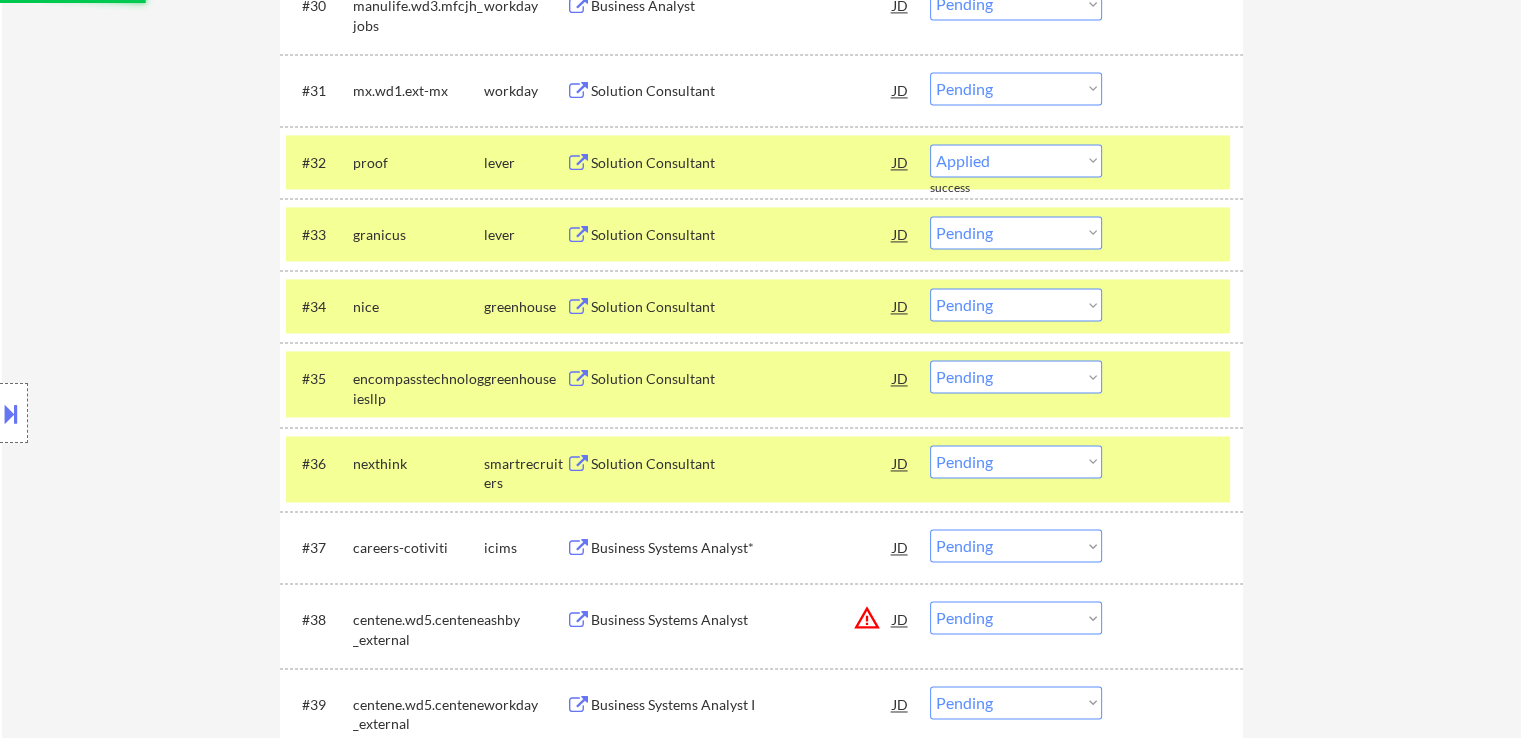 select on ""pending"" 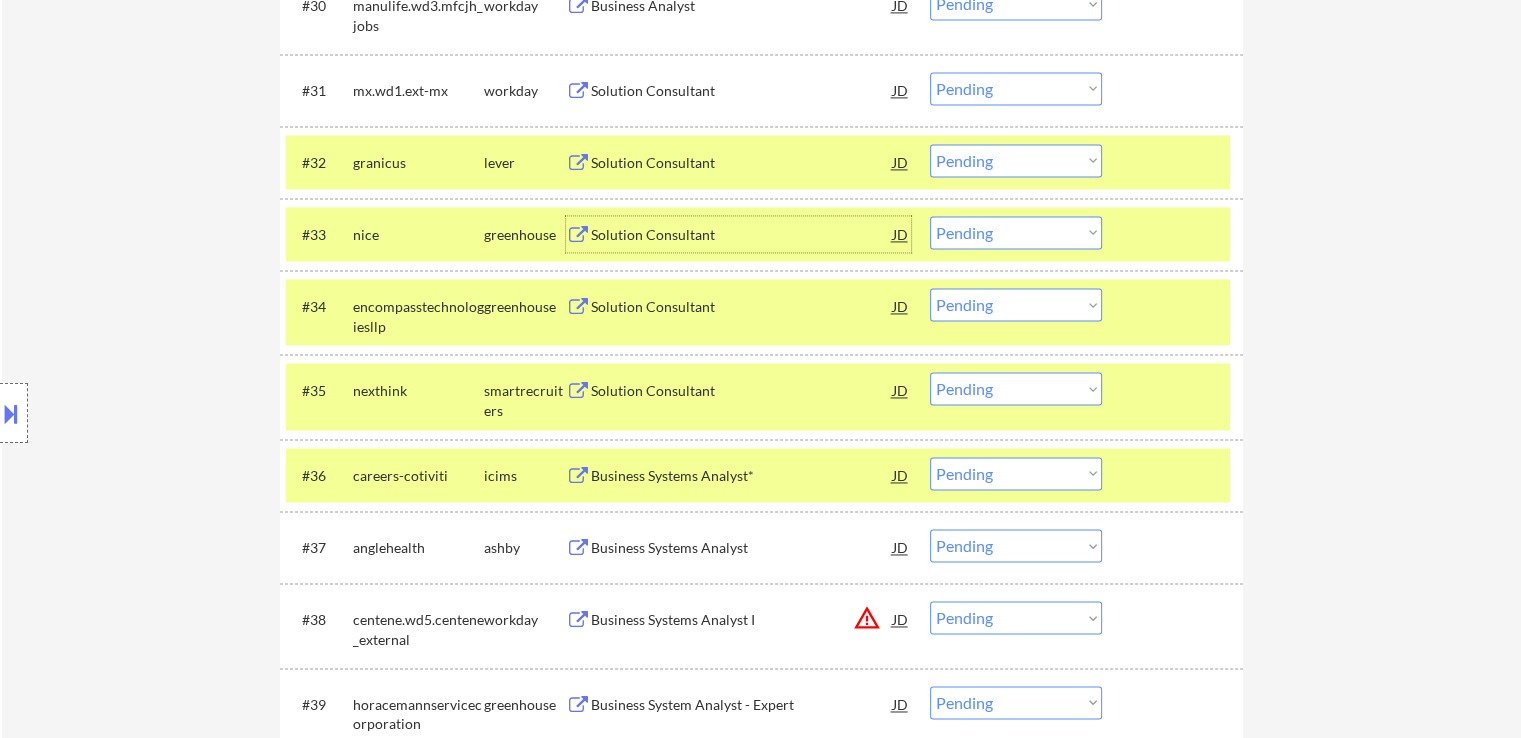 click on "Solution Consultant" at bounding box center (742, 235) 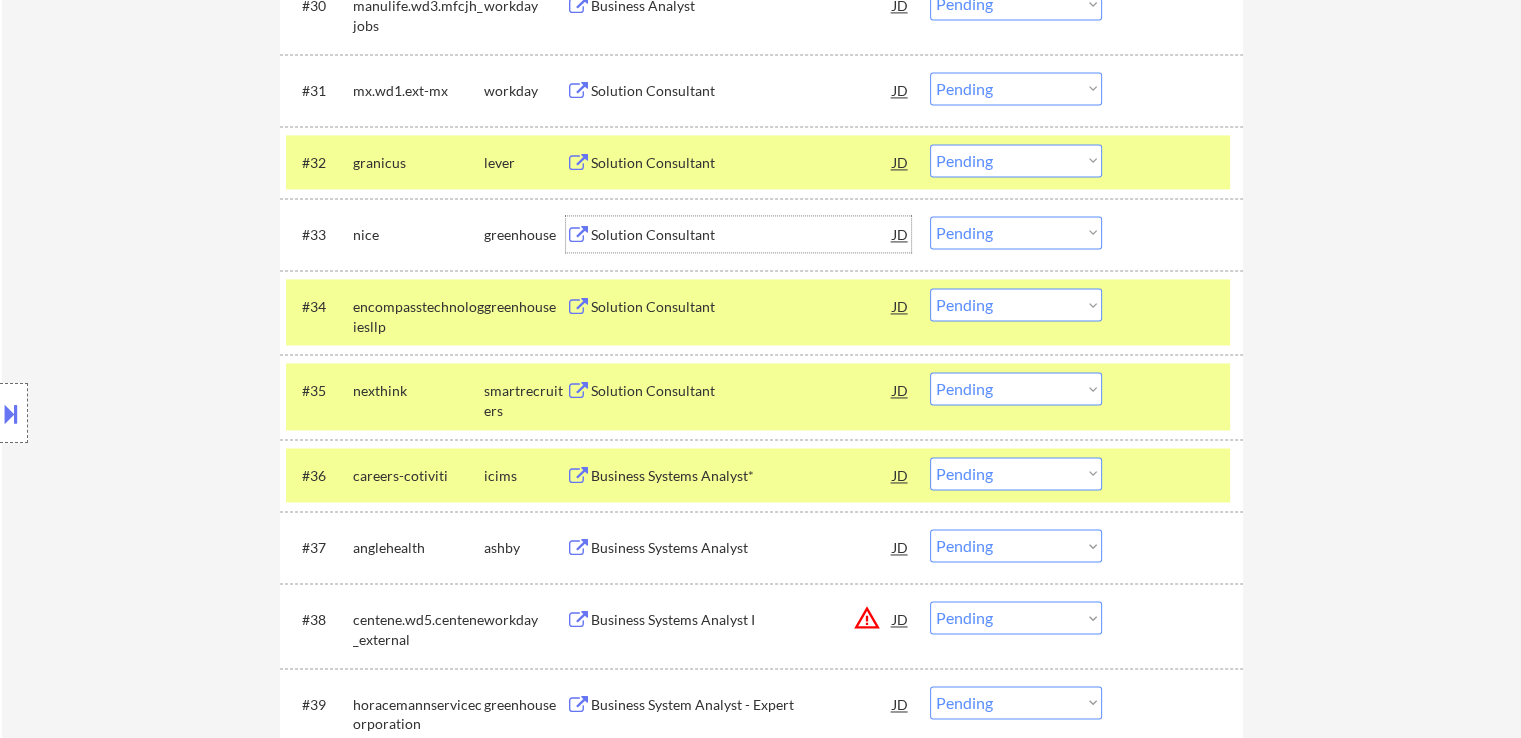 click on "Choose an option... Pending Applied Excluded (Questions) Excluded (Expired) Excluded (Location) Excluded (Bad Match) Excluded (Blocklist) Excluded (Salary) Excluded (Other)" at bounding box center (1016, 232) 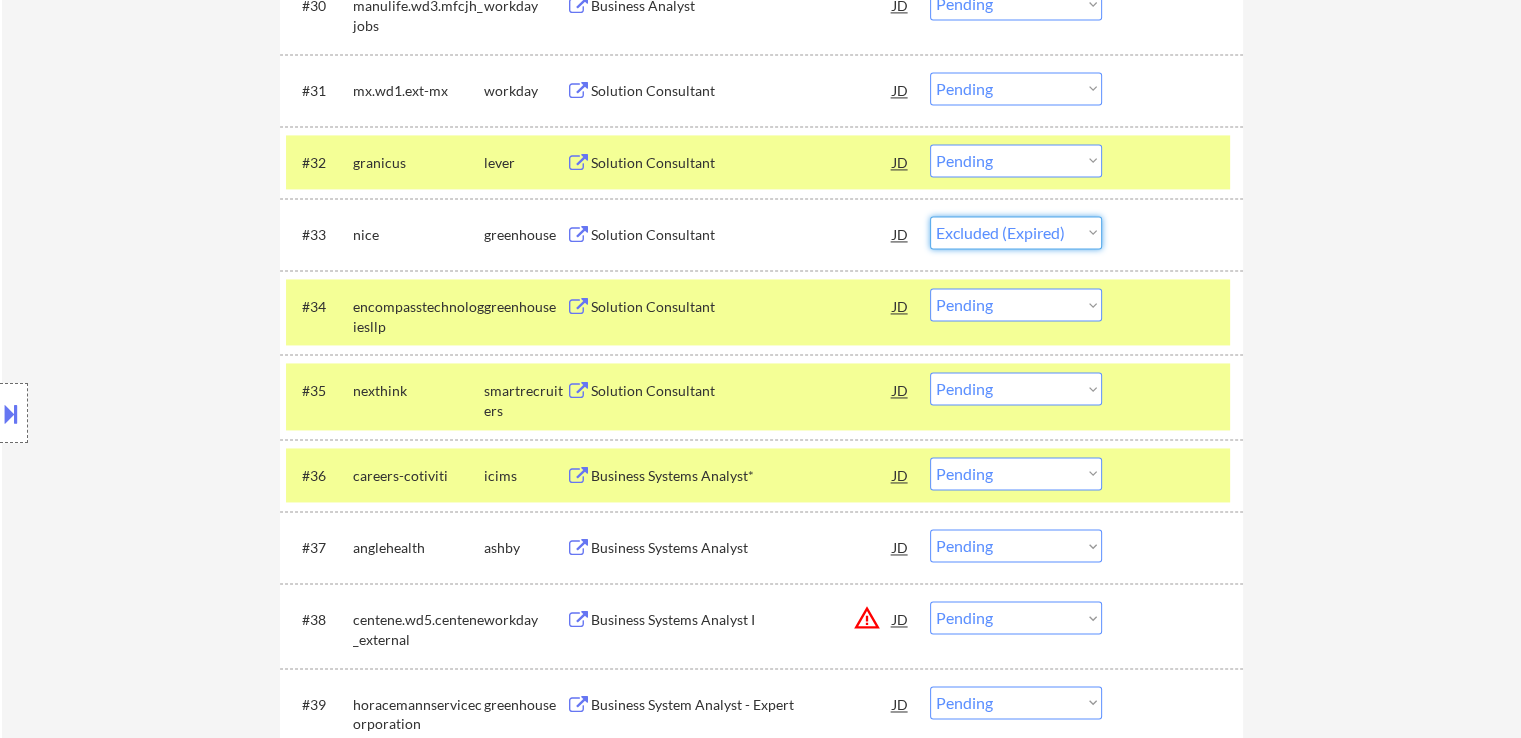 click on "Choose an option... Pending Applied Excluded (Questions) Excluded (Expired) Excluded (Location) Excluded (Bad Match) Excluded (Blocklist) Excluded (Salary) Excluded (Other)" at bounding box center (1016, 232) 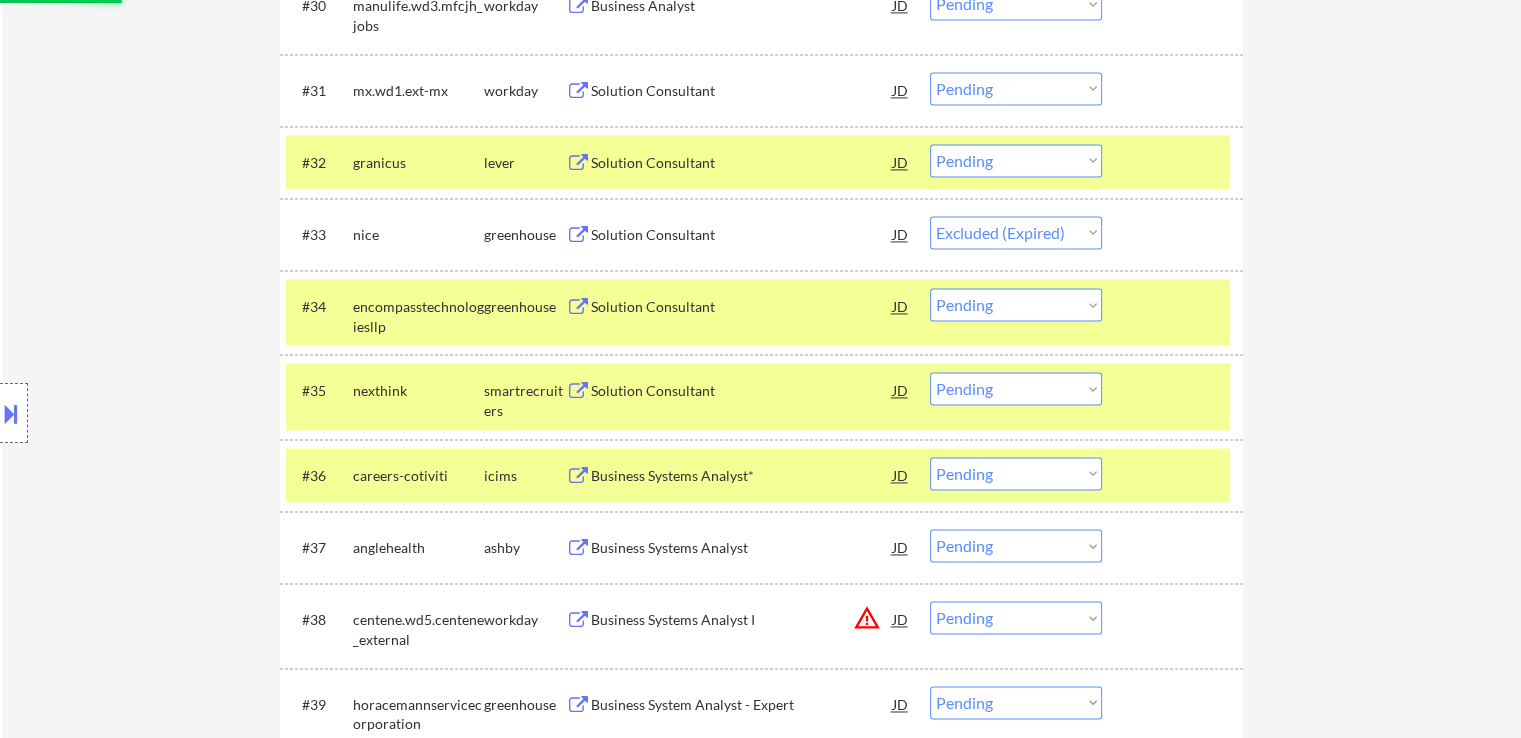 click on "← Return to /applysquad Mailslurp Inbox Job Search Builder Catherine White User Email:  catwhite347@gmail.com Application Email:  catwhite347@gmail.com Mailslurp Email:  catherine.white@mailflux.com LinkedIn:   https://www.linkedin.com/in/cat-w
Phone:  480-420-7404 Current Location:  Mesa, Arizona Applies:  0 sent / 200 bought Internal Notes Open to jobs in:
Phoenix, AZ metro
California
Los Angeles
San Diego
Colorado
Illinois
Oregon
Washington Can work in country of residence?:  yes Squad Notes Minimum salary:   Will need Visa to work in that country now/future?:   no Download Resume Add a Job Manually Ahsan Applications Pending (1002) Excluded (20) Applied (4) All (1026) View All Results Back 1 / 11
Next Company ATS Title Status Date Applied #1 careers-navitus icims Application System Developer I Atlassian Suite JD Choose an option... Pending Applied Excluded (Questions) Excluded (Expired) Excluded (Location) Excluded (Bad Match) Excluded (Blocklist) Excluded (Salary) Excluded (Other) success #2 natera" at bounding box center [762, 1320] 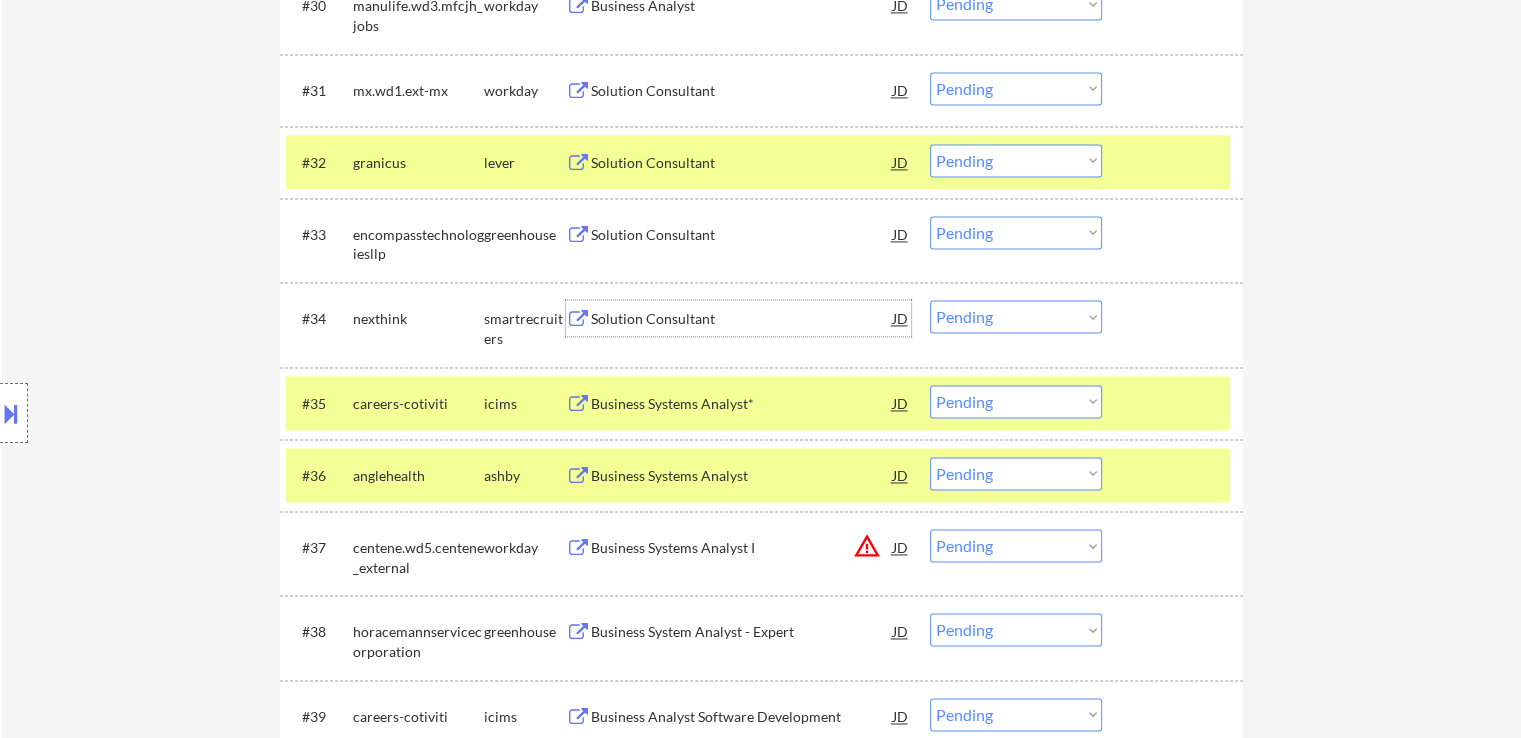 click on "Choose an option... Pending Applied Excluded (Questions) Excluded (Expired) Excluded (Location) Excluded (Bad Match) Excluded (Blocklist) Excluded (Salary) Excluded (Other)" at bounding box center [1016, 232] 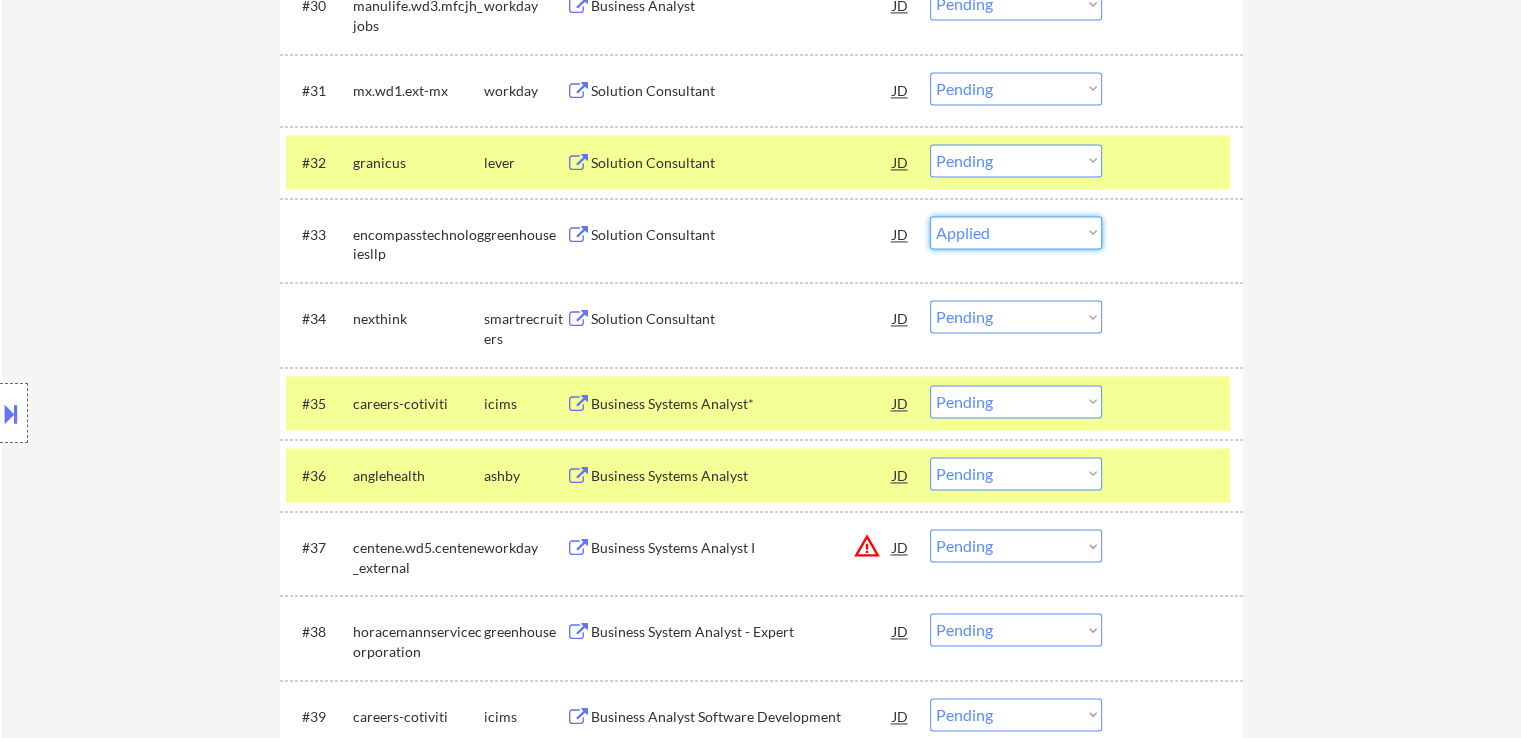 click on "Choose an option... Pending Applied Excluded (Questions) Excluded (Expired) Excluded (Location) Excluded (Bad Match) Excluded (Blocklist) Excluded (Salary) Excluded (Other)" at bounding box center (1016, 232) 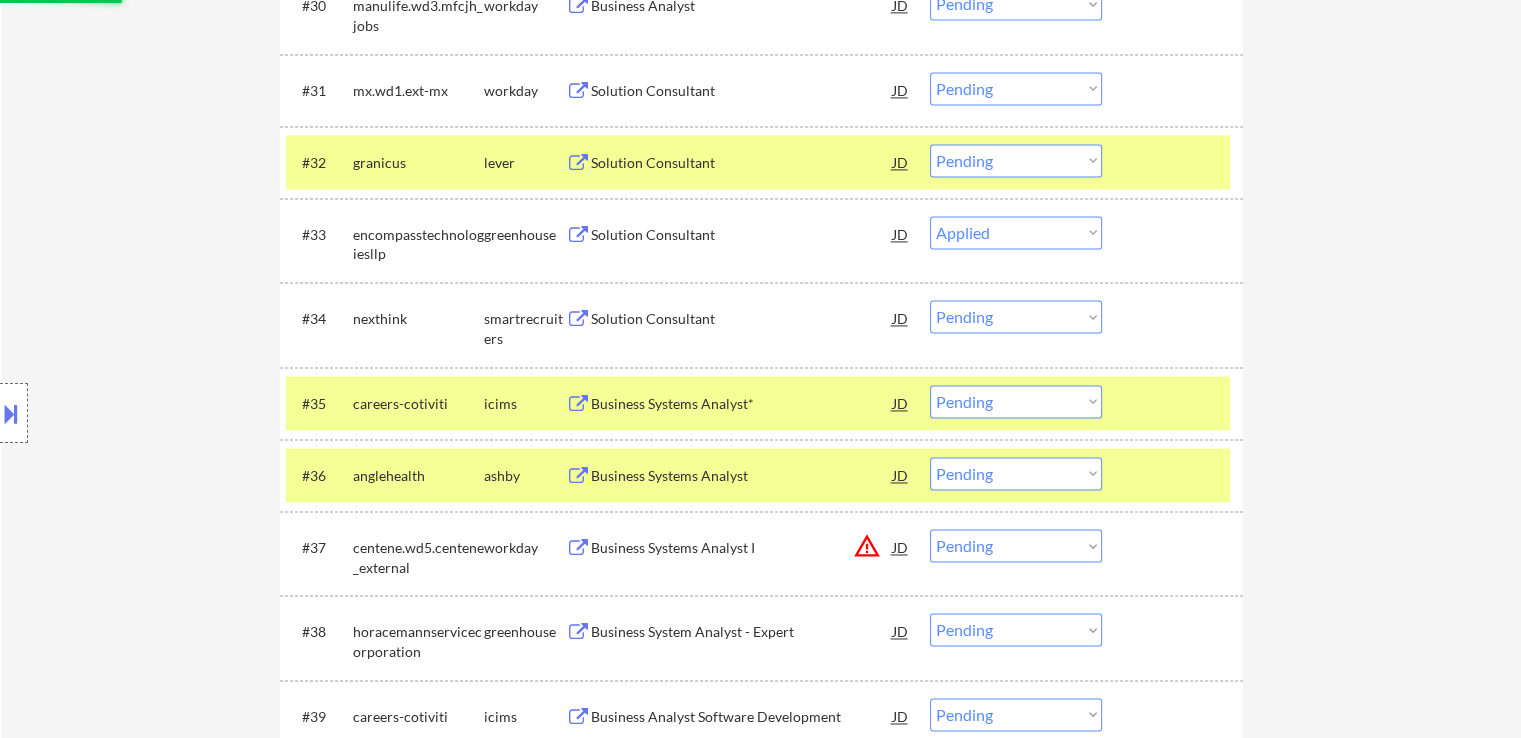 click on "Solution Consultant" at bounding box center [742, 319] 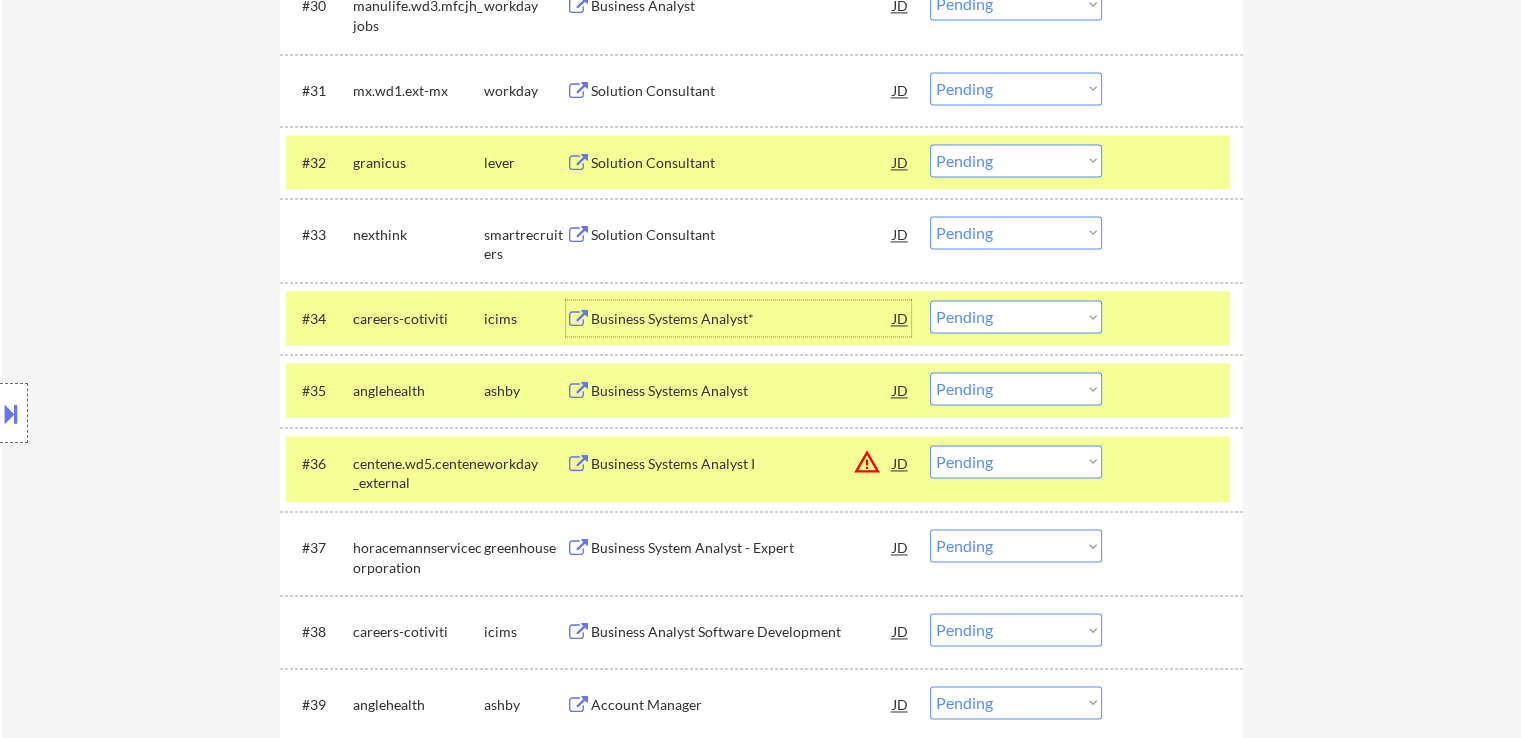 click on "Solution Consultant" at bounding box center (742, 235) 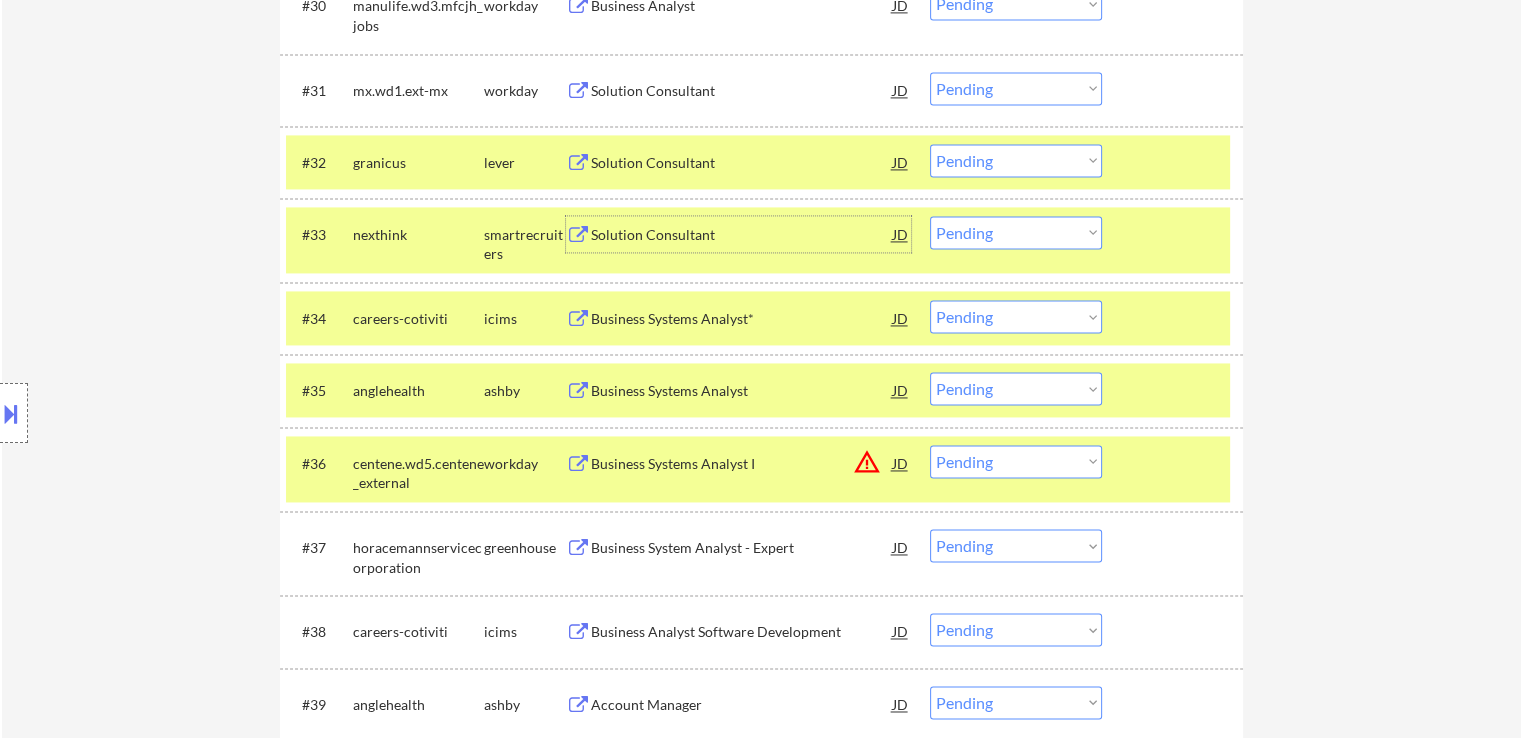click on "Choose an option... Pending Applied Excluded (Questions) Excluded (Expired) Excluded (Location) Excluded (Bad Match) Excluded (Blocklist) Excluded (Salary) Excluded (Other)" at bounding box center (1016, 232) 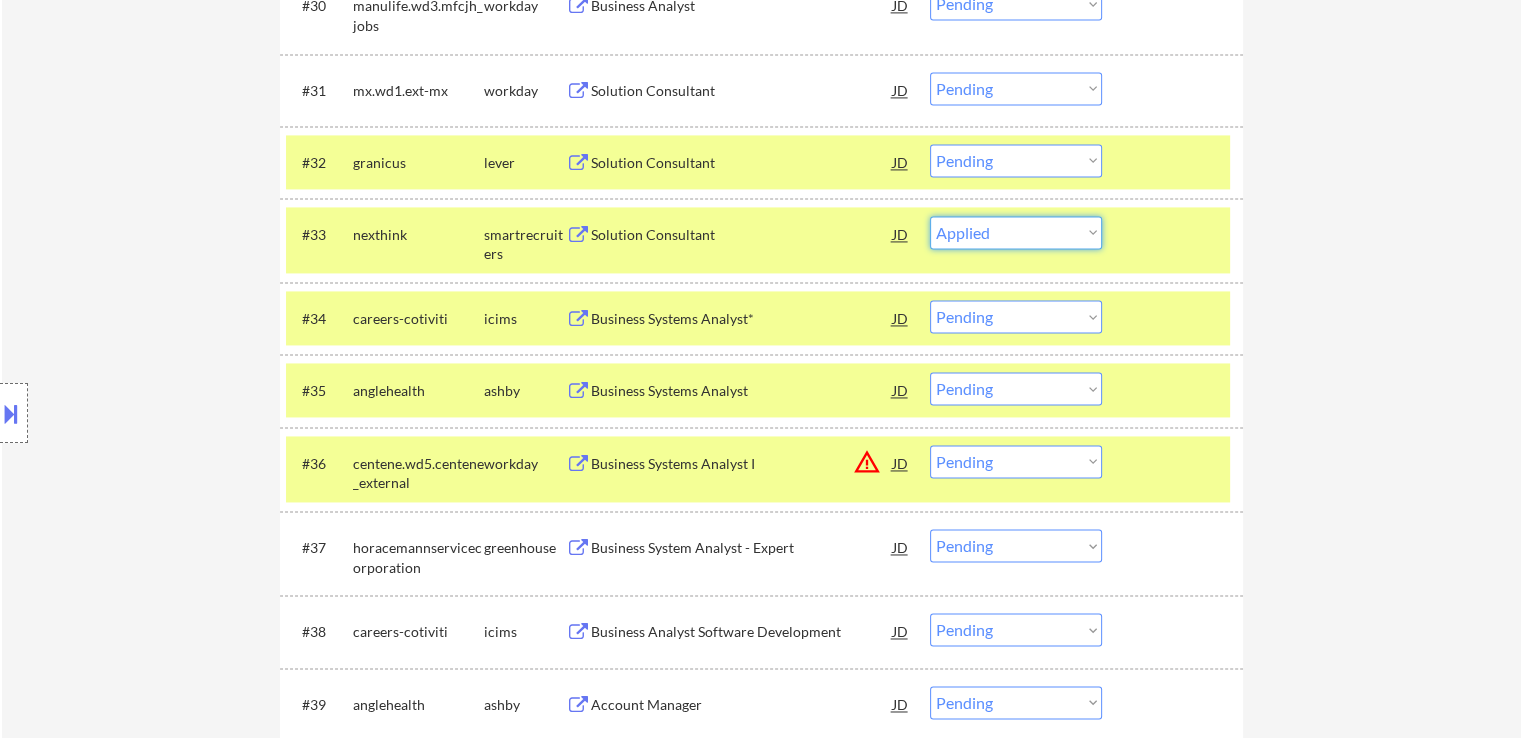 click on "Choose an option... Pending Applied Excluded (Questions) Excluded (Expired) Excluded (Location) Excluded (Bad Match) Excluded (Blocklist) Excluded (Salary) Excluded (Other)" at bounding box center (1016, 232) 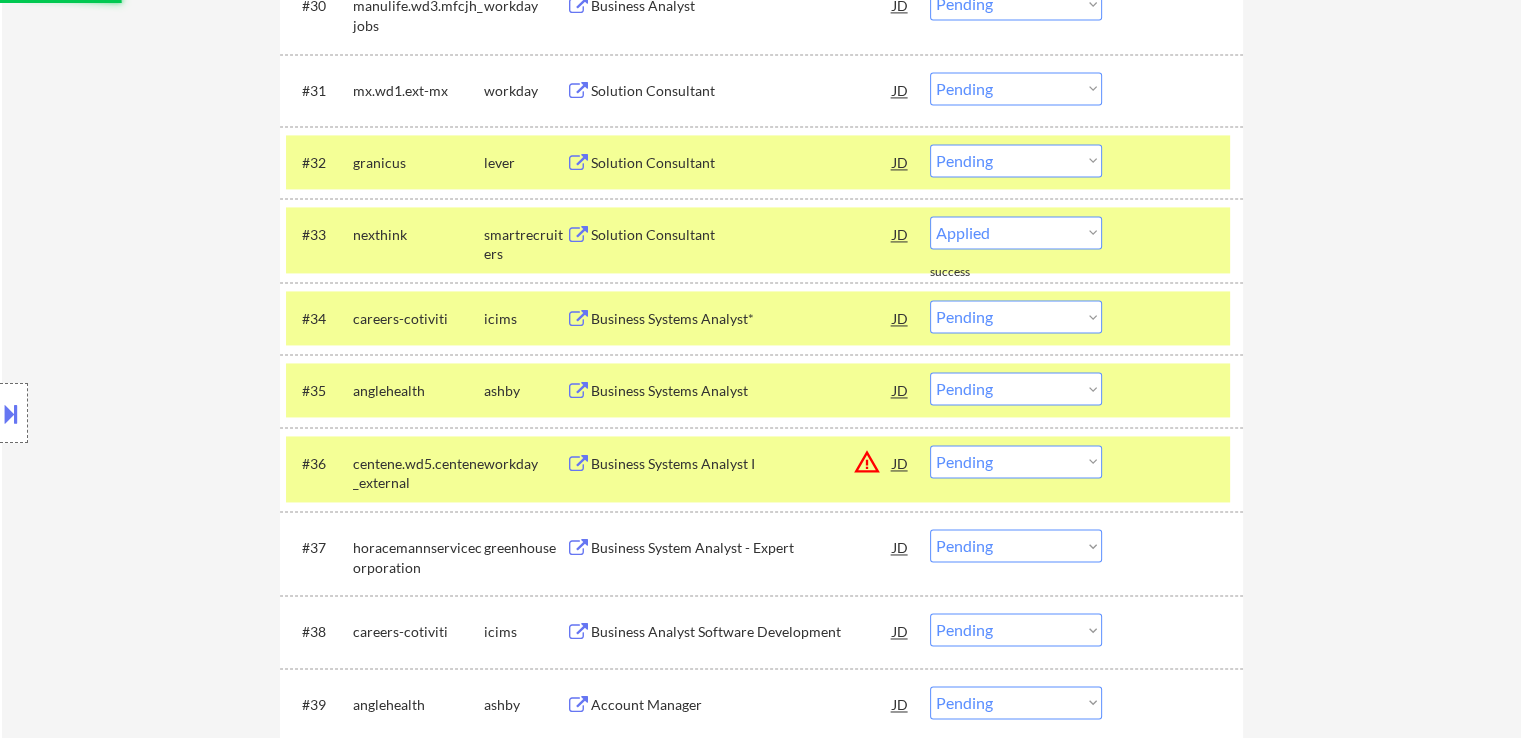 select on ""pending"" 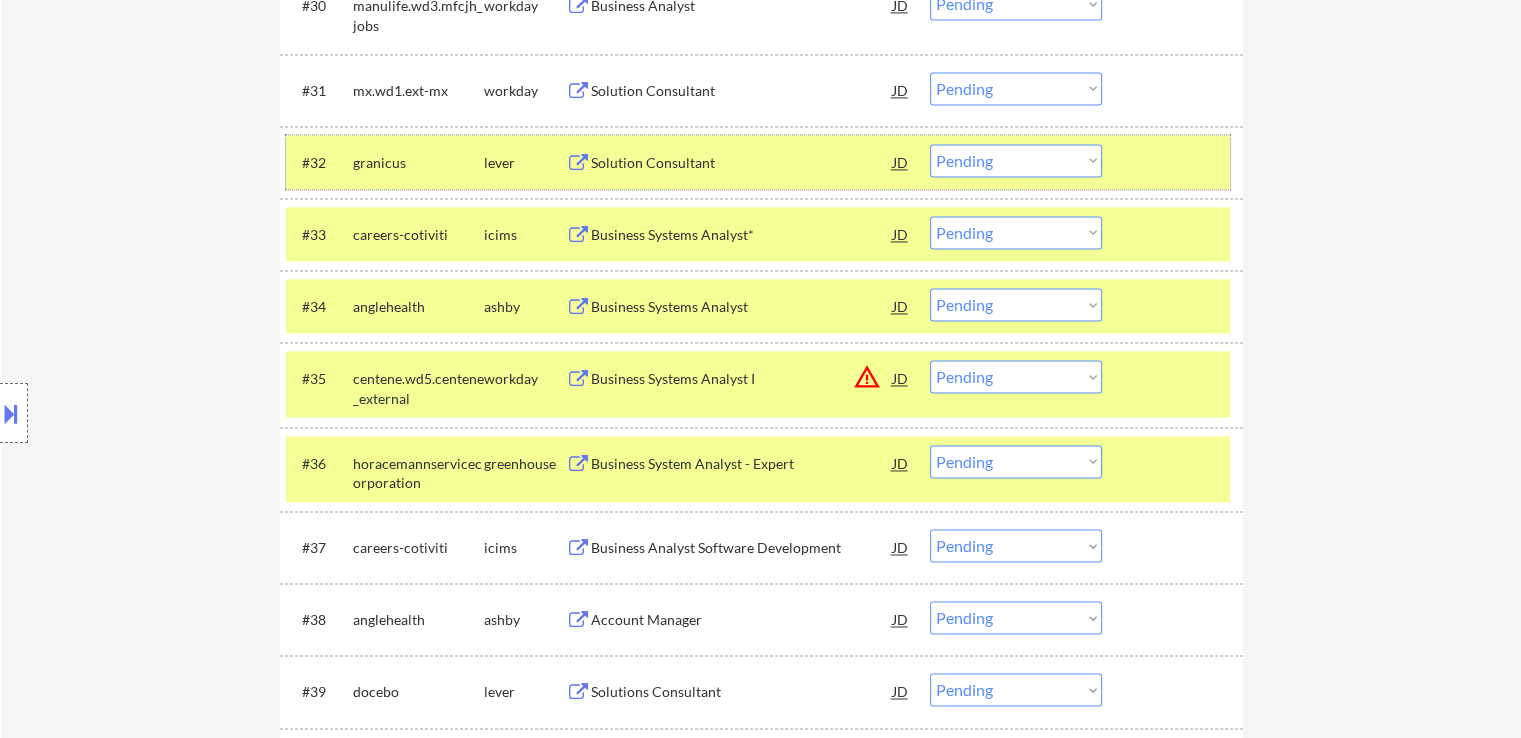 click on "granicus" at bounding box center (418, 163) 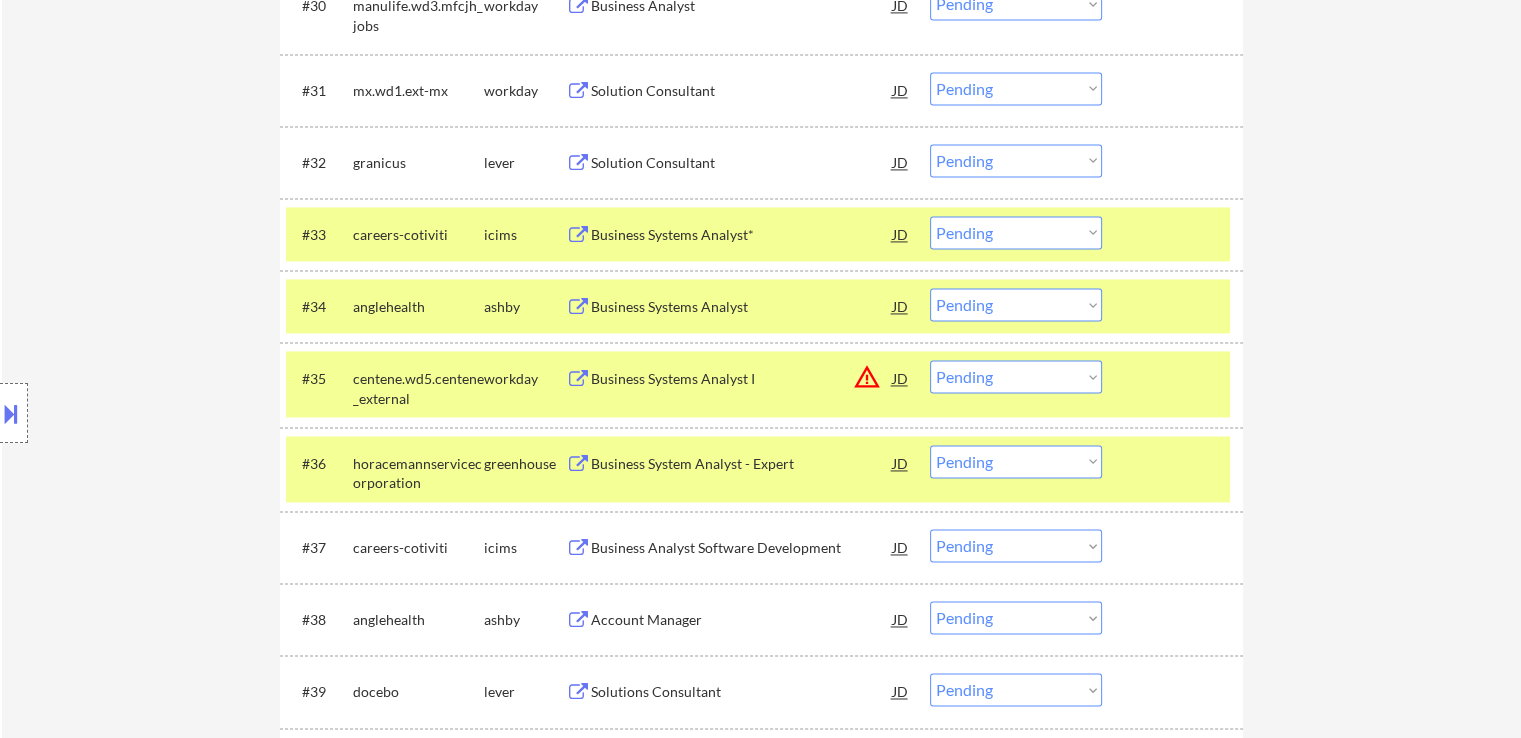 click on "Business Systems Analyst" at bounding box center (742, 307) 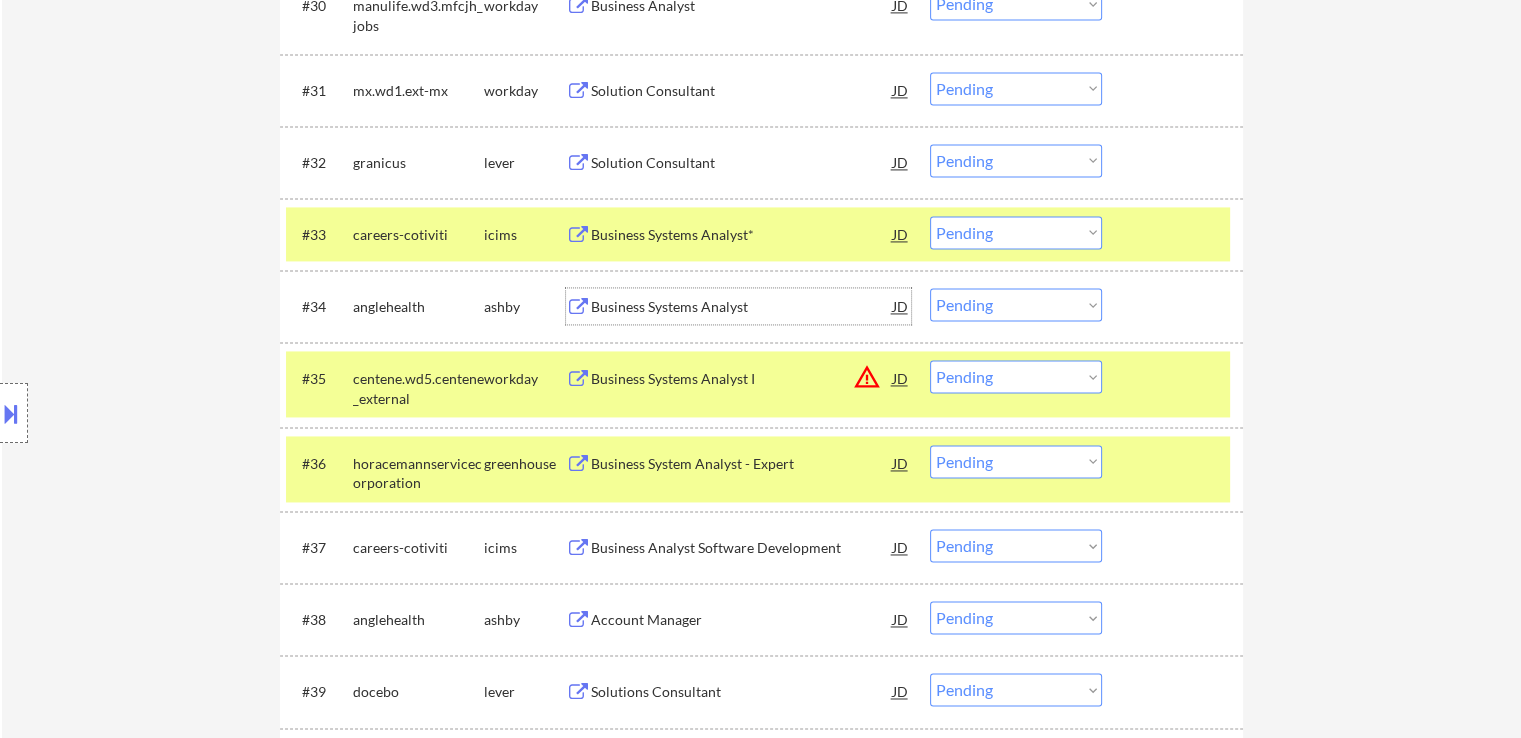 click on "Choose an option... Pending Applied Excluded (Questions) Excluded (Expired) Excluded (Location) Excluded (Bad Match) Excluded (Blocklist) Excluded (Salary) Excluded (Other)" at bounding box center [1016, 304] 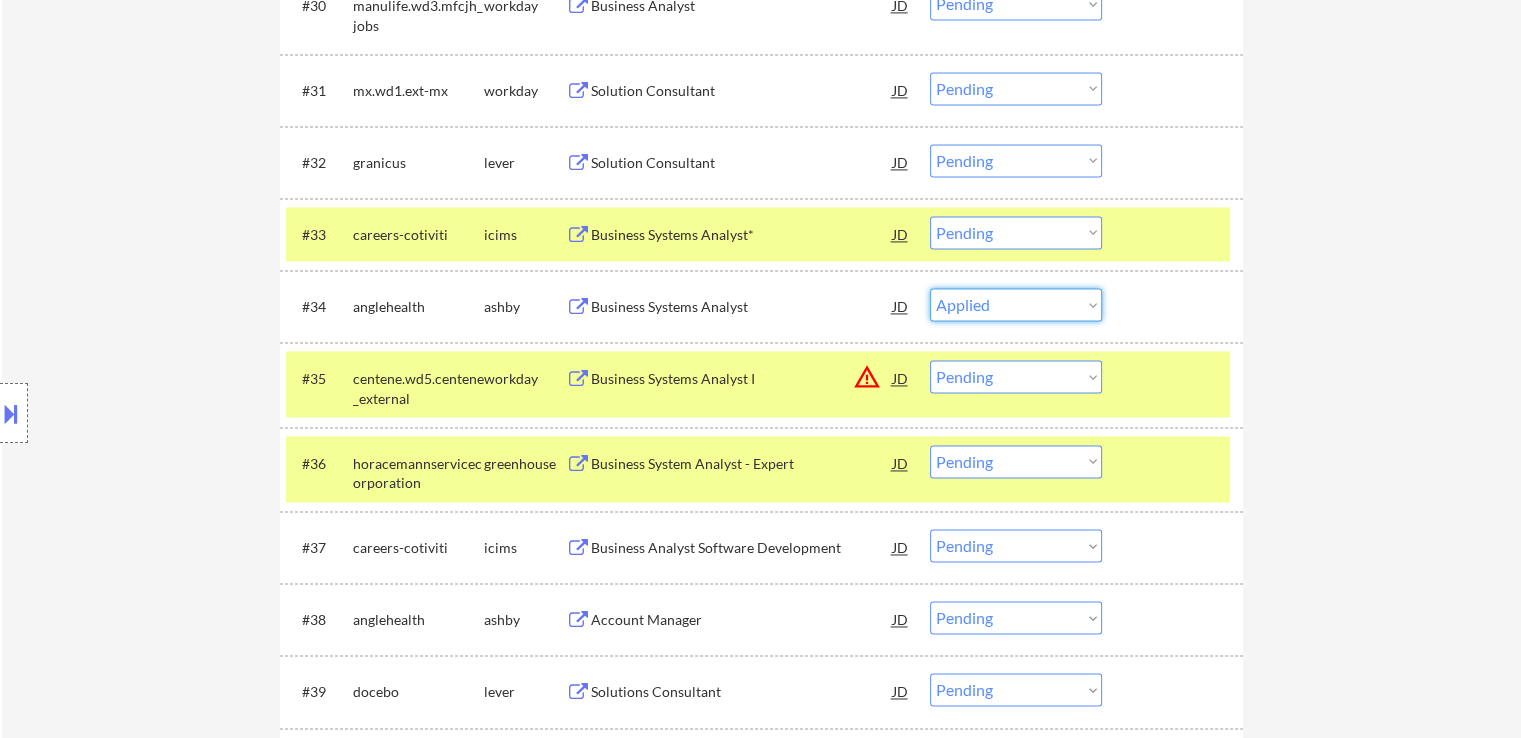 click on "Choose an option... Pending Applied Excluded (Questions) Excluded (Expired) Excluded (Location) Excluded (Bad Match) Excluded (Blocklist) Excluded (Salary) Excluded (Other)" at bounding box center [1016, 304] 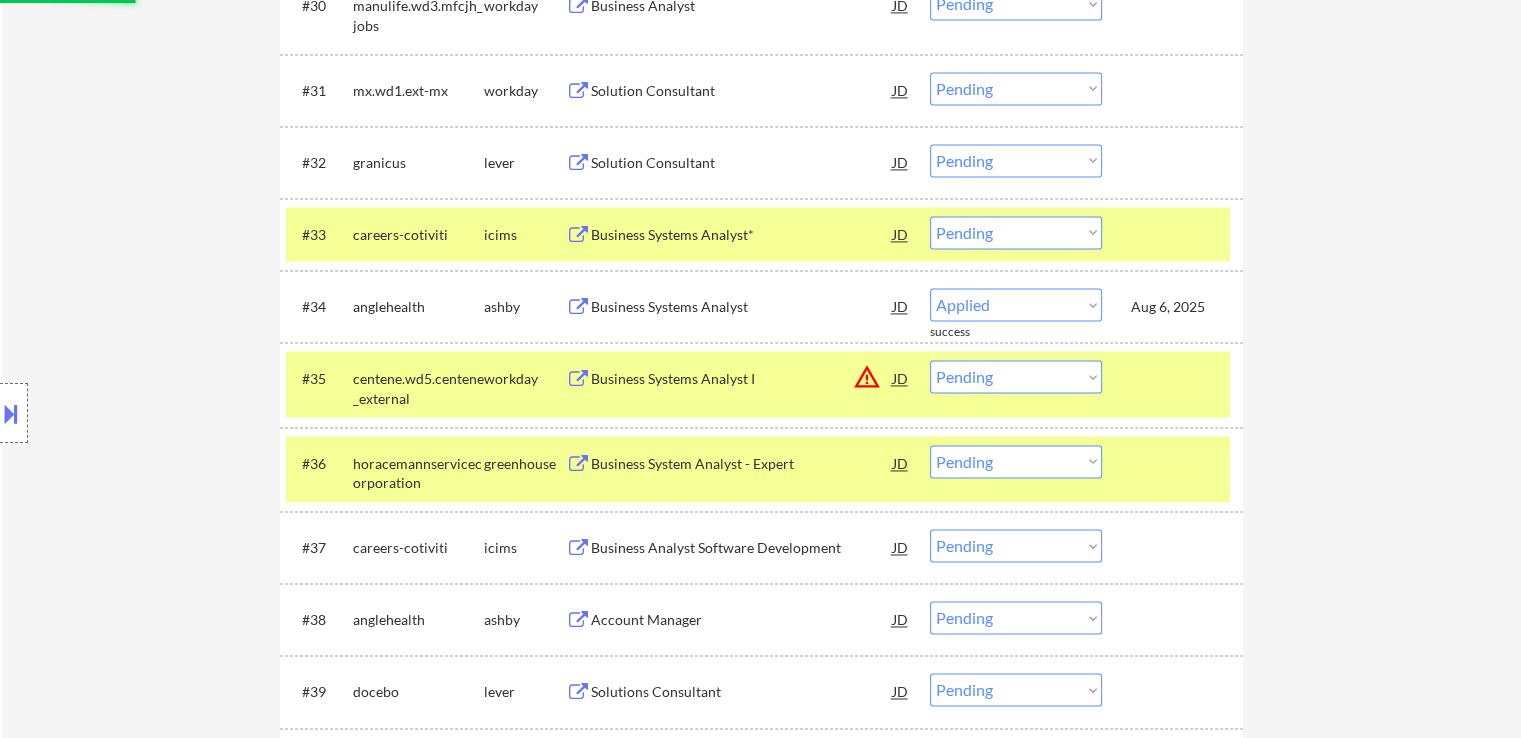 select on ""pending"" 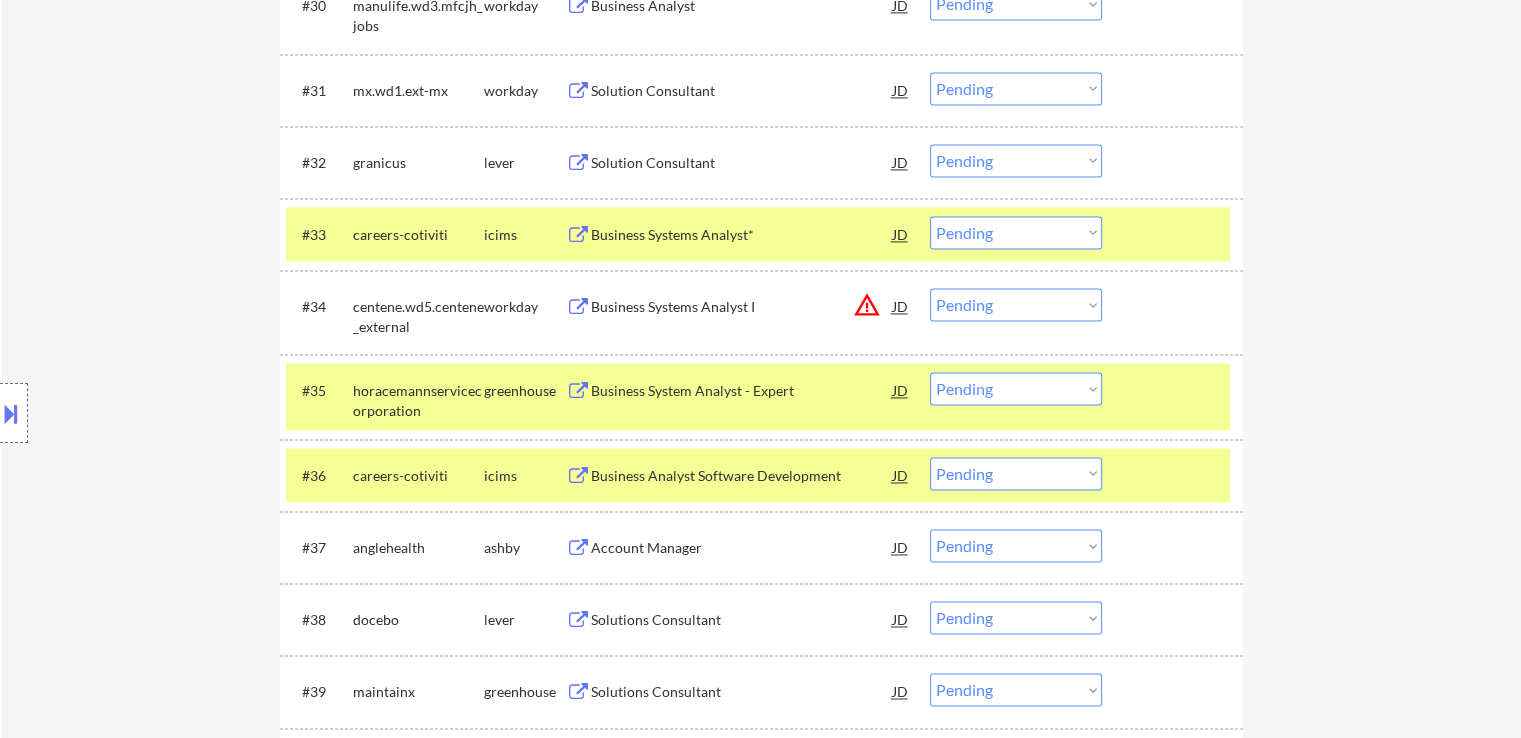 click on "careers-cotiviti" at bounding box center (418, 235) 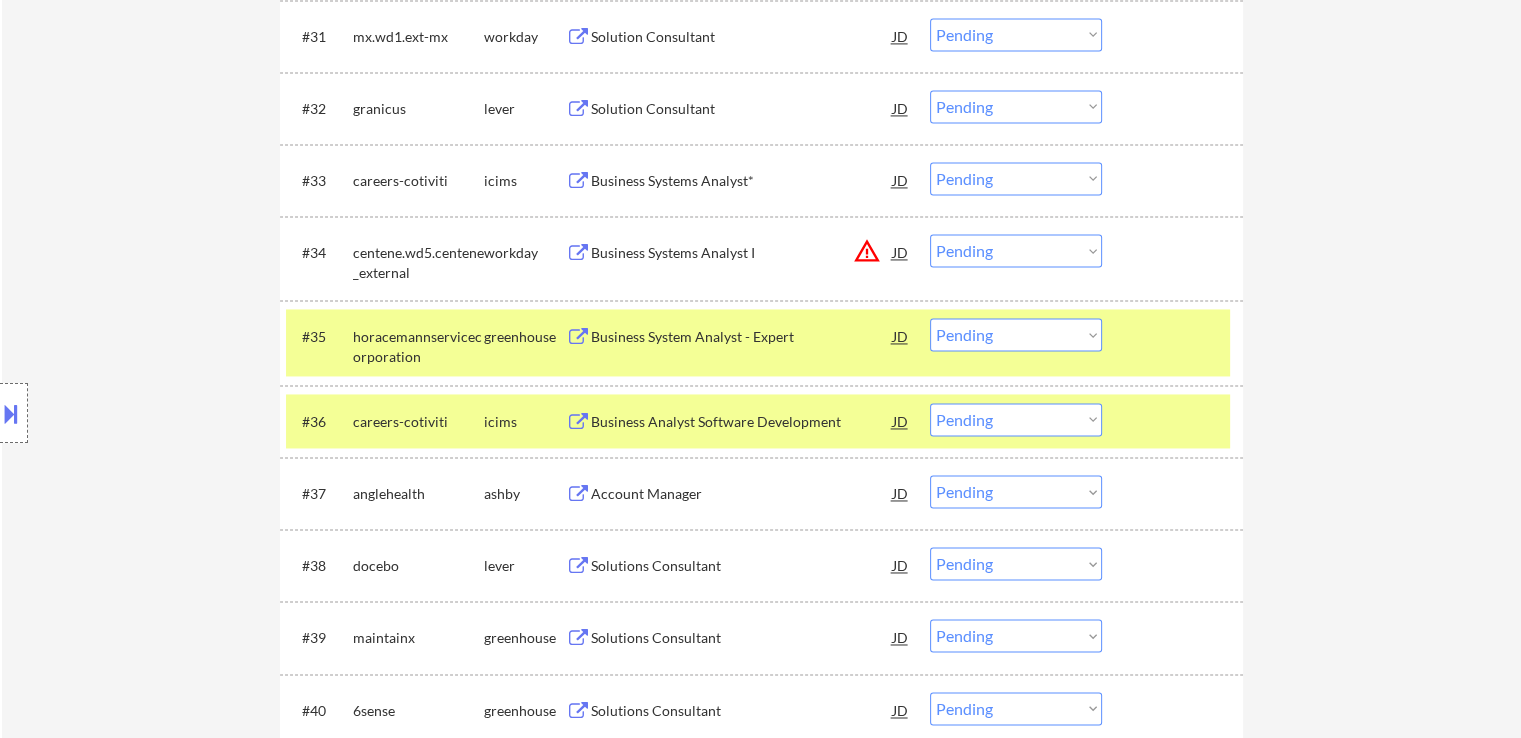 scroll, scrollTop: 3100, scrollLeft: 0, axis: vertical 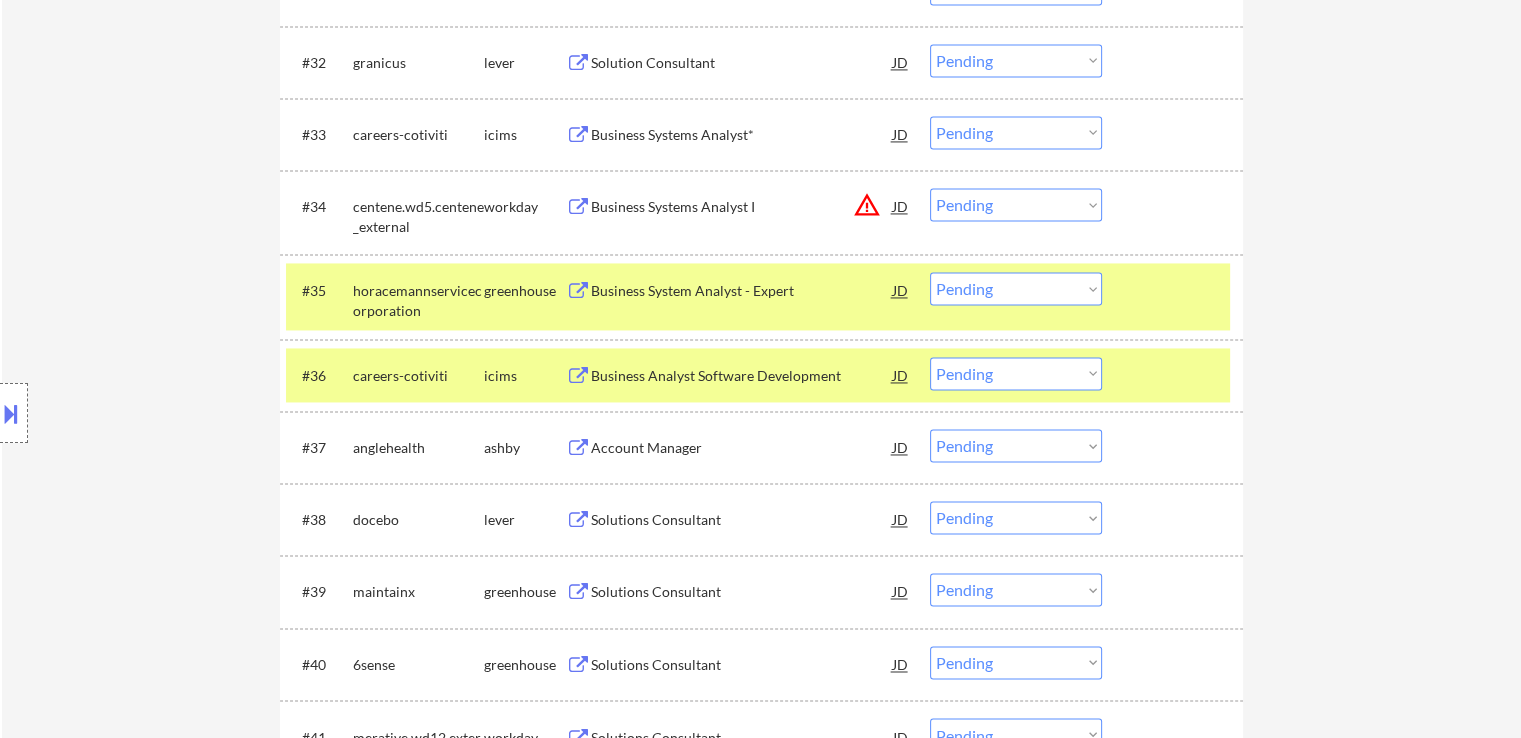 click on "Business System Analyst - Expert" at bounding box center (742, 290) 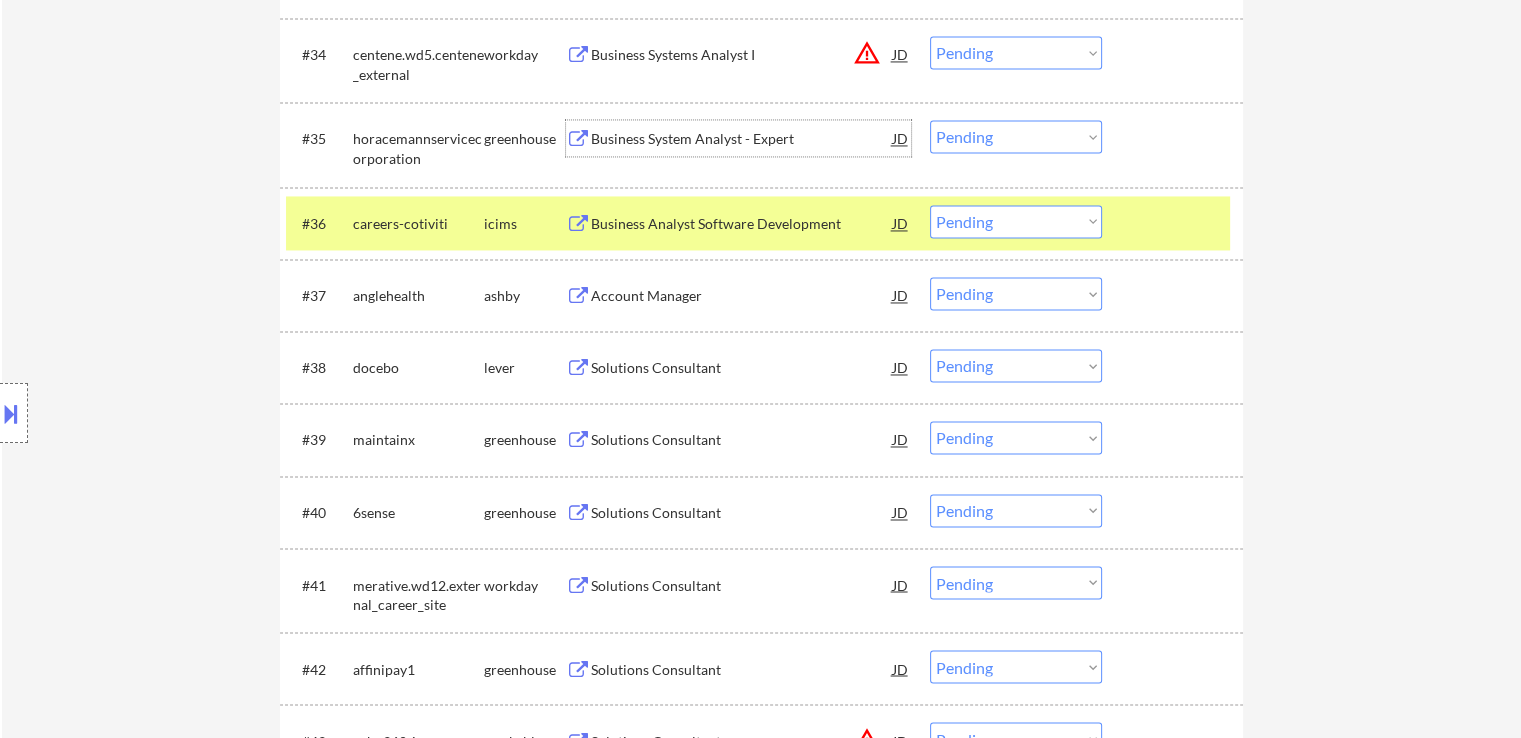 scroll, scrollTop: 3300, scrollLeft: 0, axis: vertical 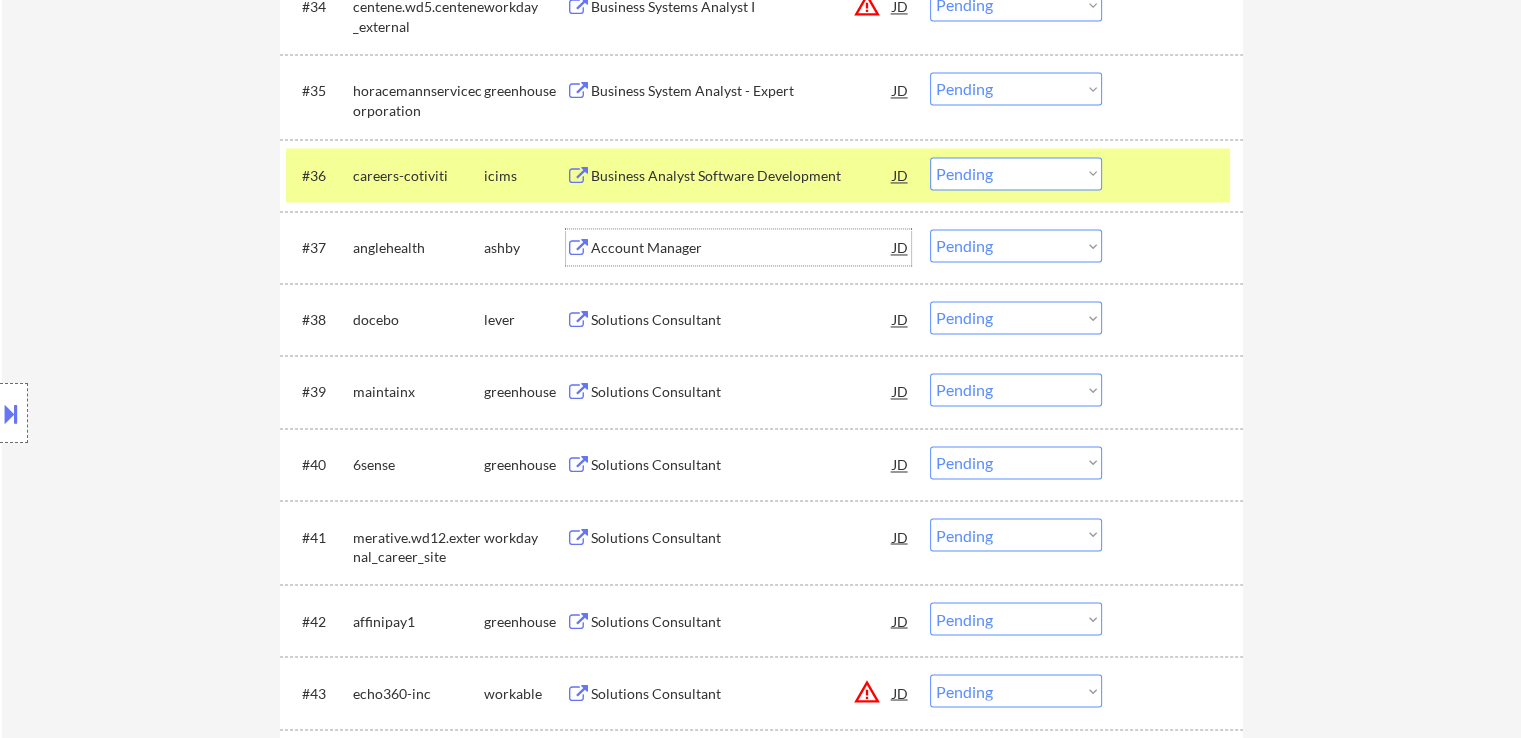 click on "Account Manager" at bounding box center [742, 248] 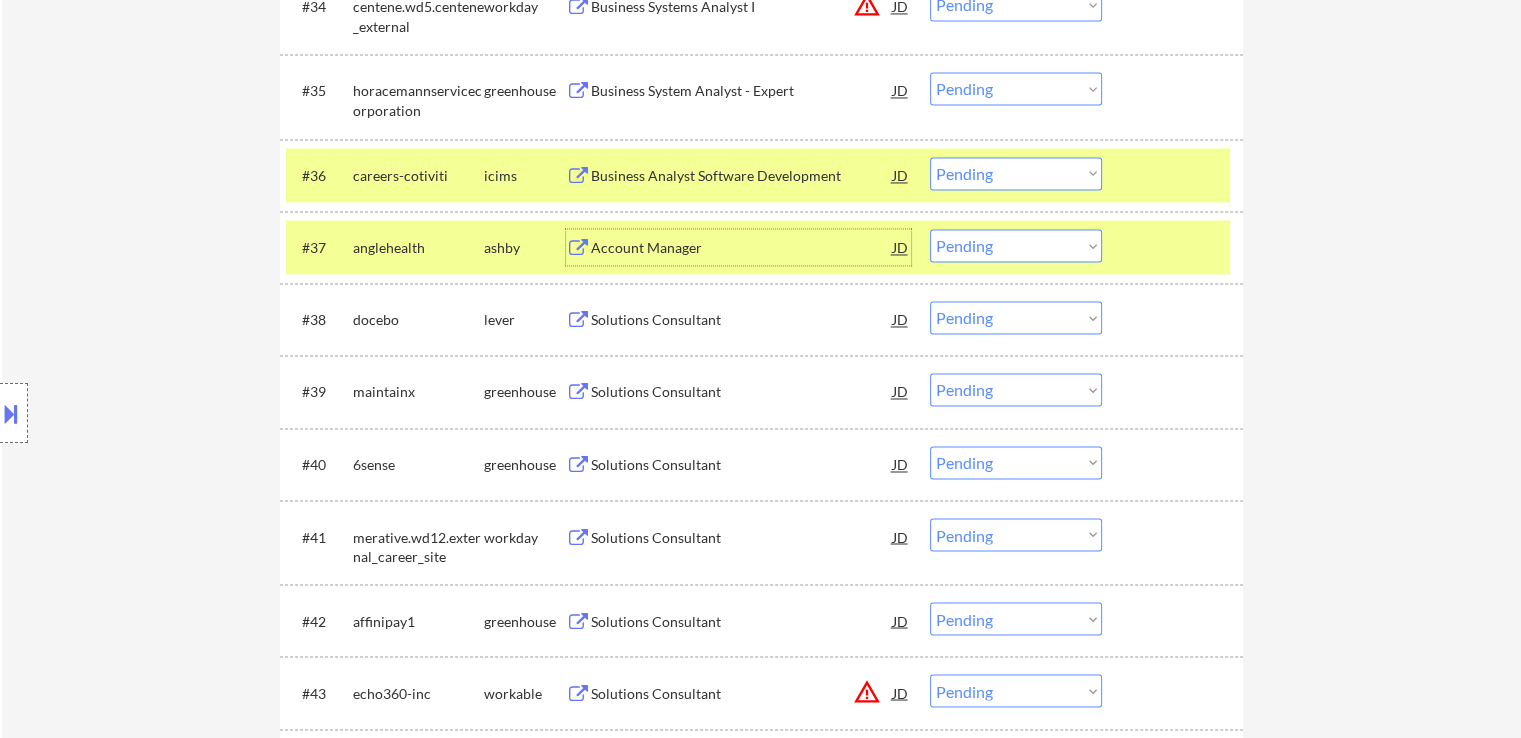 click on "Choose an option... Pending Applied Excluded (Questions) Excluded (Expired) Excluded (Location) Excluded (Bad Match) Excluded (Blocklist) Excluded (Salary) Excluded (Other)" at bounding box center (1016, 245) 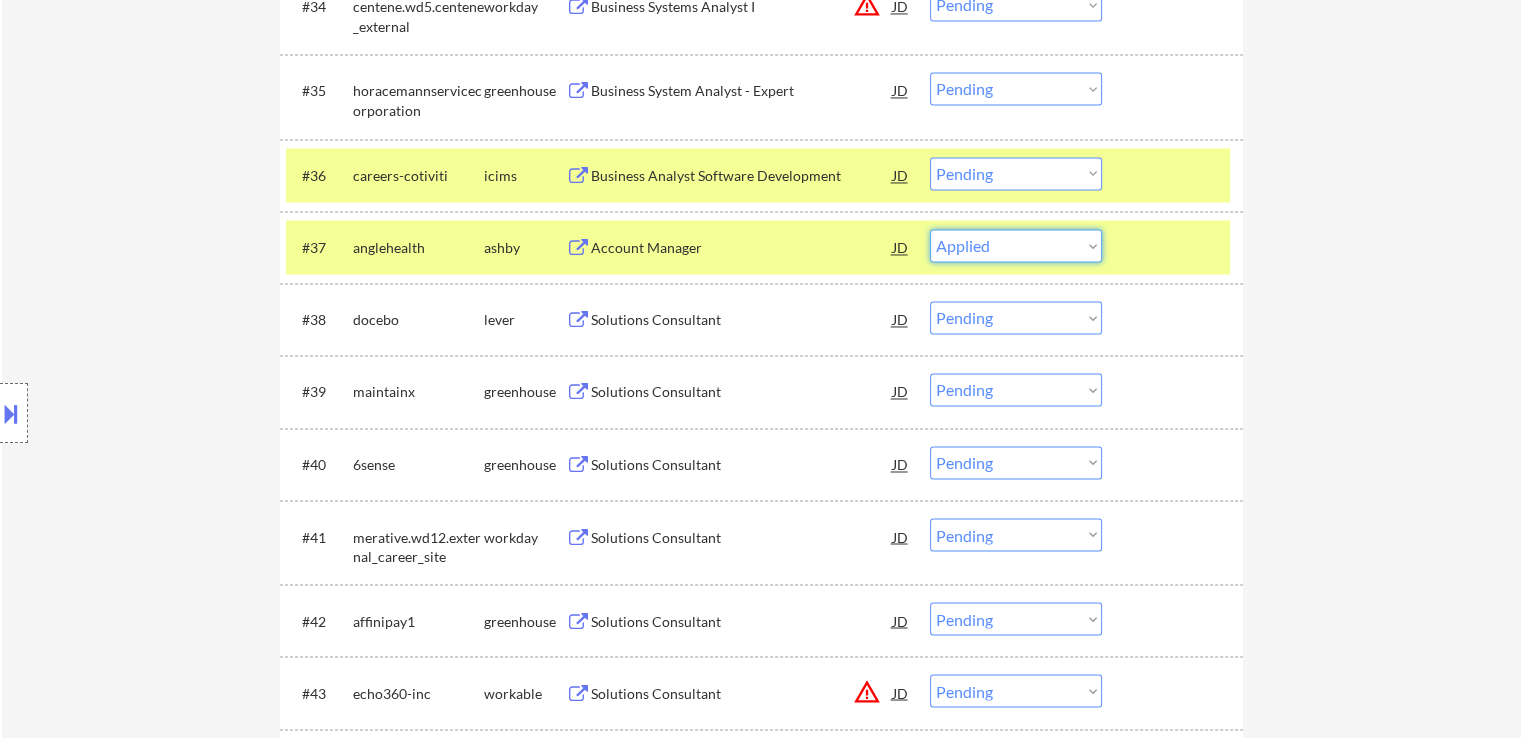 click on "Choose an option... Pending Applied Excluded (Questions) Excluded (Expired) Excluded (Location) Excluded (Bad Match) Excluded (Blocklist) Excluded (Salary) Excluded (Other)" at bounding box center [1016, 245] 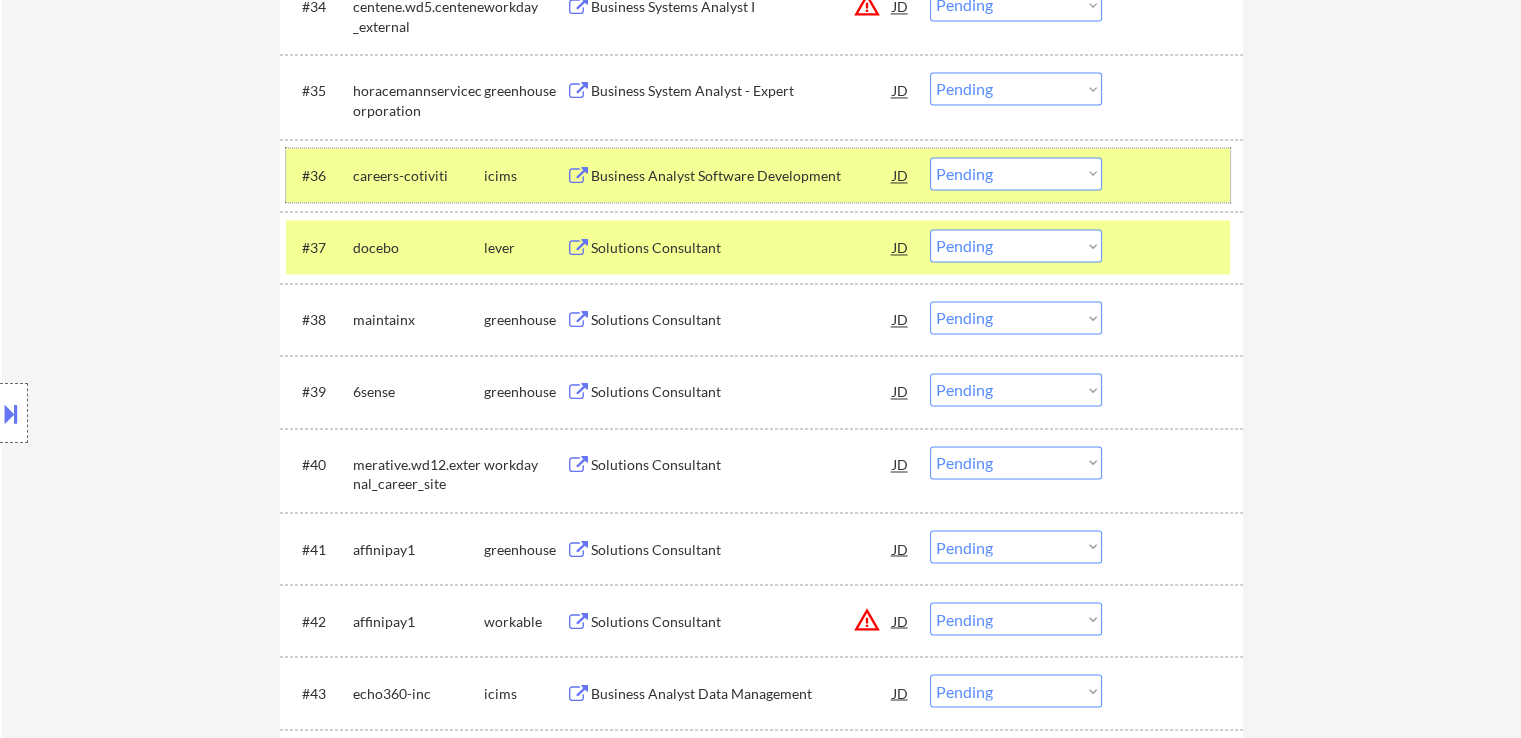 click on "careers-cotiviti" at bounding box center [418, 176] 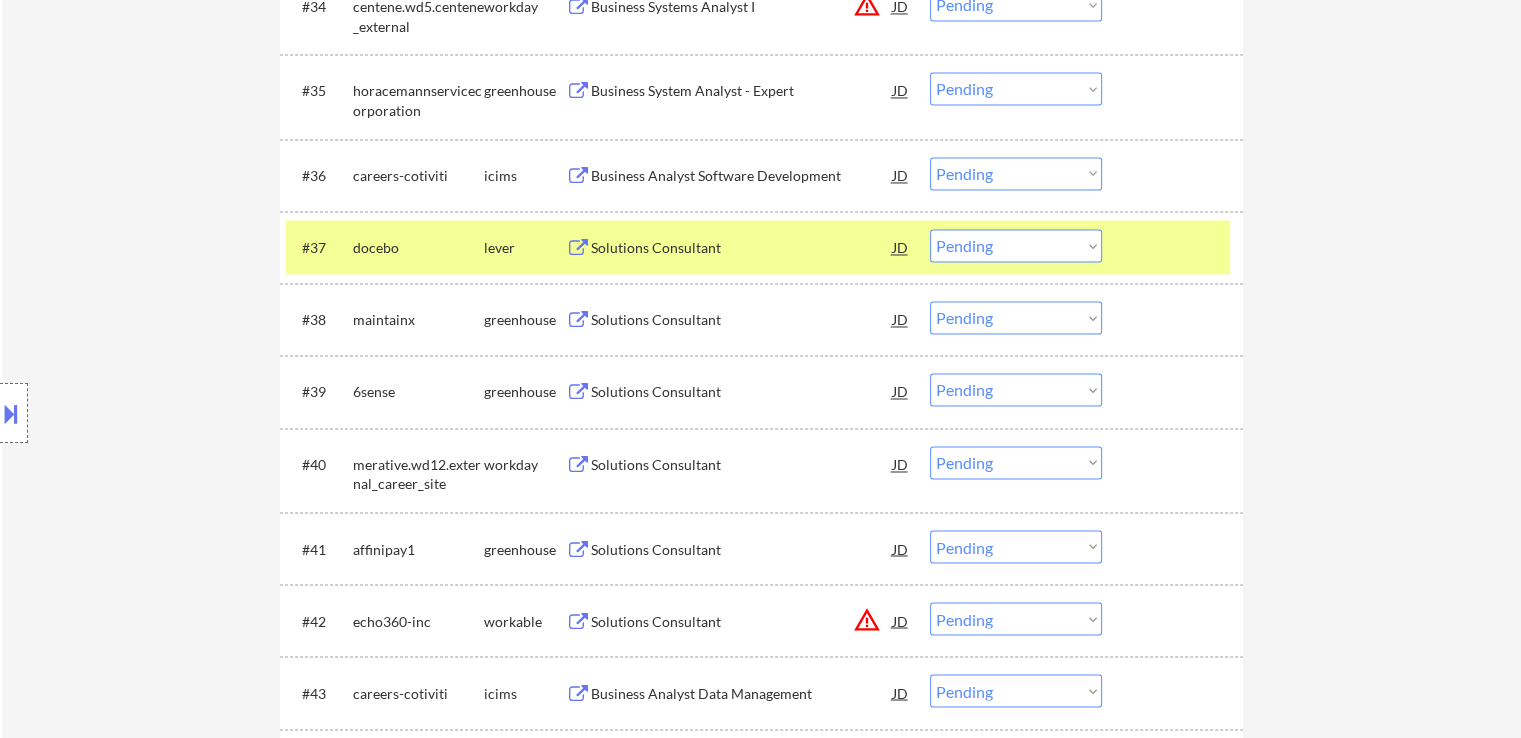 click on "Solutions Consultant" at bounding box center (742, 248) 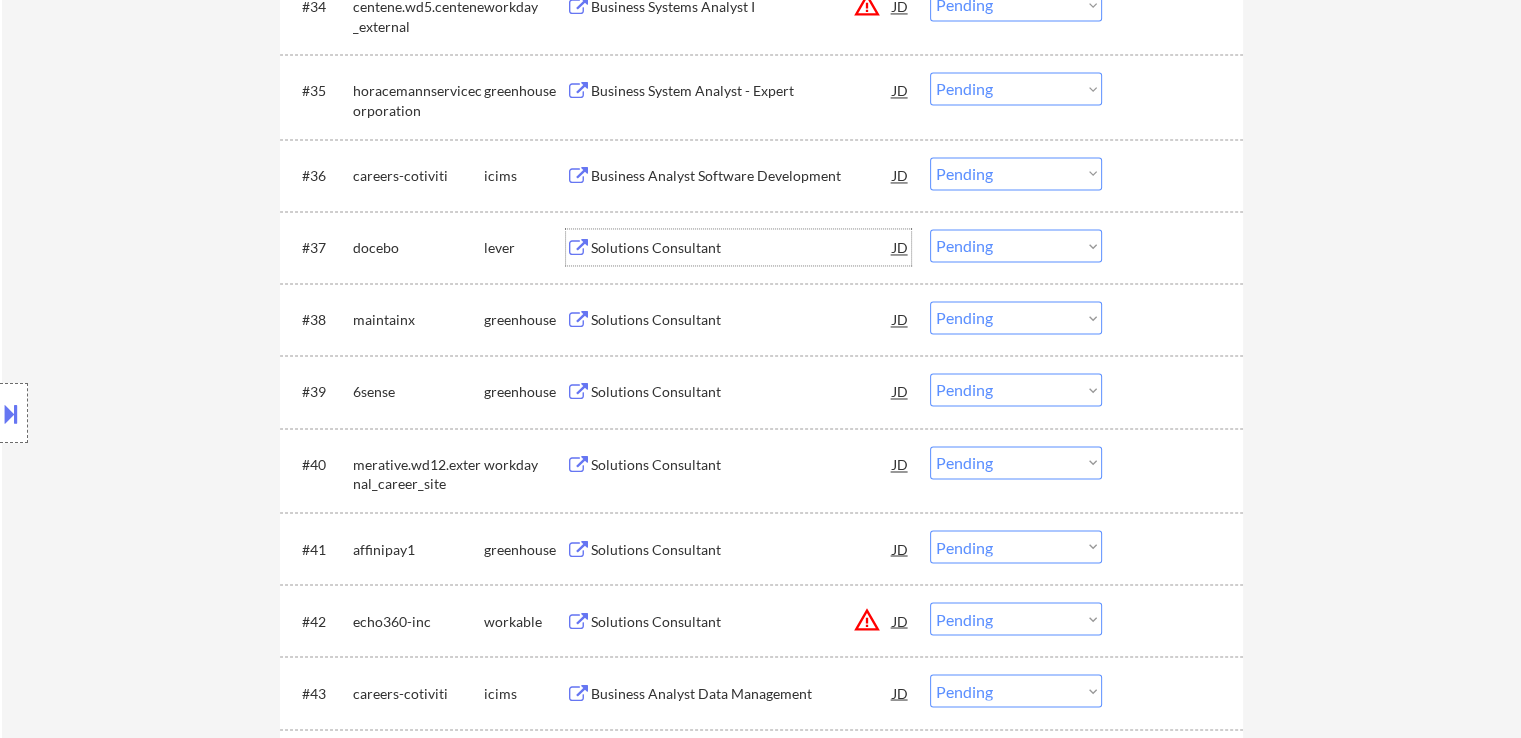 click on "Solutions Consultant" at bounding box center (742, 248) 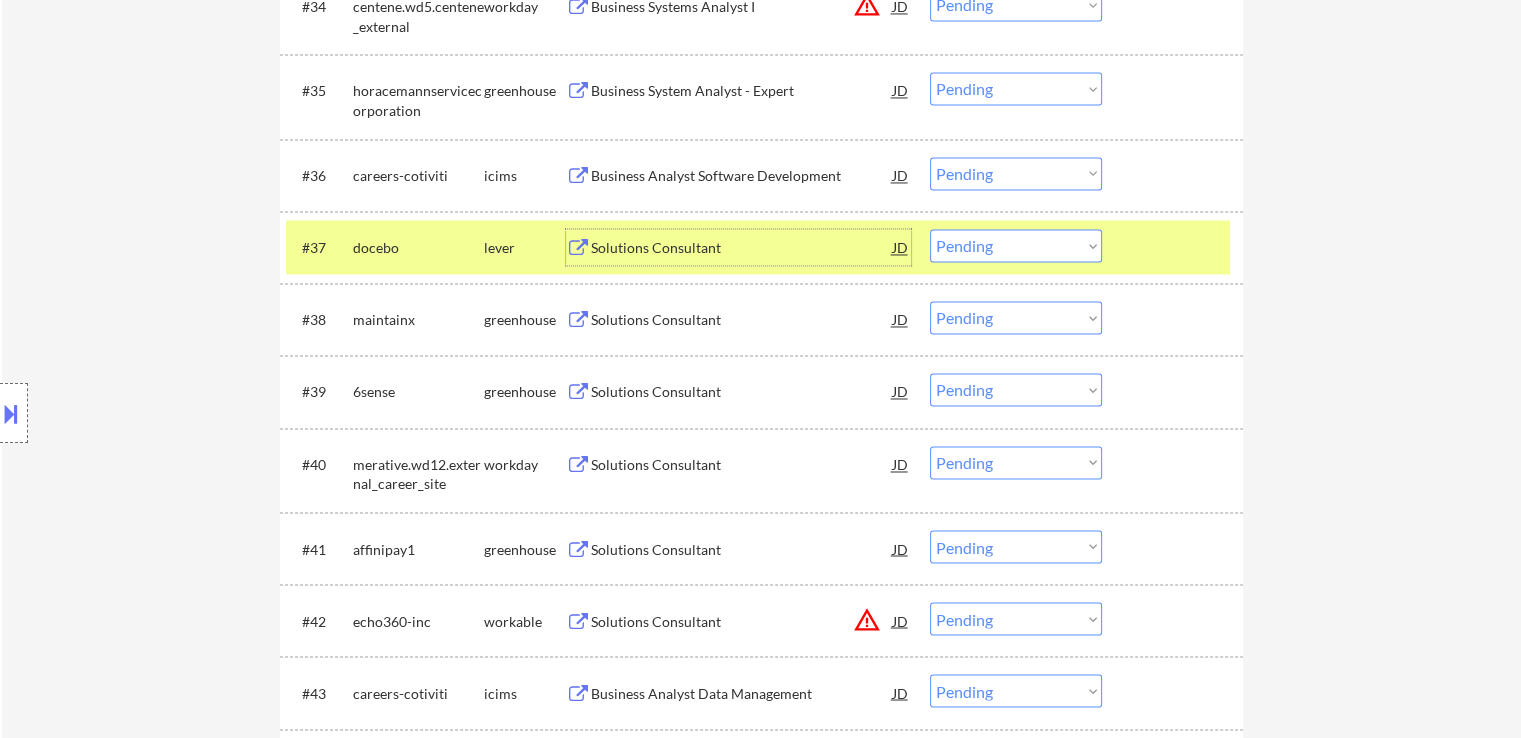 drag, startPoint x: 984, startPoint y: 240, endPoint x: 979, endPoint y: 257, distance: 17.720045 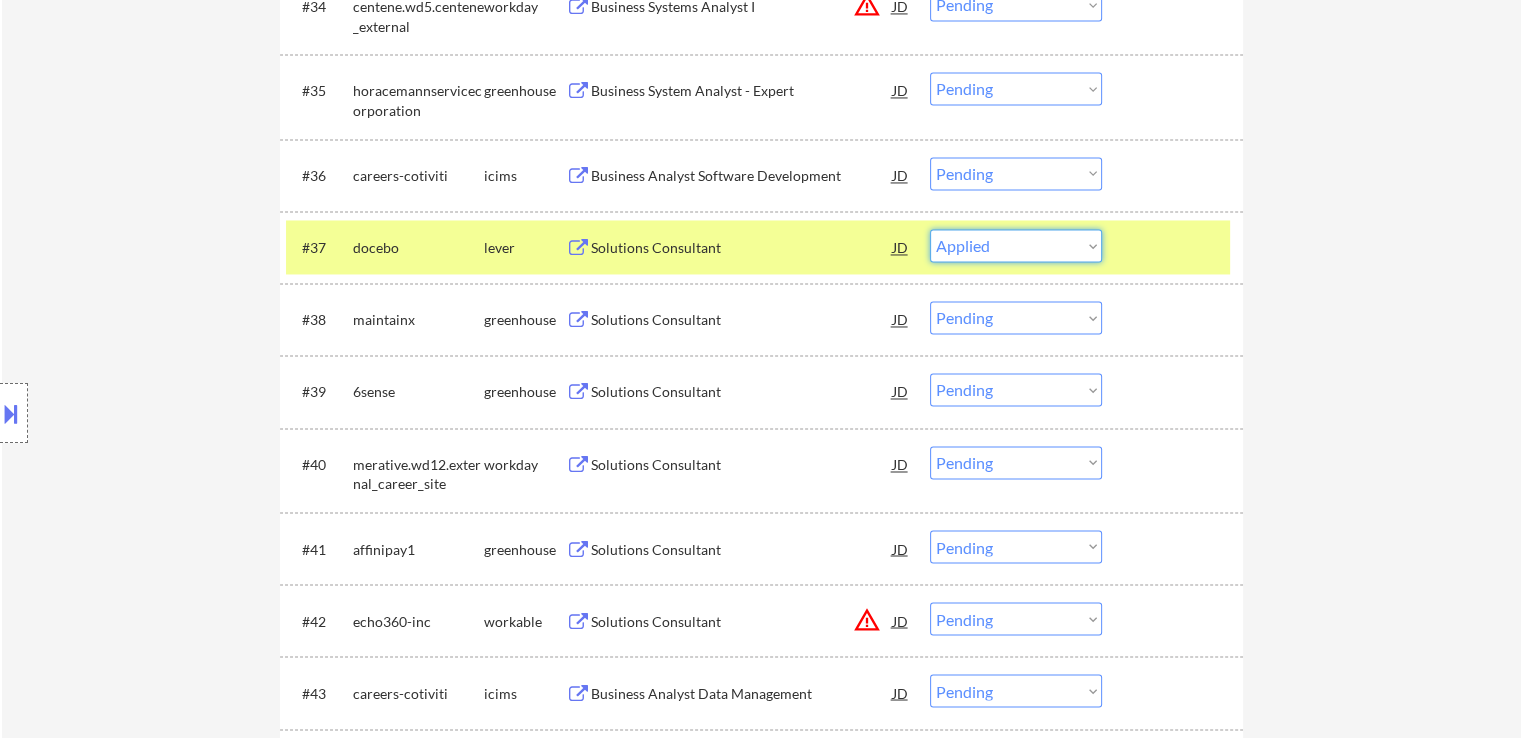 click on "Choose an option... Pending Applied Excluded (Questions) Excluded (Expired) Excluded (Location) Excluded (Bad Match) Excluded (Blocklist) Excluded (Salary) Excluded (Other)" at bounding box center (1016, 245) 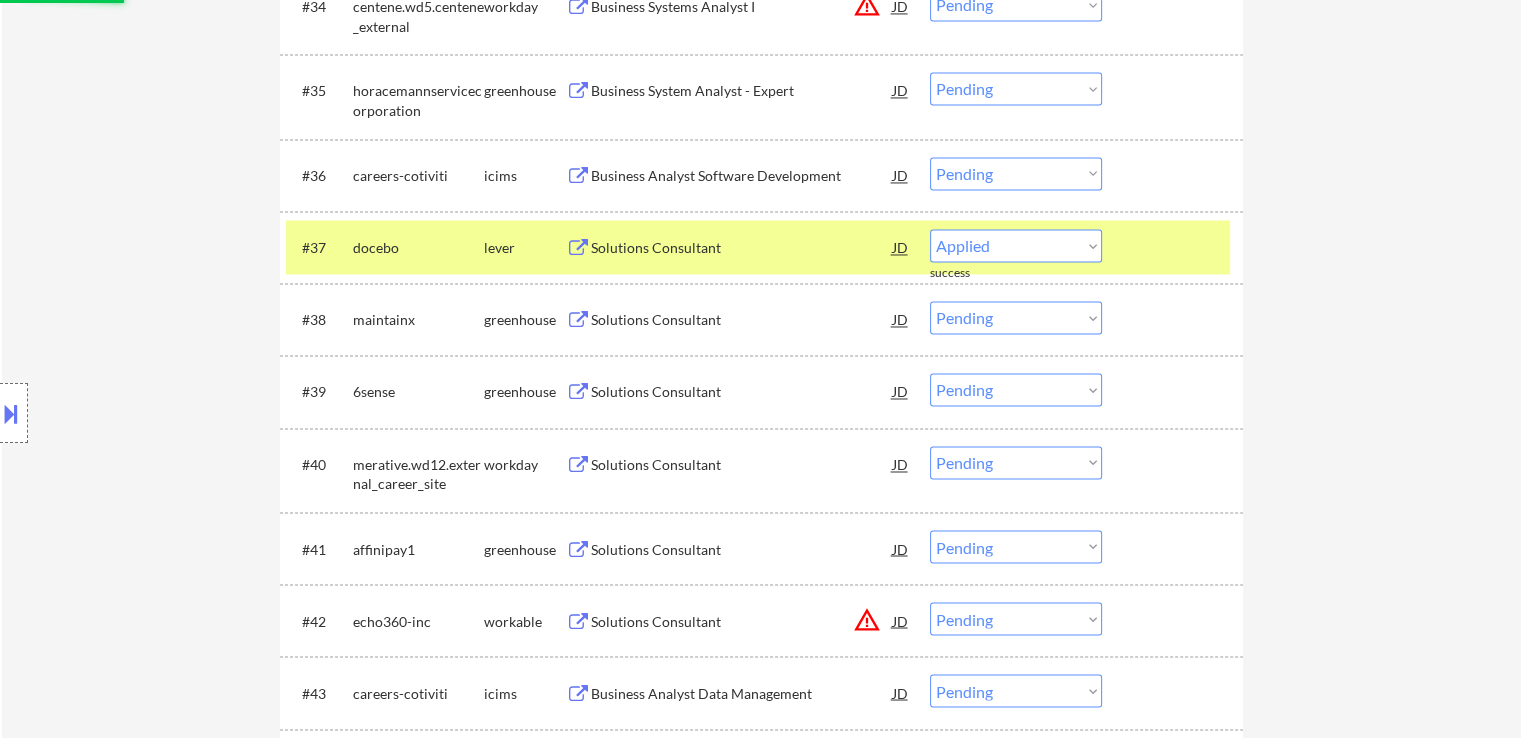 select on ""pending"" 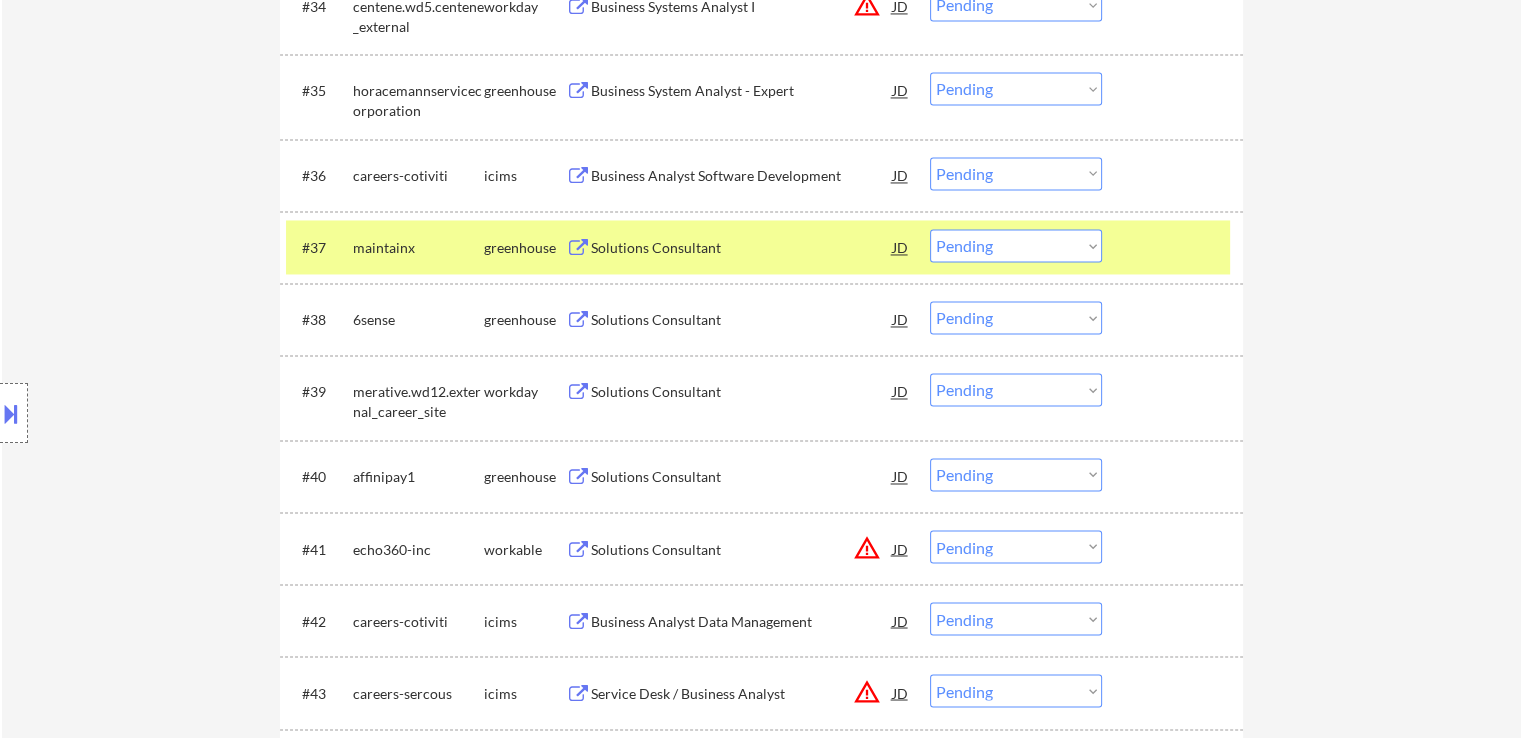 click on "Solutions Consultant" at bounding box center (742, 248) 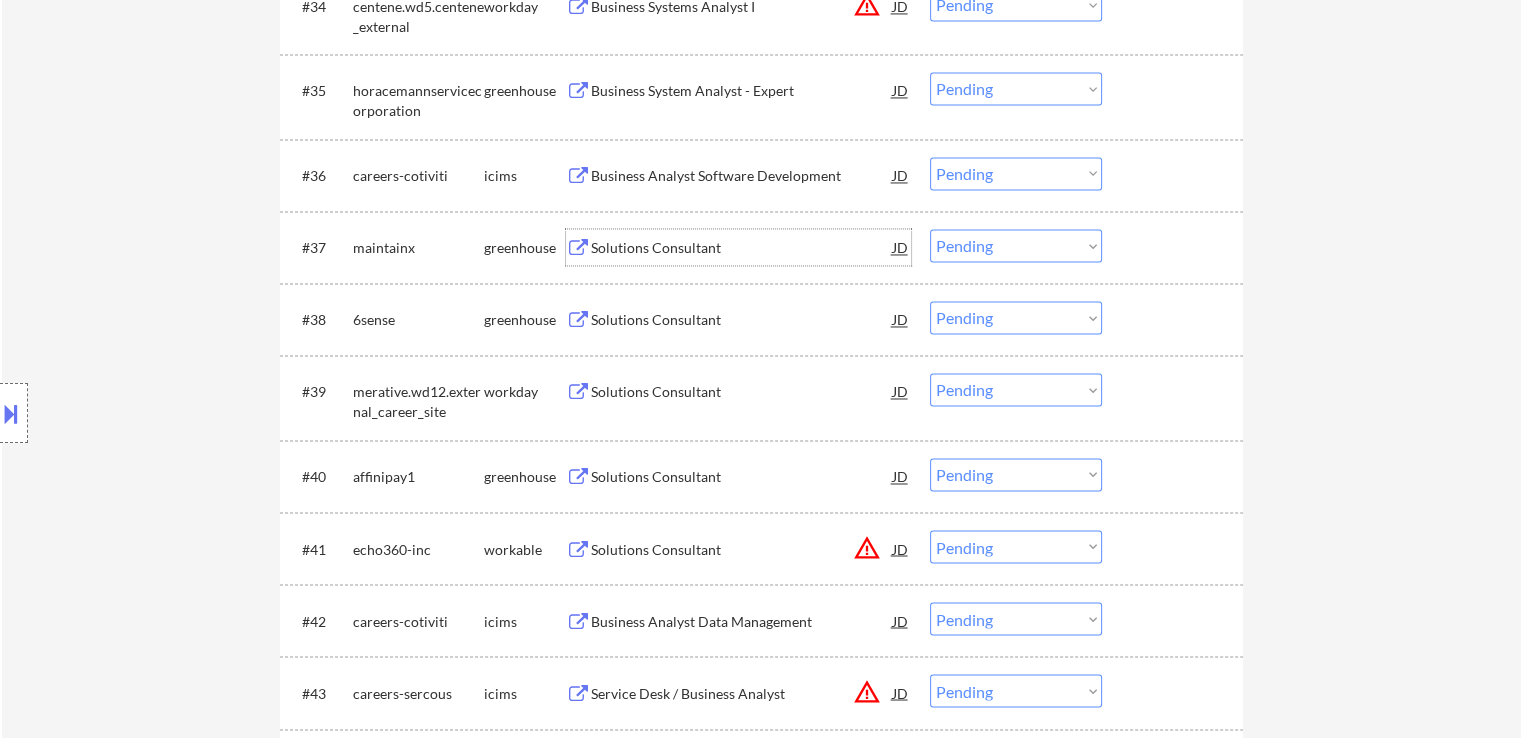 click on "Solutions Consultant" at bounding box center (742, 320) 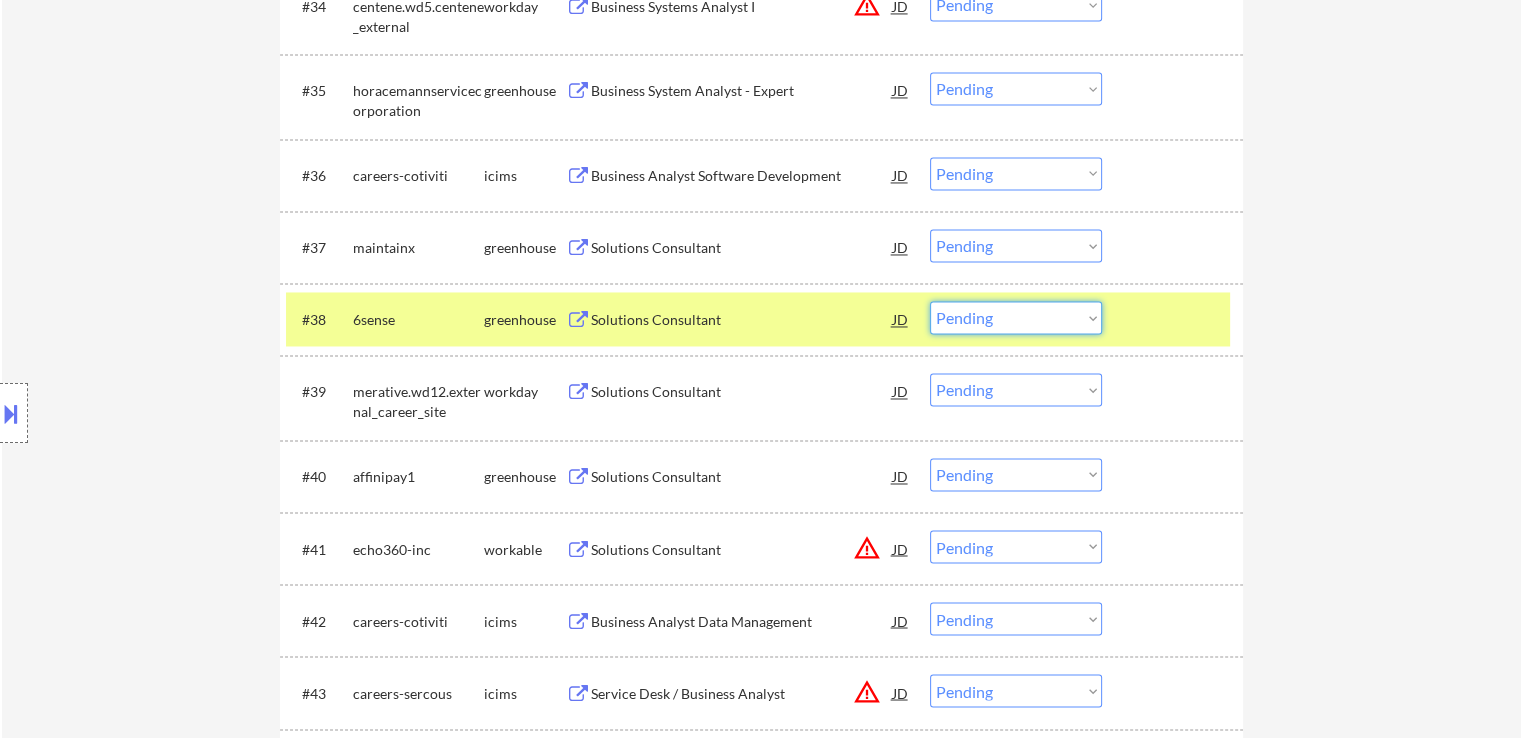 click on "Choose an option... Pending Applied Excluded (Questions) Excluded (Expired) Excluded (Location) Excluded (Bad Match) Excluded (Blocklist) Excluded (Salary) Excluded (Other)" at bounding box center [1016, 317] 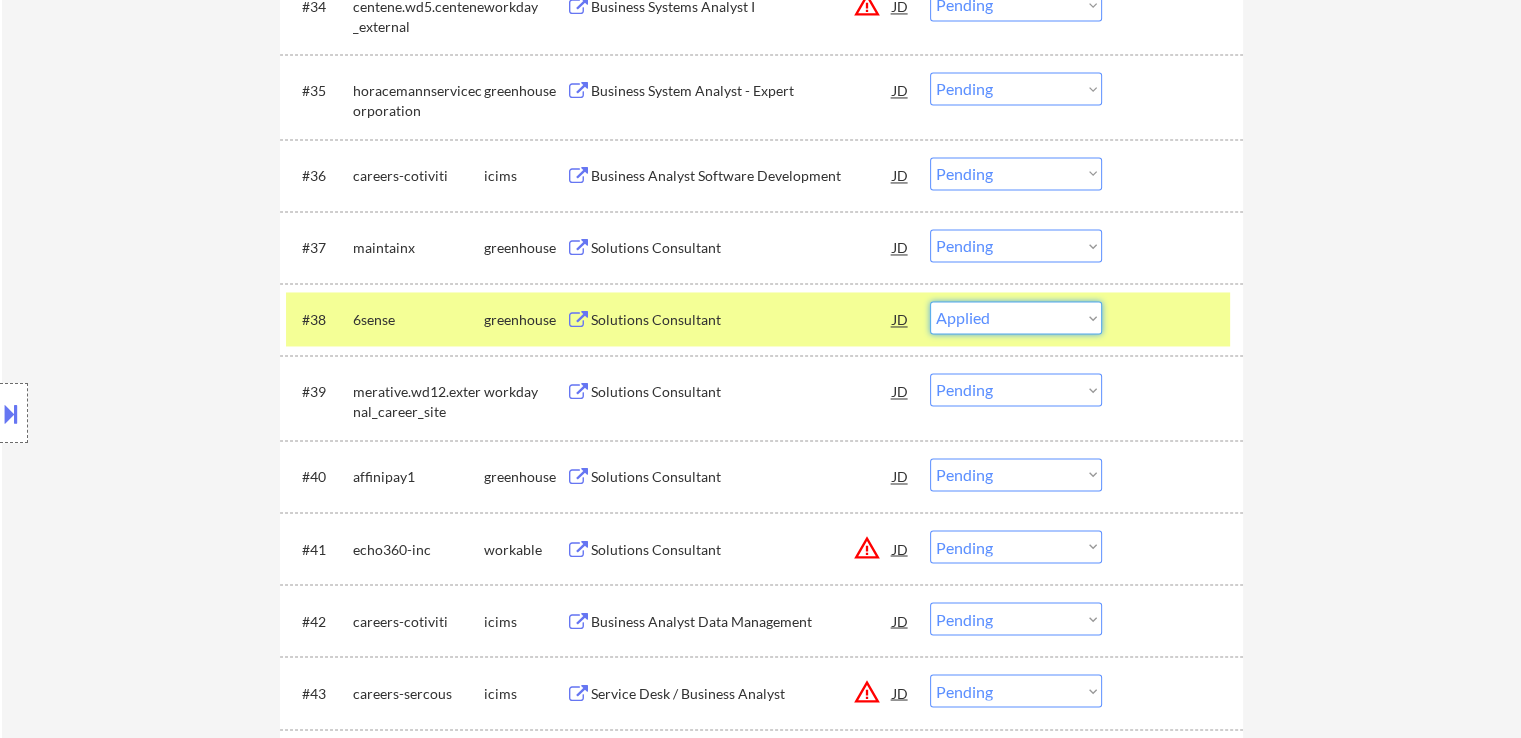 click on "Choose an option... Pending Applied Excluded (Questions) Excluded (Expired) Excluded (Location) Excluded (Bad Match) Excluded (Blocklist) Excluded (Salary) Excluded (Other)" at bounding box center (1016, 317) 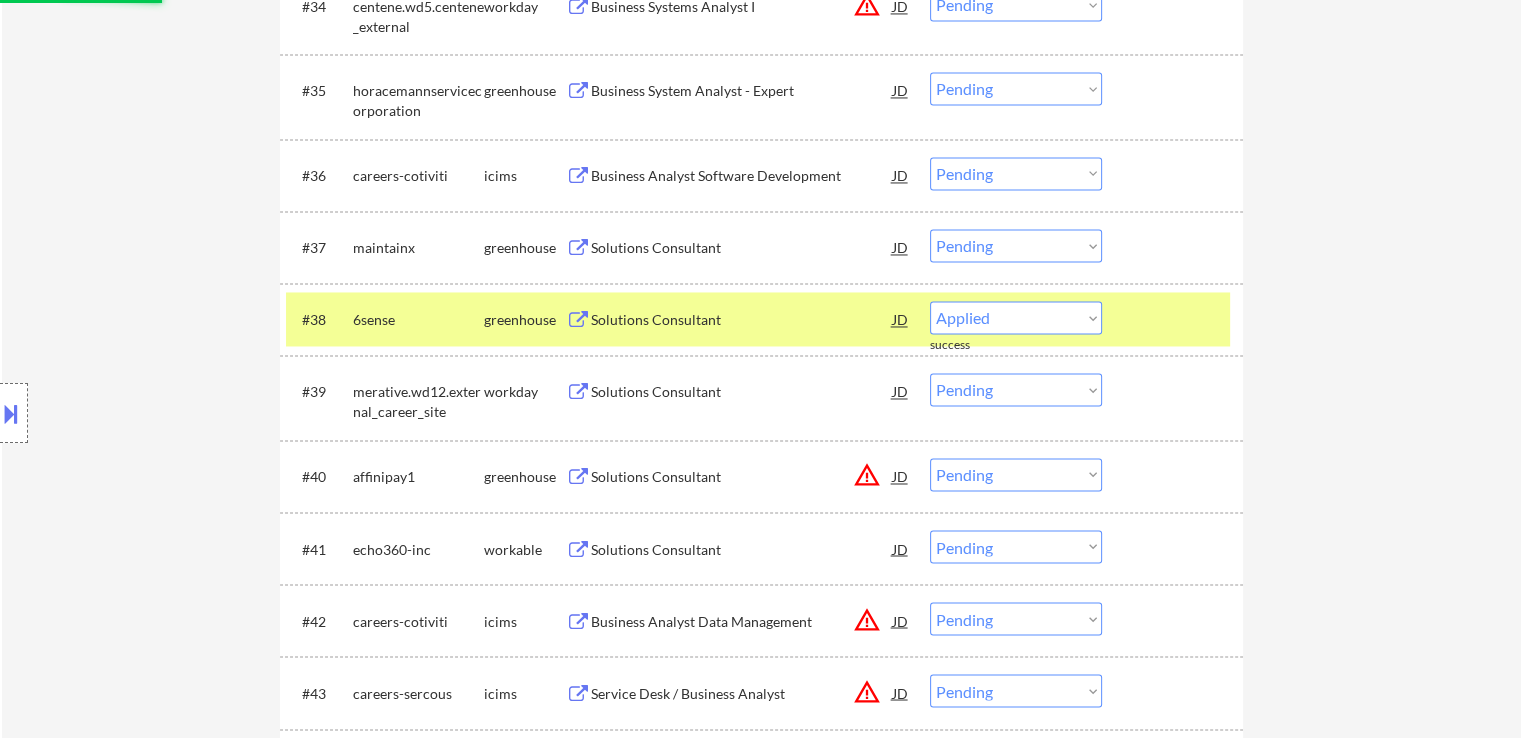 select on ""pending"" 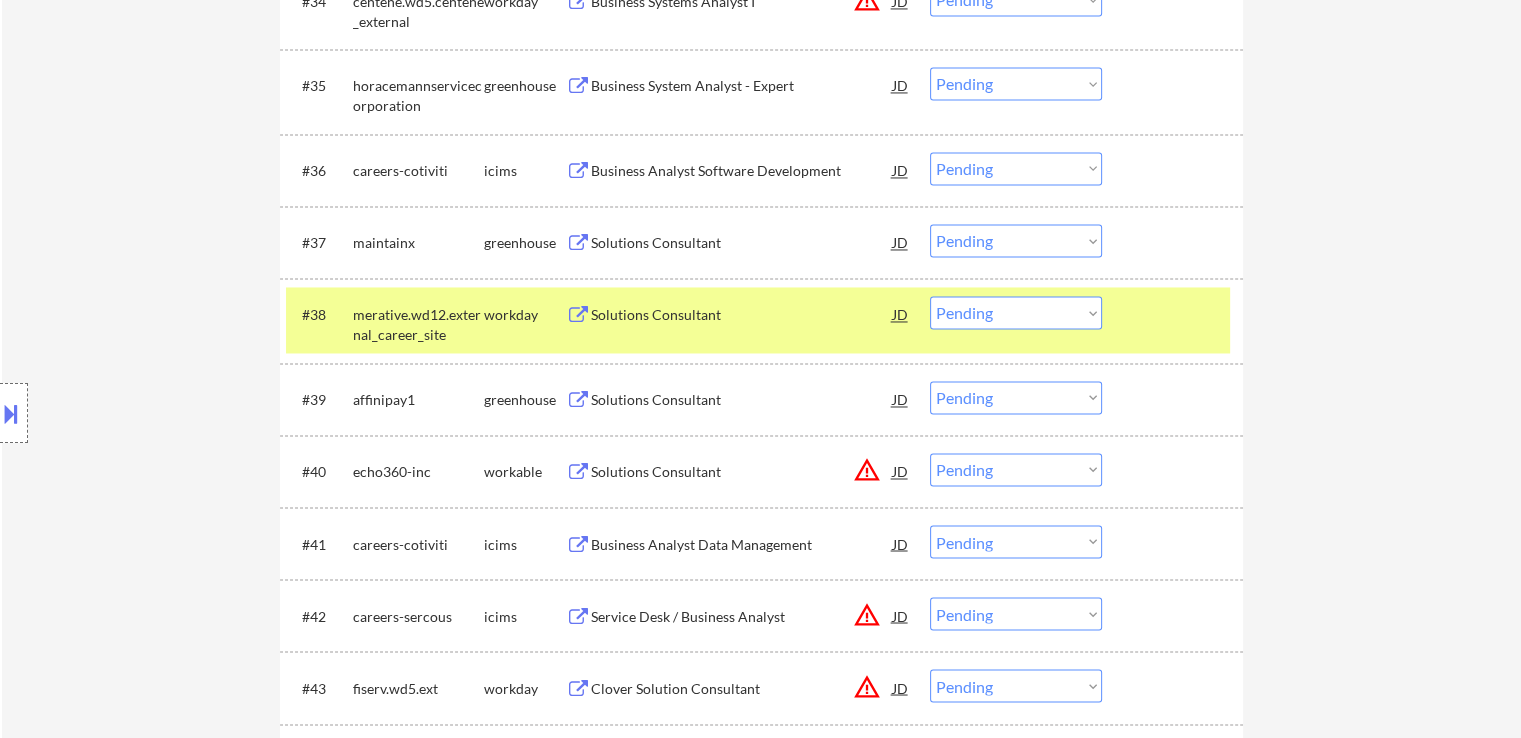 scroll, scrollTop: 3400, scrollLeft: 0, axis: vertical 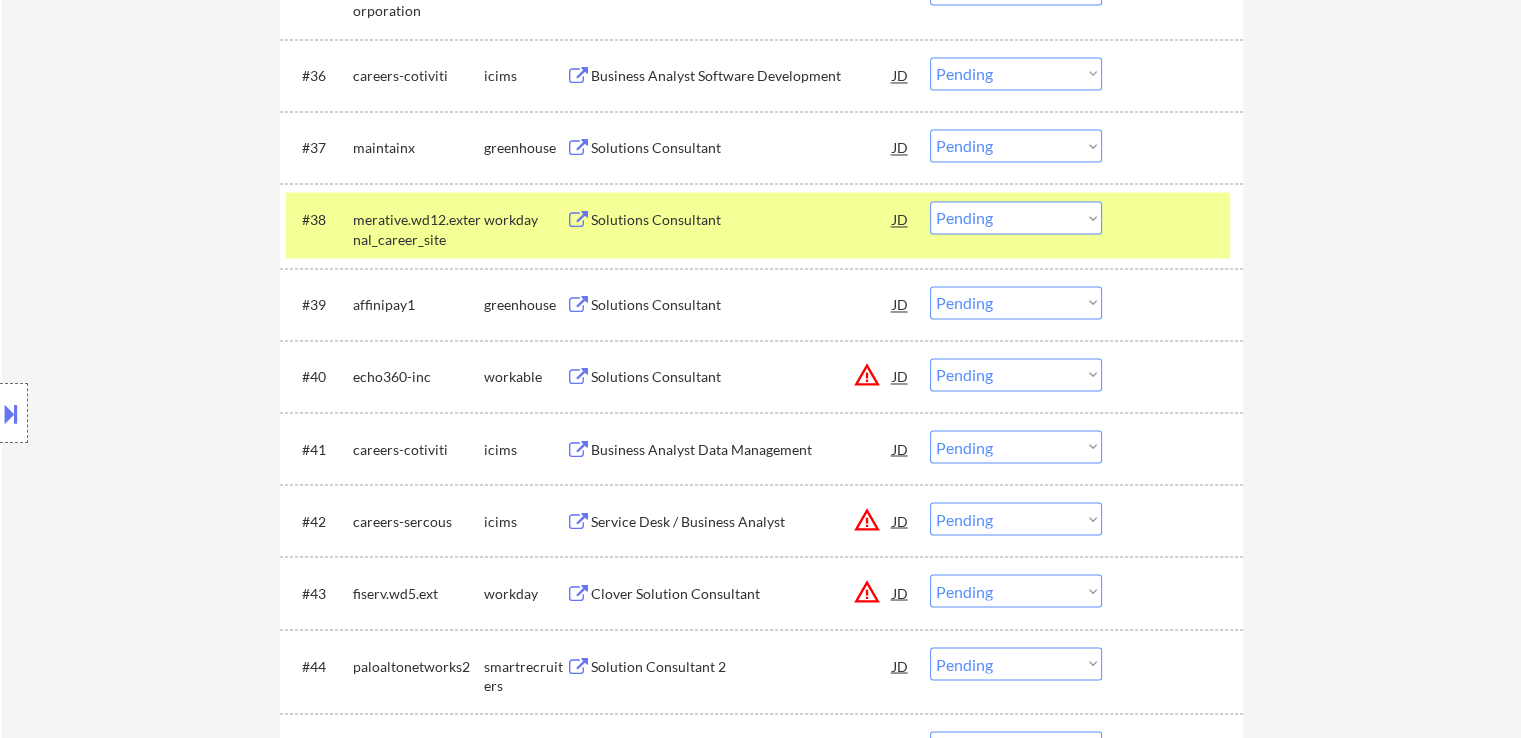 click on "Solutions Consultant" at bounding box center [742, 305] 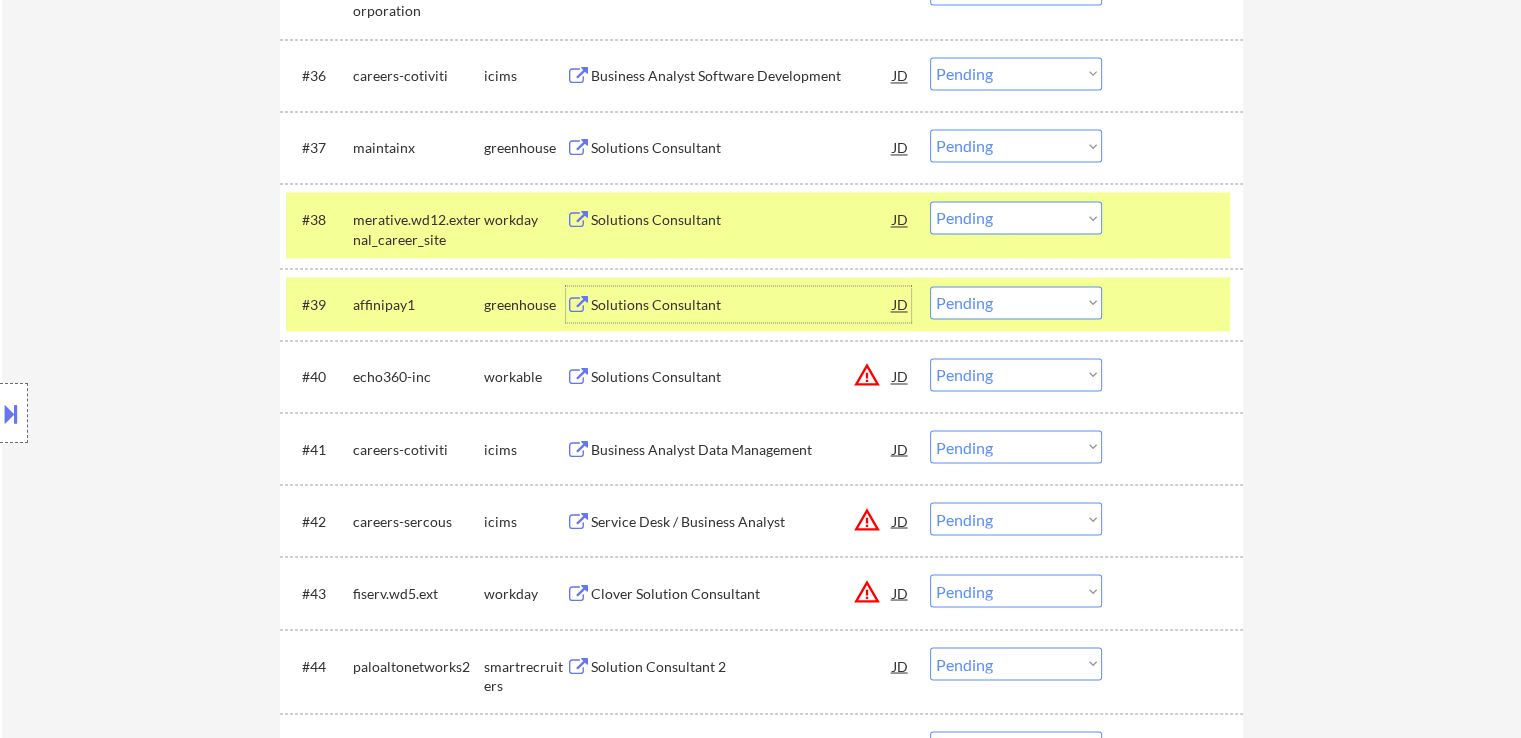 click on "Choose an option... Pending Applied Excluded (Questions) Excluded (Expired) Excluded (Location) Excluded (Bad Match) Excluded (Blocklist) Excluded (Salary) Excluded (Other)" at bounding box center (1016, 302) 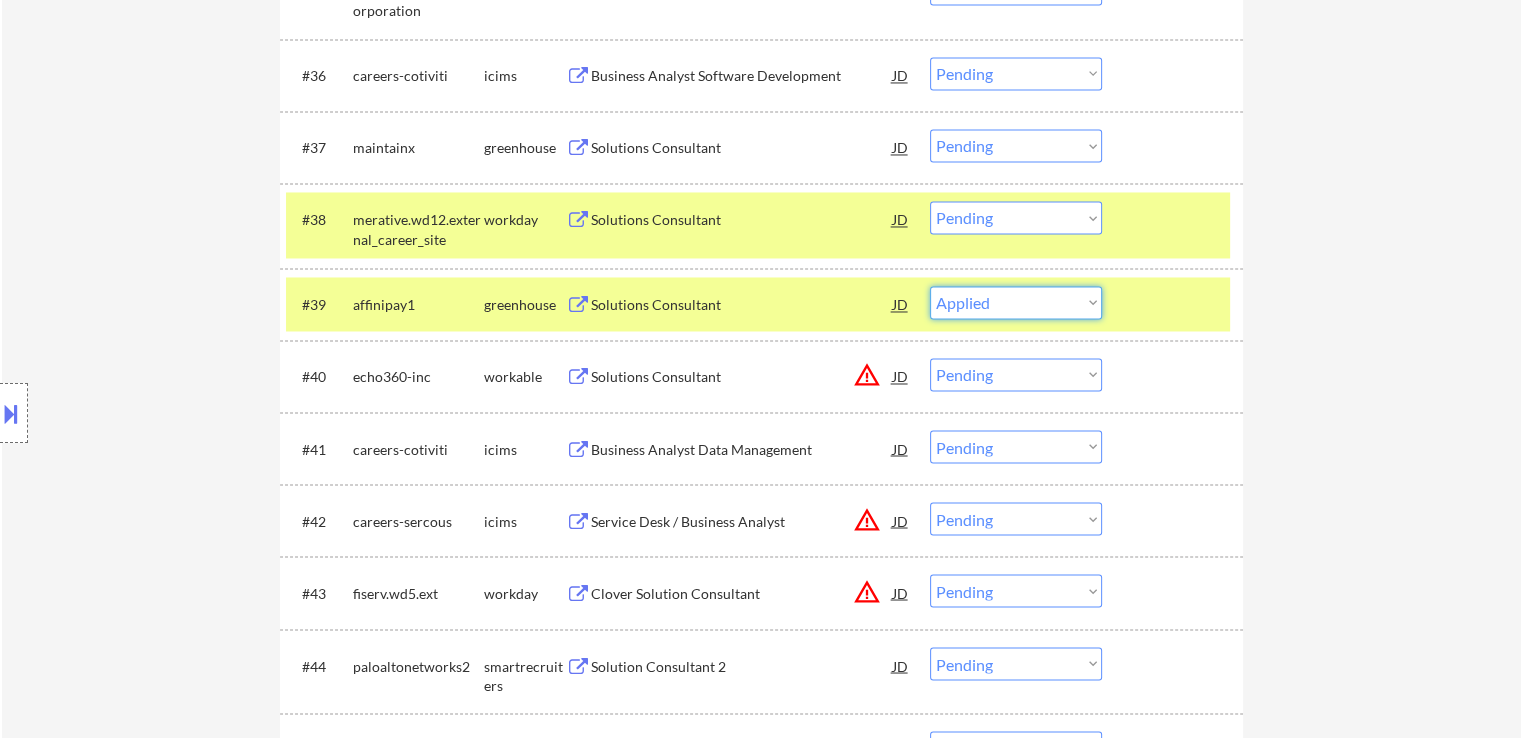 click on "Choose an option... Pending Applied Excluded (Questions) Excluded (Expired) Excluded (Location) Excluded (Bad Match) Excluded (Blocklist) Excluded (Salary) Excluded (Other)" at bounding box center [1016, 302] 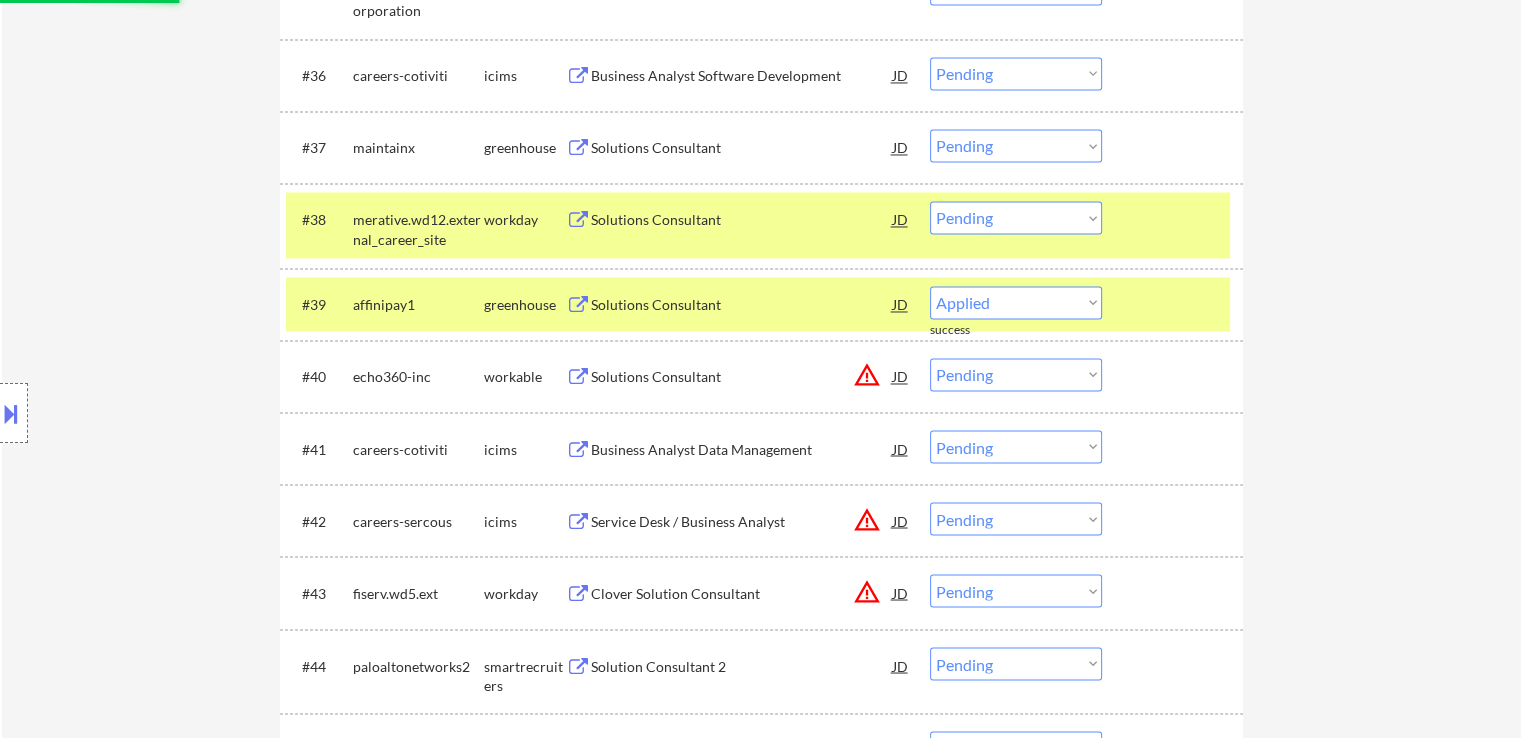 select on ""pending"" 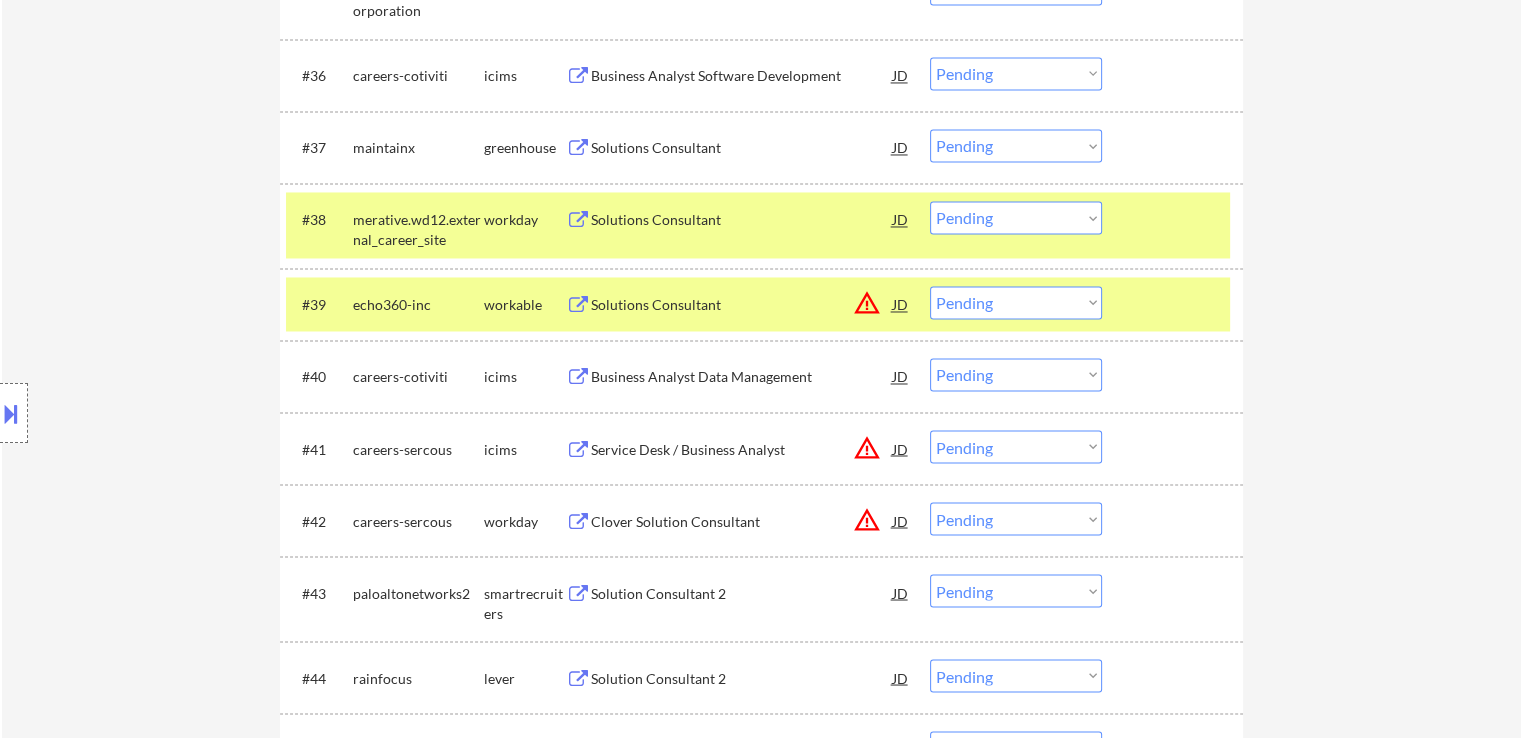 click on "merative.wd12.external_career_site" at bounding box center (418, 229) 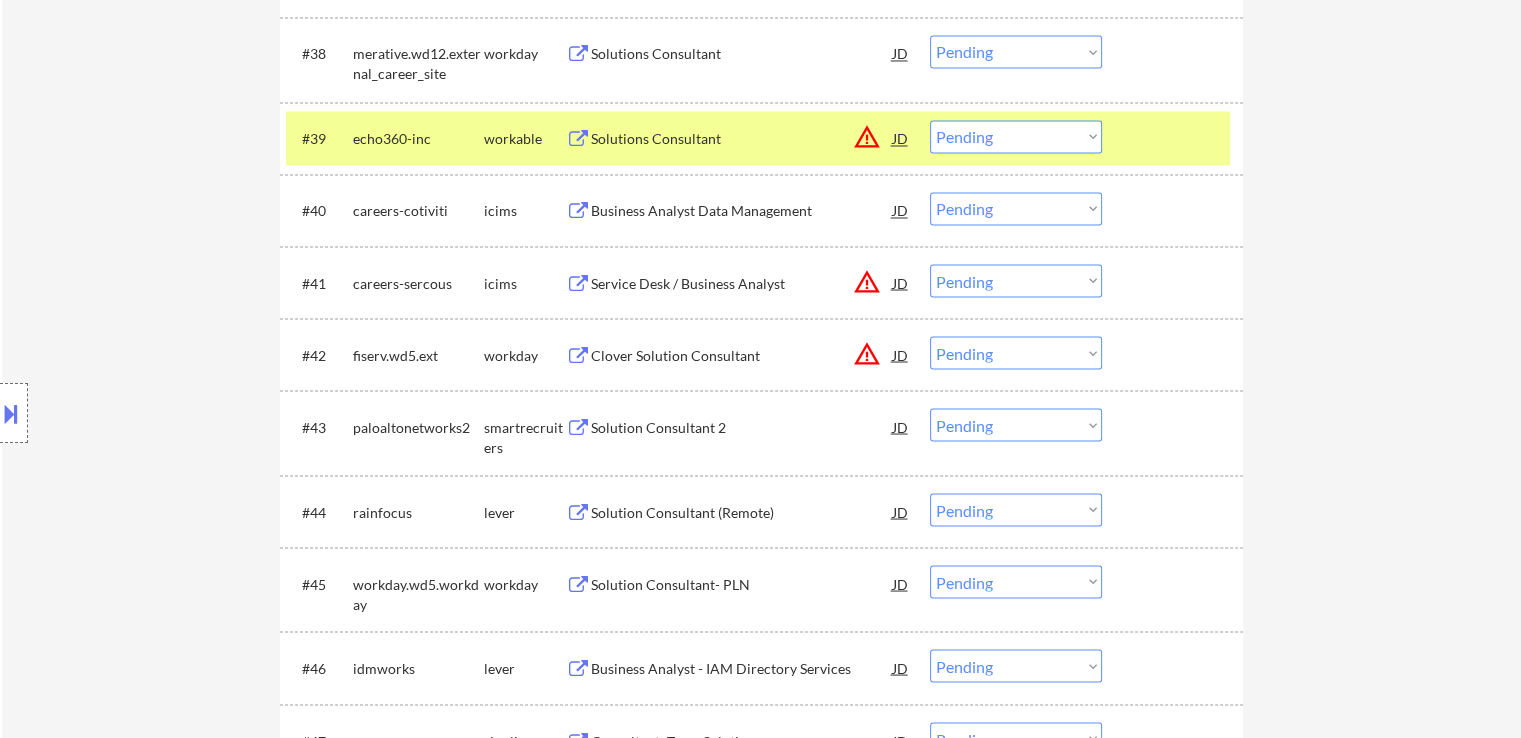 scroll, scrollTop: 3700, scrollLeft: 0, axis: vertical 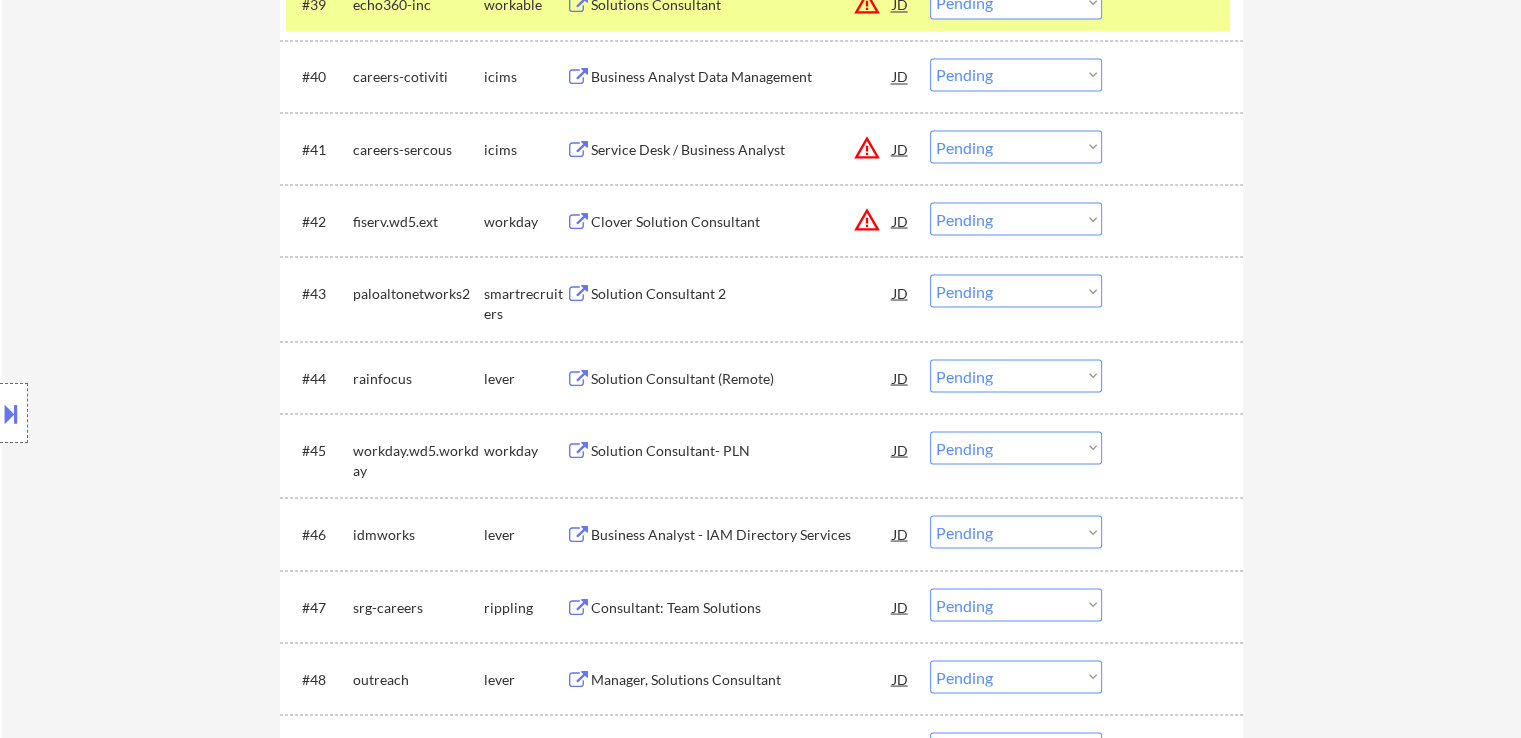 click on "Solution Consultant 2" at bounding box center (742, 293) 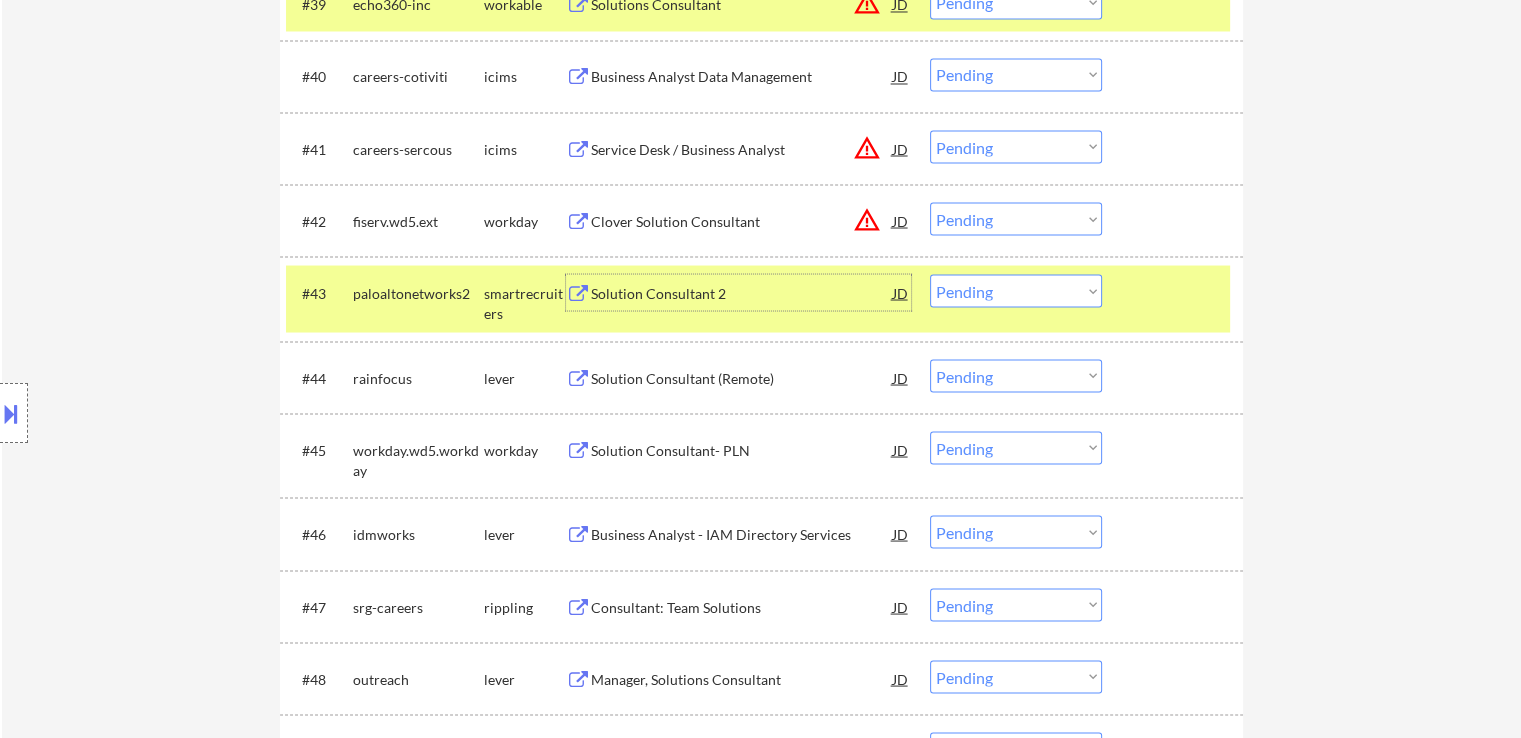 click on "Choose an option... Pending Applied Excluded (Questions) Excluded (Expired) Excluded (Location) Excluded (Bad Match) Excluded (Blocklist) Excluded (Salary) Excluded (Other)" at bounding box center [1016, 290] 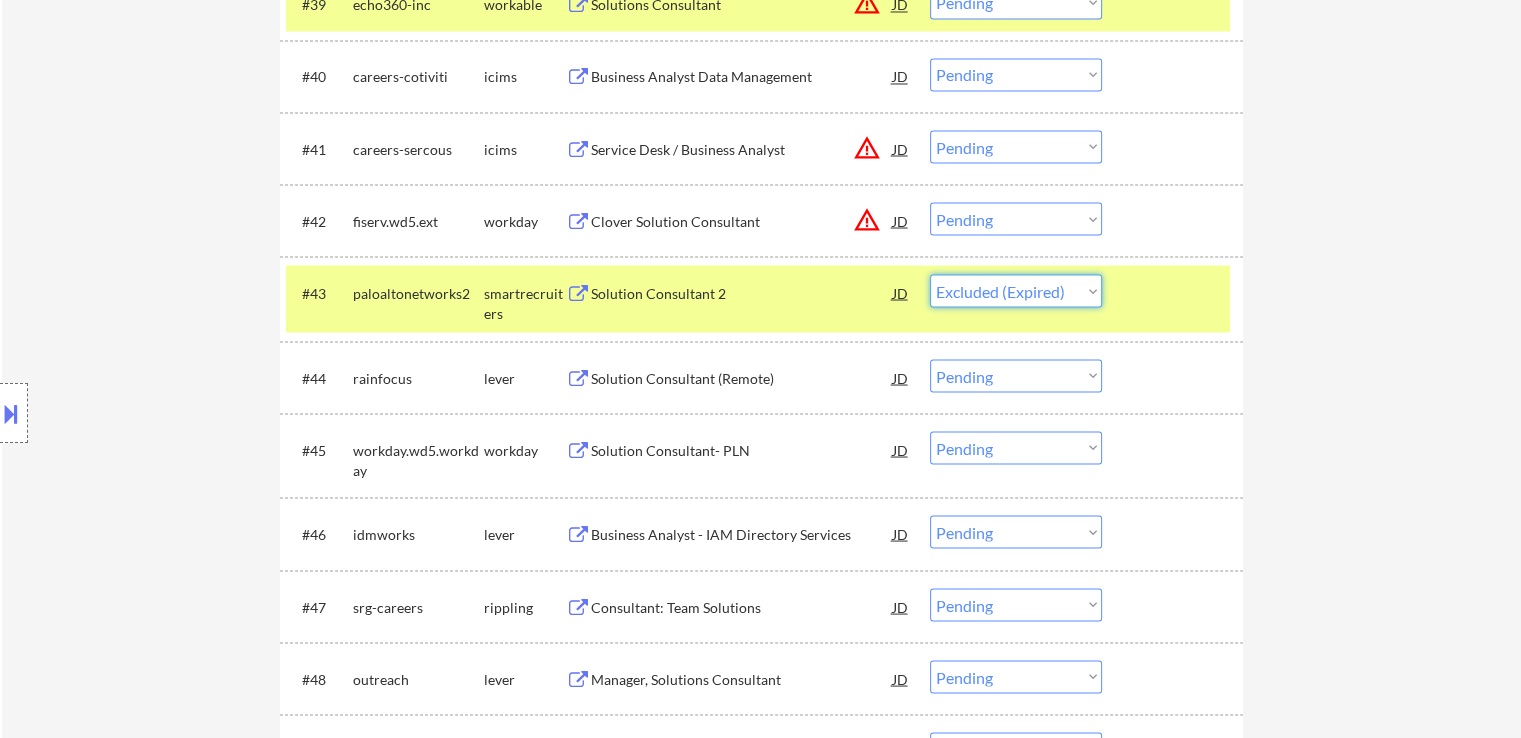 click on "Choose an option... Pending Applied Excluded (Questions) Excluded (Expired) Excluded (Location) Excluded (Bad Match) Excluded (Blocklist) Excluded (Salary) Excluded (Other)" at bounding box center [1016, 290] 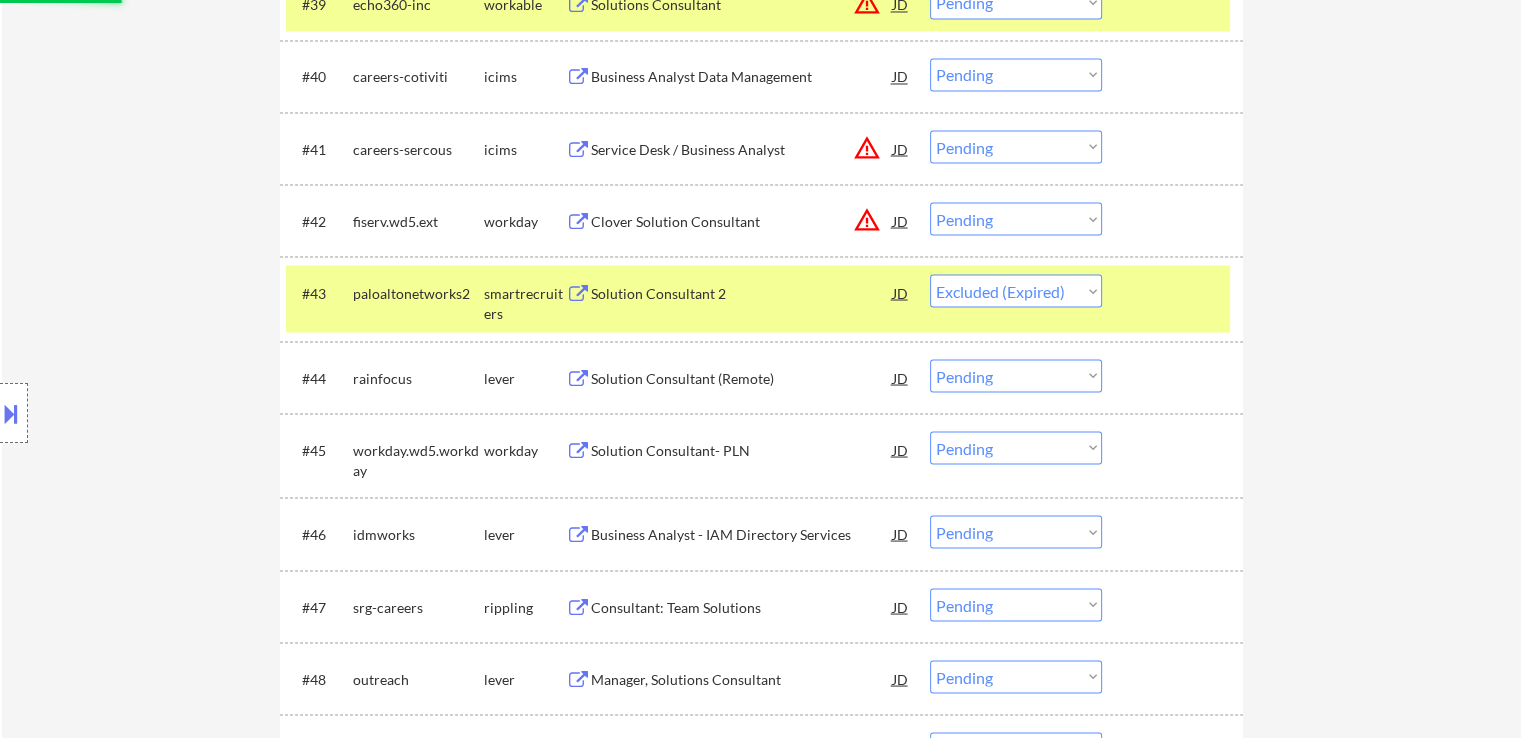 click on "Solution Consultant (Remote)" at bounding box center [742, 378] 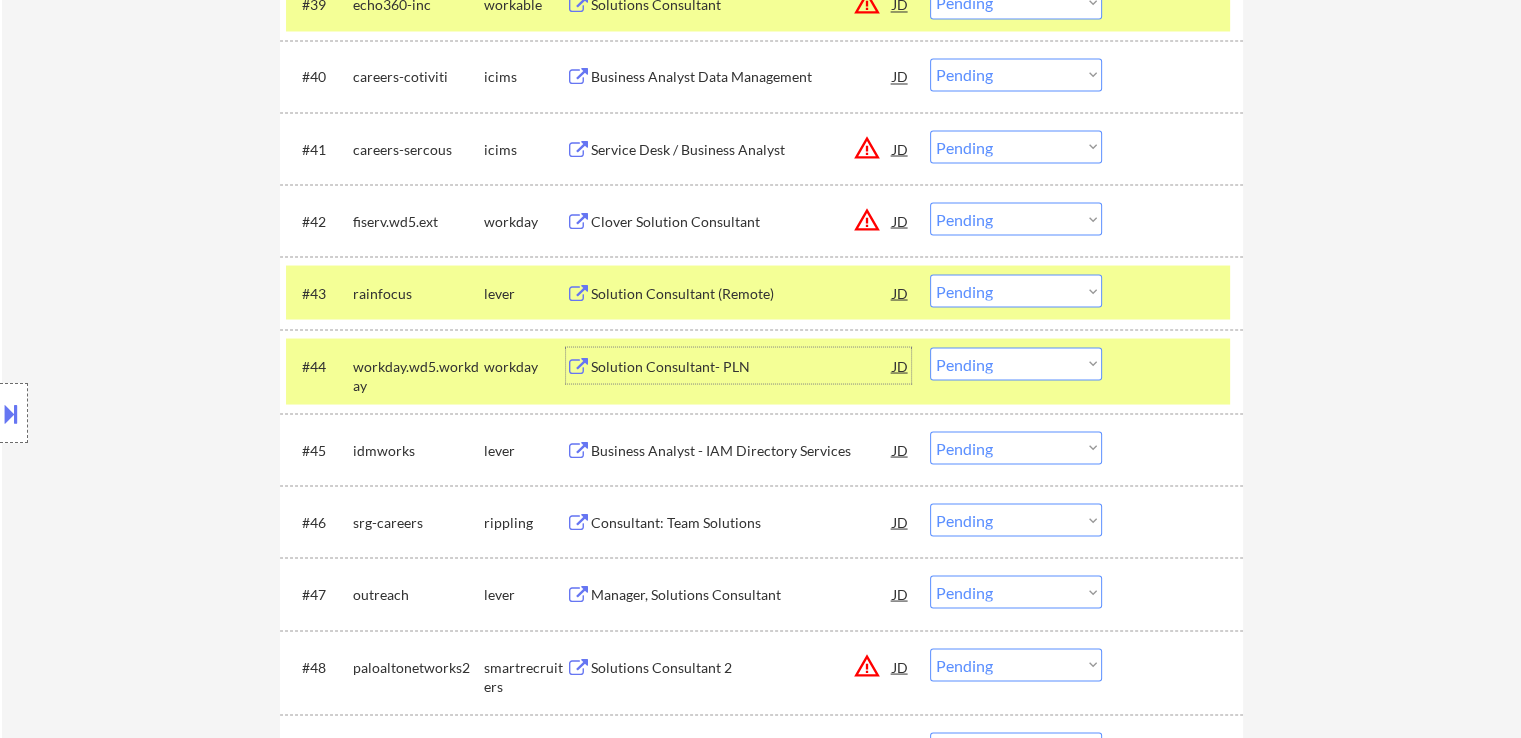 click on "Choose an option... Pending Applied Excluded (Questions) Excluded (Expired) Excluded (Location) Excluded (Bad Match) Excluded (Blocklist) Excluded (Salary) Excluded (Other)" at bounding box center [1016, 290] 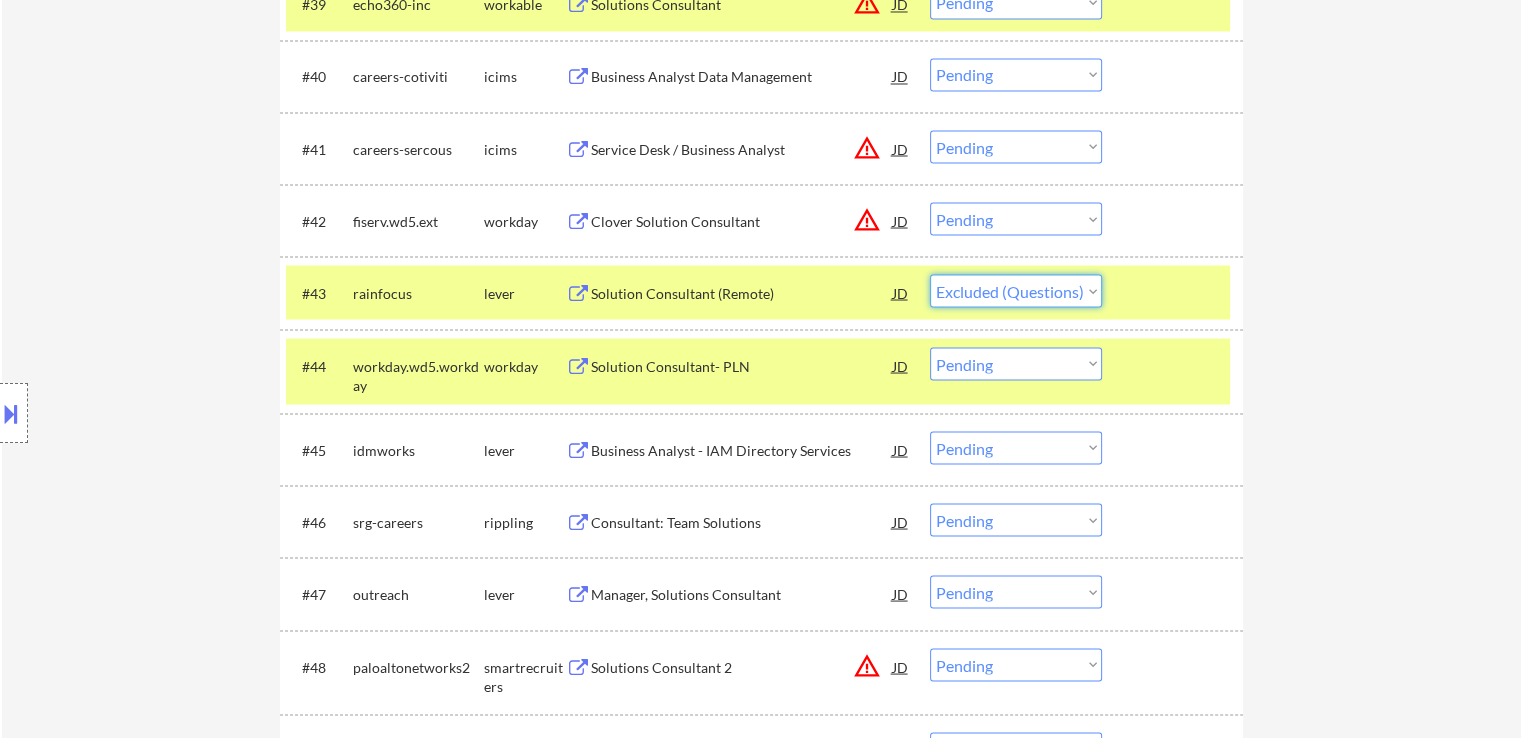 click on "Choose an option... Pending Applied Excluded (Questions) Excluded (Expired) Excluded (Location) Excluded (Bad Match) Excluded (Blocklist) Excluded (Salary) Excluded (Other)" at bounding box center (1016, 290) 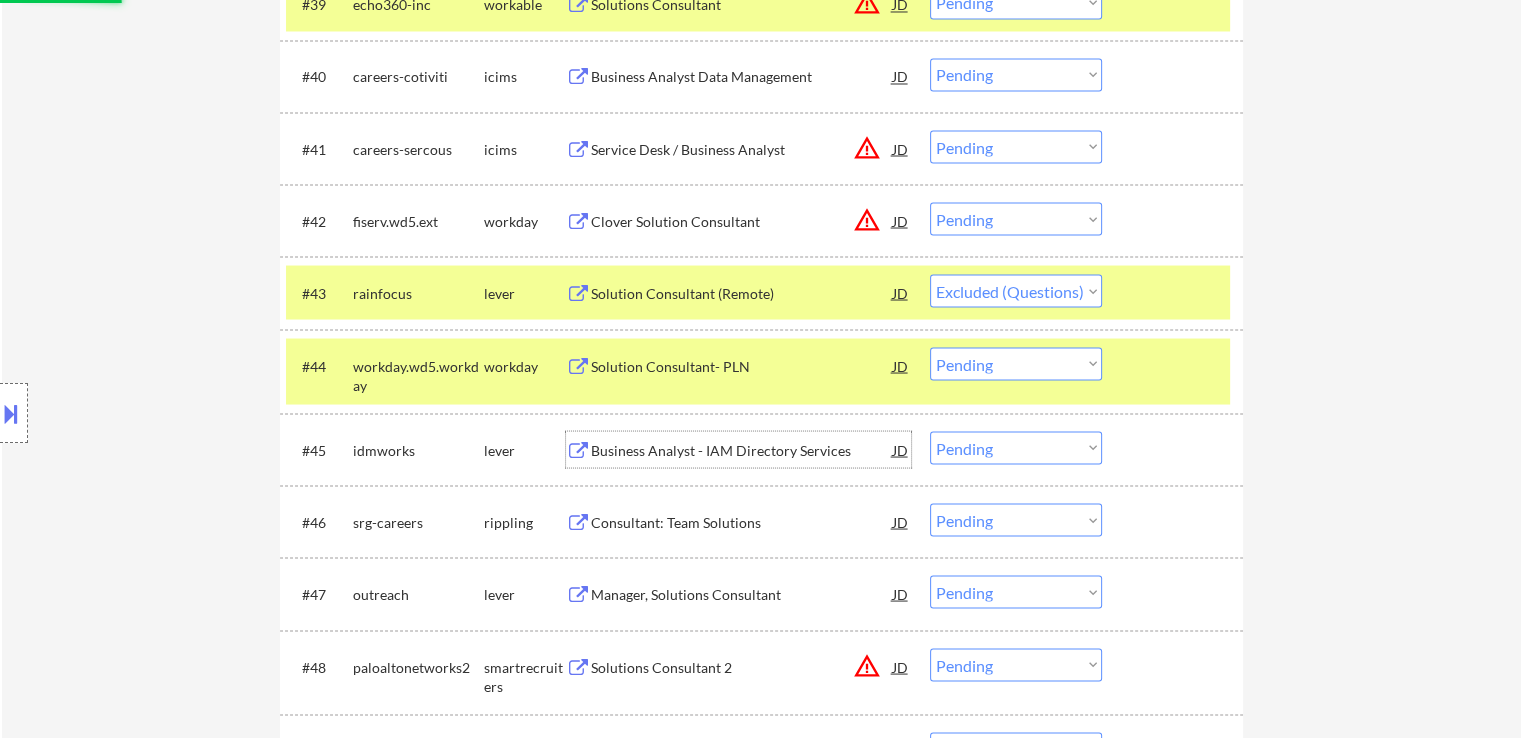 click on "Business Analyst - IAM Directory Services" at bounding box center [742, 450] 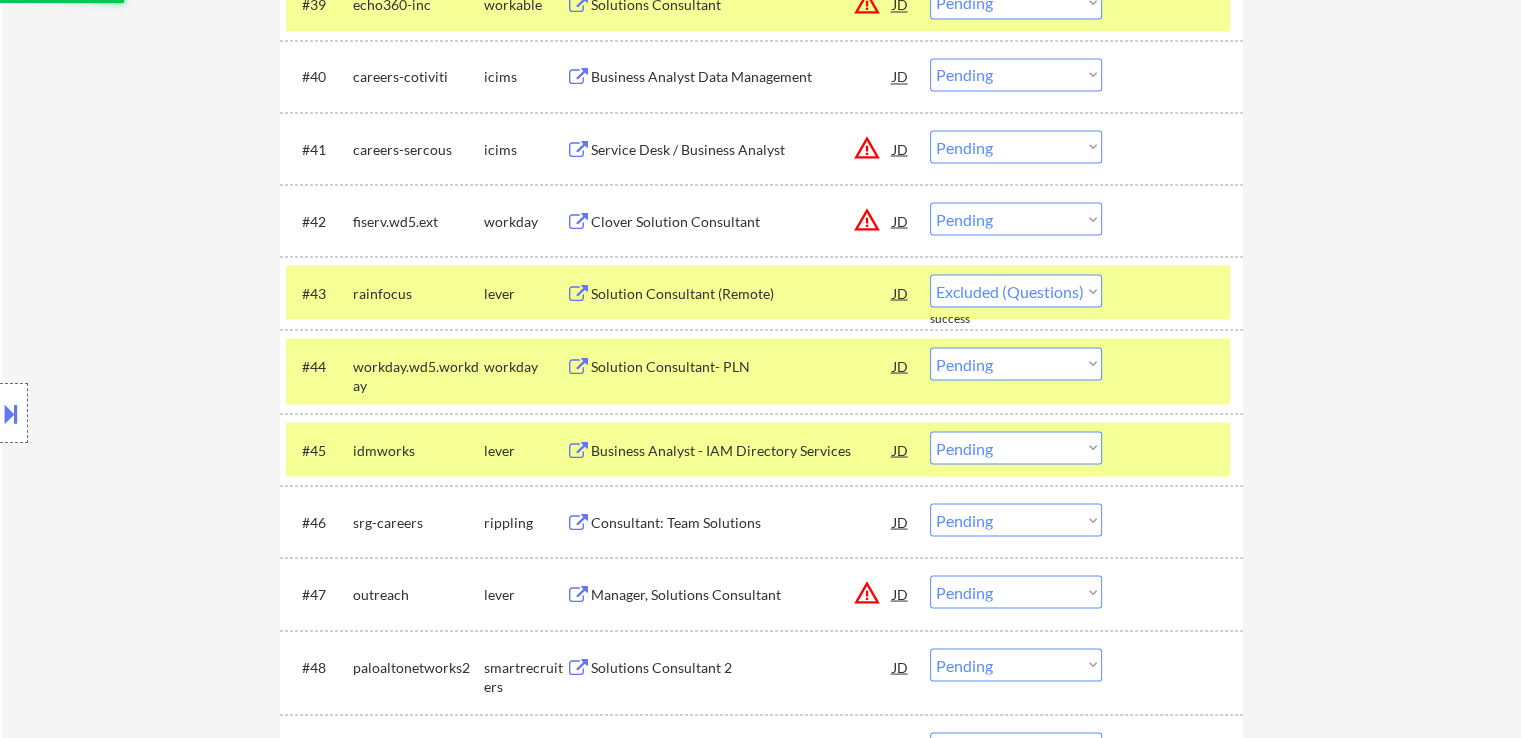 select on ""pending"" 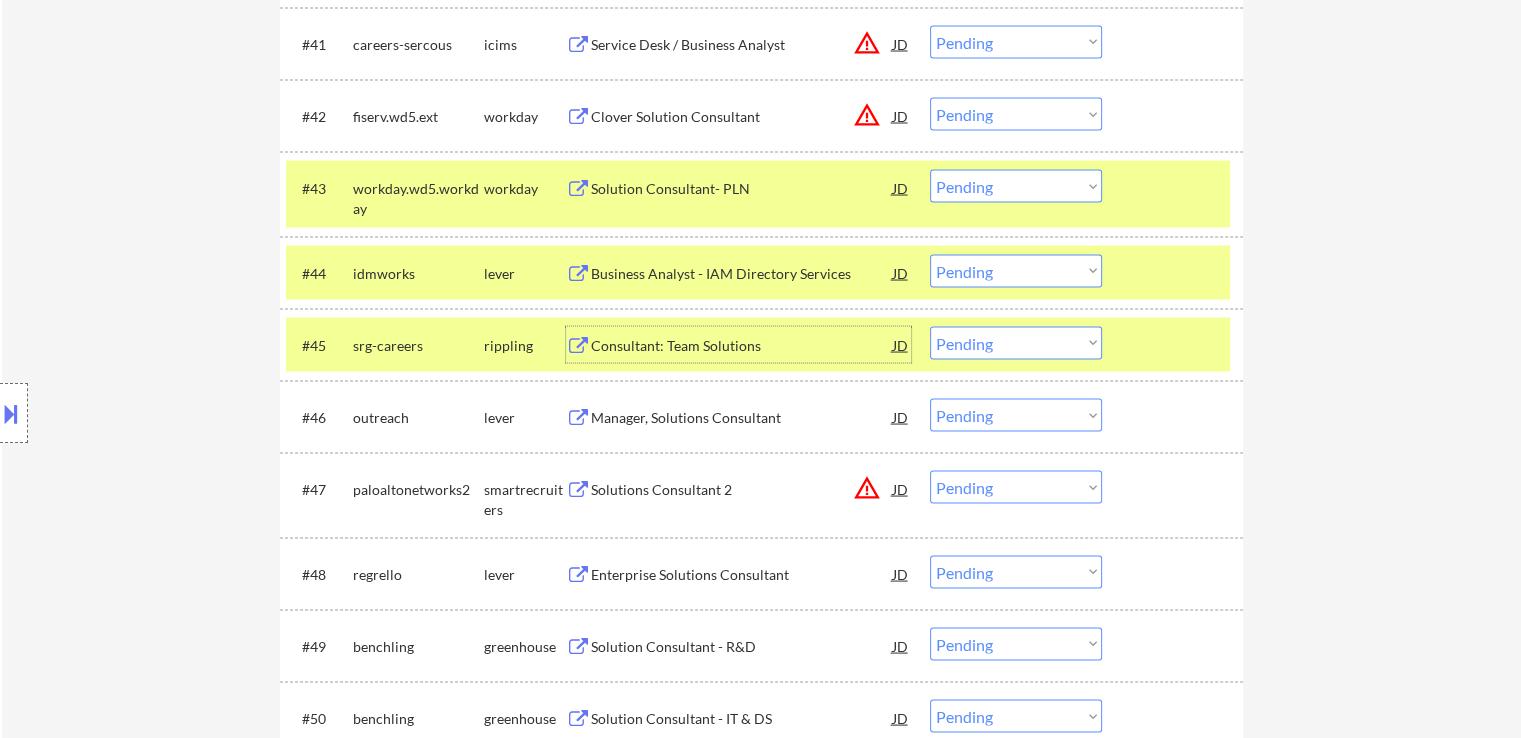 scroll, scrollTop: 3800, scrollLeft: 0, axis: vertical 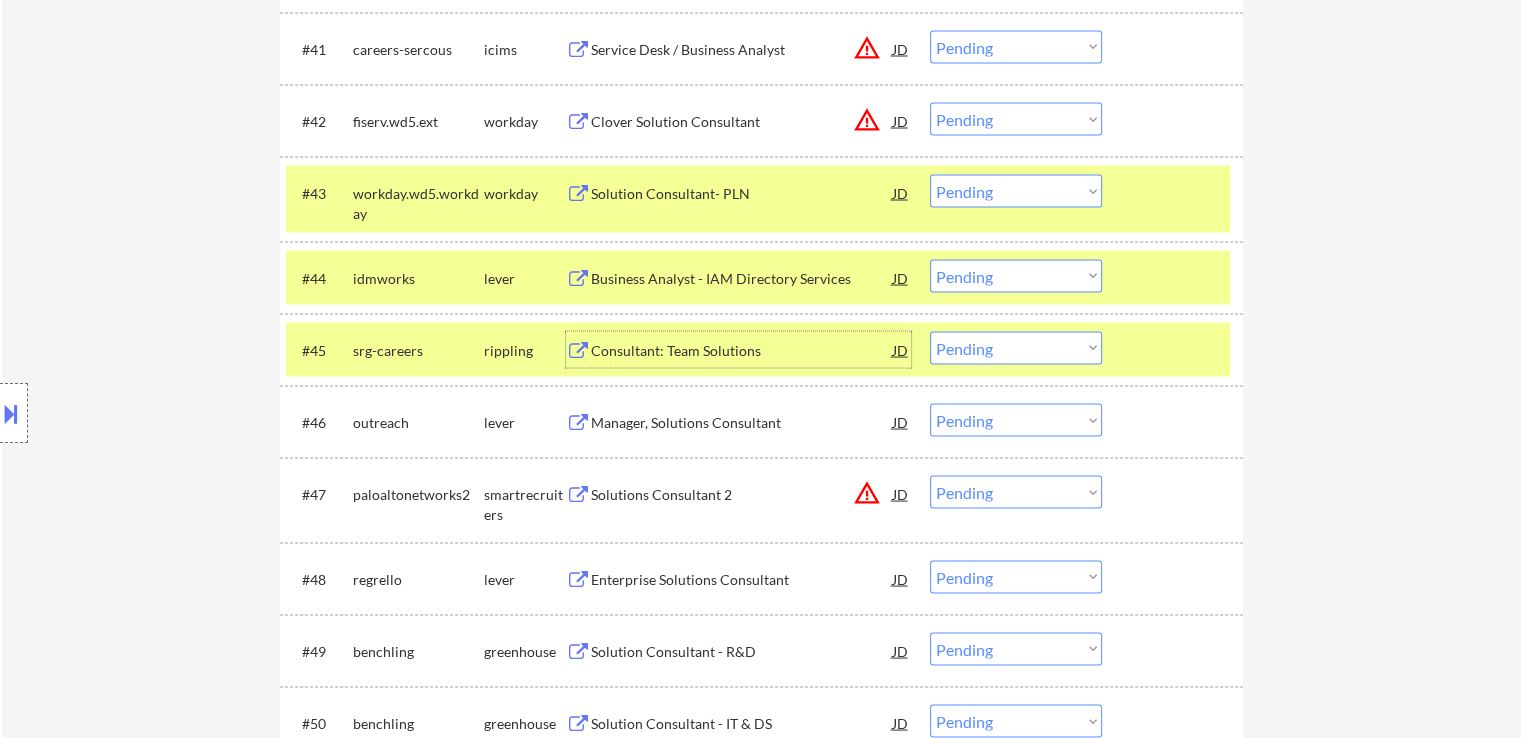 click on "Choose an option... Pending Applied Excluded (Questions) Excluded (Expired) Excluded (Location) Excluded (Bad Match) Excluded (Blocklist) Excluded (Salary) Excluded (Other)" at bounding box center [1016, 275] 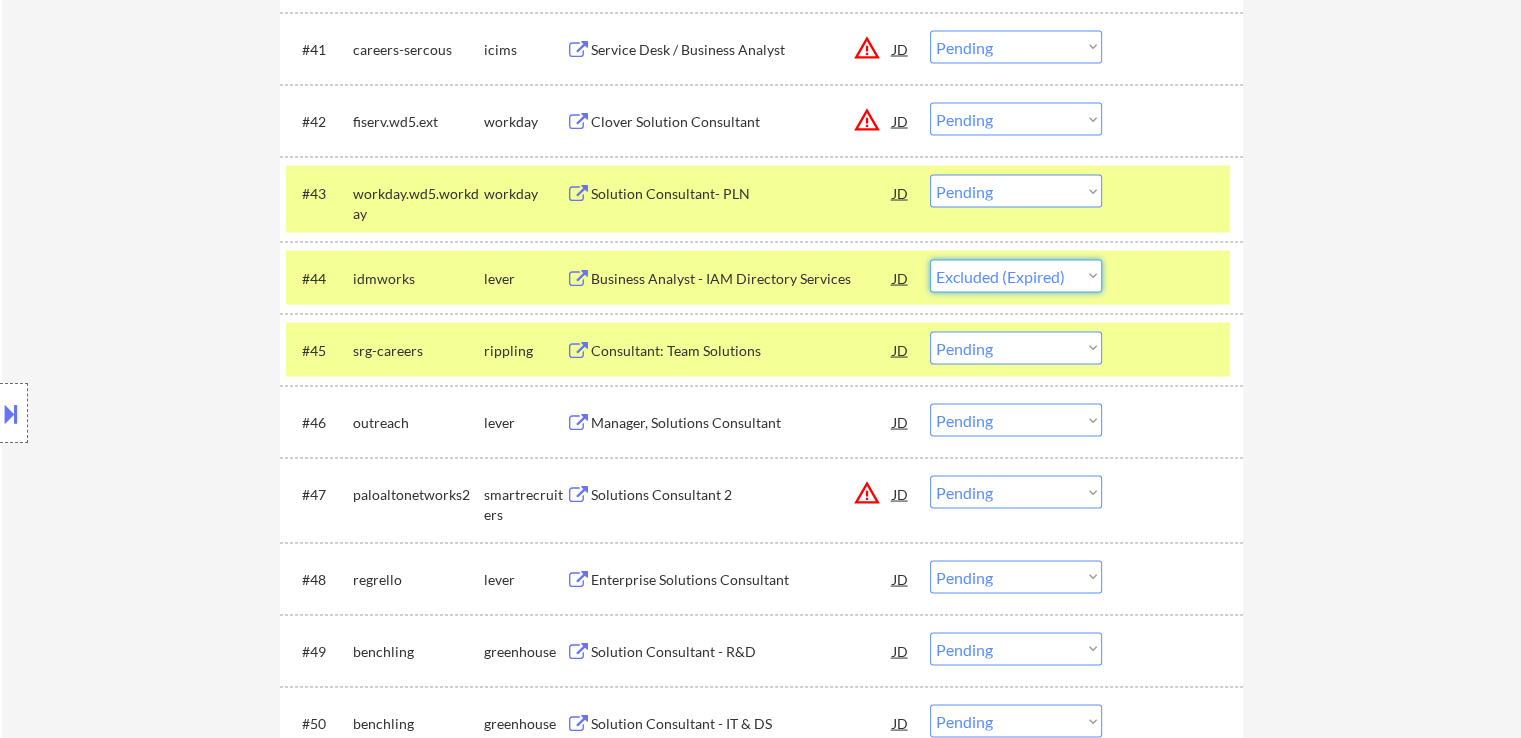 click on "Choose an option... Pending Applied Excluded (Questions) Excluded (Expired) Excluded (Location) Excluded (Bad Match) Excluded (Blocklist) Excluded (Salary) Excluded (Other)" at bounding box center [1016, 275] 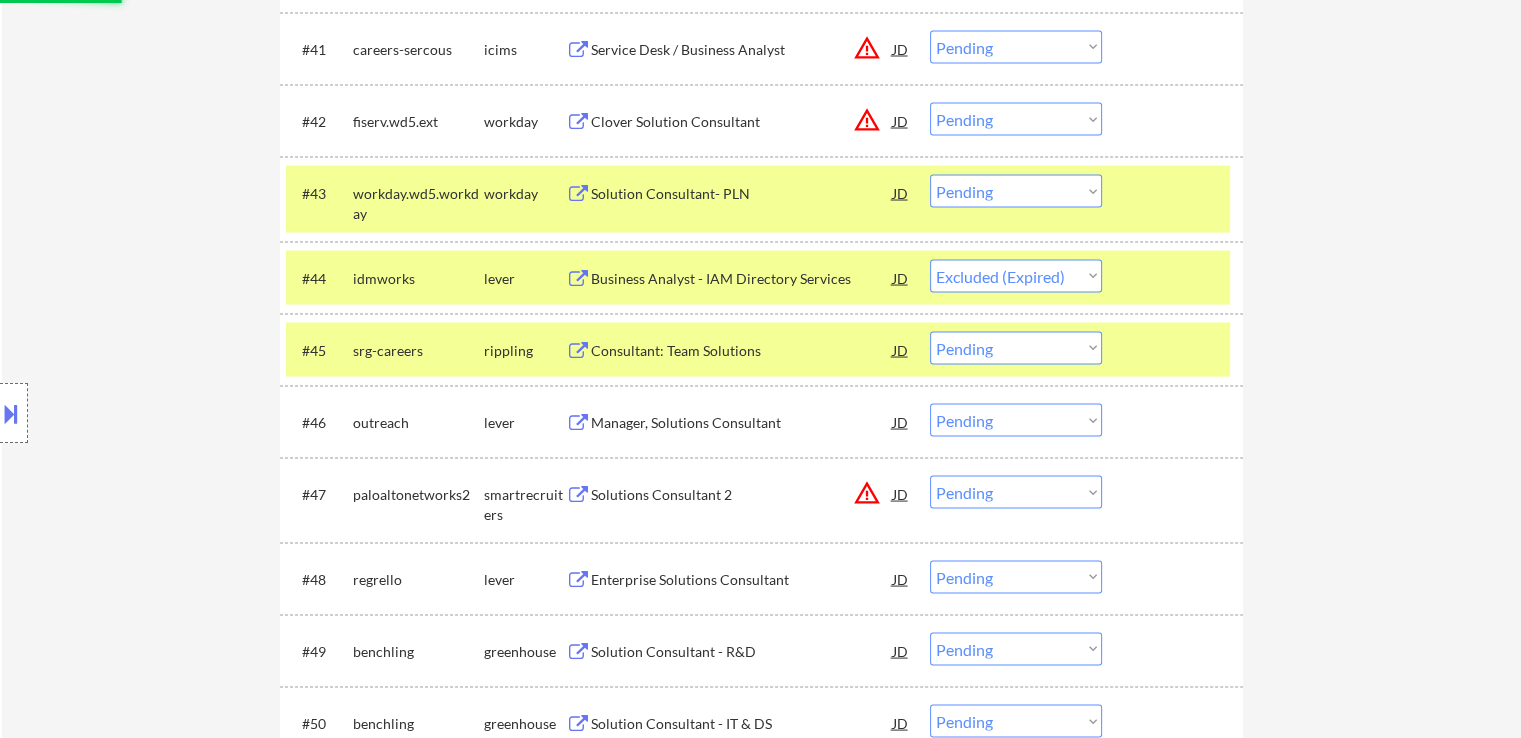 click on "Consultant: Team Solutions" at bounding box center [742, 349] 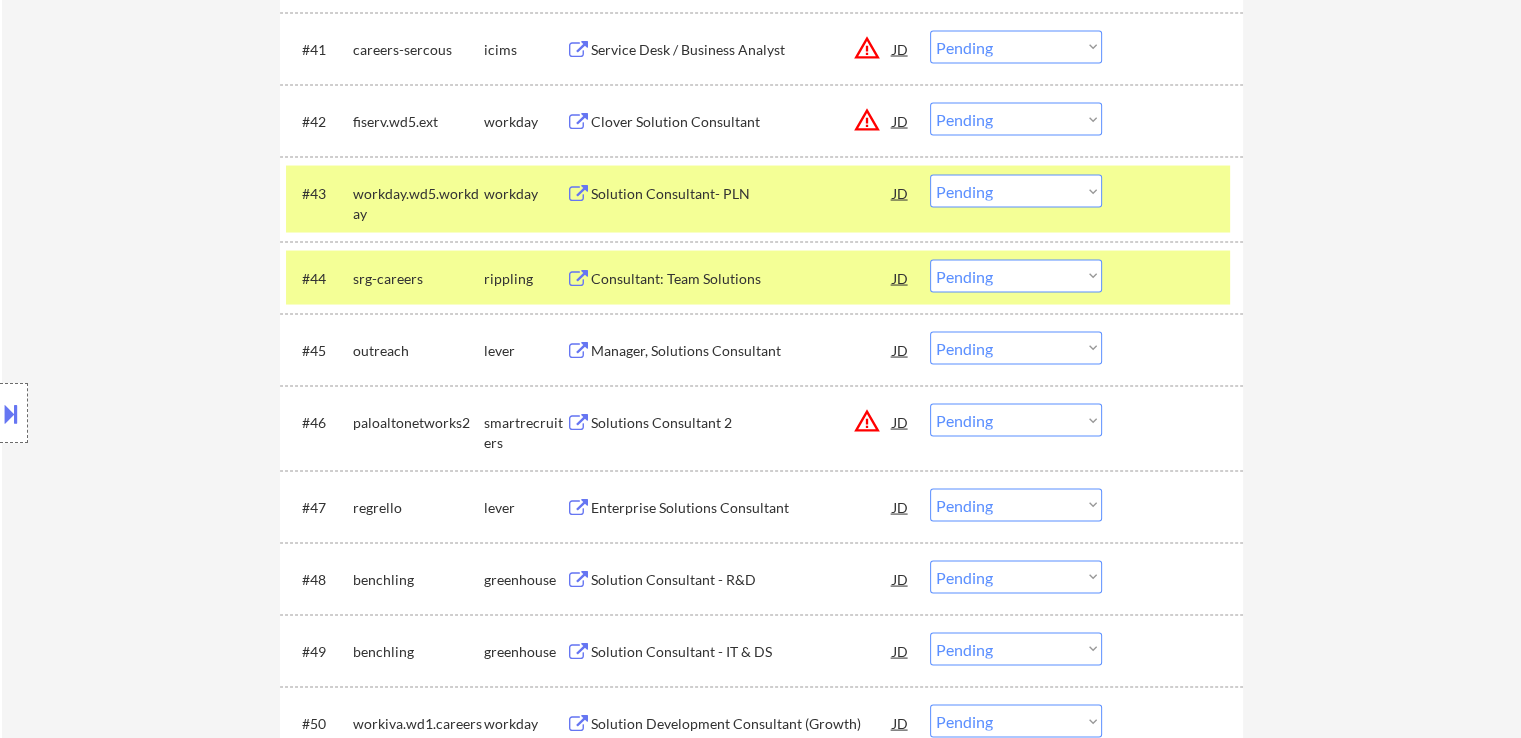 click on "Choose an option... Pending Applied Excluded (Questions) Excluded (Expired) Excluded (Location) Excluded (Bad Match) Excluded (Blocklist) Excluded (Salary) Excluded (Other)" at bounding box center [1016, 275] 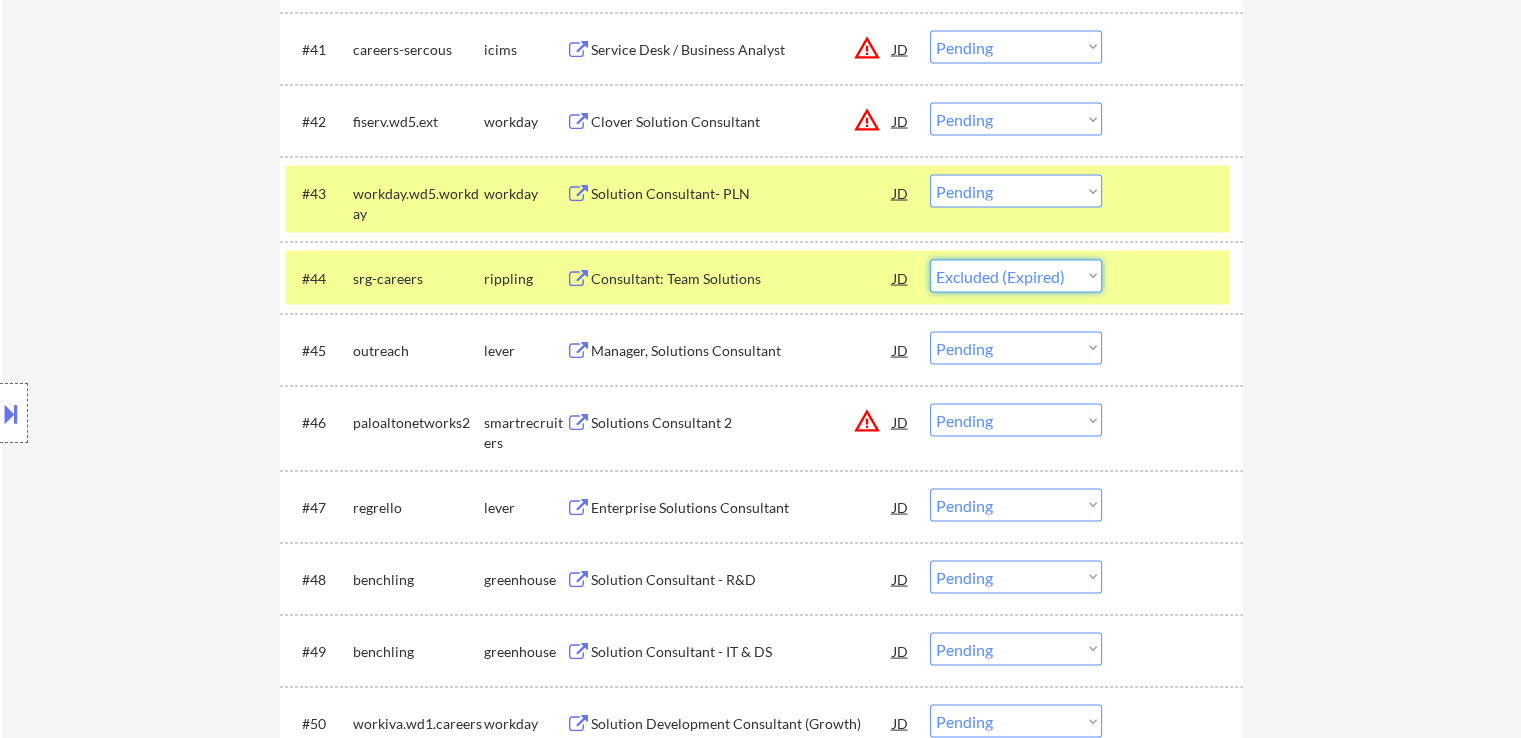 click on "Choose an option... Pending Applied Excluded (Questions) Excluded (Expired) Excluded (Location) Excluded (Bad Match) Excluded (Blocklist) Excluded (Salary) Excluded (Other)" at bounding box center [1016, 275] 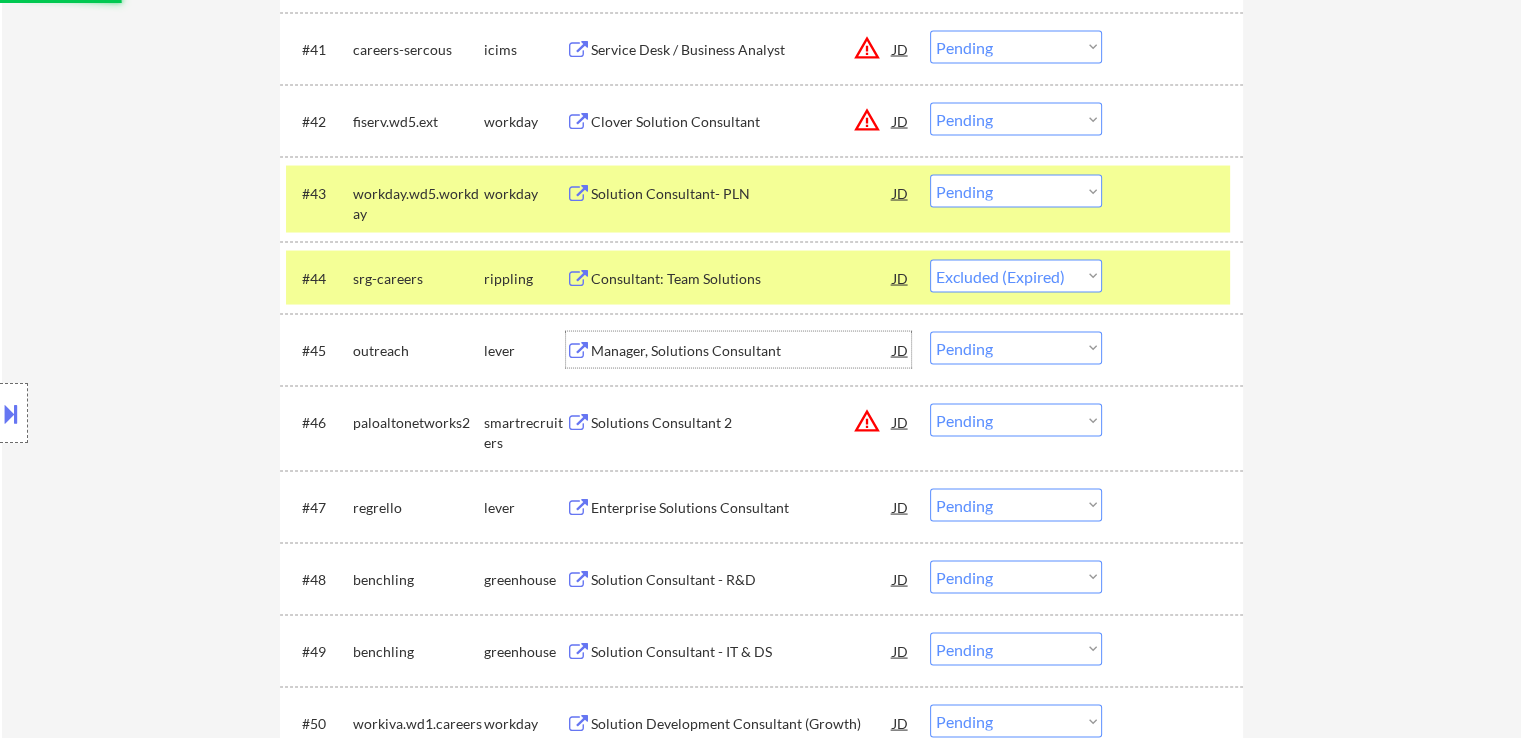 click on "Manager, Solutions Consultant" at bounding box center [742, 350] 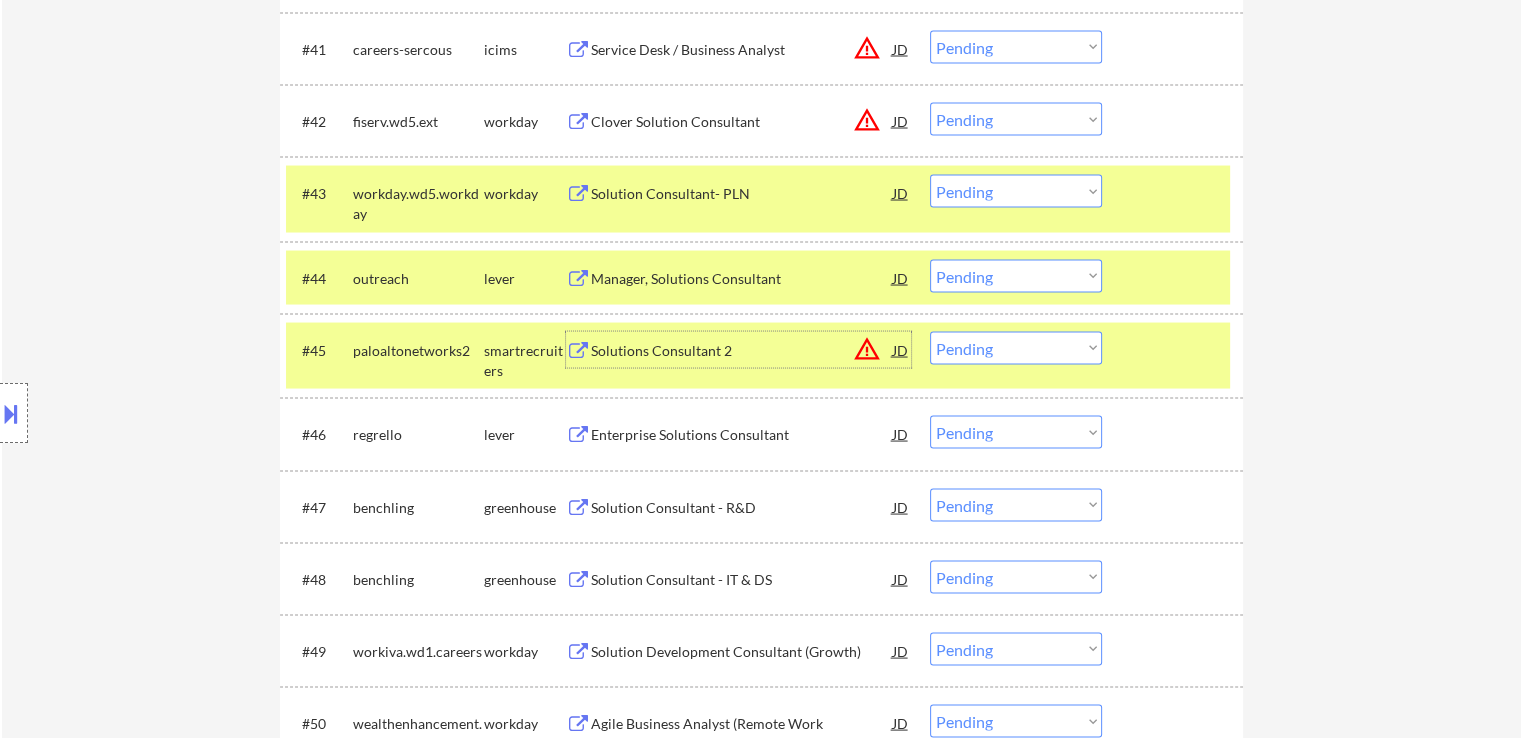 drag, startPoint x: 976, startPoint y: 267, endPoint x: 976, endPoint y: 284, distance: 17 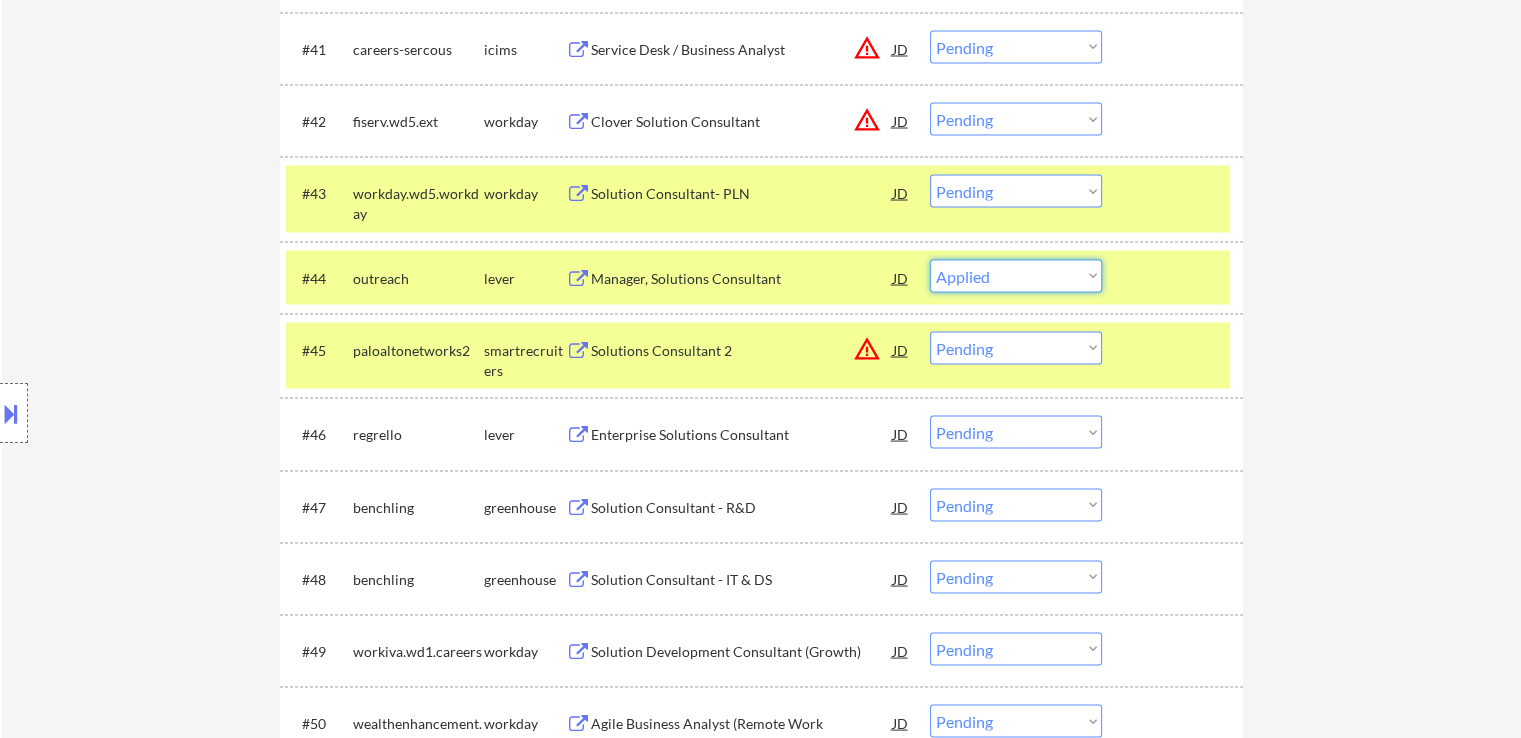 click on "Choose an option... Pending Applied Excluded (Questions) Excluded (Expired) Excluded (Location) Excluded (Bad Match) Excluded (Blocklist) Excluded (Salary) Excluded (Other)" at bounding box center [1016, 275] 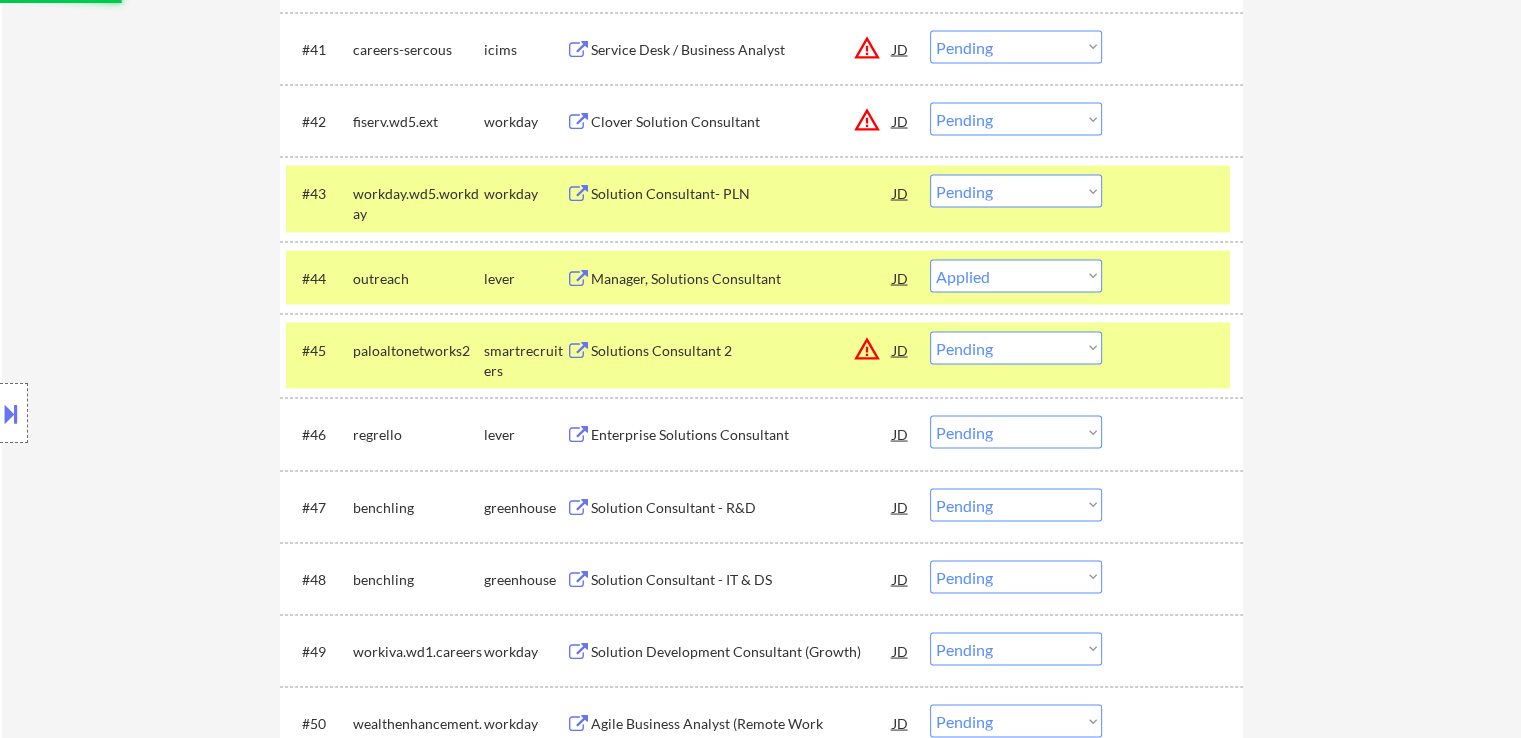 select on ""pending"" 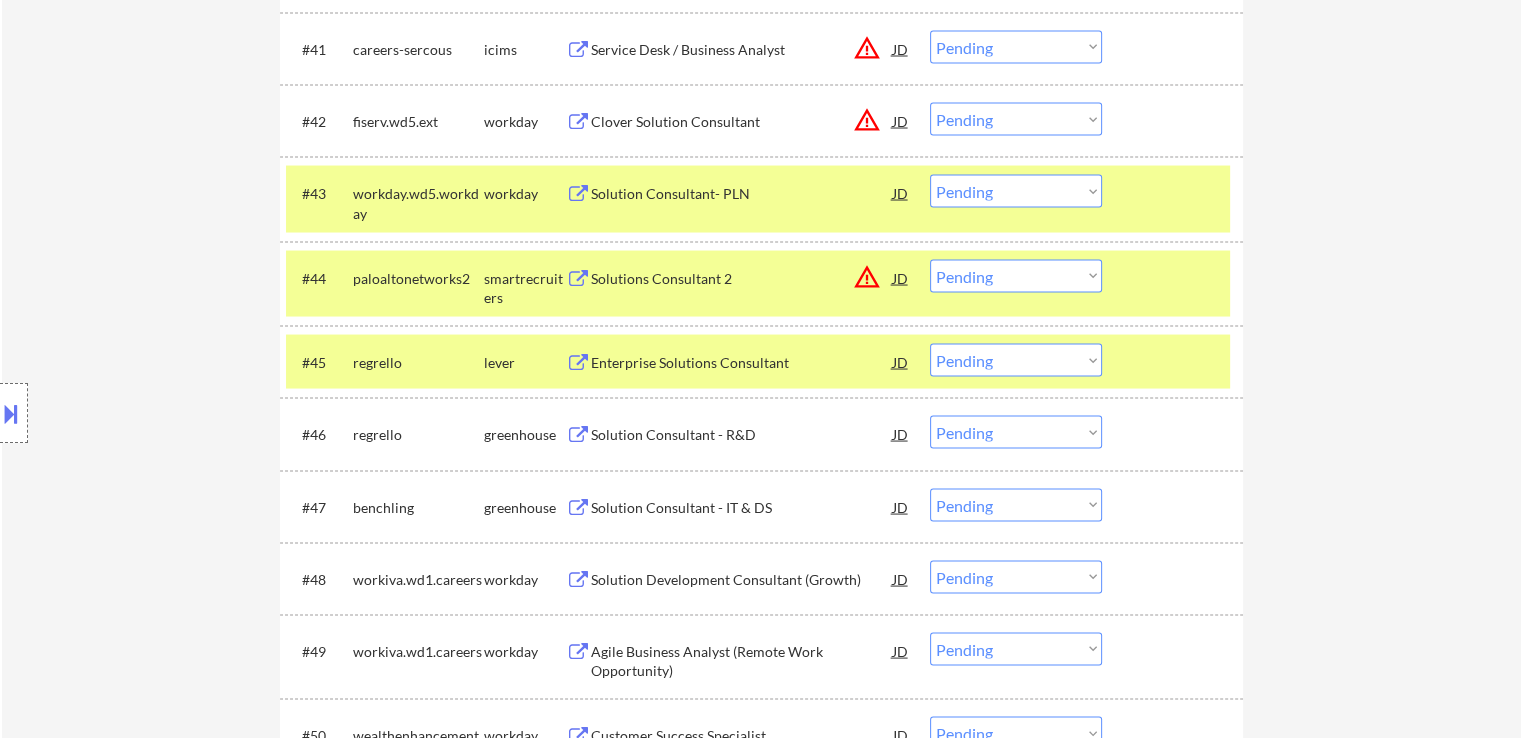 click on "paloaltonetworks2" at bounding box center [418, 278] 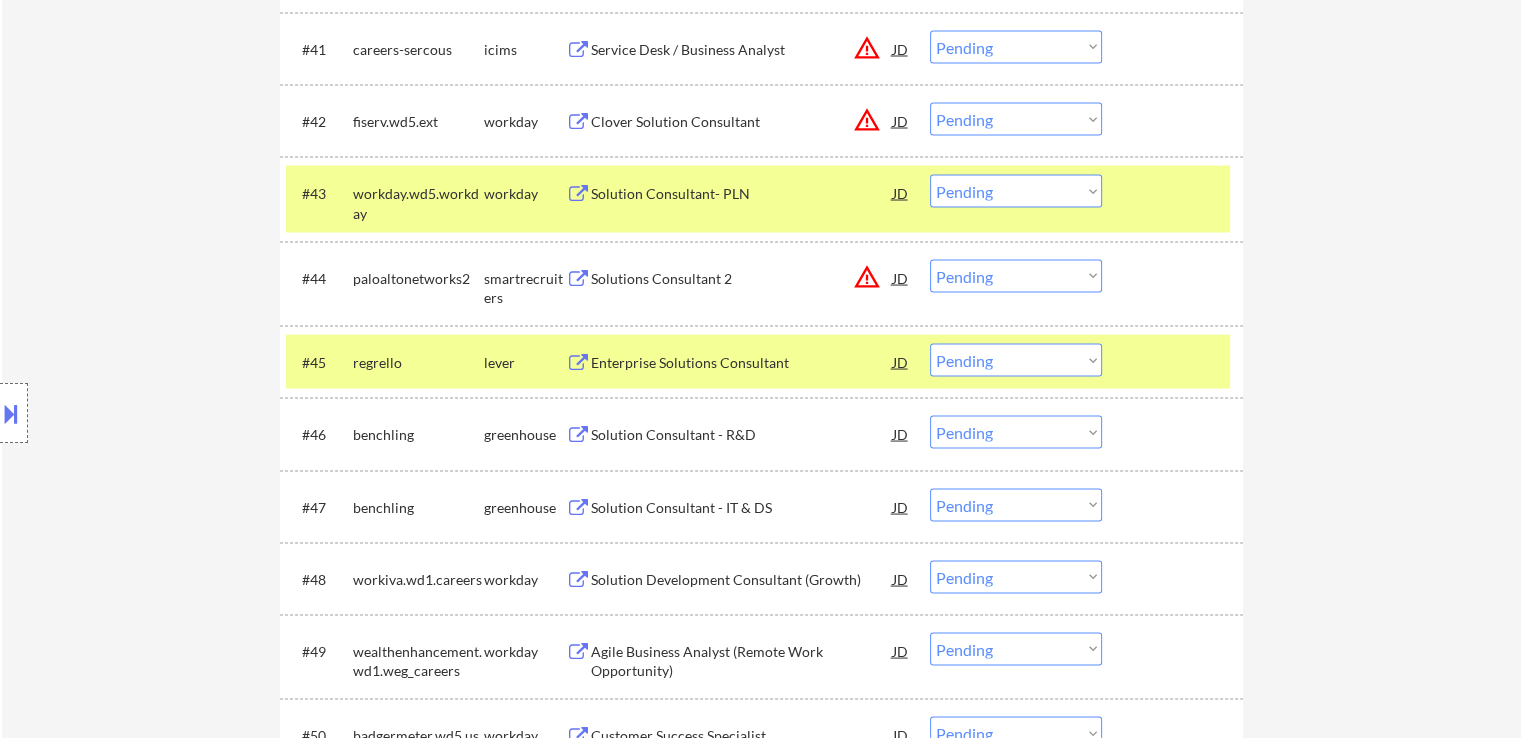 click on "Enterprise Solutions Consultant" at bounding box center [742, 361] 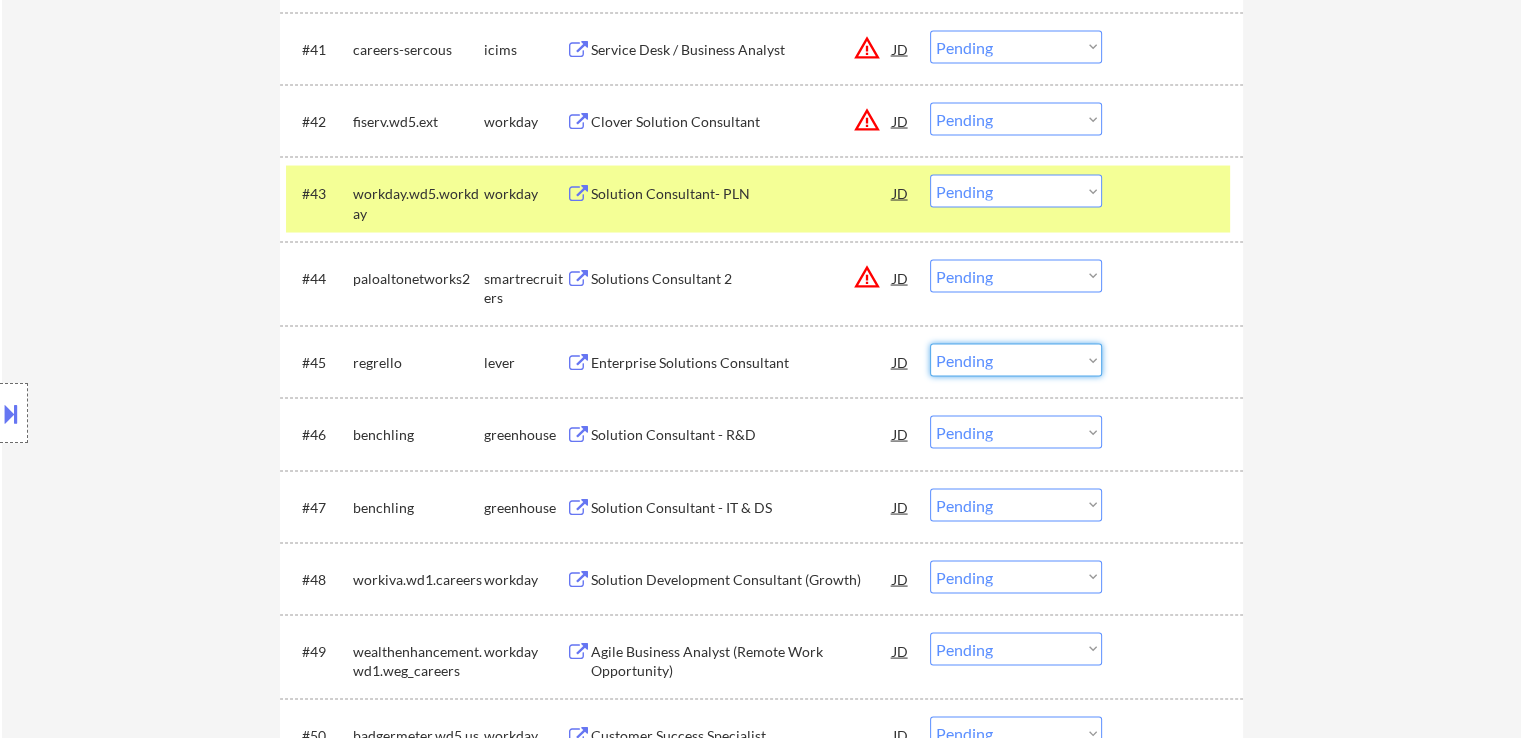 click on "Choose an option... Pending Applied Excluded (Questions) Excluded (Expired) Excluded (Location) Excluded (Bad Match) Excluded (Blocklist) Excluded (Salary) Excluded (Other)" at bounding box center (1016, 359) 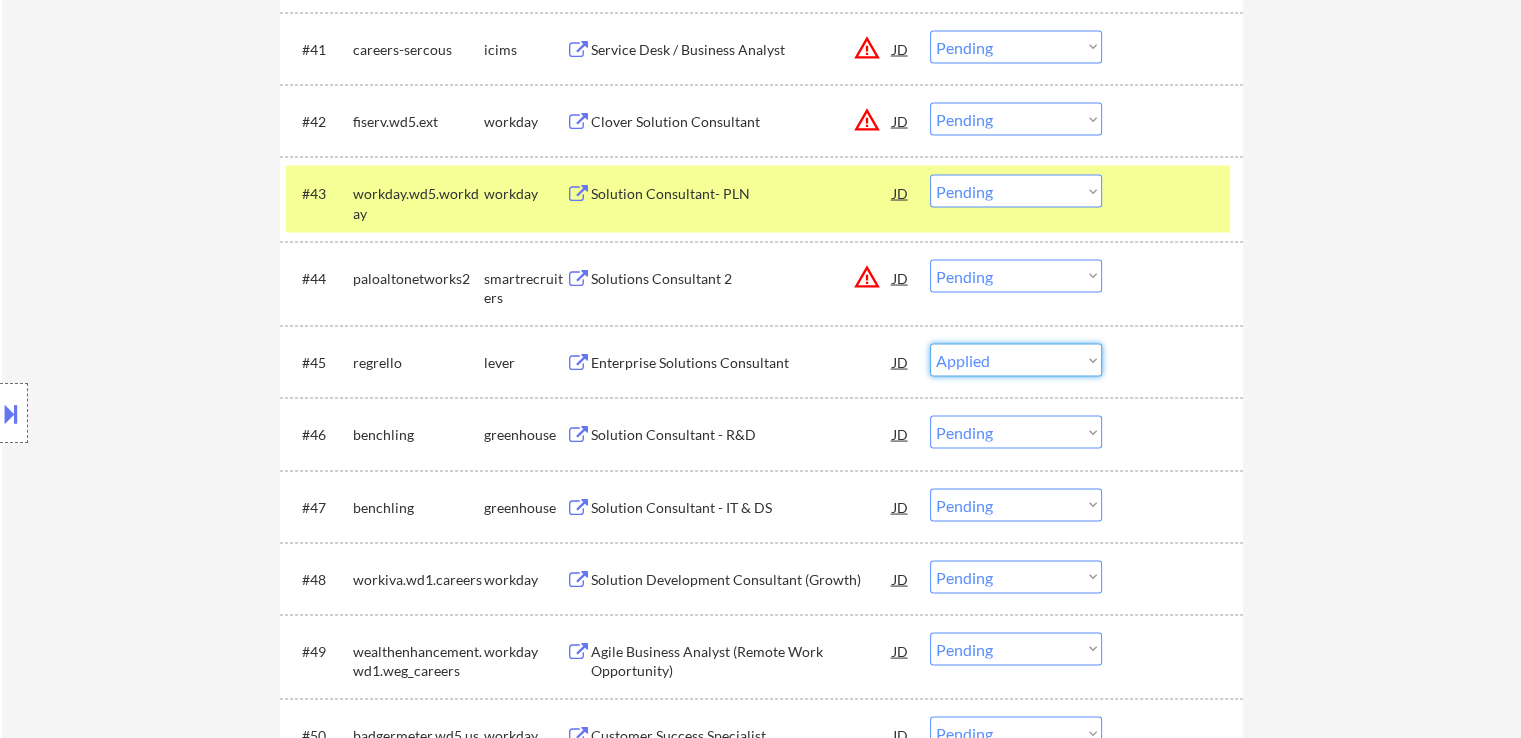 click on "Choose an option... Pending Applied Excluded (Questions) Excluded (Expired) Excluded (Location) Excluded (Bad Match) Excluded (Blocklist) Excluded (Salary) Excluded (Other)" at bounding box center [1016, 359] 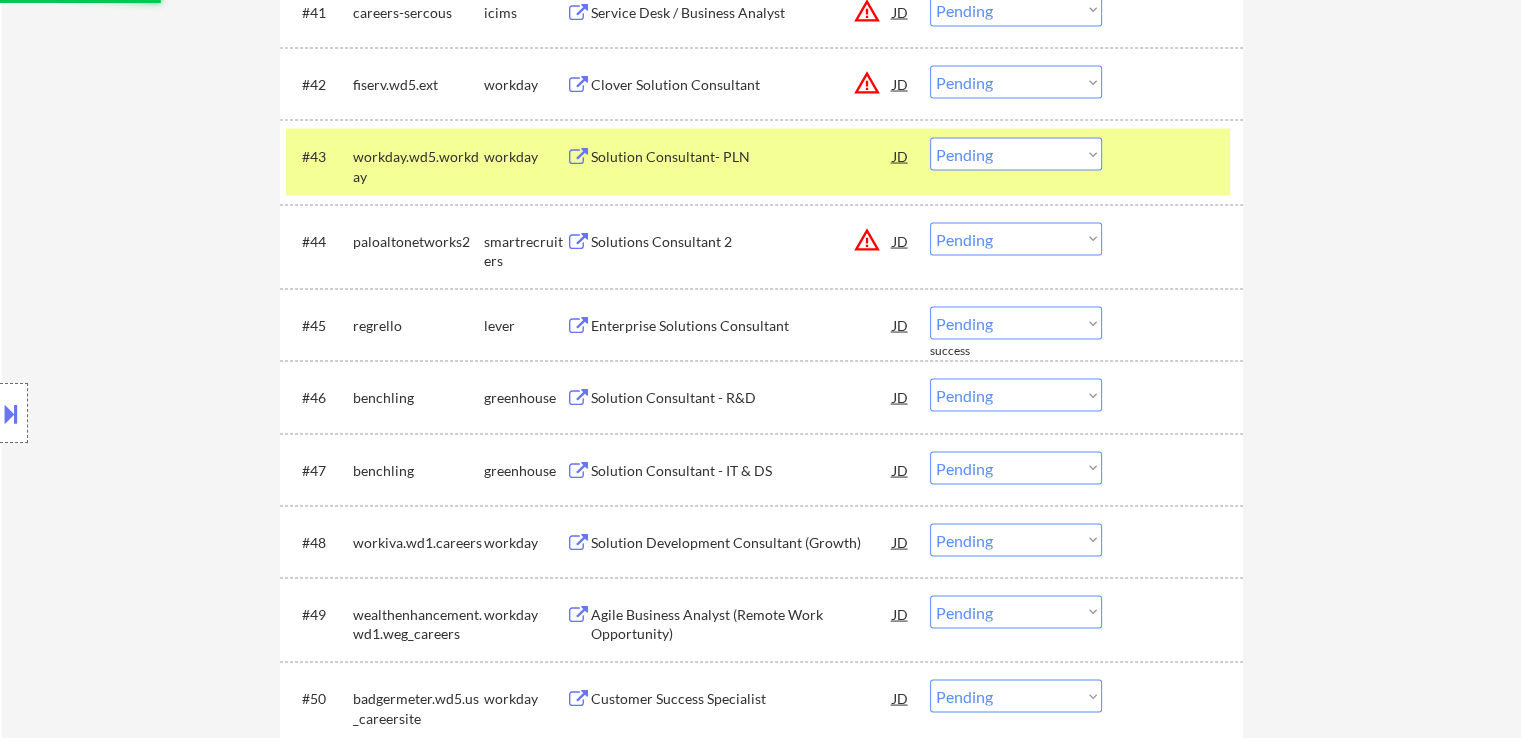 scroll, scrollTop: 3900, scrollLeft: 0, axis: vertical 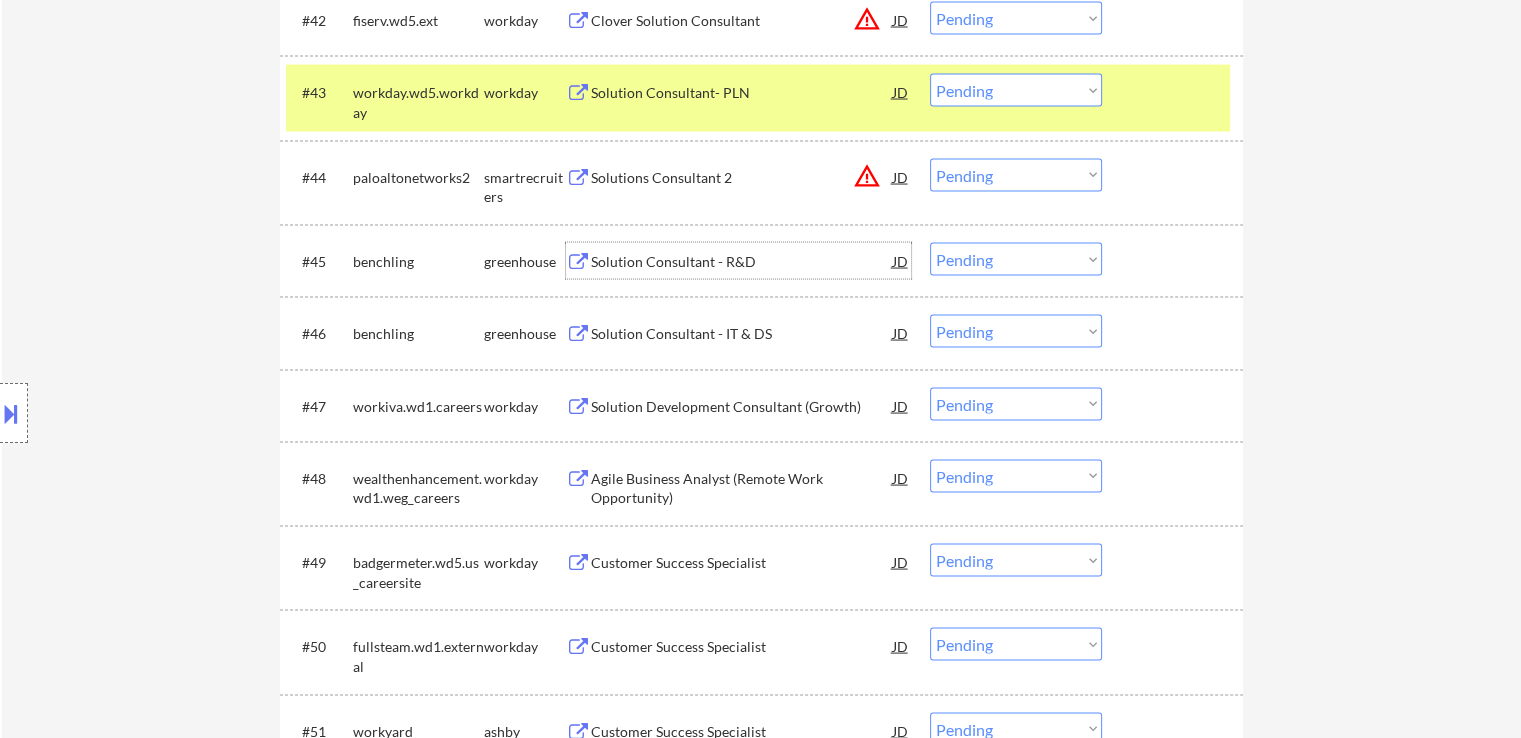 click on "Solution Consultant - R&D" at bounding box center (742, 262) 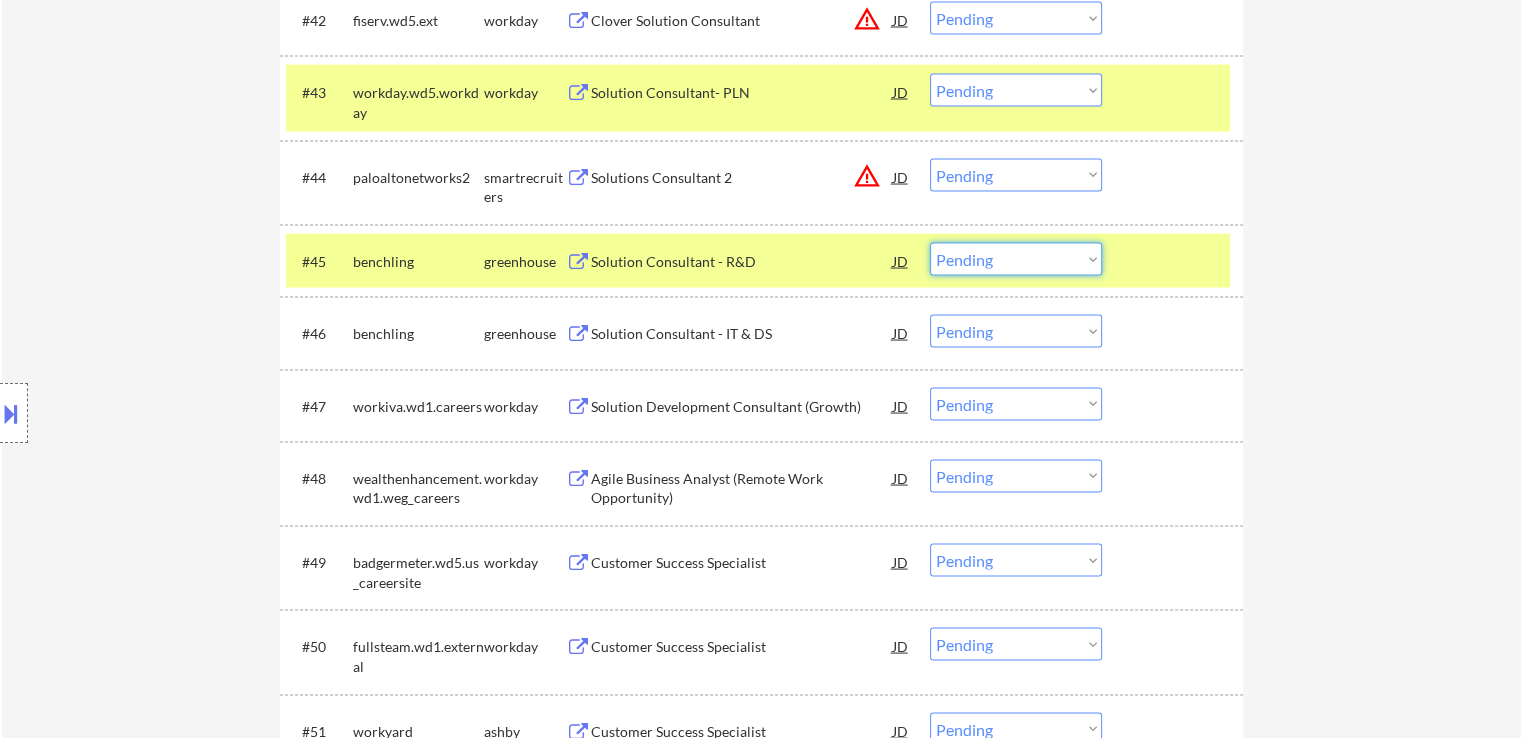 click on "Choose an option... Pending Applied Excluded (Questions) Excluded (Expired) Excluded (Location) Excluded (Bad Match) Excluded (Blocklist) Excluded (Salary) Excluded (Other)" at bounding box center [1016, 259] 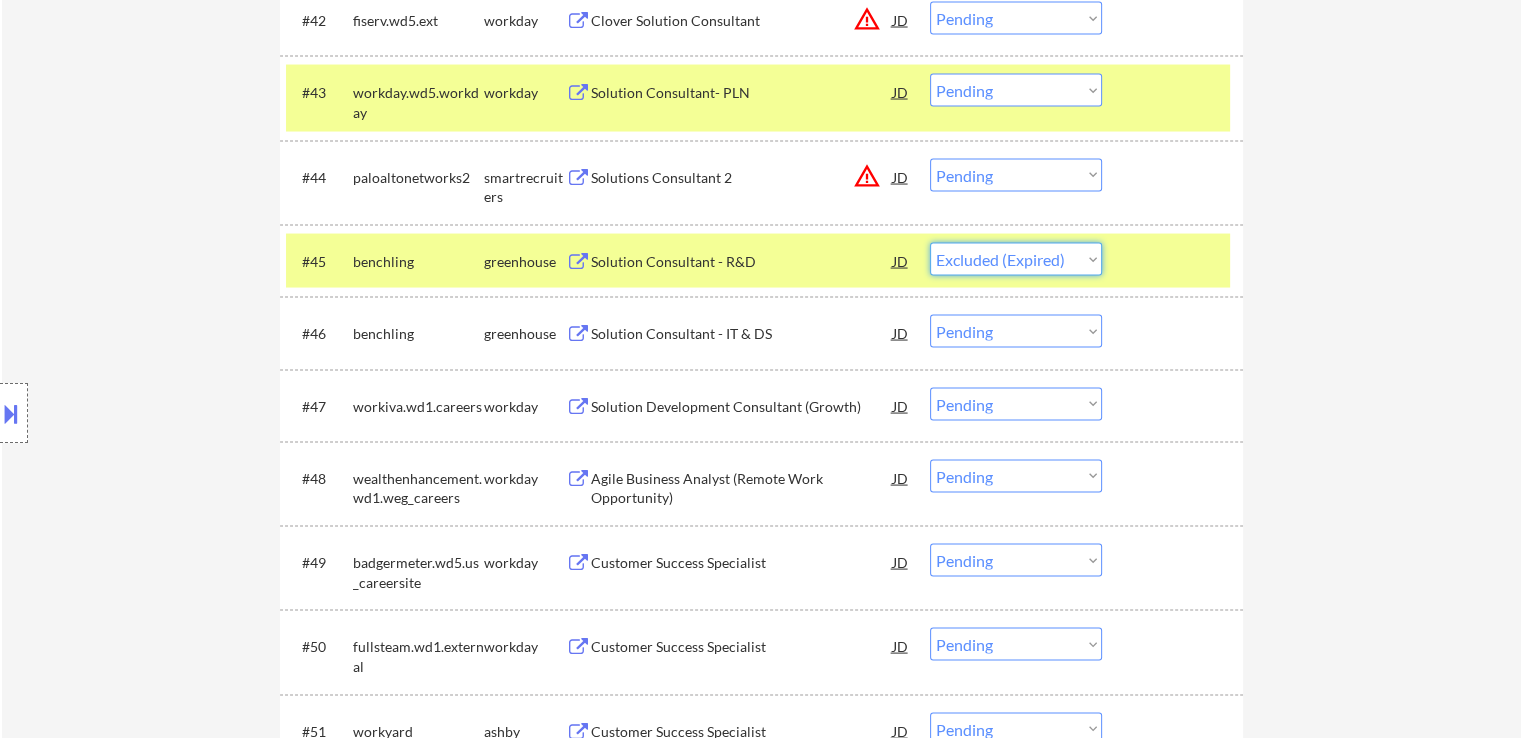 click on "Choose an option... Pending Applied Excluded (Questions) Excluded (Expired) Excluded (Location) Excluded (Bad Match) Excluded (Blocklist) Excluded (Salary) Excluded (Other)" at bounding box center [1016, 259] 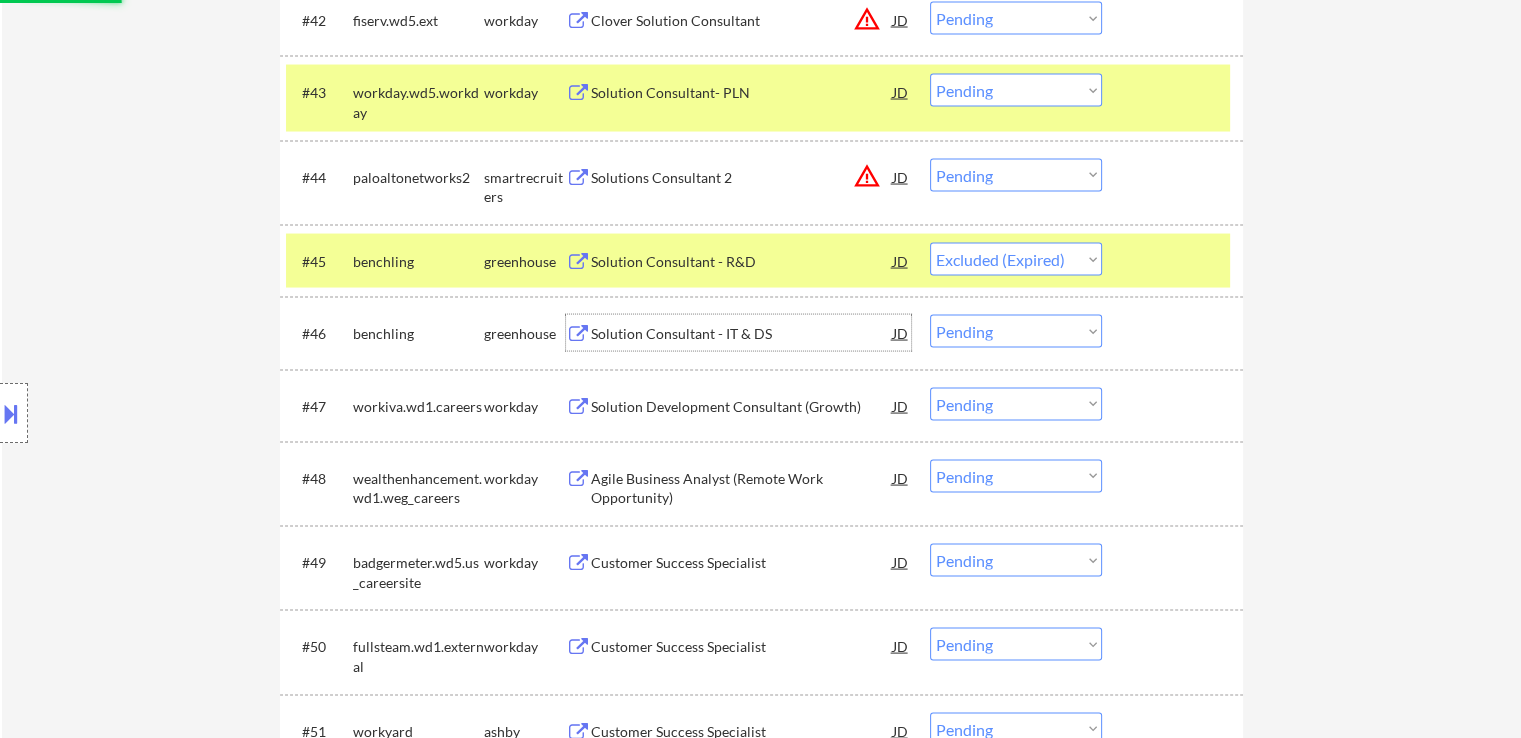 click on "Solution Consultant - IT & DS" at bounding box center (742, 334) 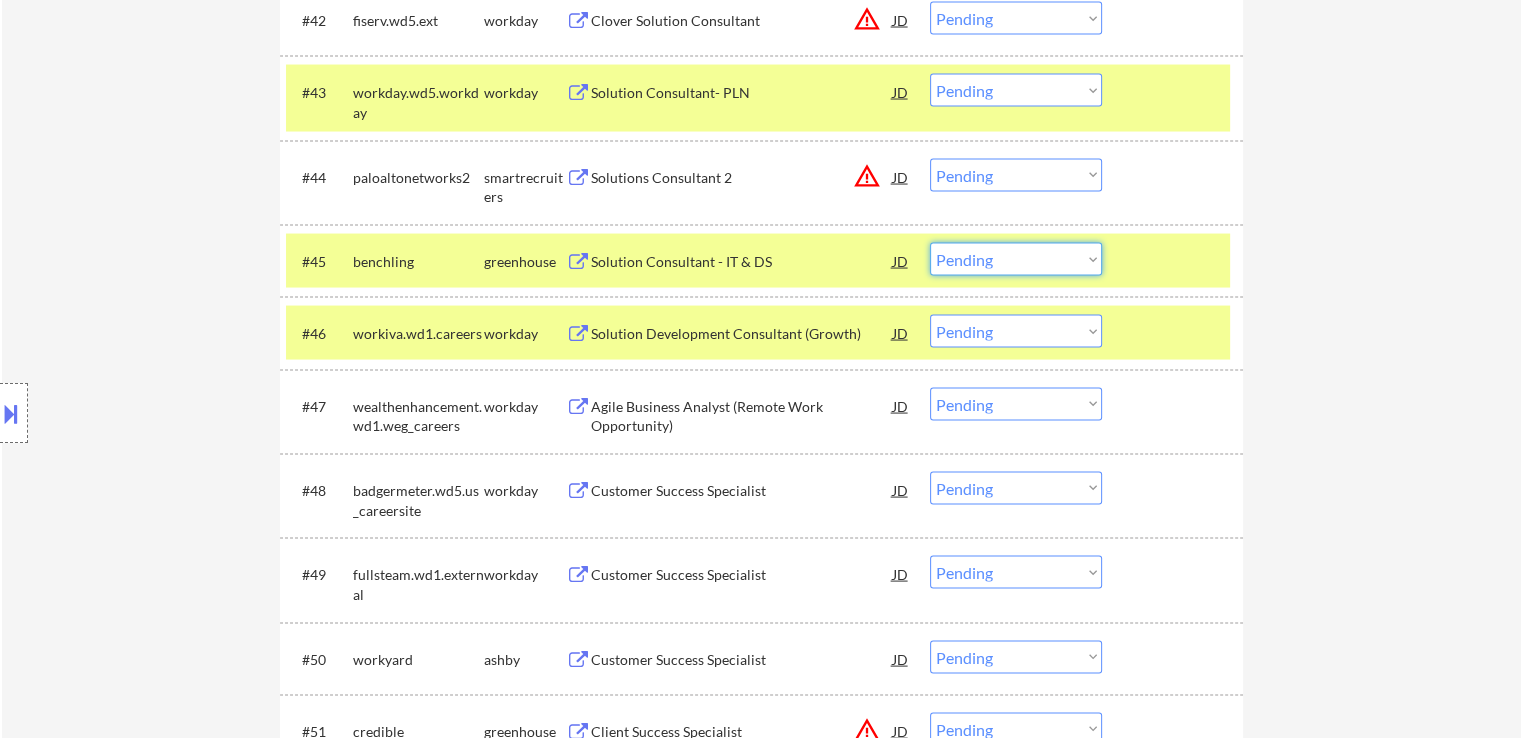 click on "Choose an option... Pending Applied Excluded (Questions) Excluded (Expired) Excluded (Location) Excluded (Bad Match) Excluded (Blocklist) Excluded (Salary) Excluded (Other)" at bounding box center [1016, 259] 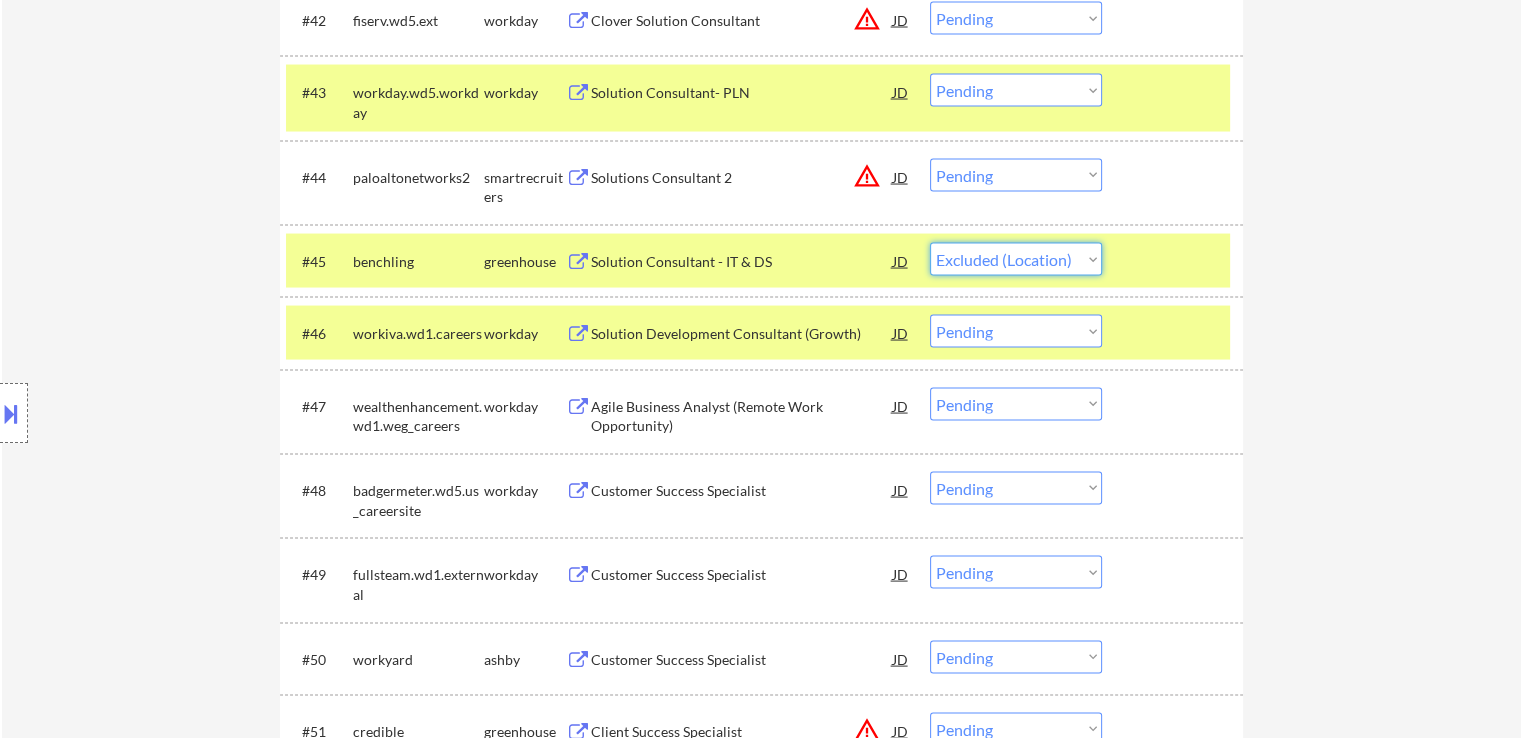 click on "Choose an option... Pending Applied Excluded (Questions) Excluded (Expired) Excluded (Location) Excluded (Bad Match) Excluded (Blocklist) Excluded (Salary) Excluded (Other)" at bounding box center (1016, 259) 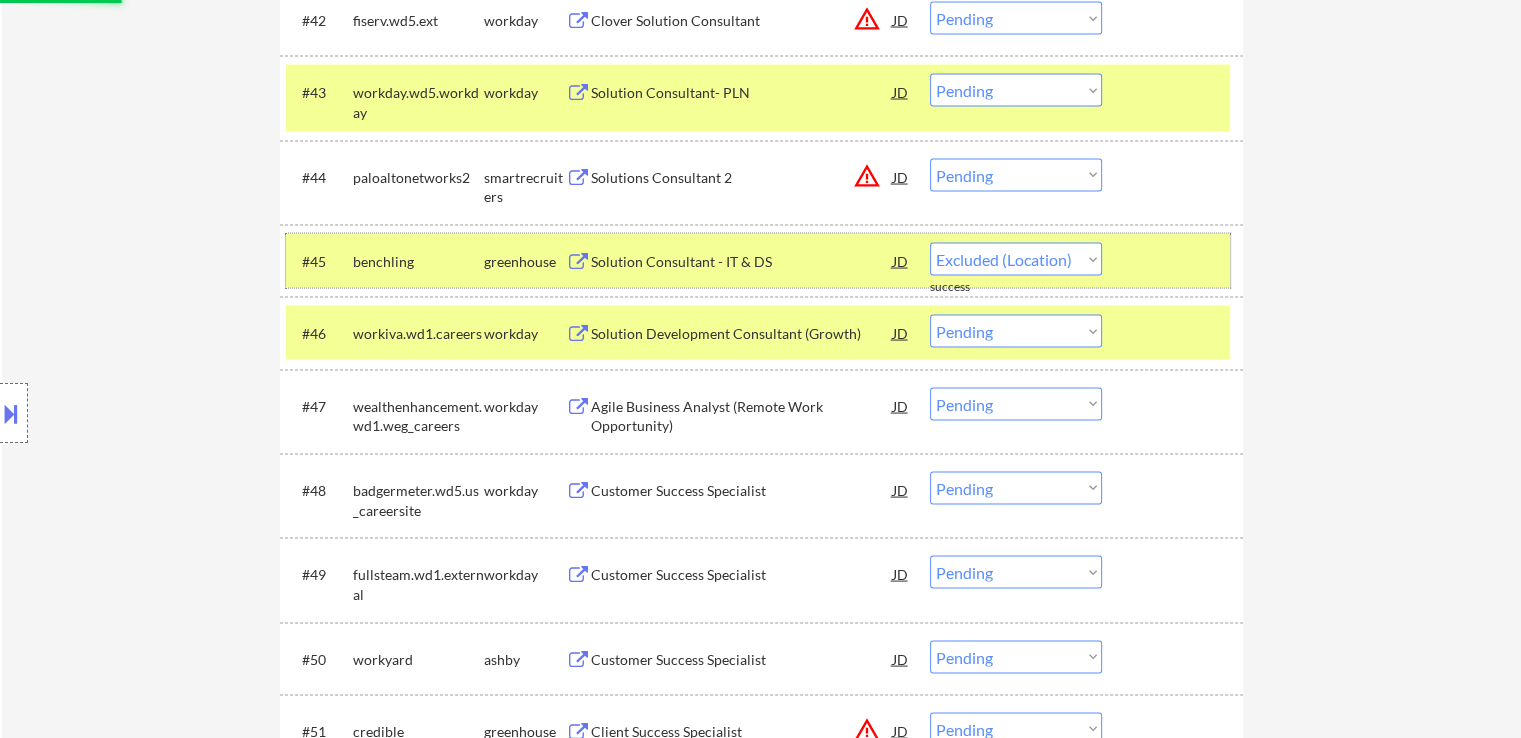 click on "benchling" at bounding box center [418, 261] 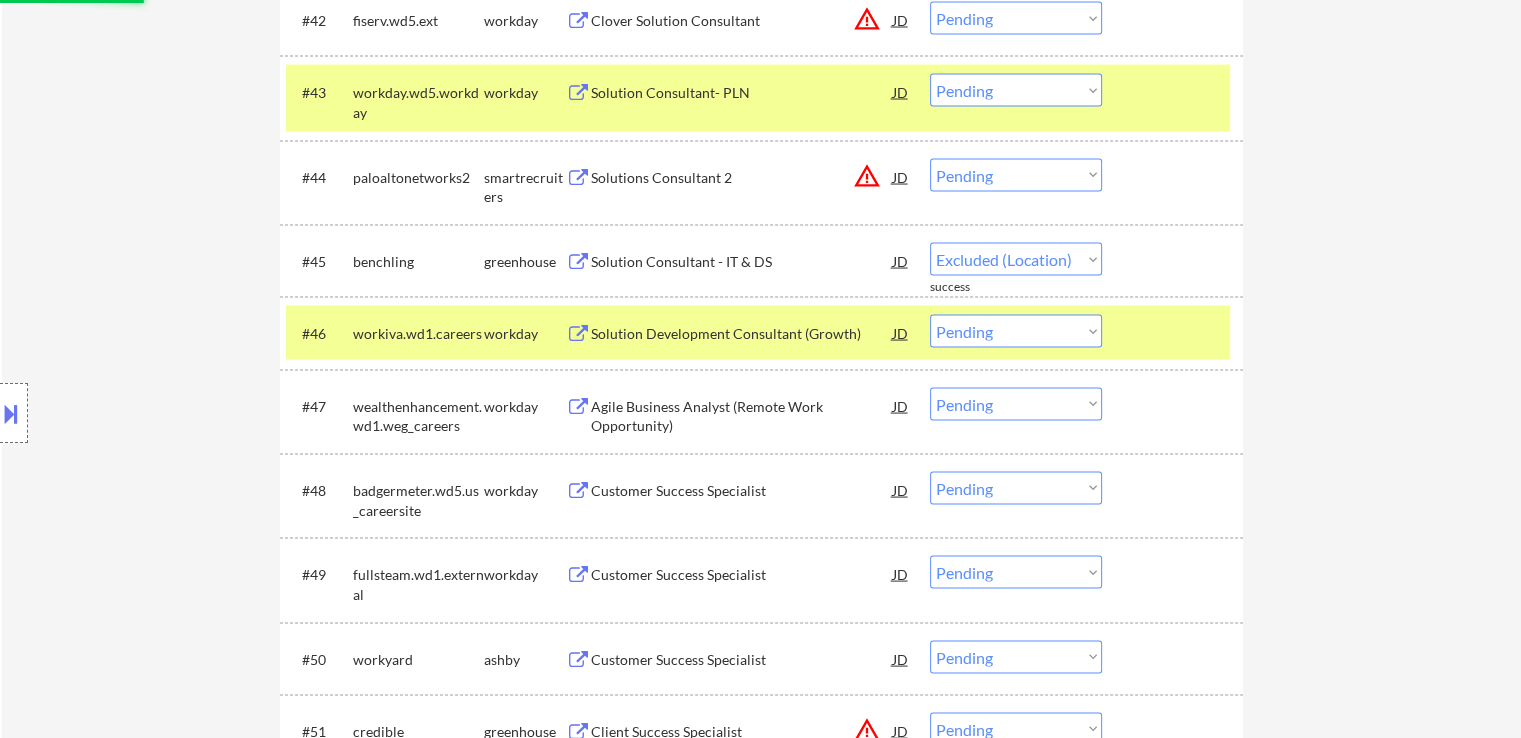 click on "workiva.wd1.careers" at bounding box center [418, 333] 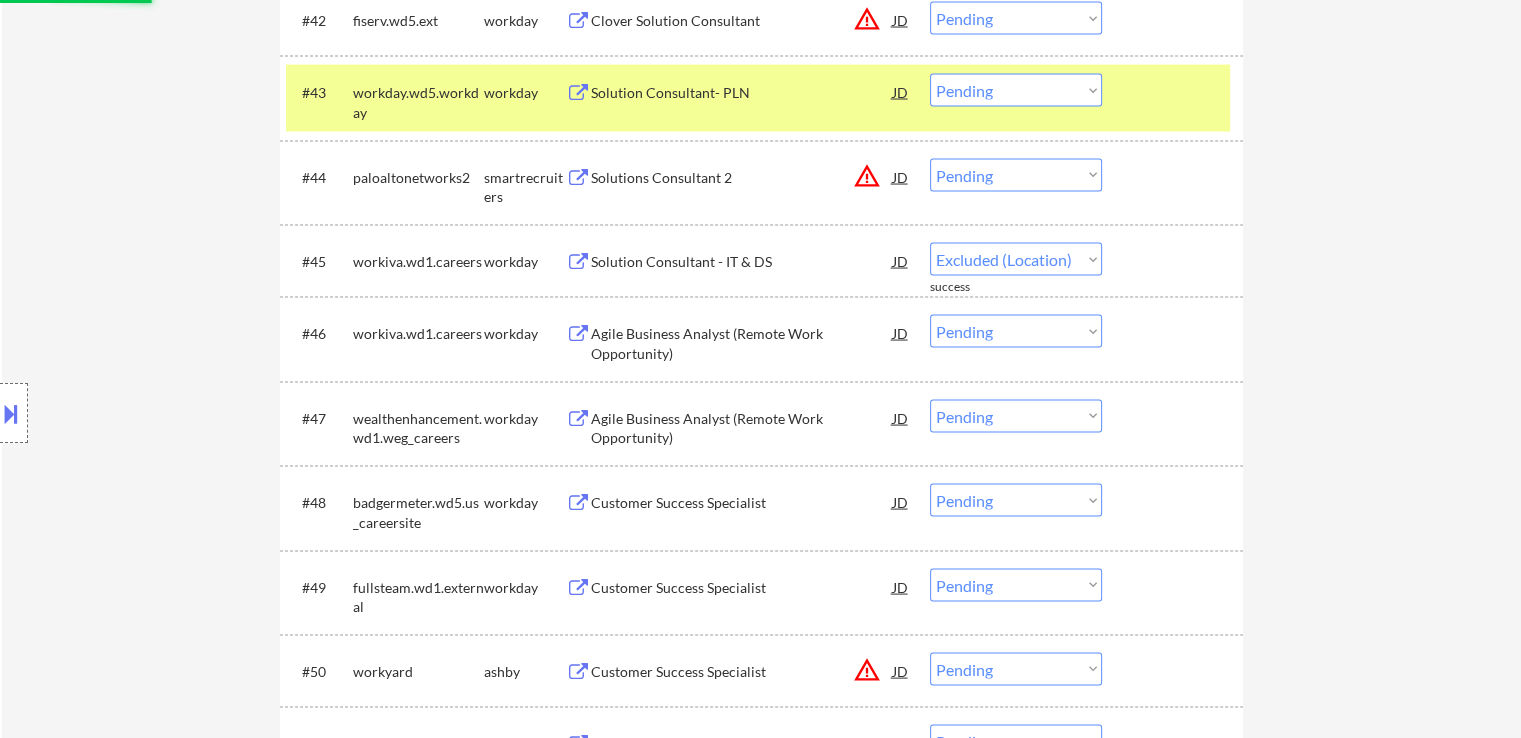 select on ""pending"" 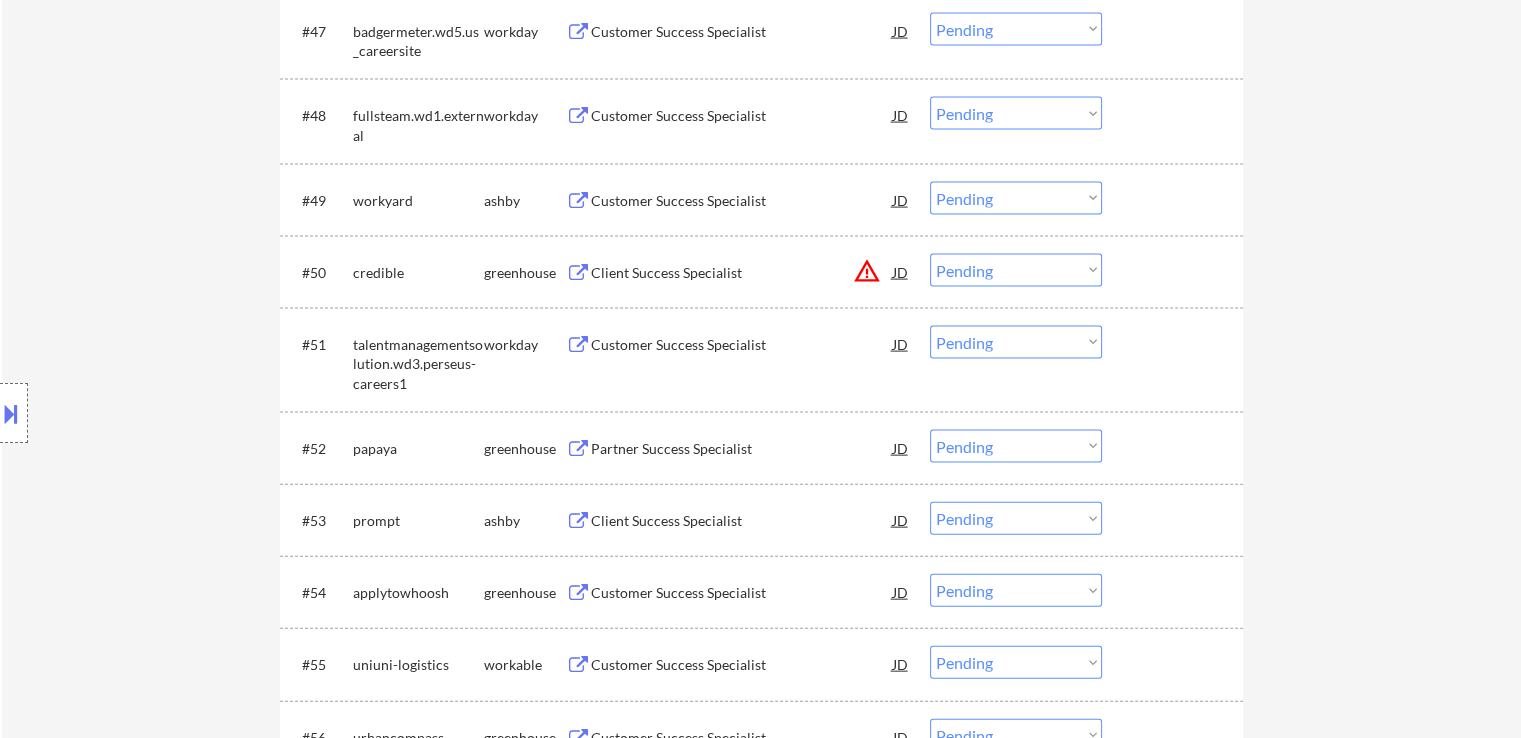 scroll, scrollTop: 4300, scrollLeft: 0, axis: vertical 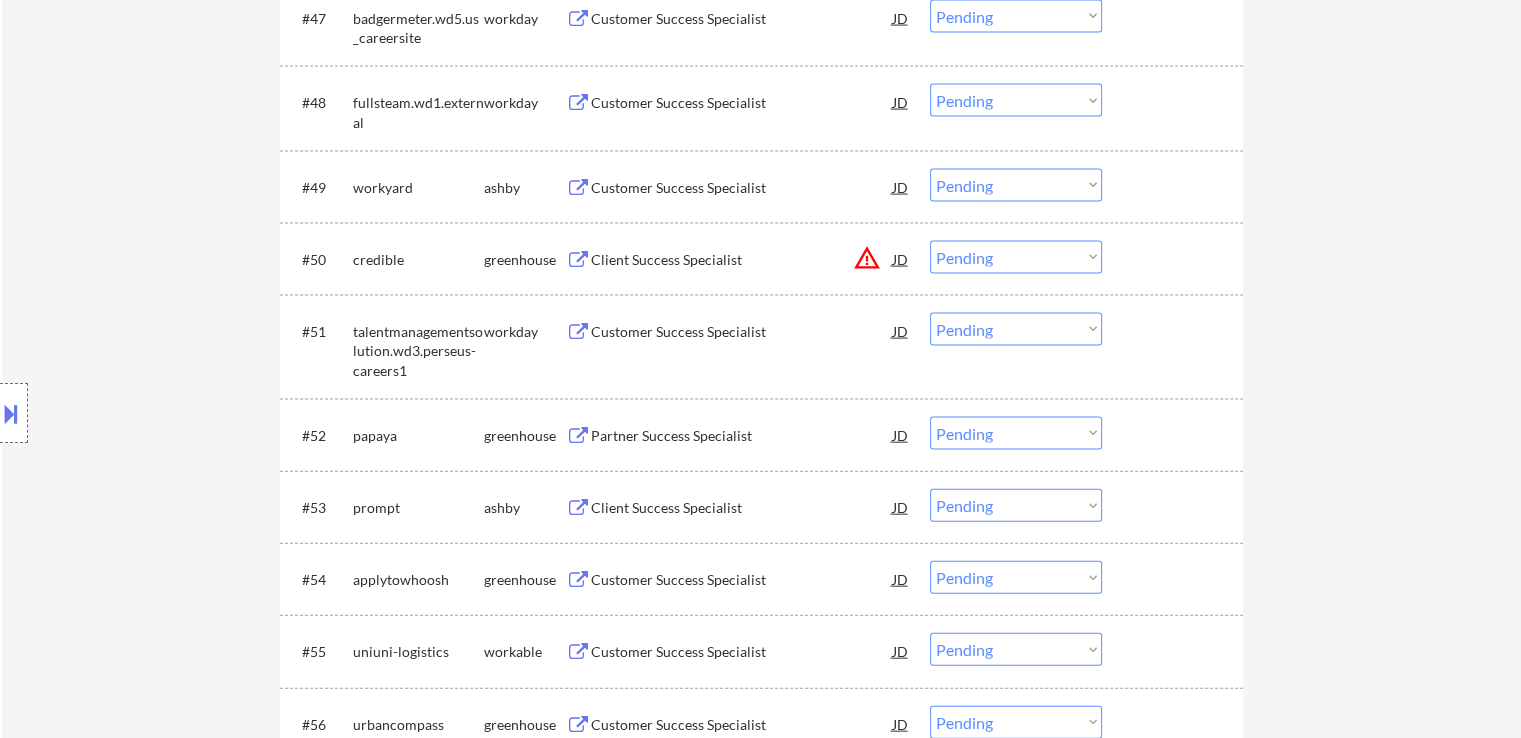 click on "Customer Success Specialist" at bounding box center (742, 188) 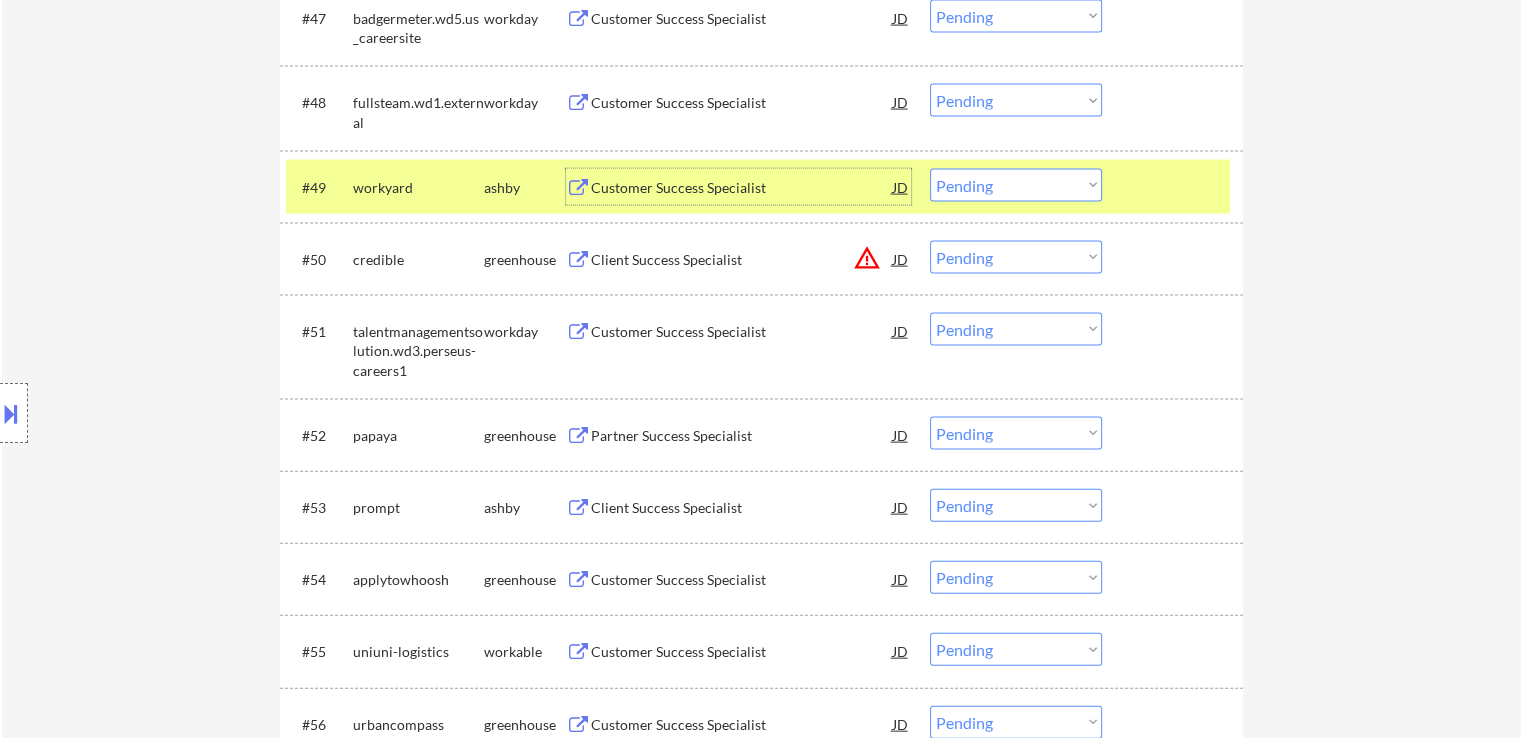 click on "Choose an option... Pending Applied Excluded (Questions) Excluded (Expired) Excluded (Location) Excluded (Bad Match) Excluded (Blocklist) Excluded (Salary) Excluded (Other)" at bounding box center [1016, 185] 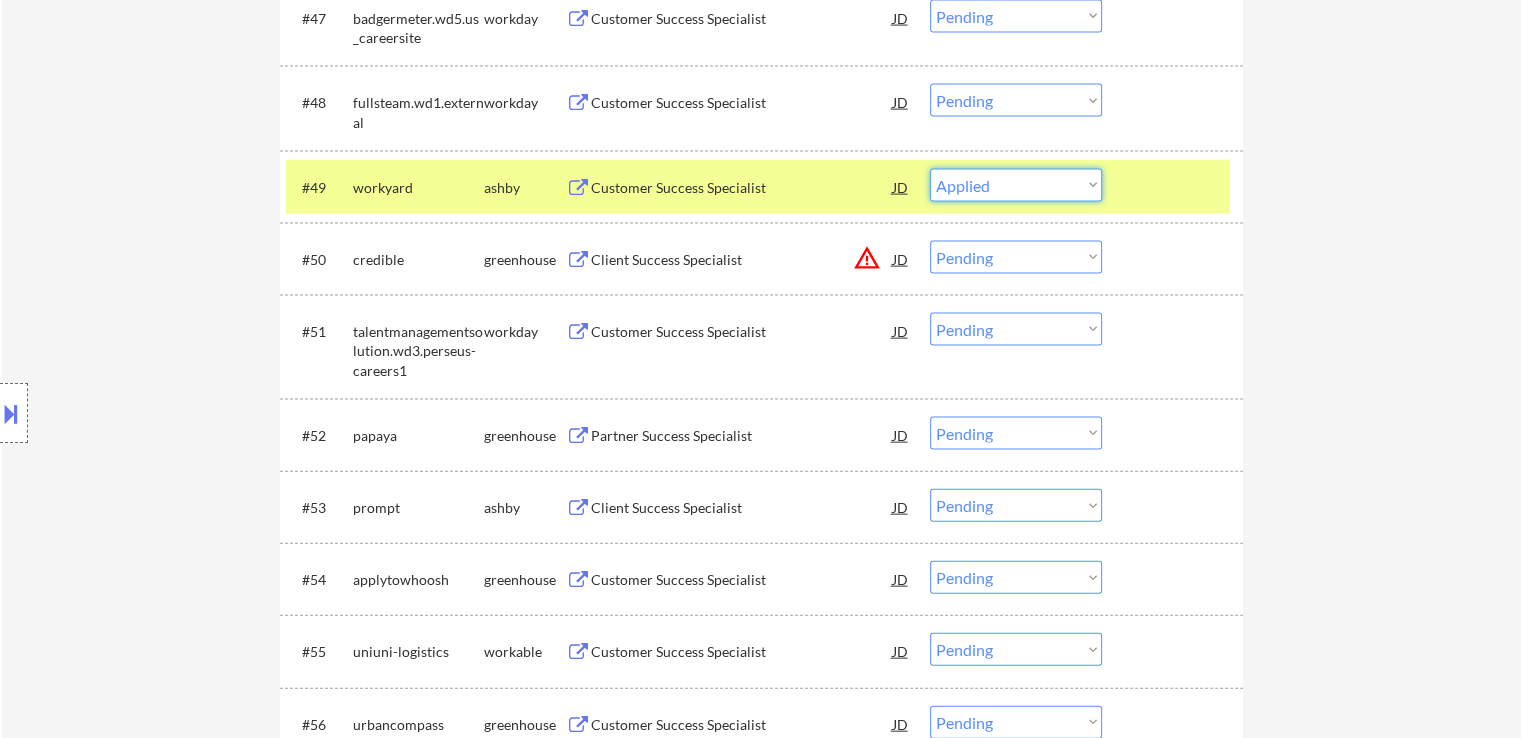 click on "Choose an option... Pending Applied Excluded (Questions) Excluded (Expired) Excluded (Location) Excluded (Bad Match) Excluded (Blocklist) Excluded (Salary) Excluded (Other)" at bounding box center (1016, 185) 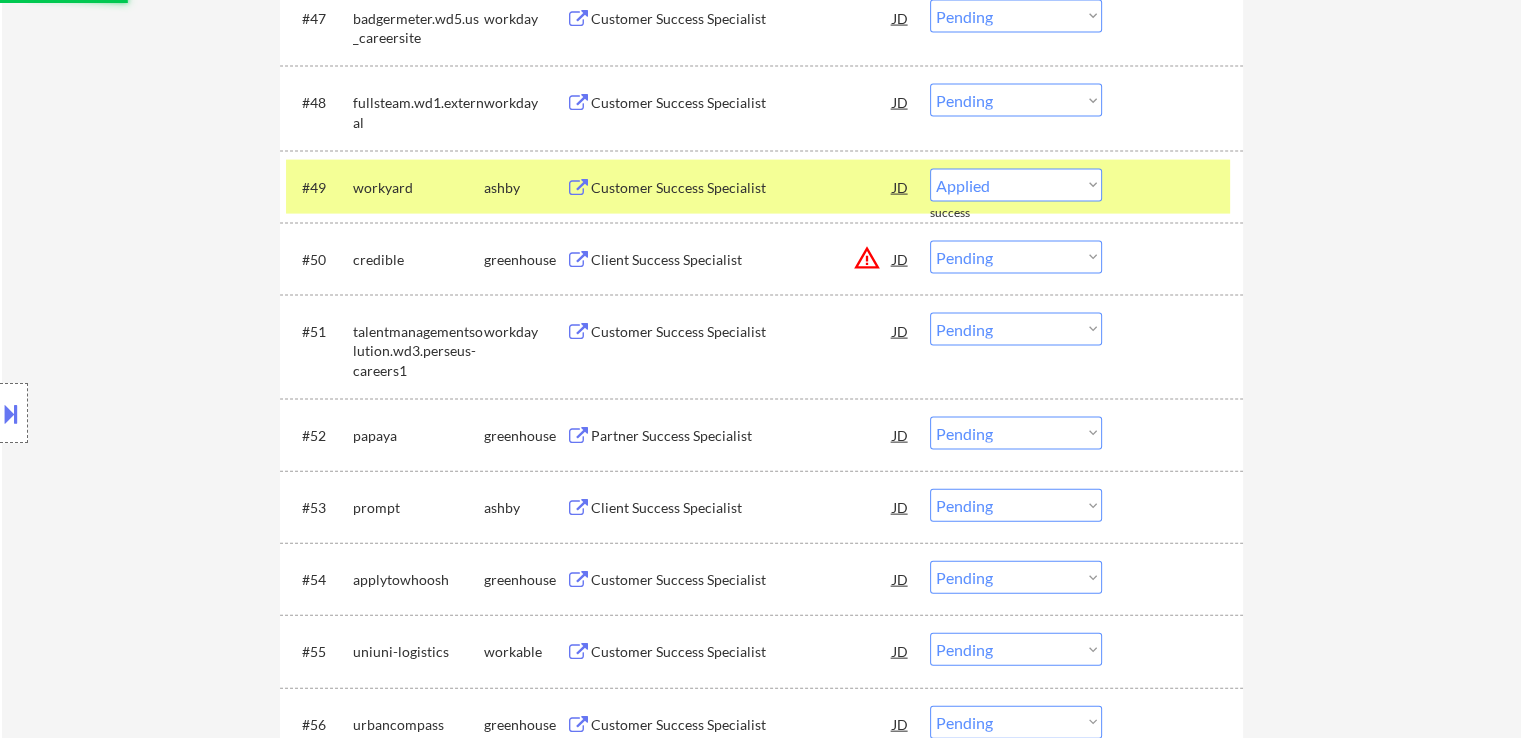 select on ""pending"" 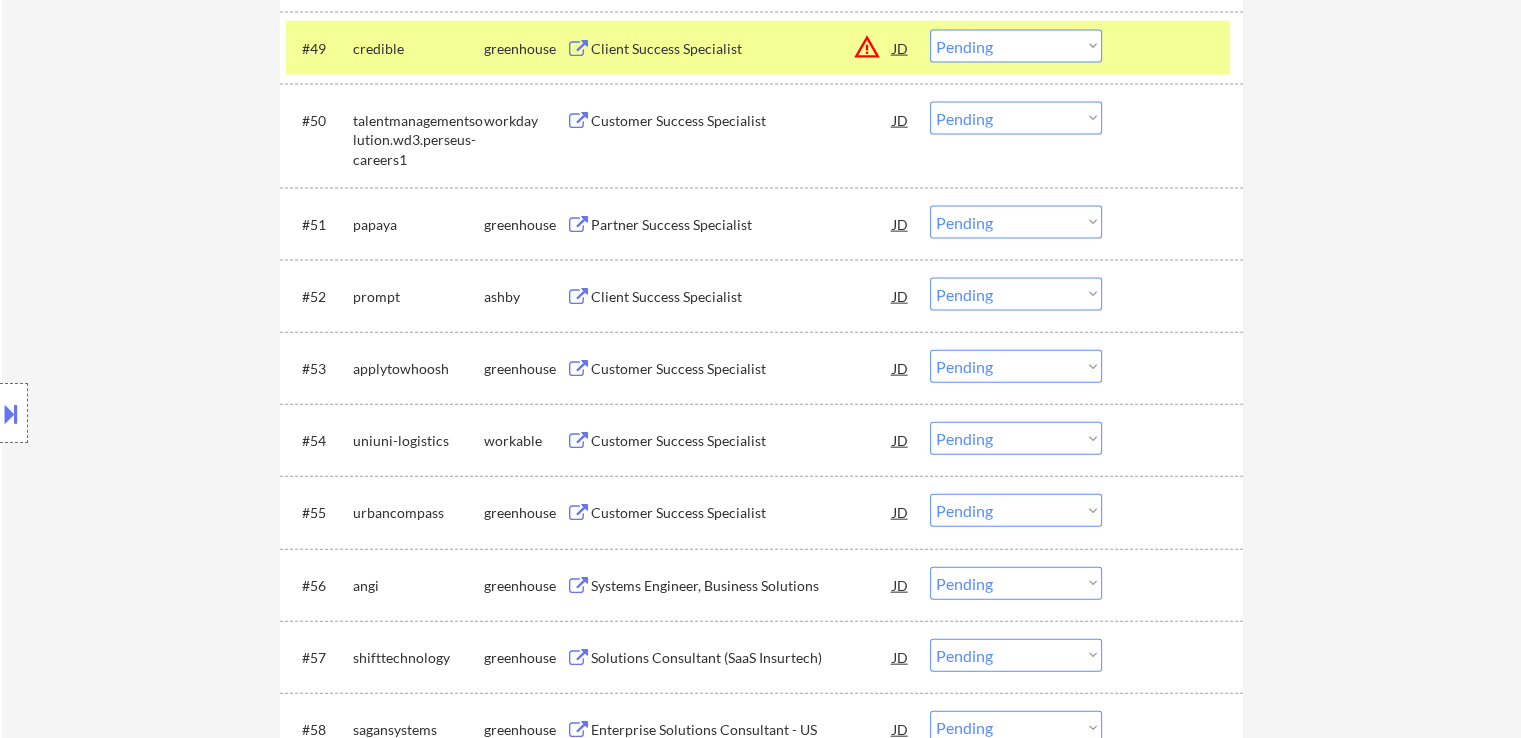 scroll, scrollTop: 4538, scrollLeft: 0, axis: vertical 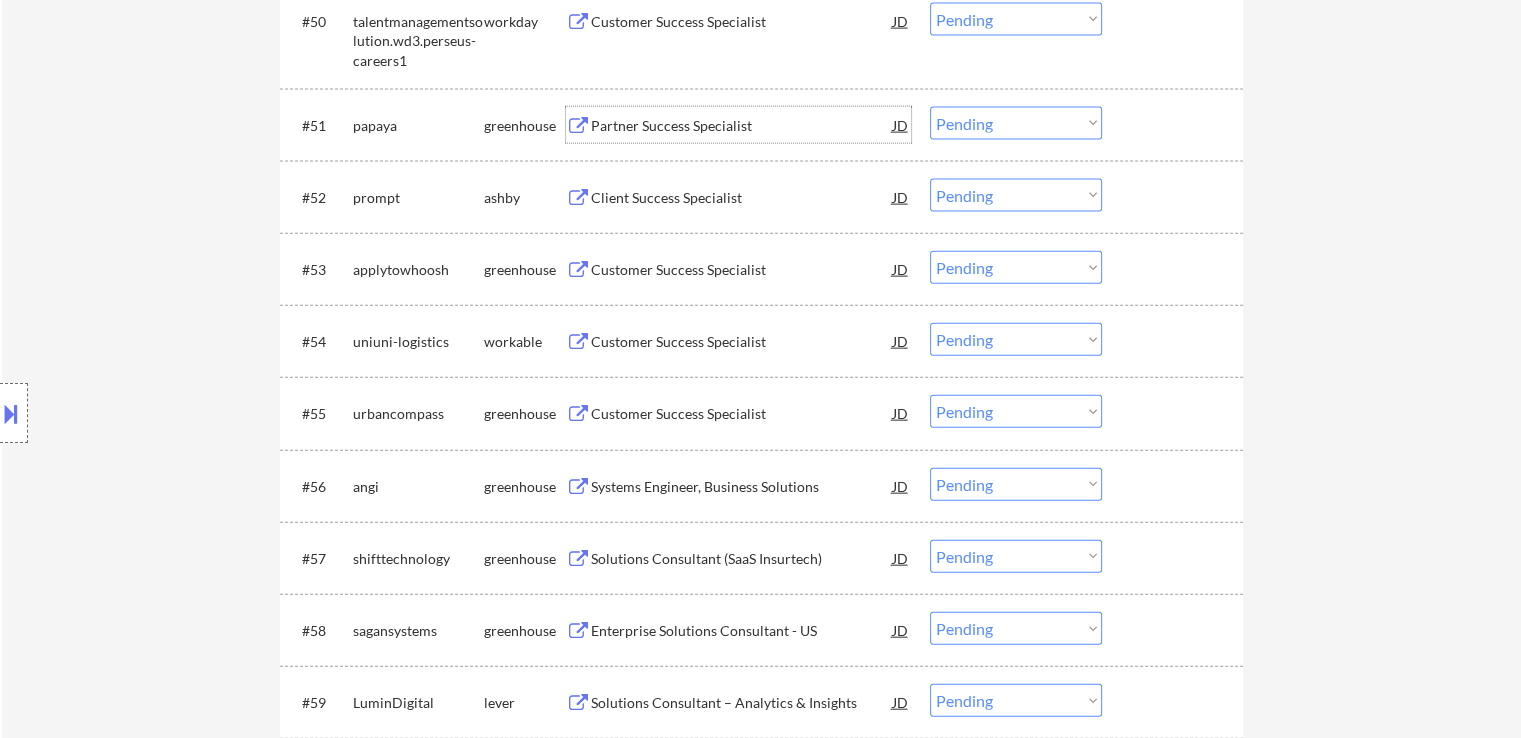 click on "Partner Success Specialist" at bounding box center (742, 126) 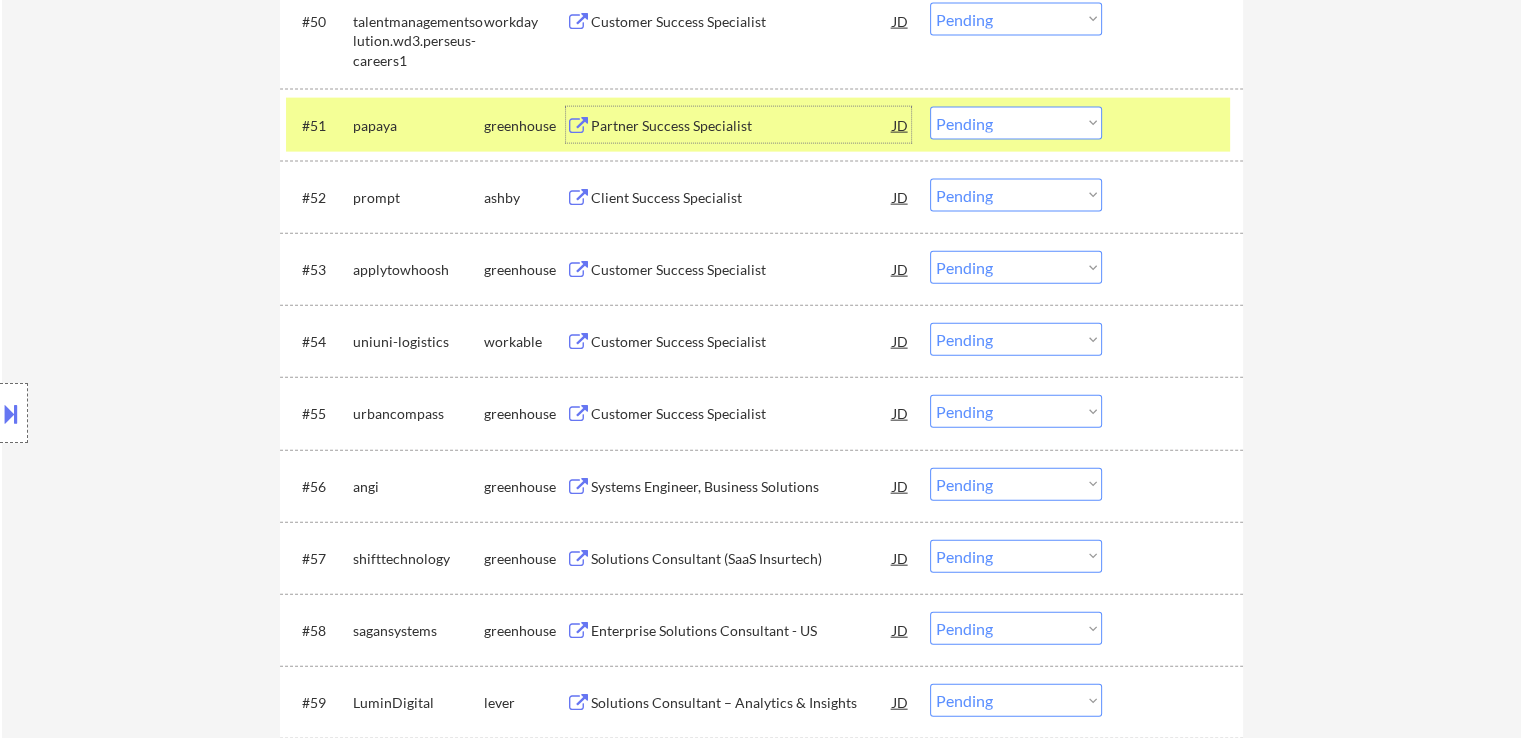 click on "Client Success Specialist" at bounding box center [742, 198] 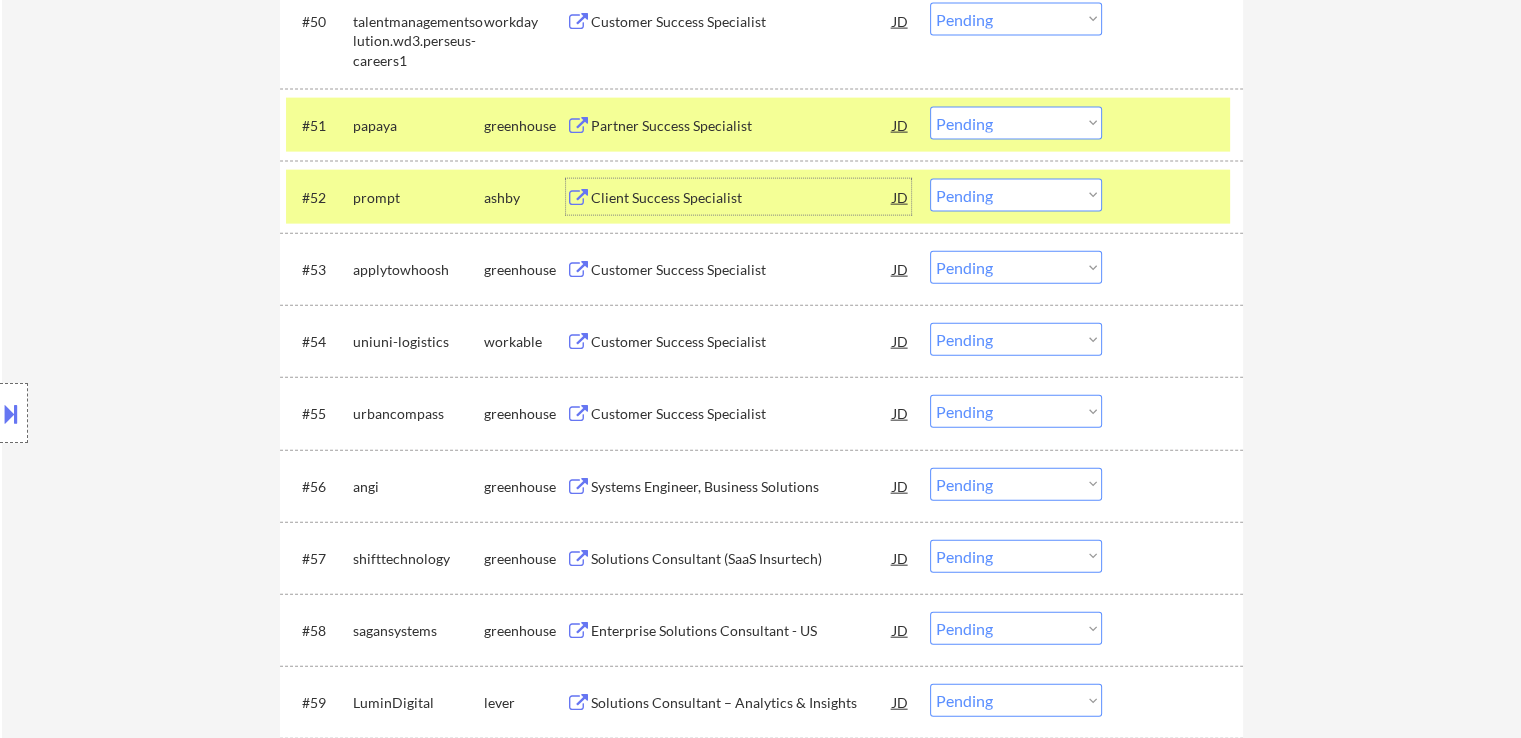 click on "Customer Success Specialist" at bounding box center [742, 270] 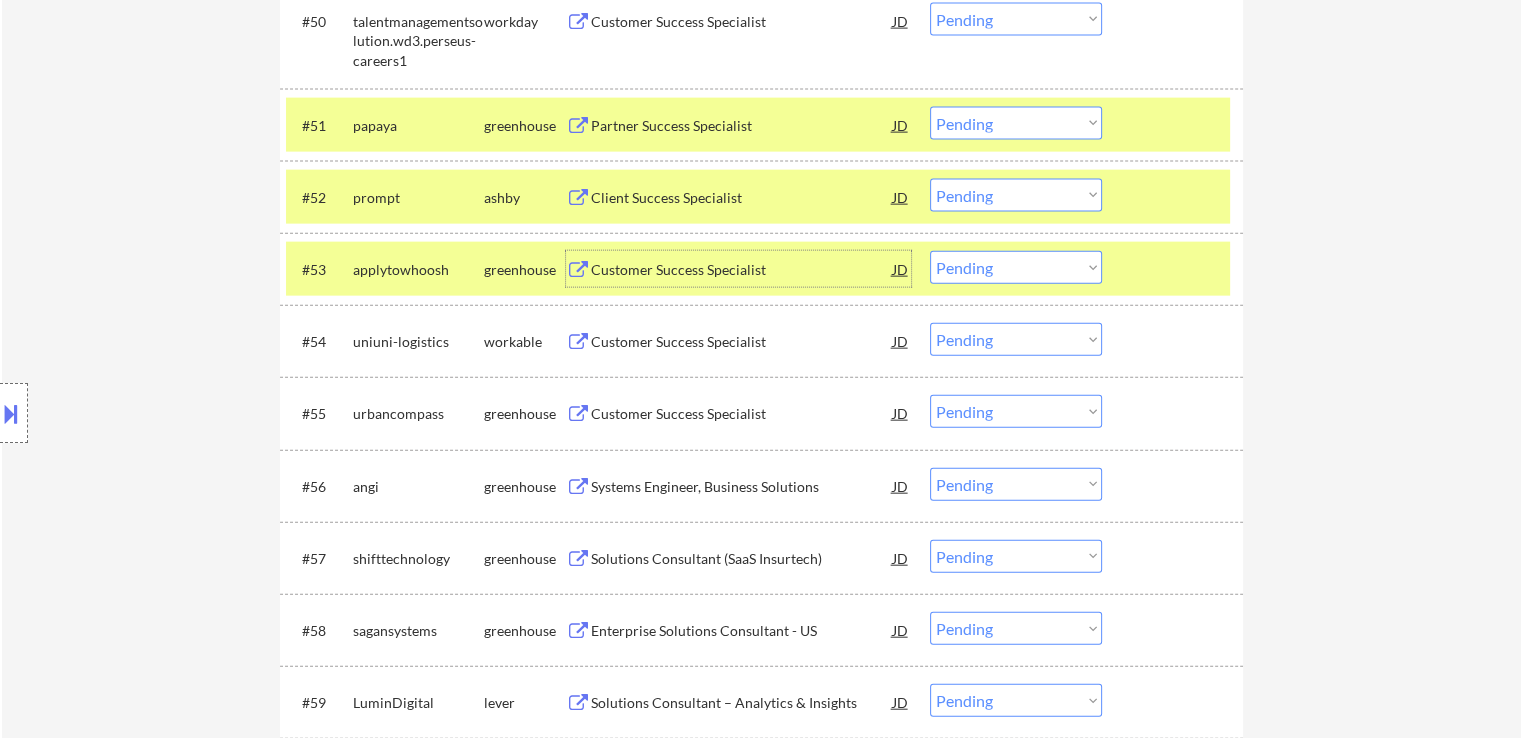 click on "Choose an option... Pending Applied Excluded (Questions) Excluded (Expired) Excluded (Location) Excluded (Bad Match) Excluded (Blocklist) Excluded (Salary) Excluded (Other)" at bounding box center (1016, 267) 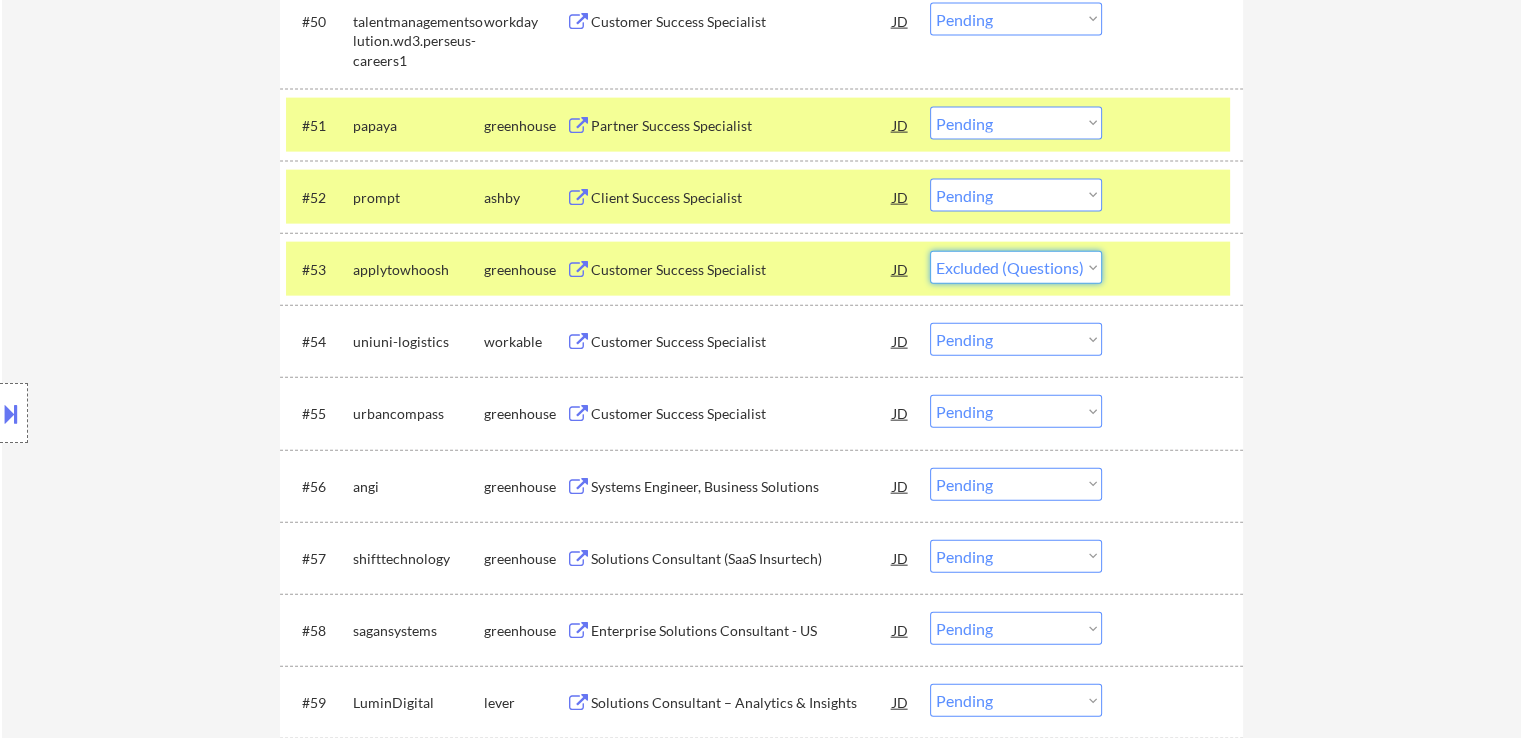 click on "Choose an option... Pending Applied Excluded (Questions) Excluded (Expired) Excluded (Location) Excluded (Bad Match) Excluded (Blocklist) Excluded (Salary) Excluded (Other)" at bounding box center [1016, 267] 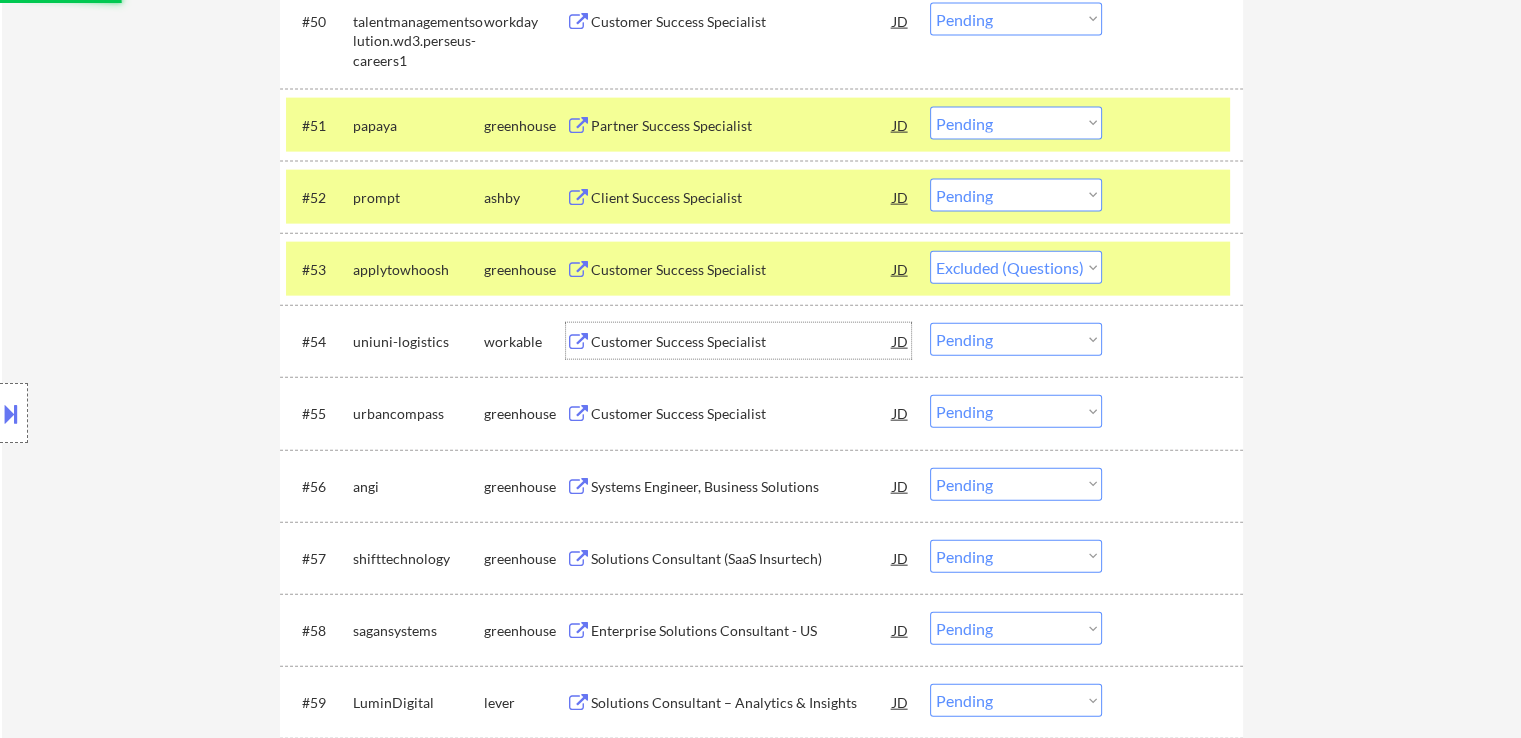 click on "Customer Success Specialist" at bounding box center [742, 342] 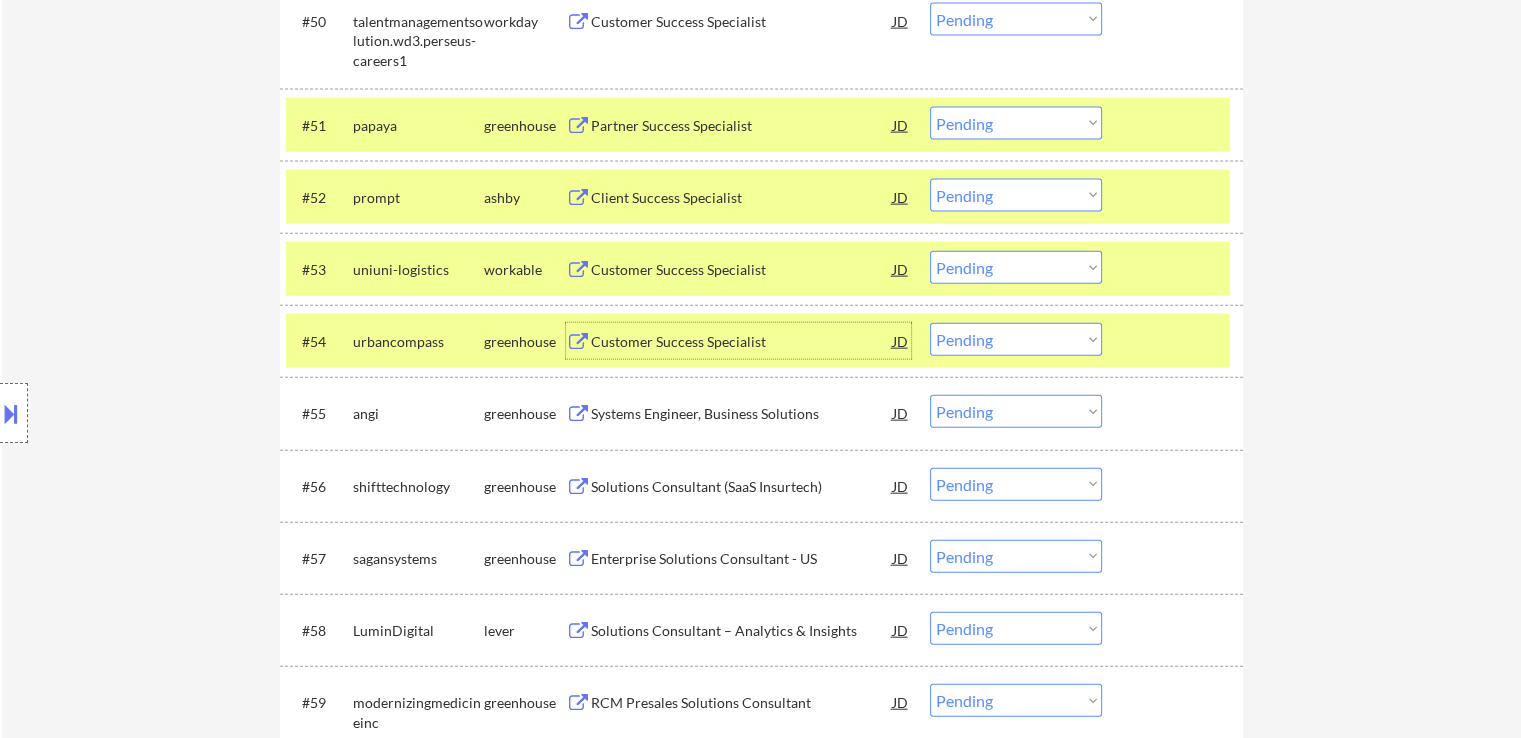 click on "Choose an option... Pending Applied Excluded (Questions) Excluded (Expired) Excluded (Location) Excluded (Bad Match) Excluded (Blocklist) Excluded (Salary) Excluded (Other)" at bounding box center (1016, 267) 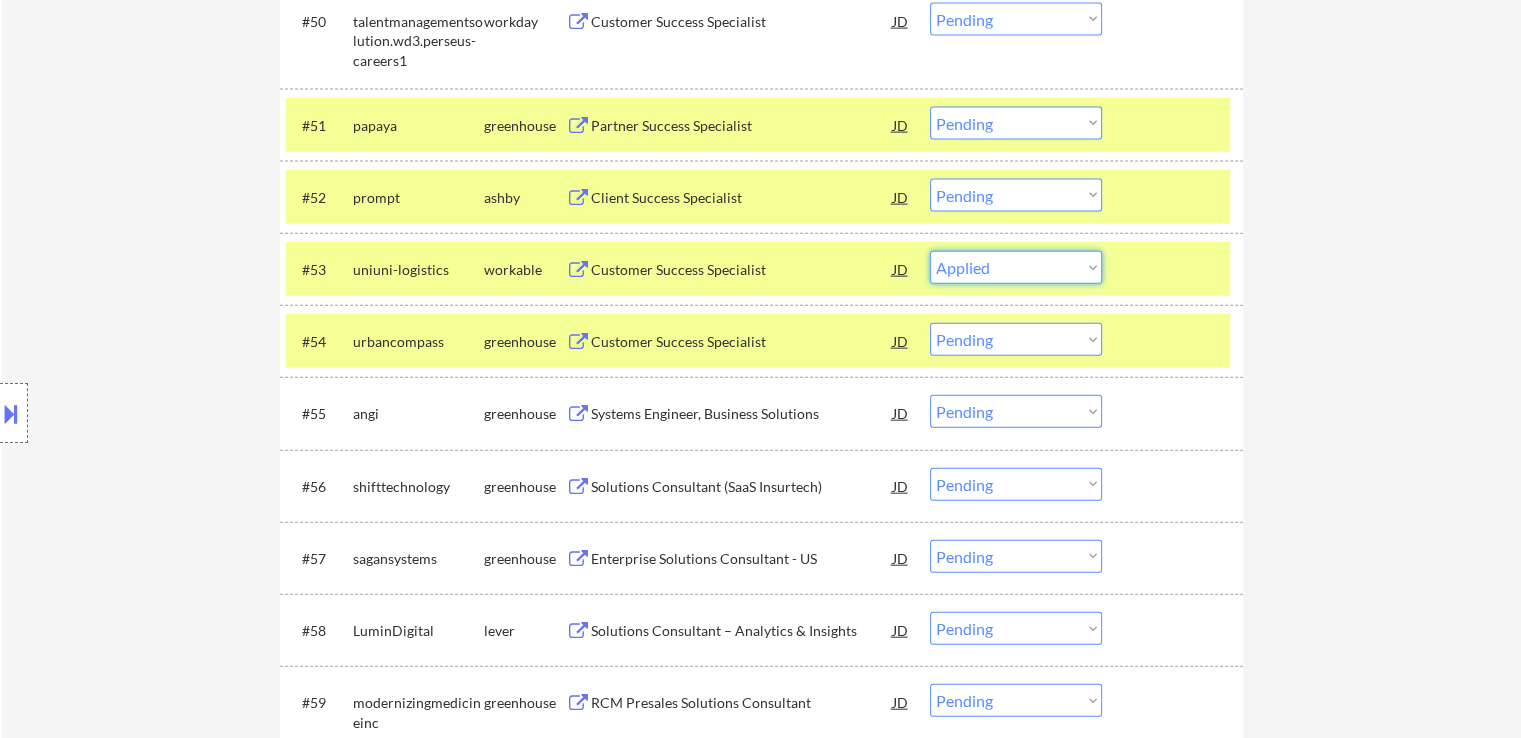 click on "Choose an option... Pending Applied Excluded (Questions) Excluded (Expired) Excluded (Location) Excluded (Bad Match) Excluded (Blocklist) Excluded (Salary) Excluded (Other)" at bounding box center (1016, 267) 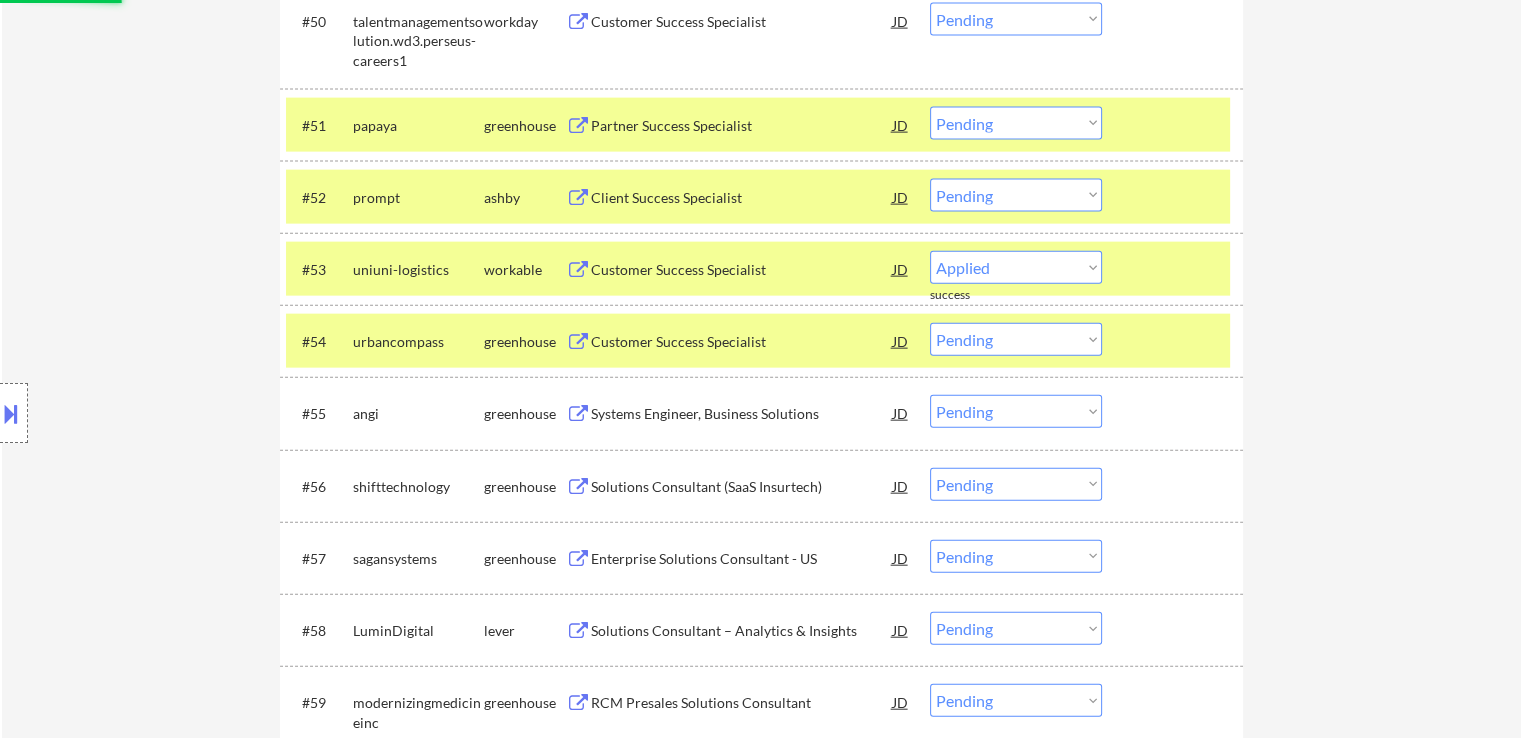select on ""pending"" 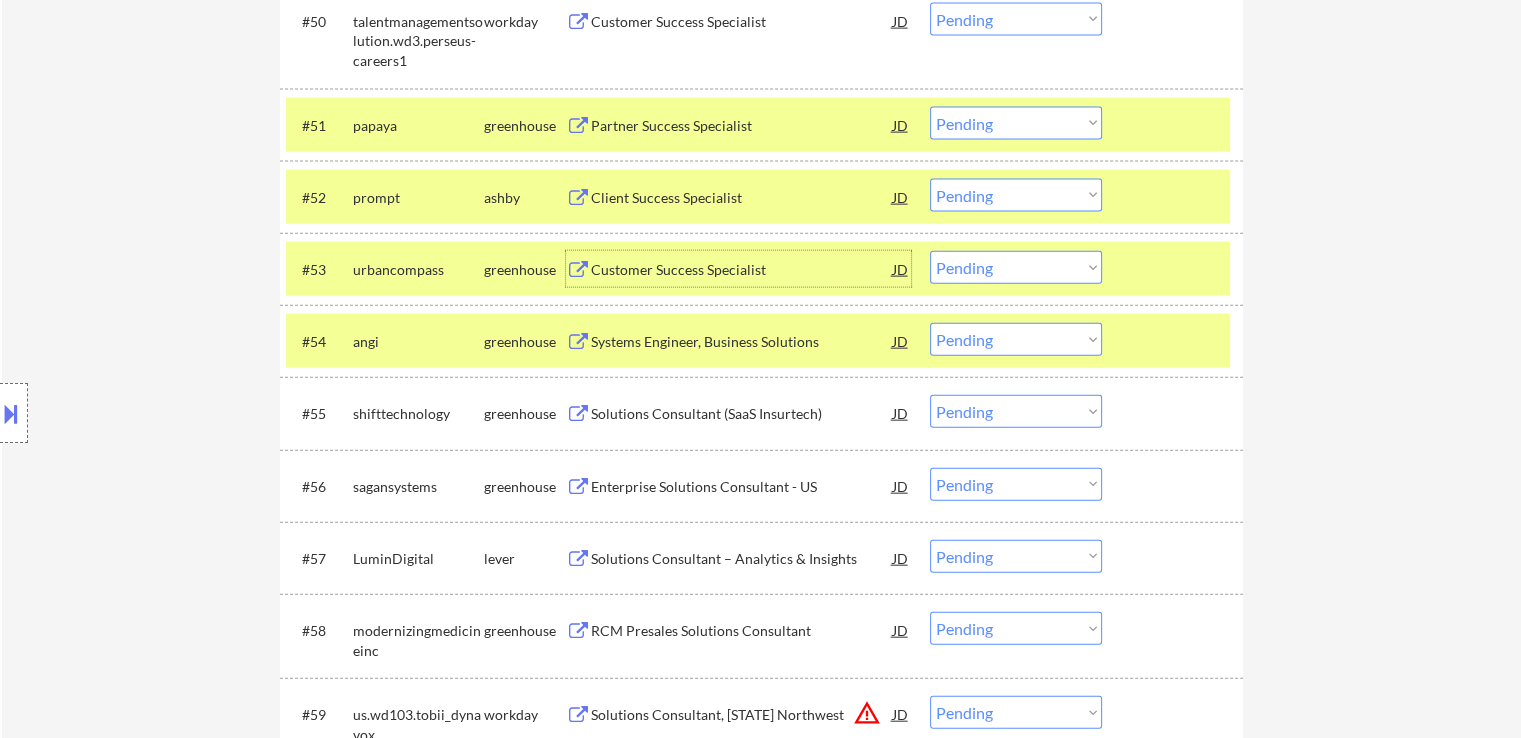 click on "Customer Success Specialist" at bounding box center (742, 270) 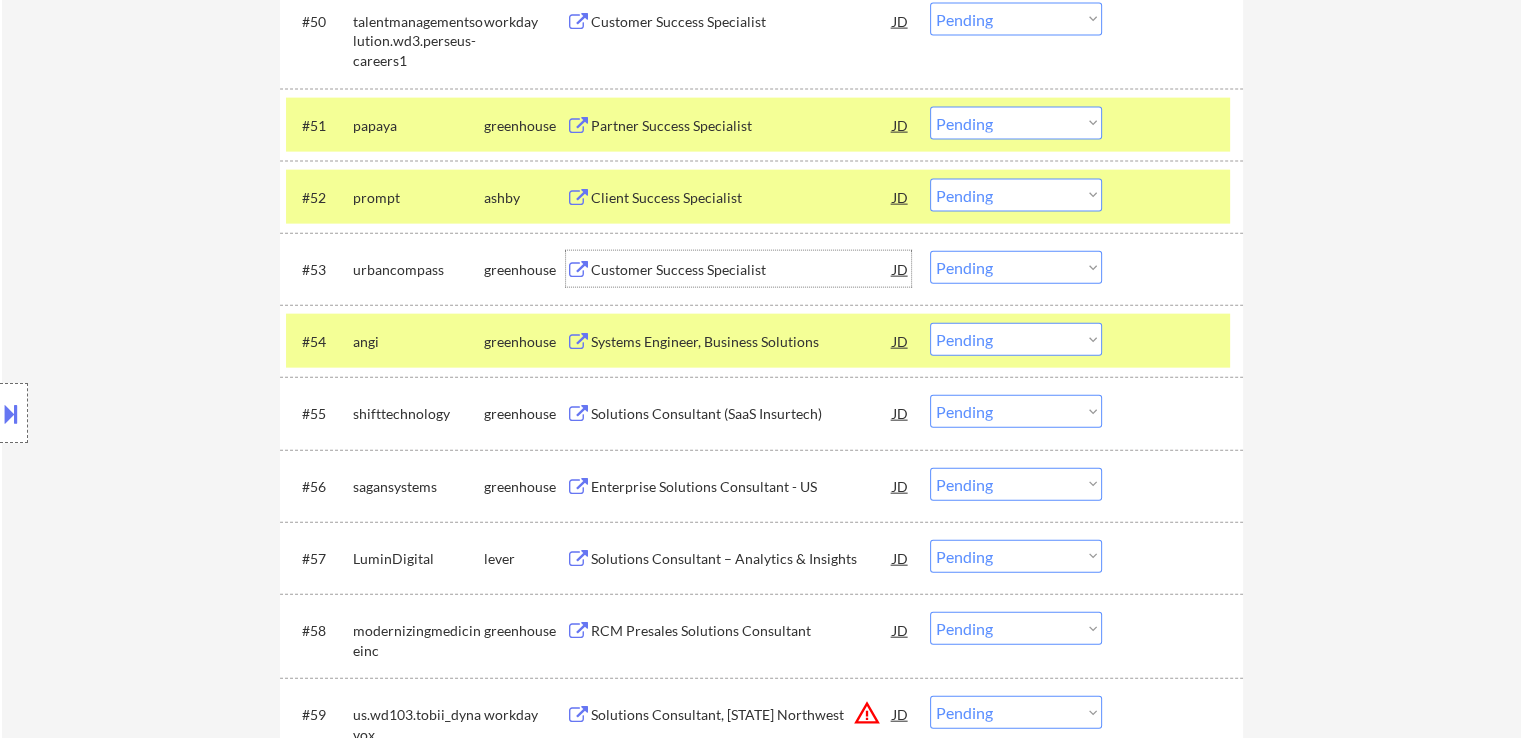 click on "Systems Engineer, Business Solutions" at bounding box center (742, 342) 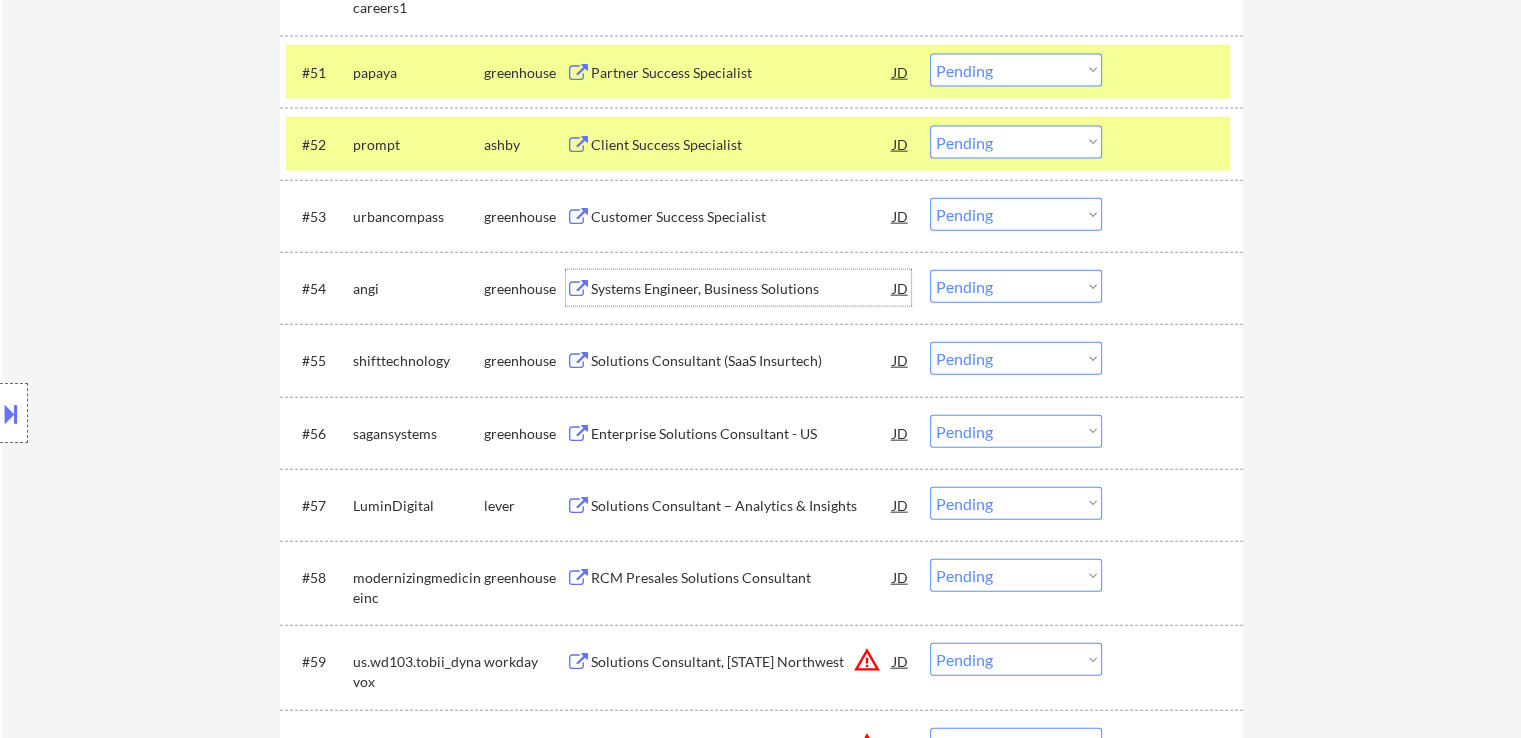 scroll, scrollTop: 4638, scrollLeft: 0, axis: vertical 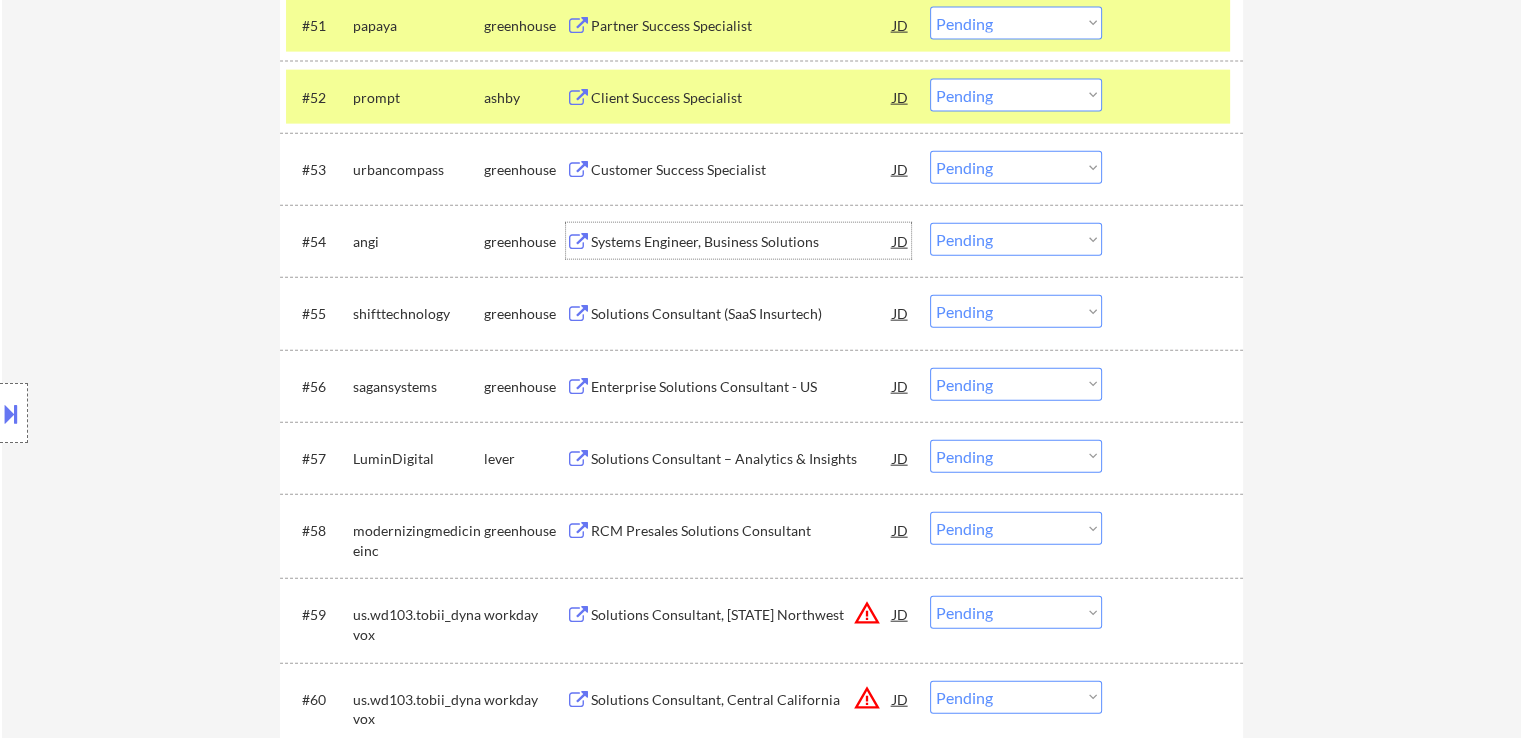 click on "Solutions Consultant (SaaS Insurtech)" at bounding box center [742, 314] 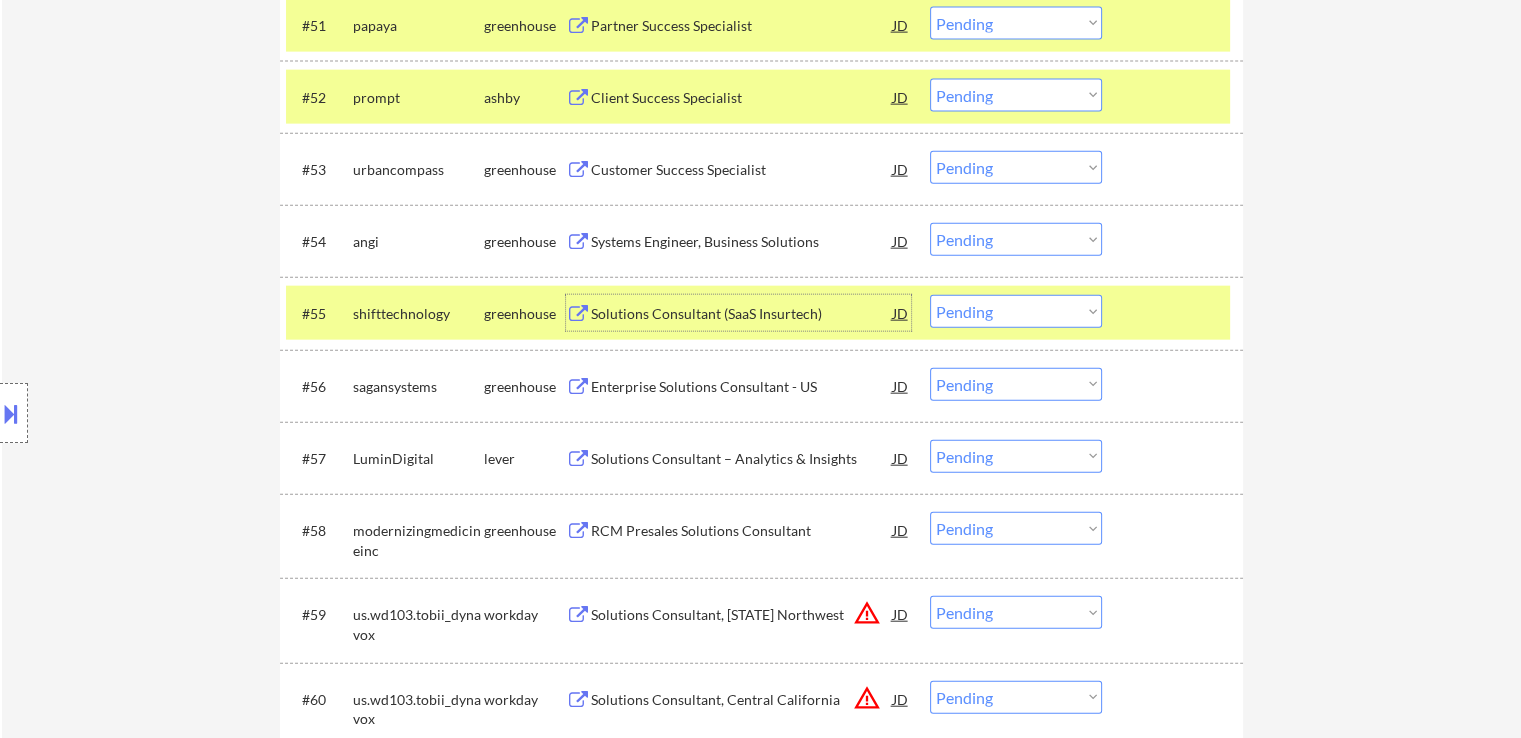 click on "Choose an option... Pending Applied Excluded (Questions) Excluded (Expired) Excluded (Location) Excluded (Bad Match) Excluded (Blocklist) Excluded (Salary) Excluded (Other)" at bounding box center (1016, 311) 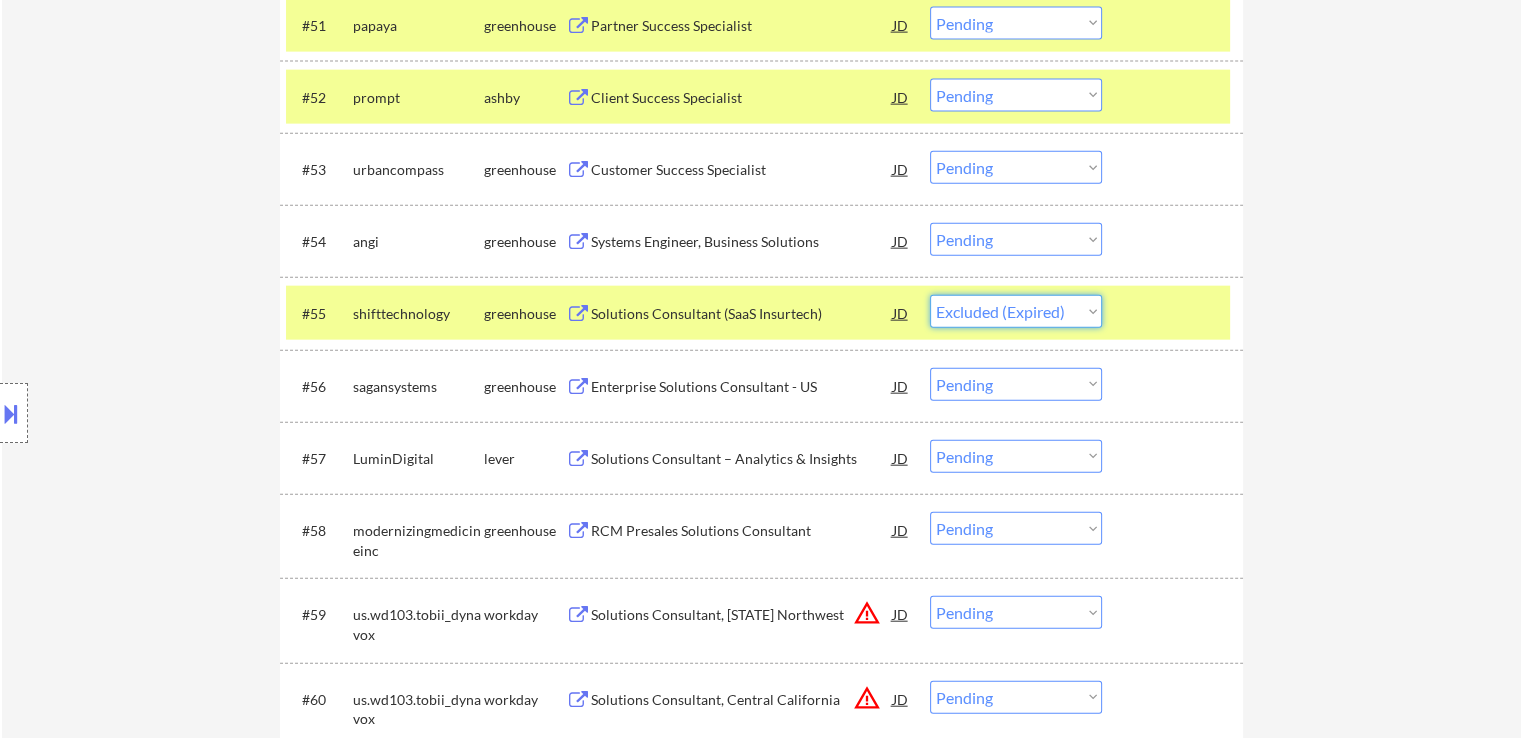 click on "Choose an option... Pending Applied Excluded (Questions) Excluded (Expired) Excluded (Location) Excluded (Bad Match) Excluded (Blocklist) Excluded (Salary) Excluded (Other)" at bounding box center (1016, 311) 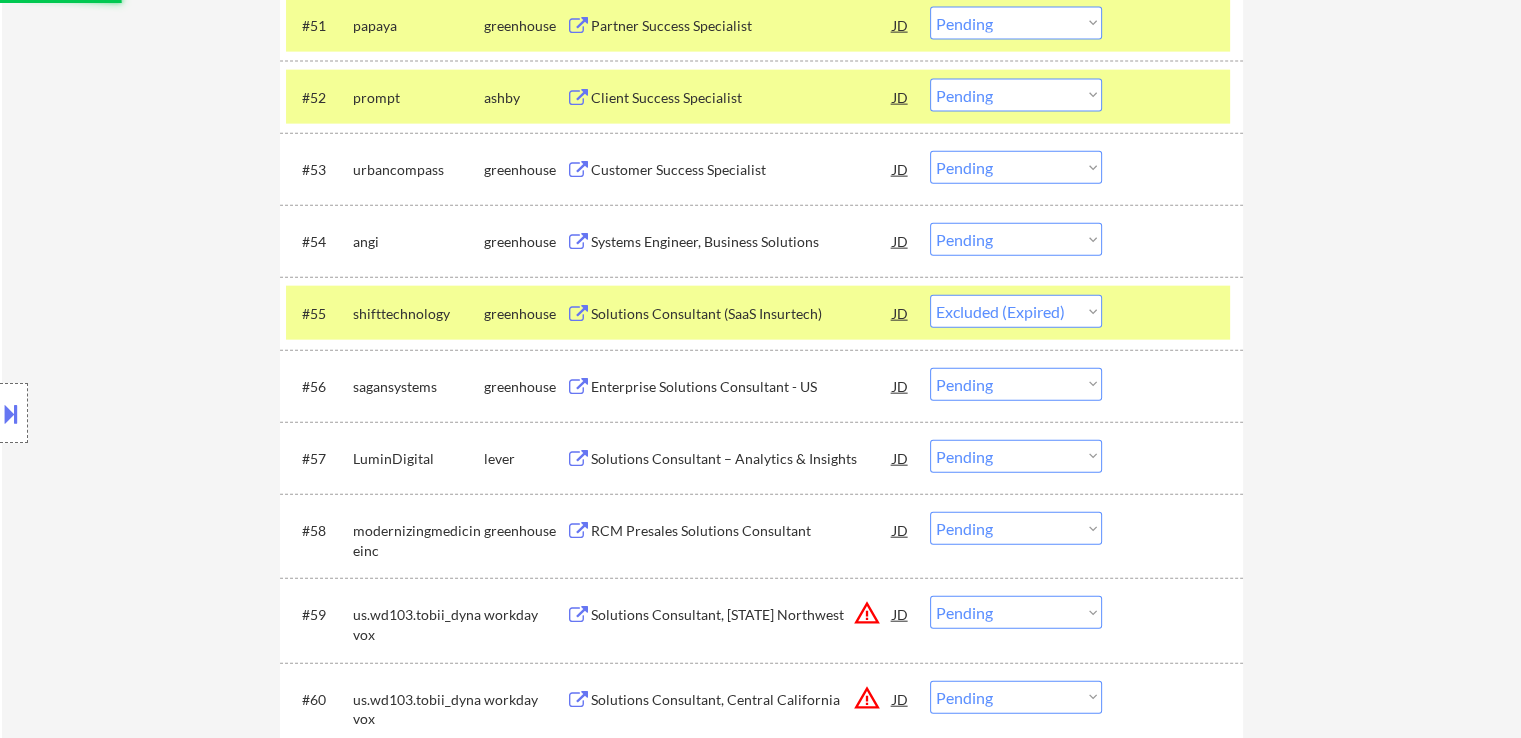 click on "Enterprise Solutions Consultant - US" at bounding box center [742, 387] 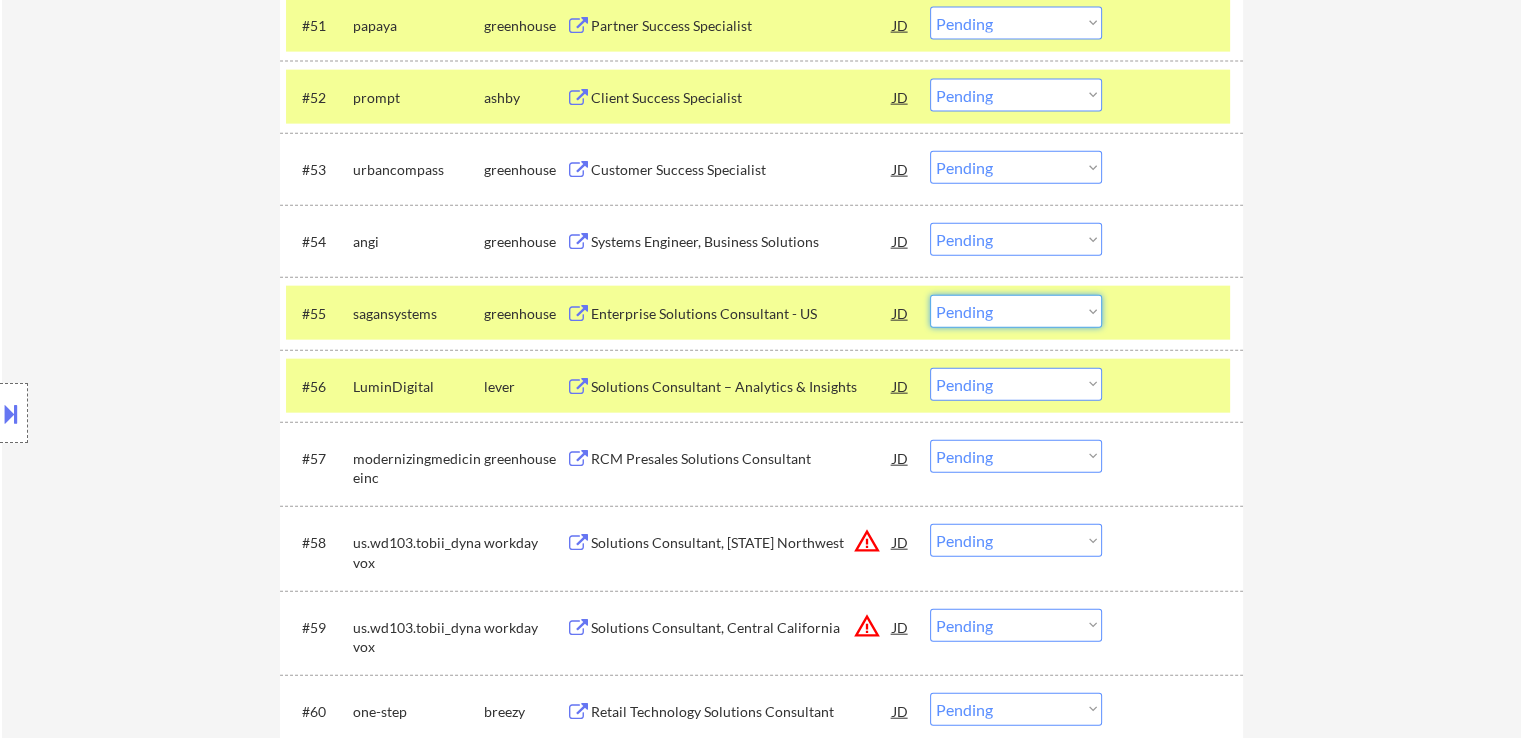 click on "Choose an option... Pending Applied Excluded (Questions) Excluded (Expired) Excluded (Location) Excluded (Bad Match) Excluded (Blocklist) Excluded (Salary) Excluded (Other)" at bounding box center (1016, 311) 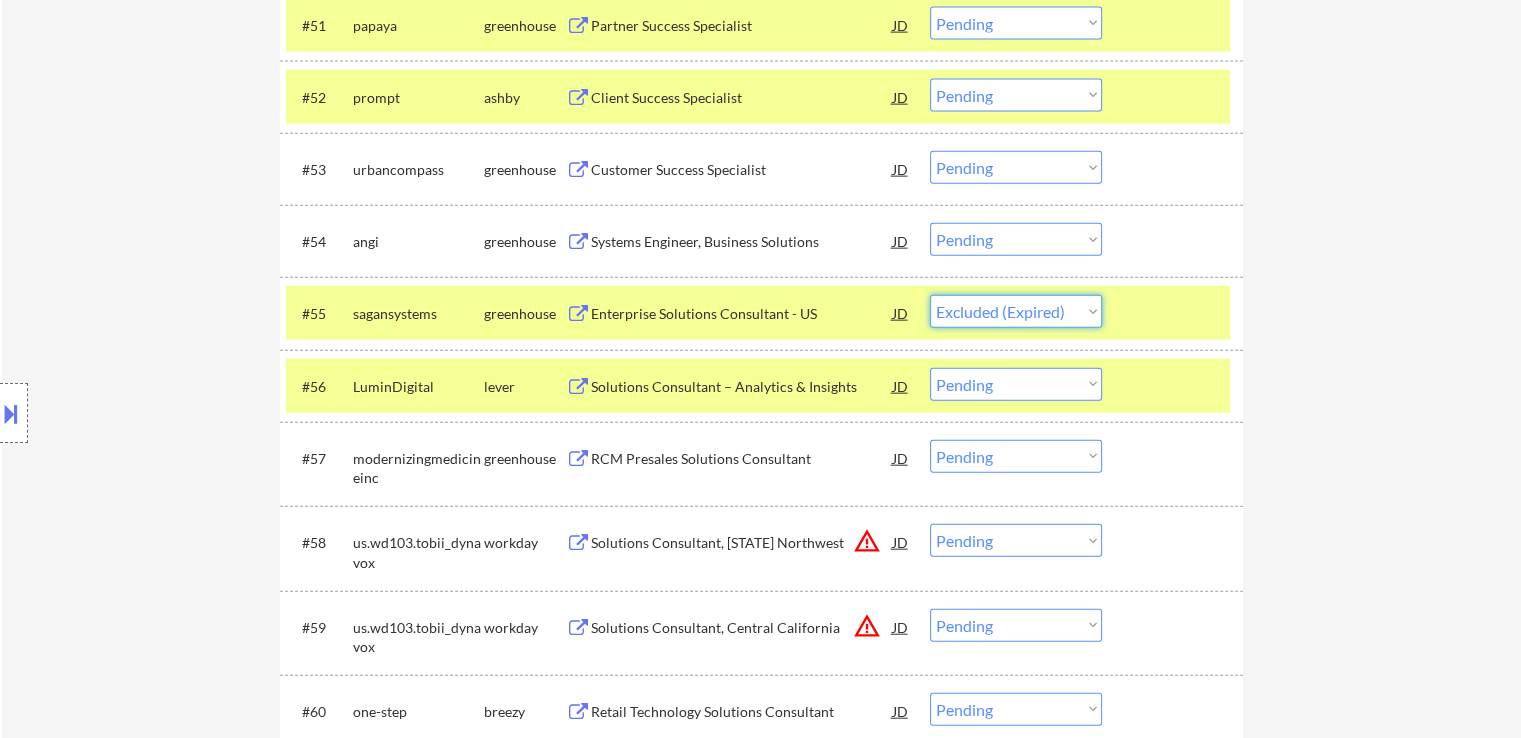 click on "Choose an option... Pending Applied Excluded (Questions) Excluded (Expired) Excluded (Location) Excluded (Bad Match) Excluded (Blocklist) Excluded (Salary) Excluded (Other)" at bounding box center [1016, 311] 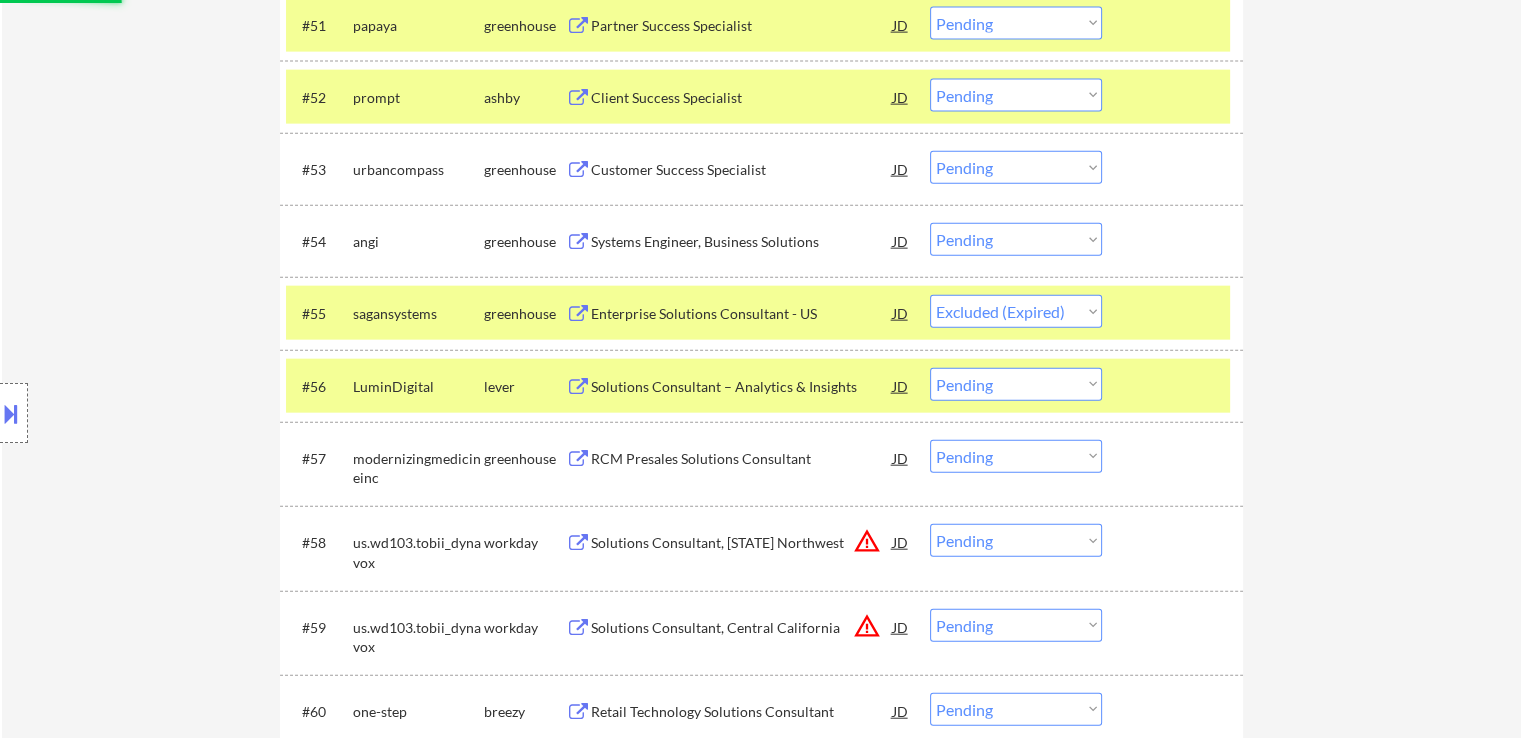 click on "Solutions Consultant – Analytics & Insights" at bounding box center [742, 387] 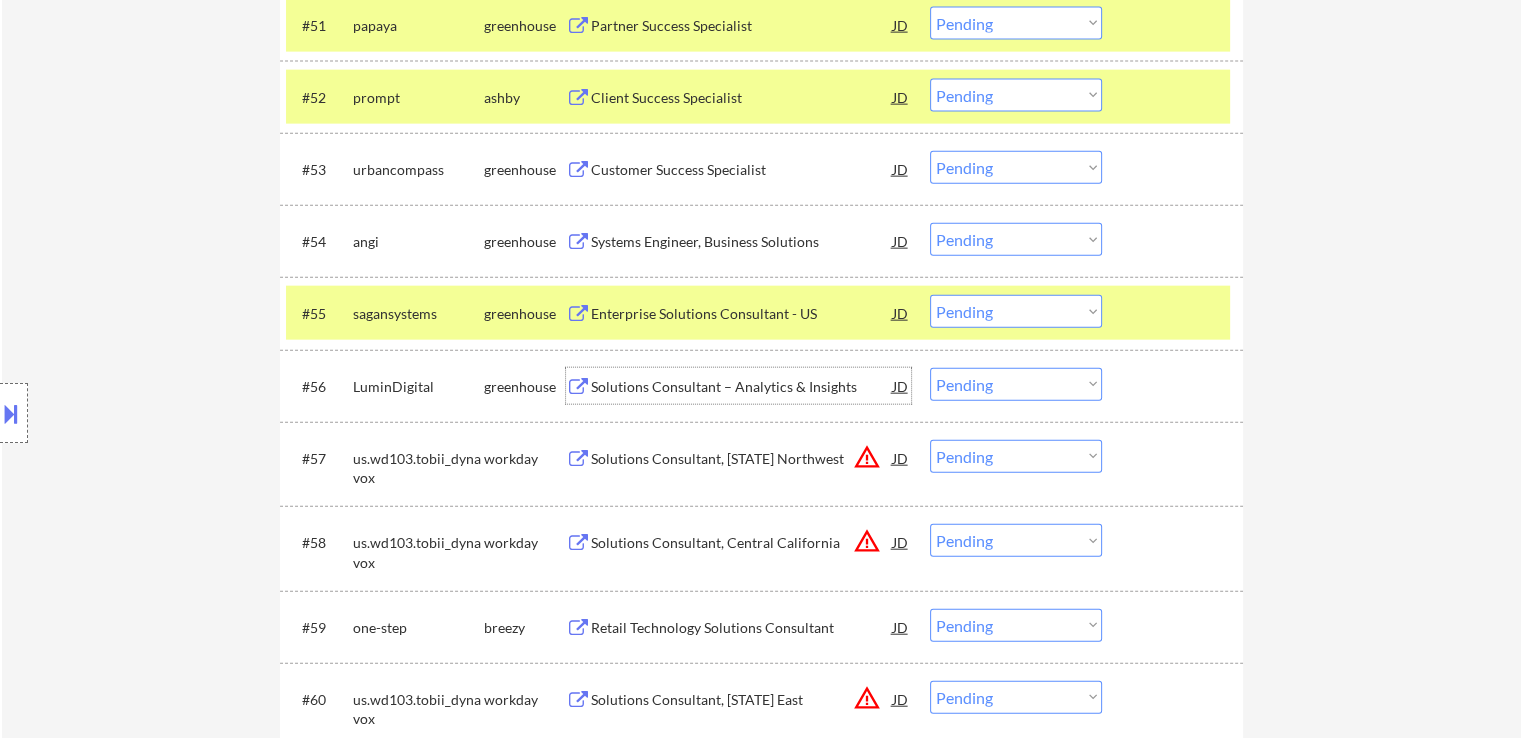 scroll, scrollTop: 4738, scrollLeft: 0, axis: vertical 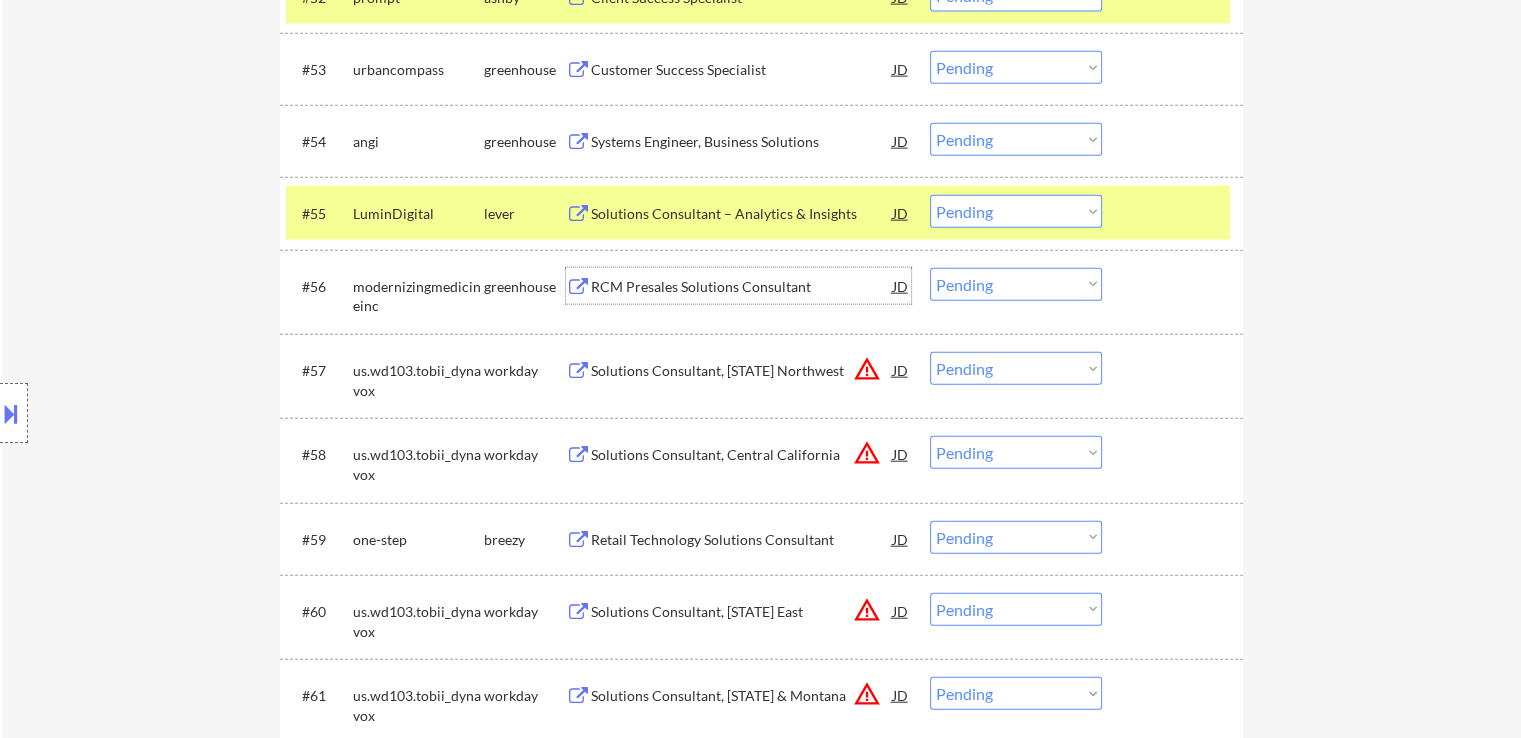 click on "Choose an option... Pending Applied Excluded (Questions) Excluded (Expired) Excluded (Location) Excluded (Bad Match) Excluded (Blocklist) Excluded (Salary) Excluded (Other)" at bounding box center [1016, 211] 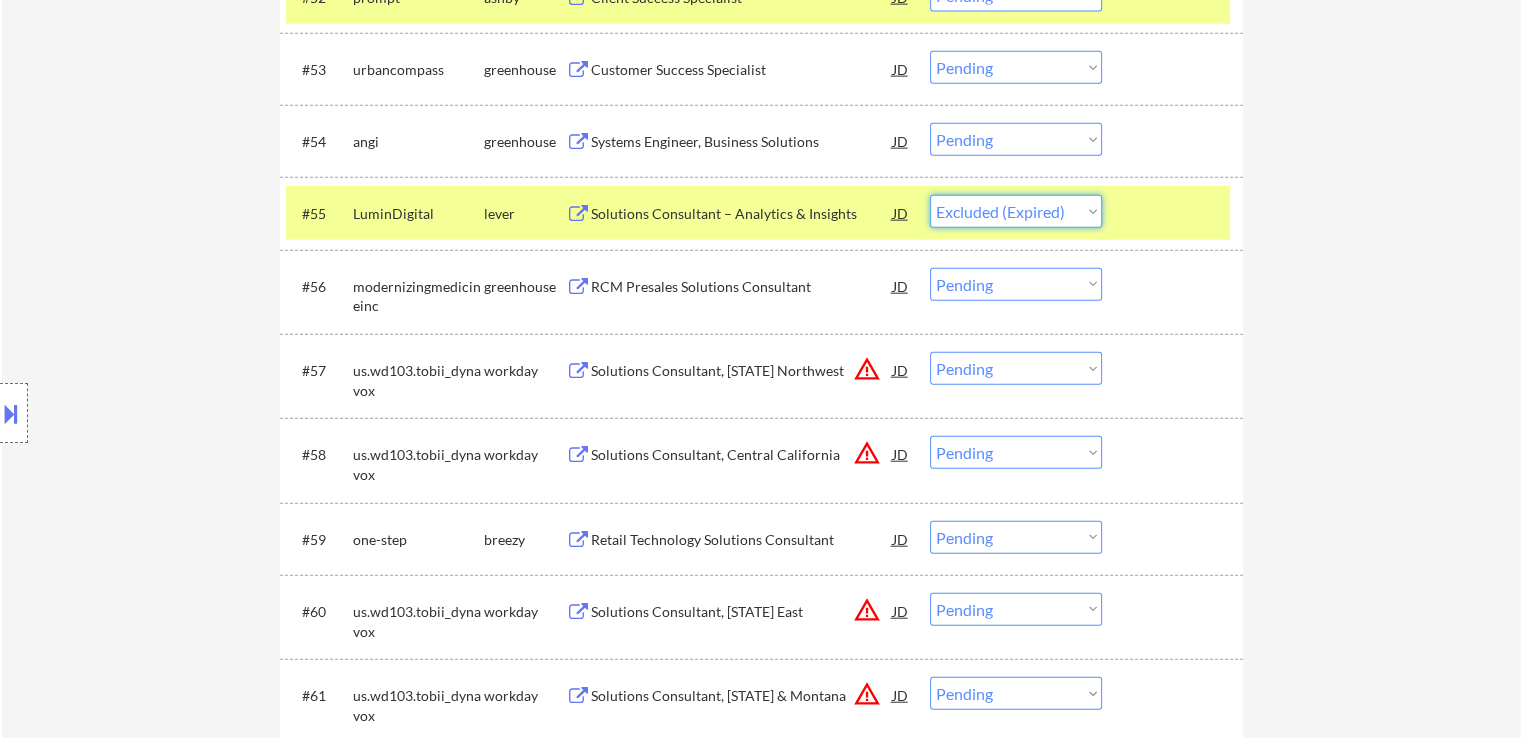 click on "Choose an option... Pending Applied Excluded (Questions) Excluded (Expired) Excluded (Location) Excluded (Bad Match) Excluded (Blocklist) Excluded (Salary) Excluded (Other)" at bounding box center [1016, 211] 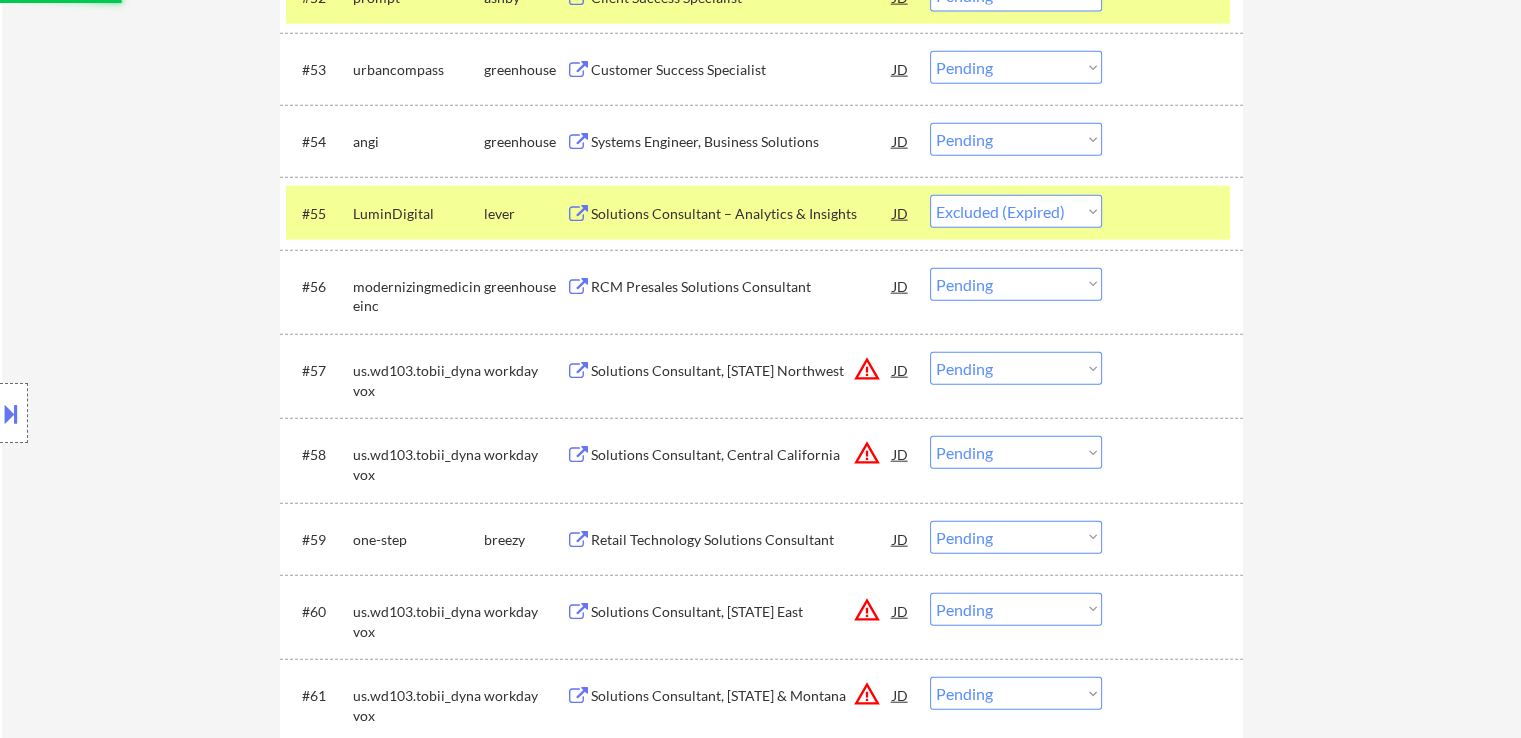 click on "RCM Presales Solutions Consultant" at bounding box center (742, 287) 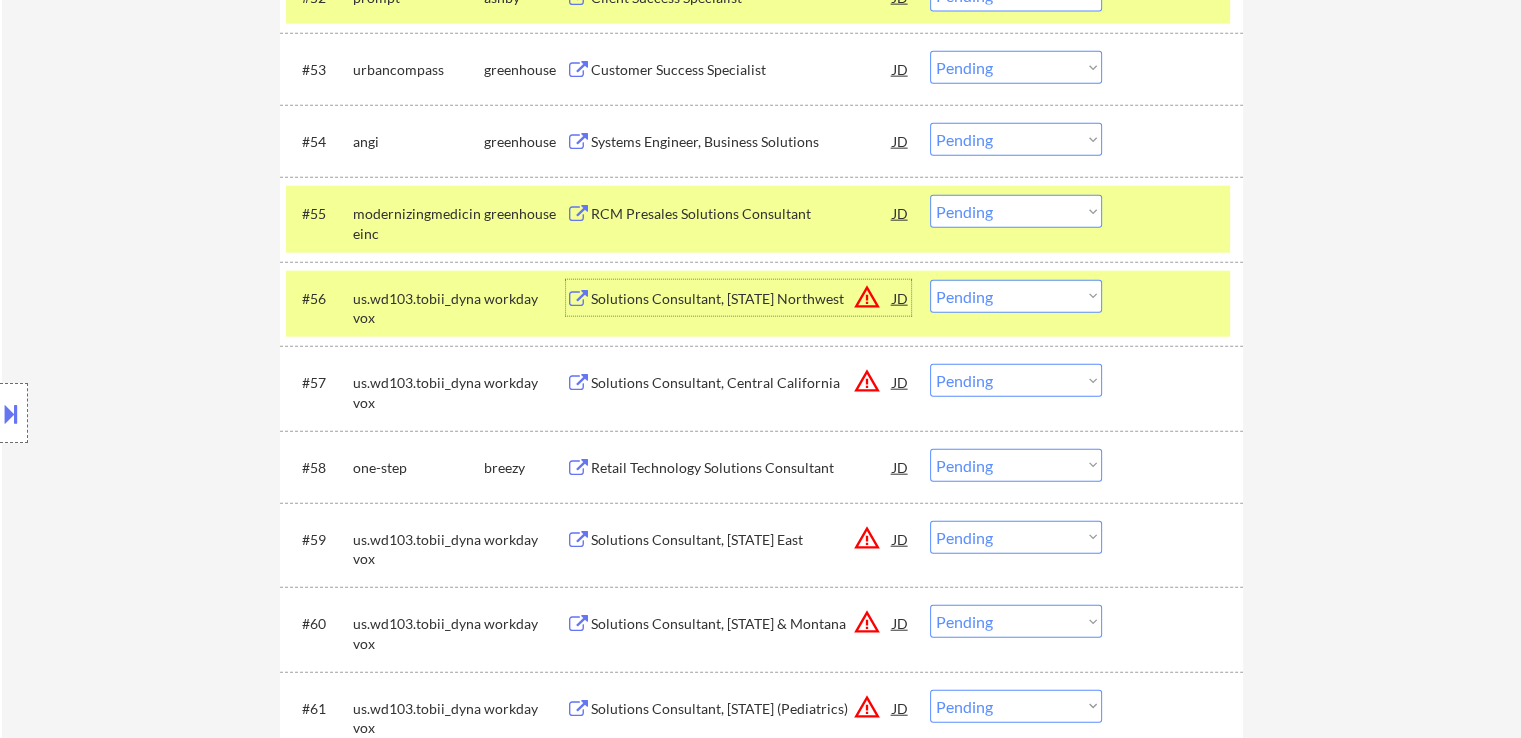 click on "Choose an option... Pending Applied Excluded (Questions) Excluded (Expired) Excluded (Location) Excluded (Bad Match) Excluded (Blocklist) Excluded (Salary) Excluded (Other)" at bounding box center [1016, 211] 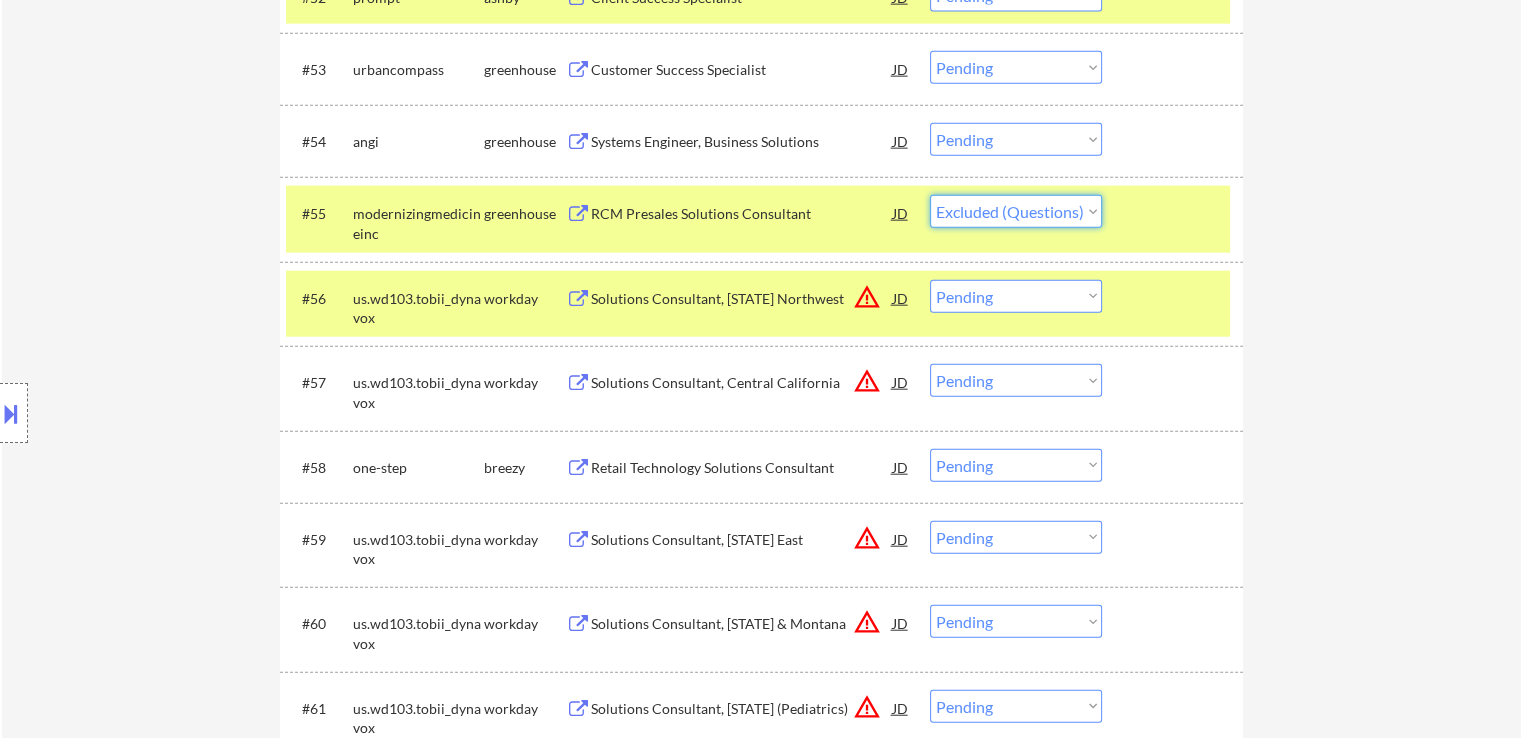 click on "Choose an option... Pending Applied Excluded (Questions) Excluded (Expired) Excluded (Location) Excluded (Bad Match) Excluded (Blocklist) Excluded (Salary) Excluded (Other)" at bounding box center [1016, 211] 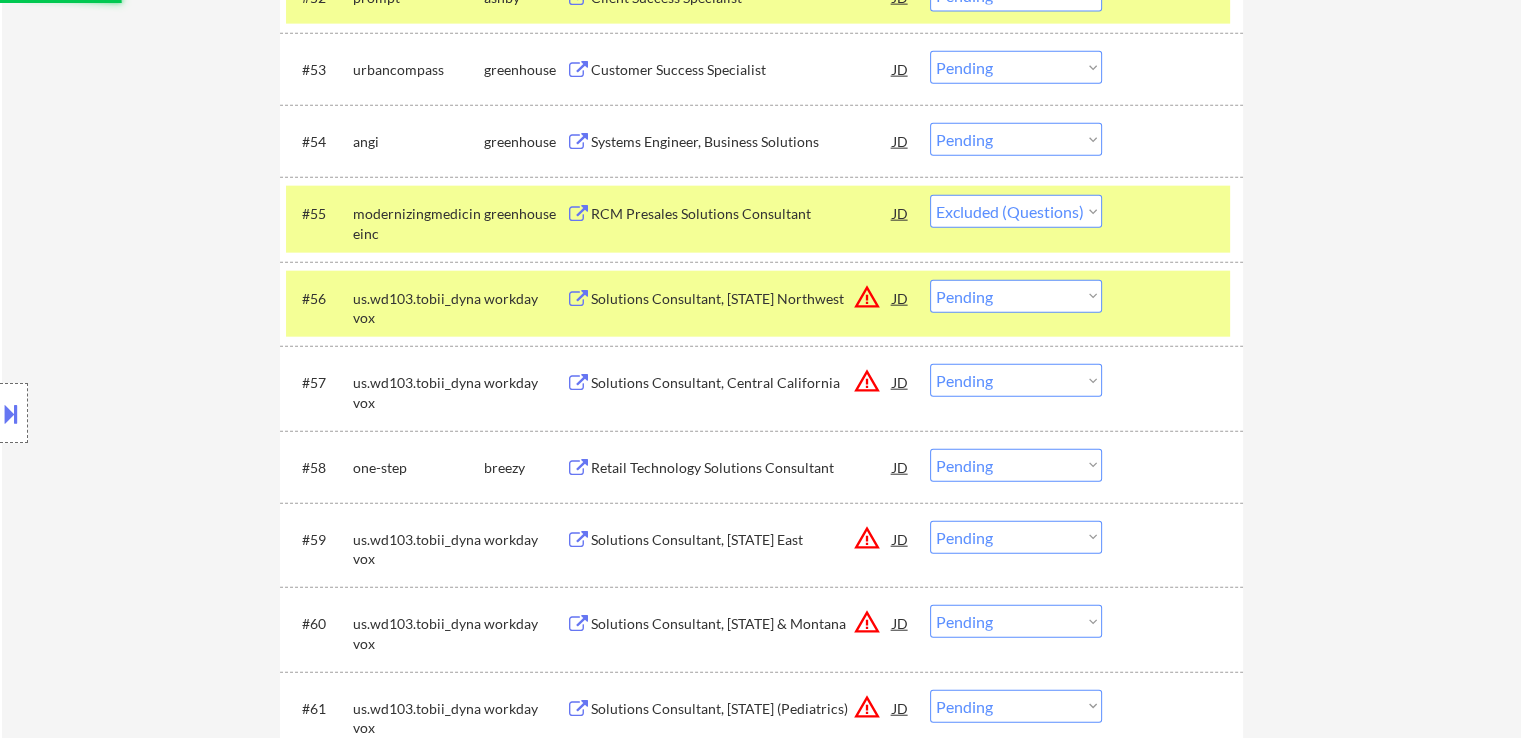 click on "us.wd103.tobii_dynavox" at bounding box center [418, 308] 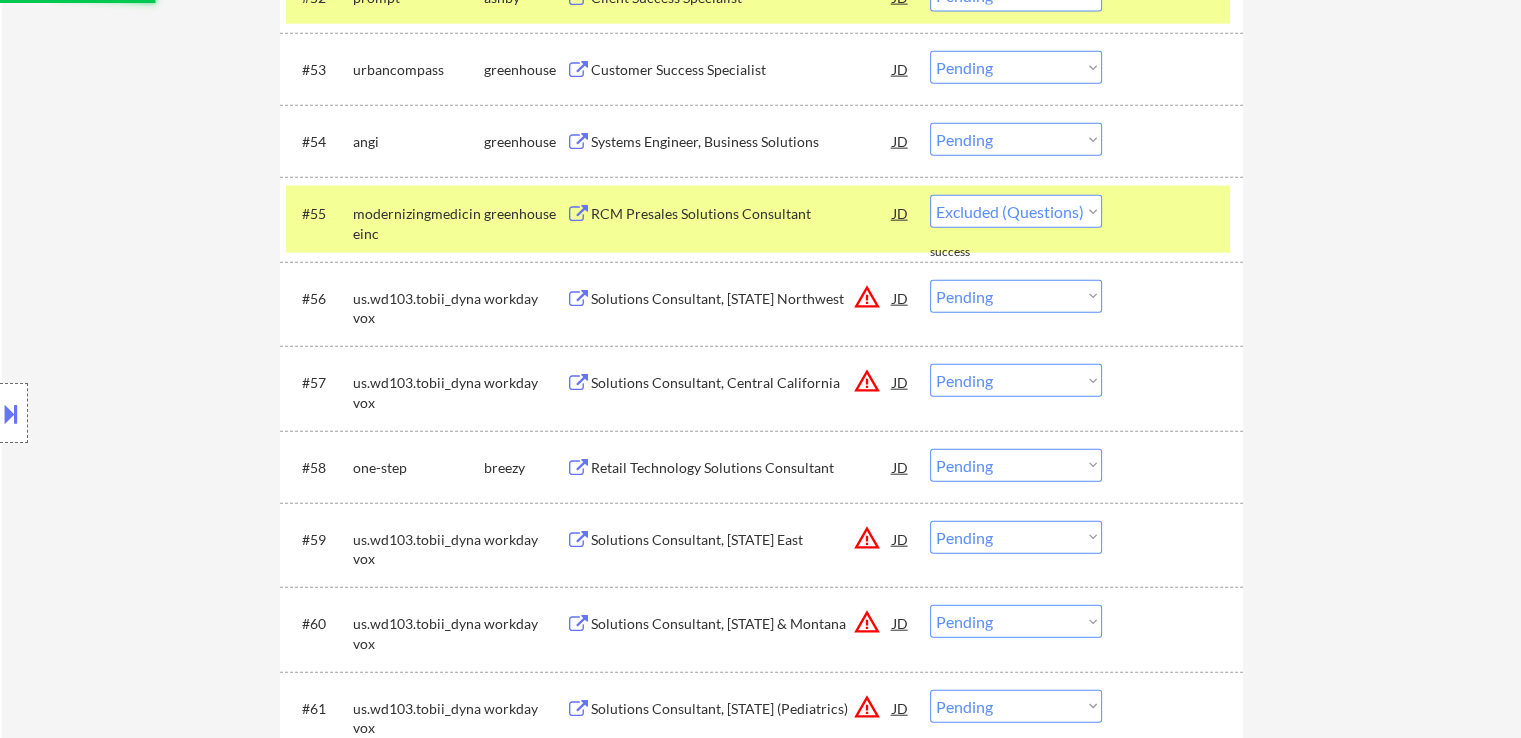 select on ""pending"" 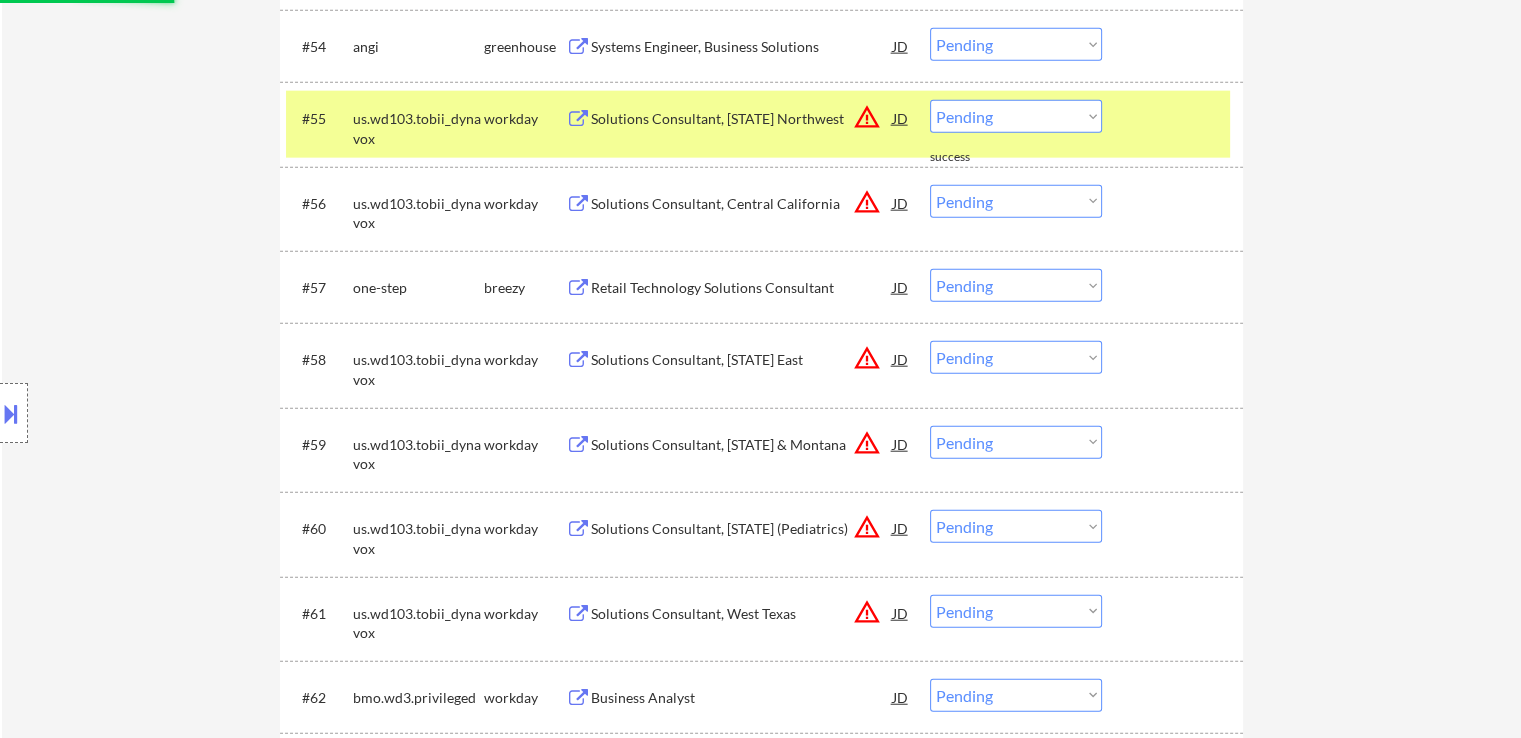 scroll, scrollTop: 4838, scrollLeft: 0, axis: vertical 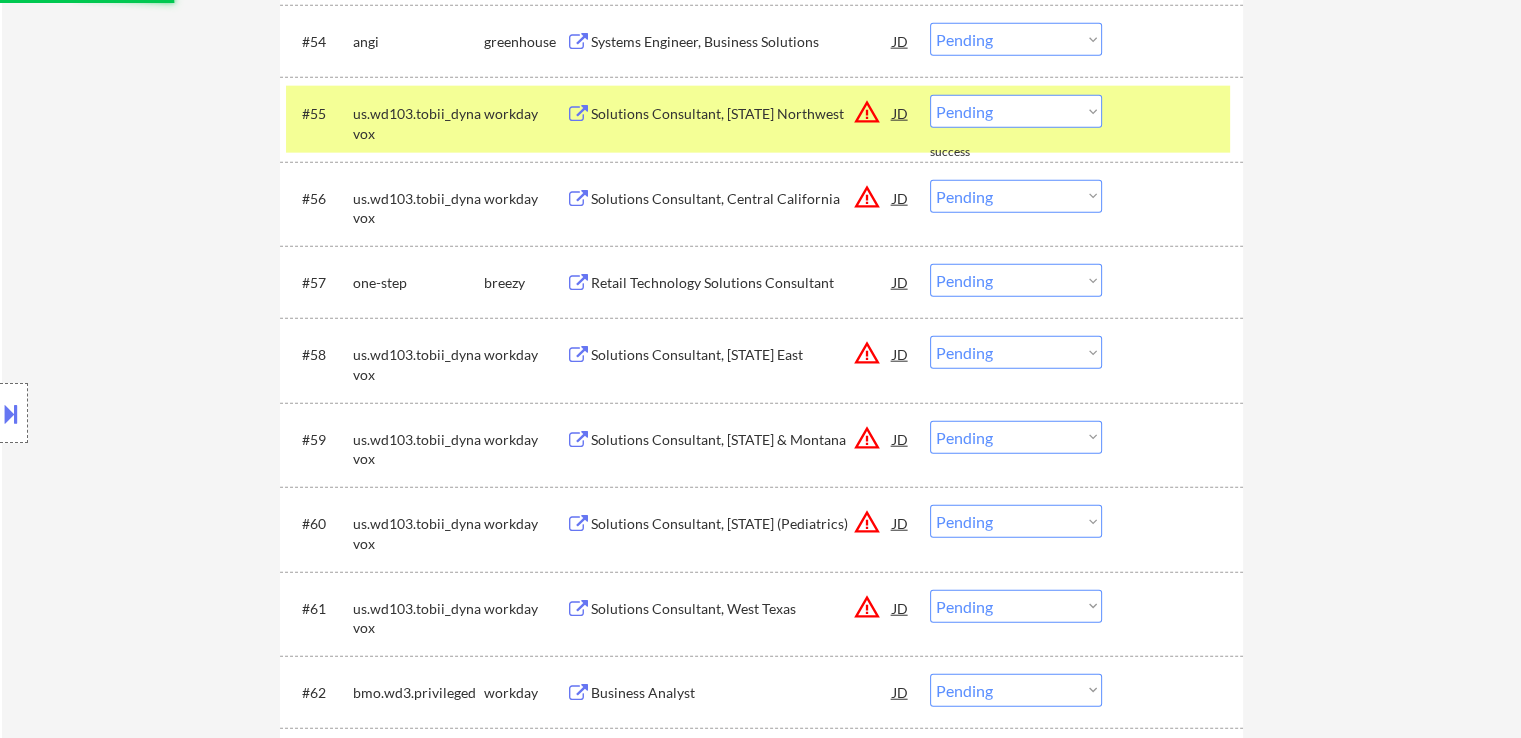 click on "Retail Technology Solutions Consultant" at bounding box center (742, 282) 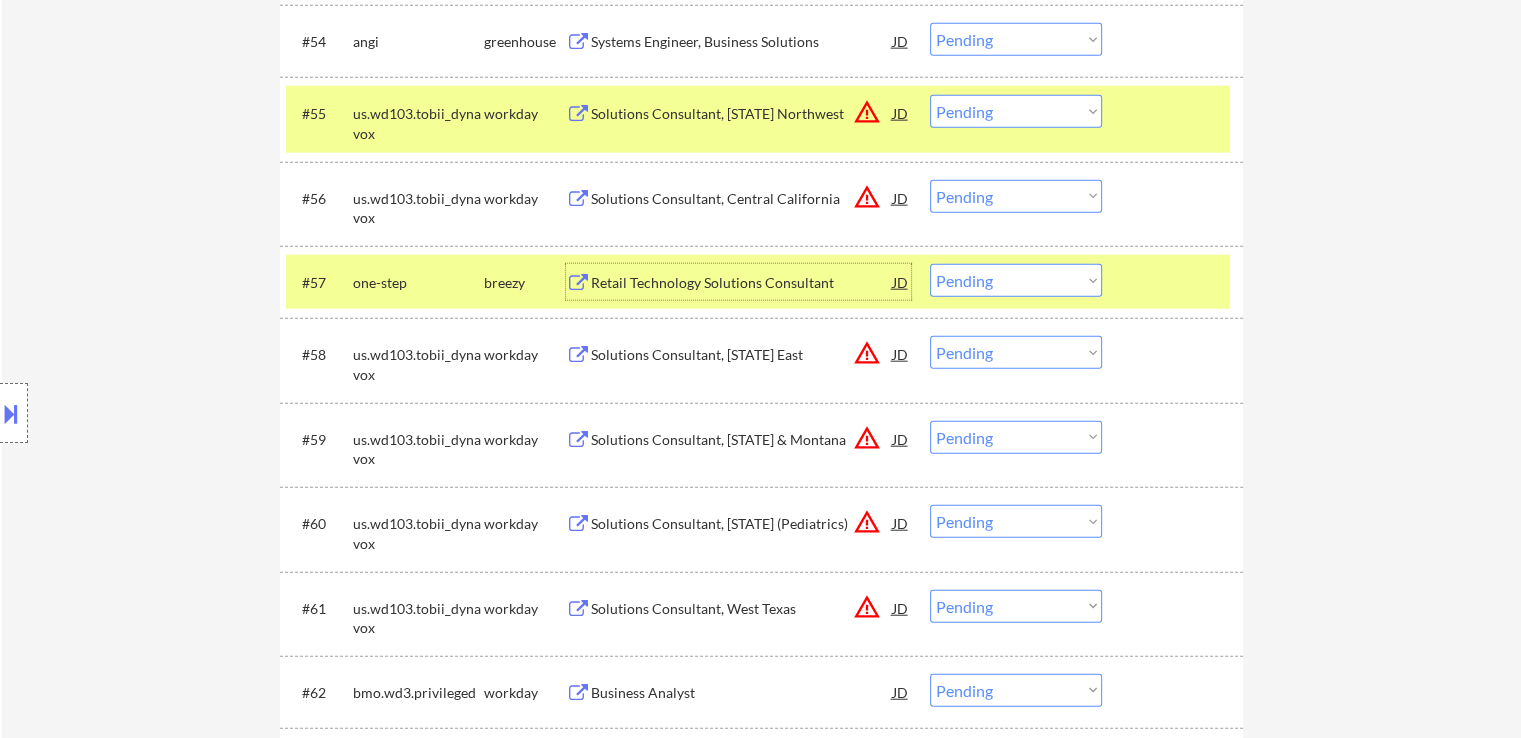 click on "Choose an option... Pending Applied Excluded (Questions) Excluded (Expired) Excluded (Location) Excluded (Bad Match) Excluded (Blocklist) Excluded (Salary) Excluded (Other)" at bounding box center [1016, 280] 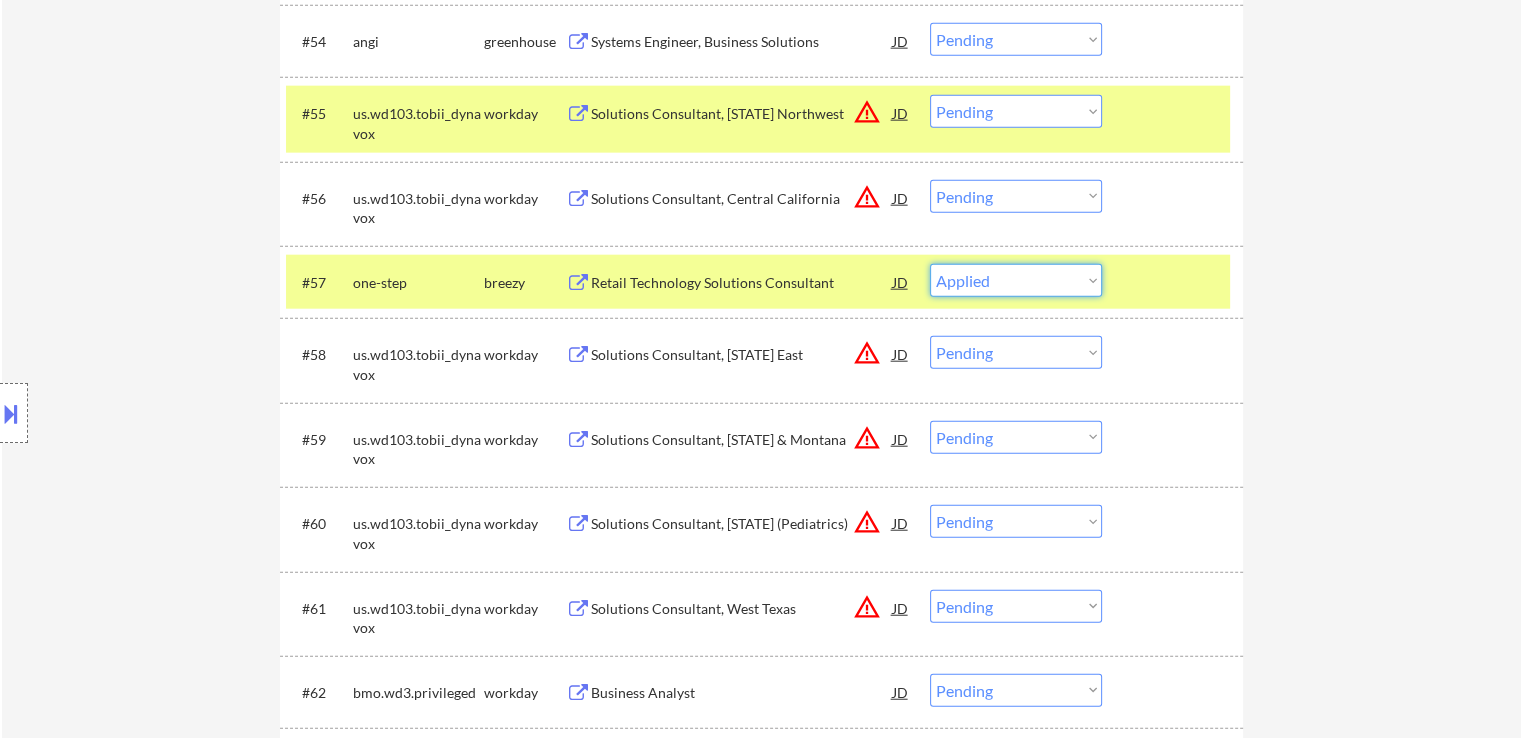 click on "Choose an option... Pending Applied Excluded (Questions) Excluded (Expired) Excluded (Location) Excluded (Bad Match) Excluded (Blocklist) Excluded (Salary) Excluded (Other)" at bounding box center [1016, 280] 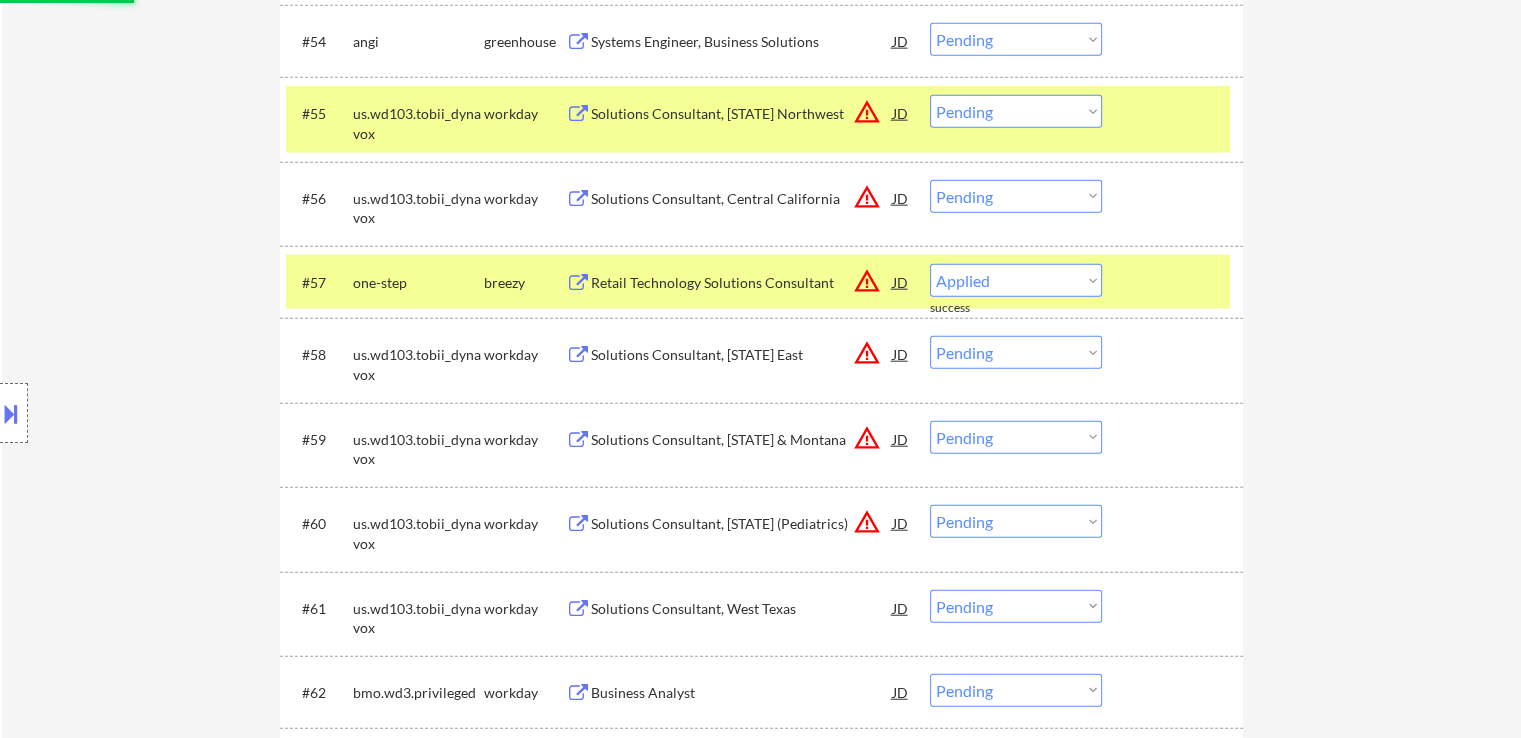 select on ""pending"" 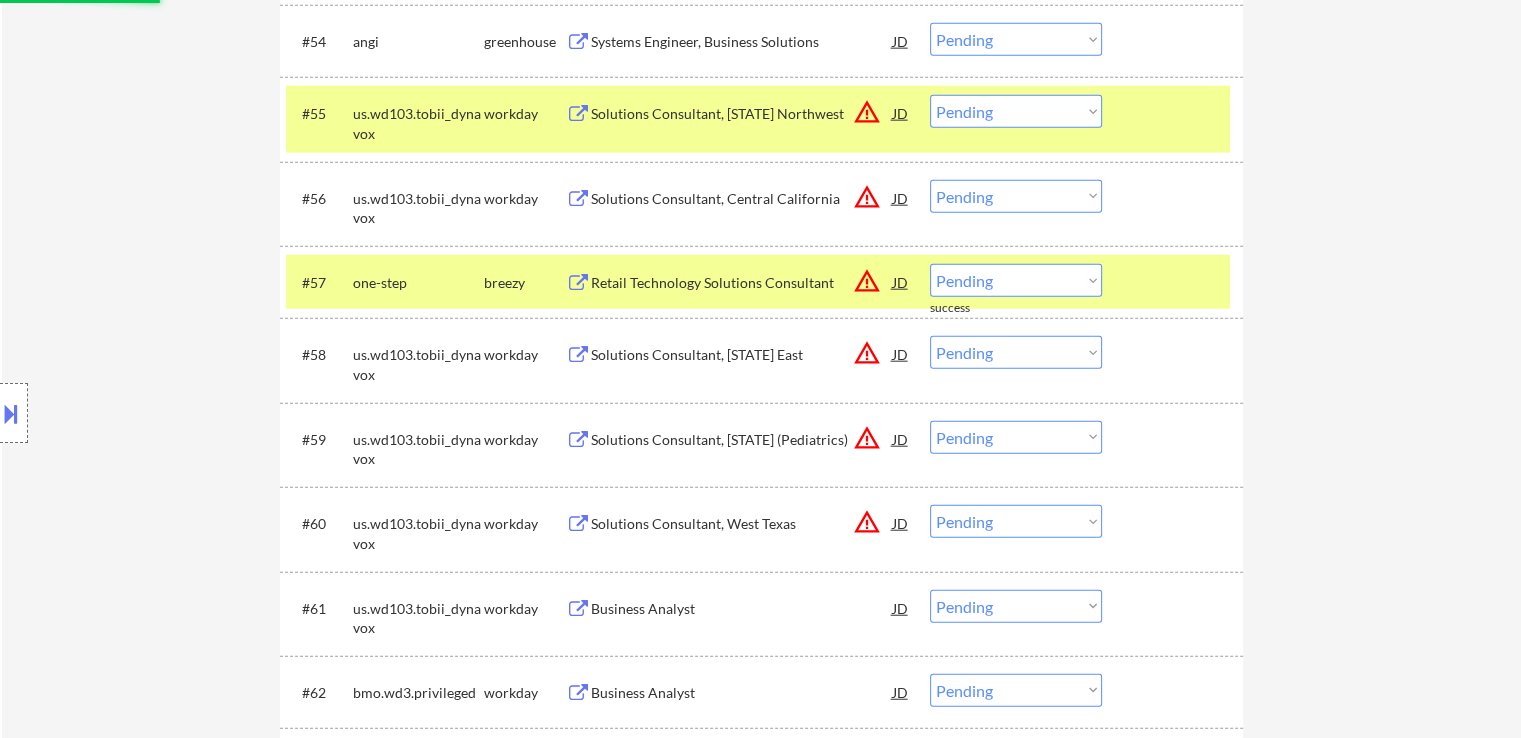 click on "one-step" at bounding box center (418, 283) 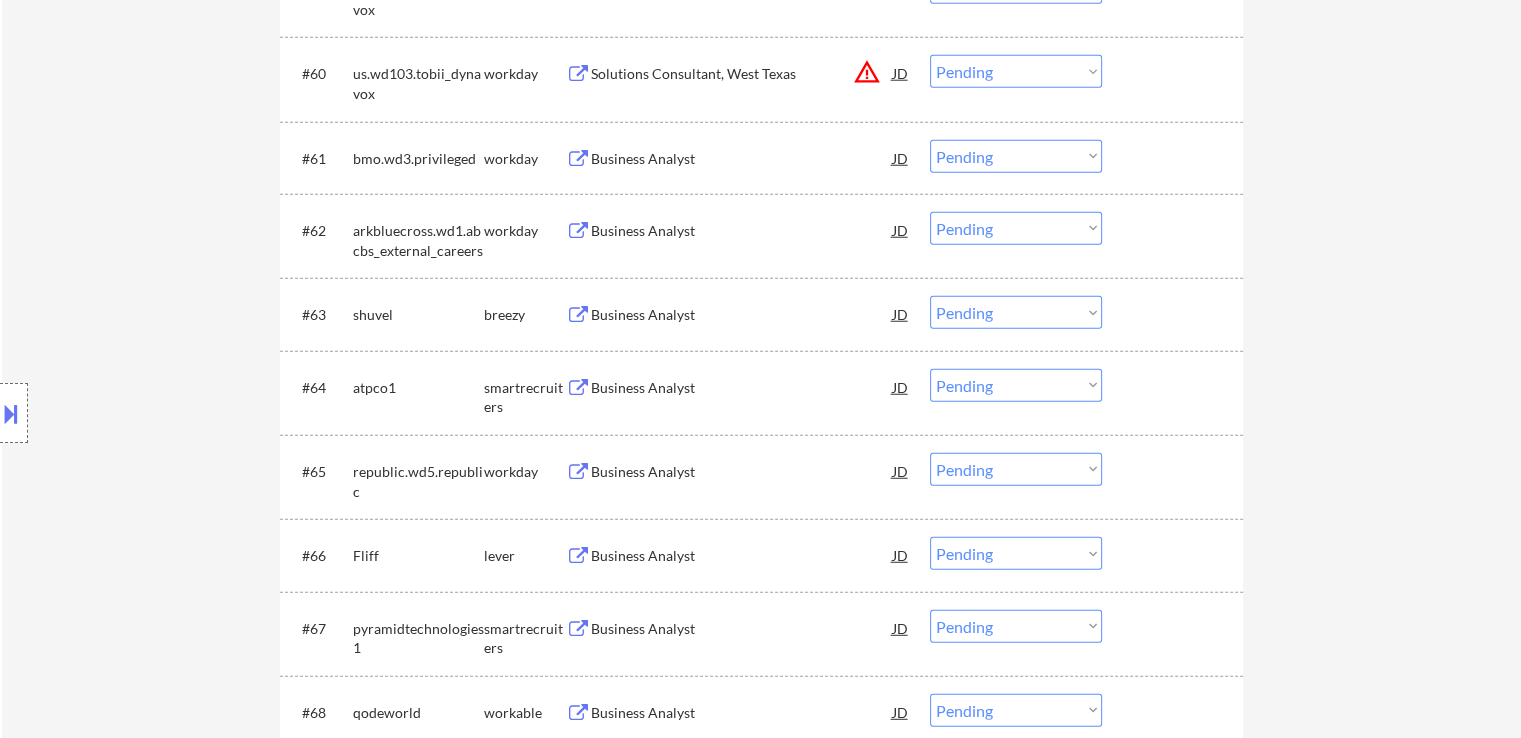scroll, scrollTop: 5238, scrollLeft: 0, axis: vertical 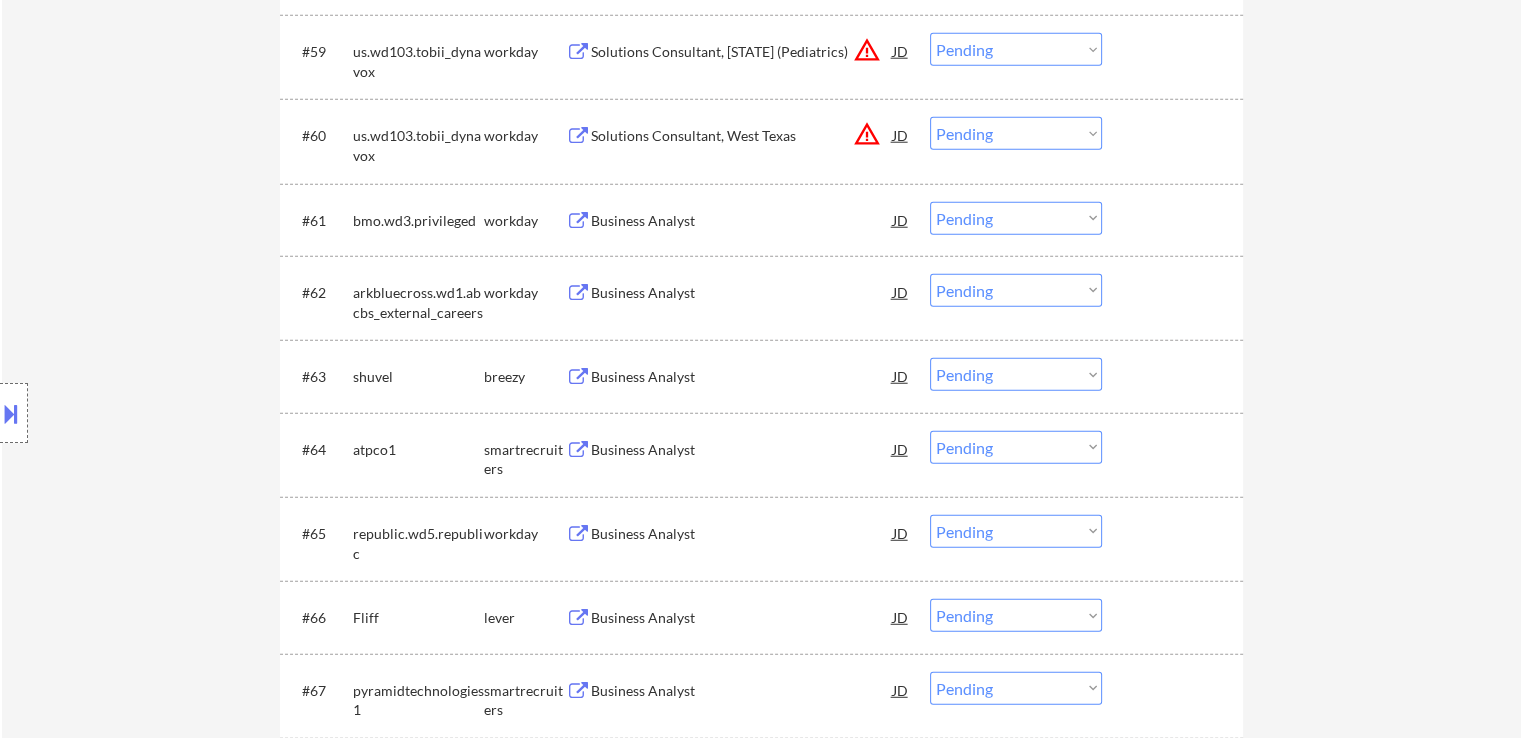 click on "Business Analyst" at bounding box center [742, 377] 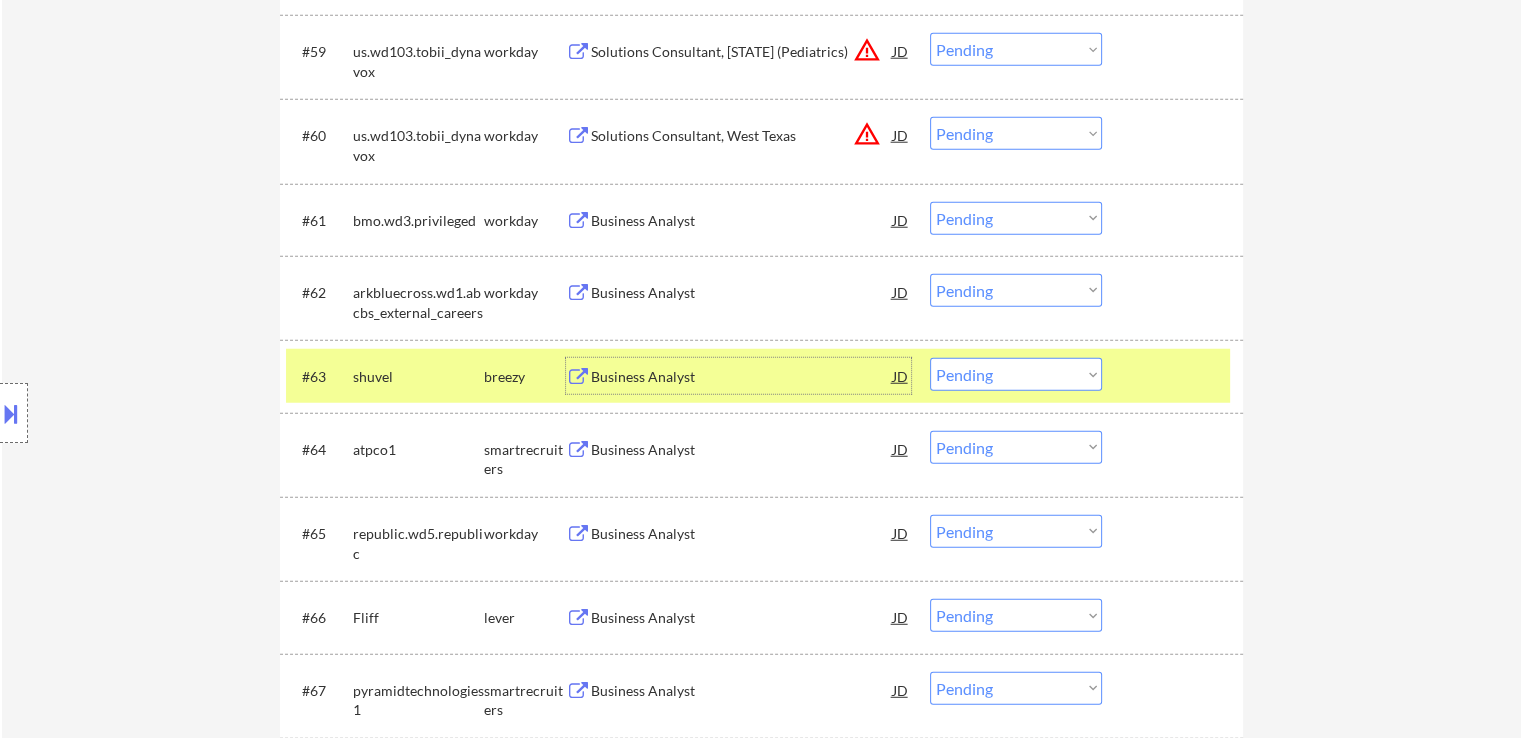 drag, startPoint x: 995, startPoint y: 369, endPoint x: 993, endPoint y: 386, distance: 17.117243 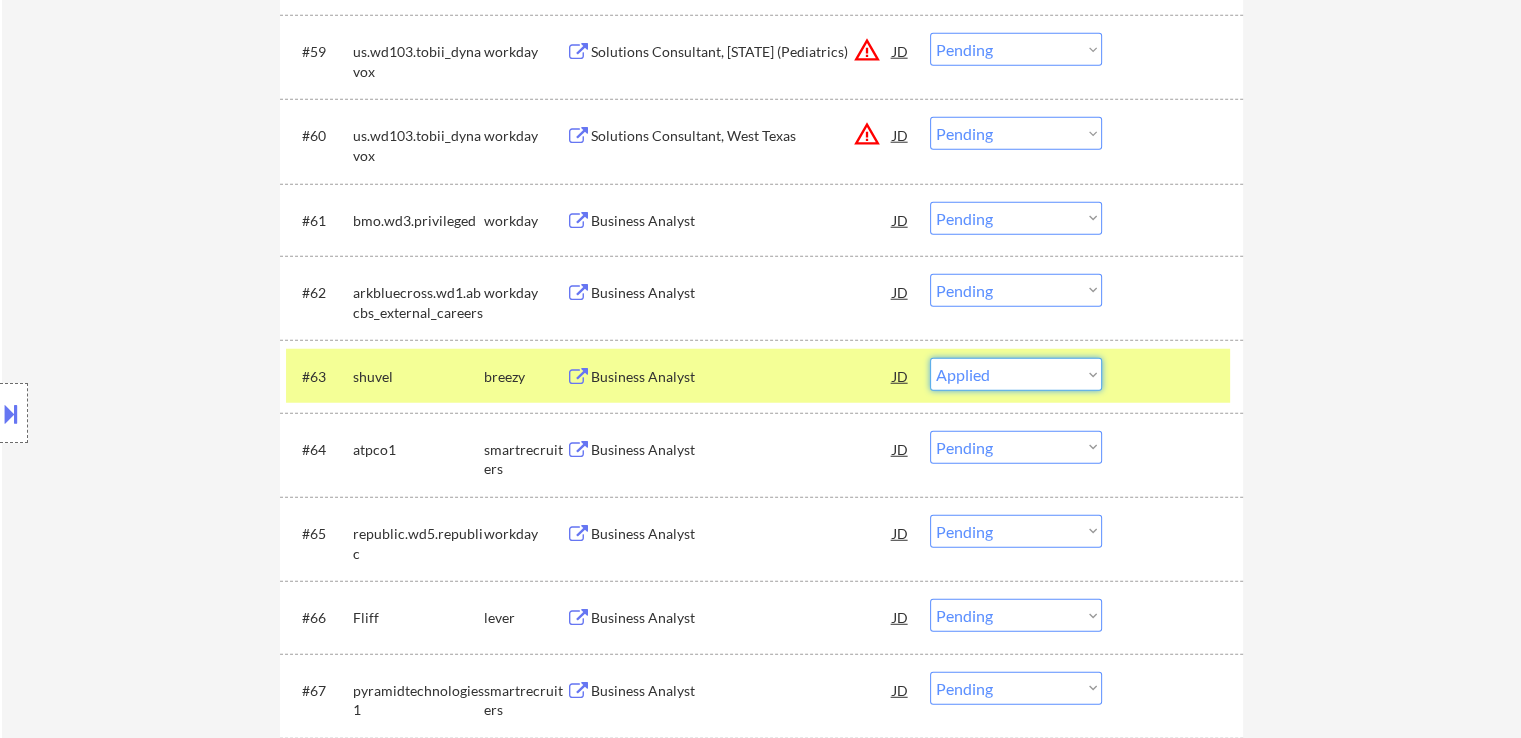 click on "Choose an option... Pending Applied Excluded (Questions) Excluded (Expired) Excluded (Location) Excluded (Bad Match) Excluded (Blocklist) Excluded (Salary) Excluded (Other)" at bounding box center [1016, 374] 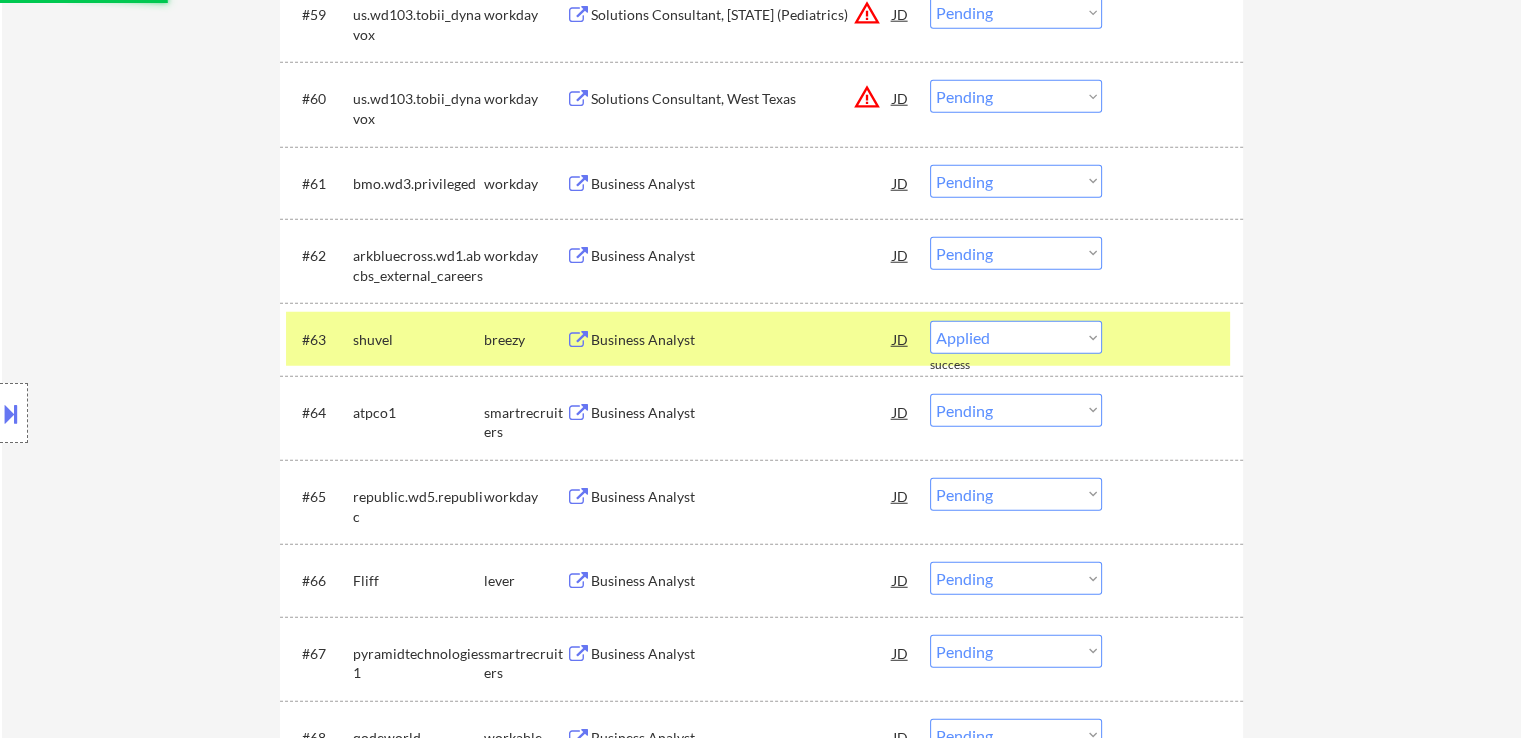 scroll, scrollTop: 5338, scrollLeft: 0, axis: vertical 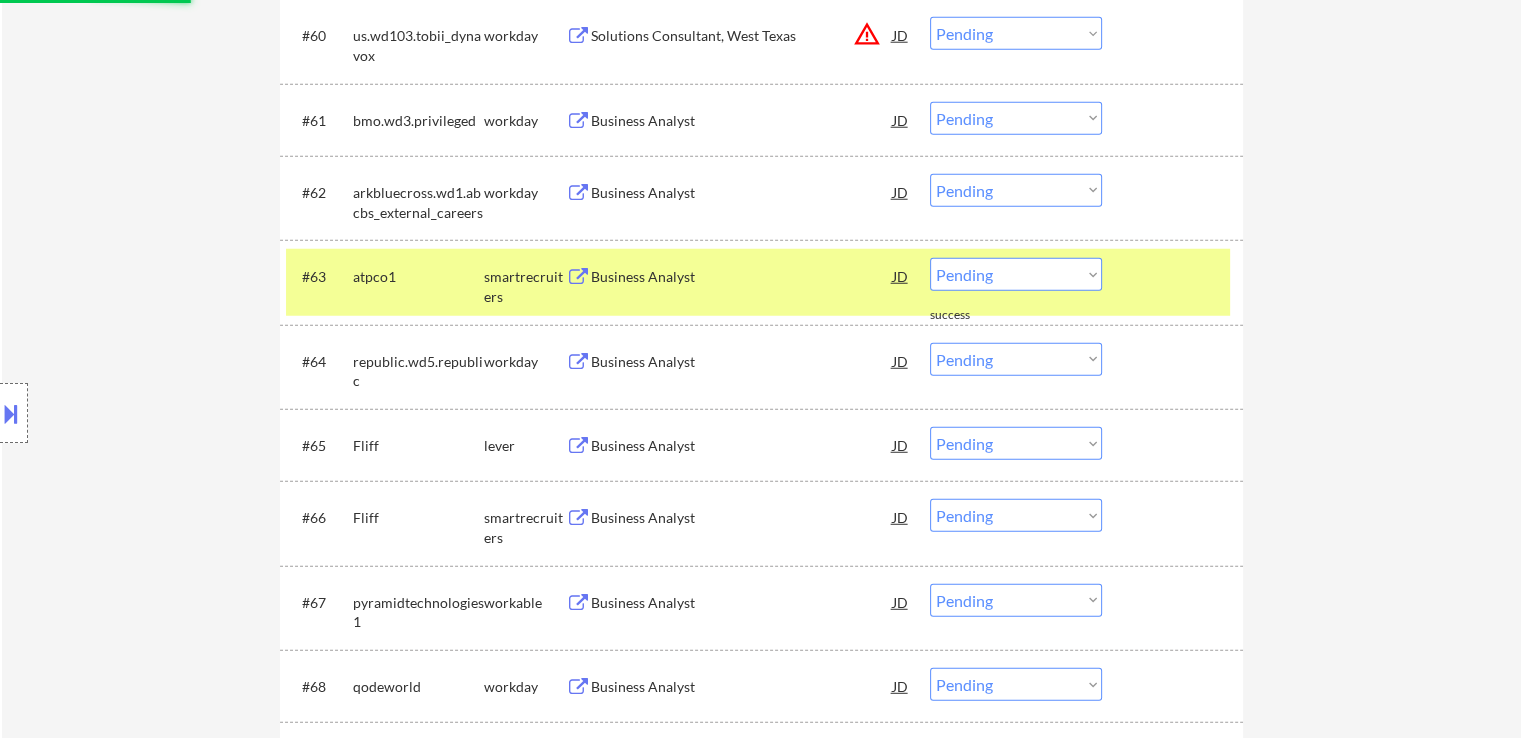 click on "Business Analyst" at bounding box center (742, 277) 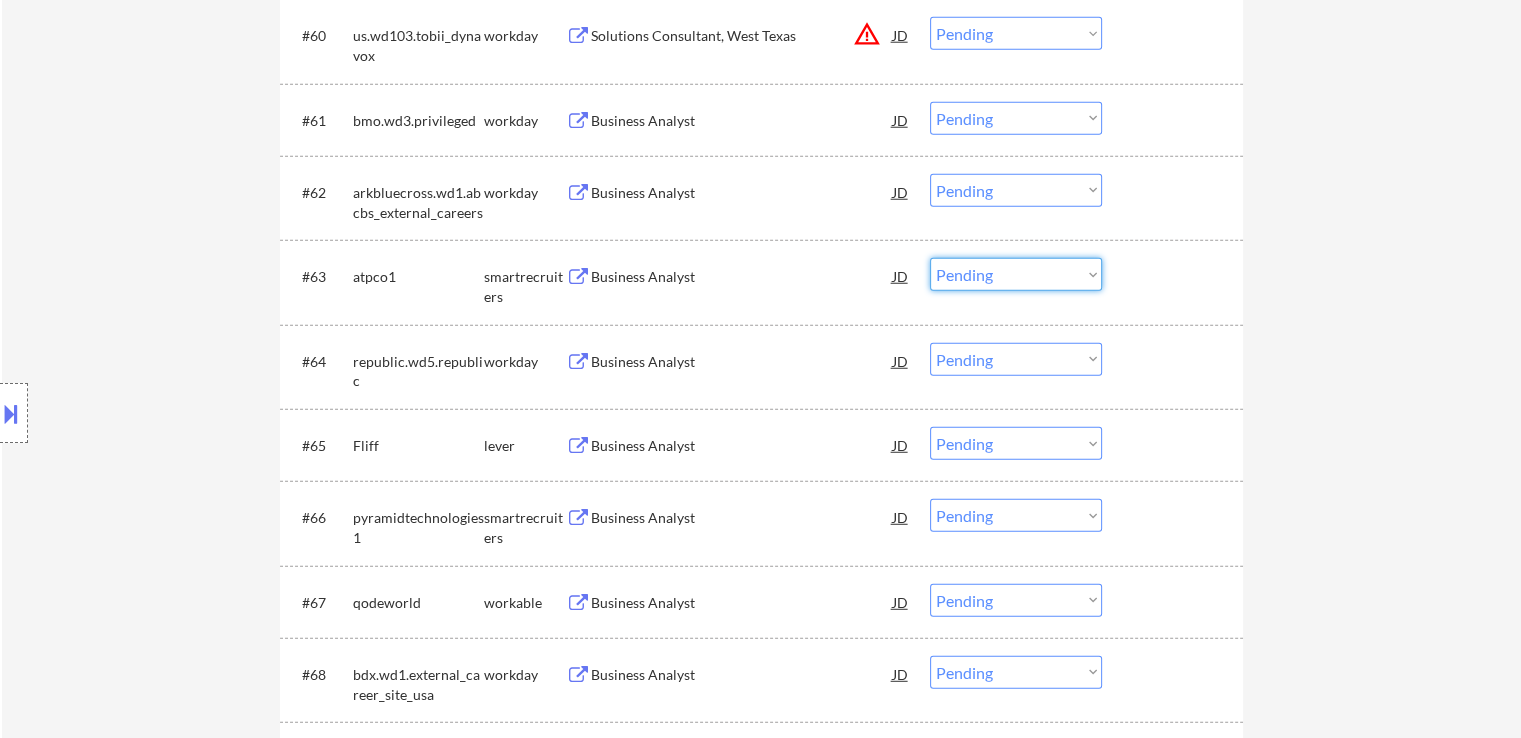 drag, startPoint x: 940, startPoint y: 270, endPoint x: 952, endPoint y: 272, distance: 12.165525 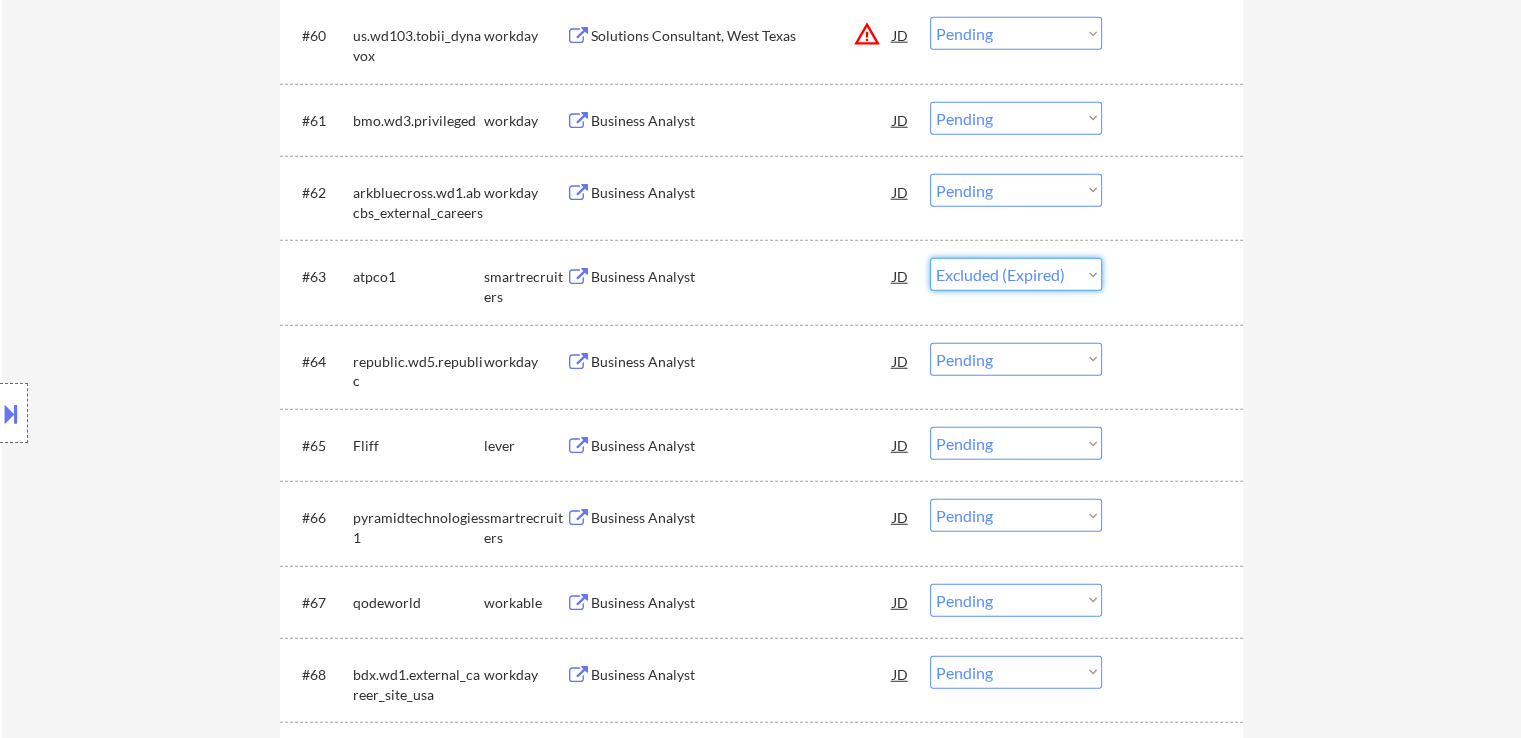 click on "Choose an option... Pending Applied Excluded (Questions) Excluded (Expired) Excluded (Location) Excluded (Bad Match) Excluded (Blocklist) Excluded (Salary) Excluded (Other)" at bounding box center (1016, 274) 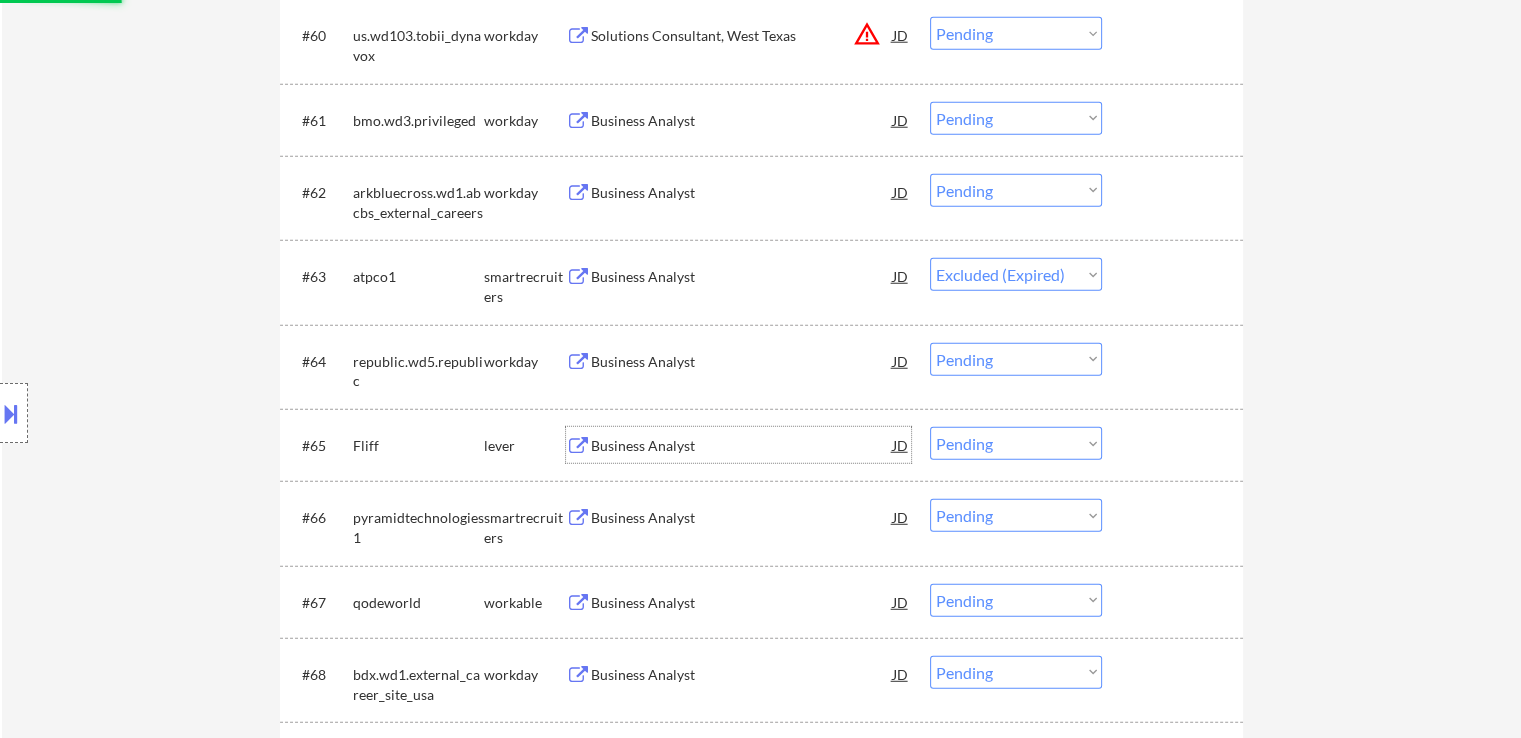 click on "Business Analyst" at bounding box center (742, 446) 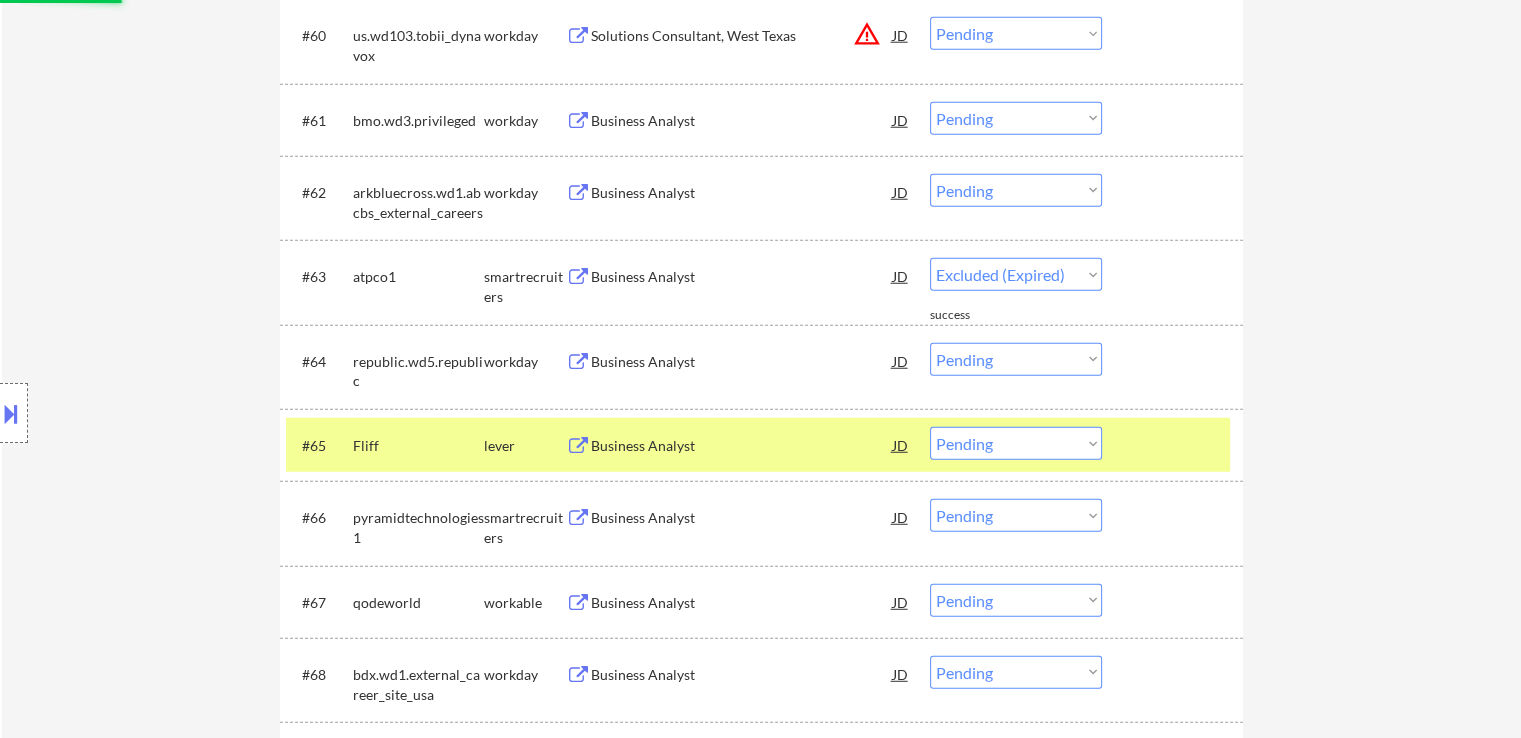 select on ""pending"" 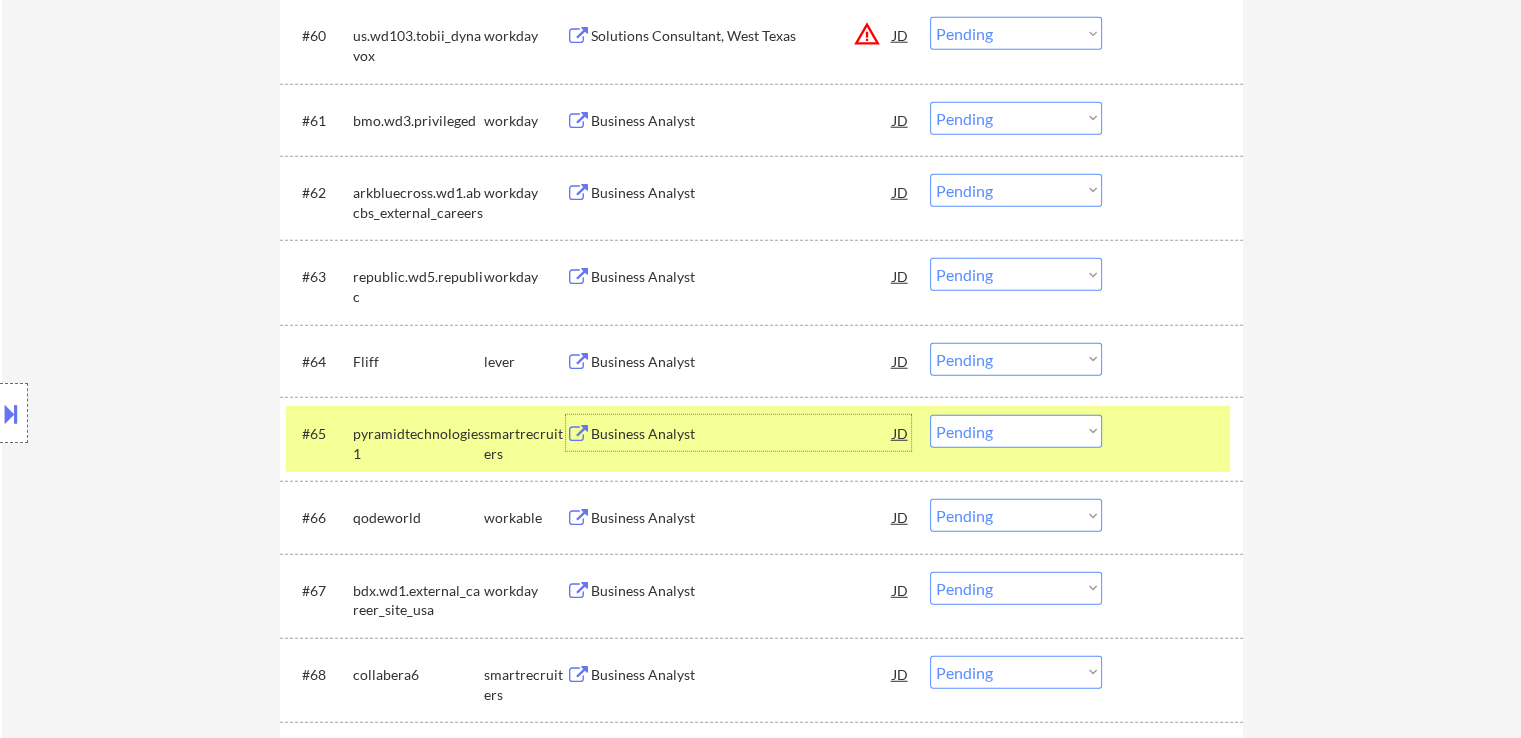 drag, startPoint x: 1024, startPoint y: 358, endPoint x: 1008, endPoint y: 373, distance: 21.931713 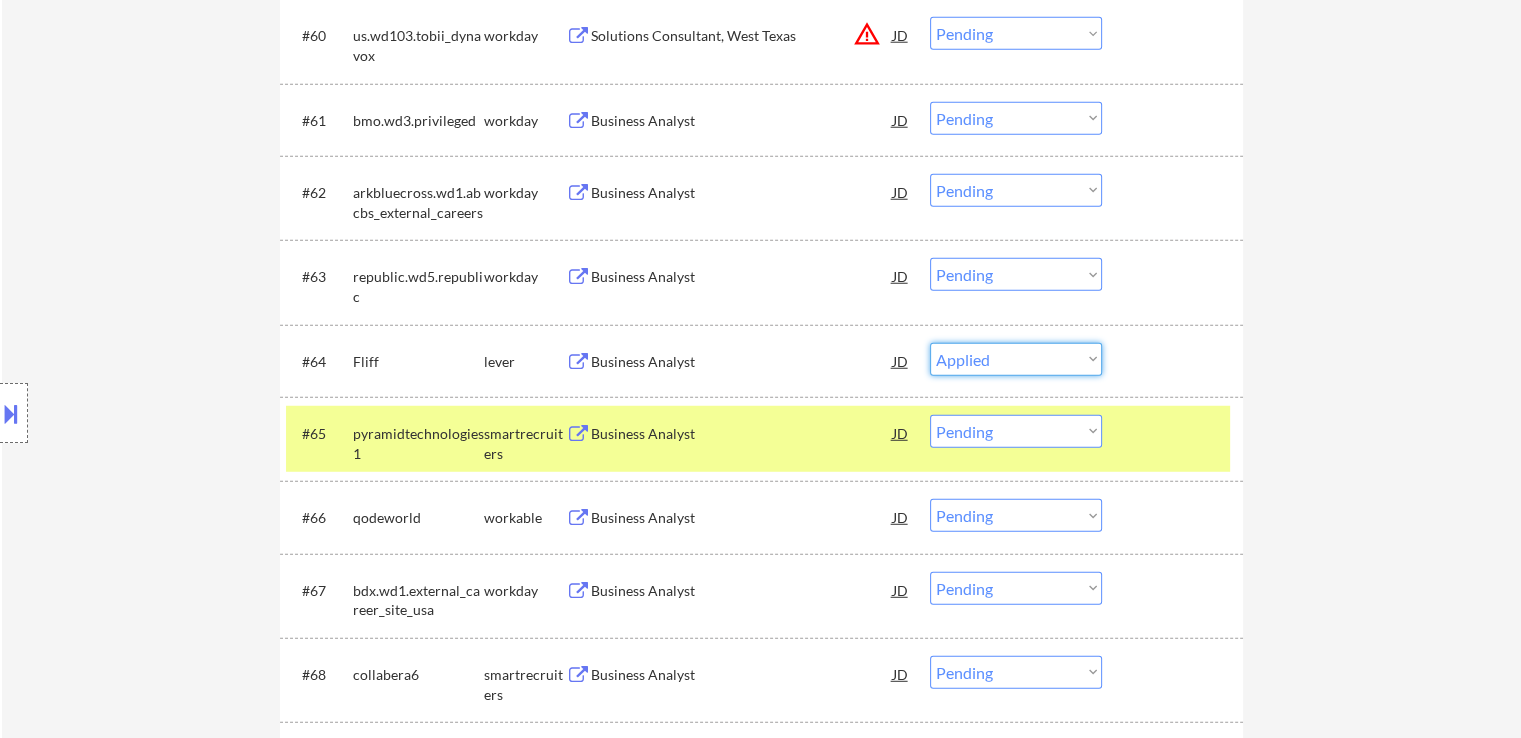 click on "Choose an option... Pending Applied Excluded (Questions) Excluded (Expired) Excluded (Location) Excluded (Bad Match) Excluded (Blocklist) Excluded (Salary) Excluded (Other)" at bounding box center [1016, 359] 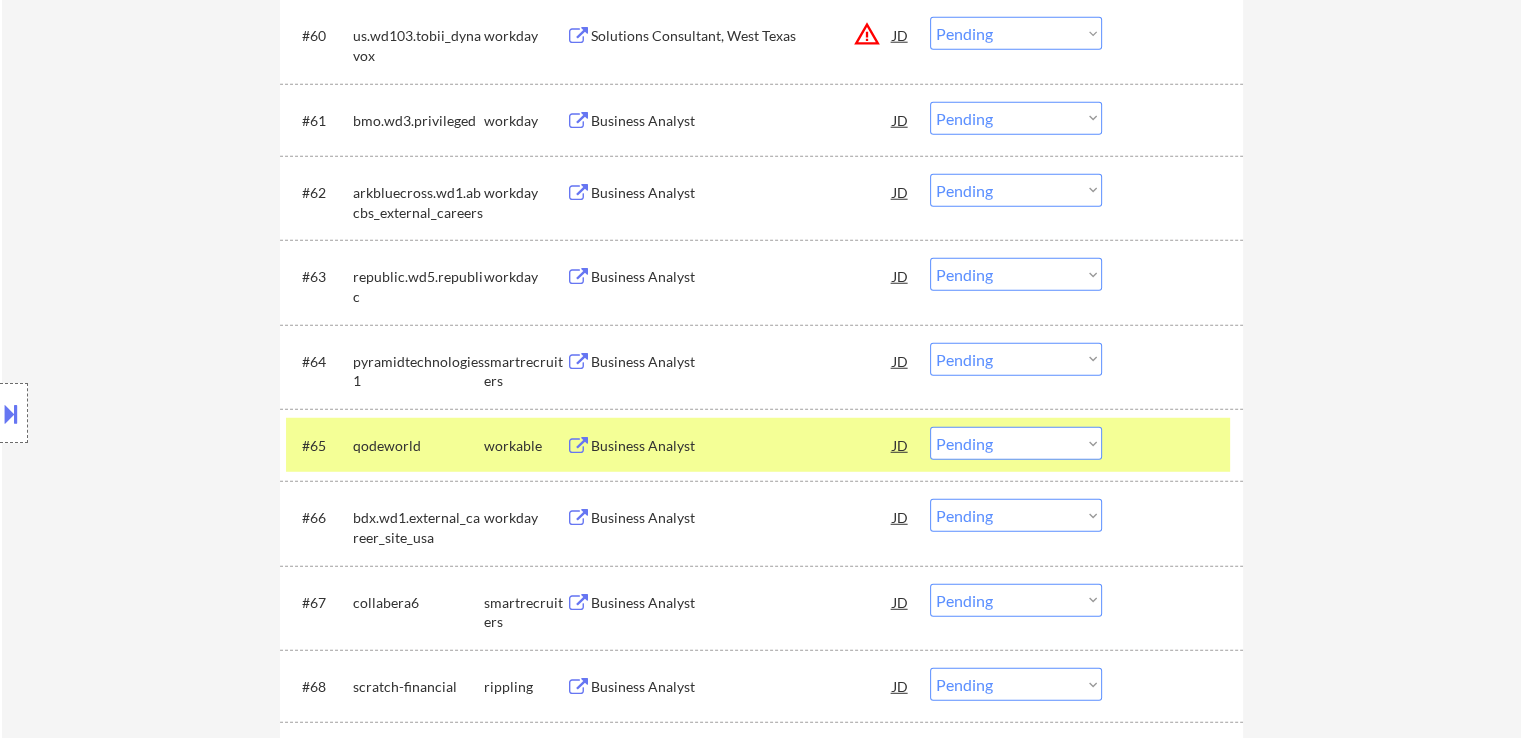 click on "Business Analyst" at bounding box center [742, 362] 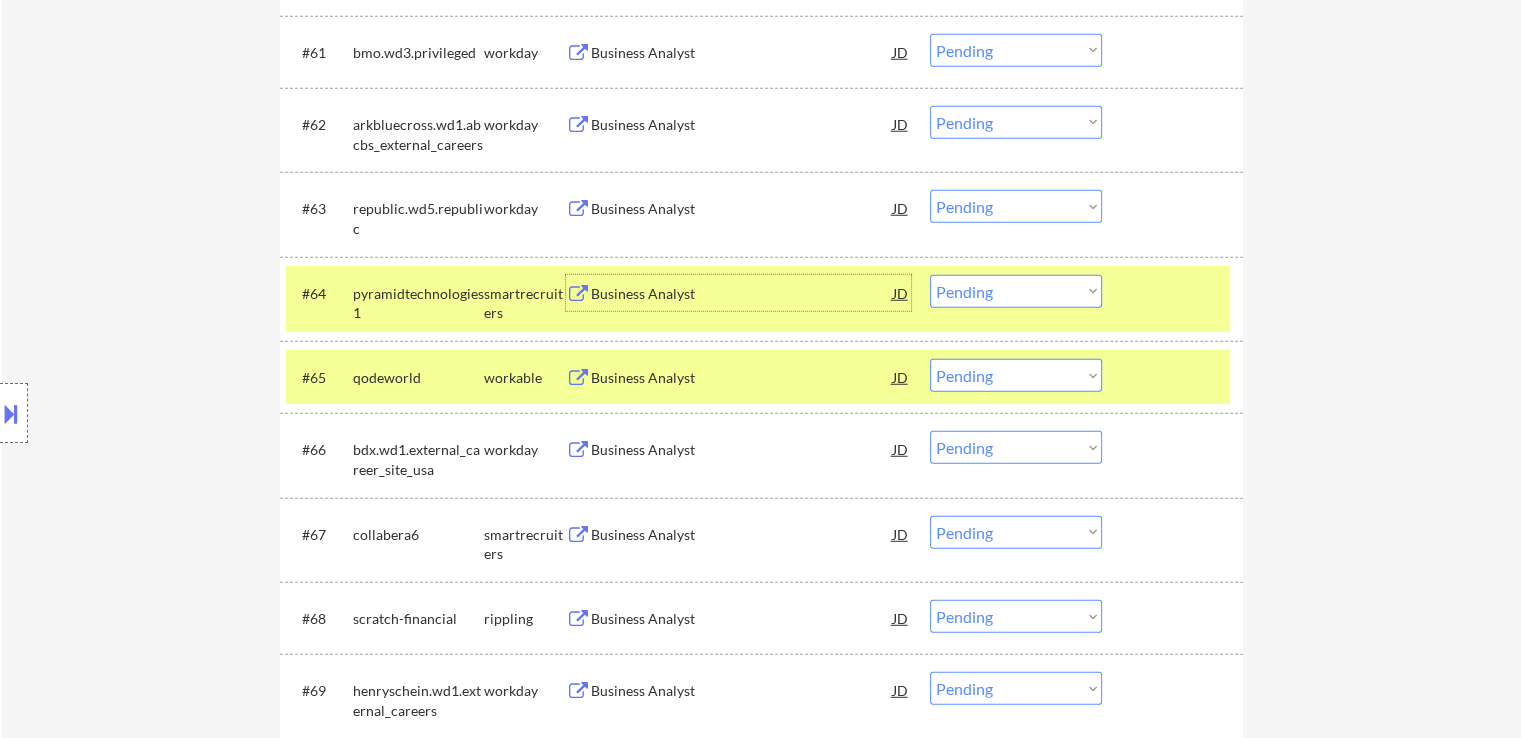 scroll, scrollTop: 5438, scrollLeft: 0, axis: vertical 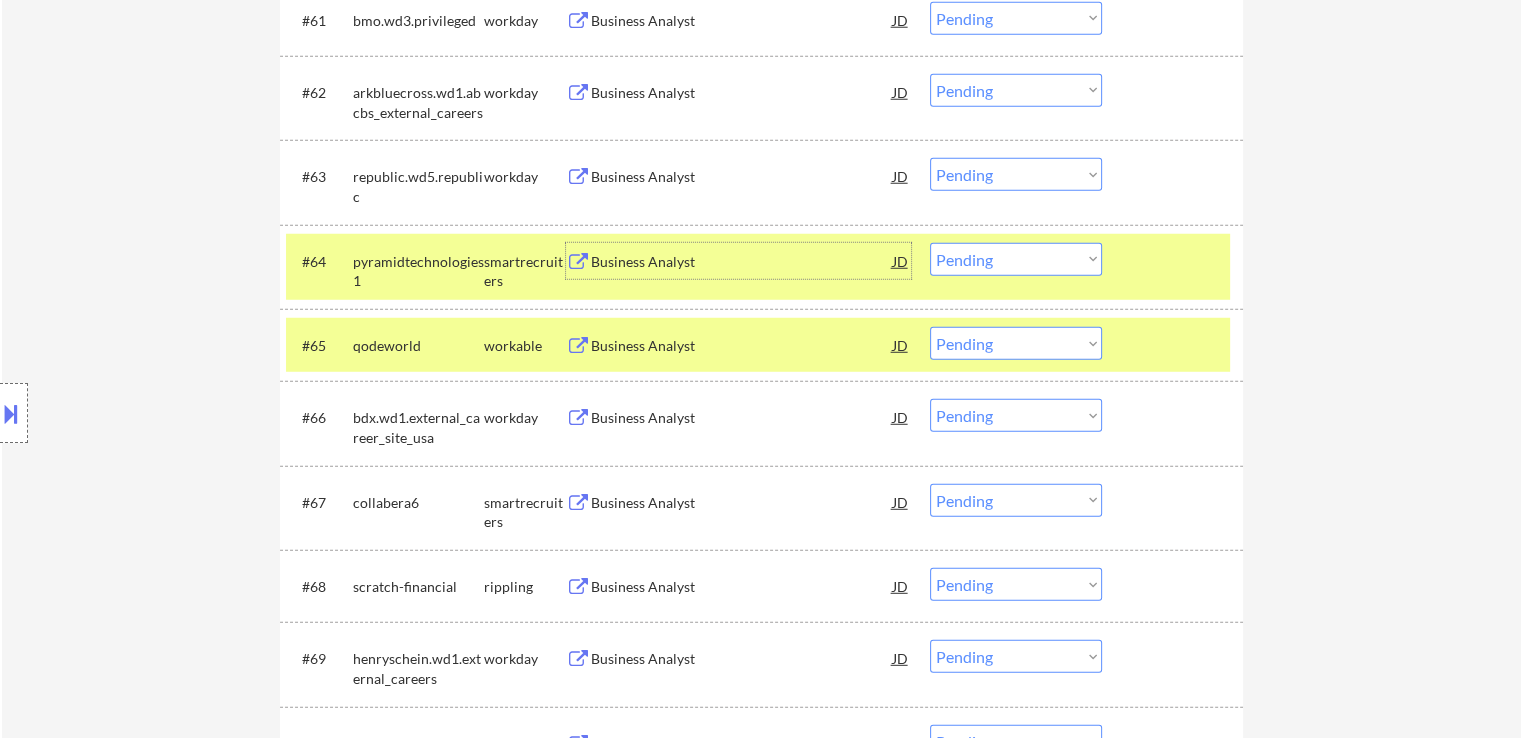click on "Choose an option... Pending Applied Excluded (Questions) Excluded (Expired) Excluded (Location) Excluded (Bad Match) Excluded (Blocklist) Excluded (Salary) Excluded (Other)" at bounding box center (1016, 259) 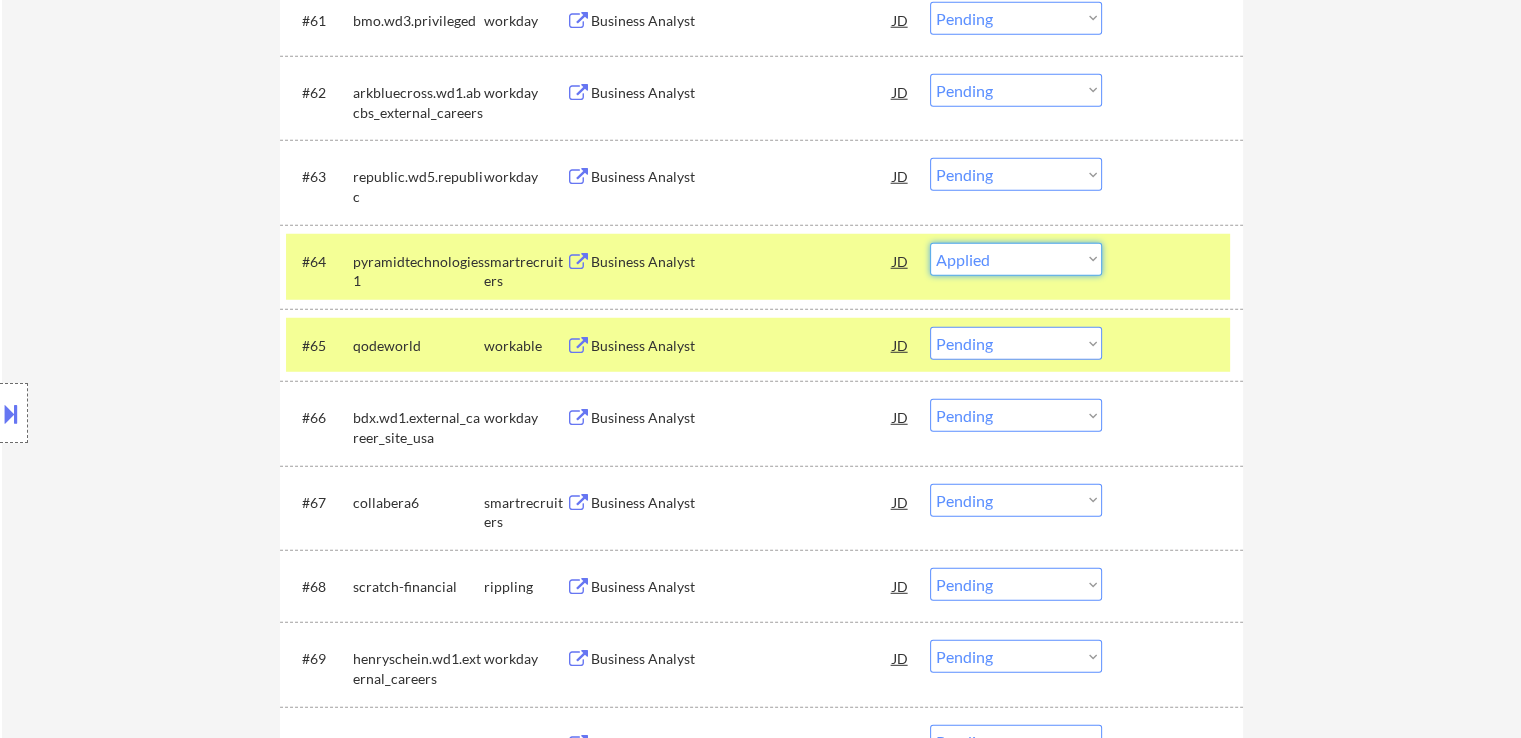 click on "Choose an option... Pending Applied Excluded (Questions) Excluded (Expired) Excluded (Location) Excluded (Bad Match) Excluded (Blocklist) Excluded (Salary) Excluded (Other)" at bounding box center (1016, 259) 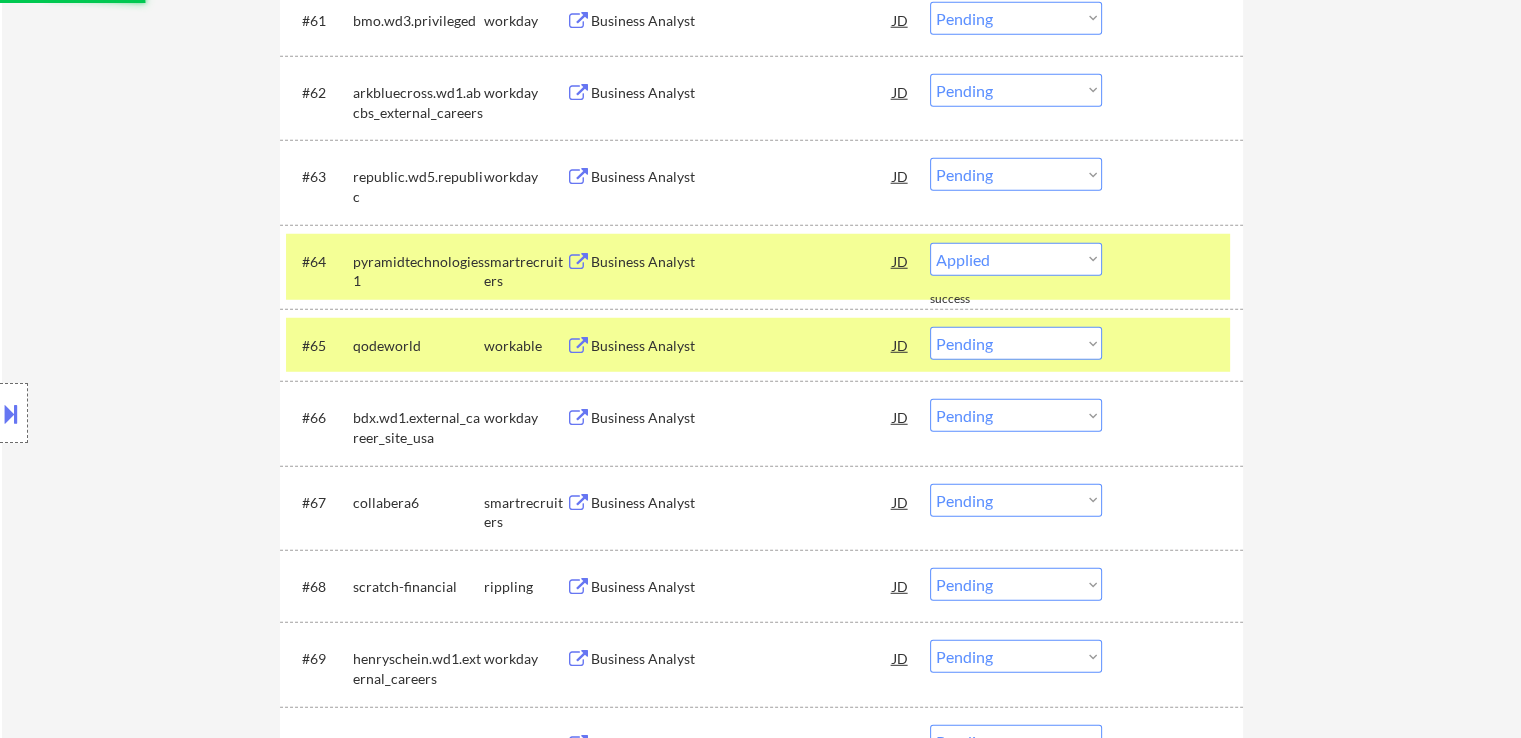 select on ""pending"" 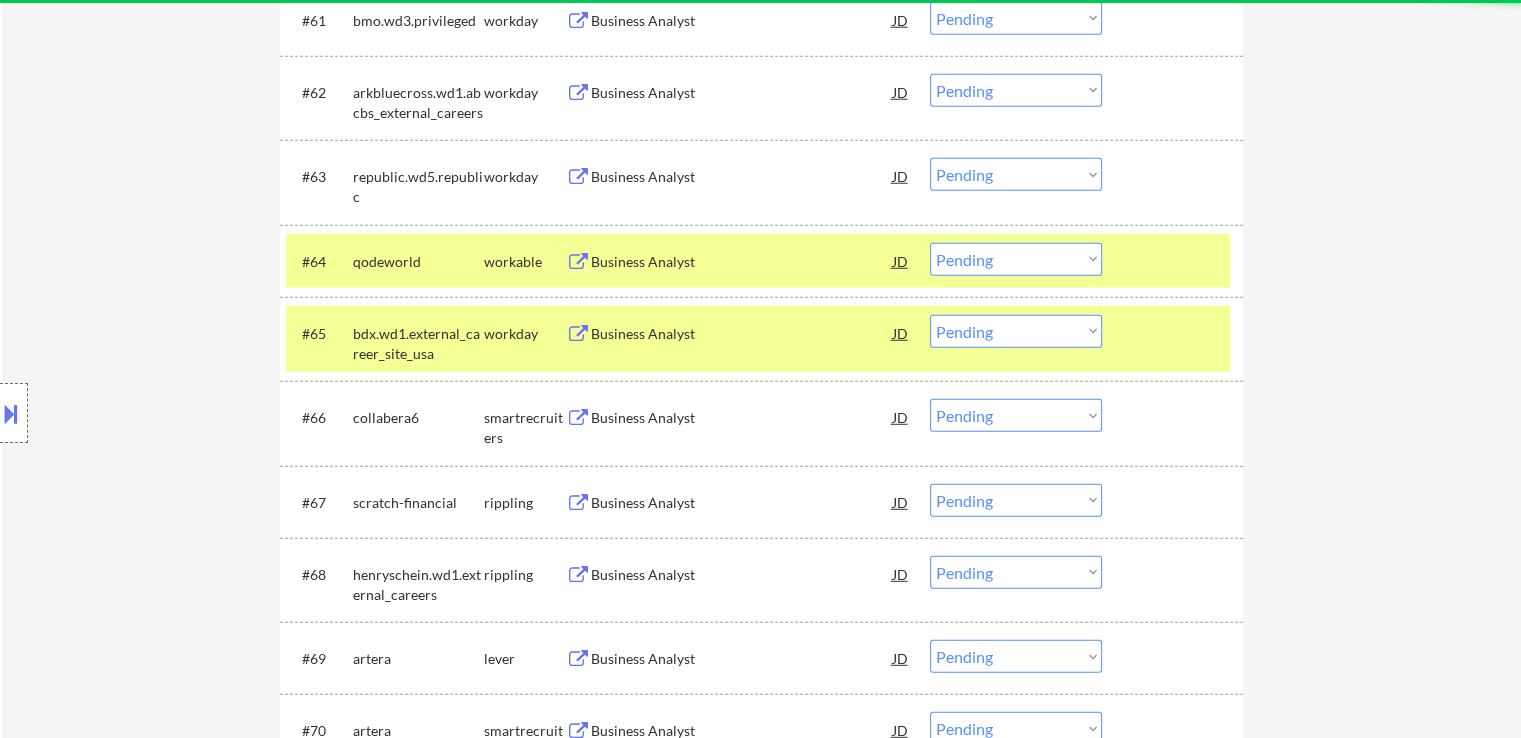 click on "Business Analyst" at bounding box center [742, 262] 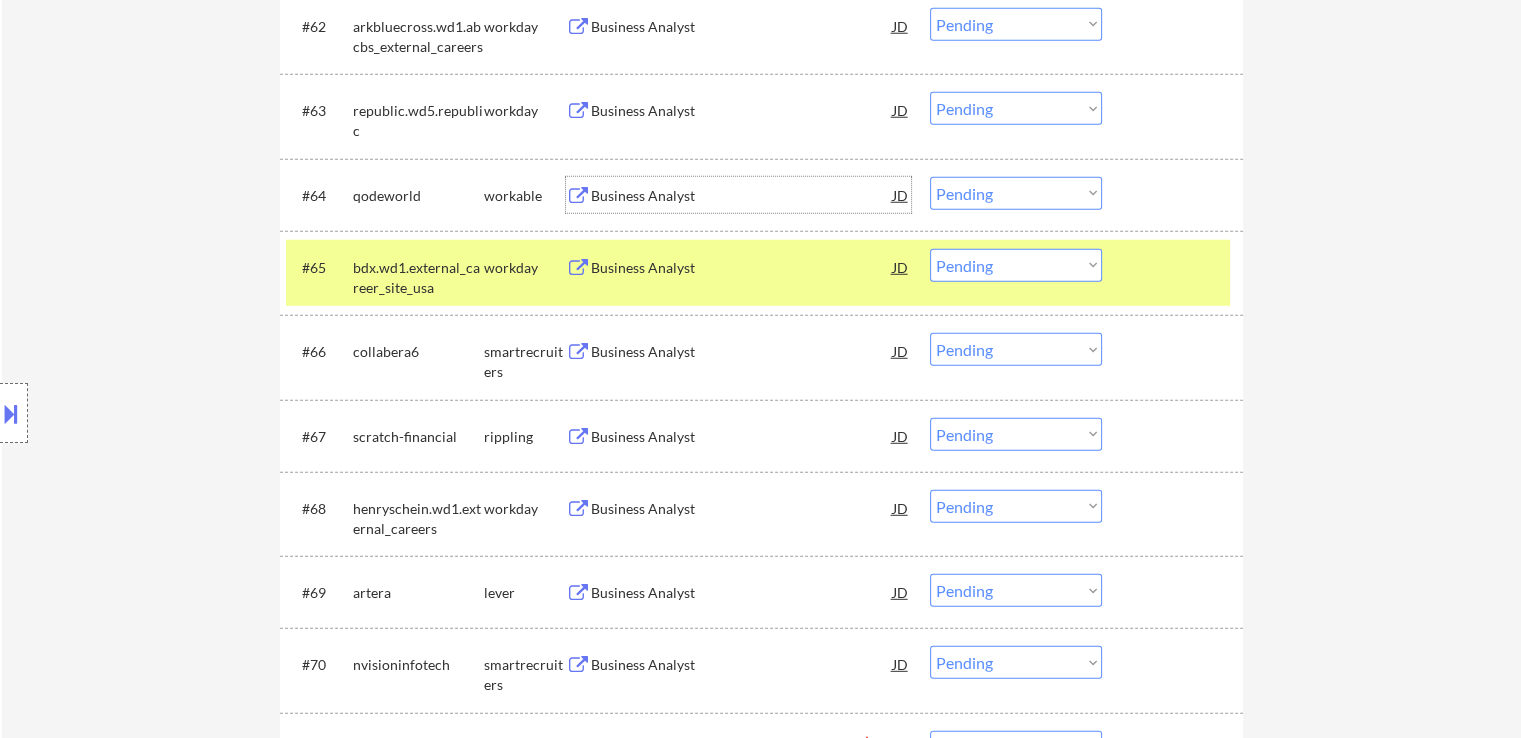 scroll, scrollTop: 5538, scrollLeft: 0, axis: vertical 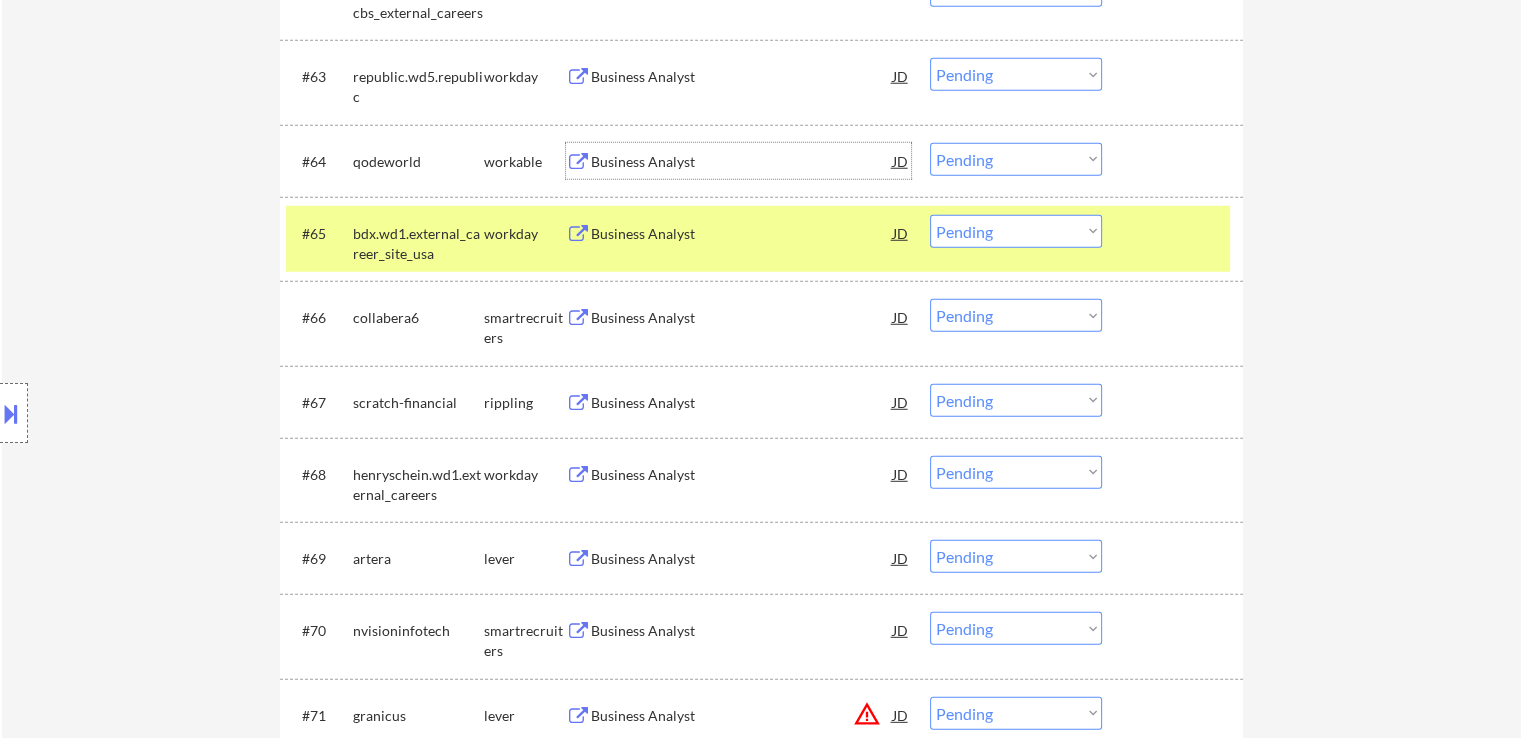 click on "Business Analyst" at bounding box center [742, 317] 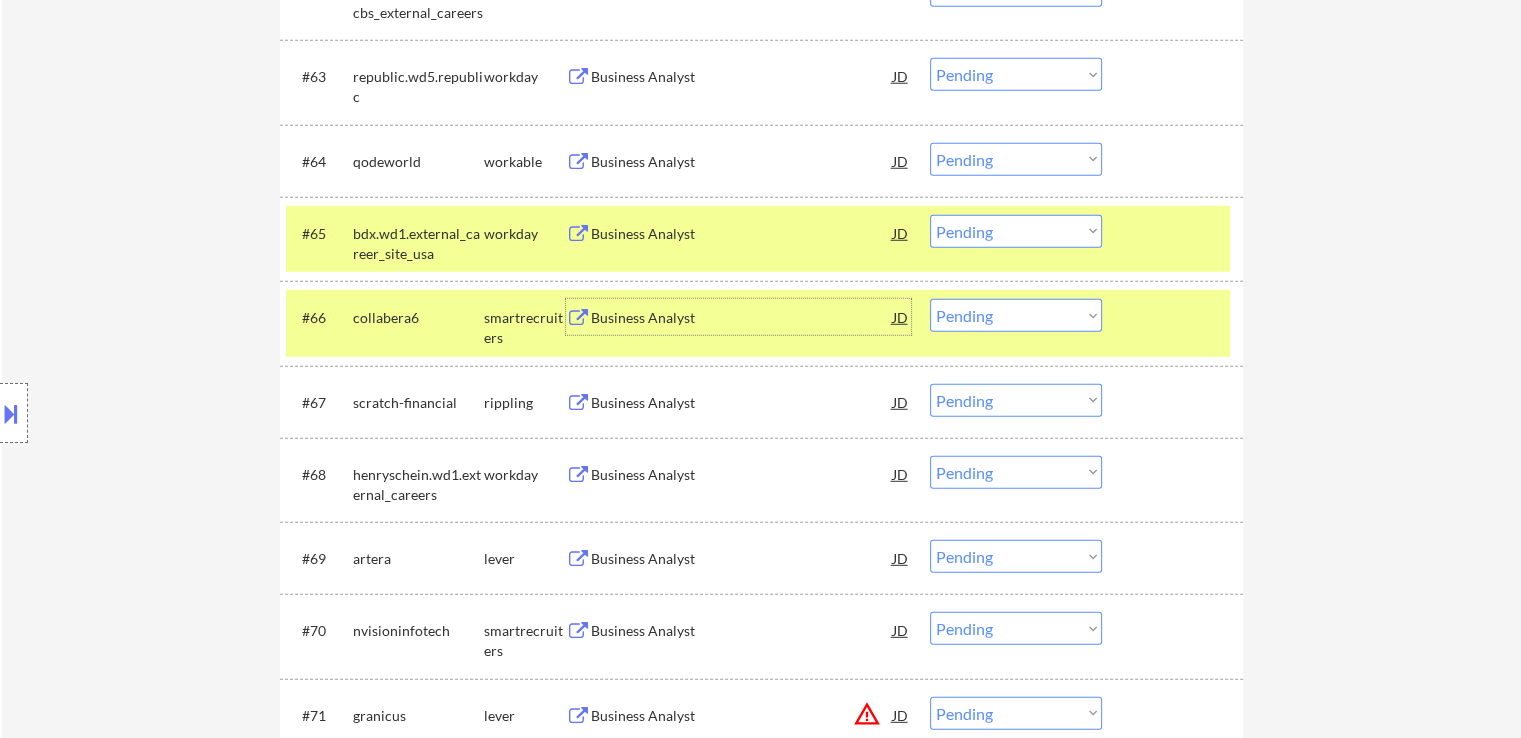 click on "Choose an option... Pending Applied Excluded (Questions) Excluded (Expired) Excluded (Location) Excluded (Bad Match) Excluded (Blocklist) Excluded (Salary) Excluded (Other)" at bounding box center (1016, 315) 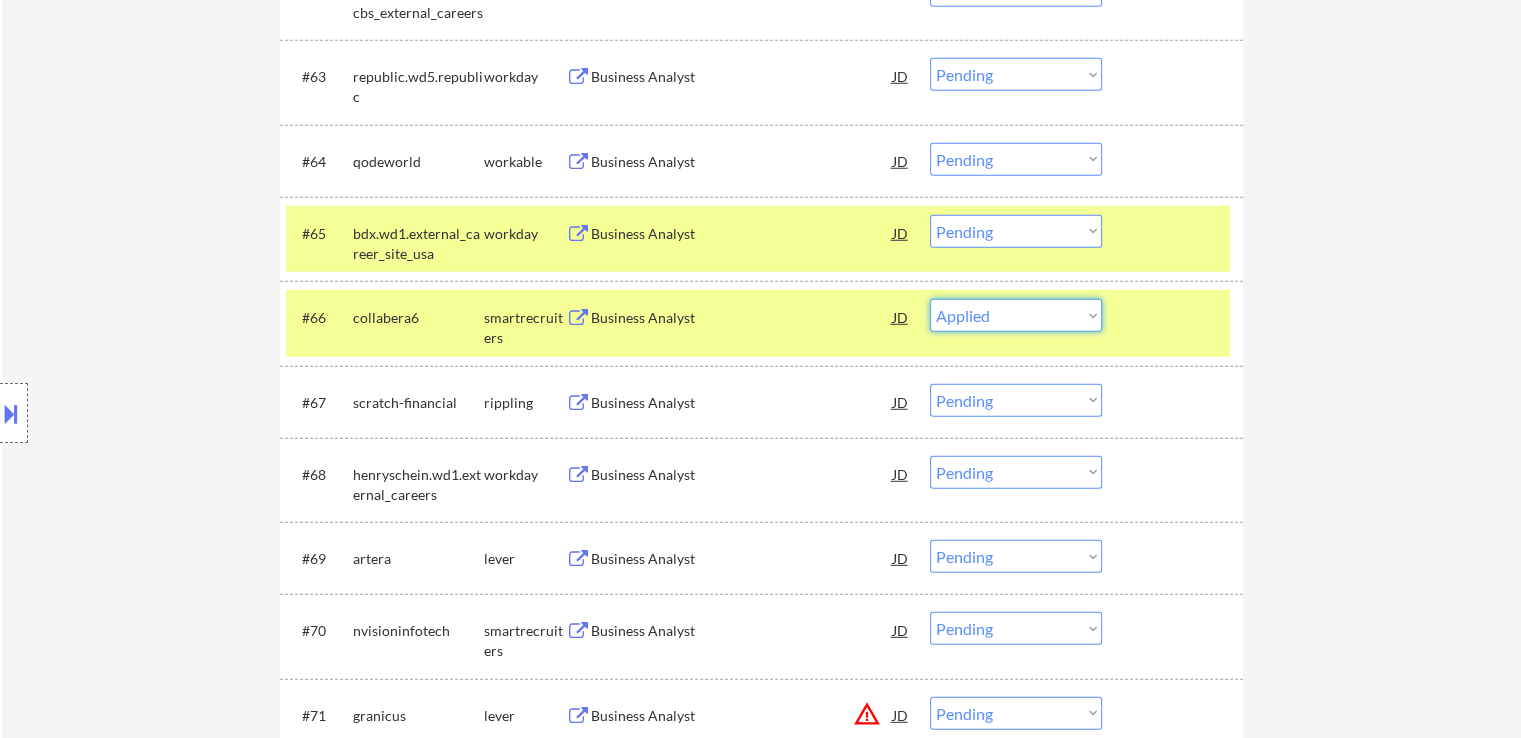 click on "Choose an option... Pending Applied Excluded (Questions) Excluded (Expired) Excluded (Location) Excluded (Bad Match) Excluded (Blocklist) Excluded (Salary) Excluded (Other)" at bounding box center (1016, 315) 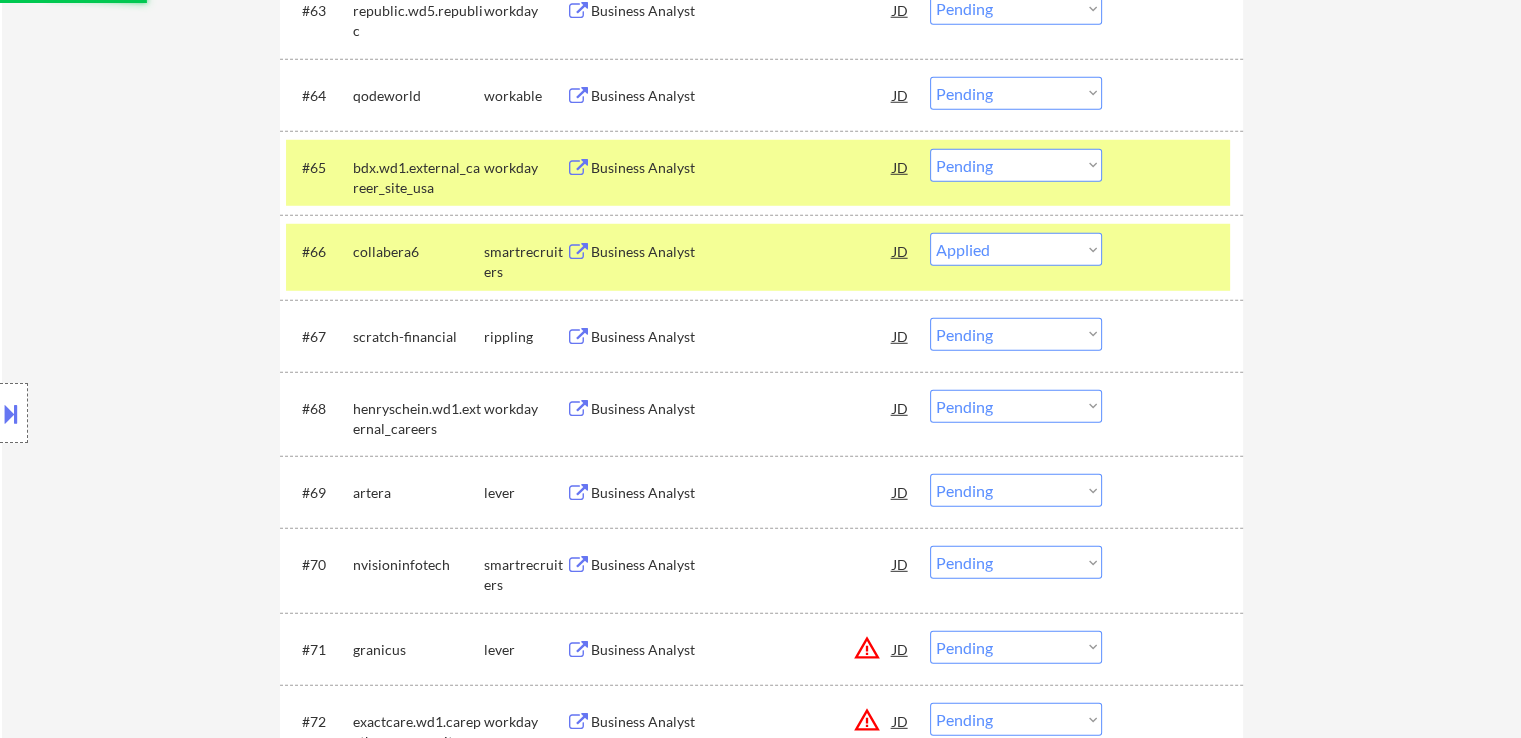 scroll, scrollTop: 5638, scrollLeft: 0, axis: vertical 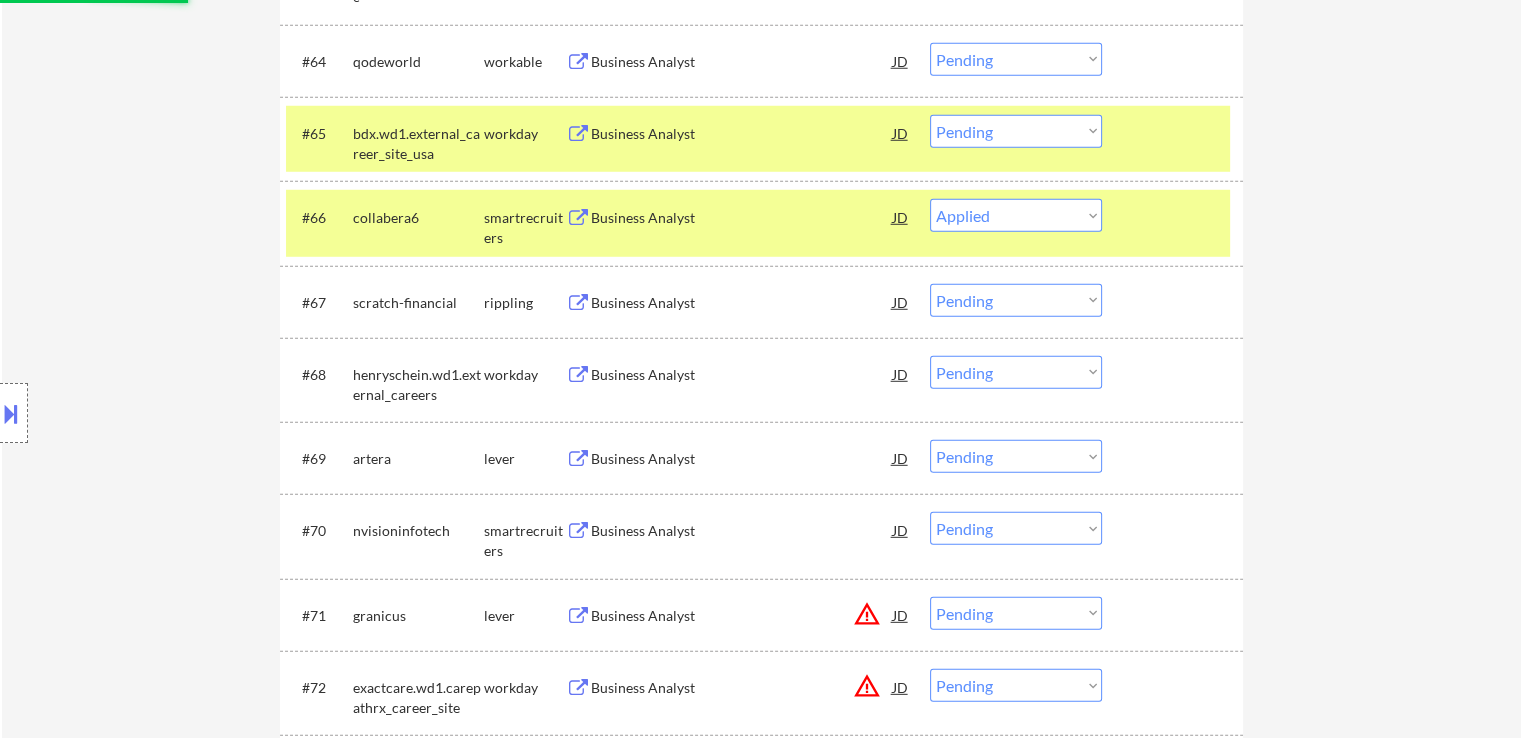 click on "Business Analyst" at bounding box center (742, 303) 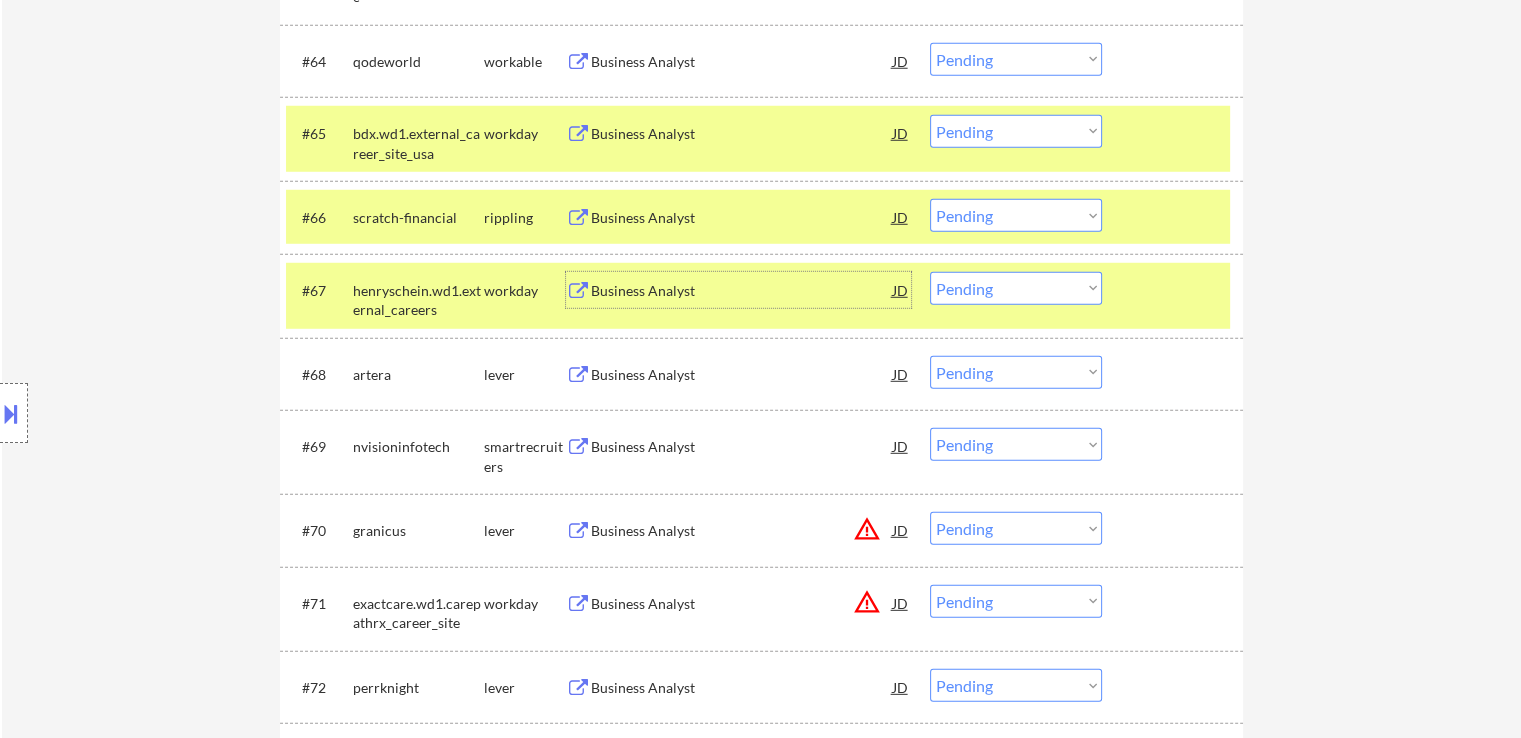 click on "Choose an option... Pending Applied Excluded (Questions) Excluded (Expired) Excluded (Location) Excluded (Bad Match) Excluded (Blocklist) Excluded (Salary) Excluded (Other)" at bounding box center (1016, 215) 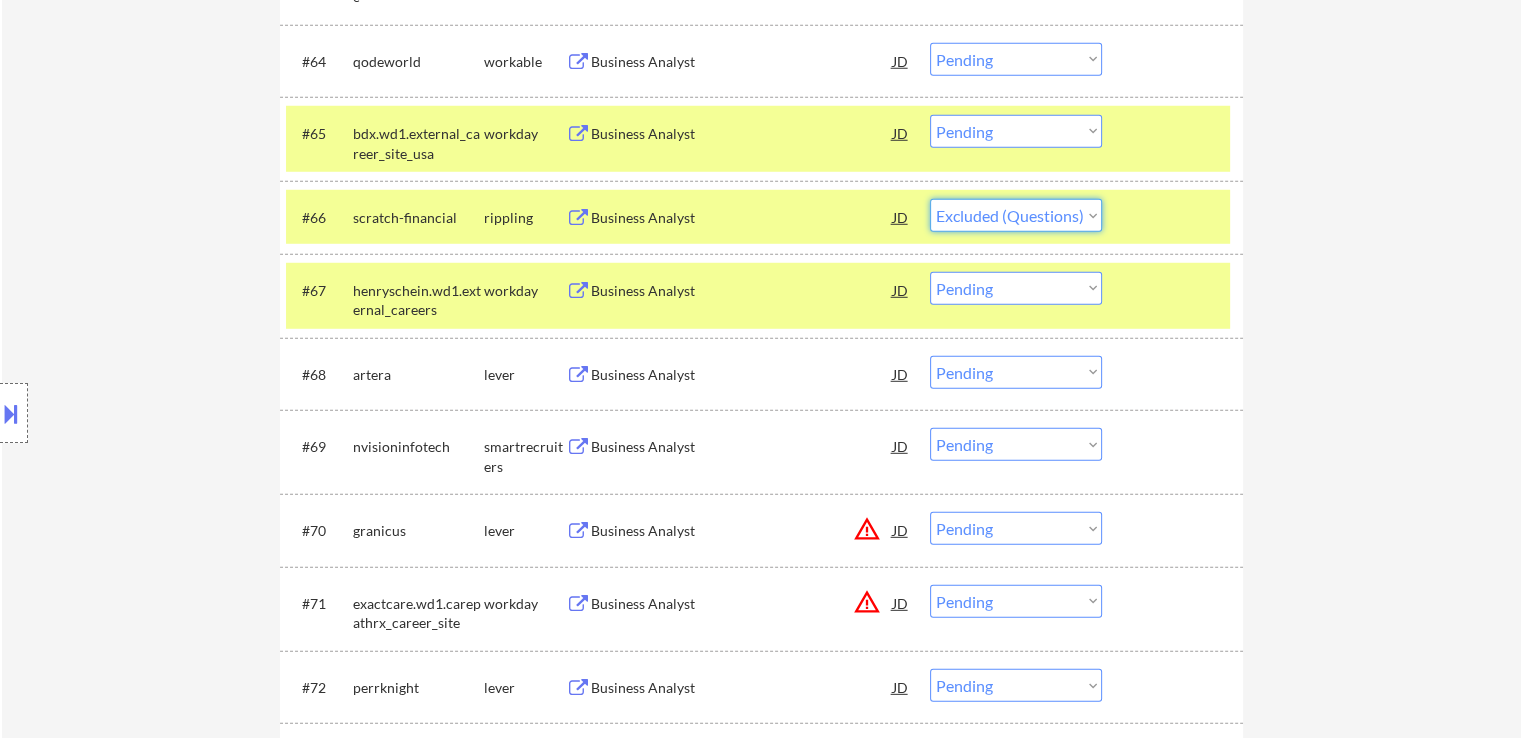 click on "Choose an option... Pending Applied Excluded (Questions) Excluded (Expired) Excluded (Location) Excluded (Bad Match) Excluded (Blocklist) Excluded (Salary) Excluded (Other)" at bounding box center (1016, 215) 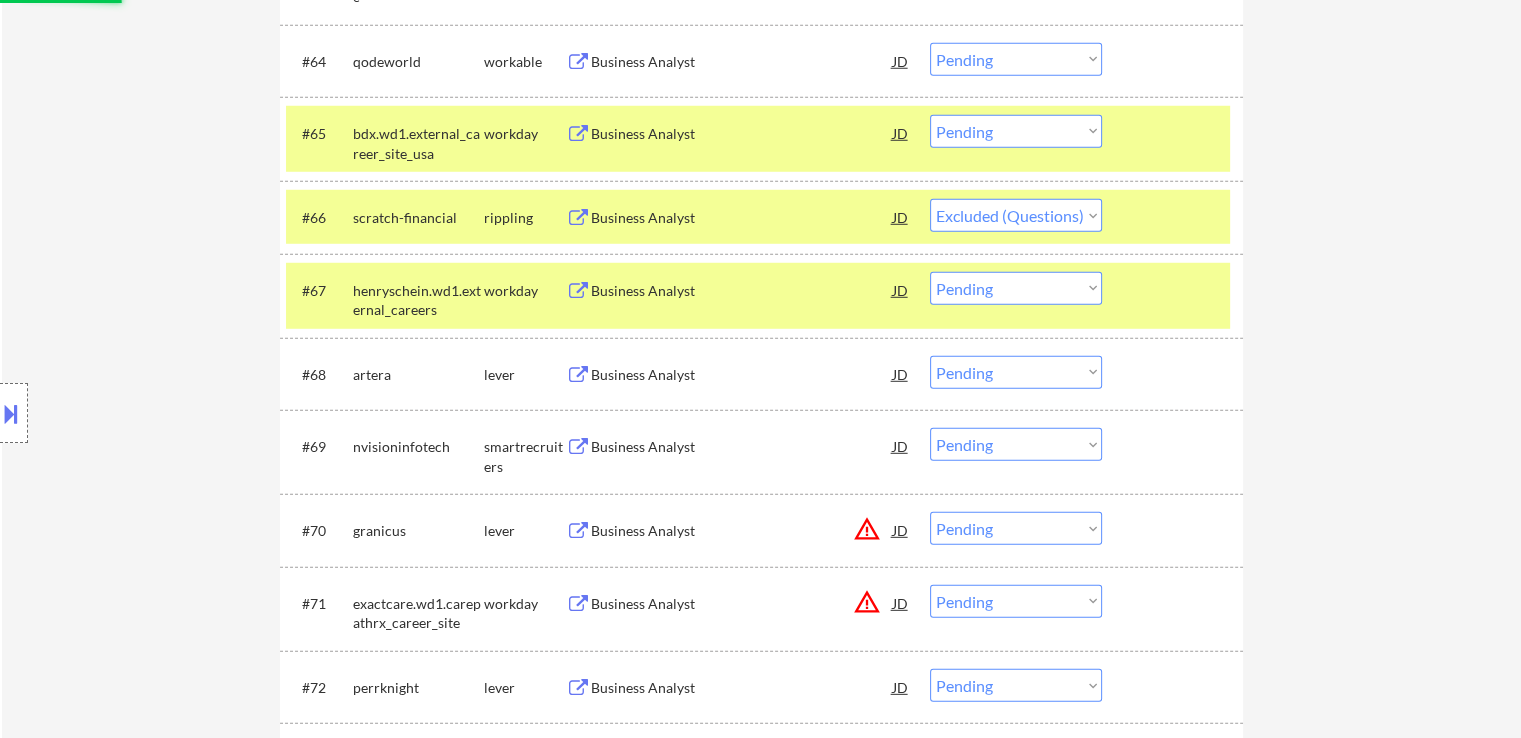 click on "Business Analyst" at bounding box center (742, 374) 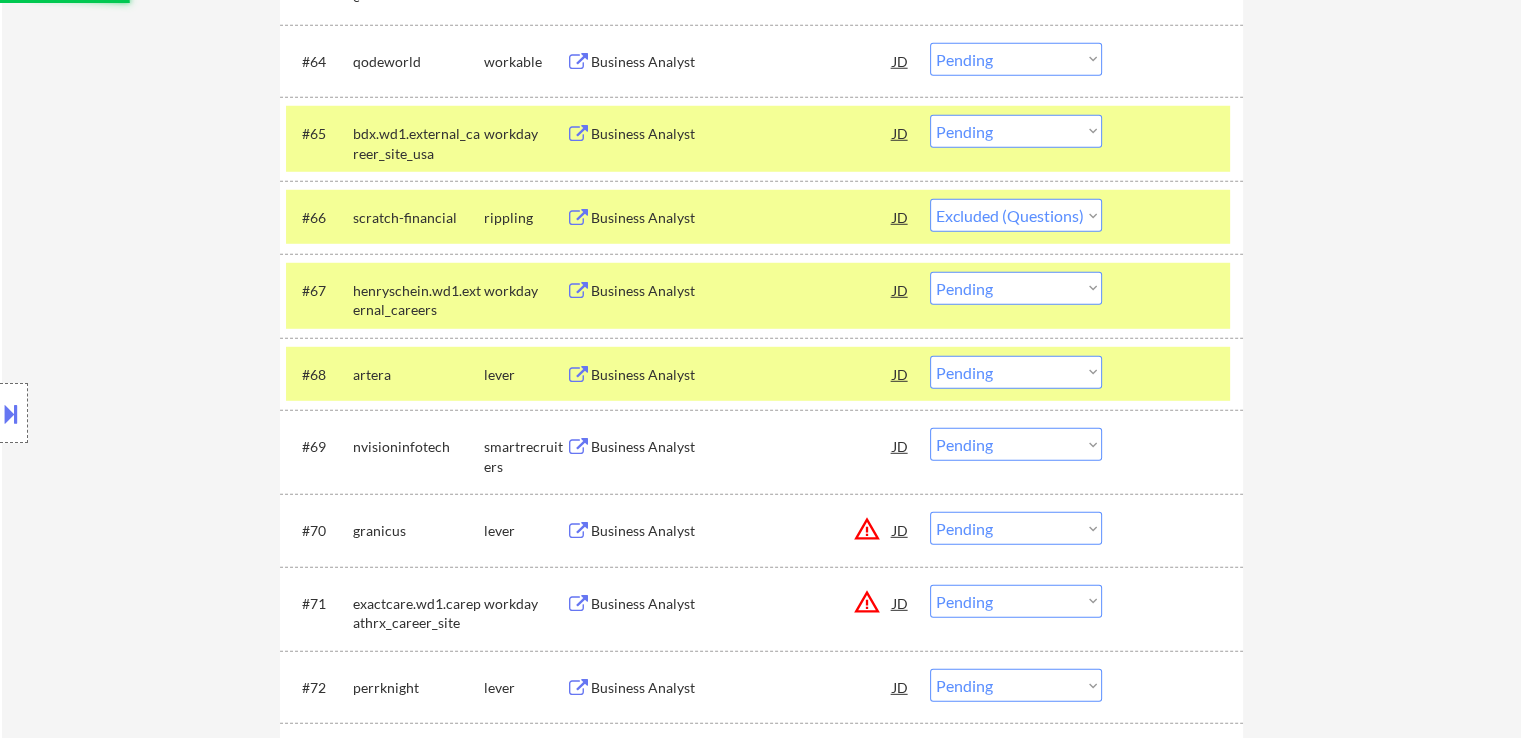 select on ""pending"" 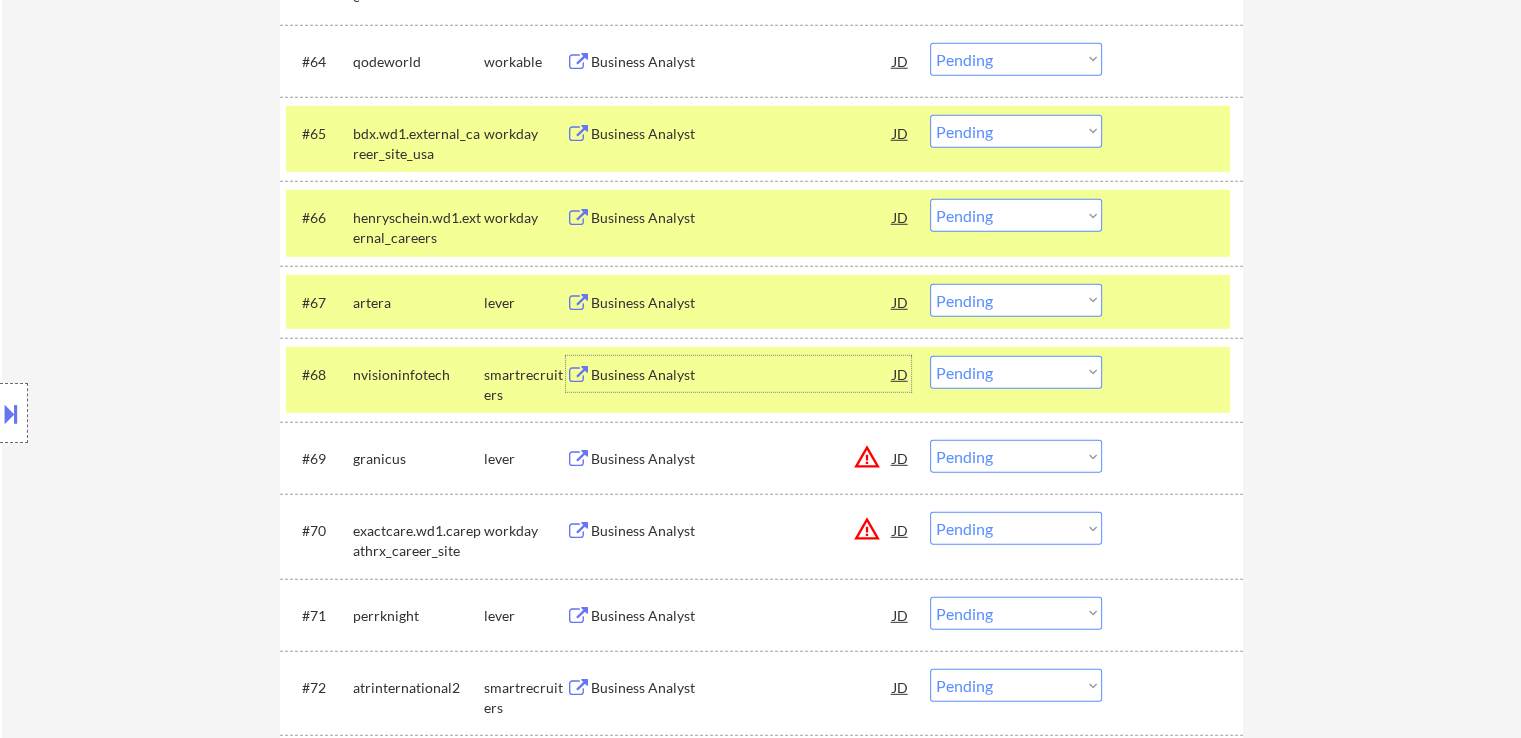 drag, startPoint x: 998, startPoint y: 292, endPoint x: 997, endPoint y: 312, distance: 20.024984 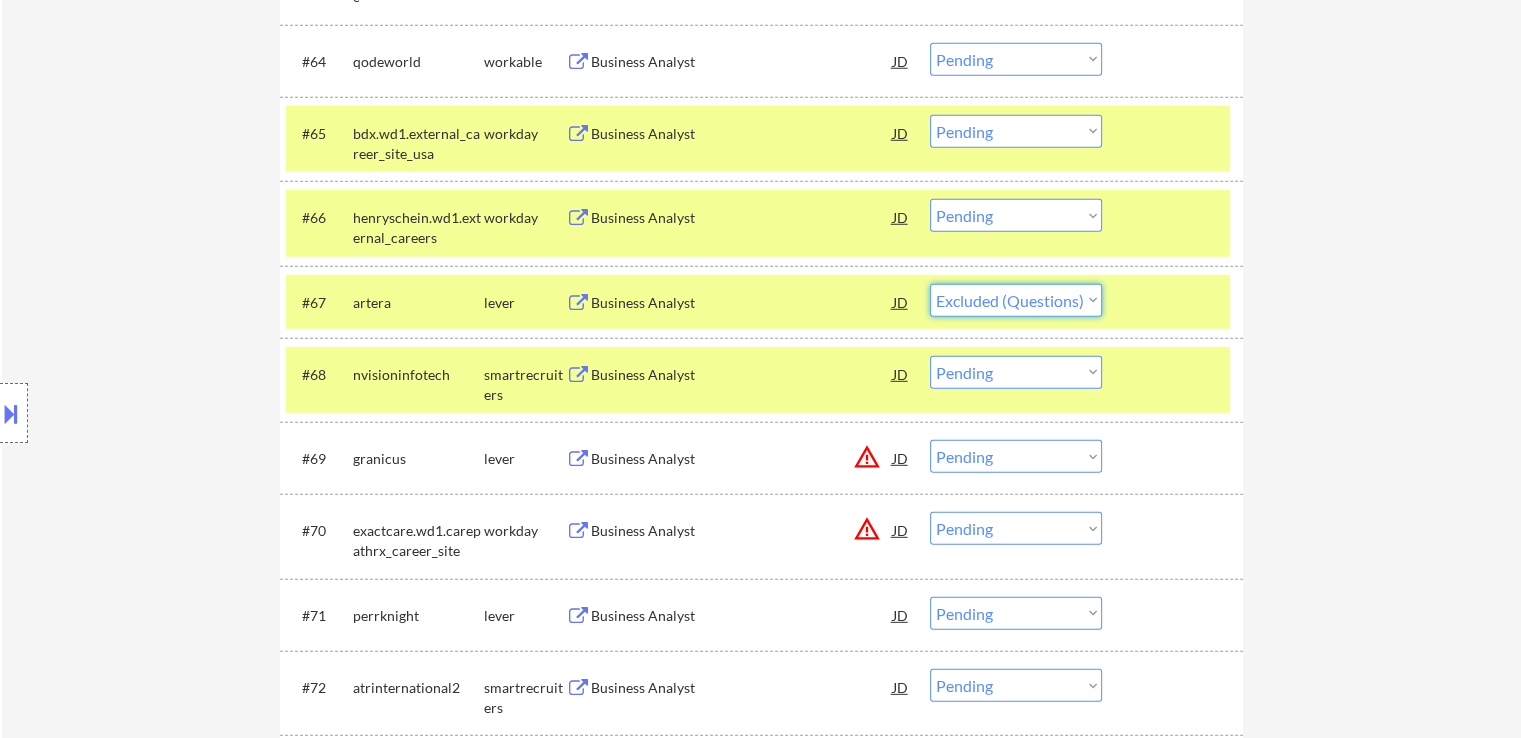 click on "Choose an option... Pending Applied Excluded (Questions) Excluded (Expired) Excluded (Location) Excluded (Bad Match) Excluded (Blocklist) Excluded (Salary) Excluded (Other)" at bounding box center [1016, 300] 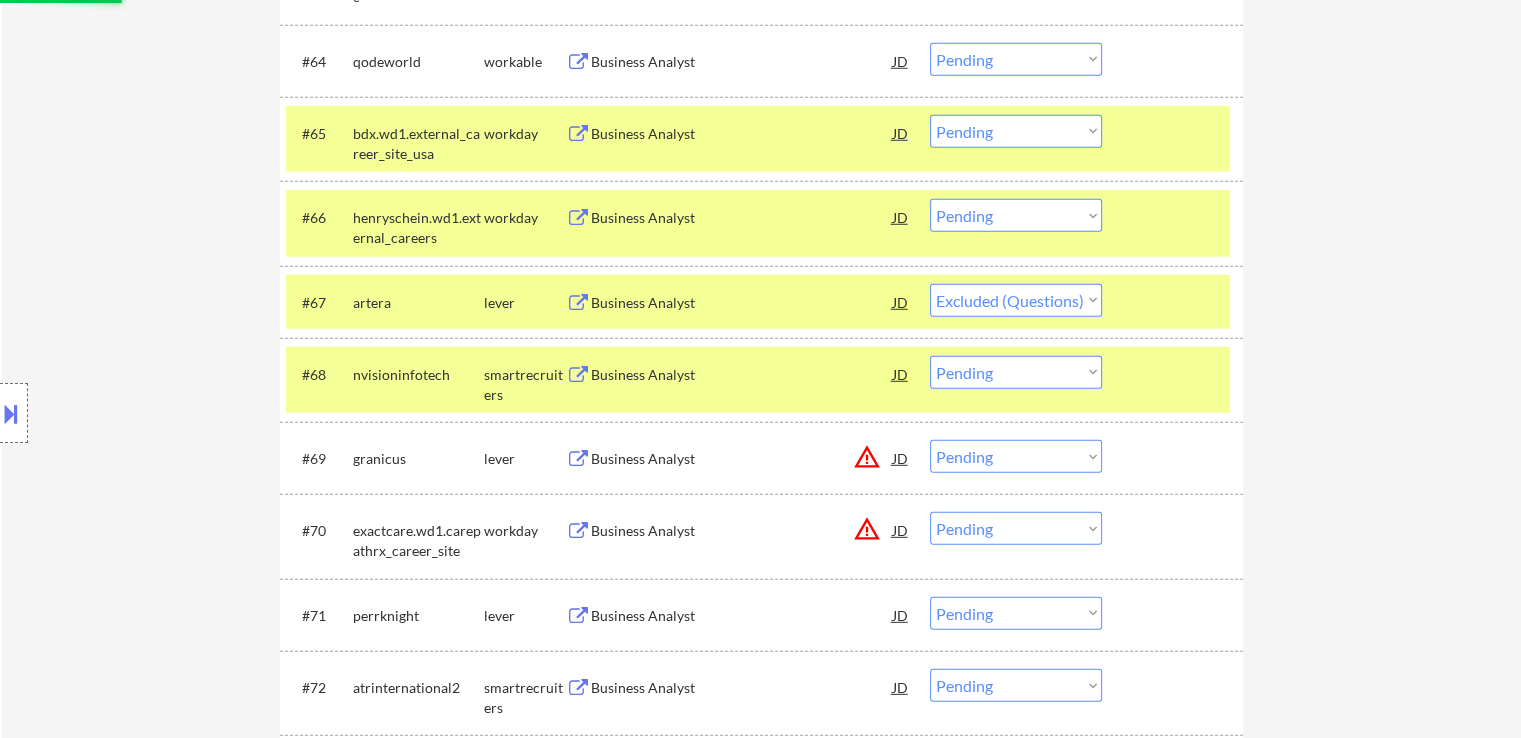 click on "Business Analyst" at bounding box center (742, 375) 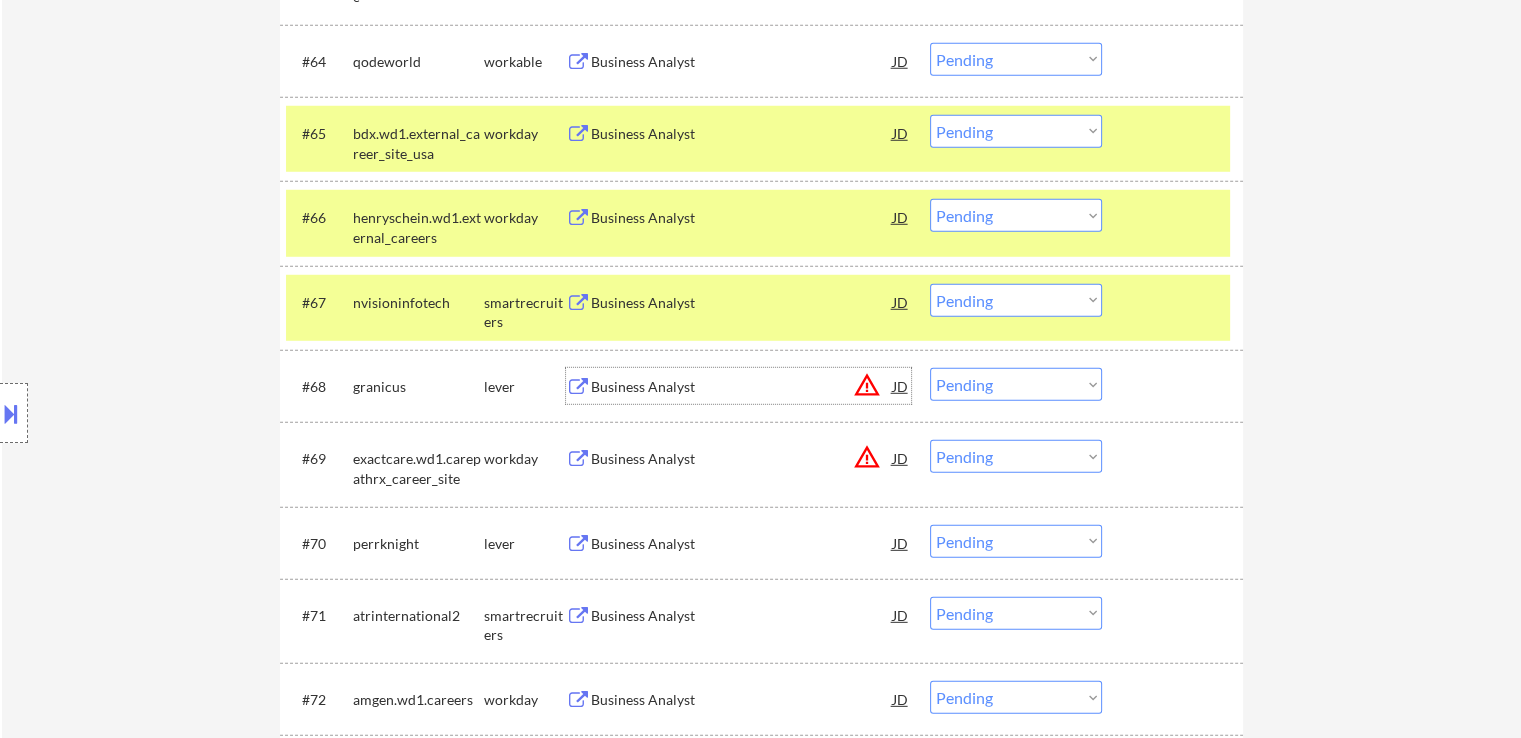 click on "Choose an option... Pending Applied Excluded (Questions) Excluded (Expired) Excluded (Location) Excluded (Bad Match) Excluded (Blocklist) Excluded (Salary) Excluded (Other)" at bounding box center (1016, 300) 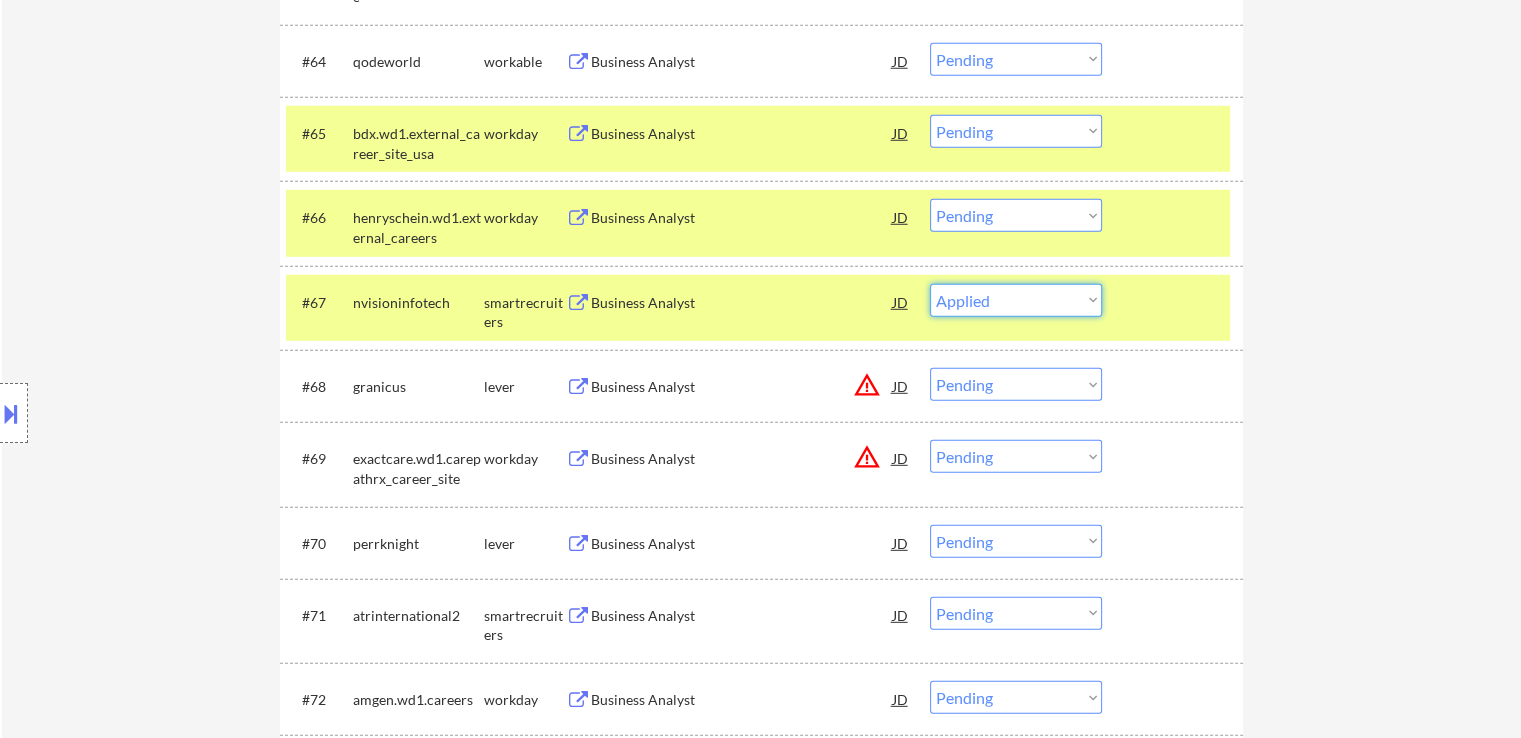 click on "Choose an option... Pending Applied Excluded (Questions) Excluded (Expired) Excluded (Location) Excluded (Bad Match) Excluded (Blocklist) Excluded (Salary) Excluded (Other)" at bounding box center (1016, 300) 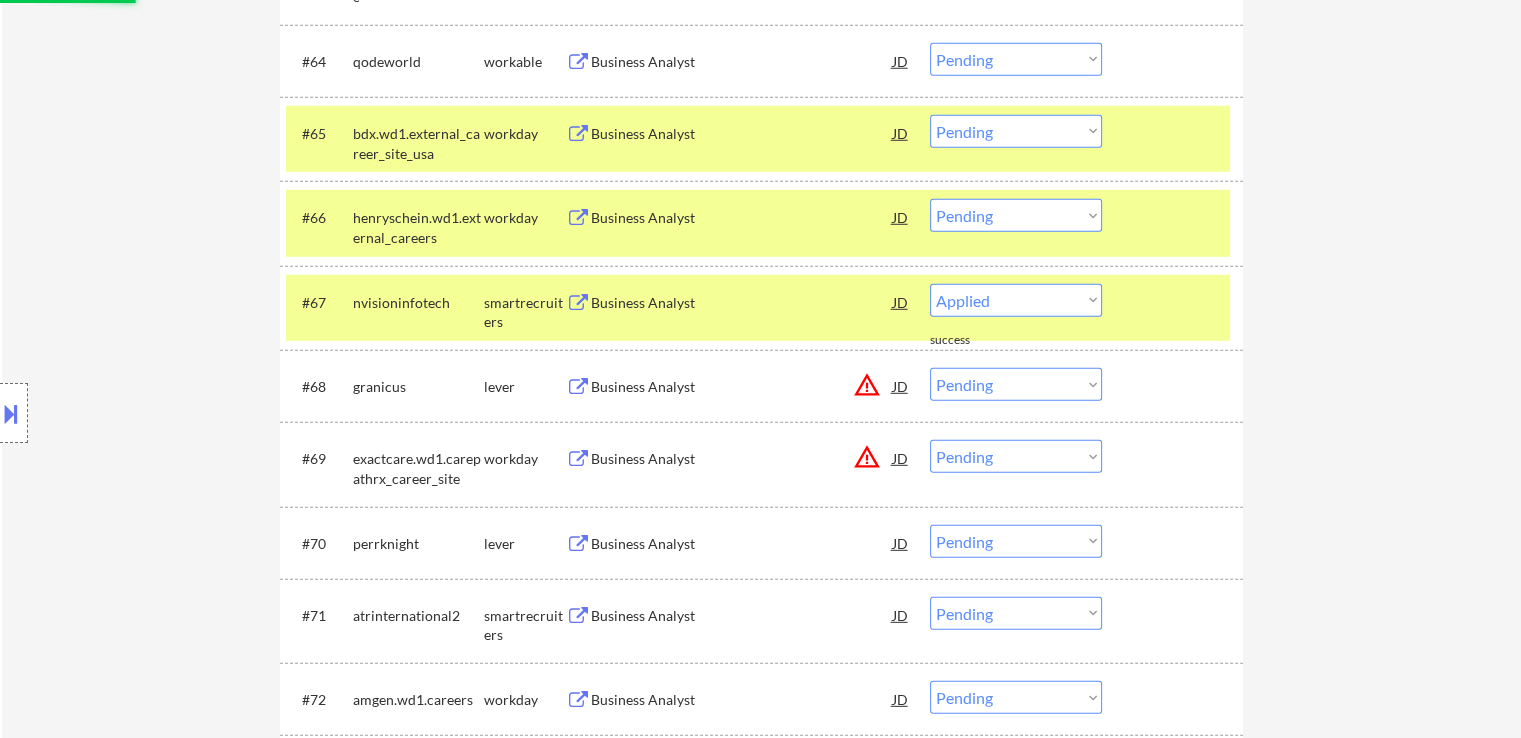 select on ""pending"" 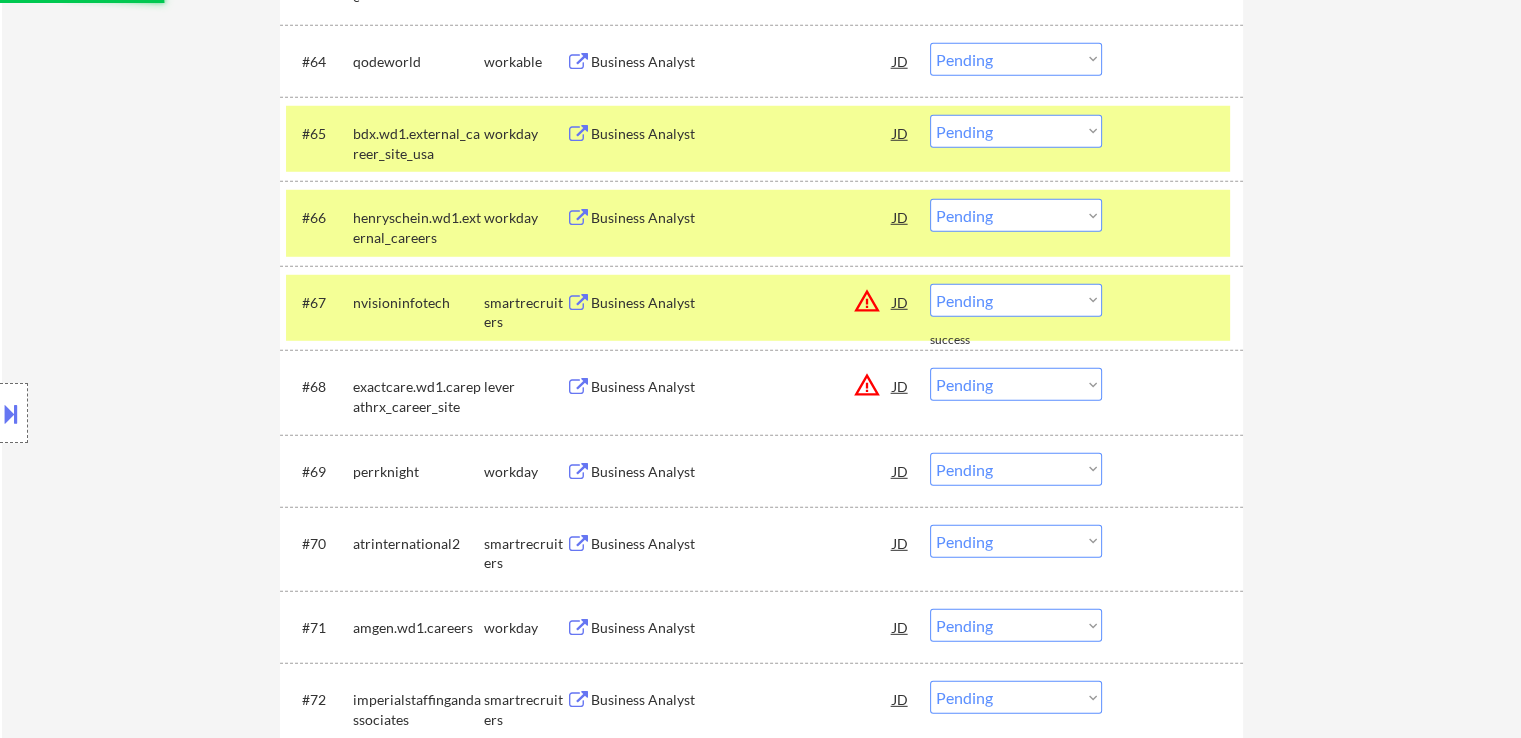 click on "henryschein.wd1.external_careers" at bounding box center (418, 227) 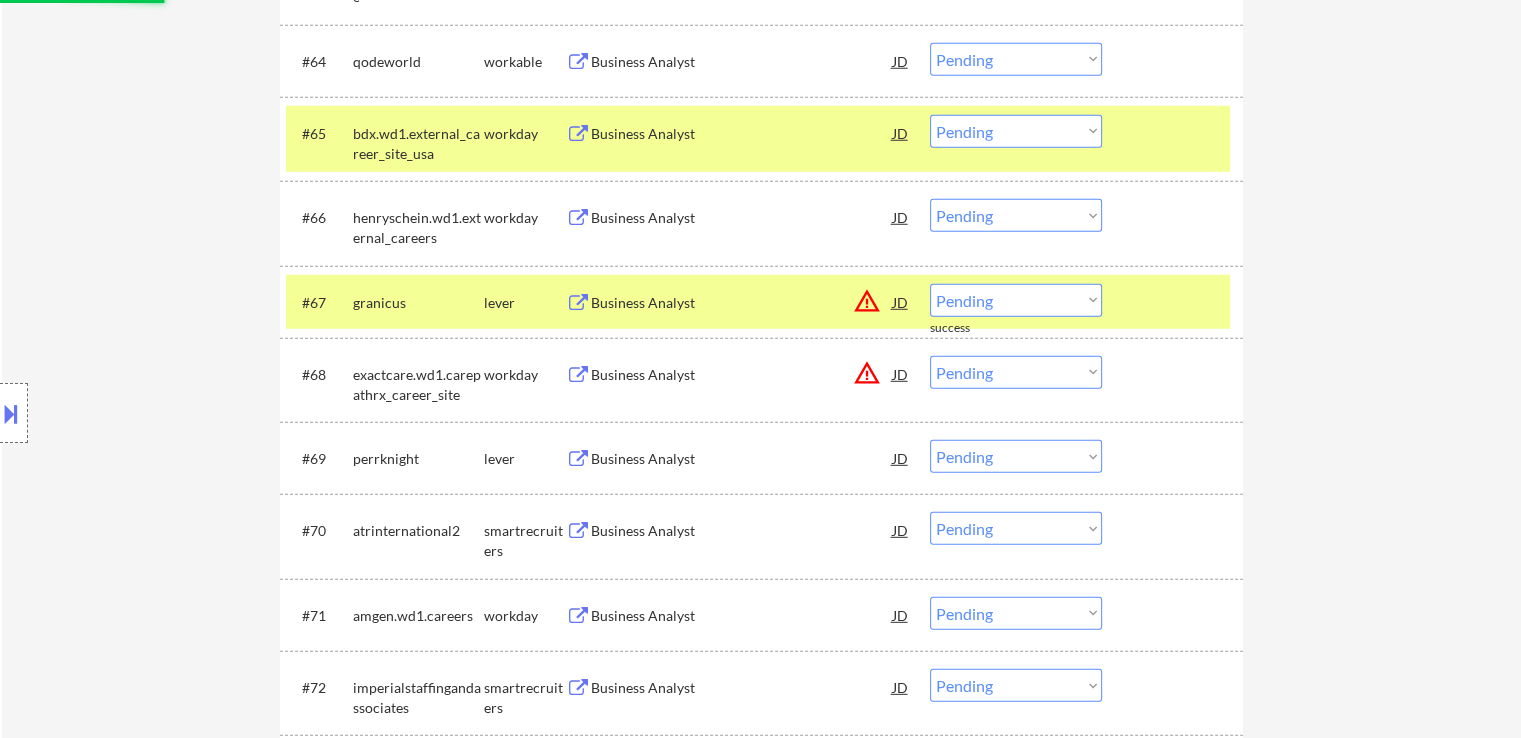 click on "bdx.wd1.external_career_site_usa" at bounding box center (418, 143) 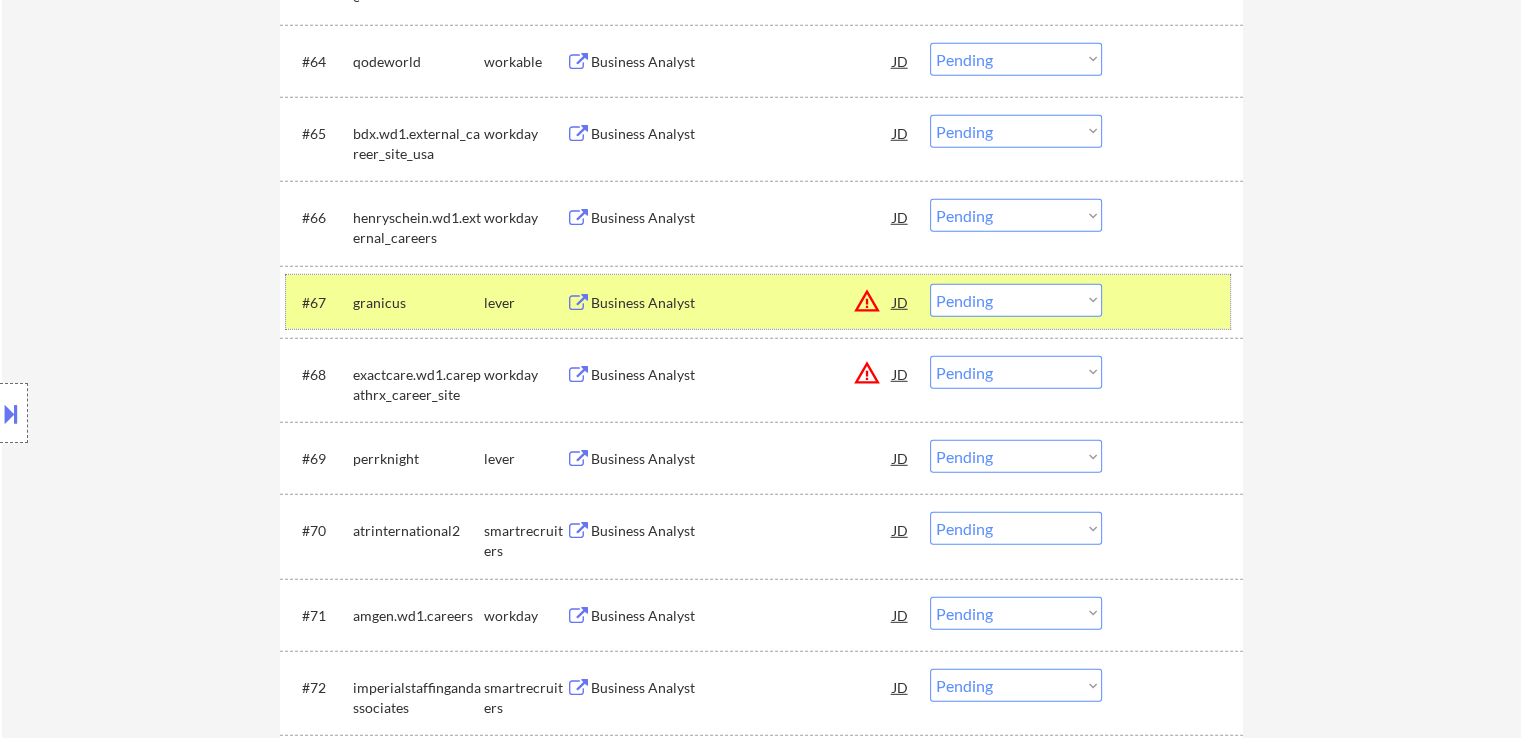 click on "granicus" at bounding box center (418, 303) 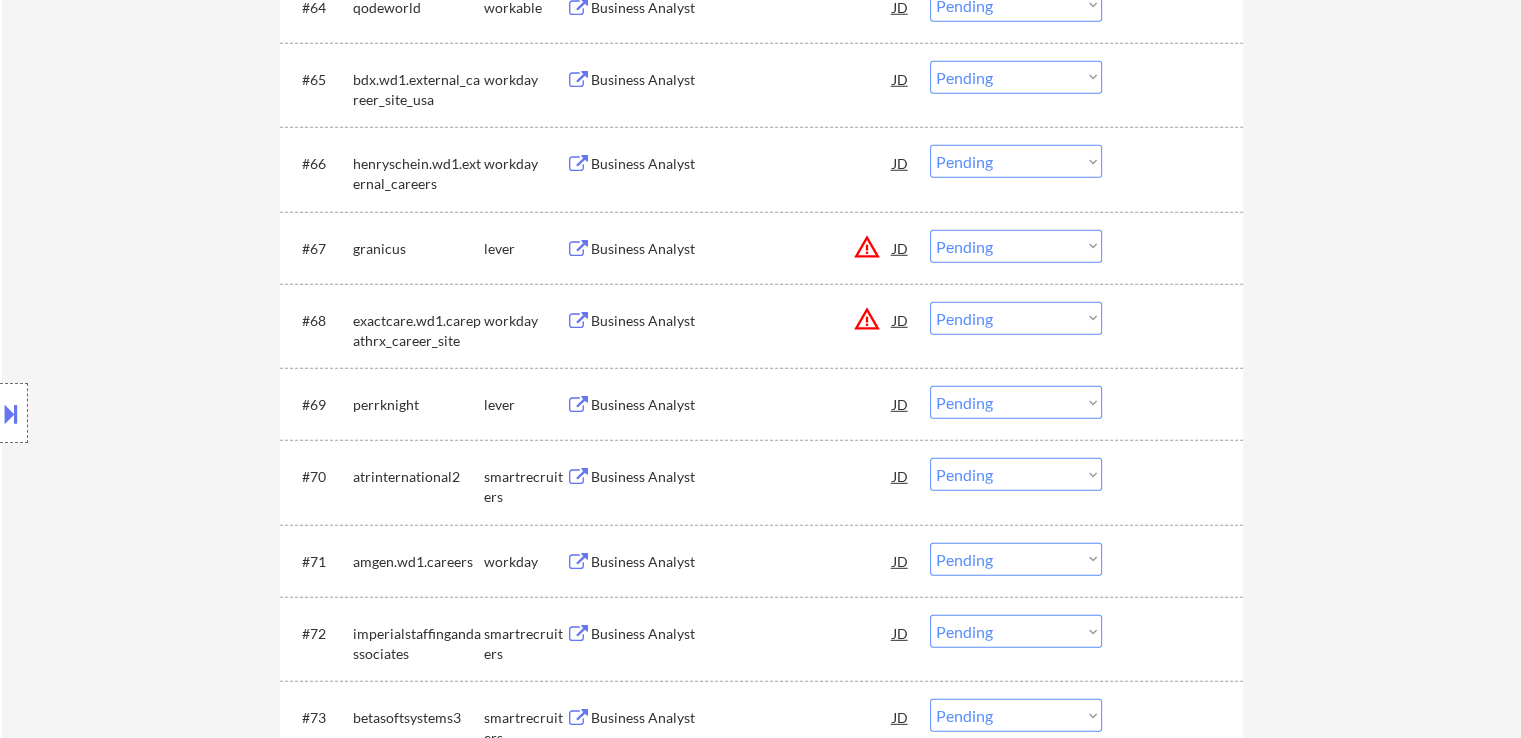 scroll, scrollTop: 5738, scrollLeft: 0, axis: vertical 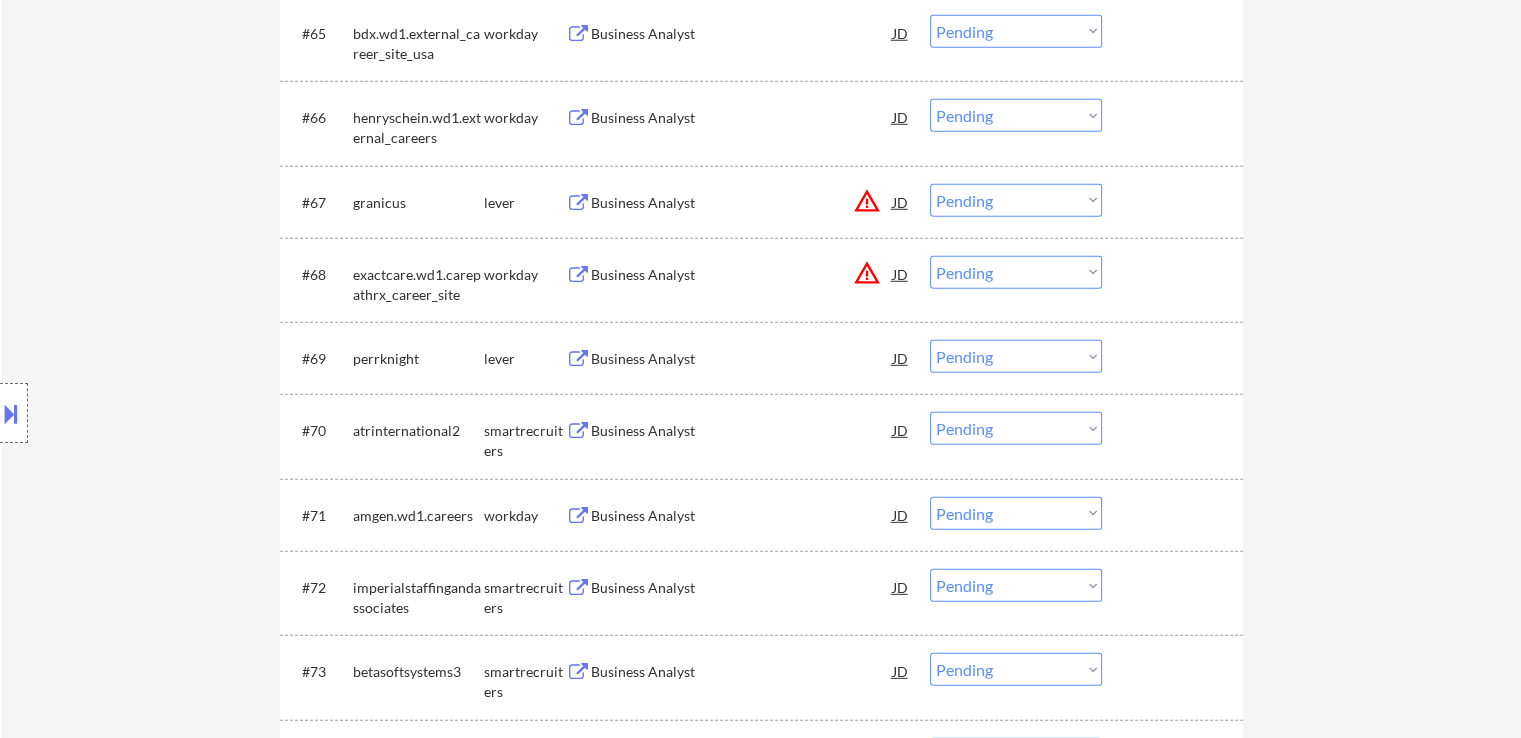 click on "Business Analyst" at bounding box center [742, 359] 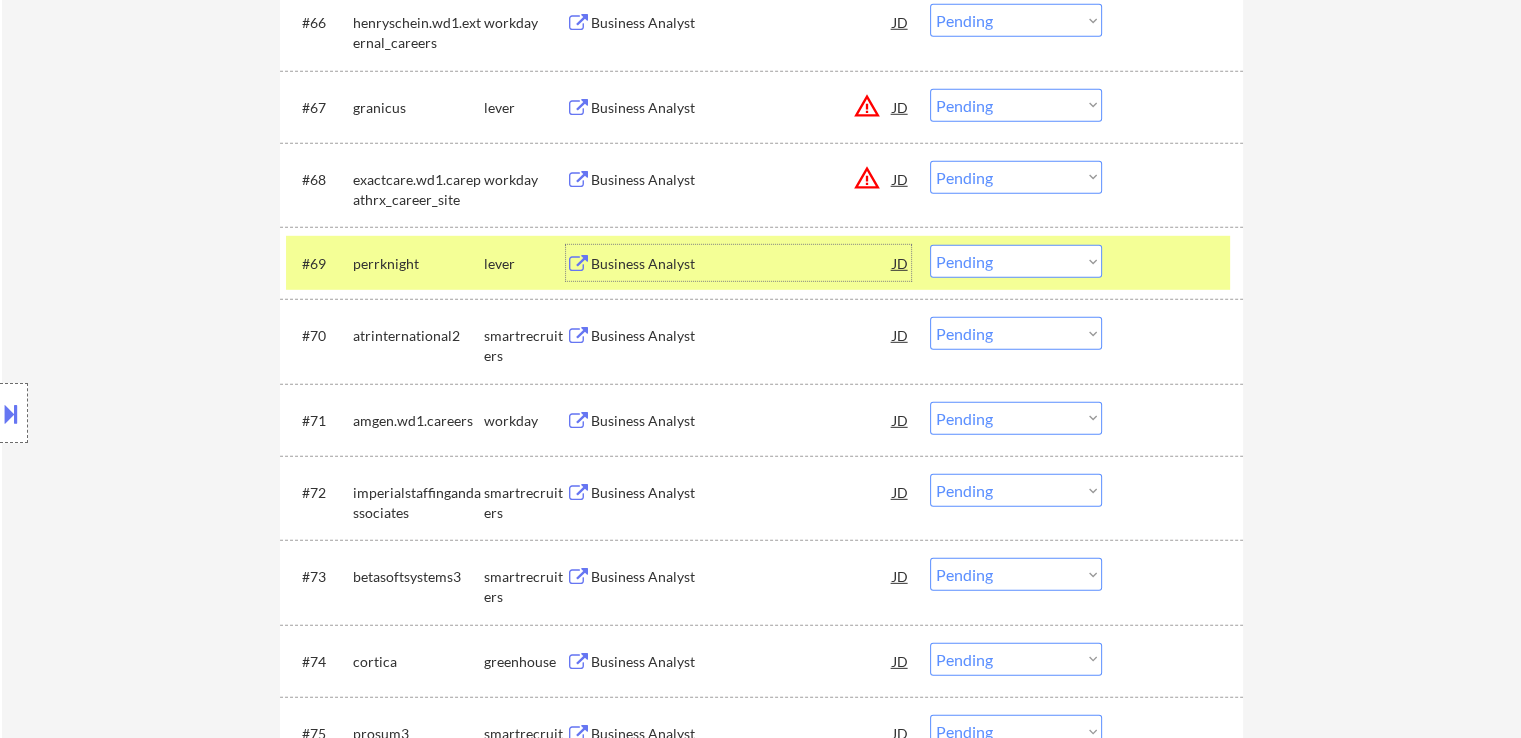 scroll, scrollTop: 5838, scrollLeft: 0, axis: vertical 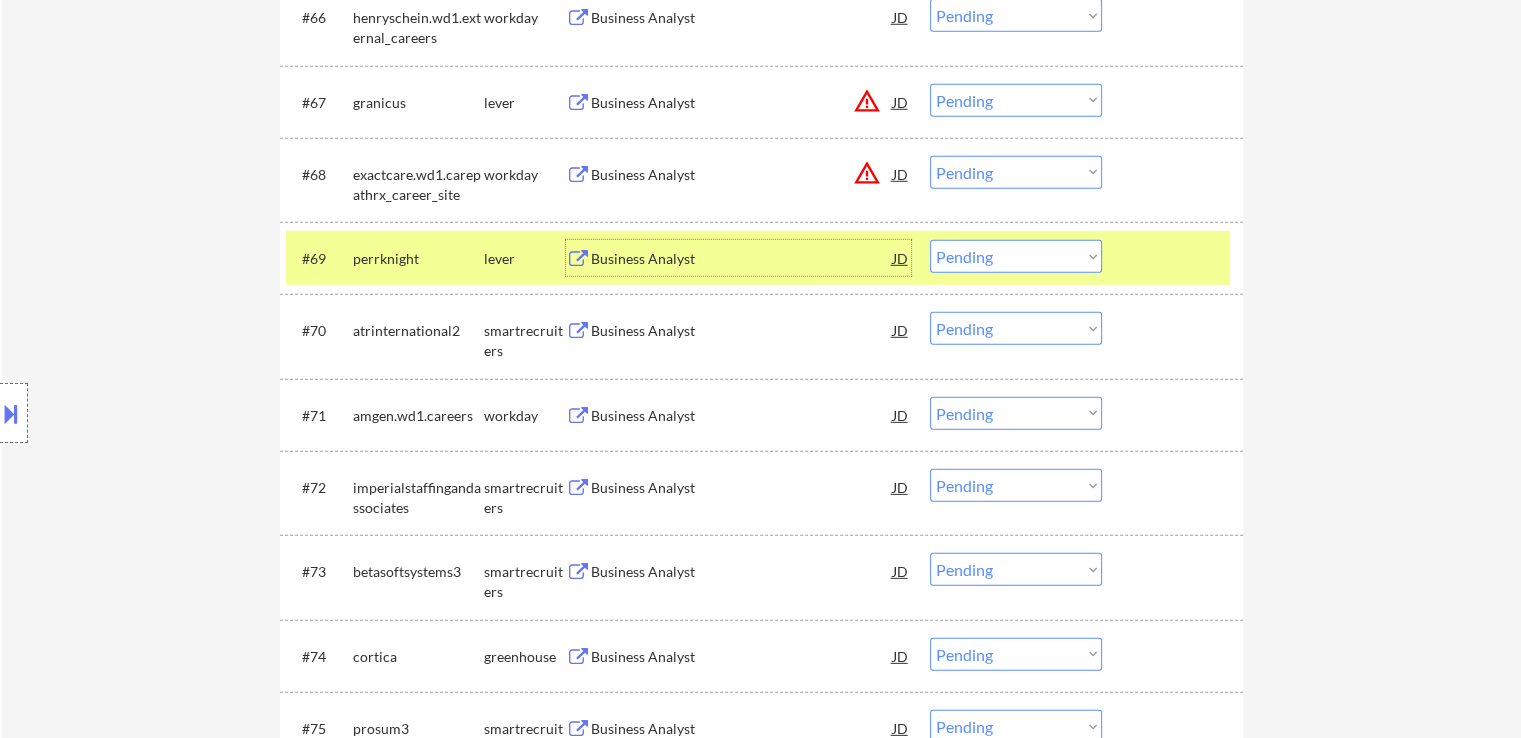click on "Business Analyst" at bounding box center [742, 331] 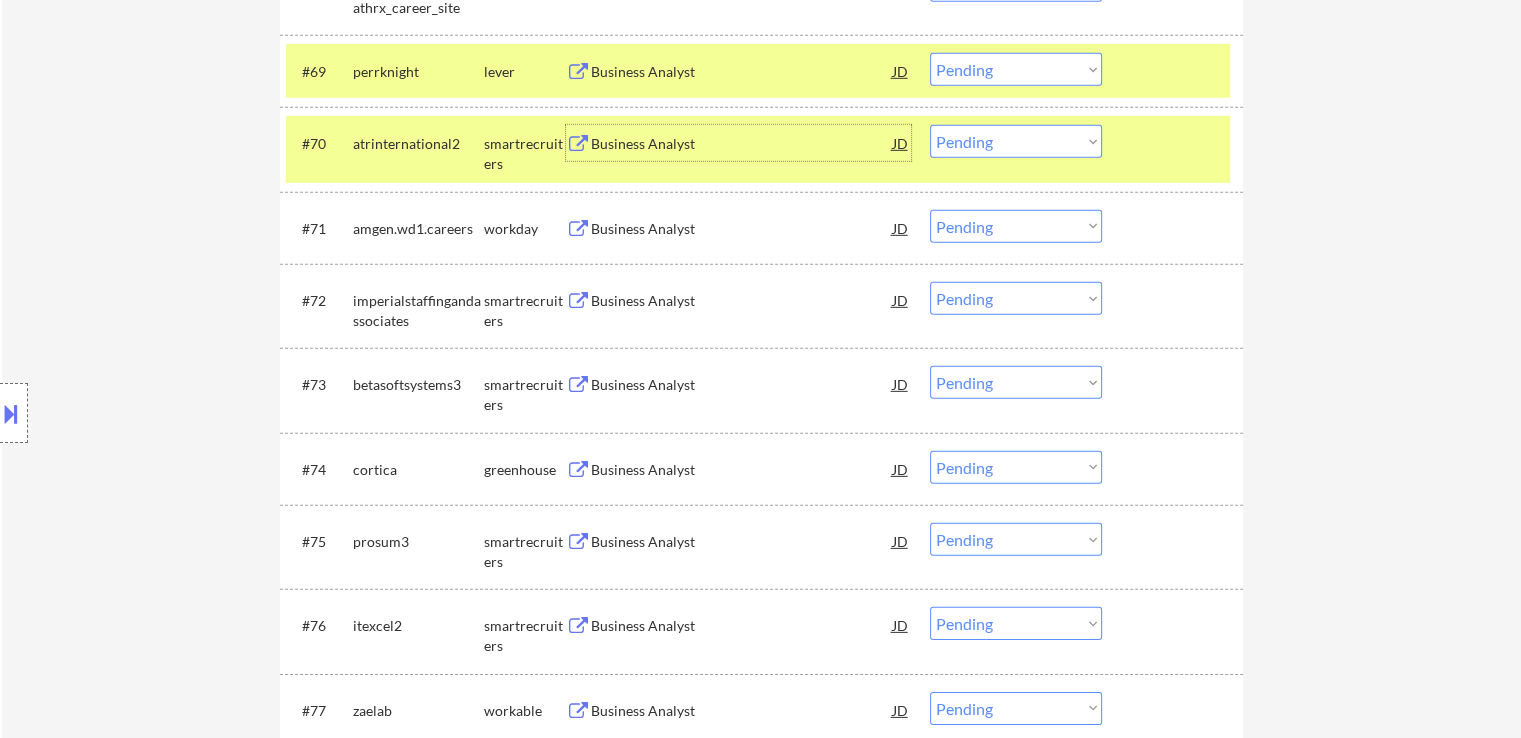 scroll, scrollTop: 6038, scrollLeft: 0, axis: vertical 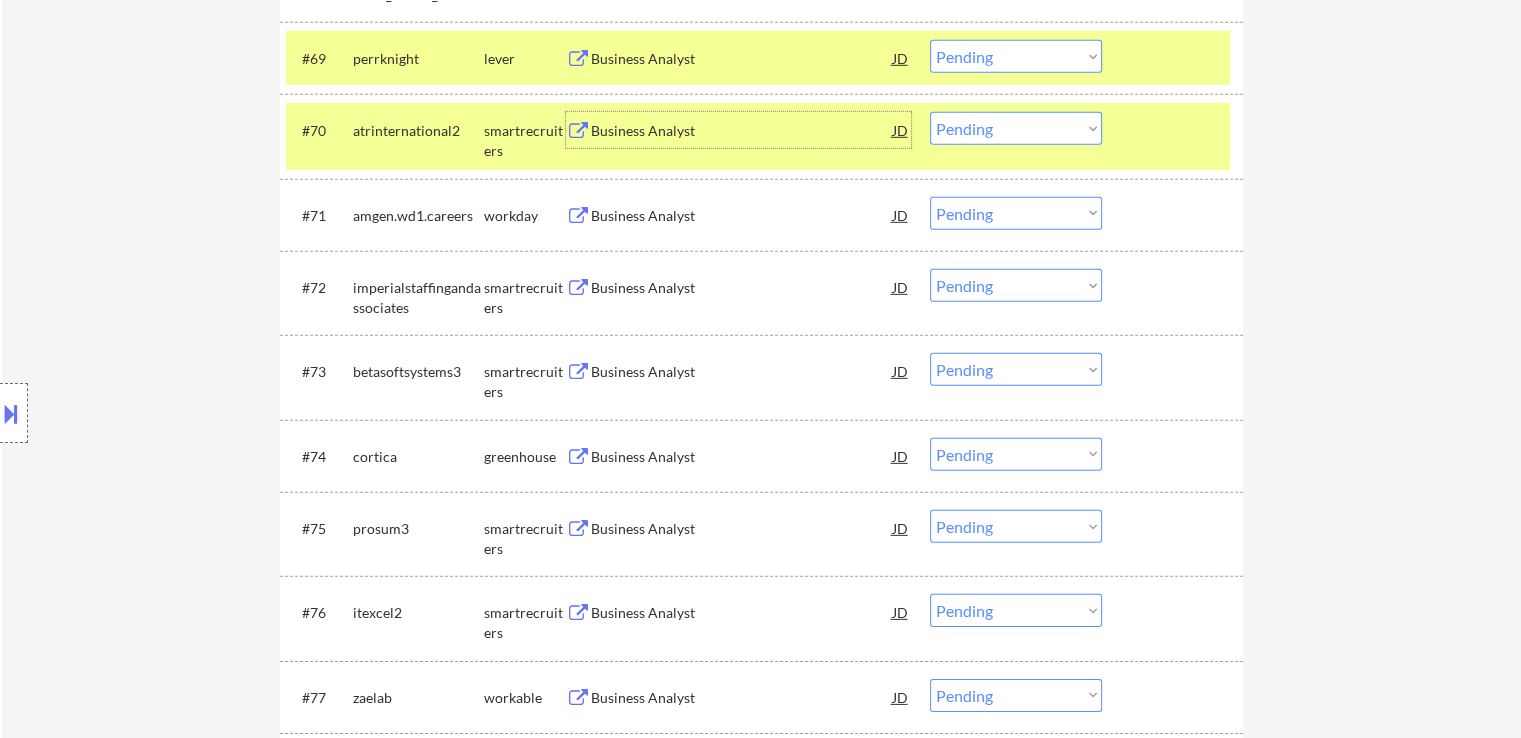 click on "Business Analyst" at bounding box center (742, 288) 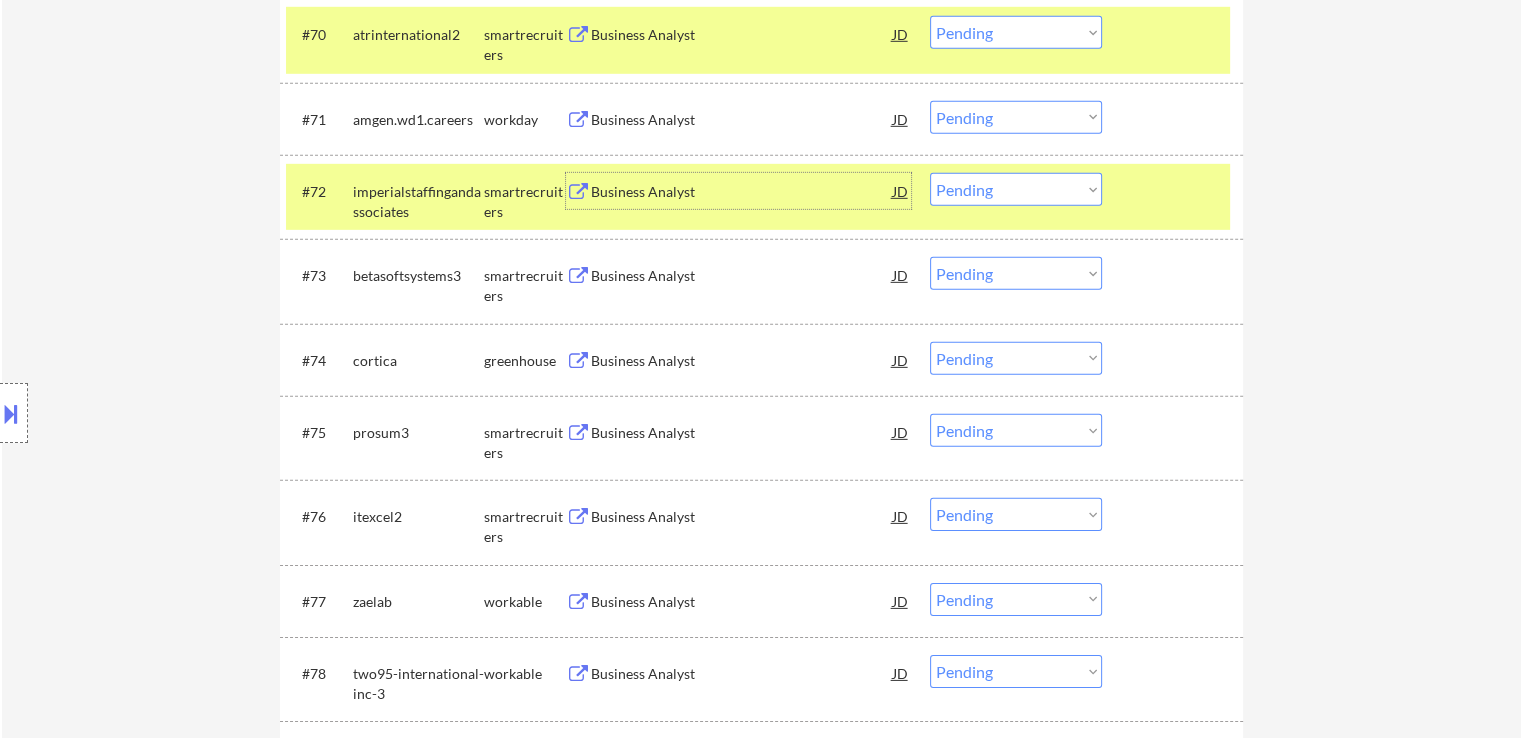 scroll, scrollTop: 6138, scrollLeft: 0, axis: vertical 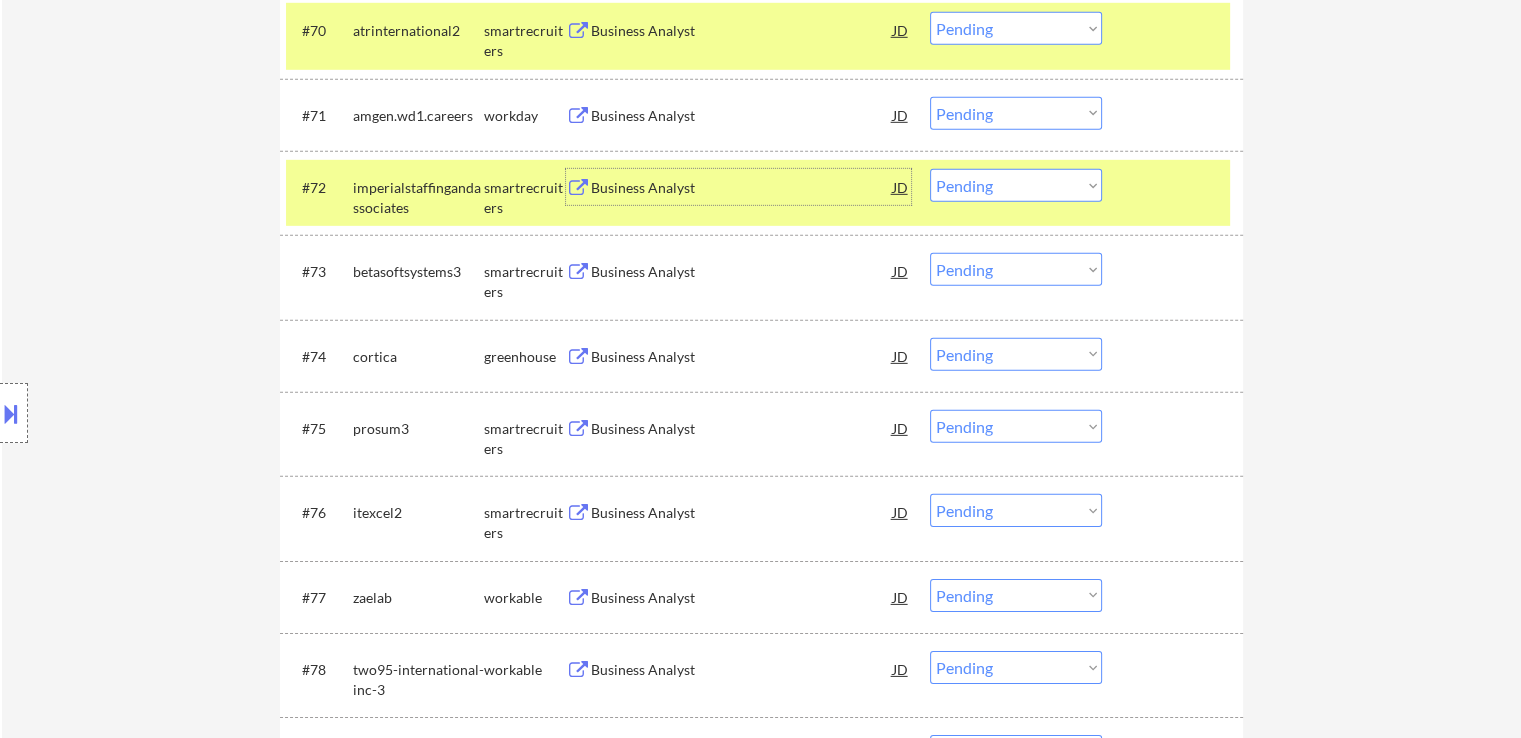 click on "Business Analyst" at bounding box center (742, 272) 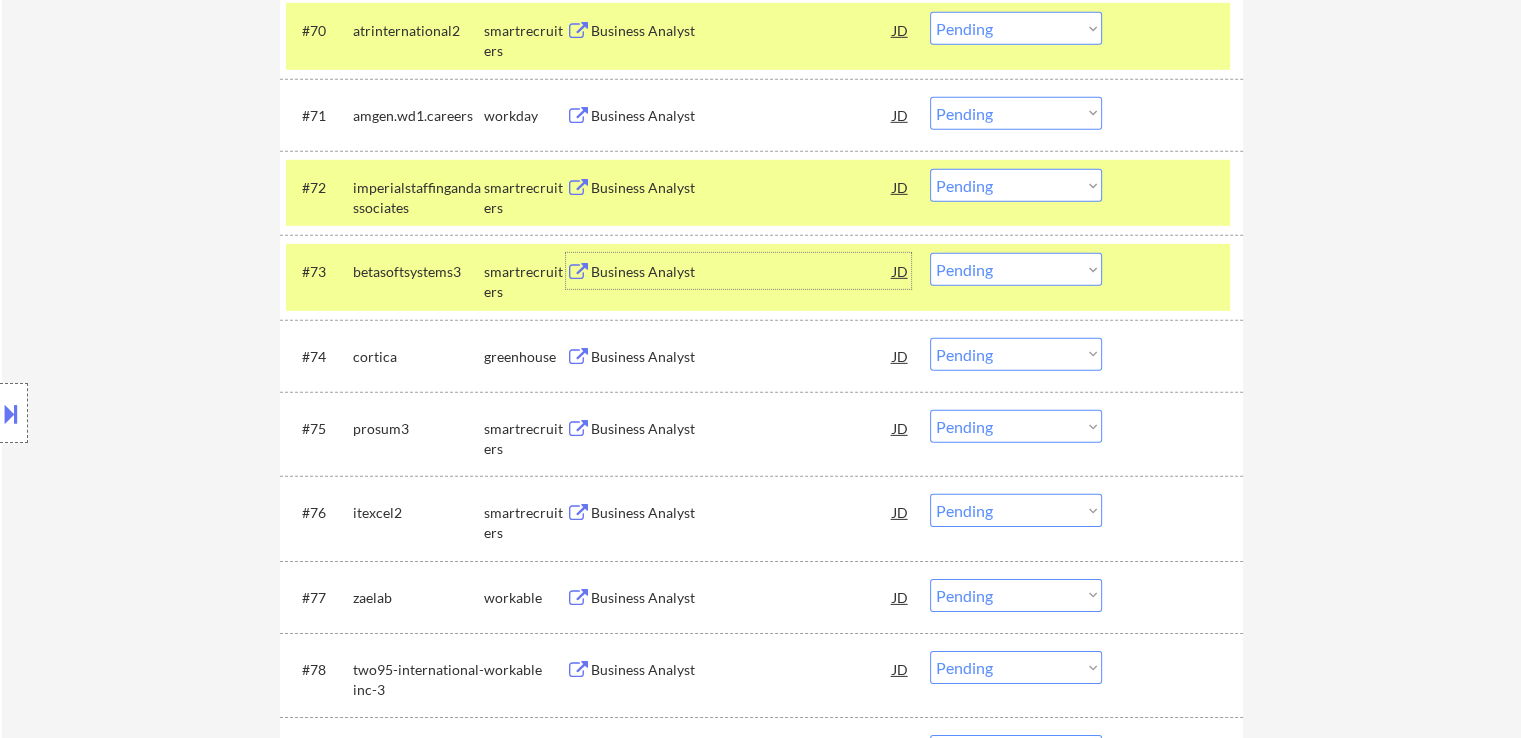 click on "Business Analyst" at bounding box center [742, 357] 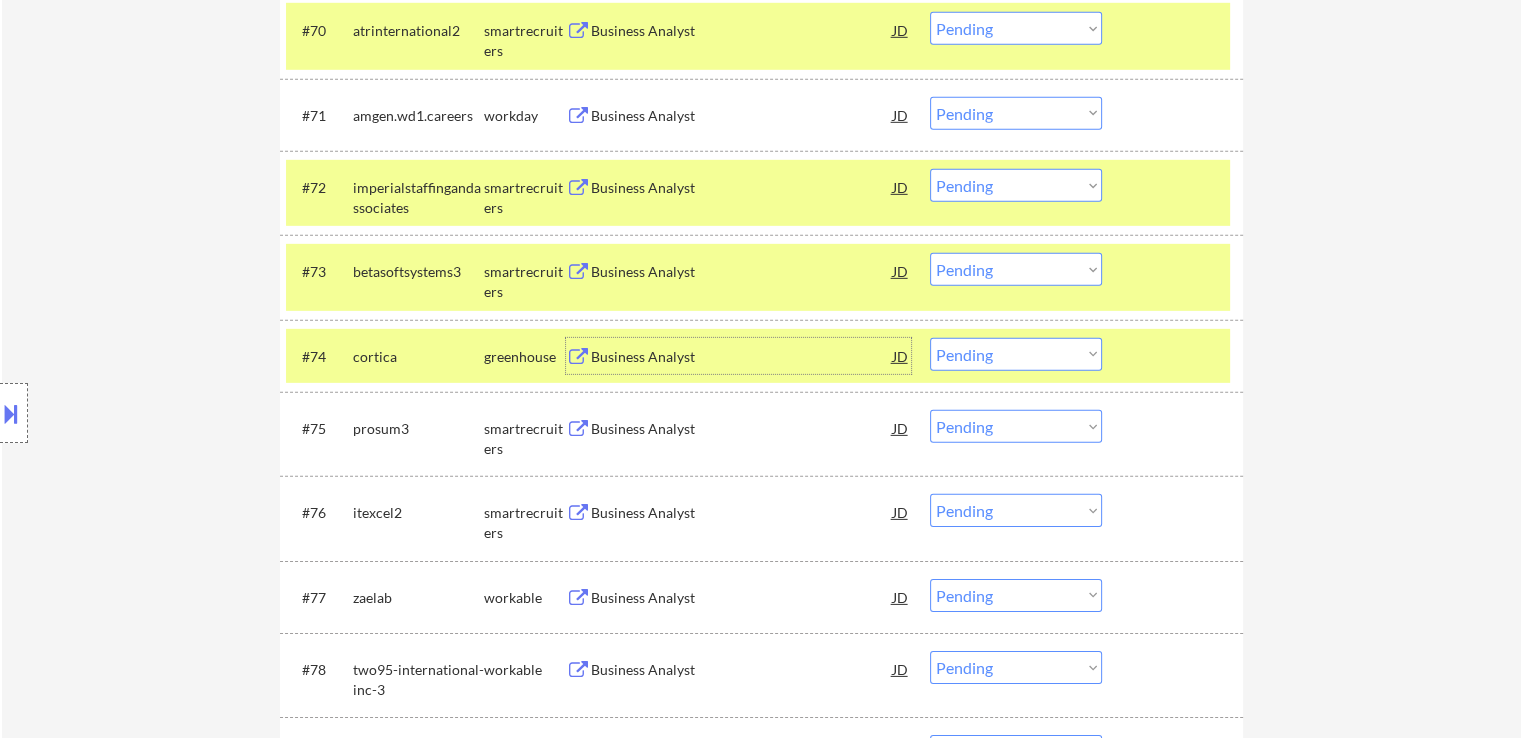 click on "Choose an option... Pending Applied Excluded (Questions) Excluded (Expired) Excluded (Location) Excluded (Bad Match) Excluded (Blocklist) Excluded (Salary) Excluded (Other)" at bounding box center (1016, 354) 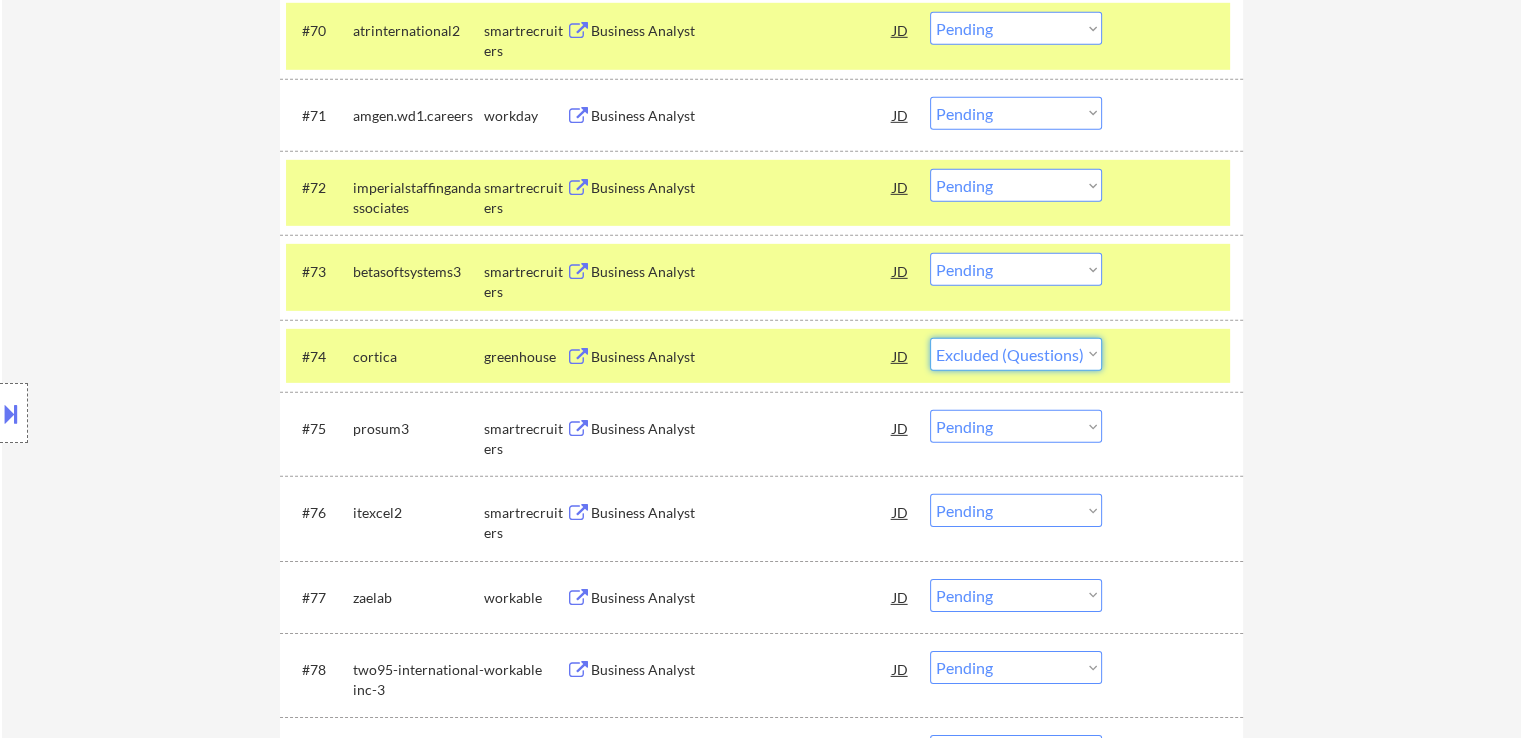 click on "Choose an option... Pending Applied Excluded (Questions) Excluded (Expired) Excluded (Location) Excluded (Bad Match) Excluded (Blocklist) Excluded (Salary) Excluded (Other)" at bounding box center (1016, 354) 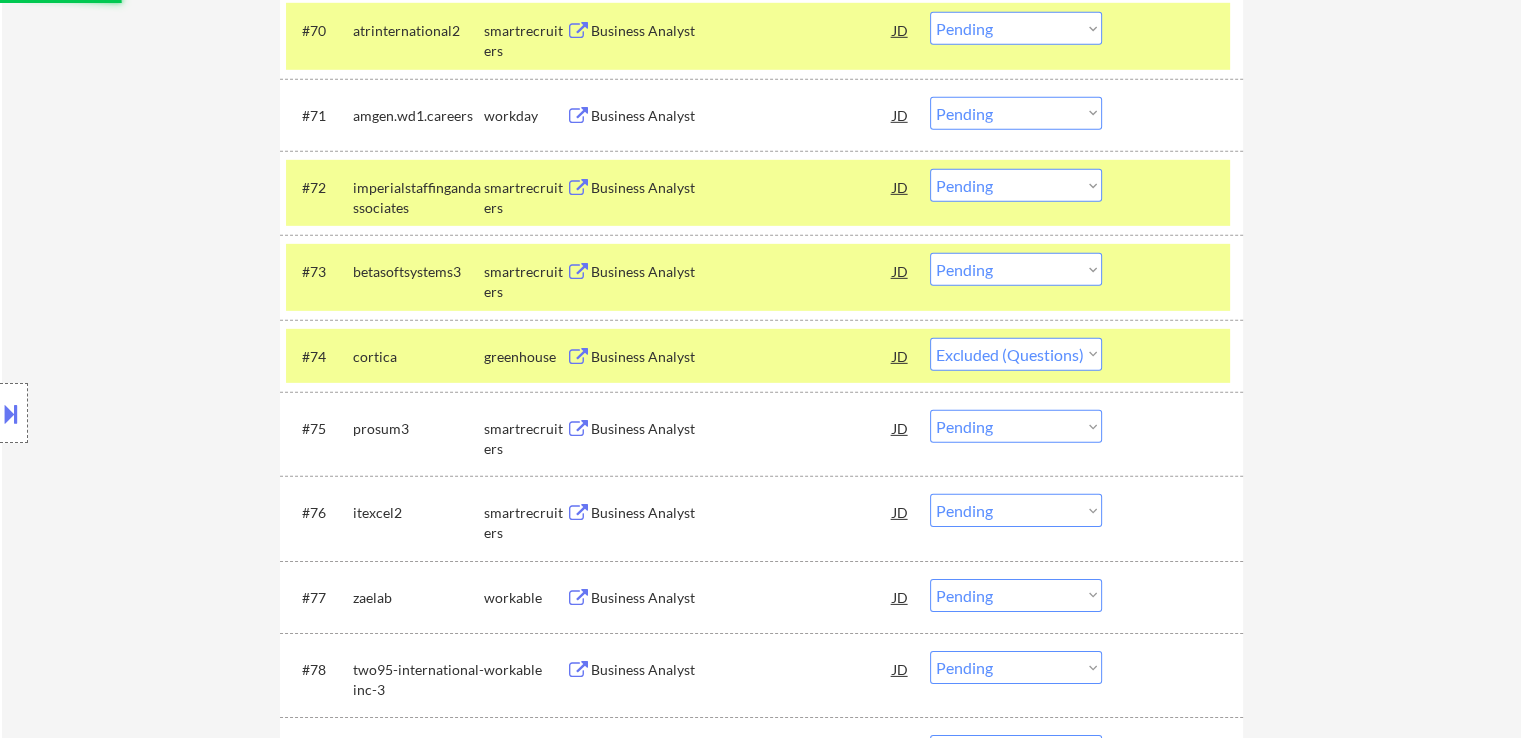 click on "Business Analyst" at bounding box center [742, 429] 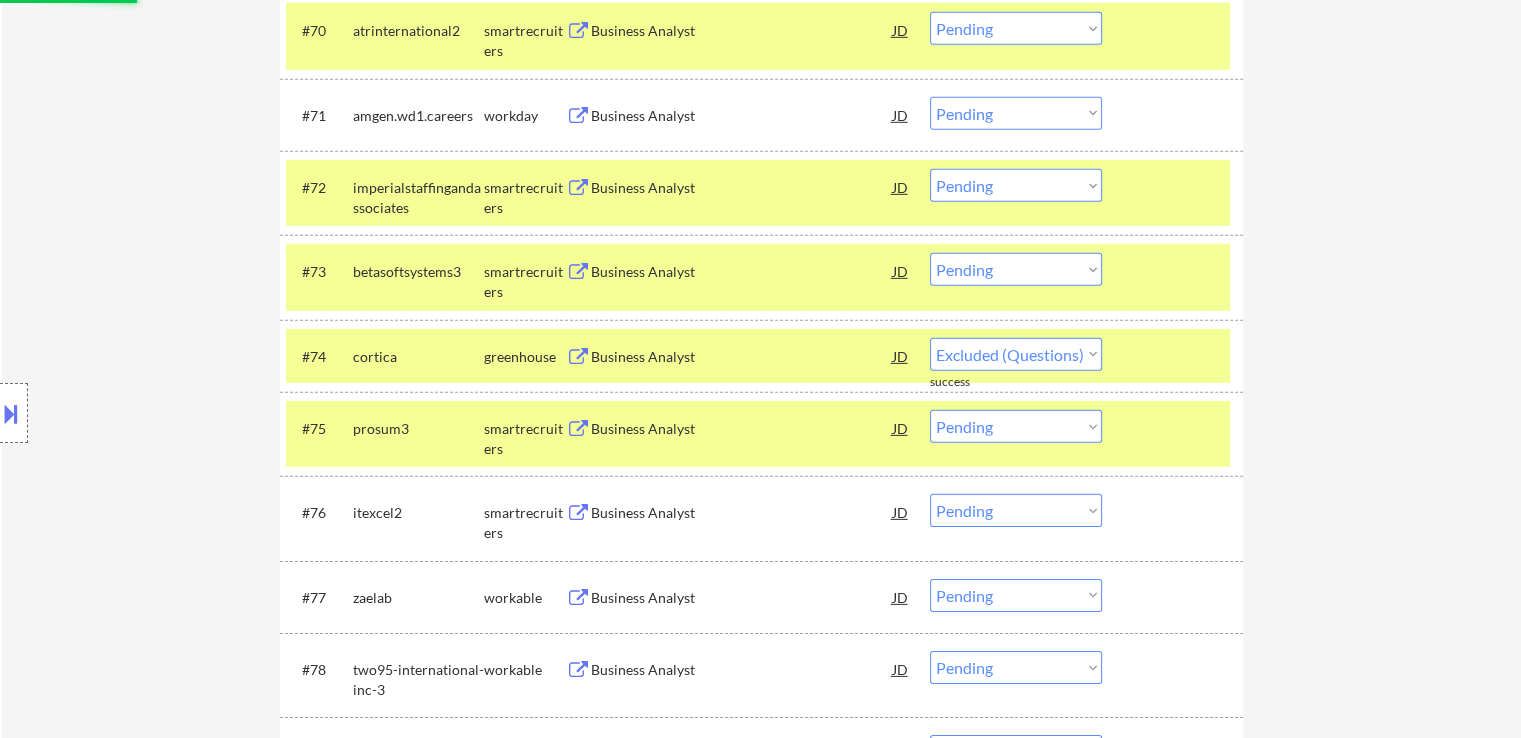 select on ""pending"" 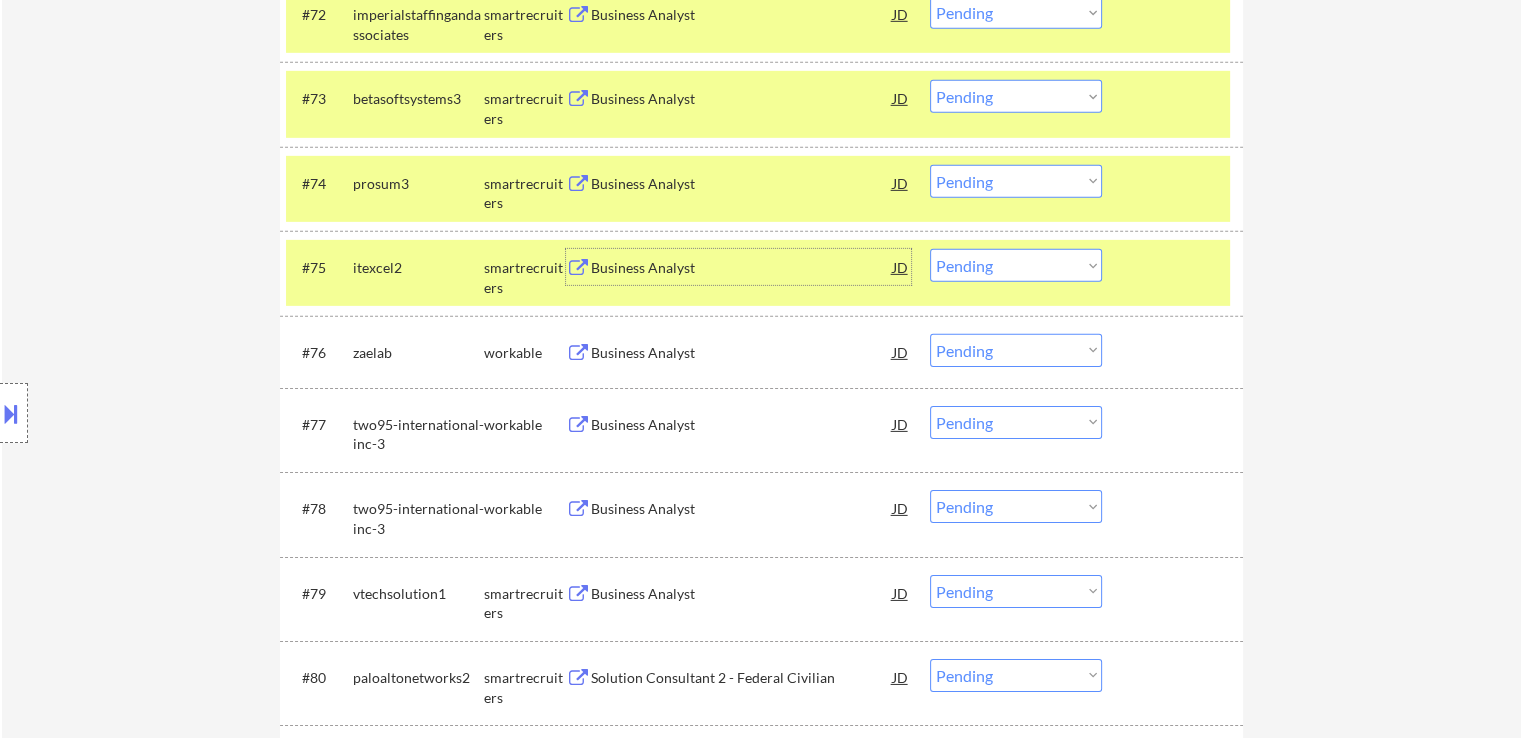 scroll, scrollTop: 6338, scrollLeft: 0, axis: vertical 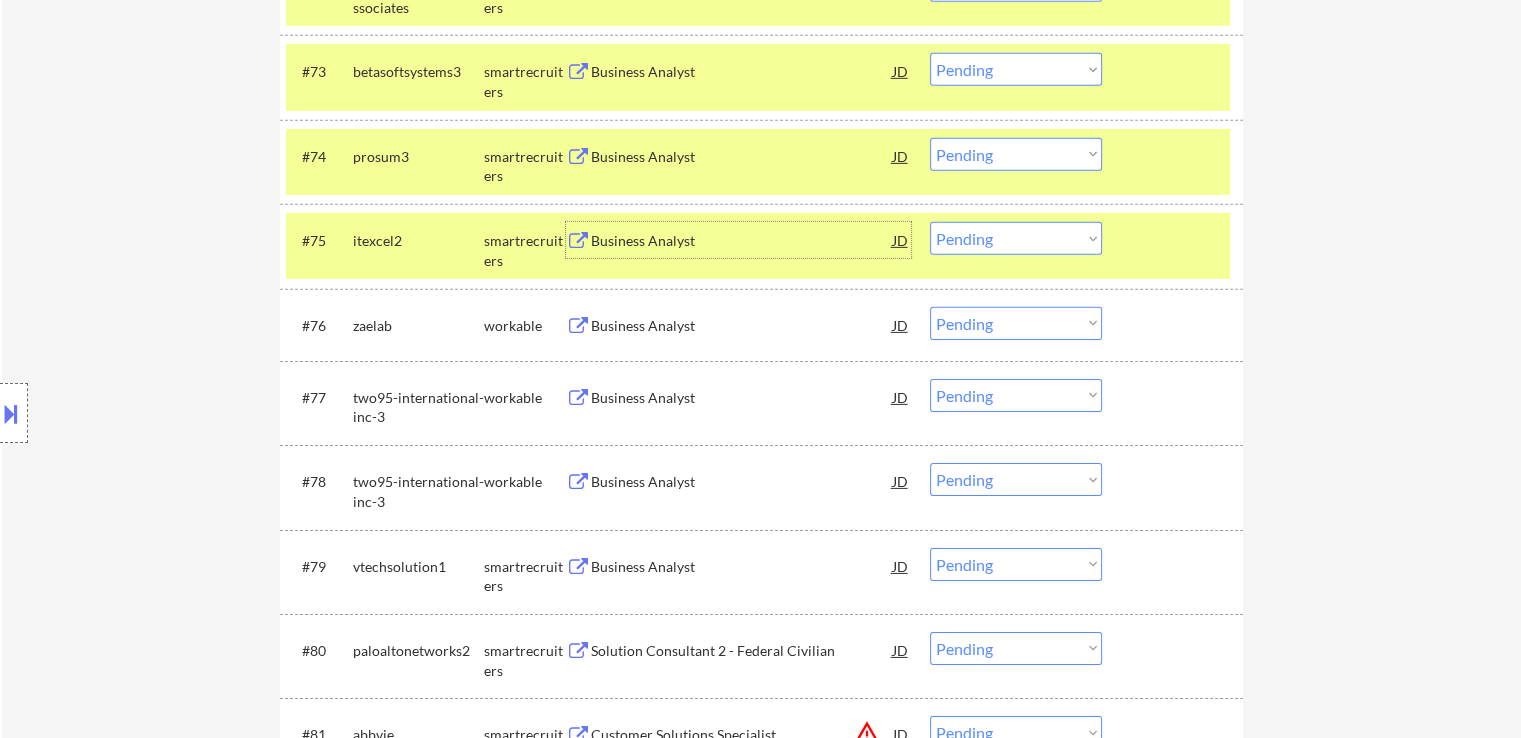click on "Business Analyst" at bounding box center [742, 326] 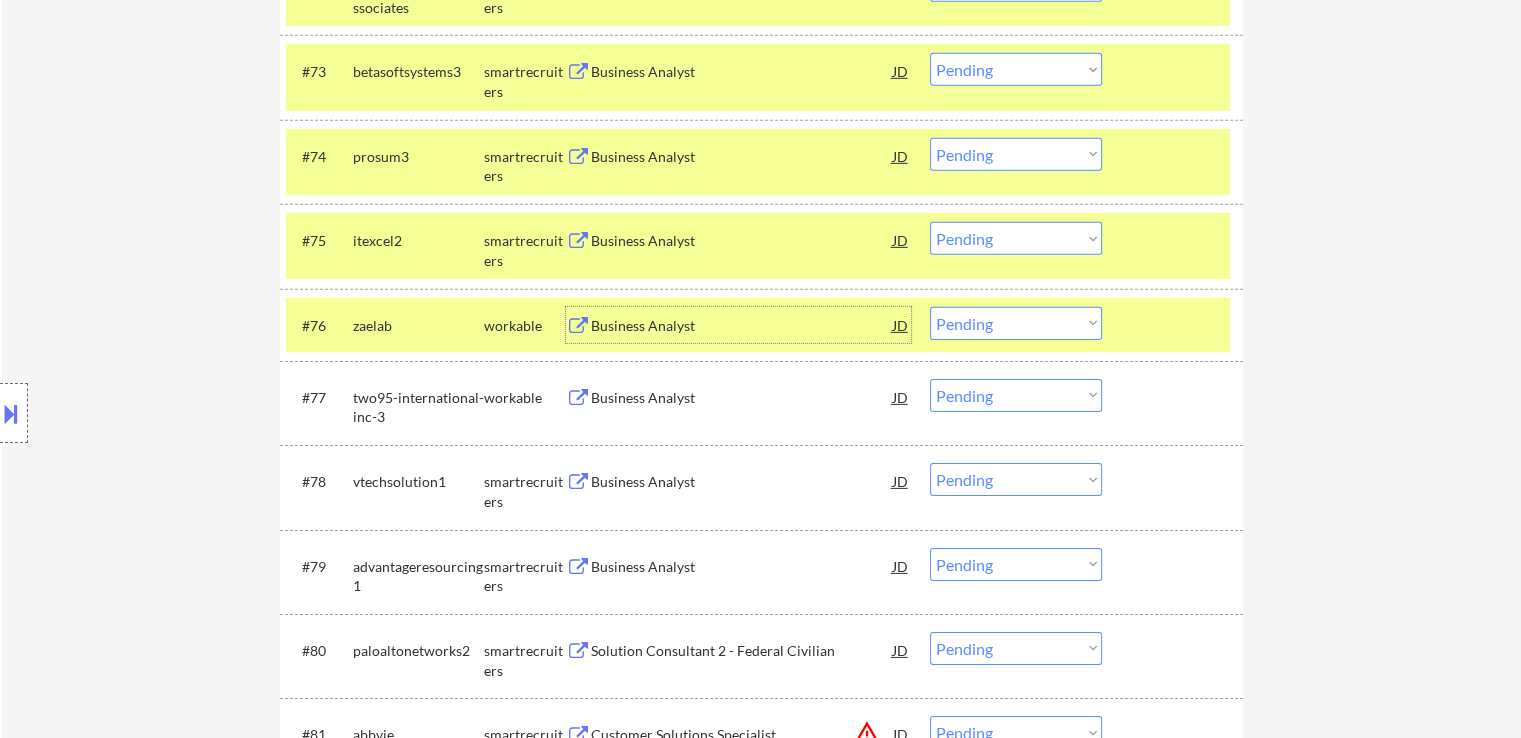 click on "Choose an option... Pending Applied Excluded (Questions) Excluded (Expired) Excluded (Location) Excluded (Bad Match) Excluded (Blocklist) Excluded (Salary) Excluded (Other)" at bounding box center (1016, 323) 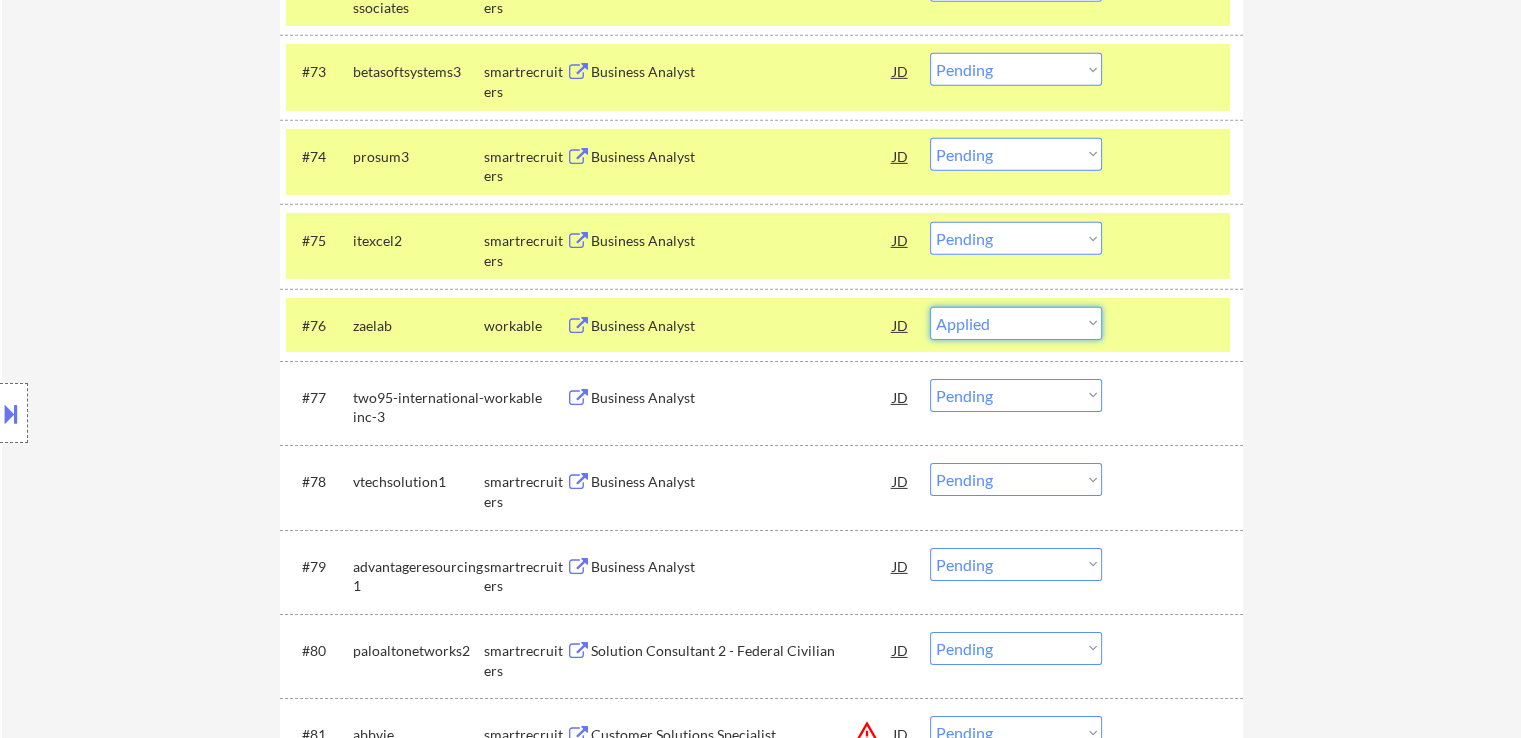 click on "Choose an option... Pending Applied Excluded (Questions) Excluded (Expired) Excluded (Location) Excluded (Bad Match) Excluded (Blocklist) Excluded (Salary) Excluded (Other)" at bounding box center (1016, 323) 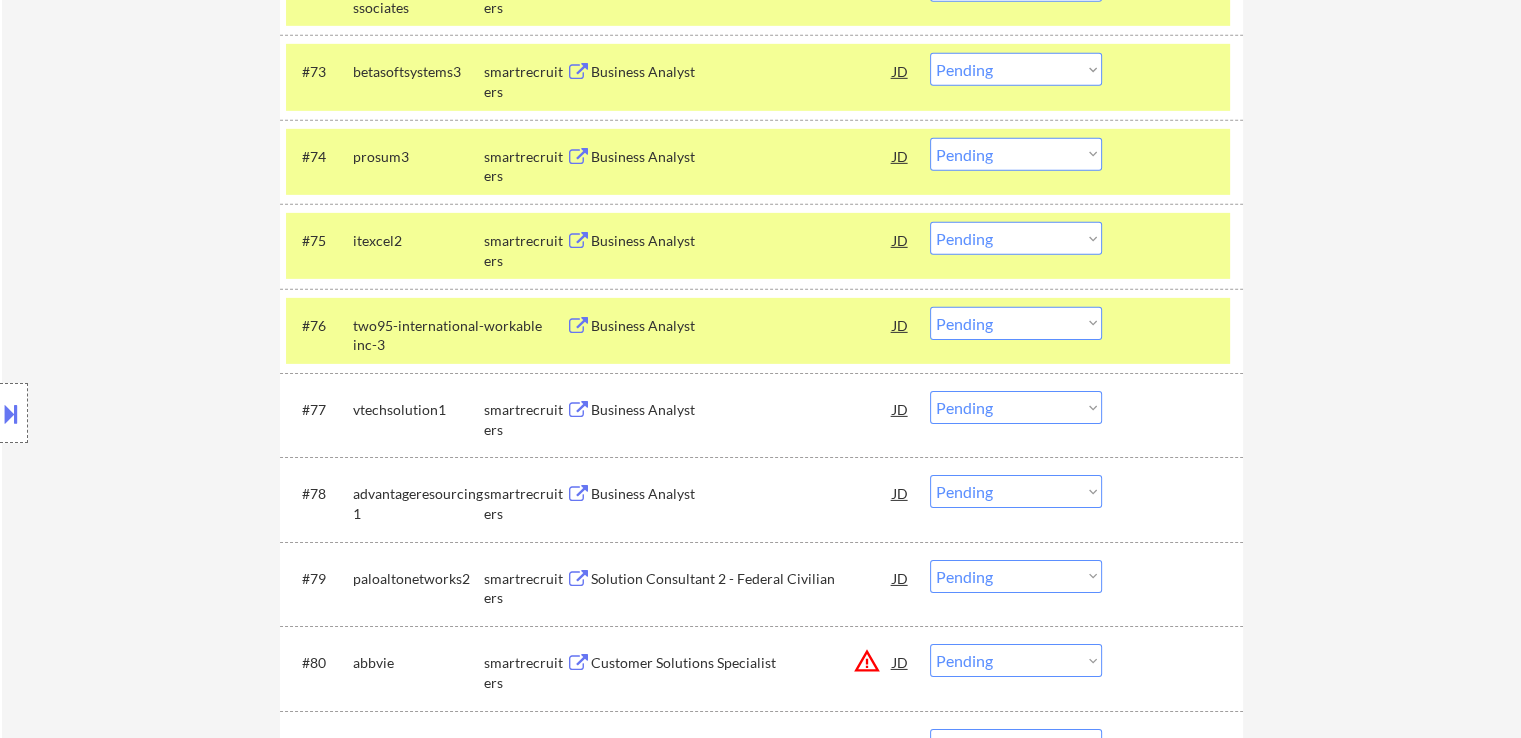 click on "itexcel2" at bounding box center [418, 241] 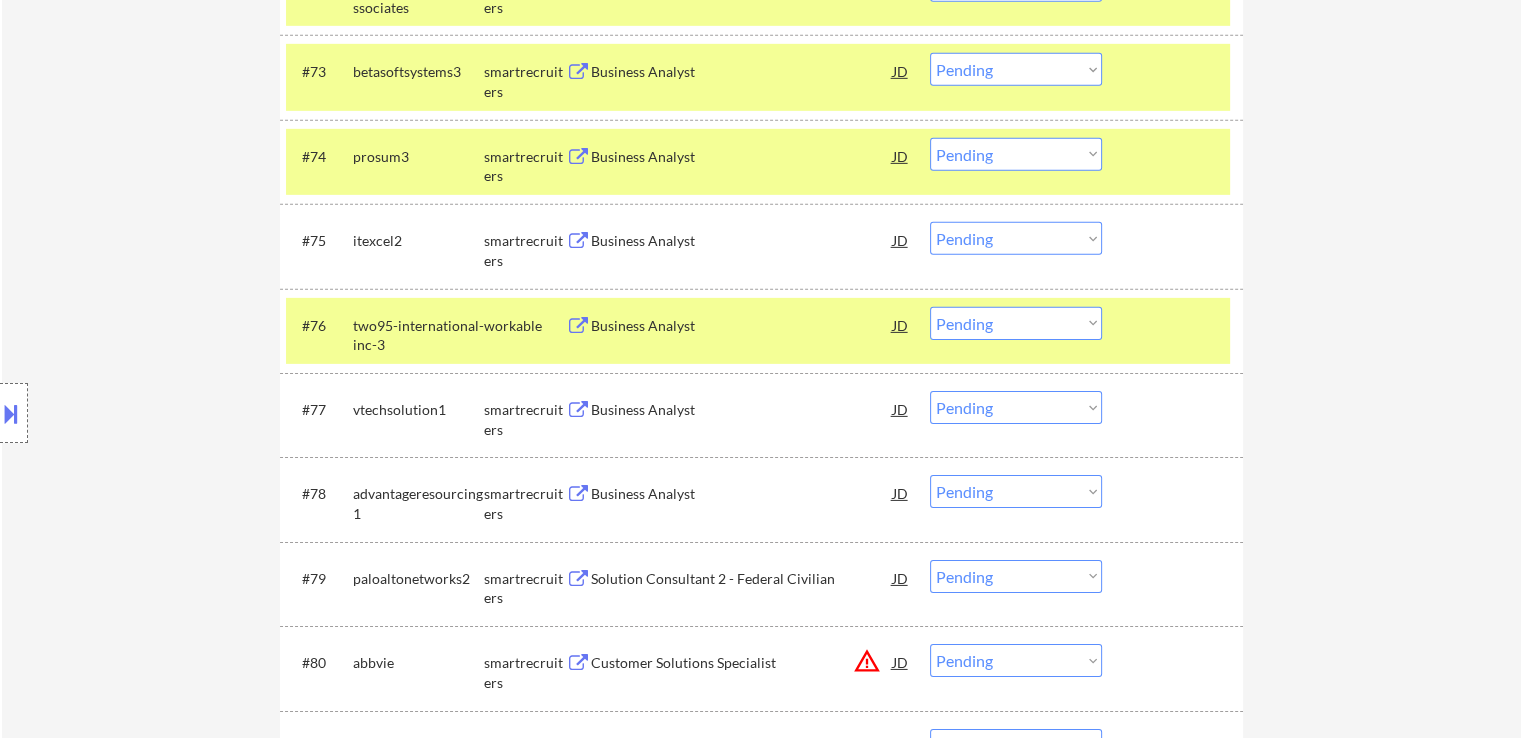 click on "Business Analyst" at bounding box center (742, 325) 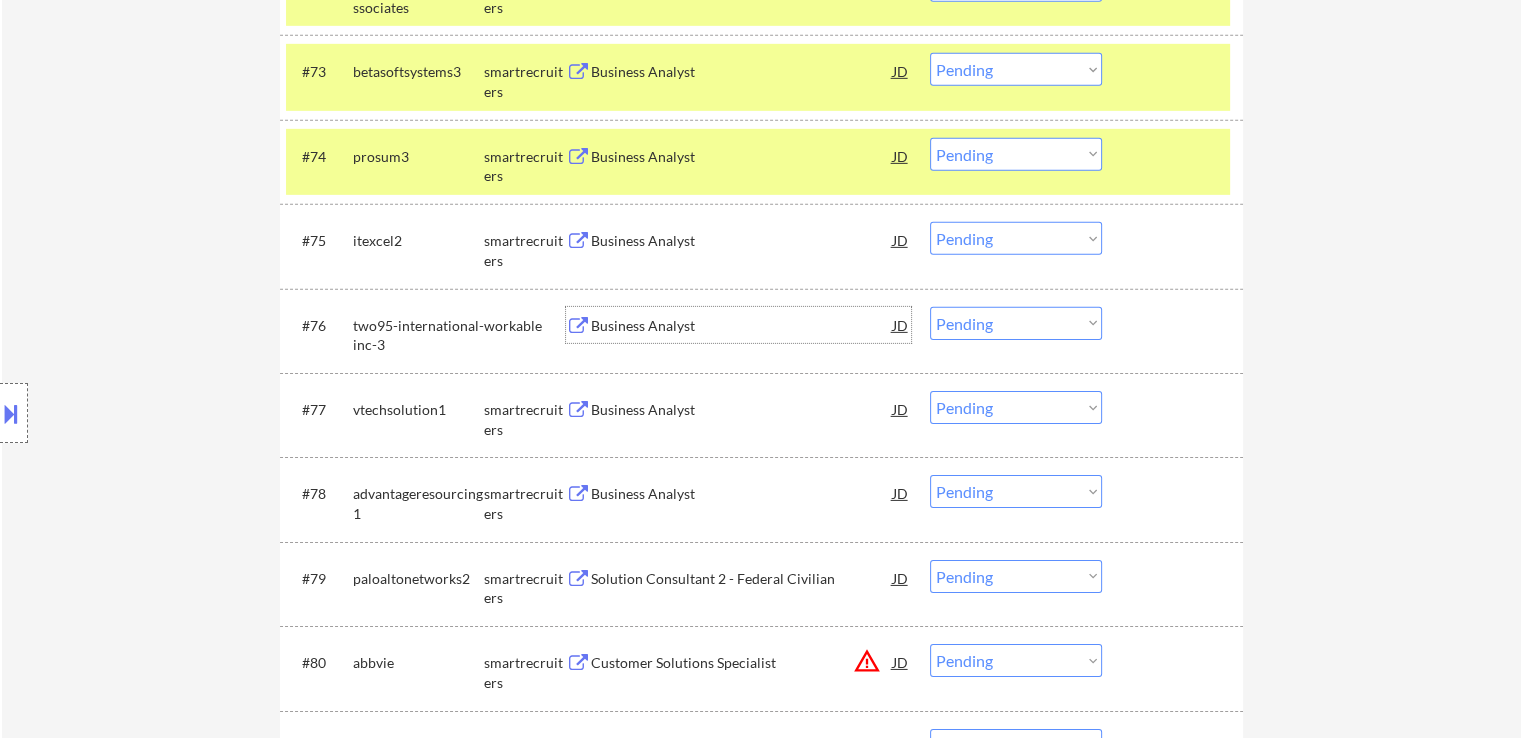 drag, startPoint x: 998, startPoint y: 328, endPoint x: 987, endPoint y: 337, distance: 14.21267 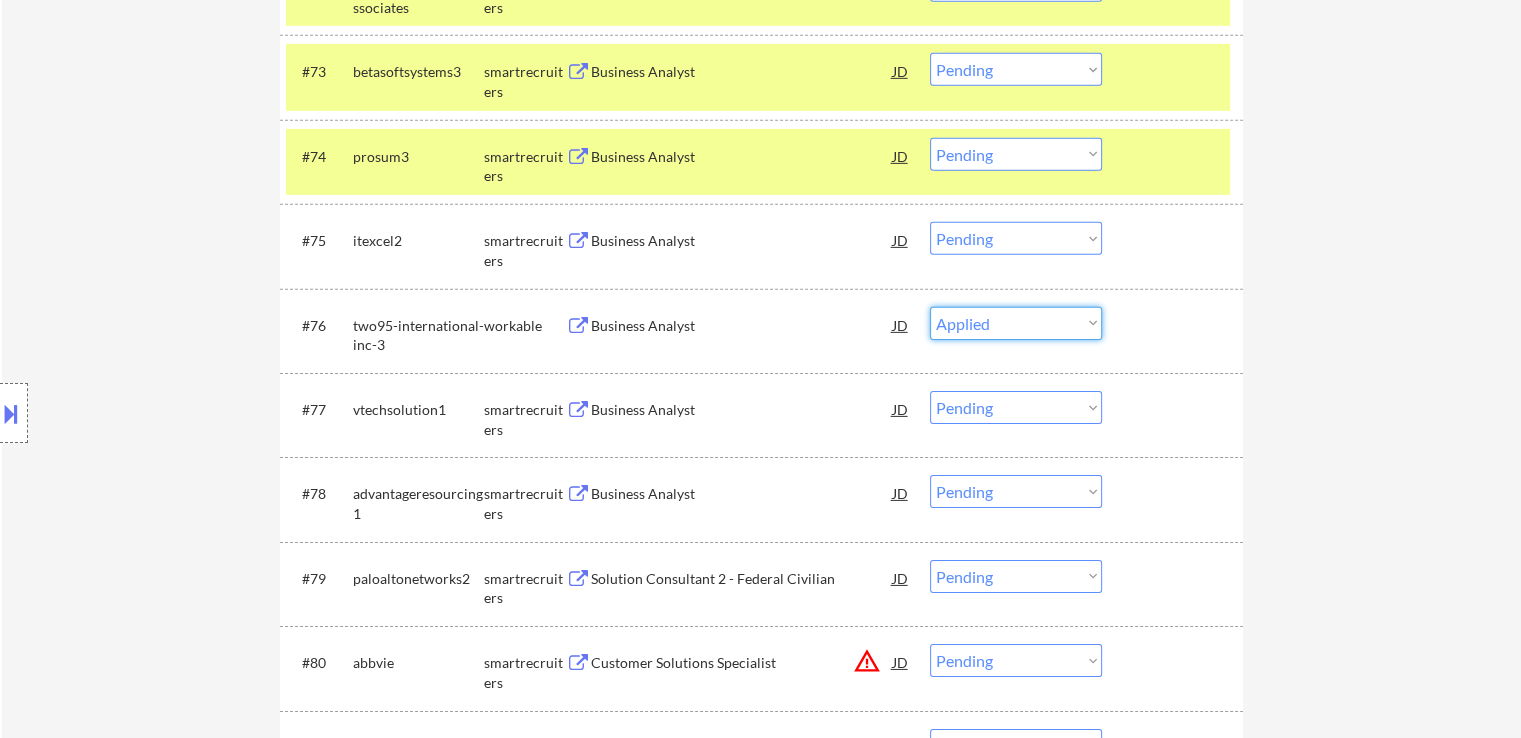 click on "Choose an option... Pending Applied Excluded (Questions) Excluded (Expired) Excluded (Location) Excluded (Bad Match) Excluded (Blocklist) Excluded (Salary) Excluded (Other)" at bounding box center [1016, 323] 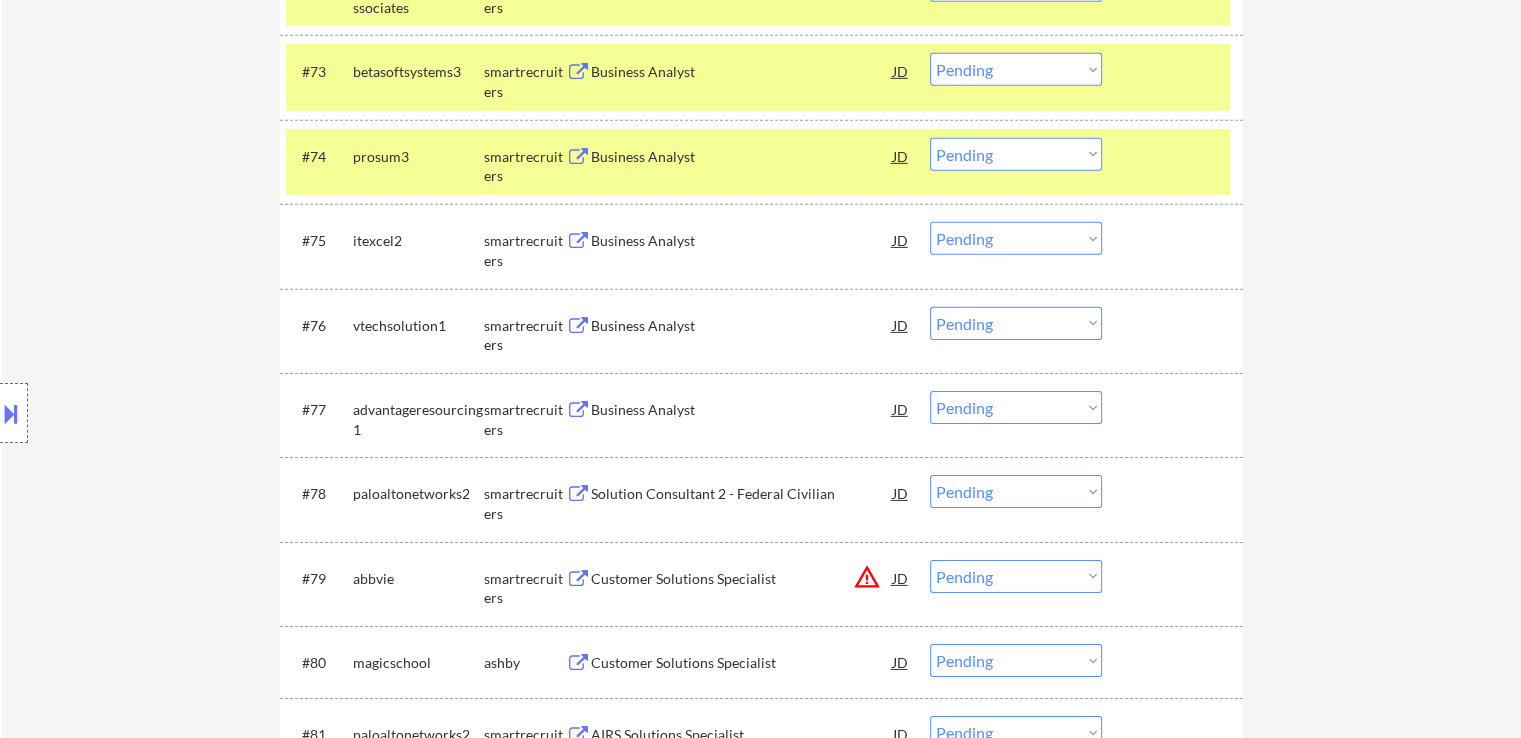 click on "Business Analyst" at bounding box center [742, 326] 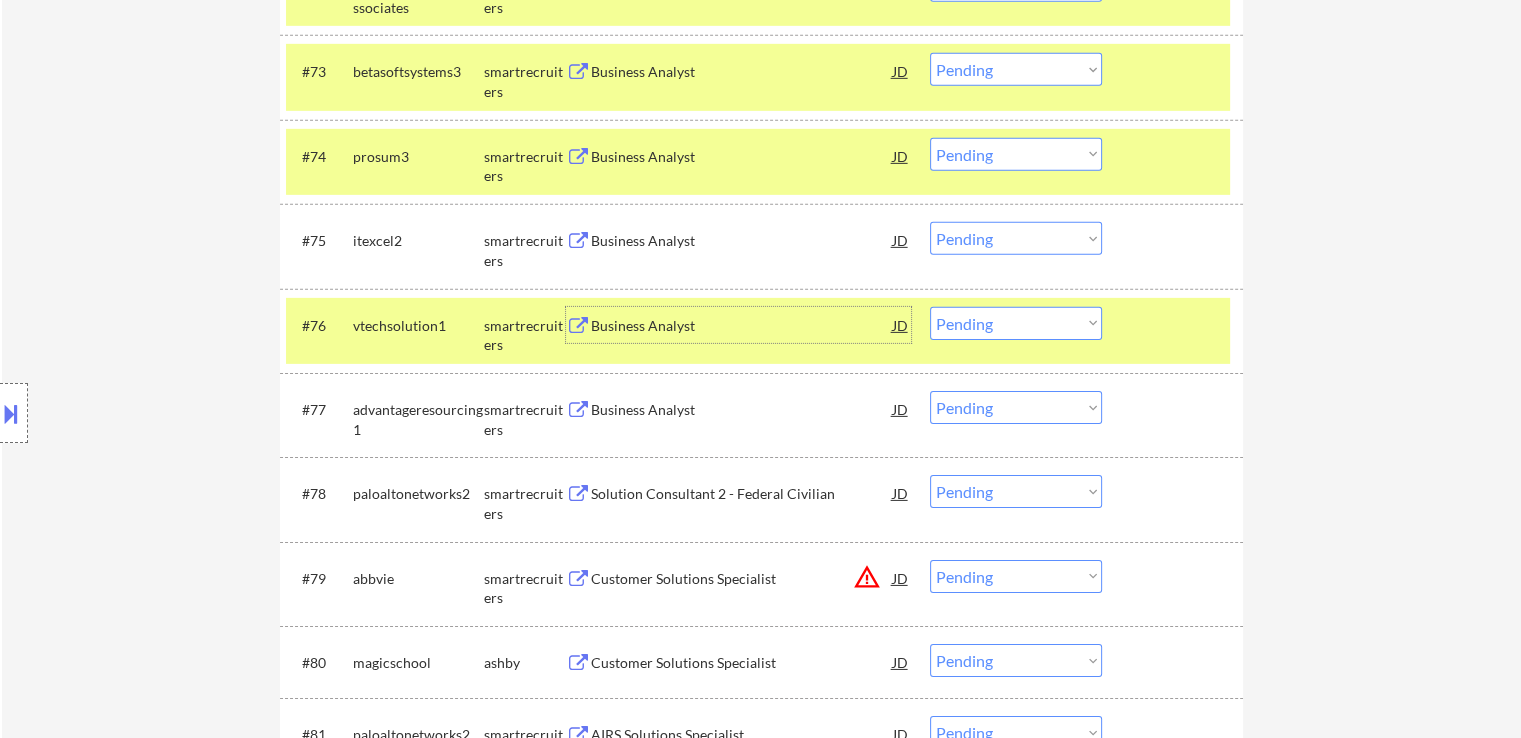 click on "Choose an option... Pending Applied Excluded (Questions) Excluded (Expired) Excluded (Location) Excluded (Bad Match) Excluded (Blocklist) Excluded (Salary) Excluded (Other)" at bounding box center [1016, 323] 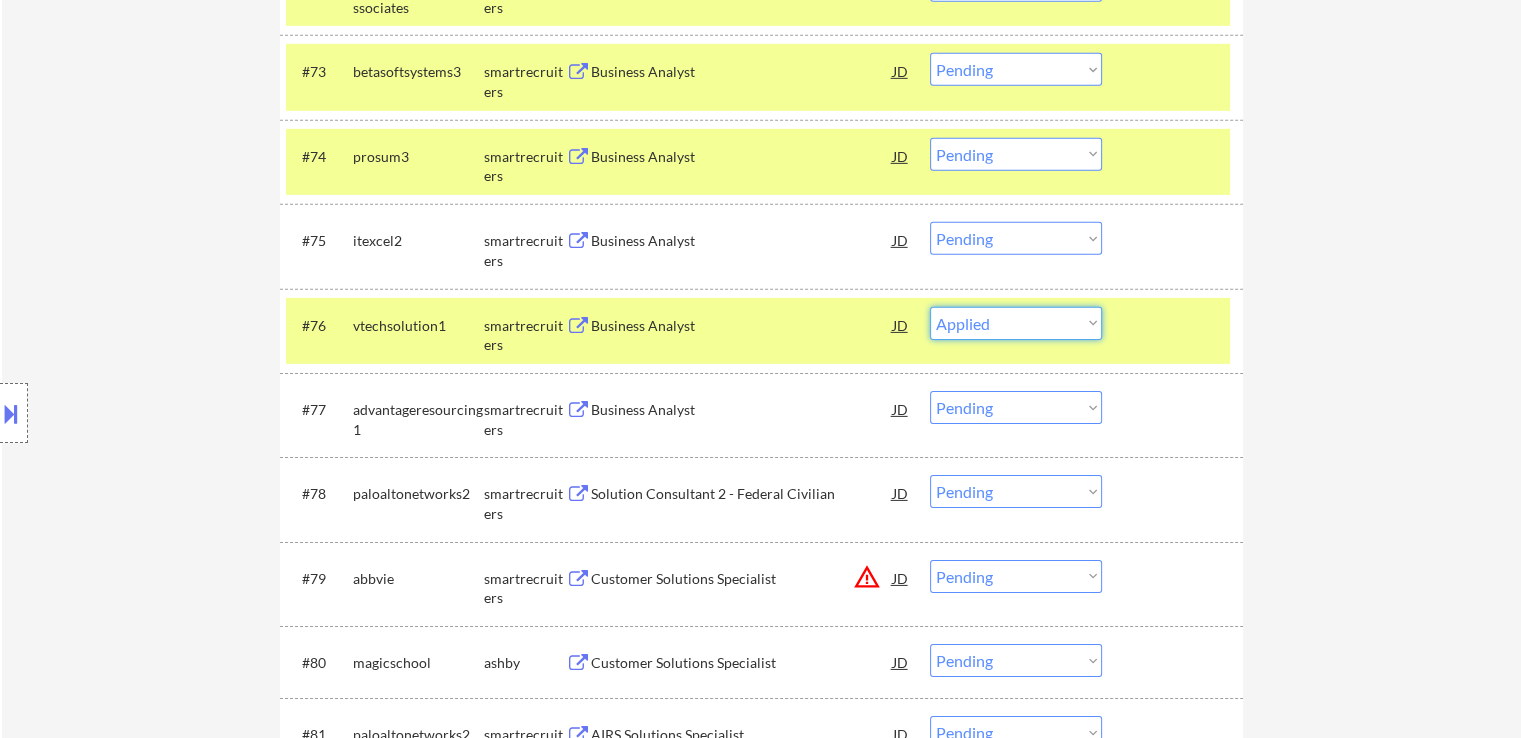 click on "Choose an option... Pending Applied Excluded (Questions) Excluded (Expired) Excluded (Location) Excluded (Bad Match) Excluded (Blocklist) Excluded (Salary) Excluded (Other)" at bounding box center (1016, 323) 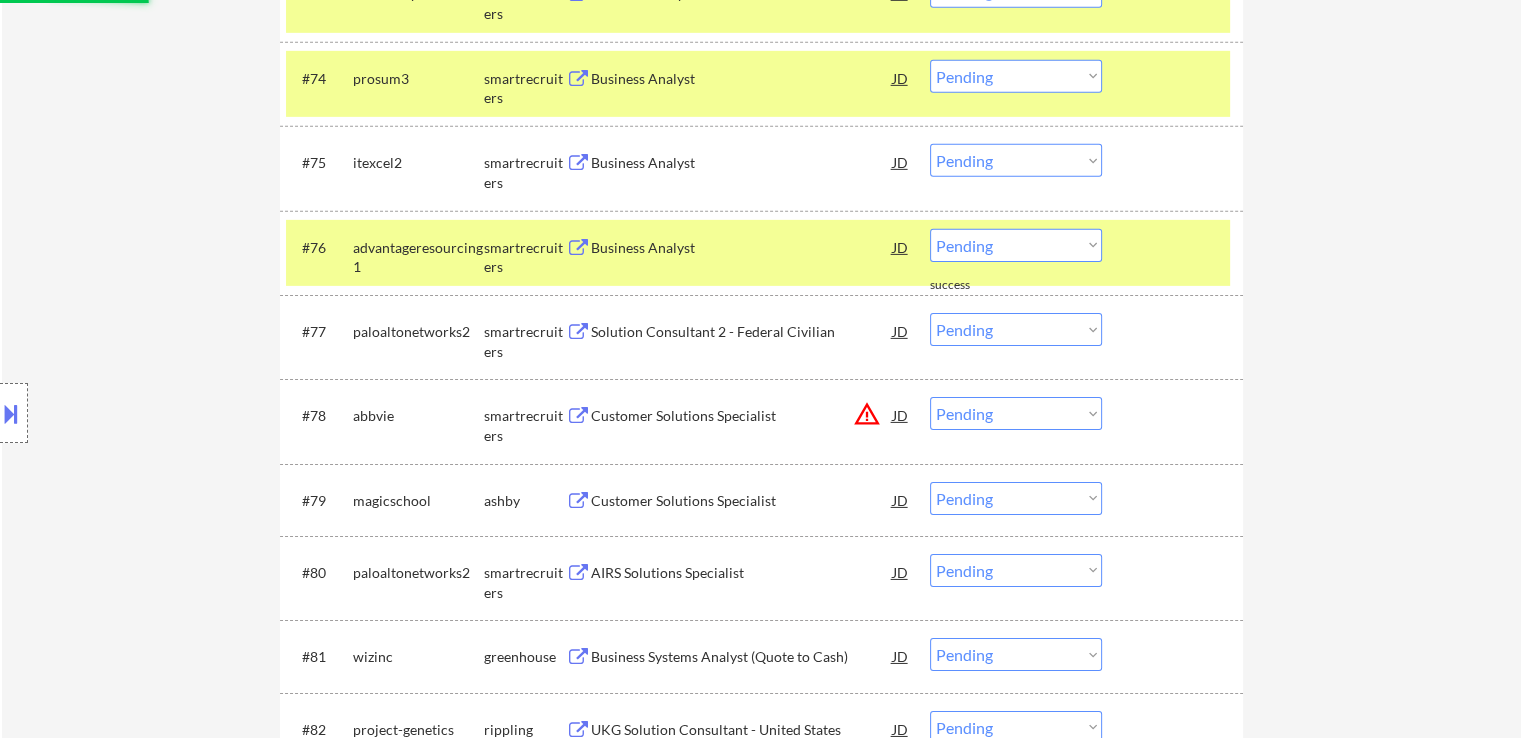 scroll, scrollTop: 6438, scrollLeft: 0, axis: vertical 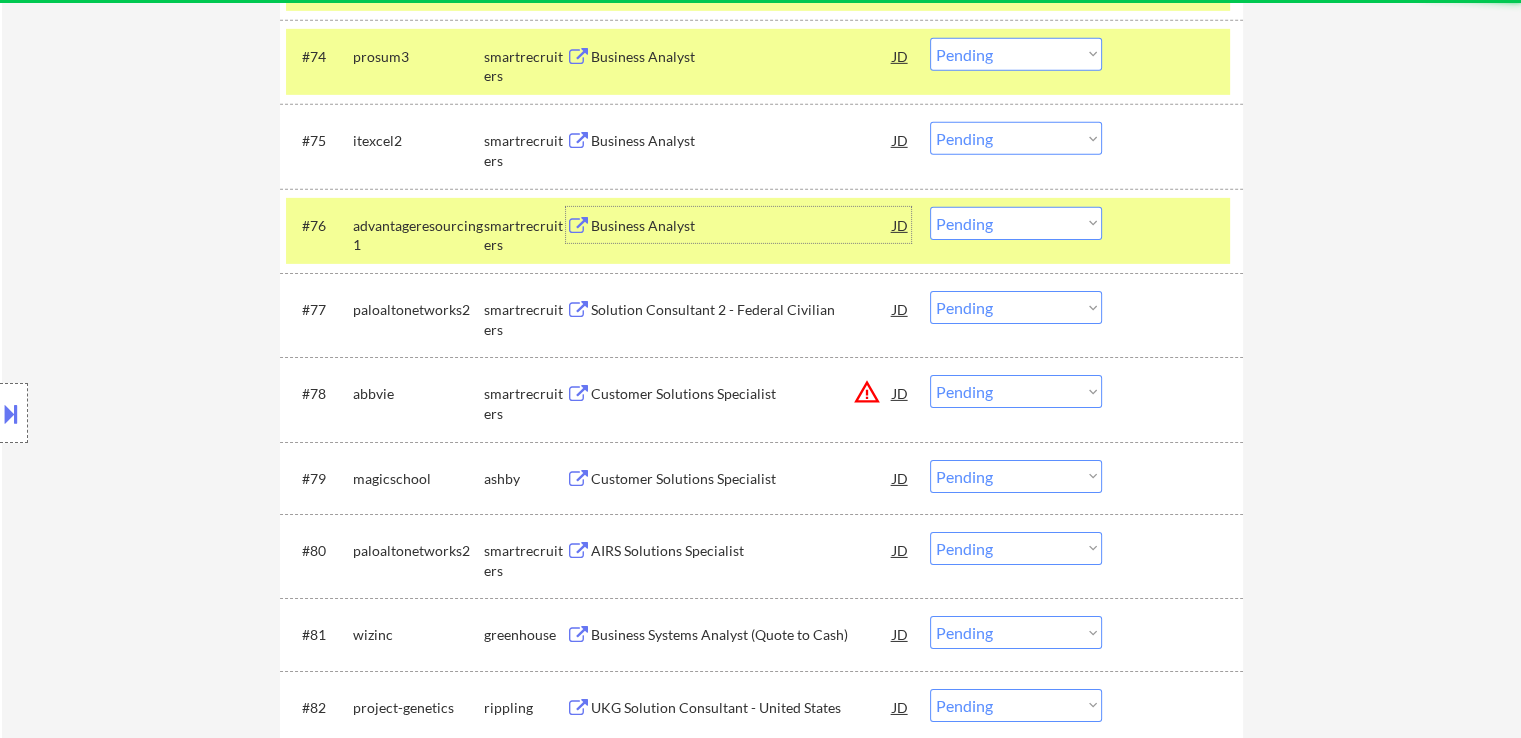 click on "Business Analyst" at bounding box center (742, 225) 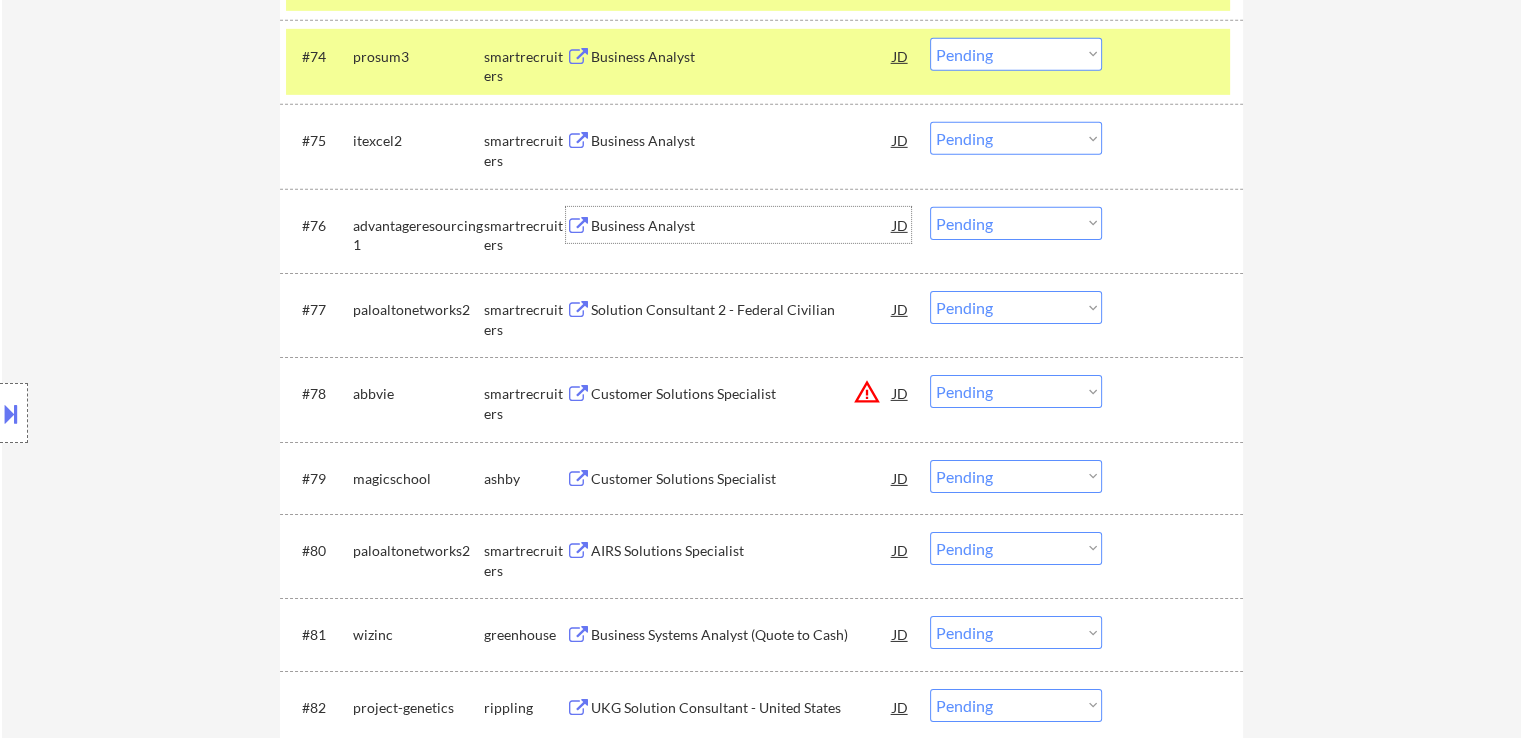 click on "Choose an option... Pending Applied Excluded (Questions) Excluded (Expired) Excluded (Location) Excluded (Bad Match) Excluded (Blocklist) Excluded (Salary) Excluded (Other)" at bounding box center (1016, 223) 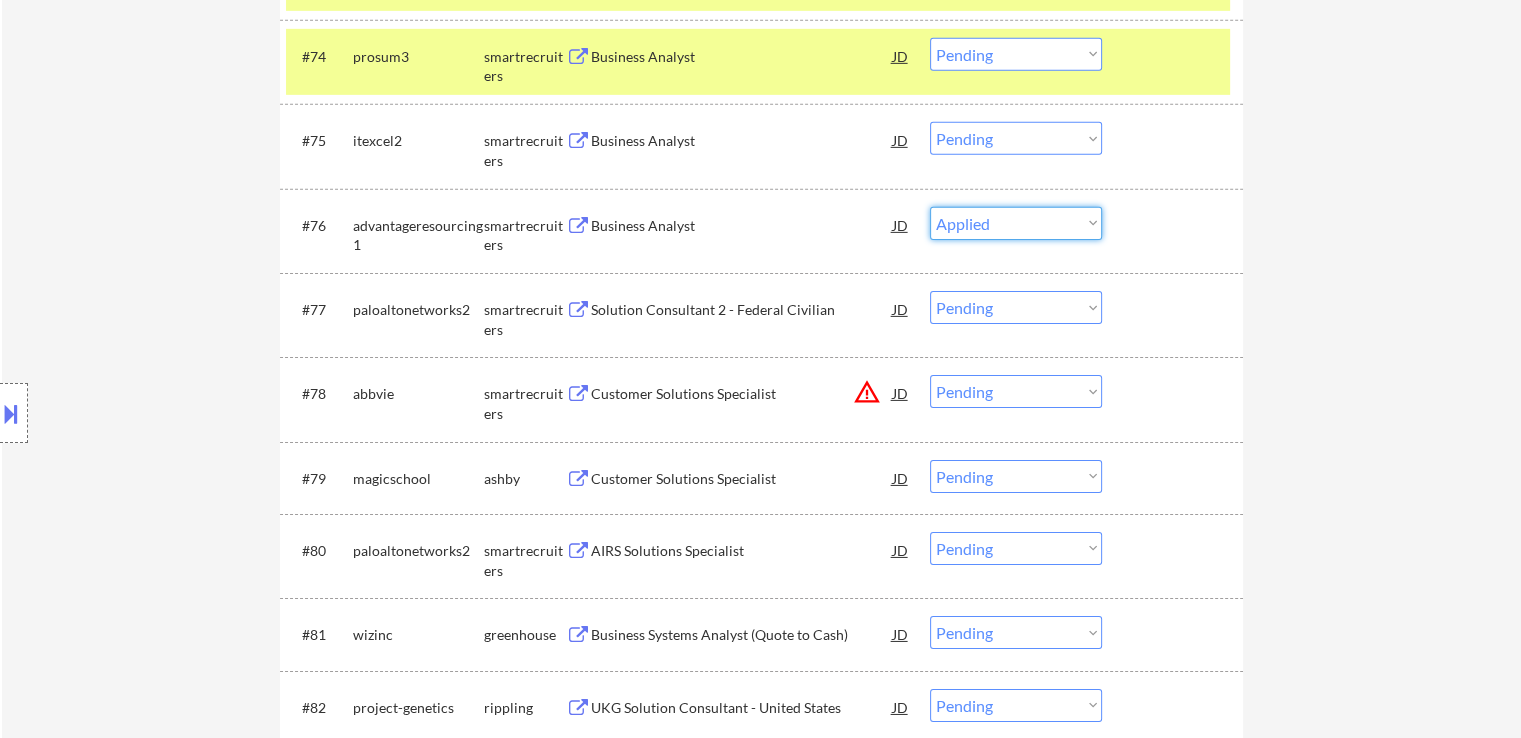 click on "Choose an option... Pending Applied Excluded (Questions) Excluded (Expired) Excluded (Location) Excluded (Bad Match) Excluded (Blocklist) Excluded (Salary) Excluded (Other)" at bounding box center (1016, 223) 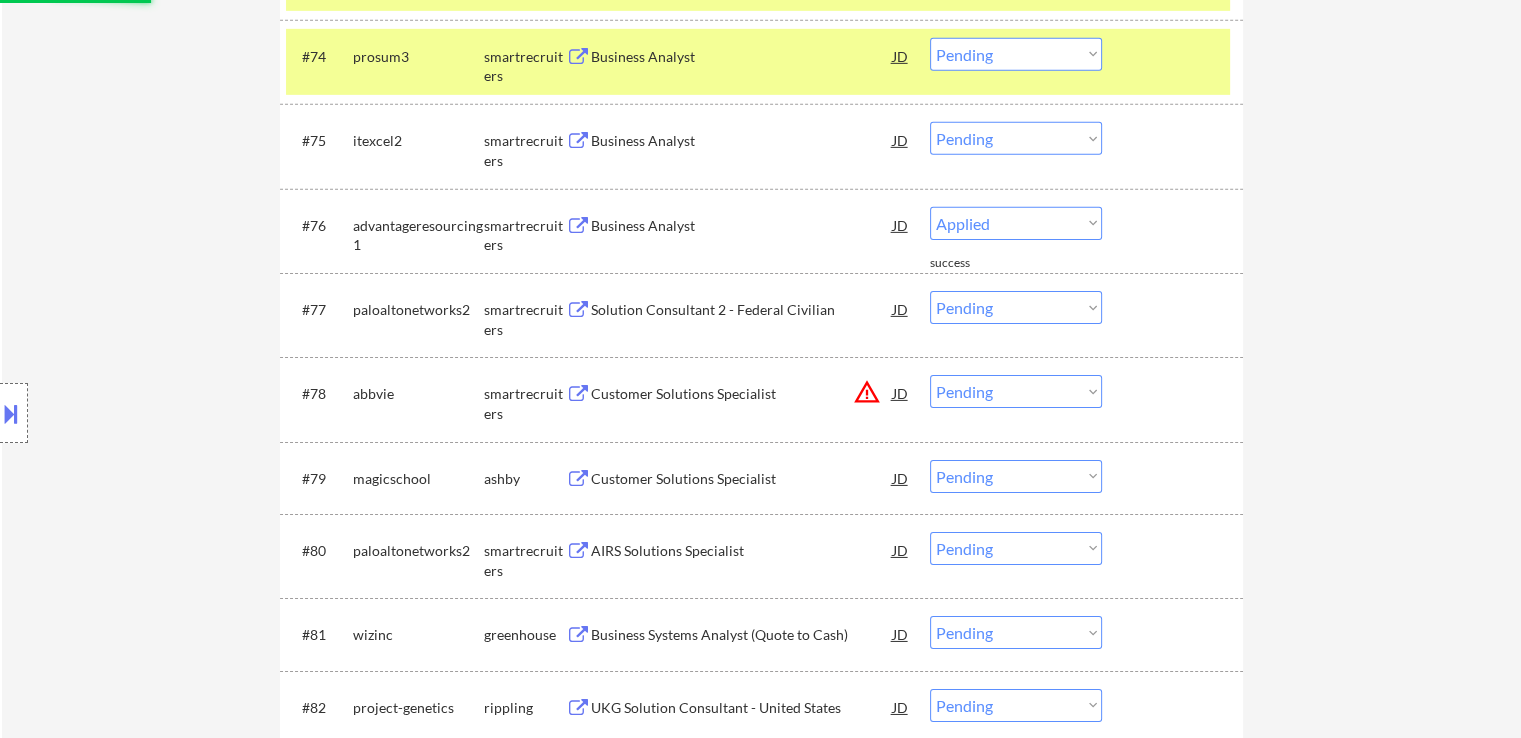 select on ""pending"" 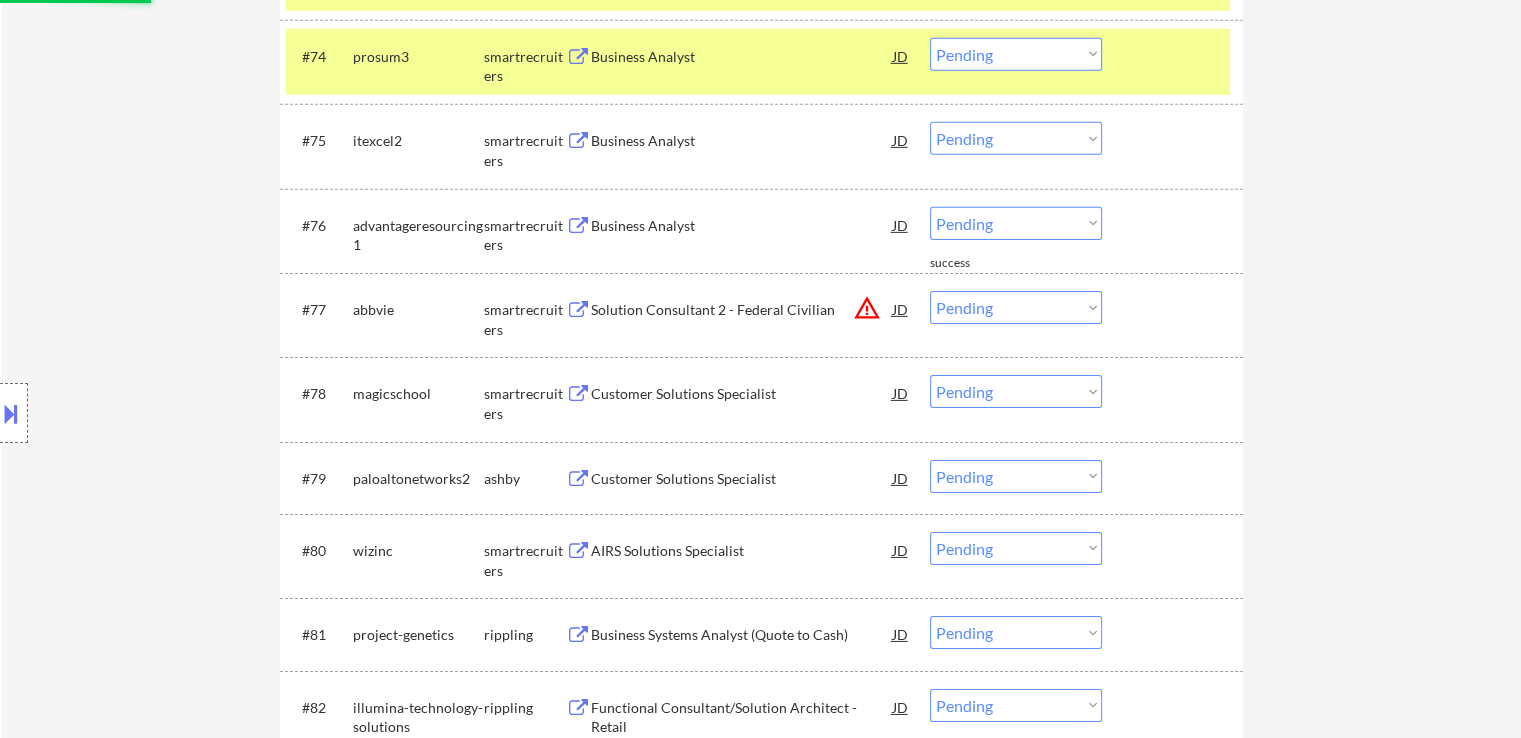 click on "Business Analyst" at bounding box center [742, 226] 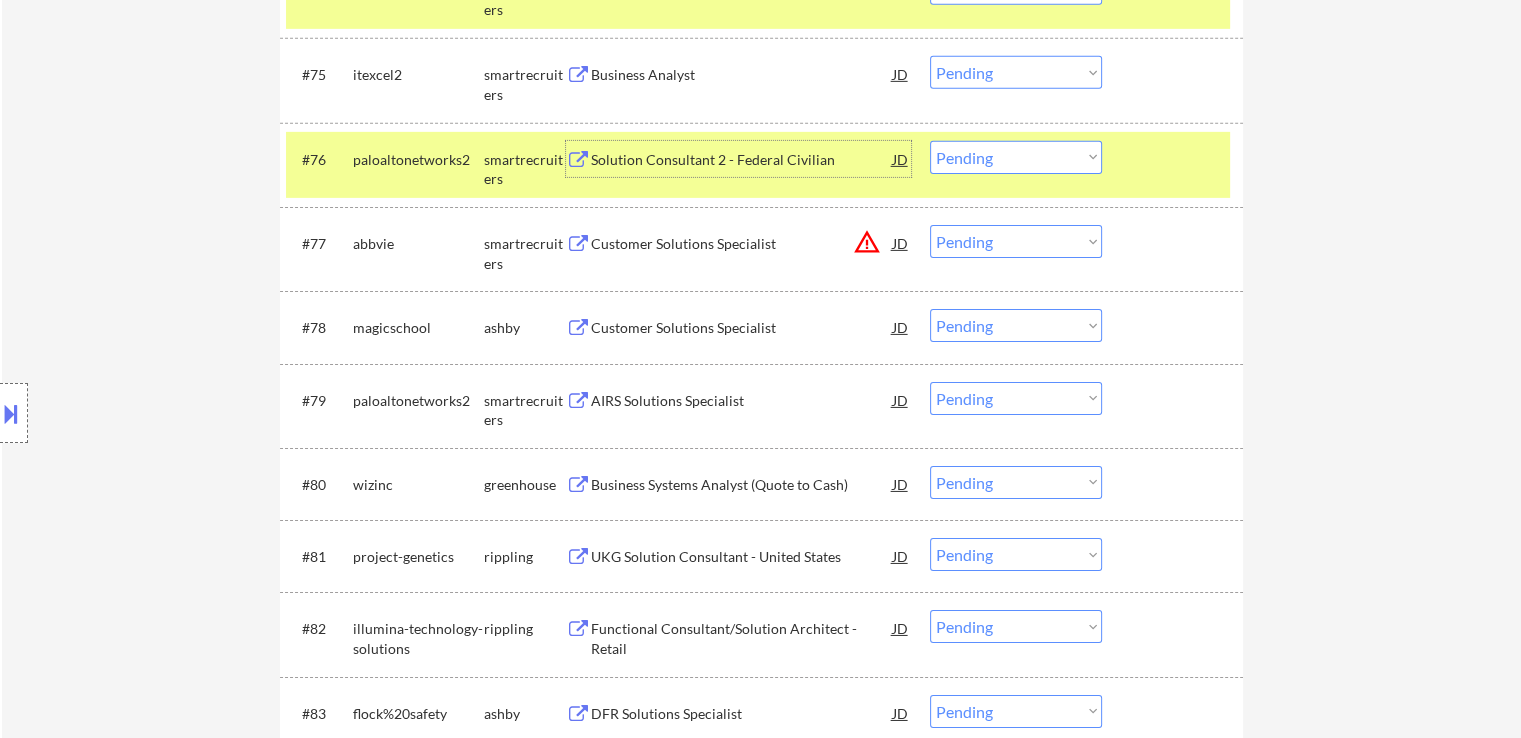scroll, scrollTop: 6538, scrollLeft: 0, axis: vertical 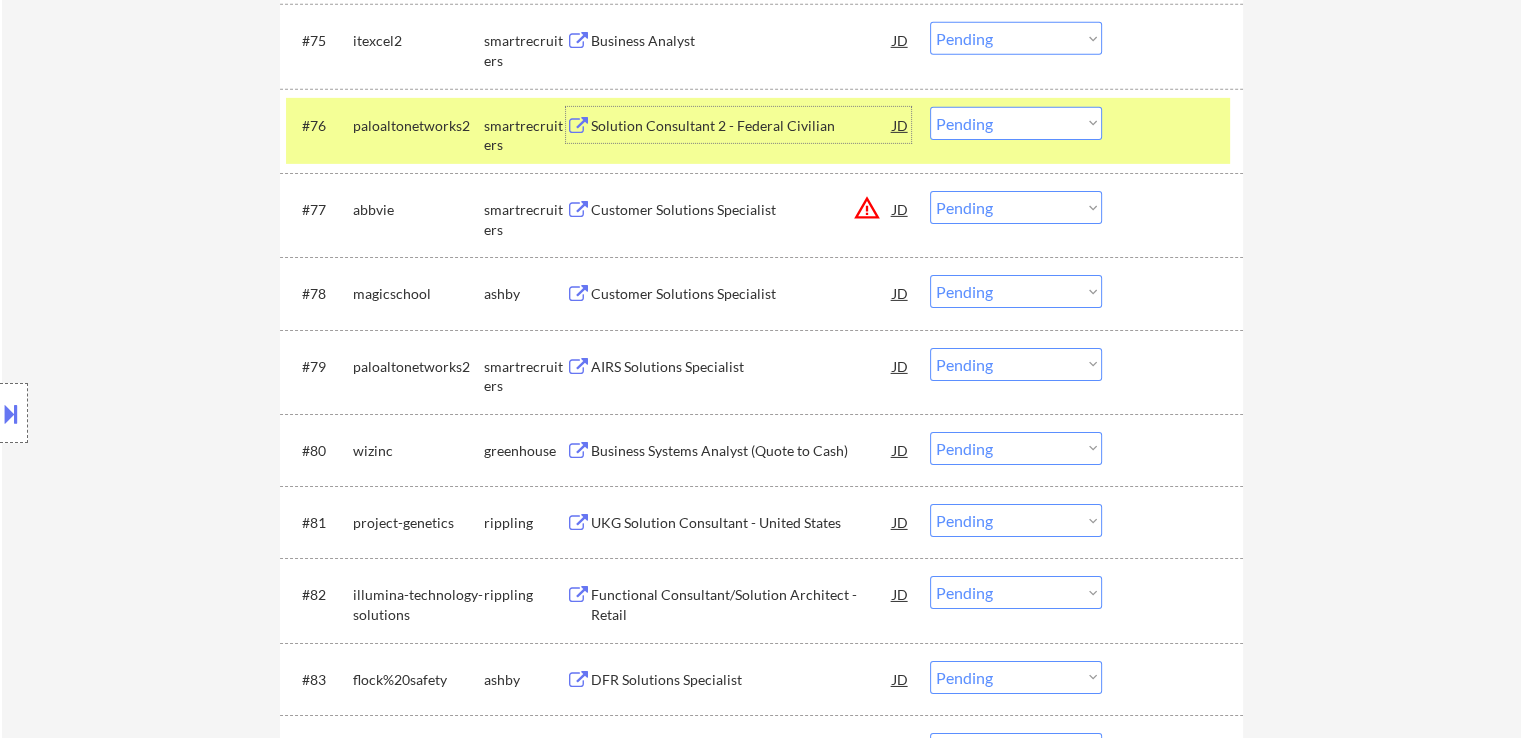 click on "Customer Solutions Specialist" at bounding box center (742, 294) 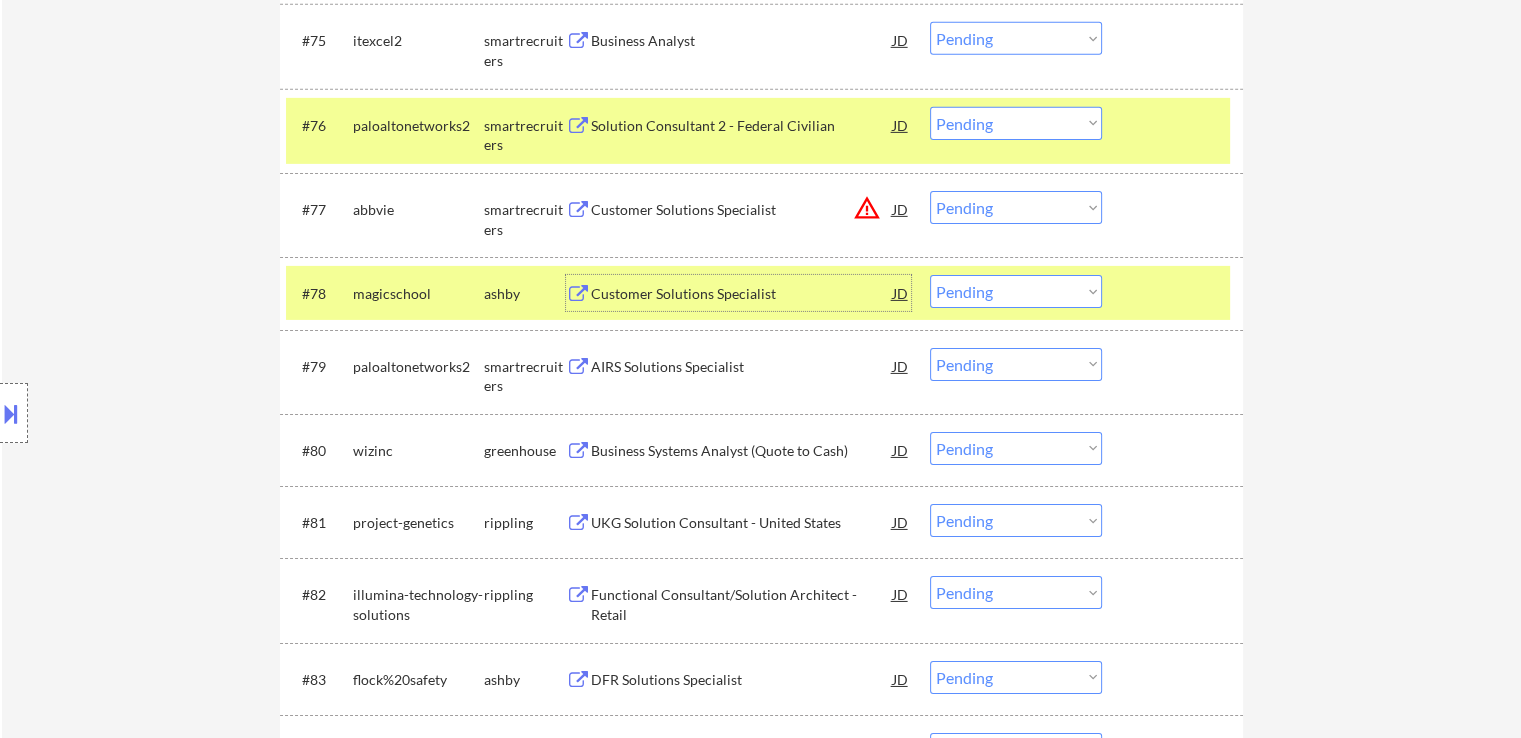 click on "Choose an option... Pending Applied Excluded (Questions) Excluded (Expired) Excluded (Location) Excluded (Bad Match) Excluded (Blocklist) Excluded (Salary) Excluded (Other)" at bounding box center (1016, 291) 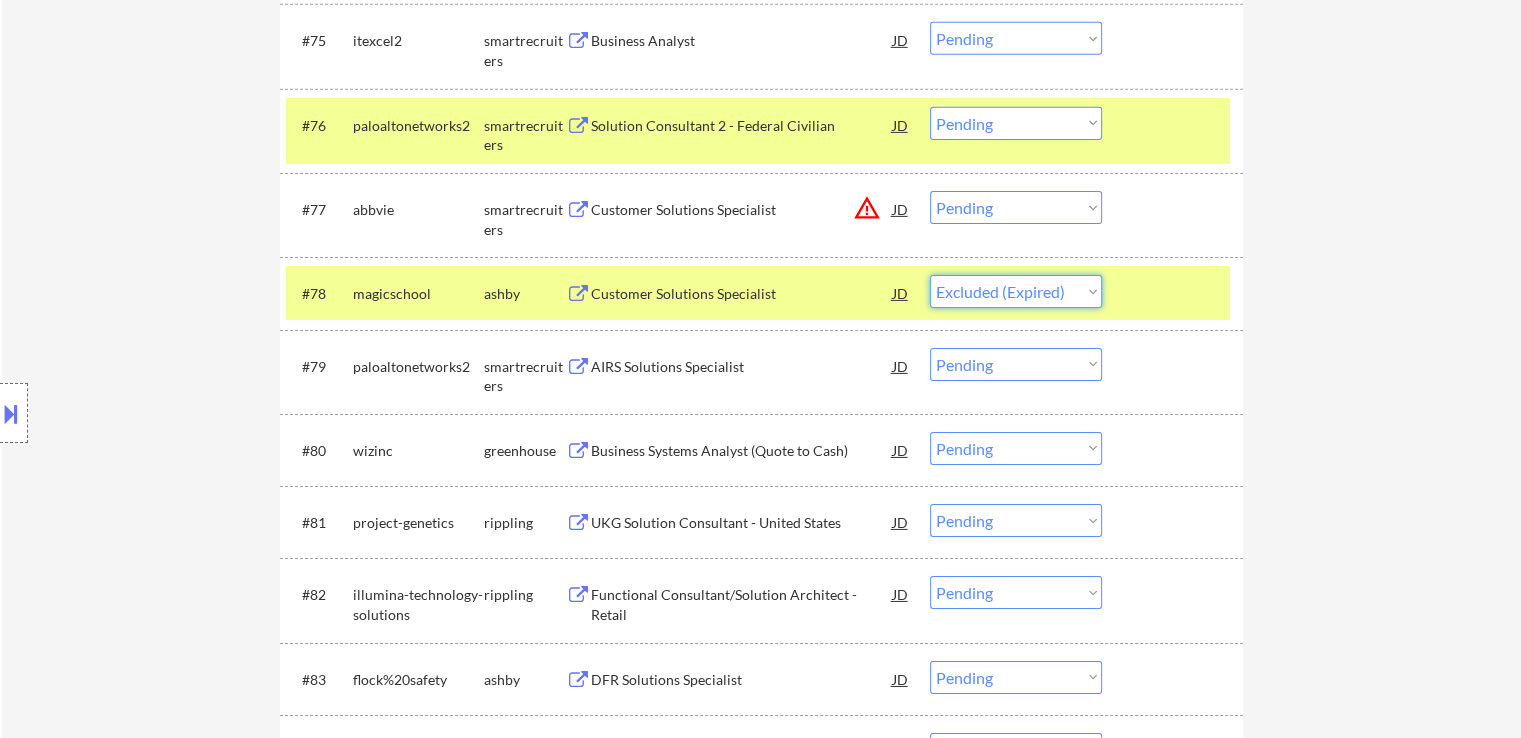 click on "Choose an option... Pending Applied Excluded (Questions) Excluded (Expired) Excluded (Location) Excluded (Bad Match) Excluded (Blocklist) Excluded (Salary) Excluded (Other)" at bounding box center (1016, 291) 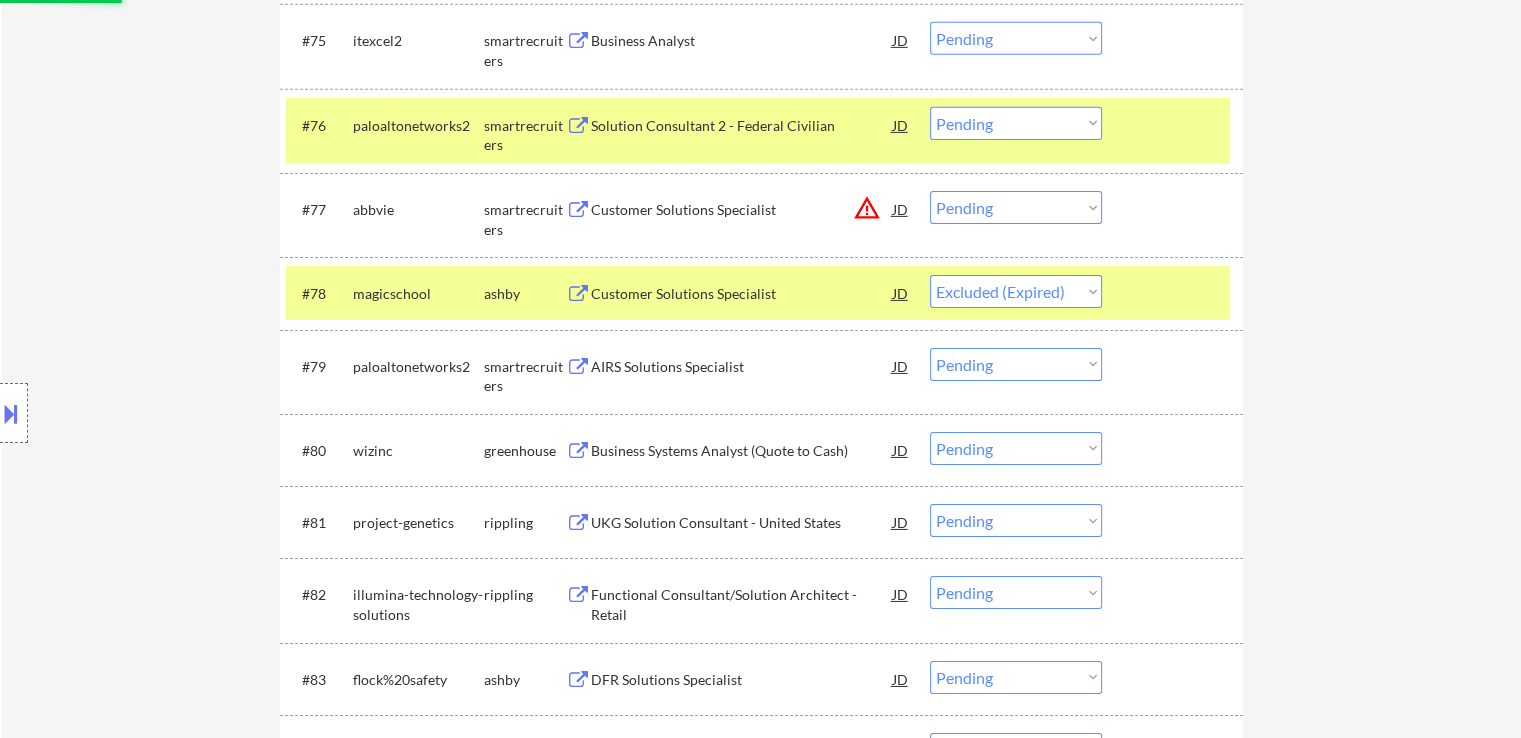 click on "AIRS Solutions Specialist" at bounding box center [742, 367] 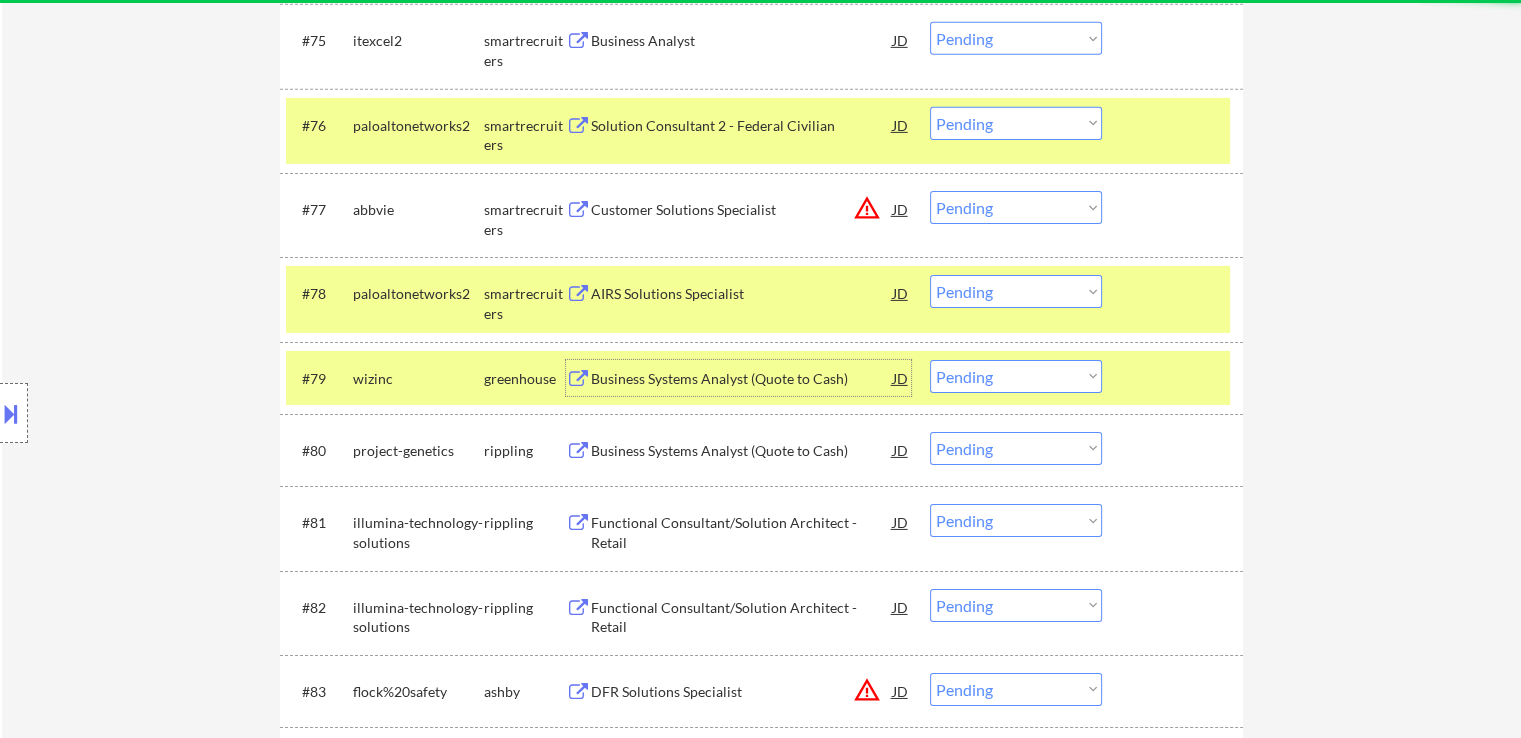 click on "Choose an option... Pending Applied Excluded (Questions) Excluded (Expired) Excluded (Location) Excluded (Bad Match) Excluded (Blocklist) Excluded (Salary) Excluded (Other)" at bounding box center (1016, 291) 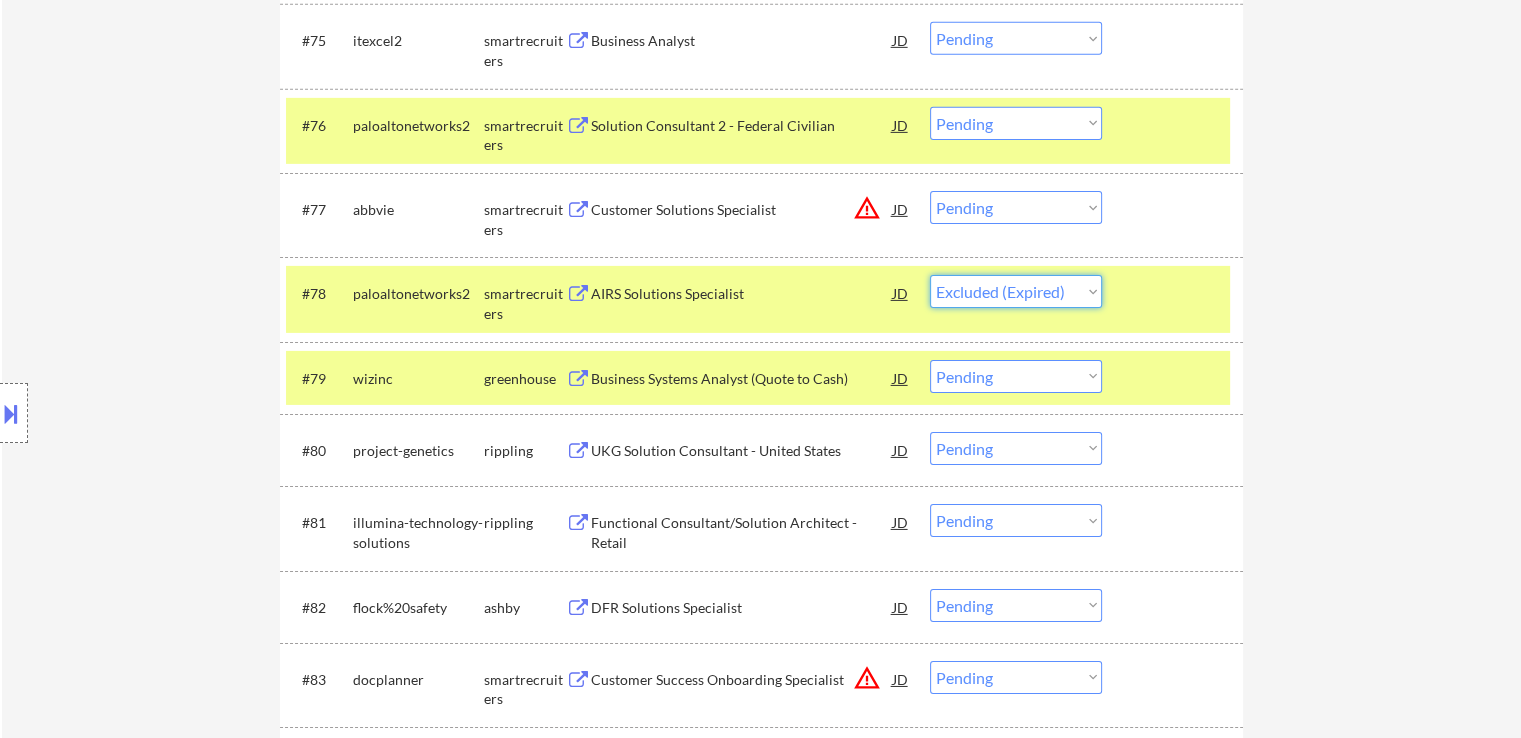 click on "Choose an option... Pending Applied Excluded (Questions) Excluded (Expired) Excluded (Location) Excluded (Bad Match) Excluded (Blocklist) Excluded (Salary) Excluded (Other)" at bounding box center (1016, 291) 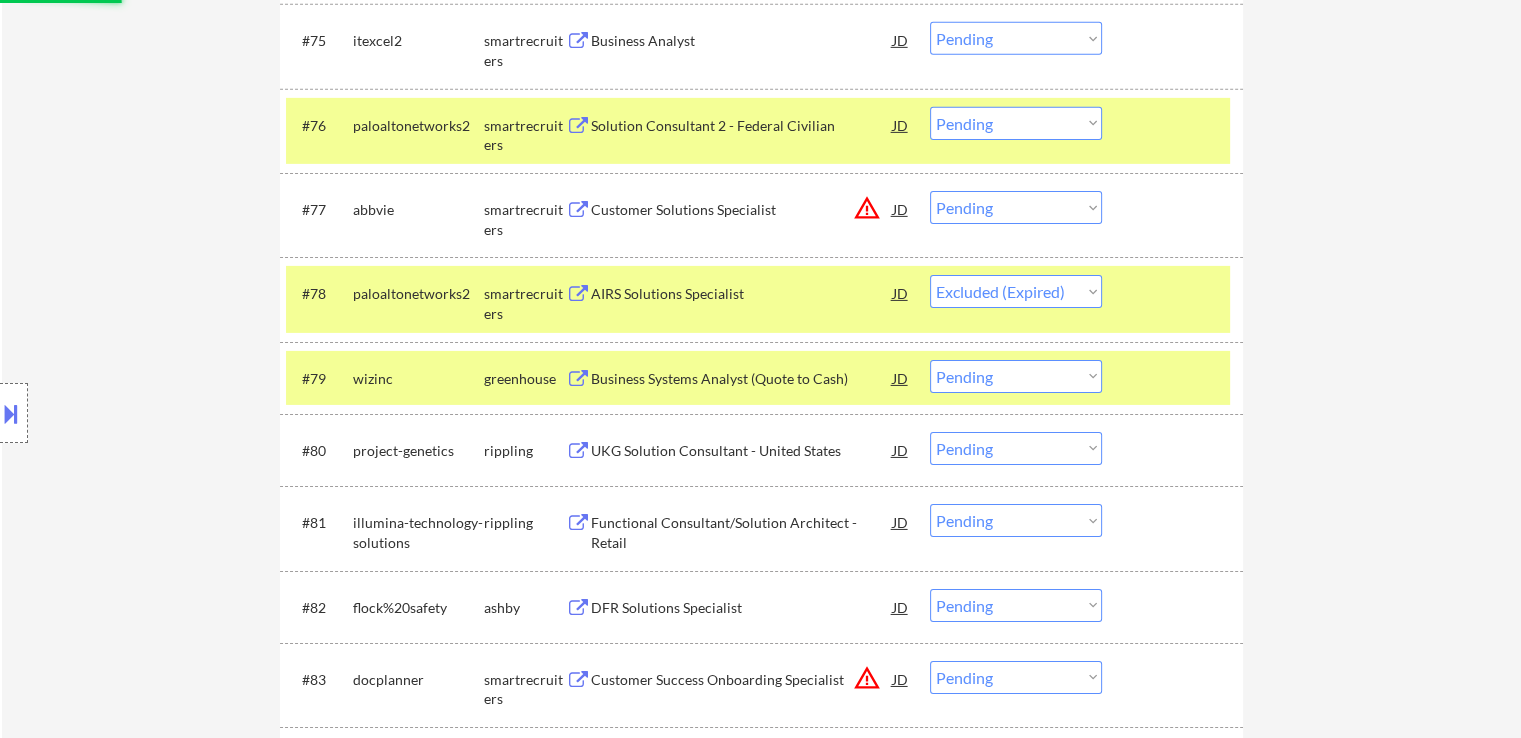 click on "Business Systems Analyst (Quote to Cash)" at bounding box center (742, 379) 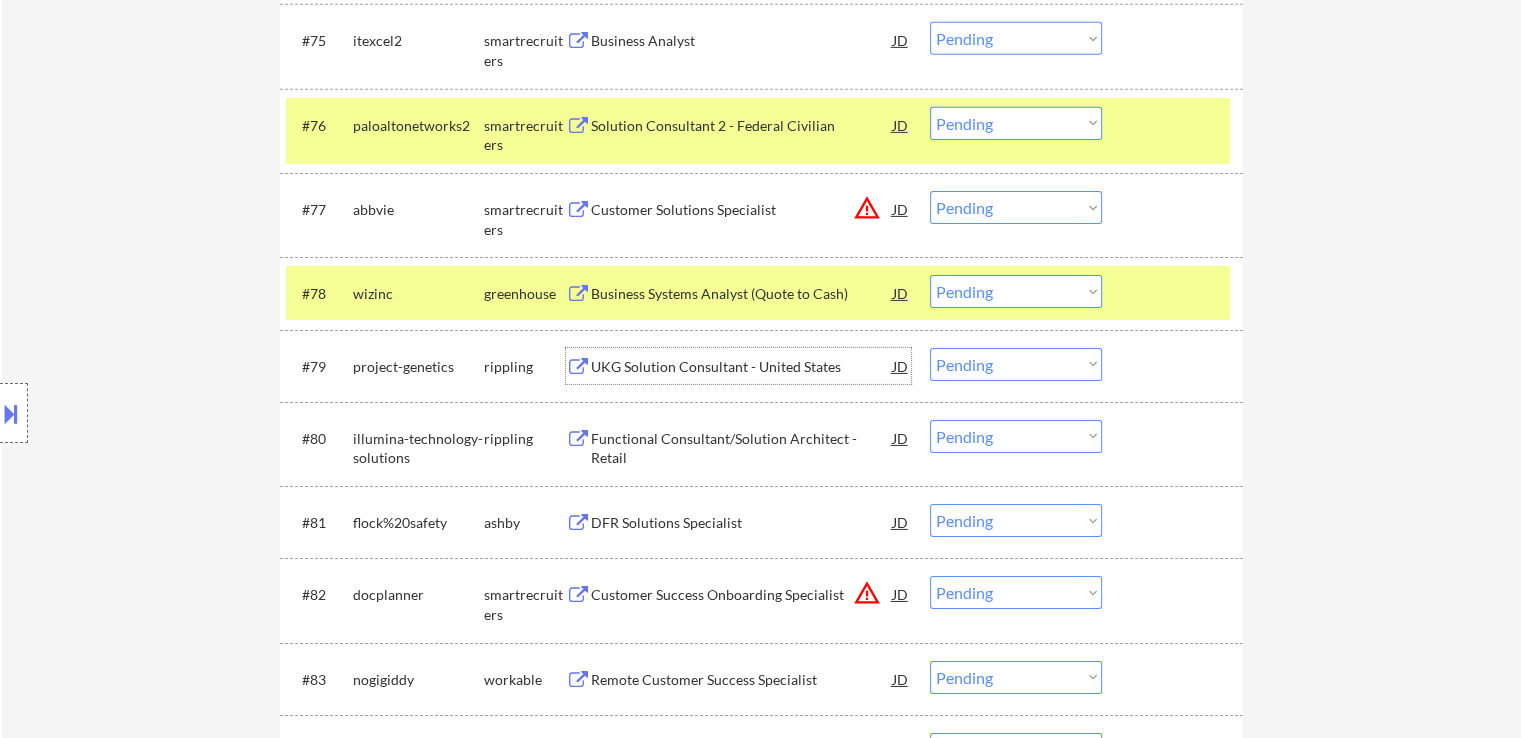 drag, startPoint x: 993, startPoint y: 291, endPoint x: 996, endPoint y: 305, distance: 14.3178215 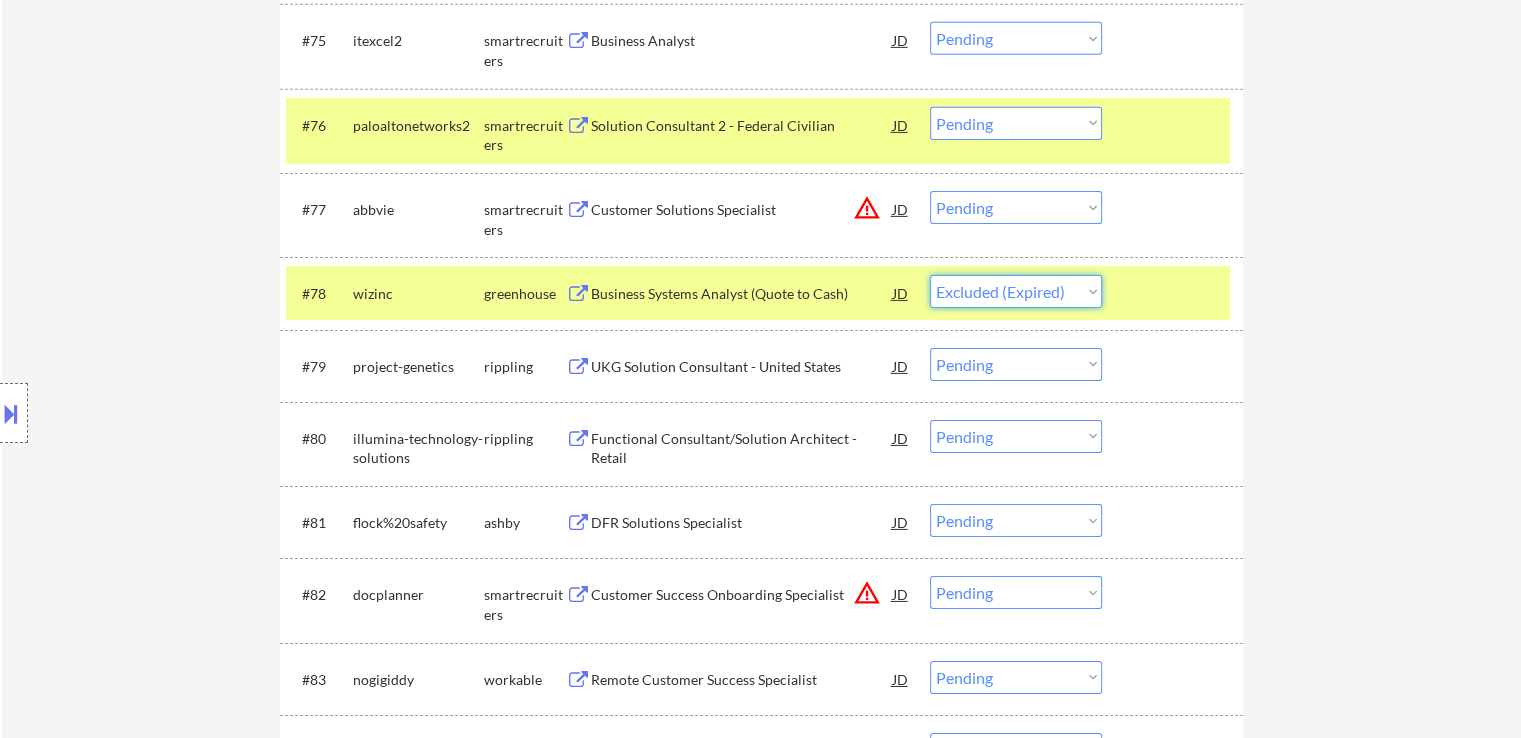 click on "Choose an option... Pending Applied Excluded (Questions) Excluded (Expired) Excluded (Location) Excluded (Bad Match) Excluded (Blocklist) Excluded (Salary) Excluded (Other)" at bounding box center [1016, 291] 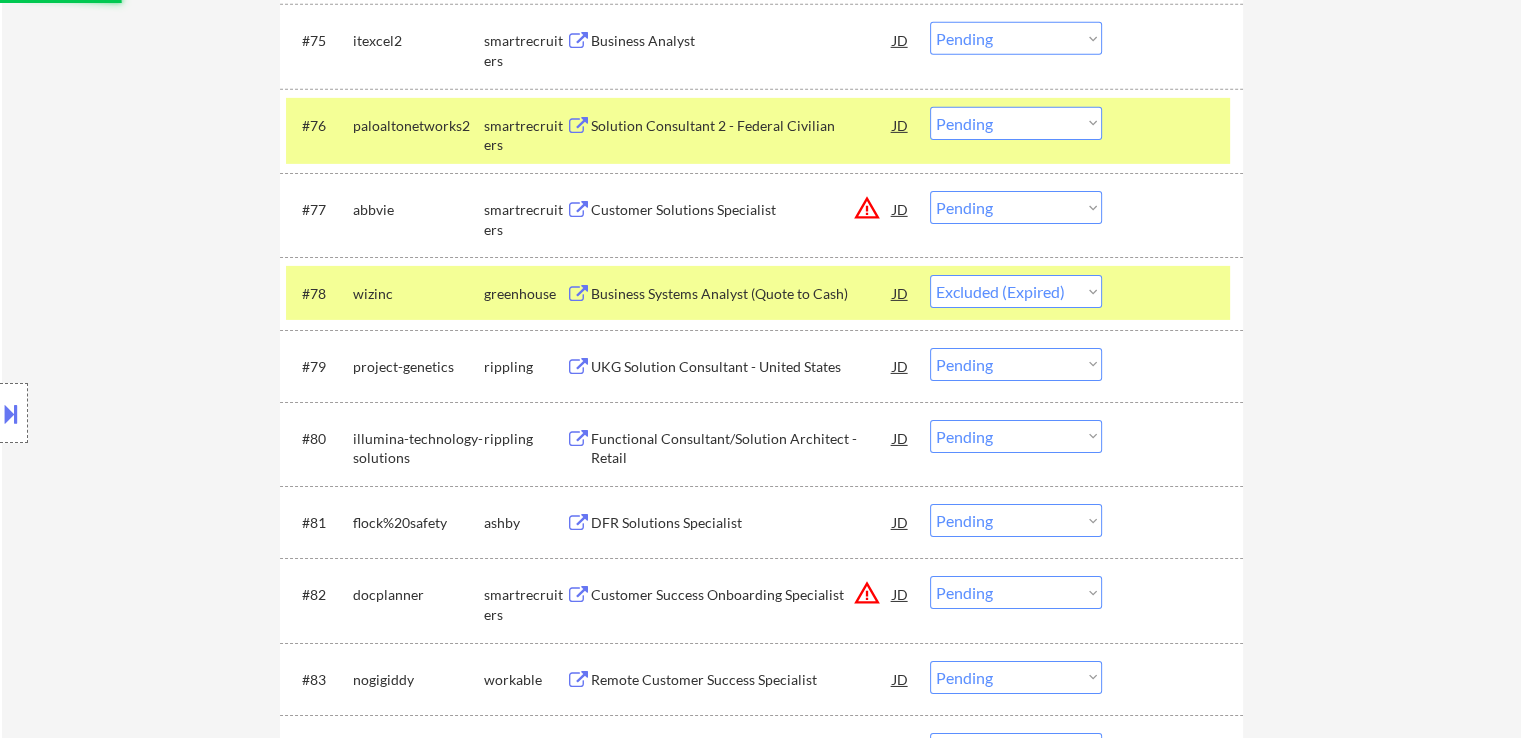 click on "UKG Solution Consultant - United States" at bounding box center (742, 367) 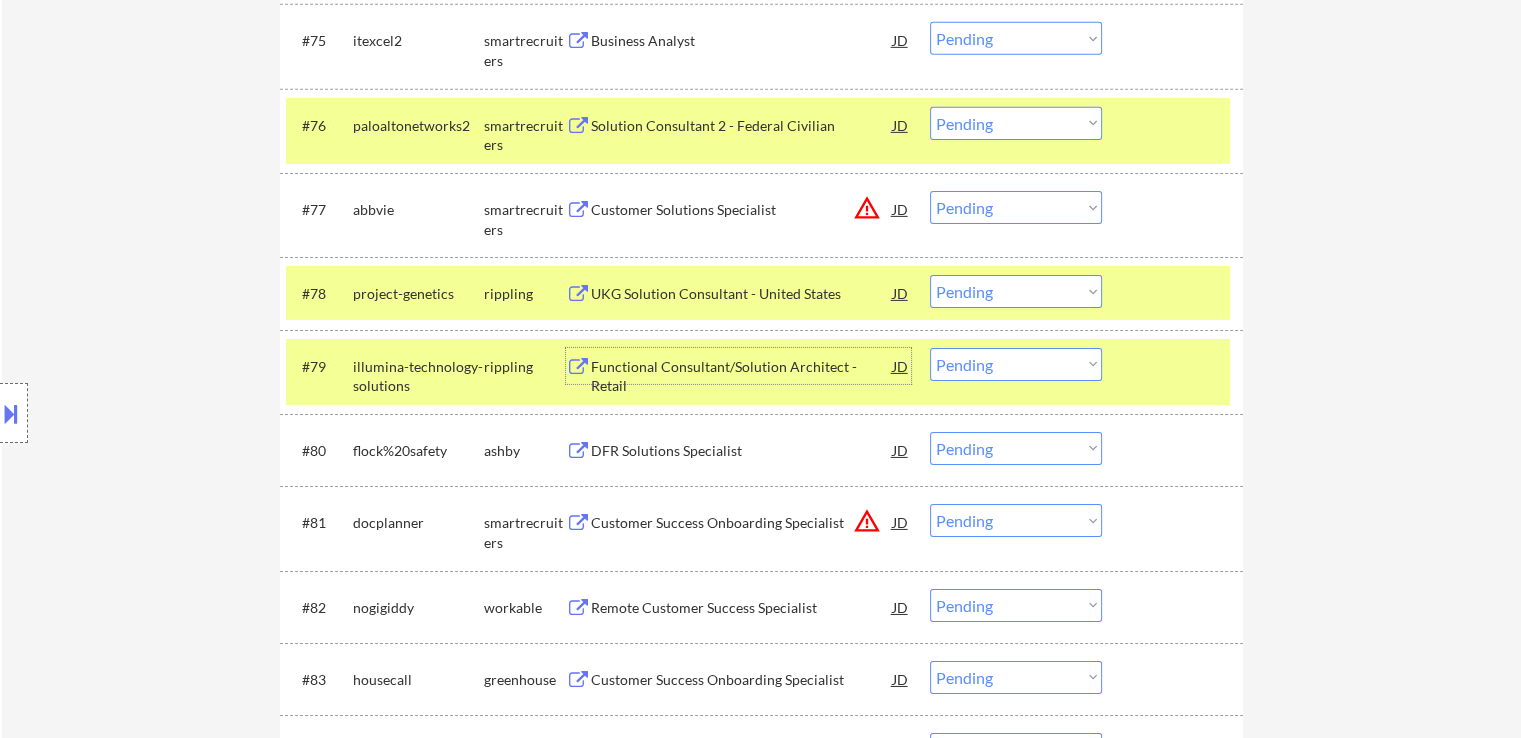 click on "Choose an option... Pending Applied Excluded (Questions) Excluded (Expired) Excluded (Location) Excluded (Bad Match) Excluded (Blocklist) Excluded (Salary) Excluded (Other)" at bounding box center [1016, 291] 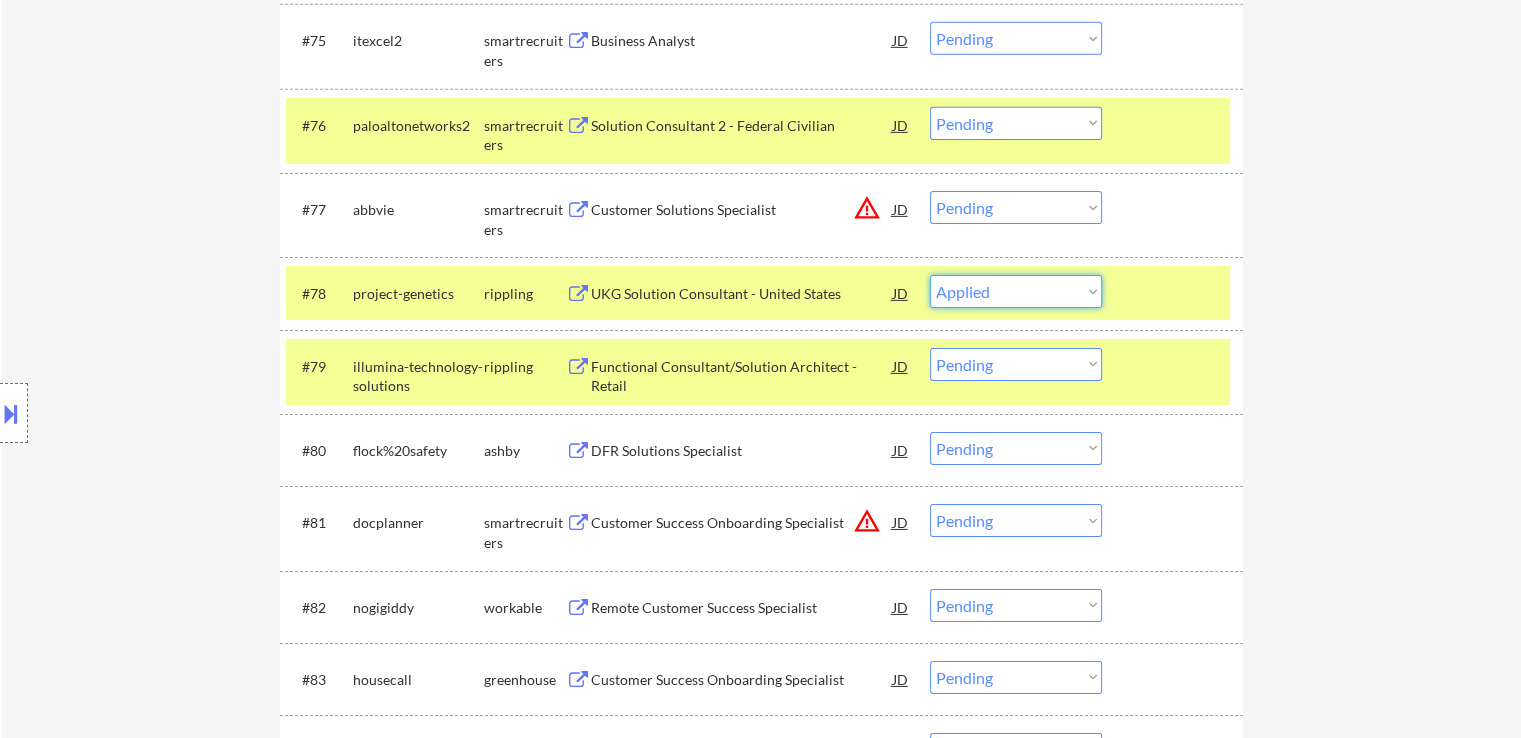 click on "Choose an option... Pending Applied Excluded (Questions) Excluded (Expired) Excluded (Location) Excluded (Bad Match) Excluded (Blocklist) Excluded (Salary) Excluded (Other)" at bounding box center (1016, 291) 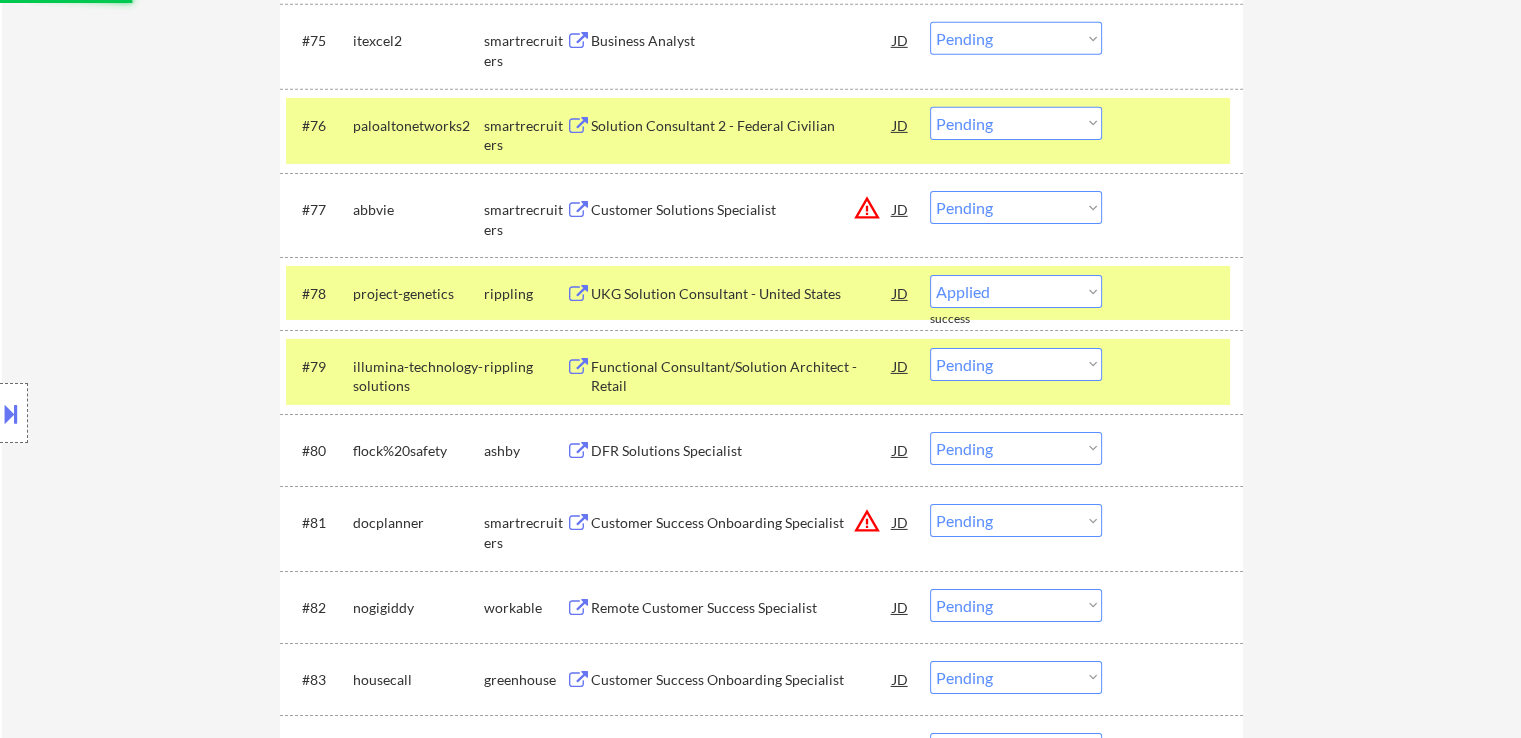 select on ""pending"" 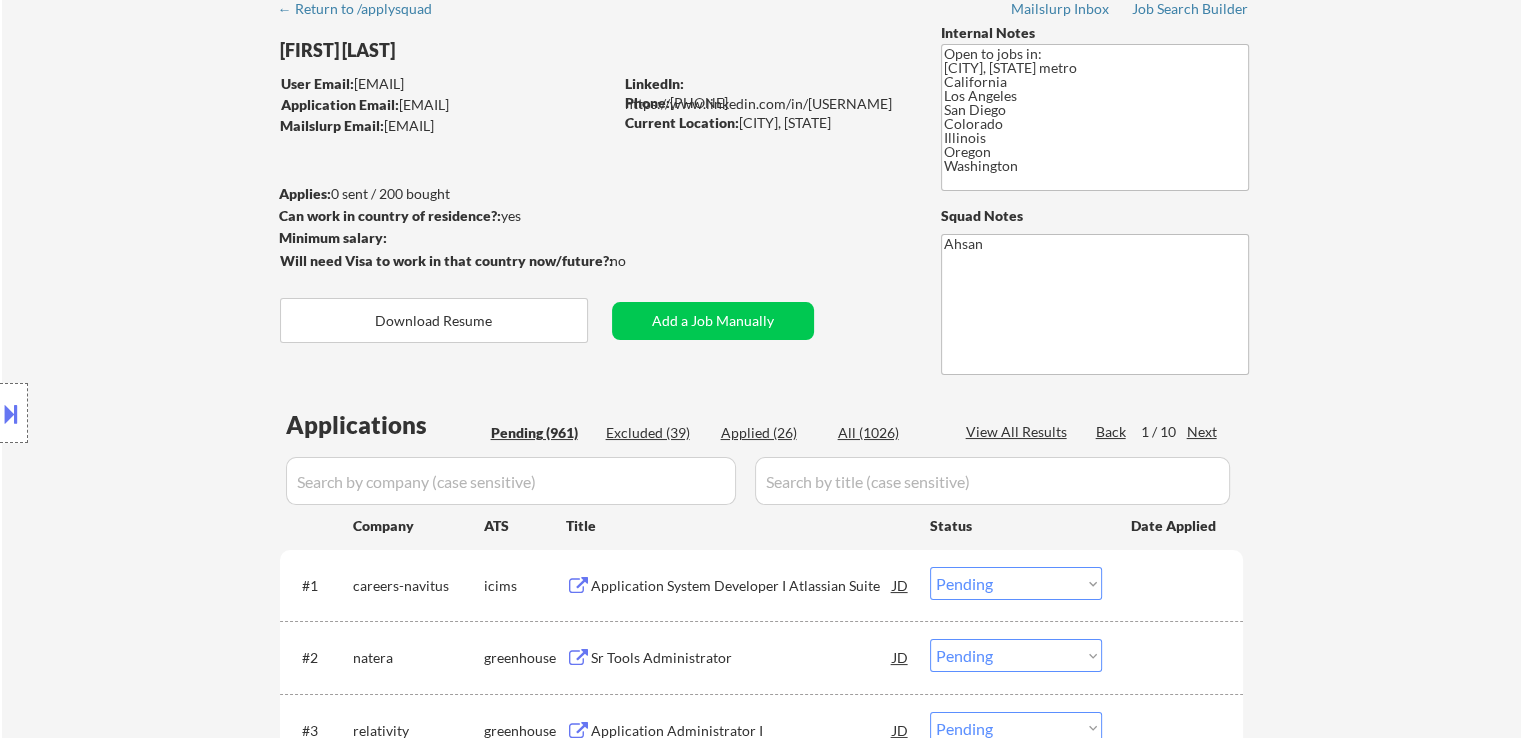 scroll, scrollTop: 0, scrollLeft: 0, axis: both 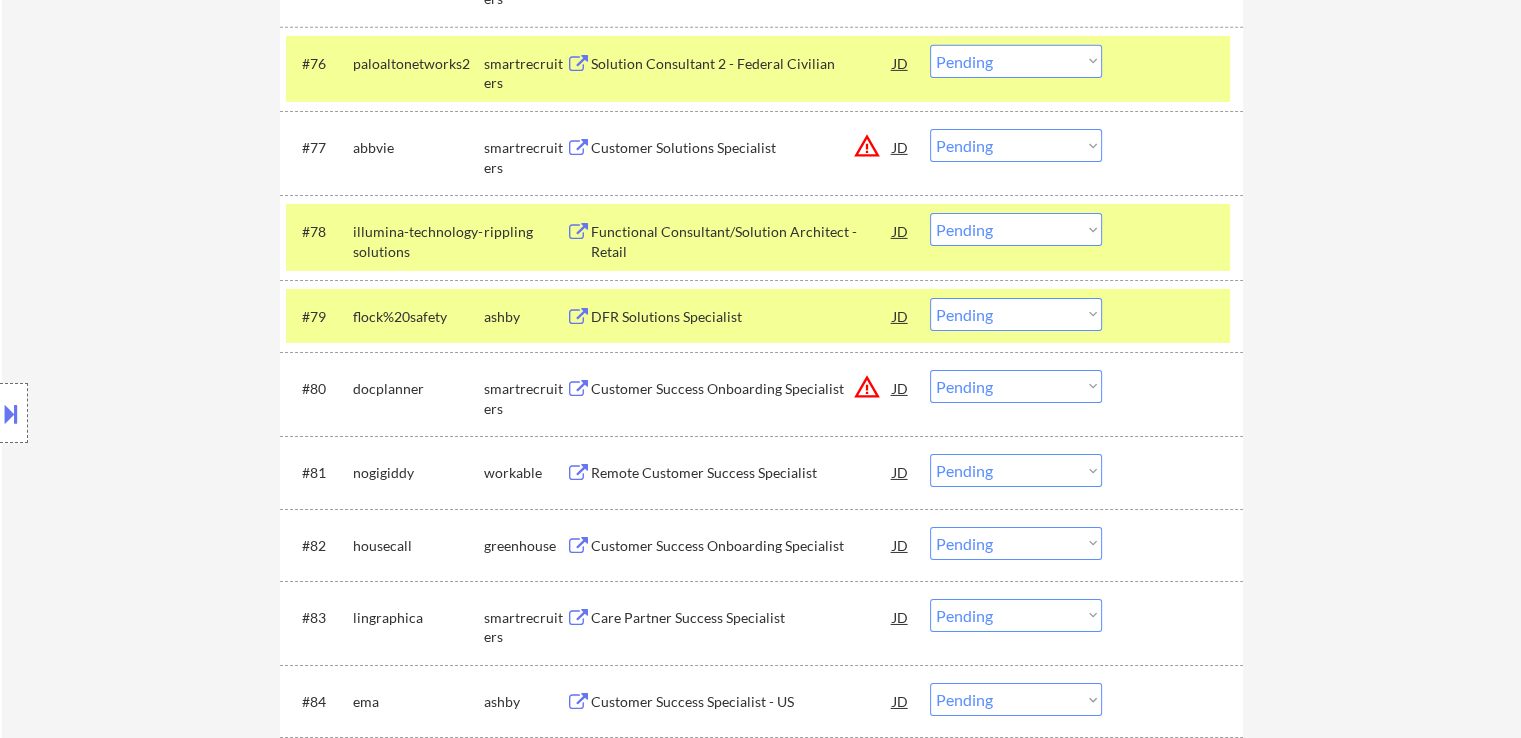 click on "Functional Consultant/Solution Architect - Retail" at bounding box center (742, 241) 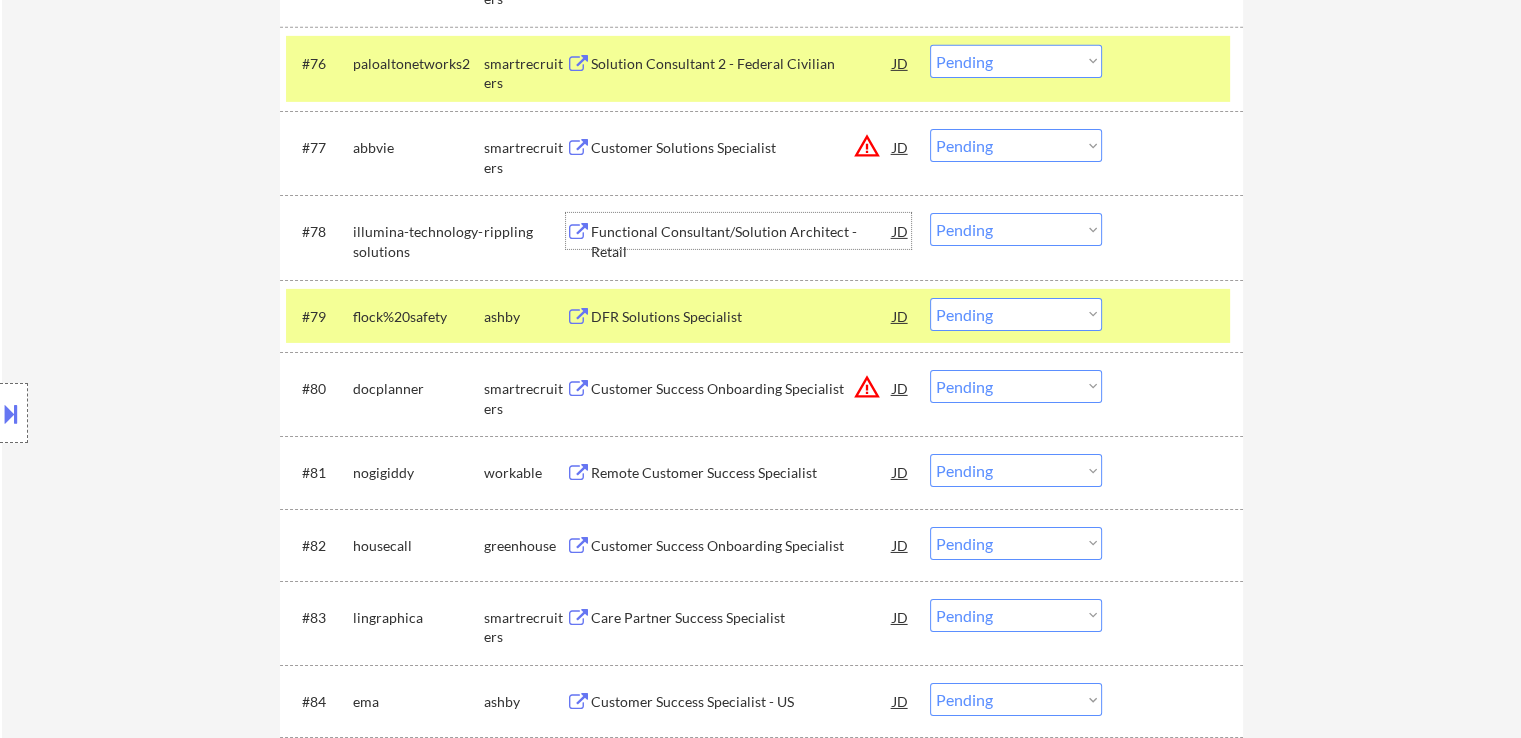 click on "DFR Solutions Specialist" at bounding box center (742, 317) 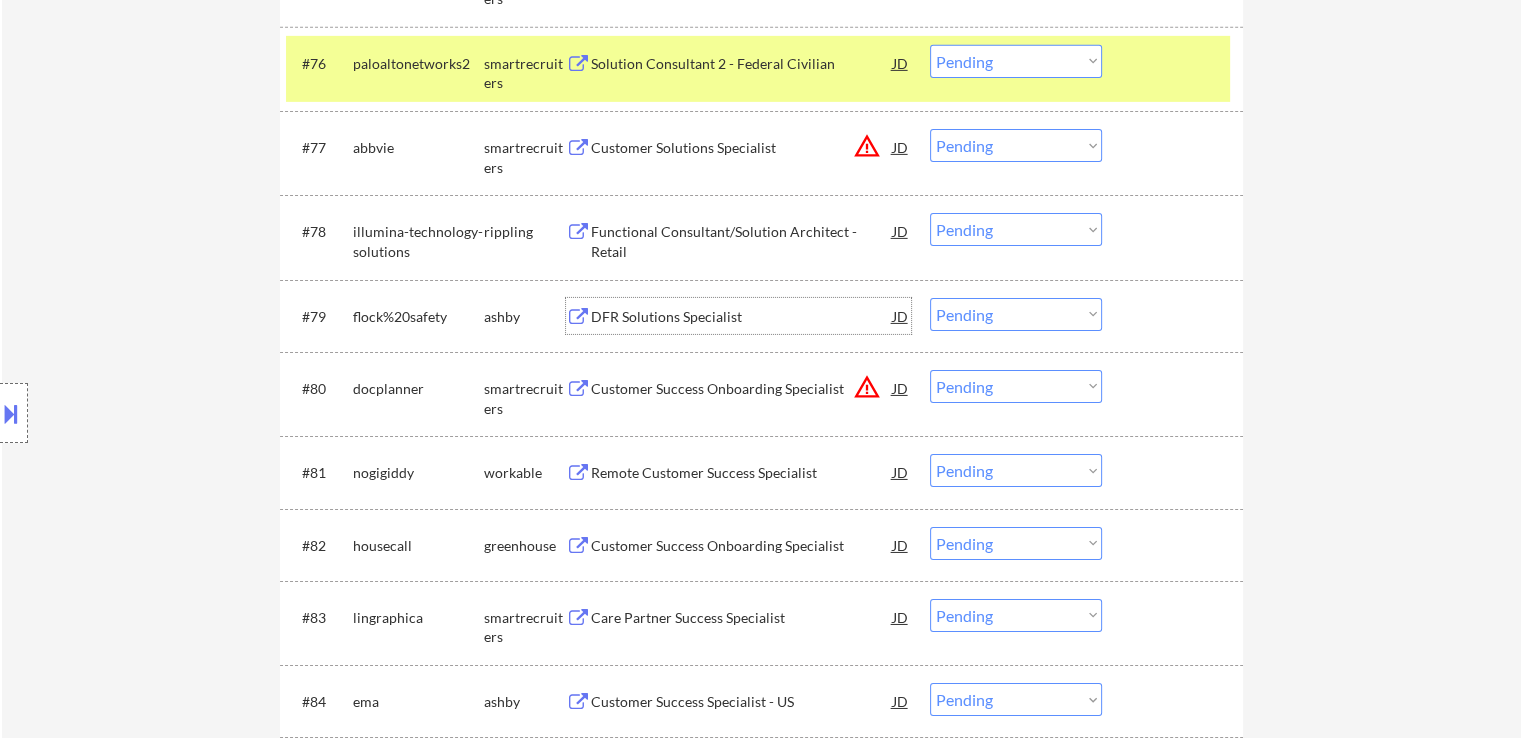 click on "Choose an option... Pending Applied Excluded (Questions) Excluded (Expired) Excluded (Location) Excluded (Bad Match) Excluded (Blocklist) Excluded (Salary) Excluded (Other)" at bounding box center [1016, 314] 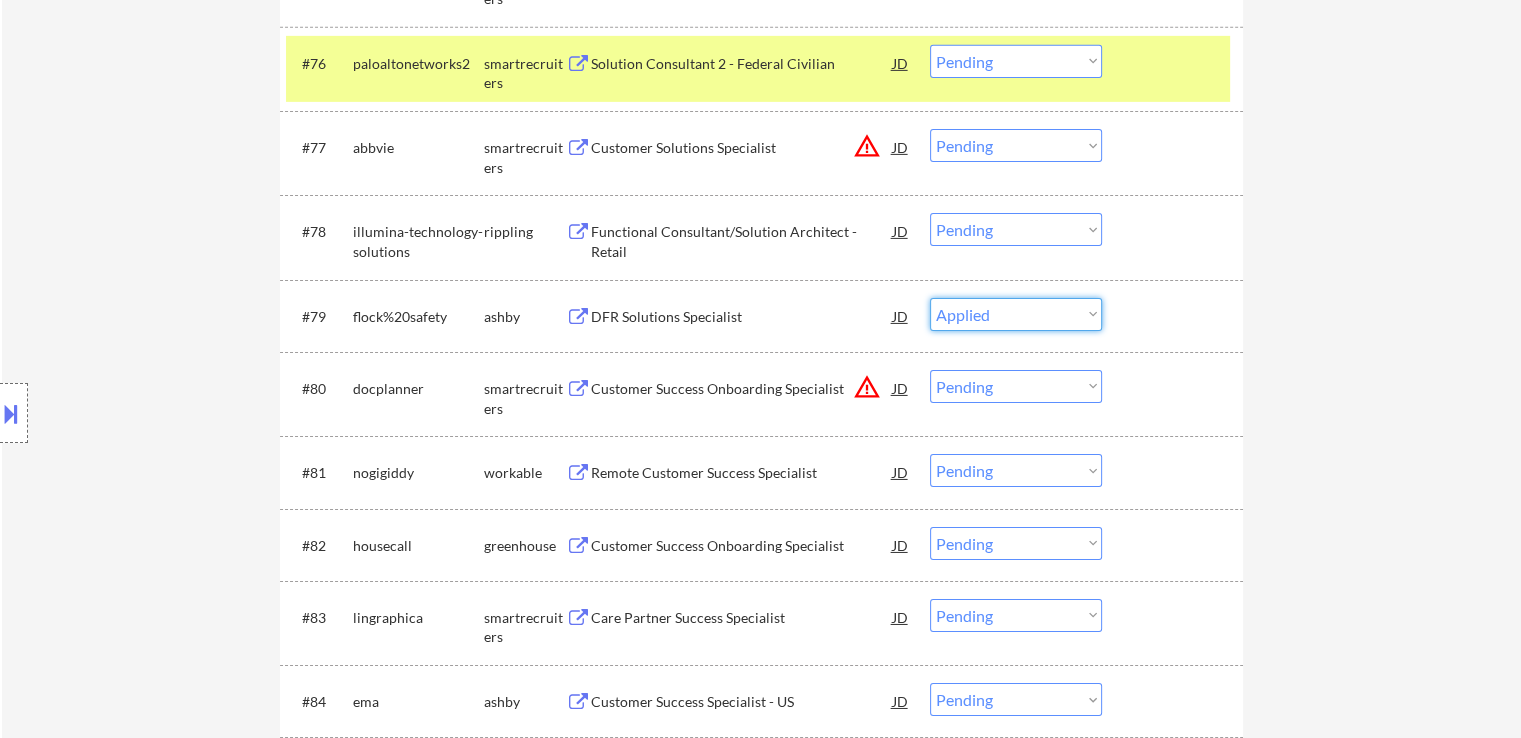click on "Choose an option... Pending Applied Excluded (Questions) Excluded (Expired) Excluded (Location) Excluded (Bad Match) Excluded (Blocklist) Excluded (Salary) Excluded (Other)" at bounding box center (1016, 314) 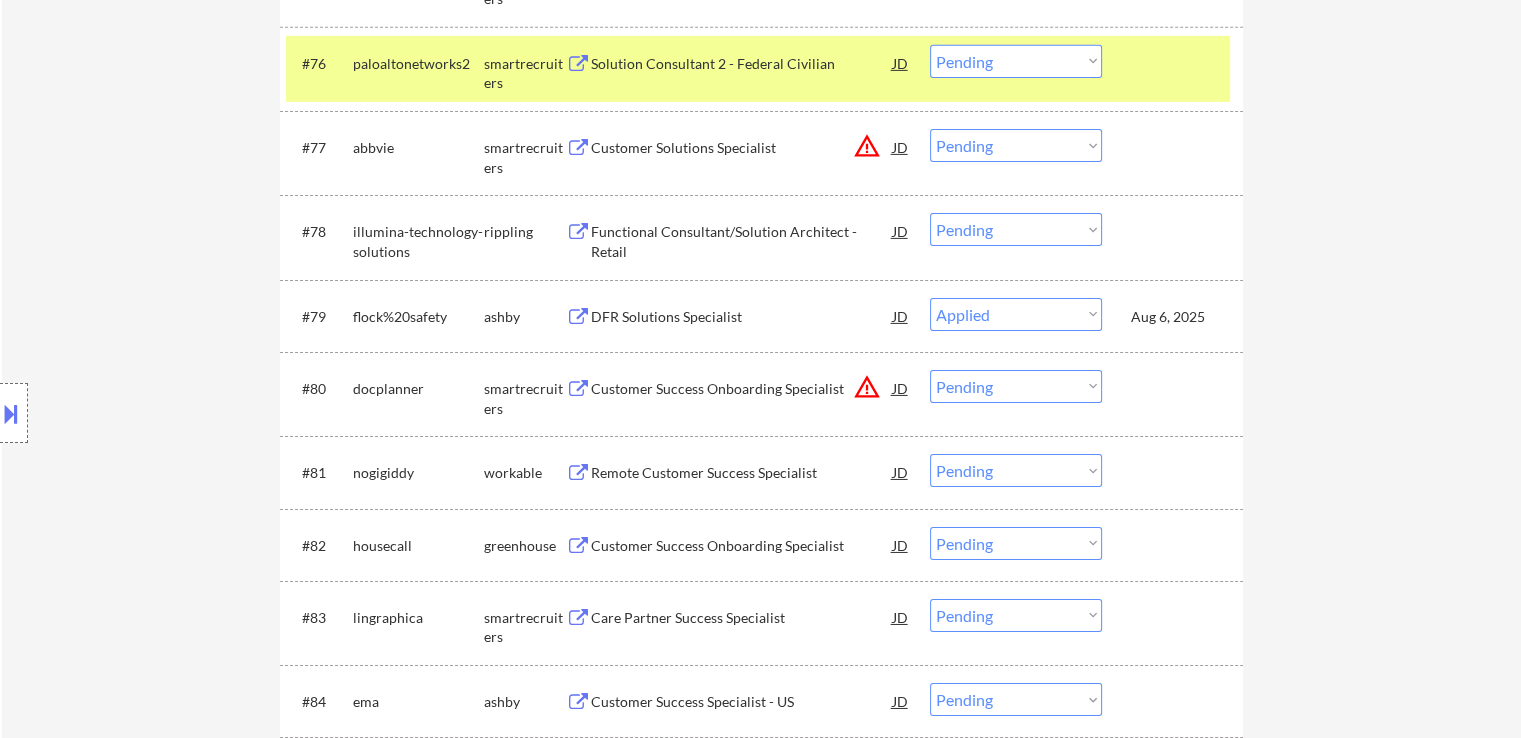 select on ""pending"" 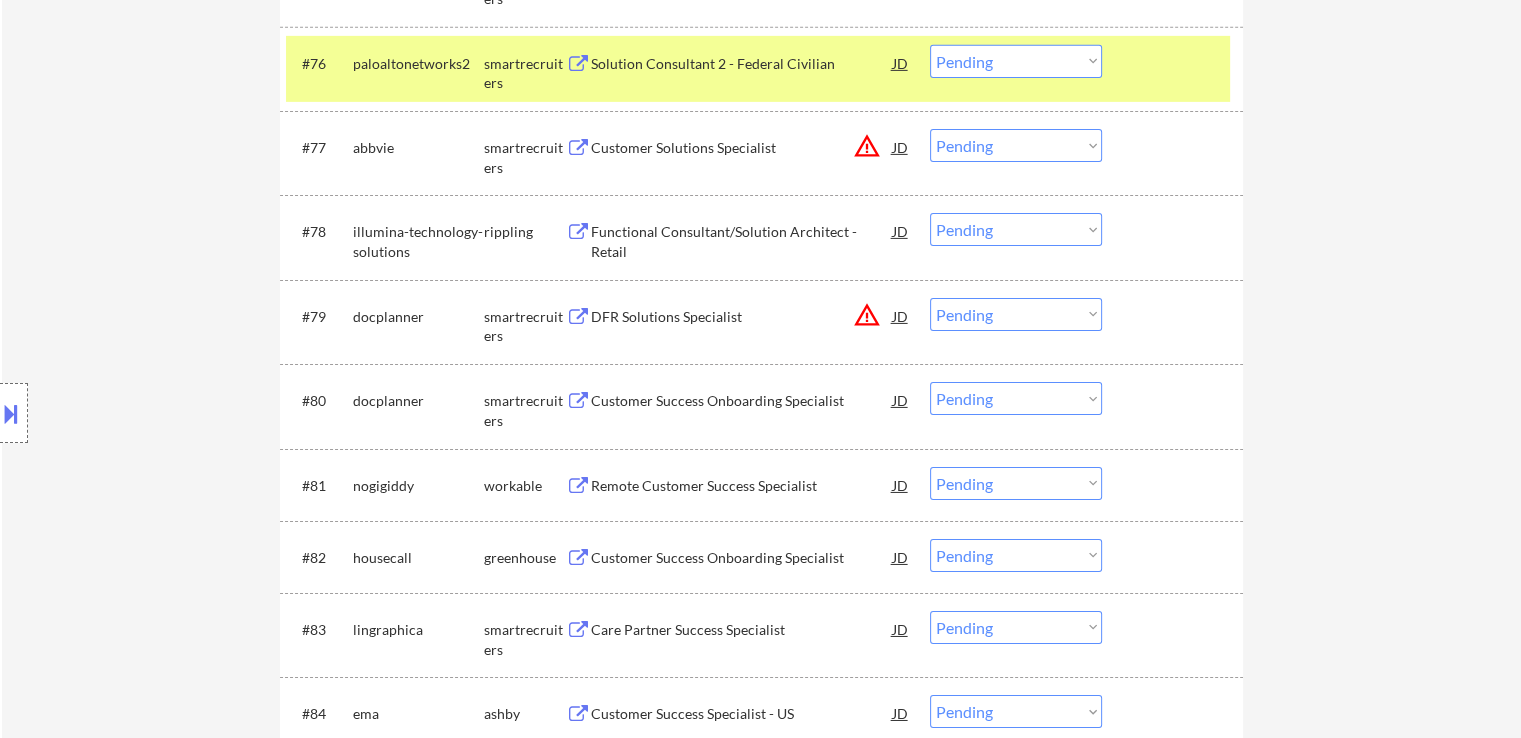 scroll, scrollTop: 6700, scrollLeft: 0, axis: vertical 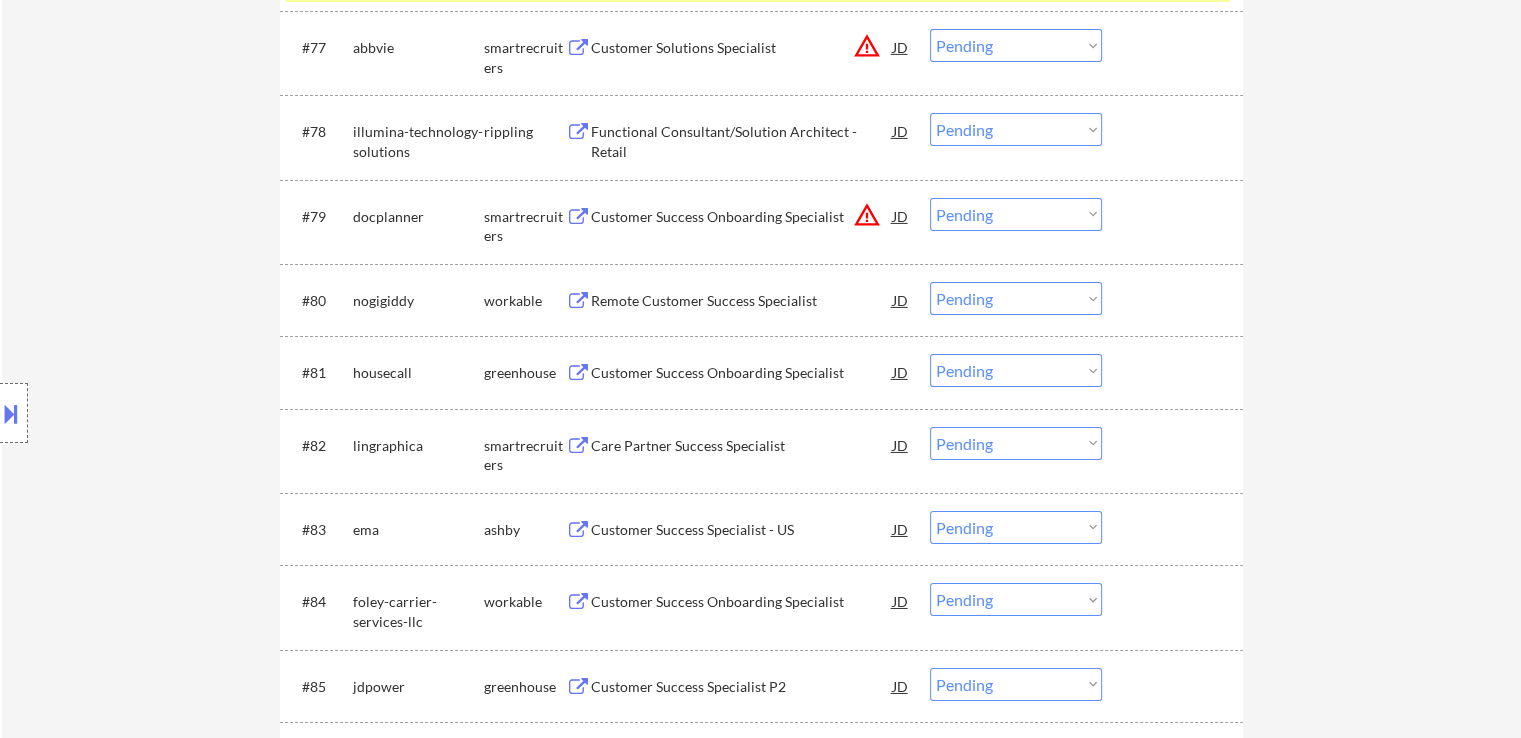 click on "Remote Customer Success Specialist" at bounding box center [742, 301] 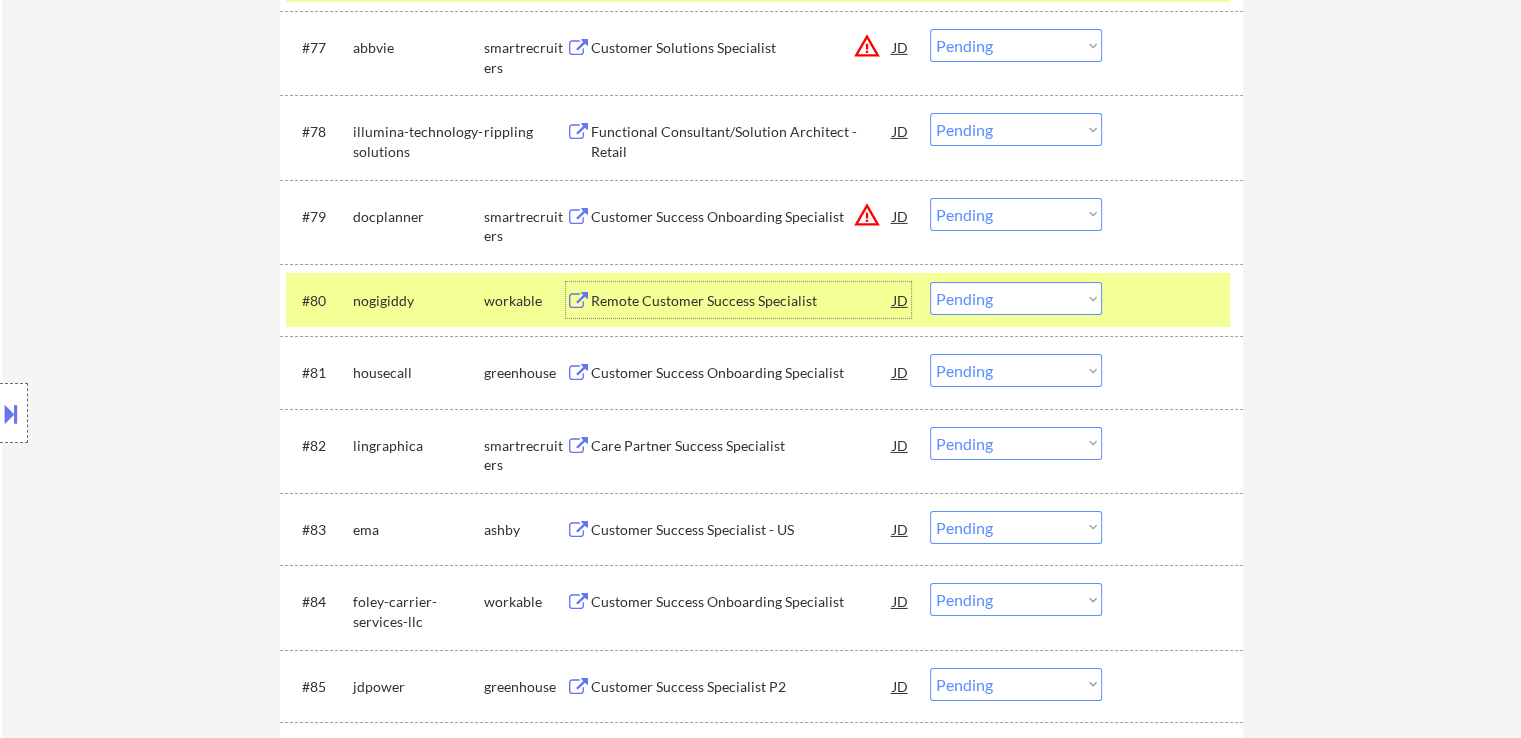 click on "Choose an option... Pending Applied Excluded (Questions) Excluded (Expired) Excluded (Location) Excluded (Bad Match) Excluded (Blocklist) Excluded (Salary) Excluded (Other)" at bounding box center (1016, 298) 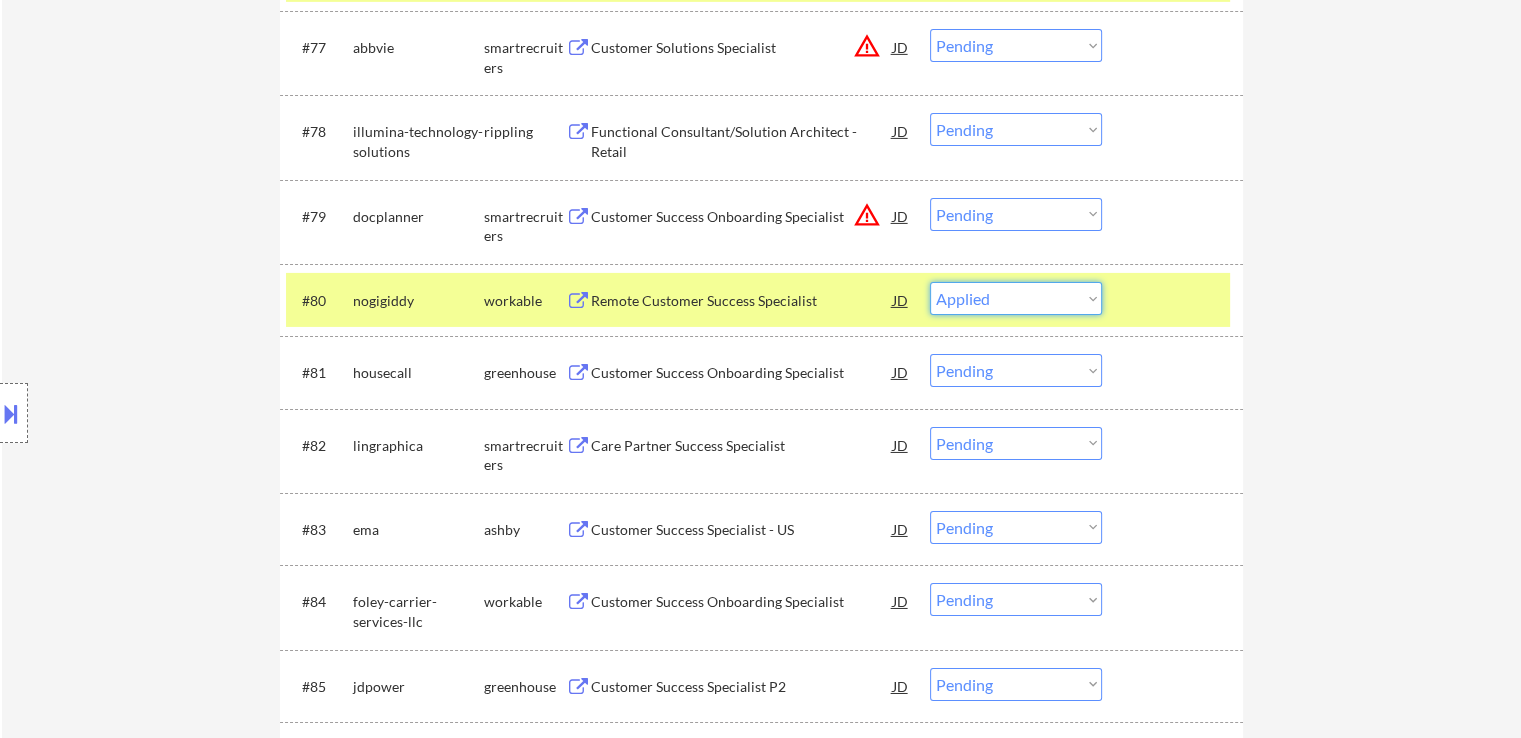 click on "Choose an option... Pending Applied Excluded (Questions) Excluded (Expired) Excluded (Location) Excluded (Bad Match) Excluded (Blocklist) Excluded (Salary) Excluded (Other)" at bounding box center (1016, 298) 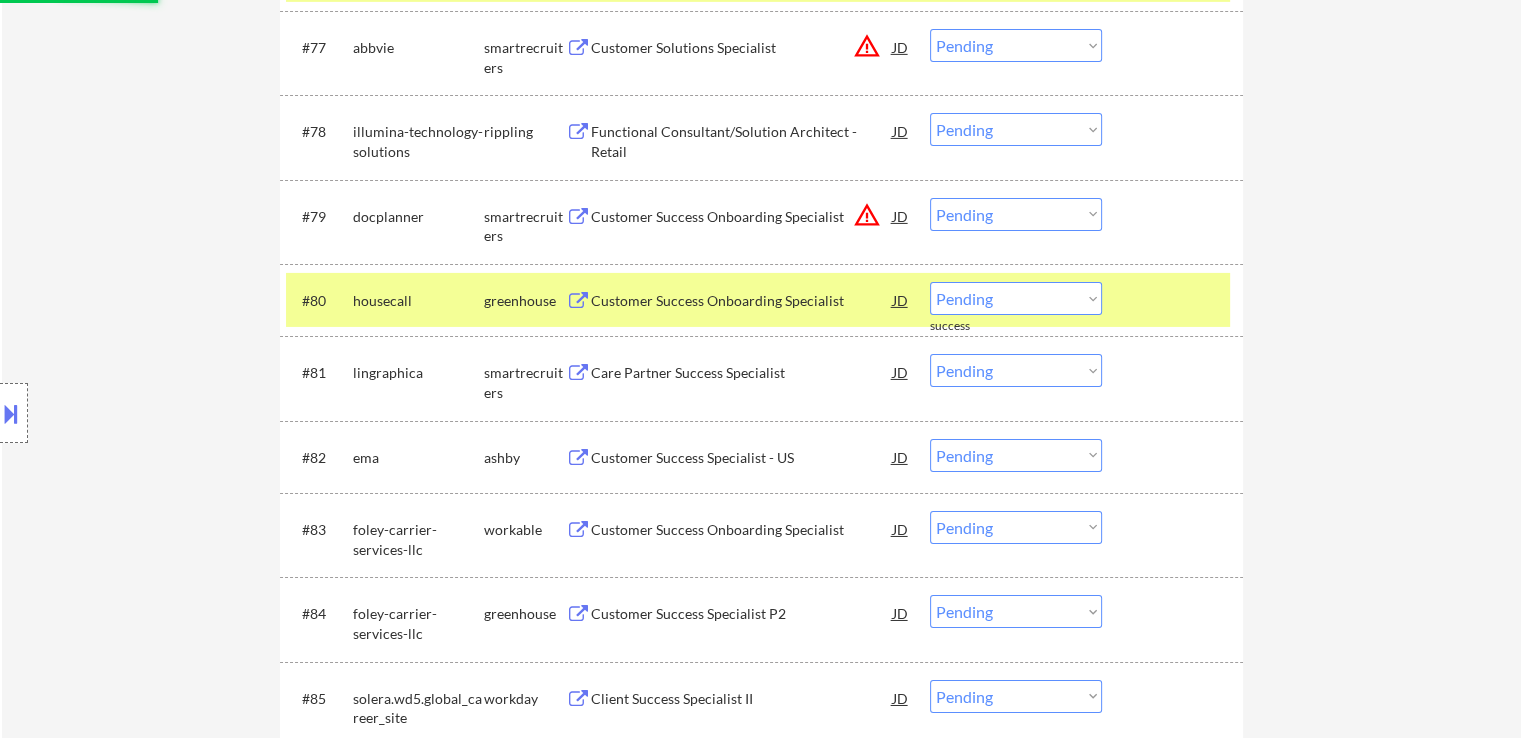 click on "Customer Success Onboarding Specialist" at bounding box center (742, 301) 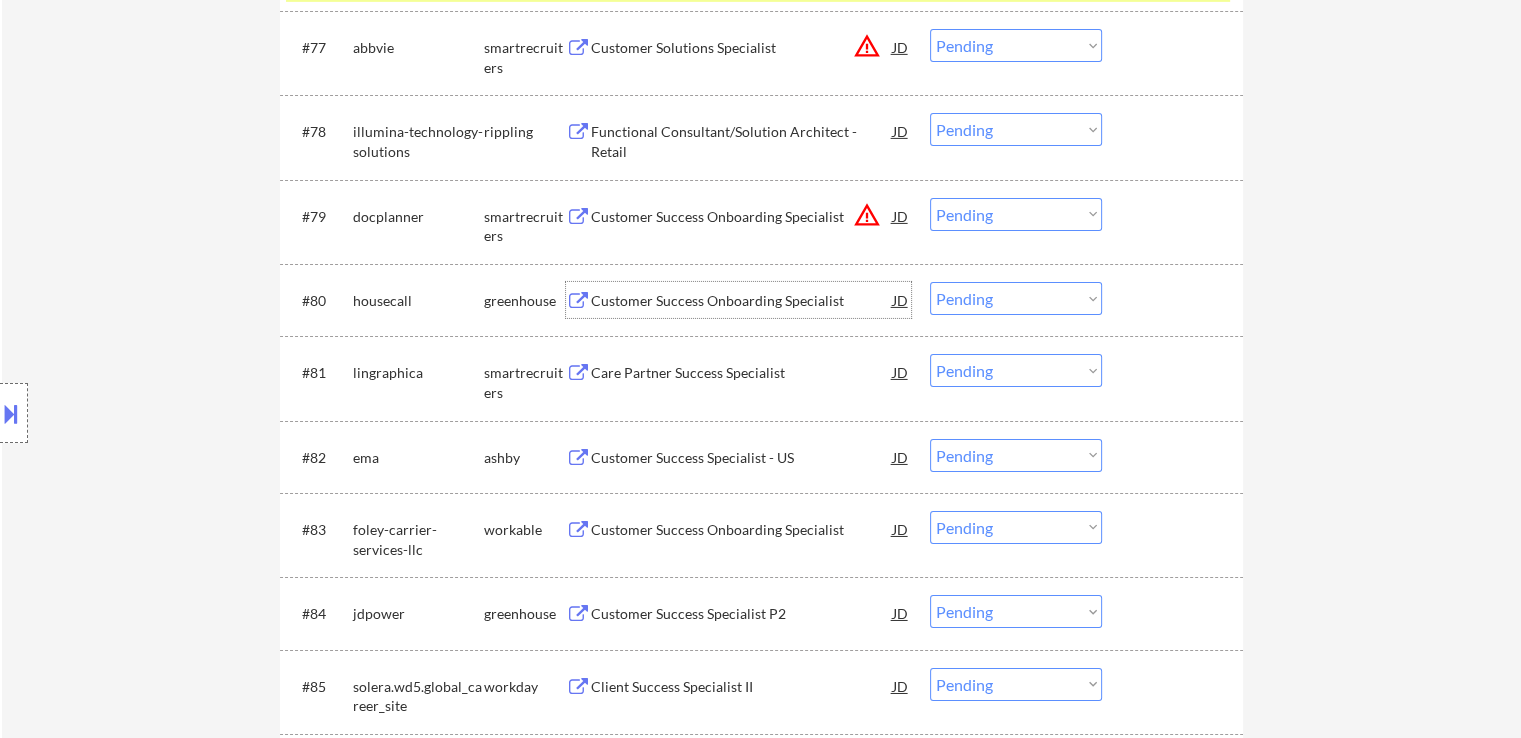 click on "Choose an option... Pending Applied Excluded (Questions) Excluded (Expired) Excluded (Location) Excluded (Bad Match) Excluded (Blocklist) Excluded (Salary) Excluded (Other)" at bounding box center (1016, 298) 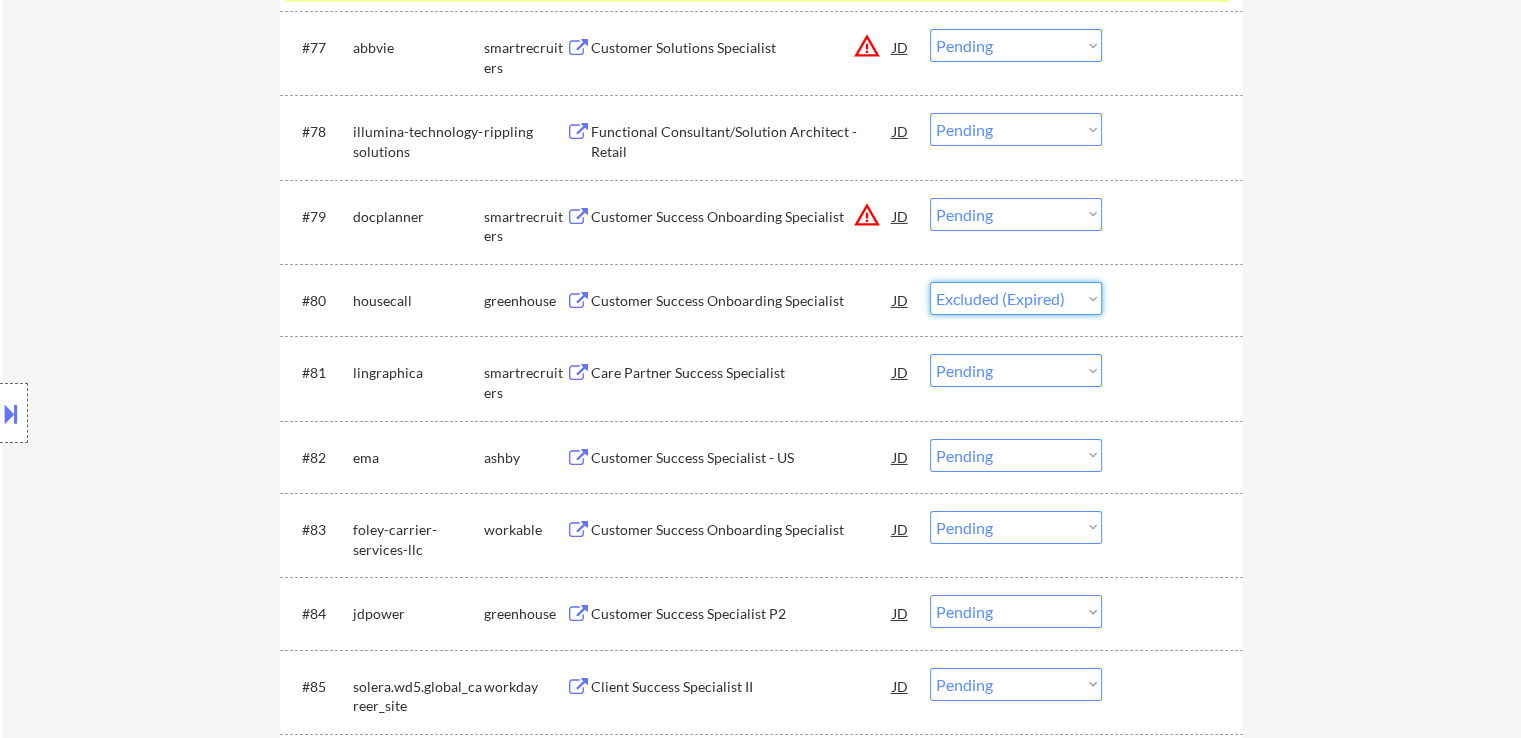 click on "Choose an option... Pending Applied Excluded (Questions) Excluded (Expired) Excluded (Location) Excluded (Bad Match) Excluded (Blocklist) Excluded (Salary) Excluded (Other)" at bounding box center (1016, 298) 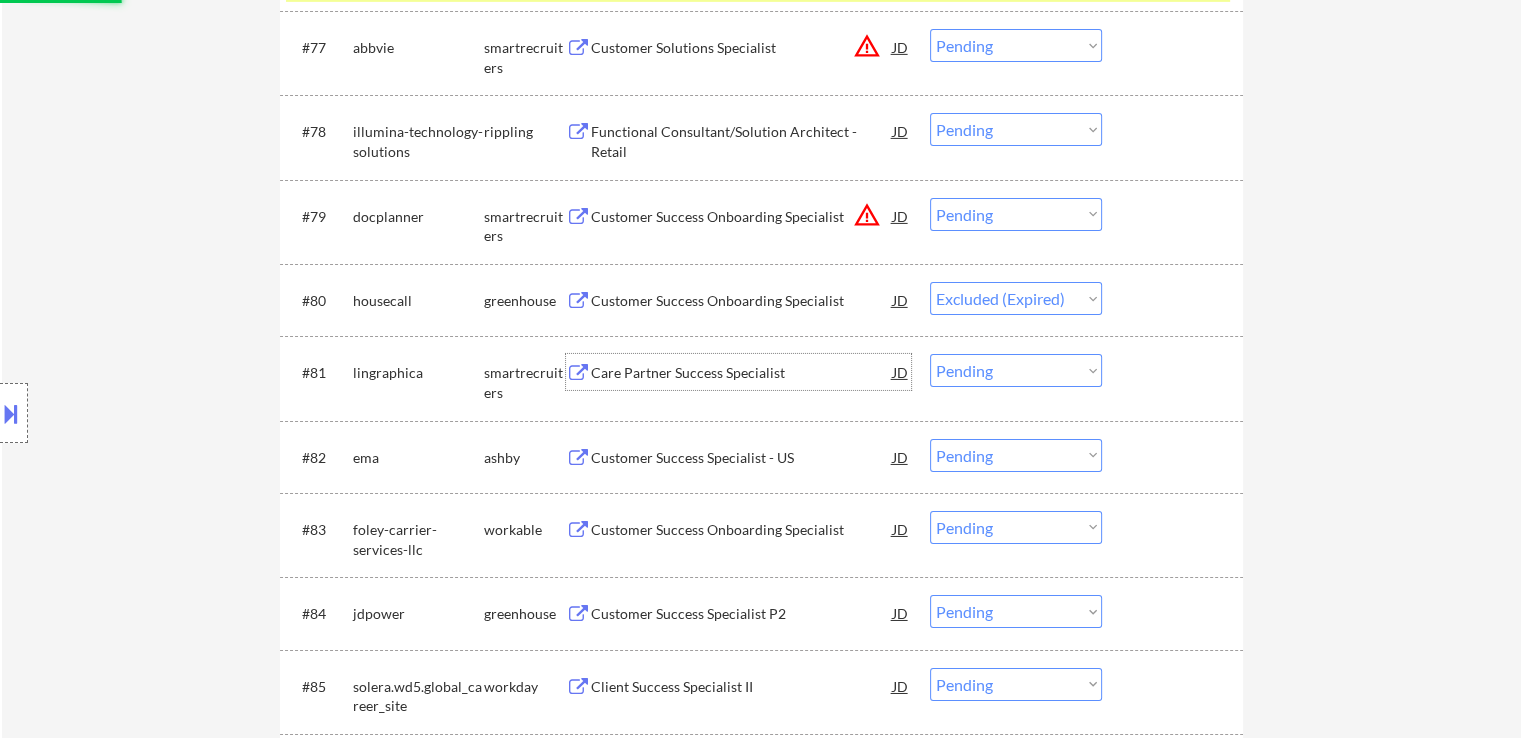 click on "Care Partner Success Specialist" at bounding box center (742, 373) 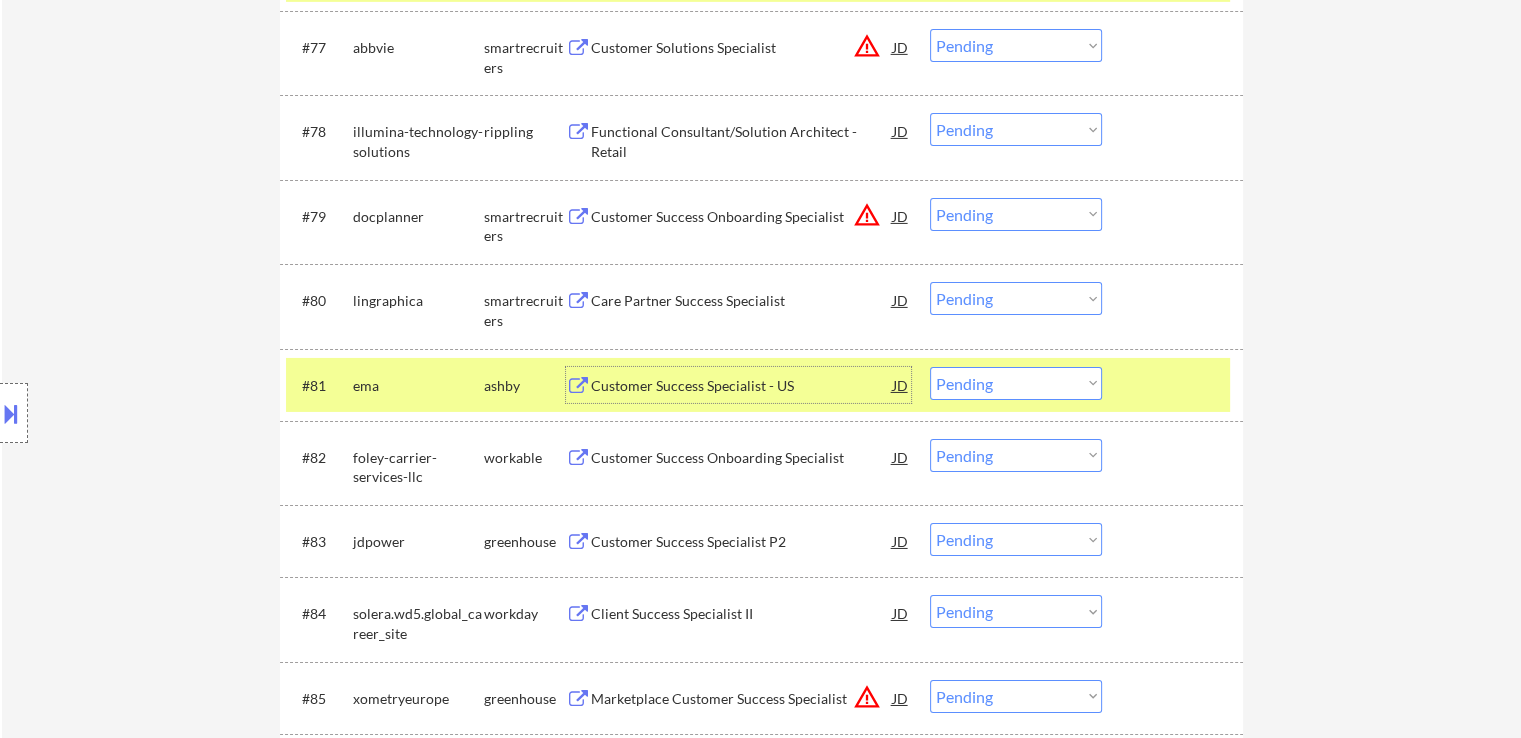 click on "Choose an option... Pending Applied Excluded (Questions) Excluded (Expired) Excluded (Location) Excluded (Bad Match) Excluded (Blocklist) Excluded (Salary) Excluded (Other)" at bounding box center (1016, 298) 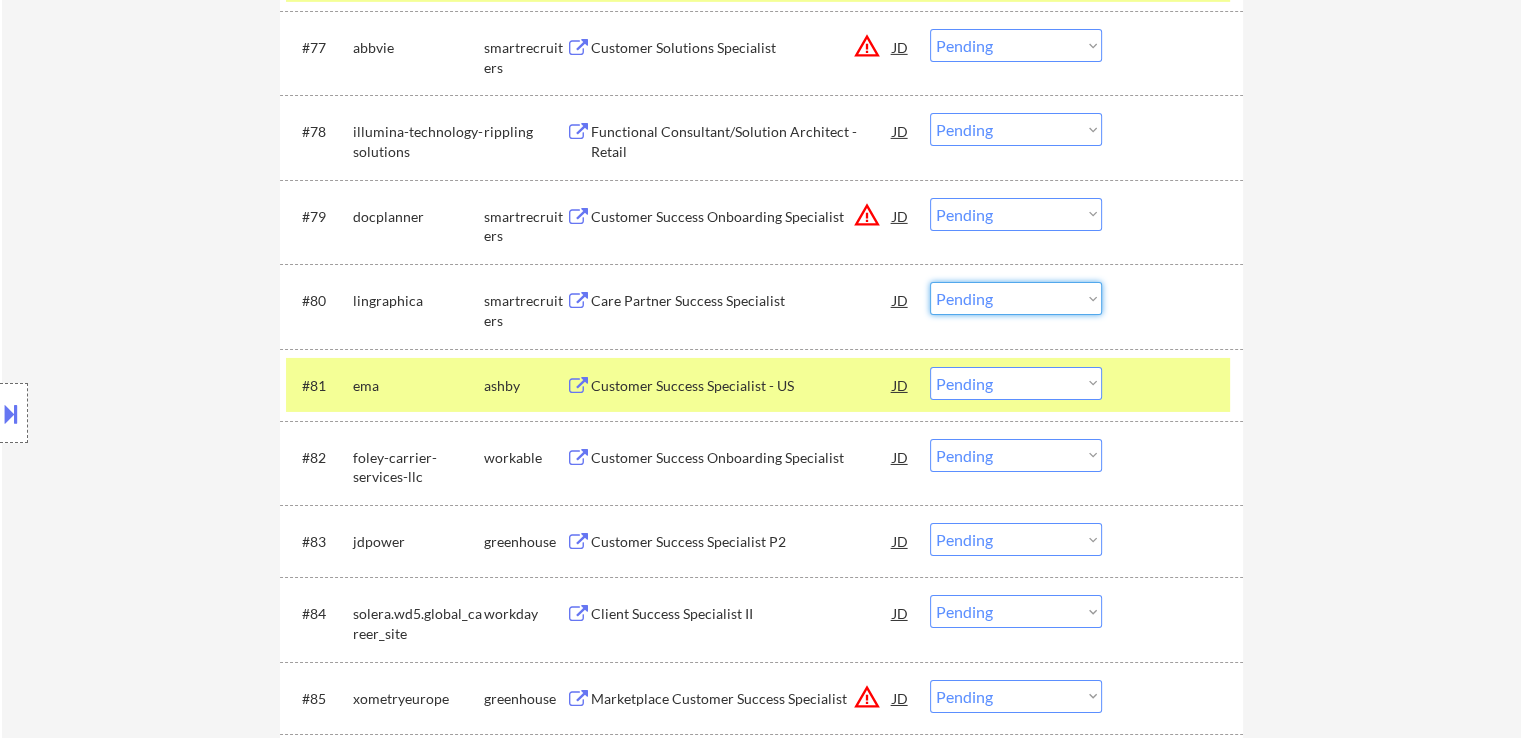 select on ""applied"" 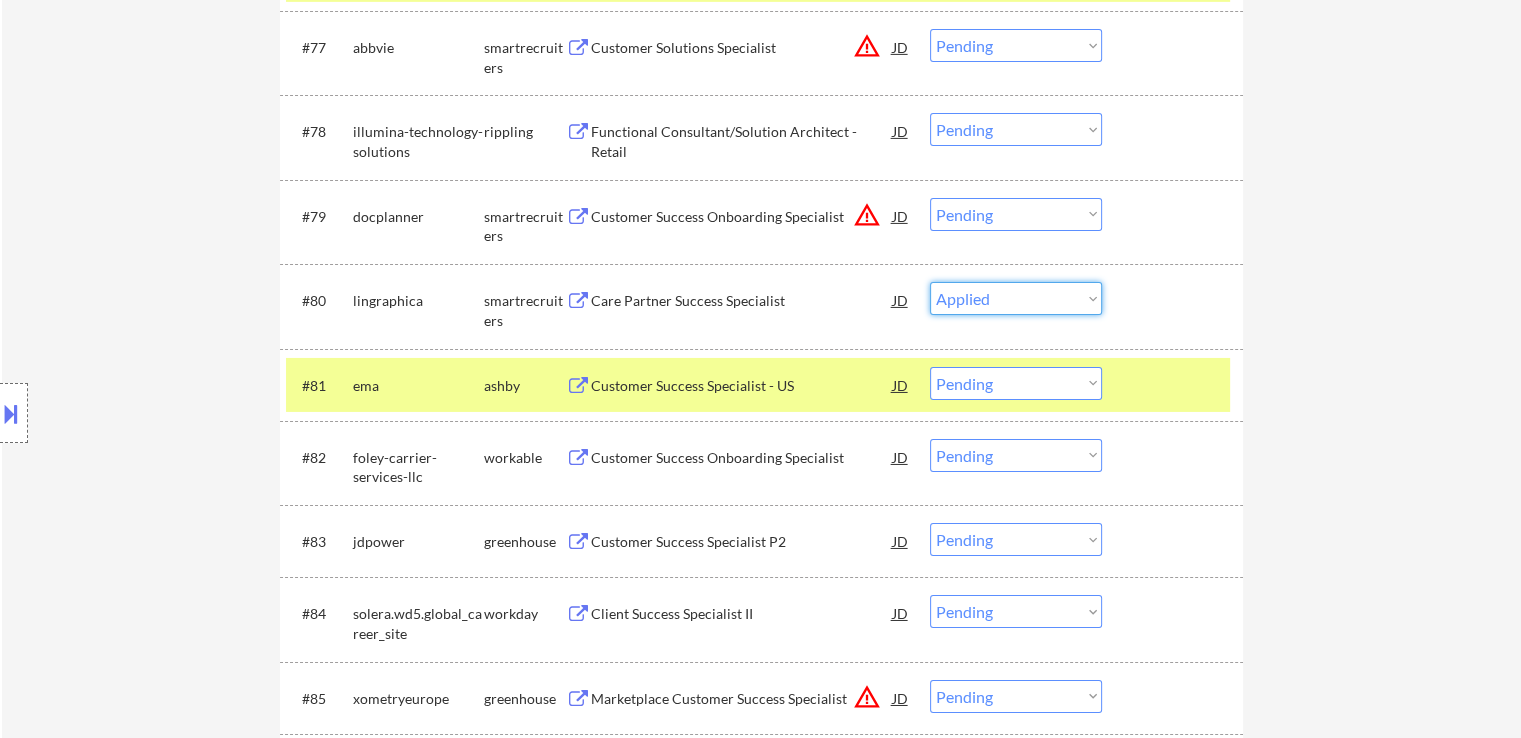 click on "Choose an option... Pending Applied Excluded (Questions) Excluded (Expired) Excluded (Location) Excluded (Bad Match) Excluded (Blocklist) Excluded (Salary) Excluded (Other)" at bounding box center [1016, 298] 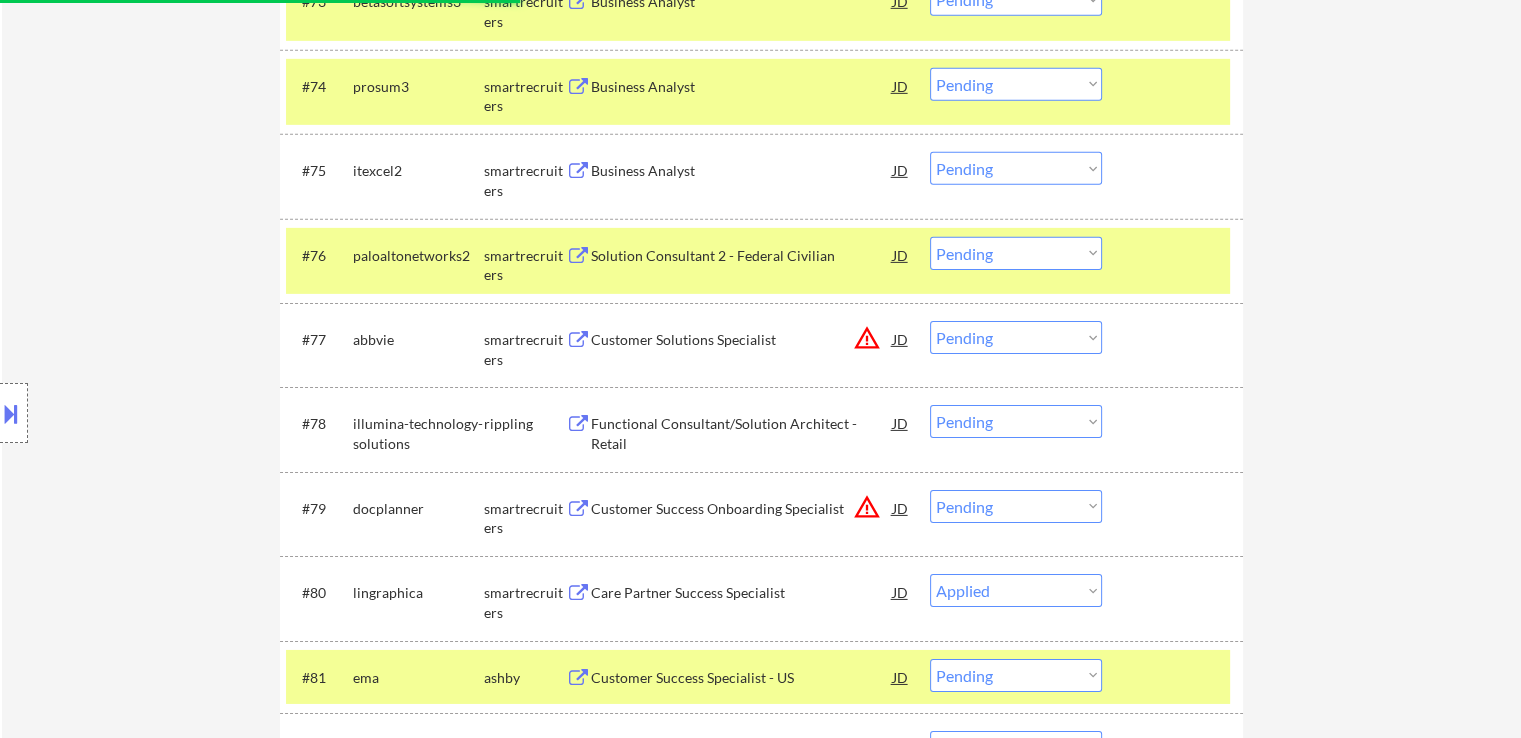 scroll, scrollTop: 6808, scrollLeft: 0, axis: vertical 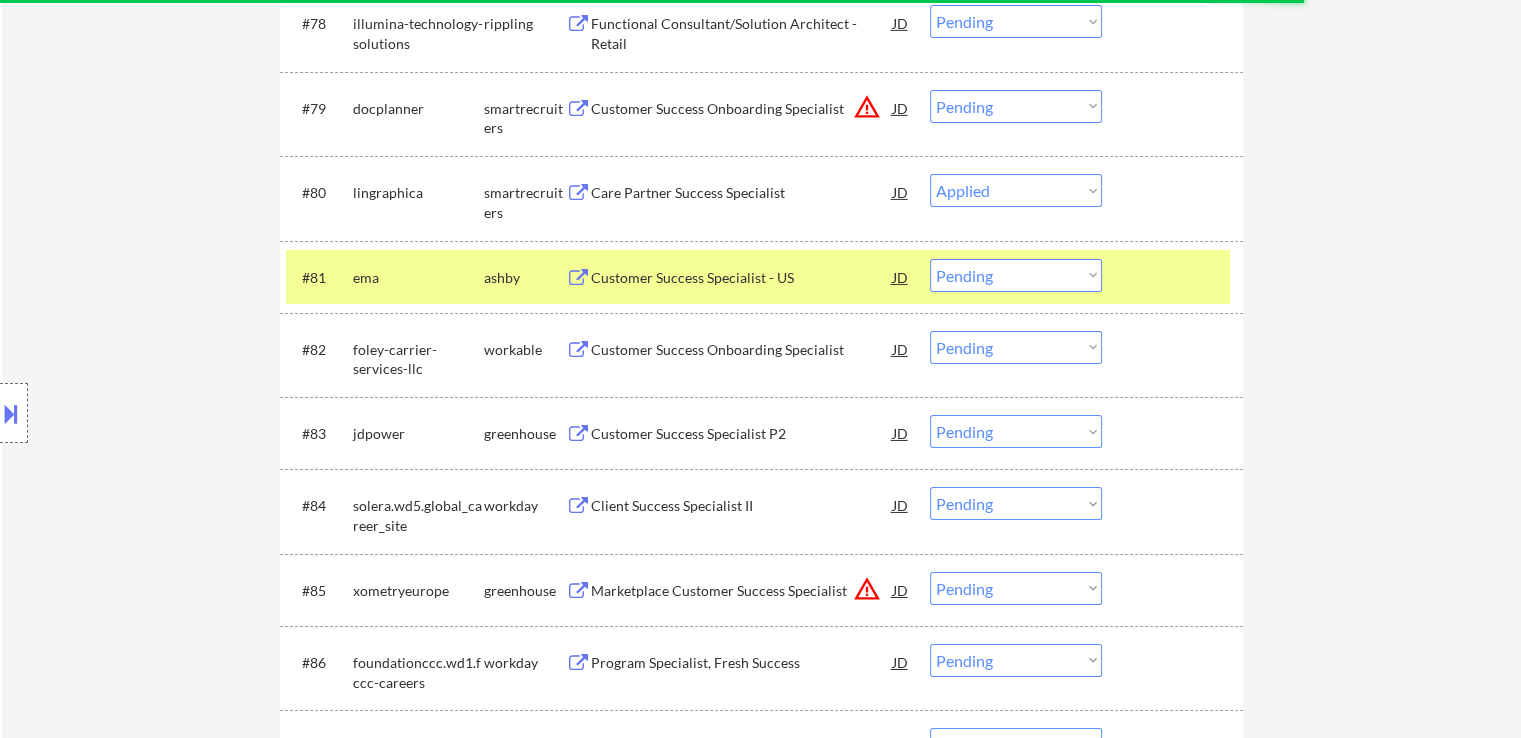 click on "← Return to /applysquad Mailslurp Inbox Job Search Builder Catherine White User Email:  catwhite347@gmail.com Application Email:  catwhite347@gmail.com Mailslurp Email:  catherine.white@mailflux.com LinkedIn:   https://www.linkedin.com/in/cat-w
Phone:  480-420-7404 Current Location:  Mesa, Arizona Applies:  0 sent / 200 bought Internal Notes Open to jobs in:
Phoenix, AZ metro
California
Los Angeles
San Diego
Colorado
Illinois
Oregon
Washington Can work in country of residence?:  yes Squad Notes Minimum salary:   Will need Visa to work in that country now/future?:   no Download Resume Add a Job Manually Ahsan Applications Pending (958) Excluded (40) Applied (28) All (1026) View All Results Back 1 / 10
Next Company ATS Title Status Date Applied #1 careers-navitus icims Application System Developer I Atlassian Suite JD Choose an option... Pending Applied Excluded (Questions) Excluded (Expired) Excluded (Location) Excluded (Bad Match) Excluded (Blocklist) Excluded (Salary) Excluded (Other) success #2 natera" at bounding box center (761, -2397) 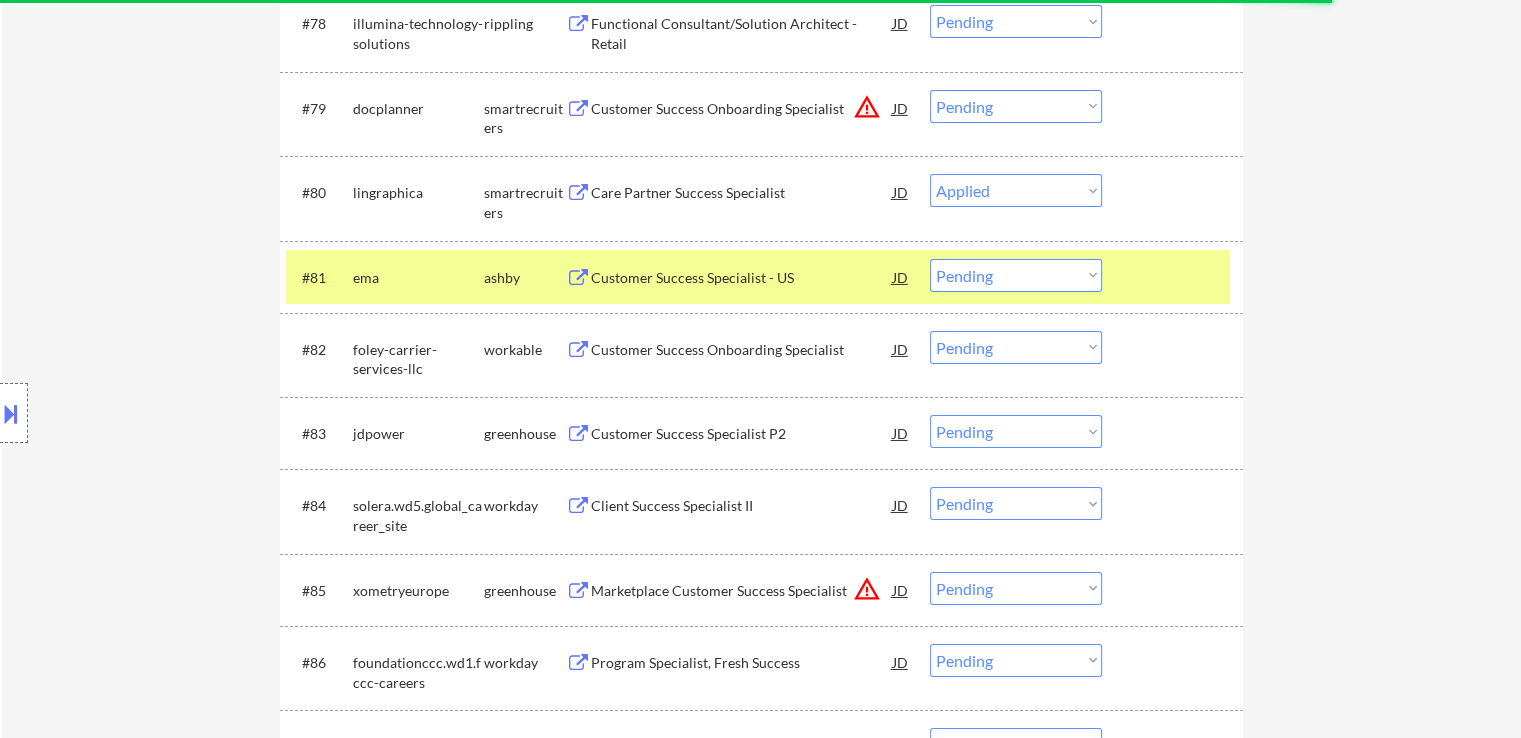 click on "← Return to /applysquad Mailslurp Inbox Job Search Builder Catherine White User Email:  catwhite347@gmail.com Application Email:  catwhite347@gmail.com Mailslurp Email:  catherine.white@mailflux.com LinkedIn:   https://www.linkedin.com/in/cat-w
Phone:  480-420-7404 Current Location:  Mesa, Arizona Applies:  0 sent / 200 bought Internal Notes Open to jobs in:
Phoenix, AZ metro
California
Los Angeles
San Diego
Colorado
Illinois
Oregon
Washington Can work in country of residence?:  yes Squad Notes Minimum salary:   Will need Visa to work in that country now/future?:   no Download Resume Add a Job Manually Ahsan Applications Pending (958) Excluded (40) Applied (28) All (1026) View All Results Back 1 / 10
Next Company ATS Title Status Date Applied #1 careers-navitus icims Application System Developer I Atlassian Suite JD Choose an option... Pending Applied Excluded (Questions) Excluded (Expired) Excluded (Location) Excluded (Bad Match) Excluded (Blocklist) Excluded (Salary) Excluded (Other) success #2 natera" at bounding box center [761, -2397] 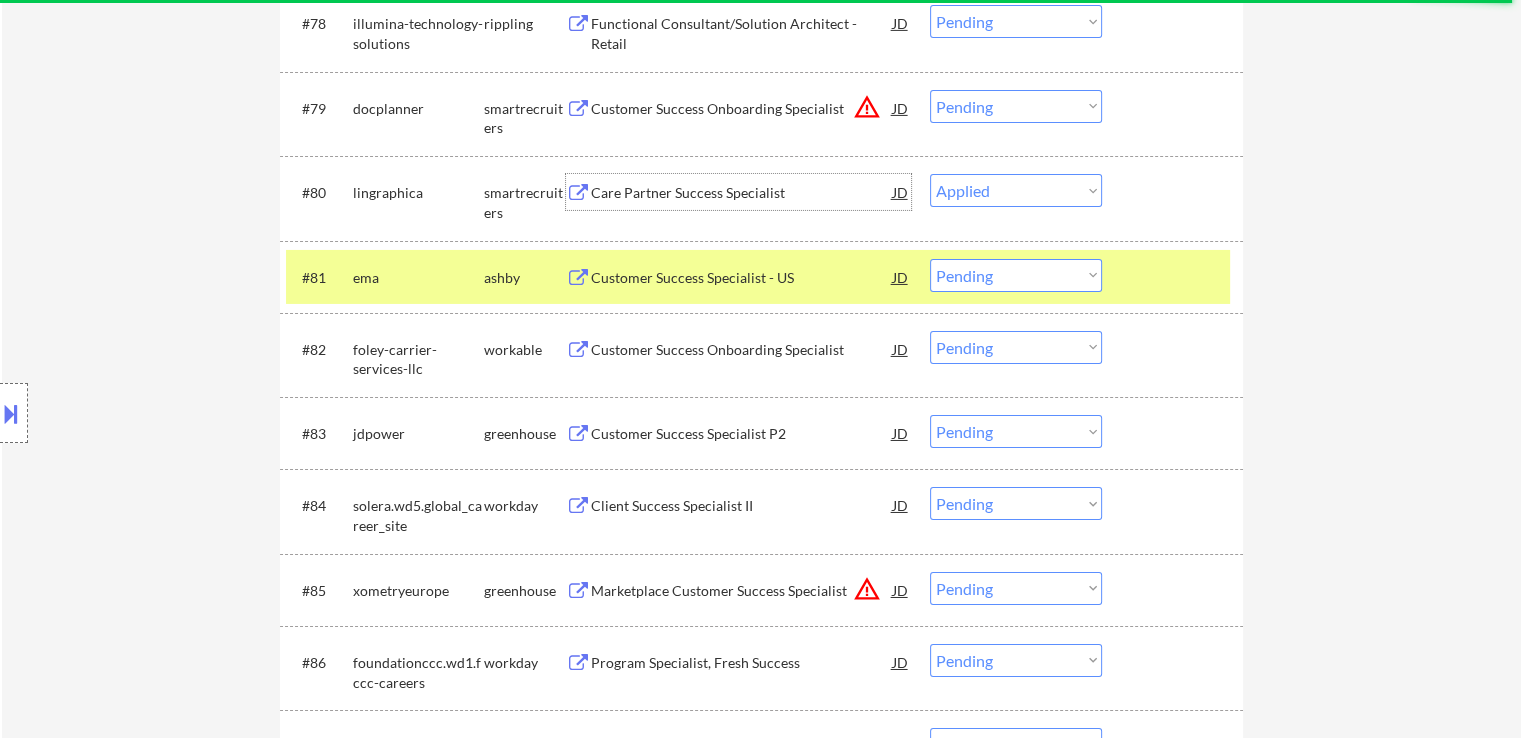 click on "Care Partner Success Specialist" at bounding box center [742, 193] 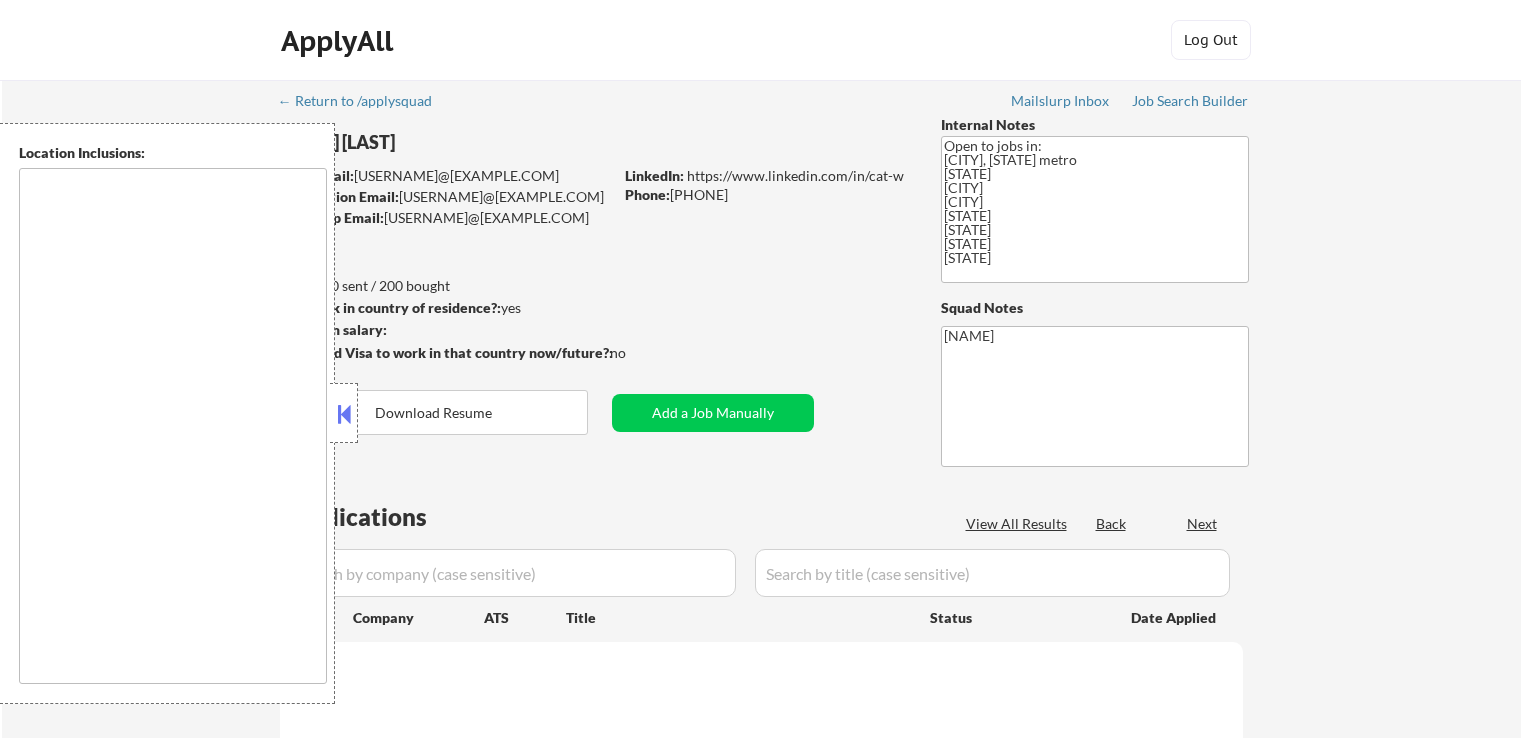 scroll, scrollTop: 0, scrollLeft: 0, axis: both 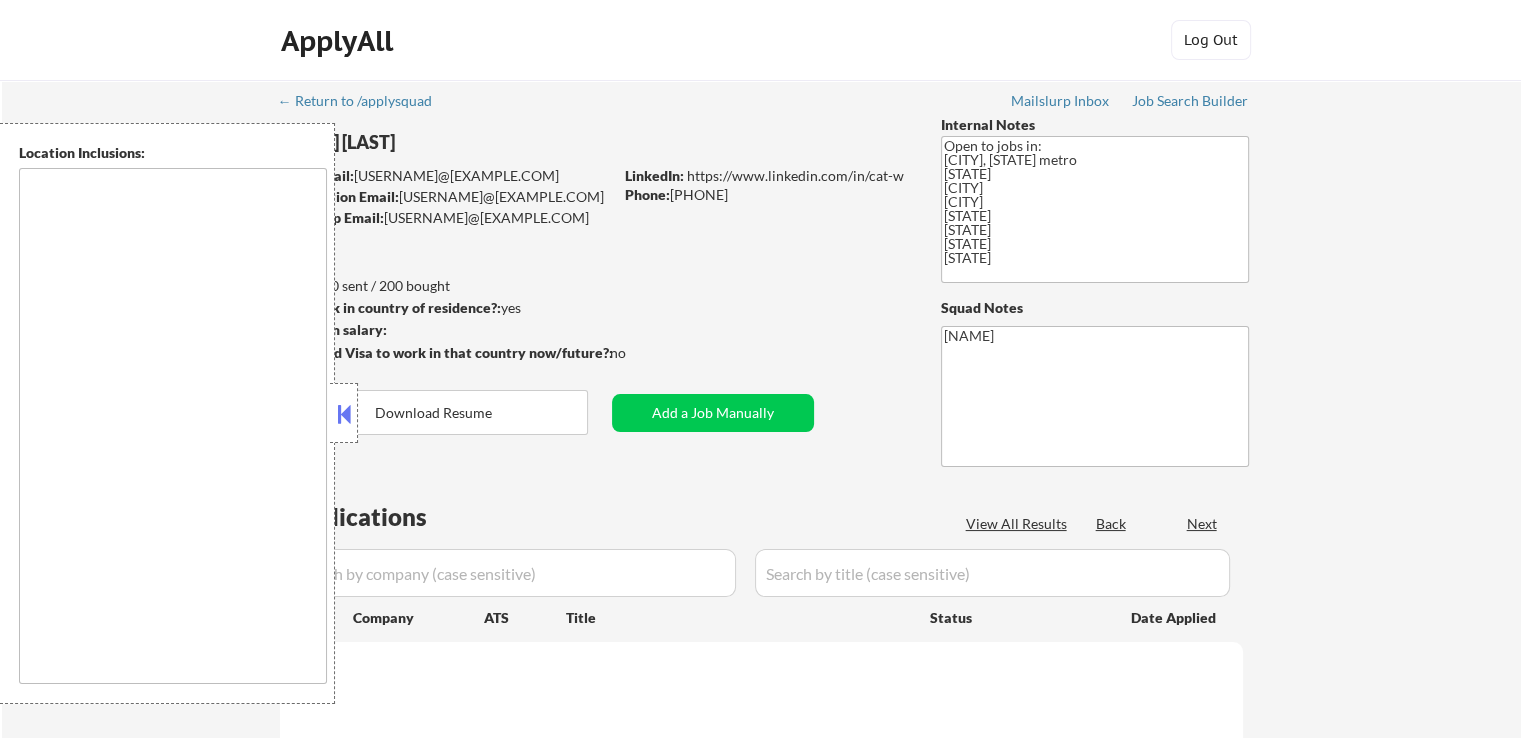 type on "Phoenix, [STATE] California Los Angeles San Diego Colorado Illinois Oregon Washington" 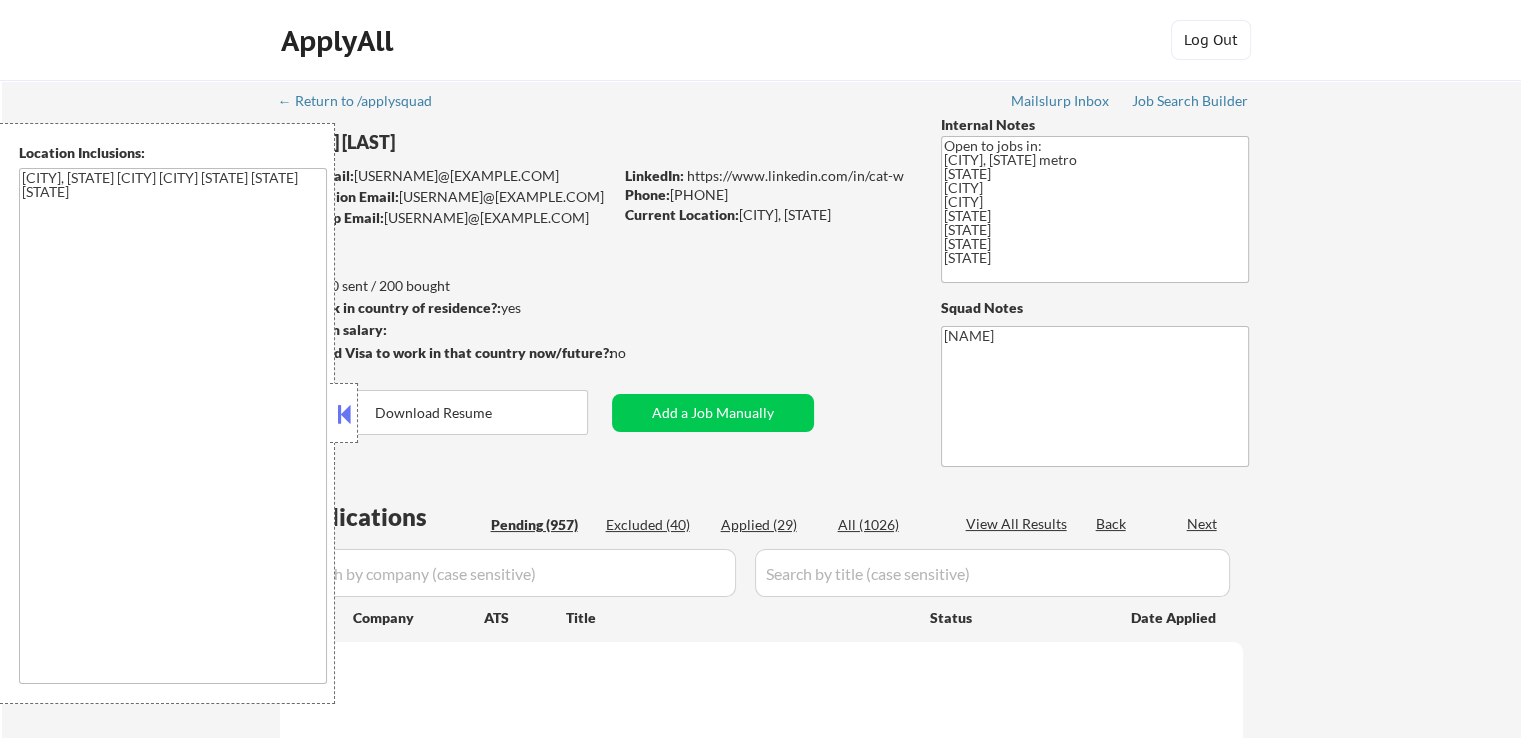 scroll, scrollTop: 2101, scrollLeft: 0, axis: vertical 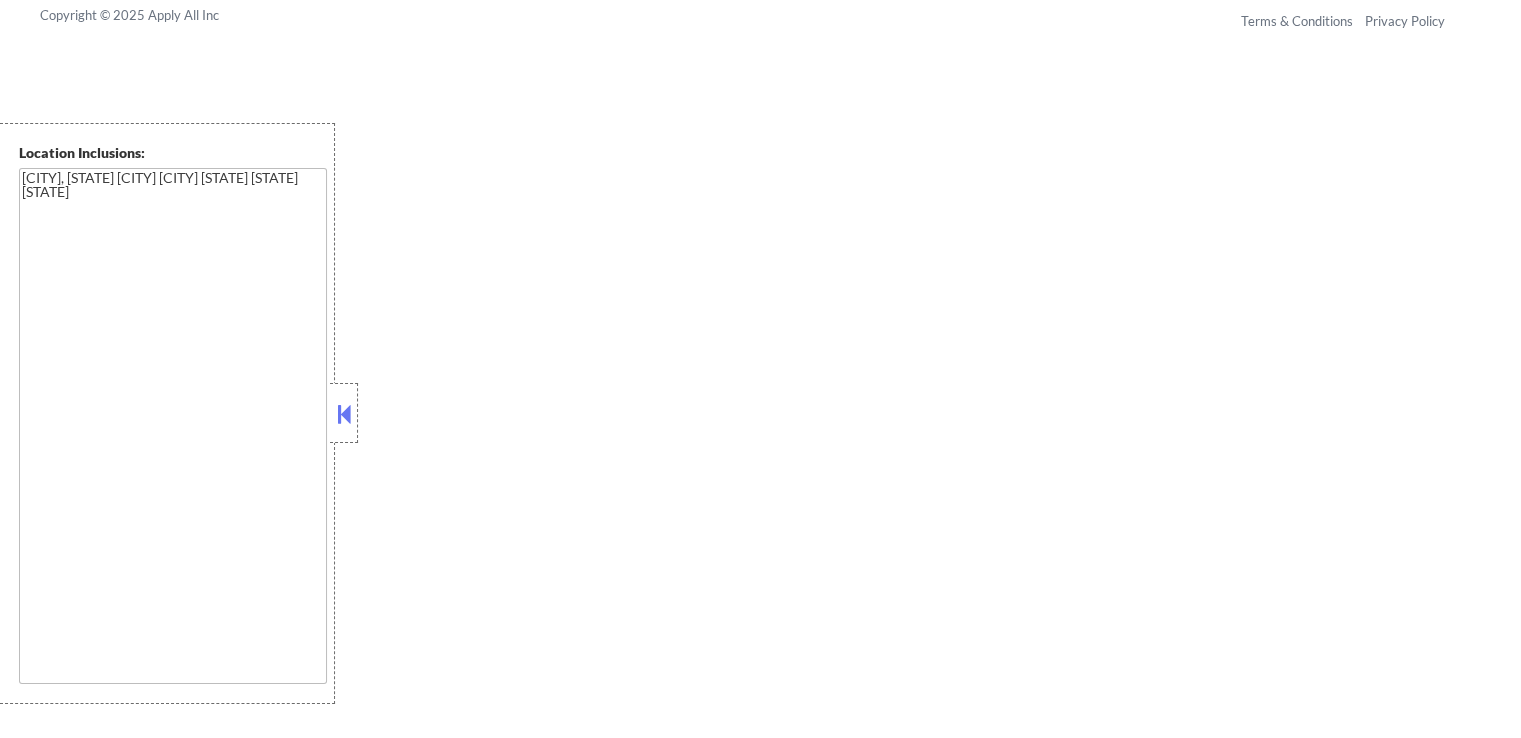 select on ""pending"" 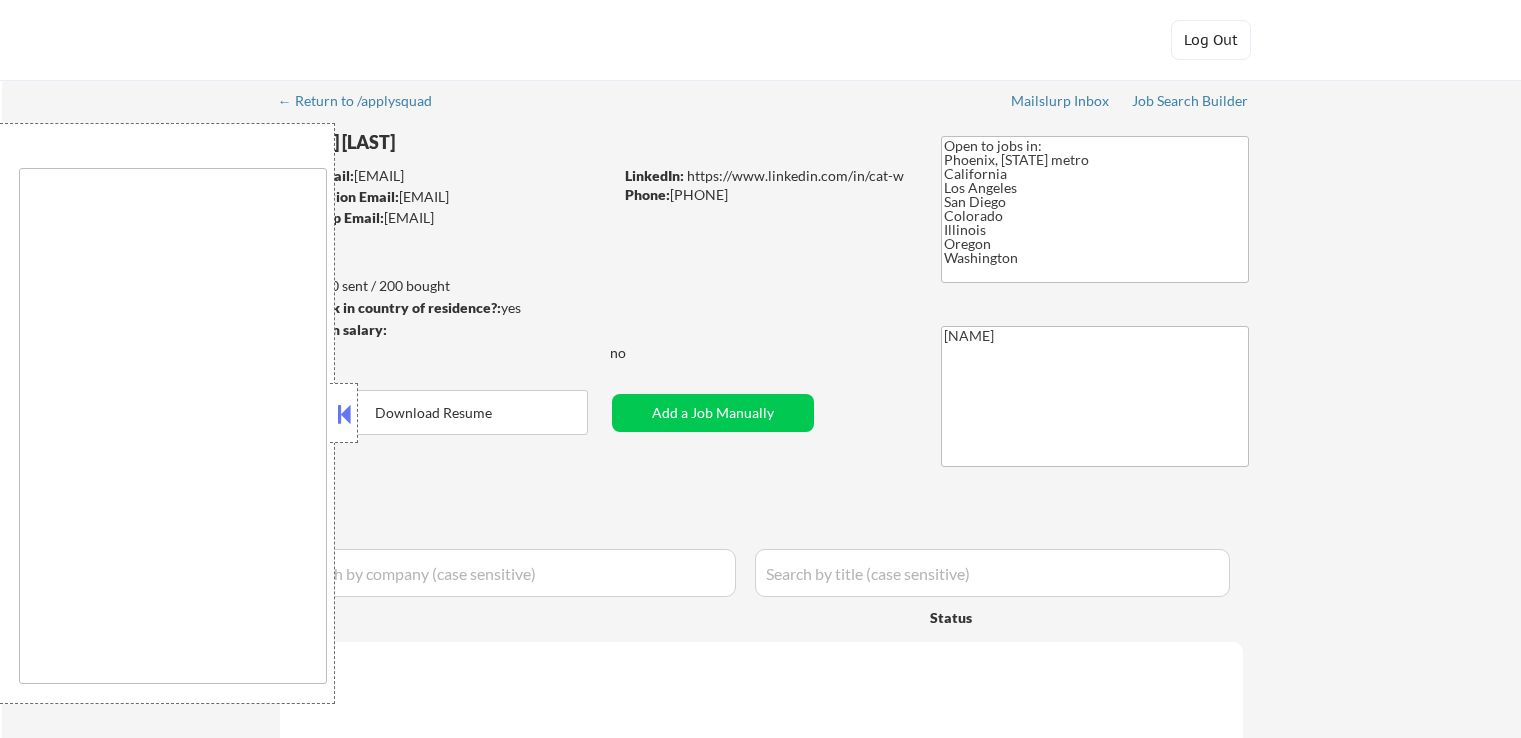scroll, scrollTop: 0, scrollLeft: 0, axis: both 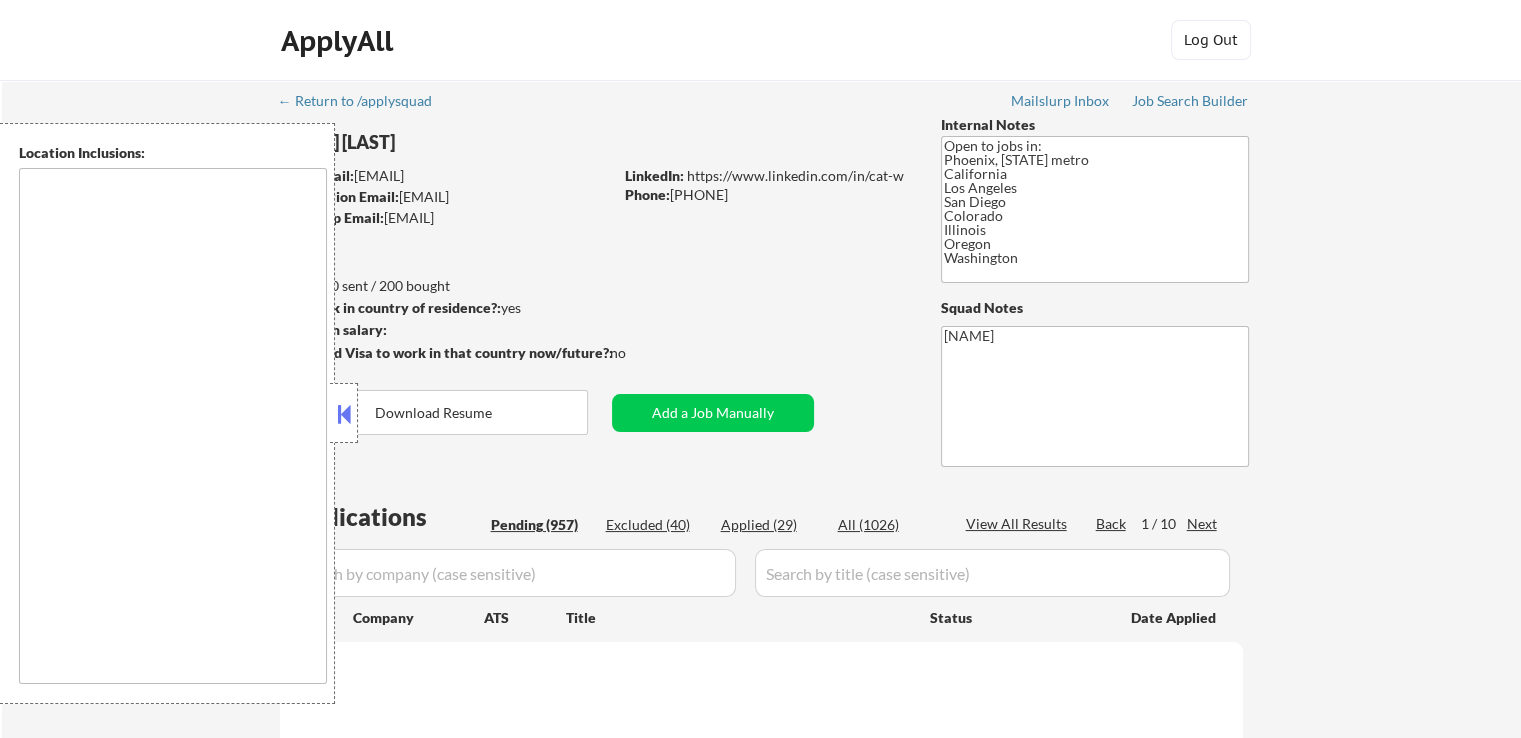 type on "Phoenix, [STATE] California Los Angeles San Diego Colorado Illinois Oregon Washington" 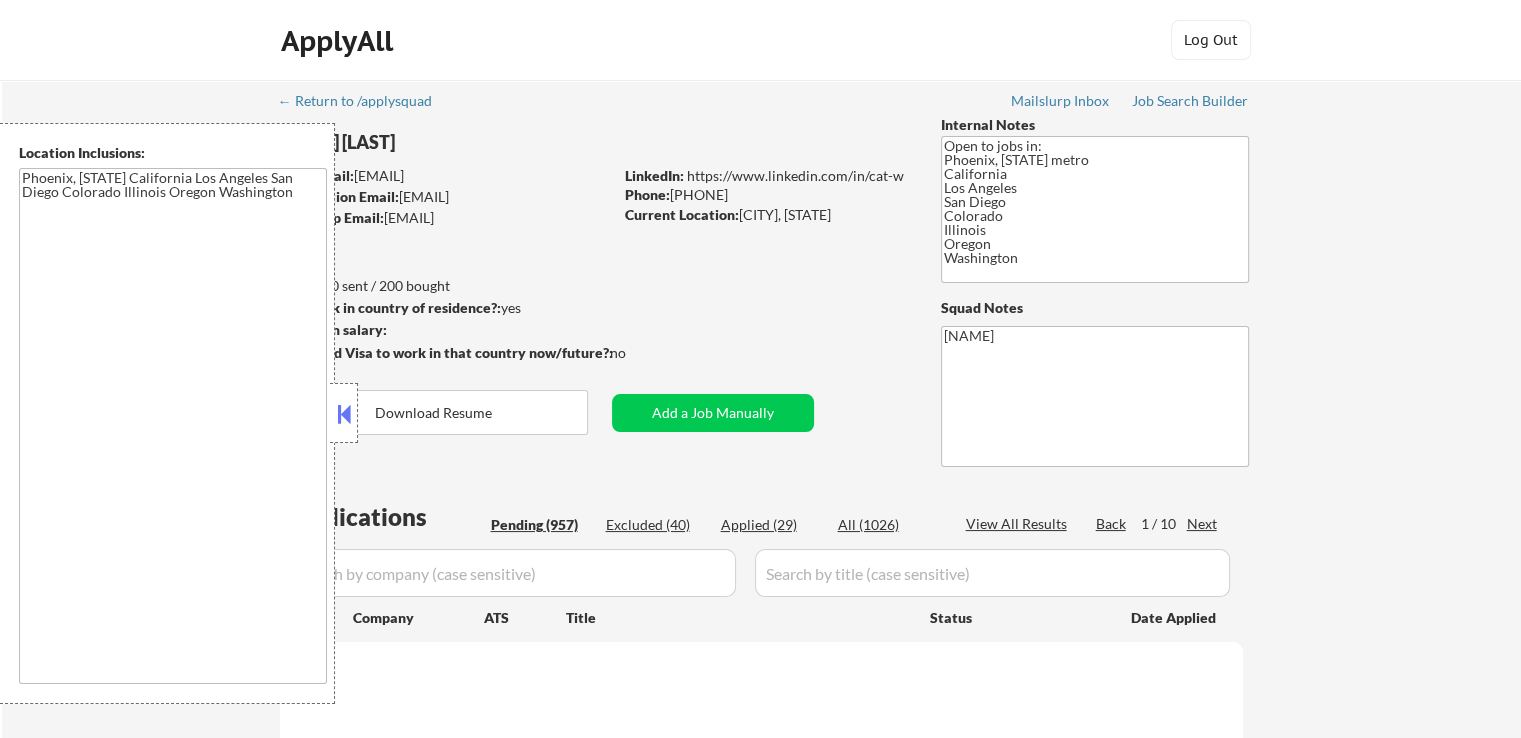 select on ""pending"" 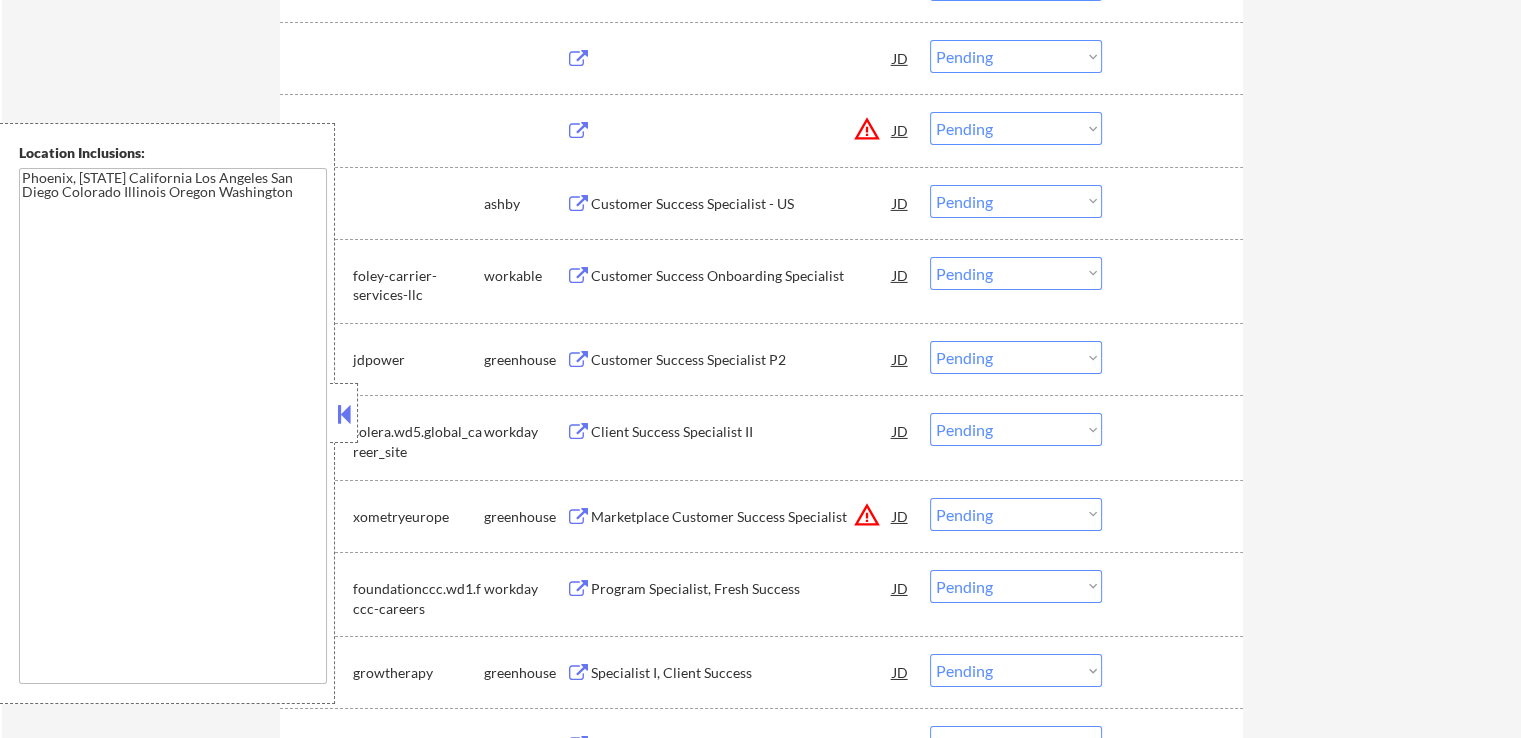 scroll, scrollTop: 7200, scrollLeft: 0, axis: vertical 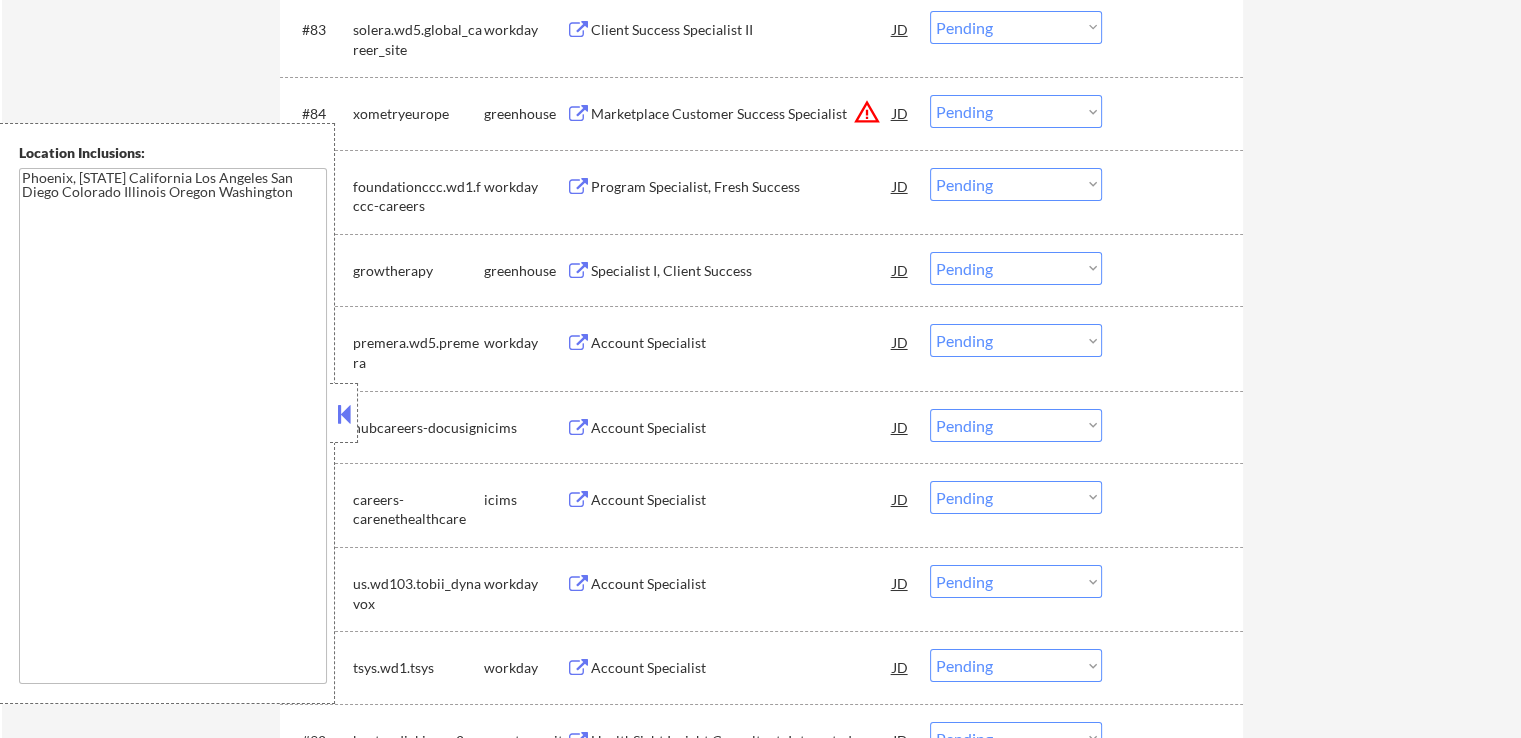 click at bounding box center [344, 414] 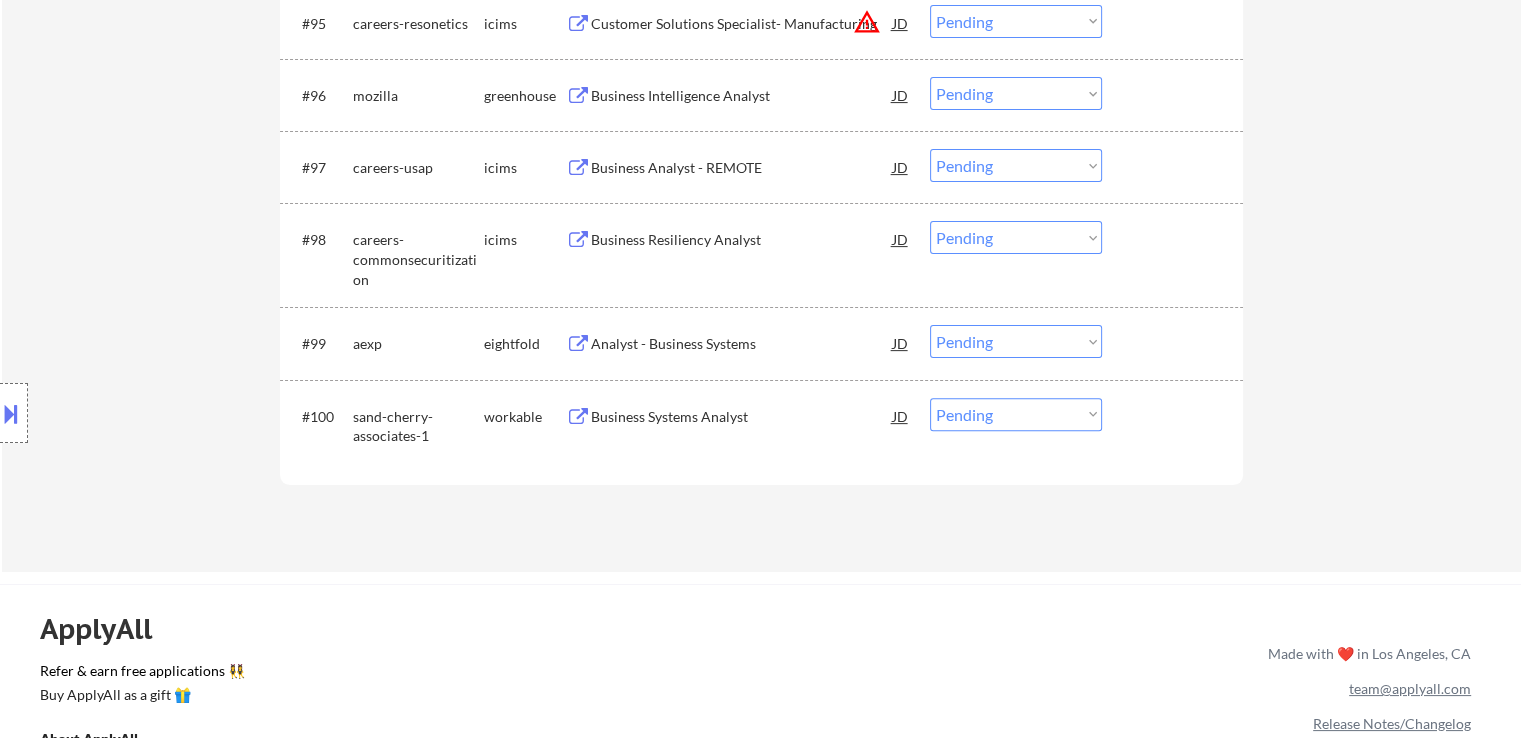 scroll, scrollTop: 8200, scrollLeft: 0, axis: vertical 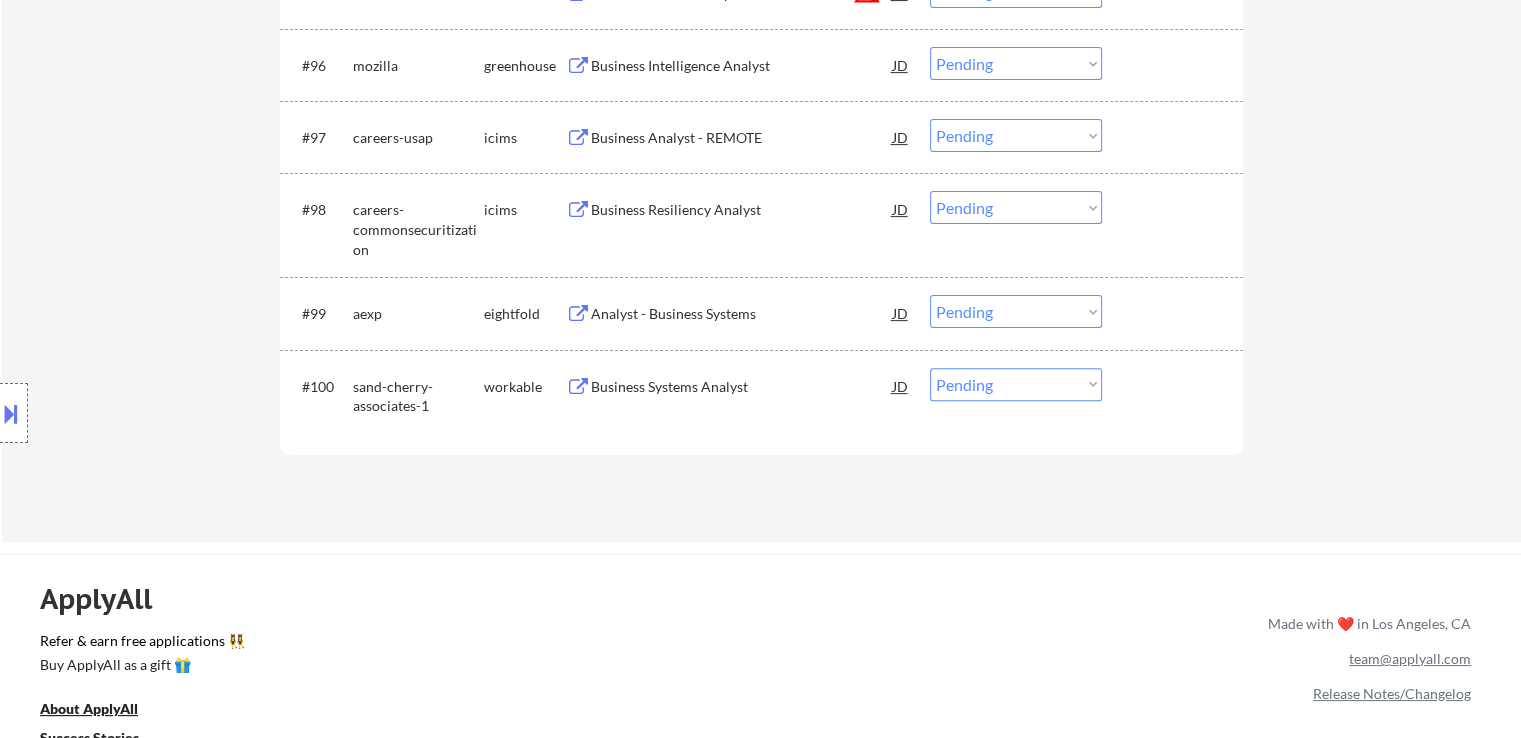 click on "Business Systems Analyst" at bounding box center (742, 387) 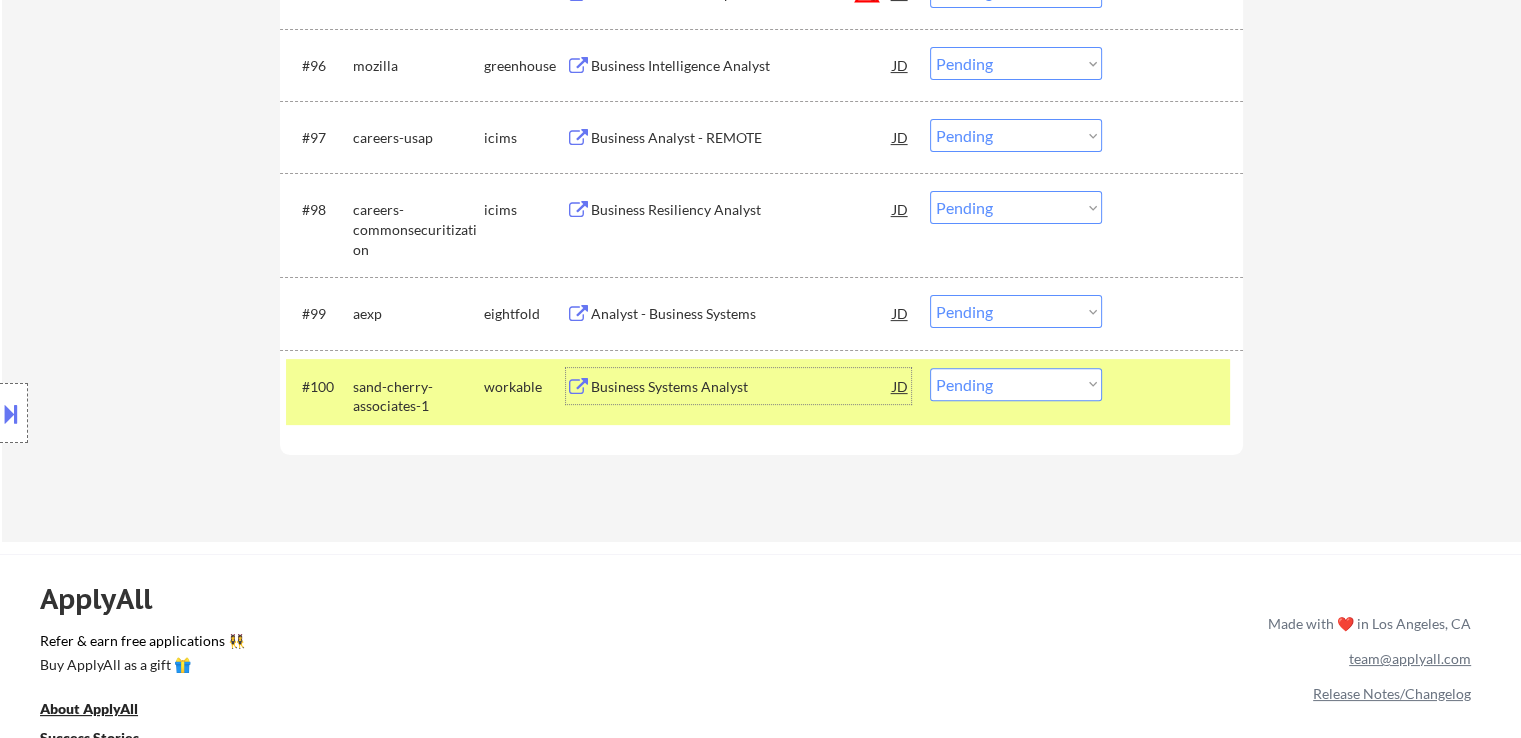 click on "Choose an option... Pending Applied Excluded (Questions) Excluded (Expired) Excluded (Location) Excluded (Bad Match) Excluded (Blocklist) Excluded (Salary) Excluded (Other)" at bounding box center [1016, 384] 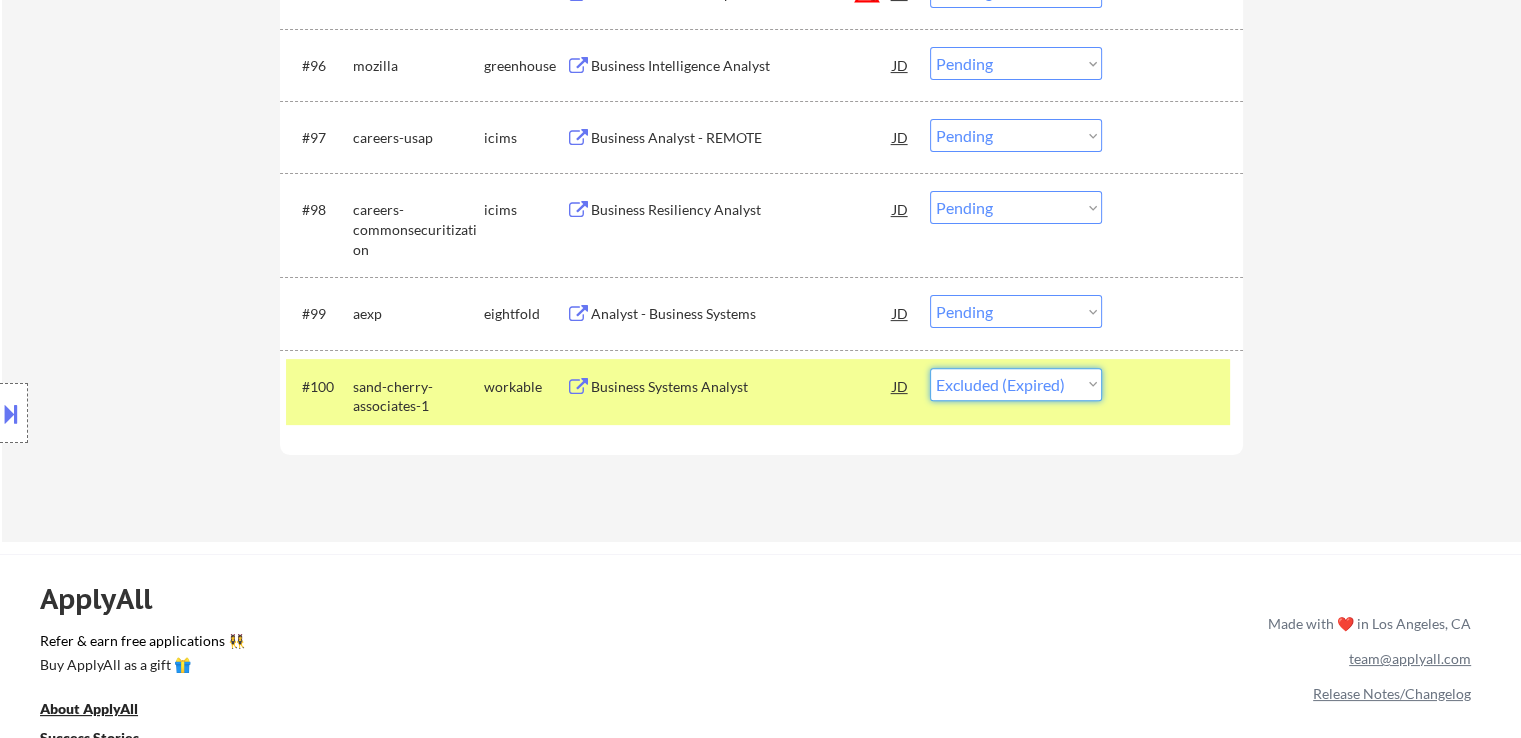 click on "Choose an option... Pending Applied Excluded (Questions) Excluded (Expired) Excluded (Location) Excluded (Bad Match) Excluded (Blocklist) Excluded (Salary) Excluded (Other)" at bounding box center (1016, 384) 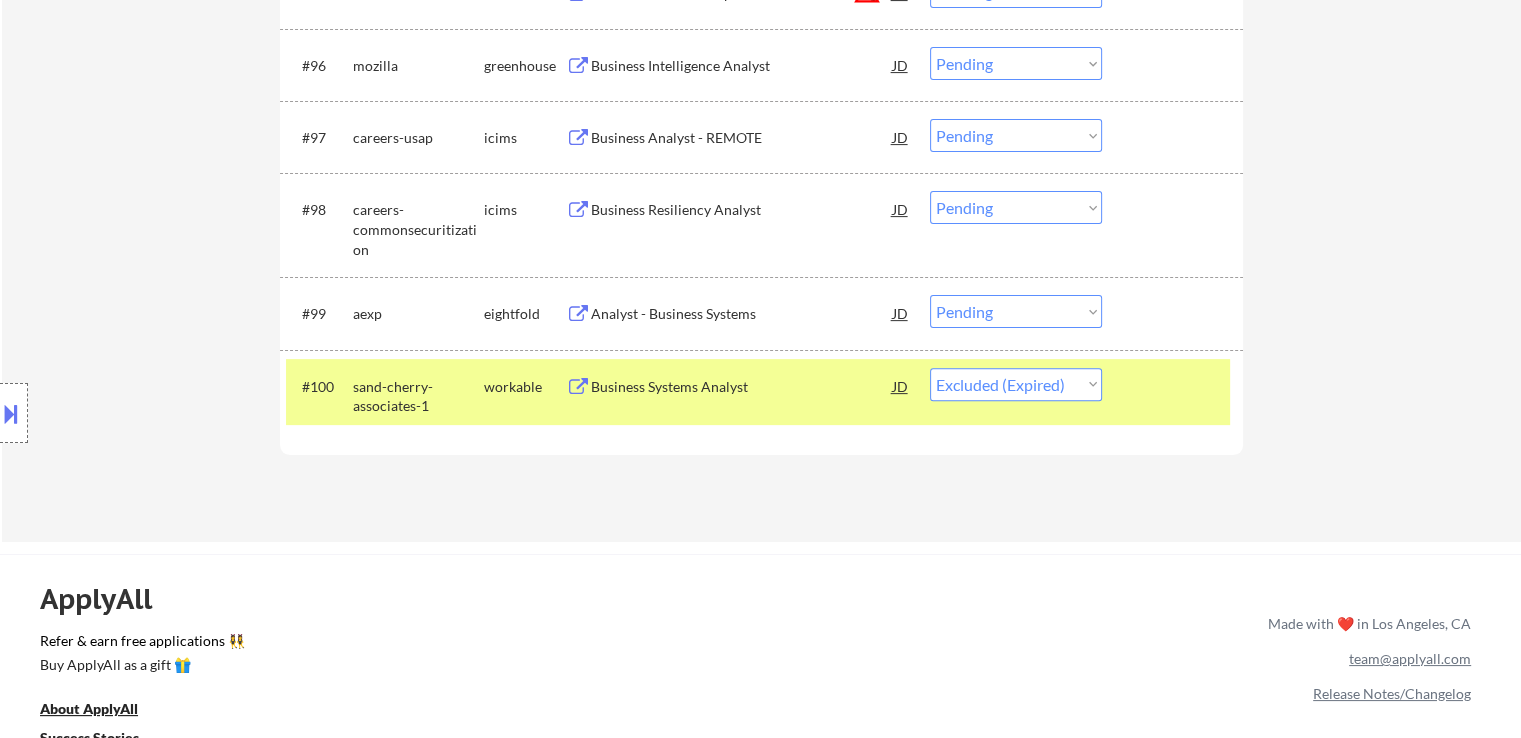 click on "Applications Pending (957) Excluded (40) Applied (29) All (1026) View All Results Back 1 / 10
Next Company ATS Title Status Date Applied #1 careers-navitus icims Application System Developer I Atlassian Suite JD Choose an option... Pending Applied Excluded (Questions) Excluded (Expired) Excluded (Location) Excluded (Bad Match) Excluded (Blocklist) Excluded (Salary) Excluded (Other) #2 natera greenhouse Sr Tools Administrator JD Choose an option... Pending Applied Excluded (Questions) Excluded (Expired) Excluded (Location) Excluded (Bad Match) Excluded (Blocklist) Excluded (Salary) Excluded (Other) #3 relativity greenhouse Application Administrator I JD Choose an option... Pending Applied Excluded (Questions) Excluded (Expired) Excluded (Location) Excluded (Bad Match) Excluded (Blocklist) Excluded (Salary) Excluded (Other) #4 assist-rx workable Senior Systems Administrator ( remote ) JD Choose an option... Pending Applied Excluded (Questions) Excluded (Expired) Excluded (Location) Excluded (Bad Match) #5 JD" at bounding box center (761, -3598) 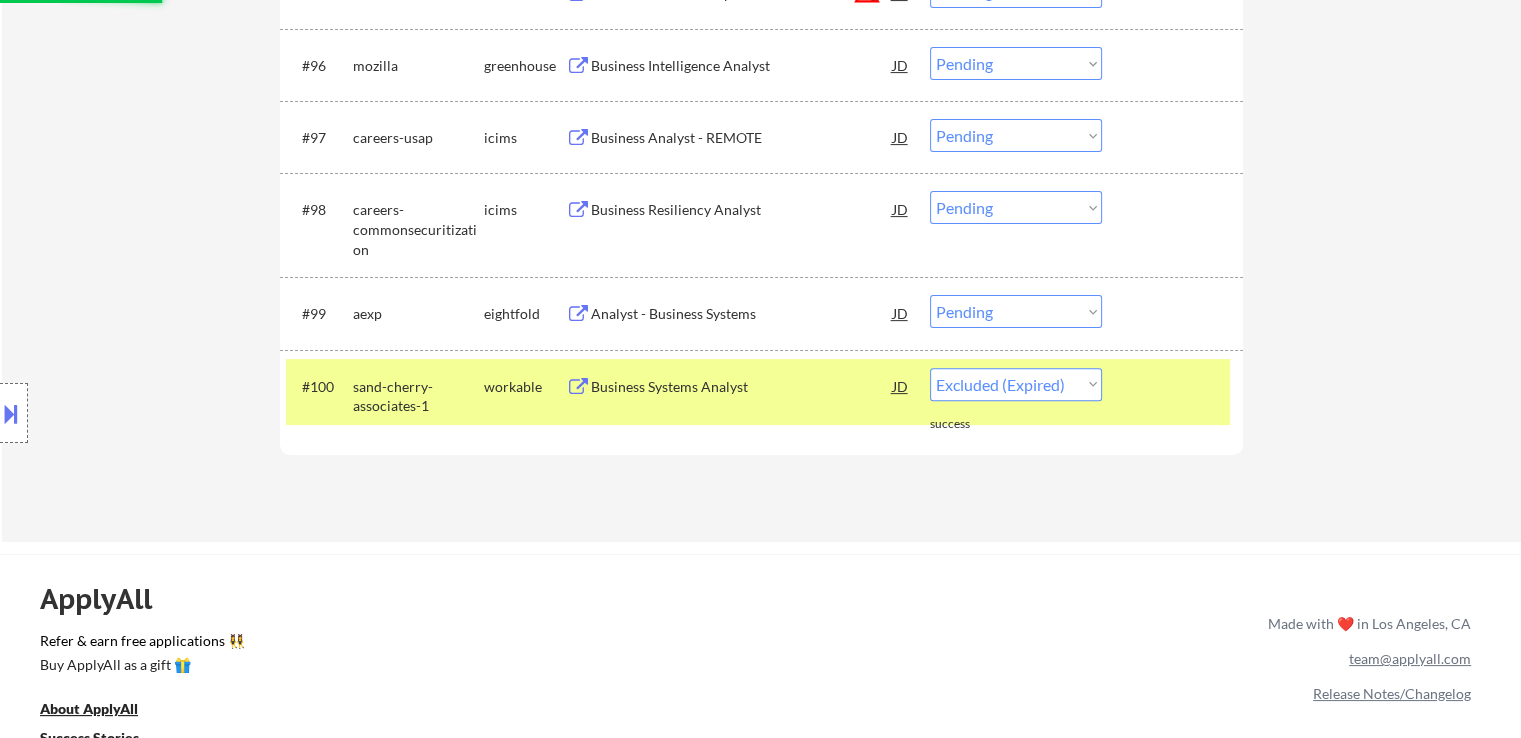 select on ""pending"" 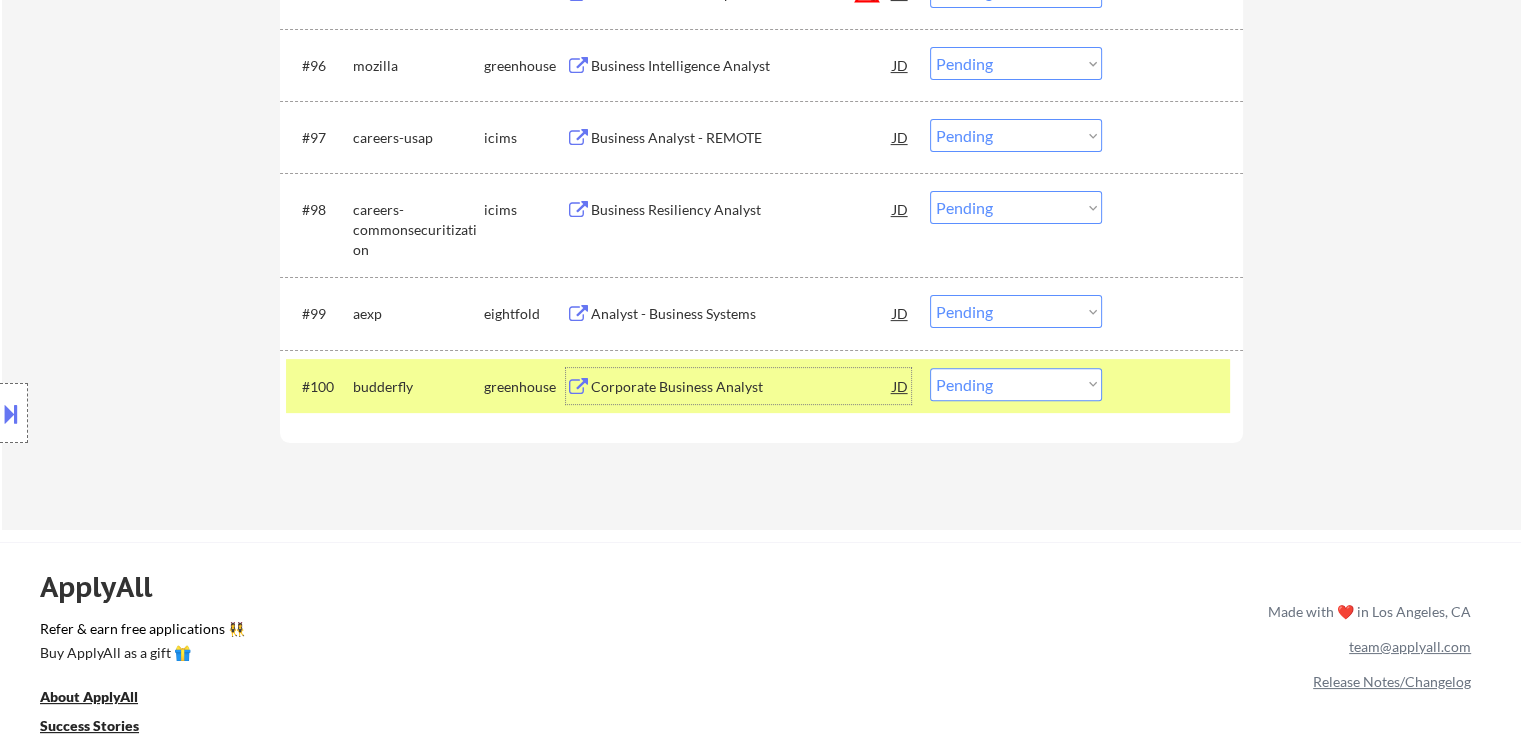 click on "Corporate Business Analyst" at bounding box center [742, 387] 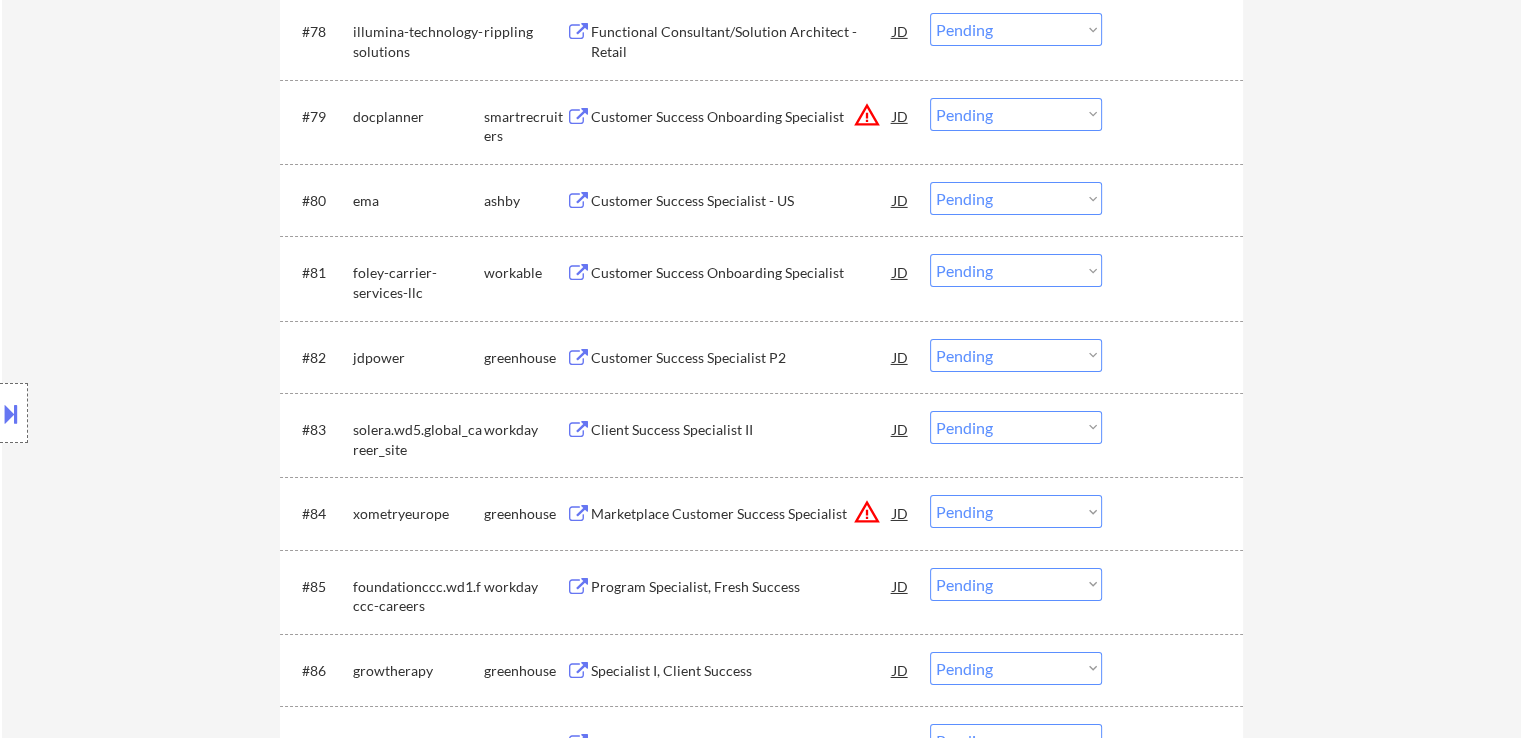 scroll, scrollTop: 6700, scrollLeft: 0, axis: vertical 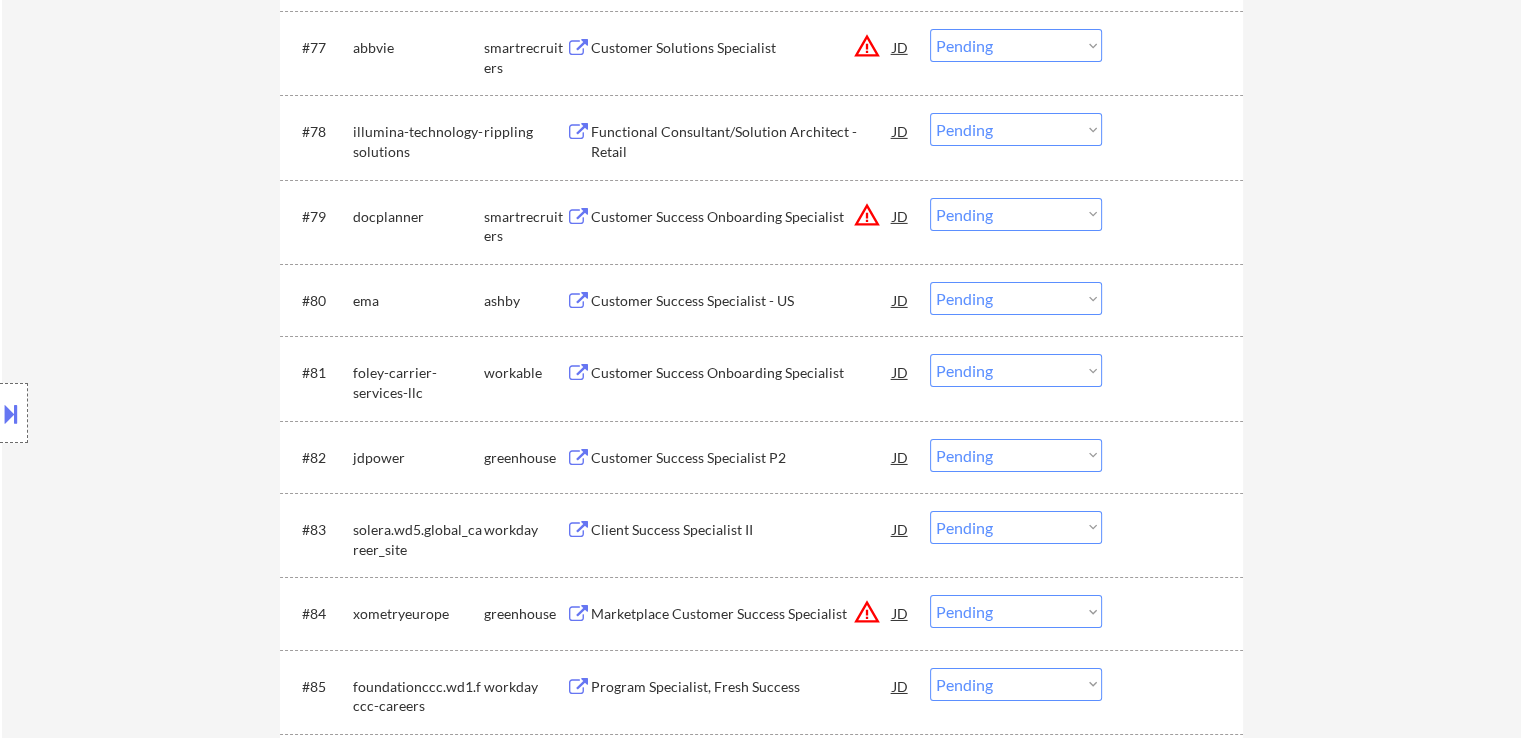 click on "Customer Success Onboarding Specialist" at bounding box center (742, 373) 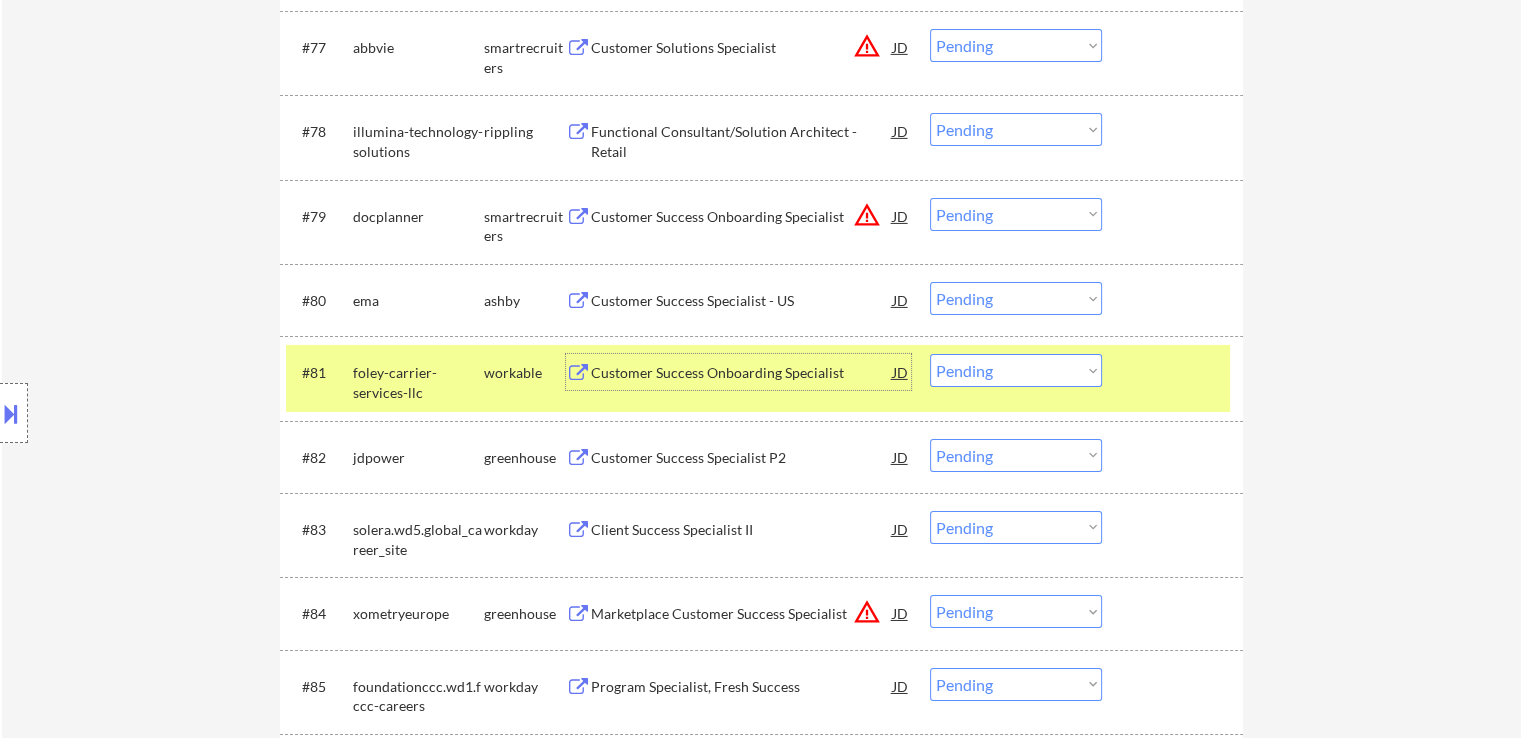 click on "Customer Success Specialist - US" at bounding box center (742, 301) 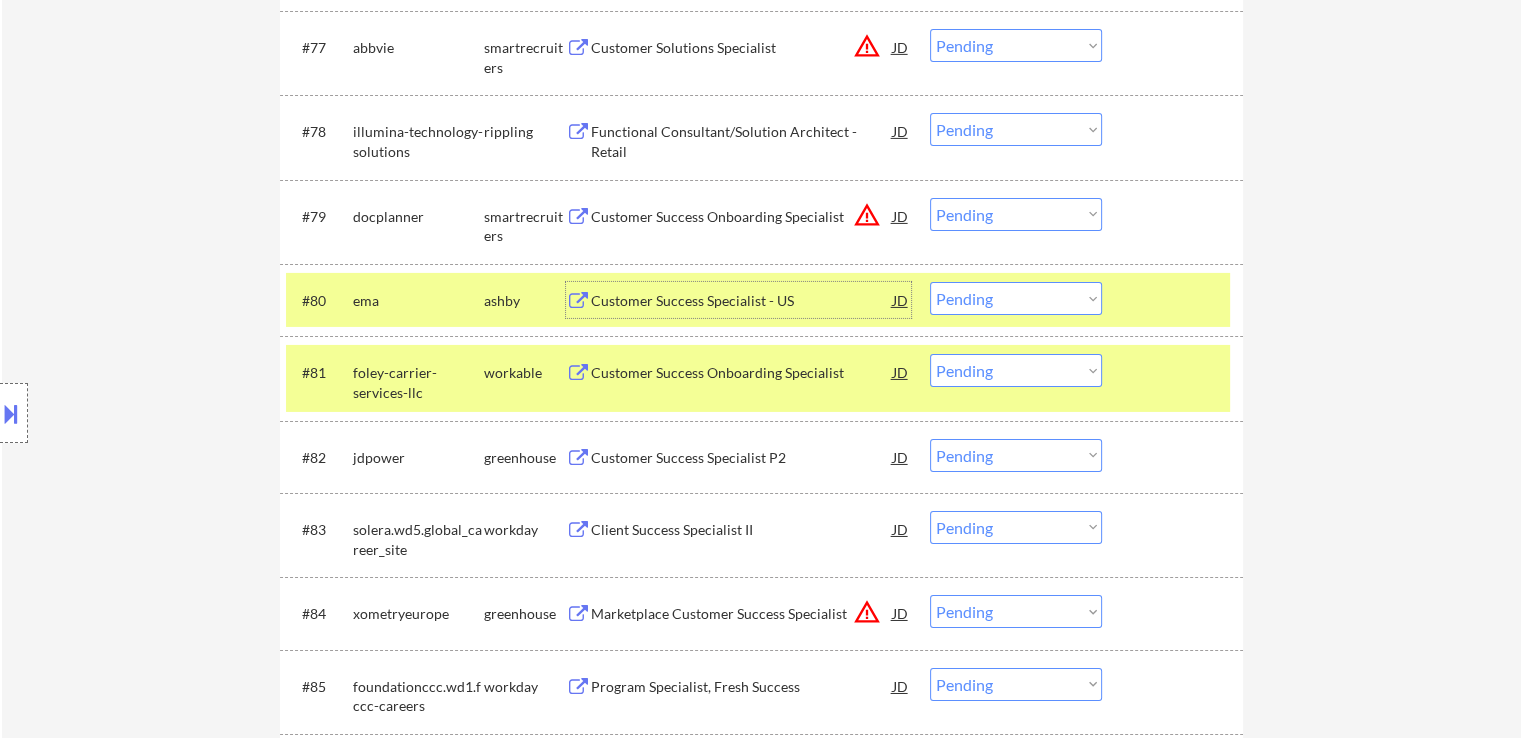 drag, startPoint x: 987, startPoint y: 293, endPoint x: 986, endPoint y: 313, distance: 20.024984 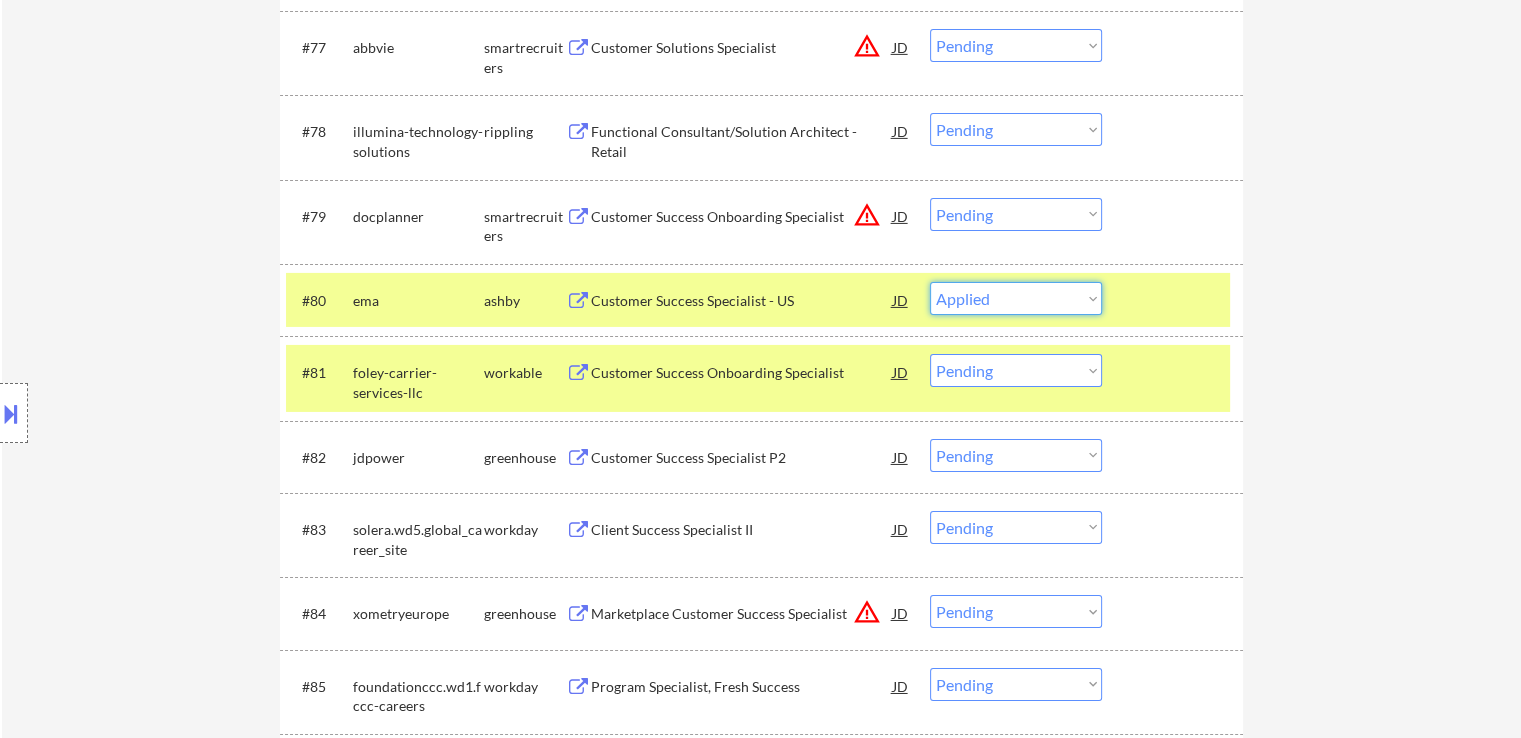 click on "Choose an option... Pending Applied Excluded (Questions) Excluded (Expired) Excluded (Location) Excluded (Bad Match) Excluded (Blocklist) Excluded (Salary) Excluded (Other)" at bounding box center (1016, 298) 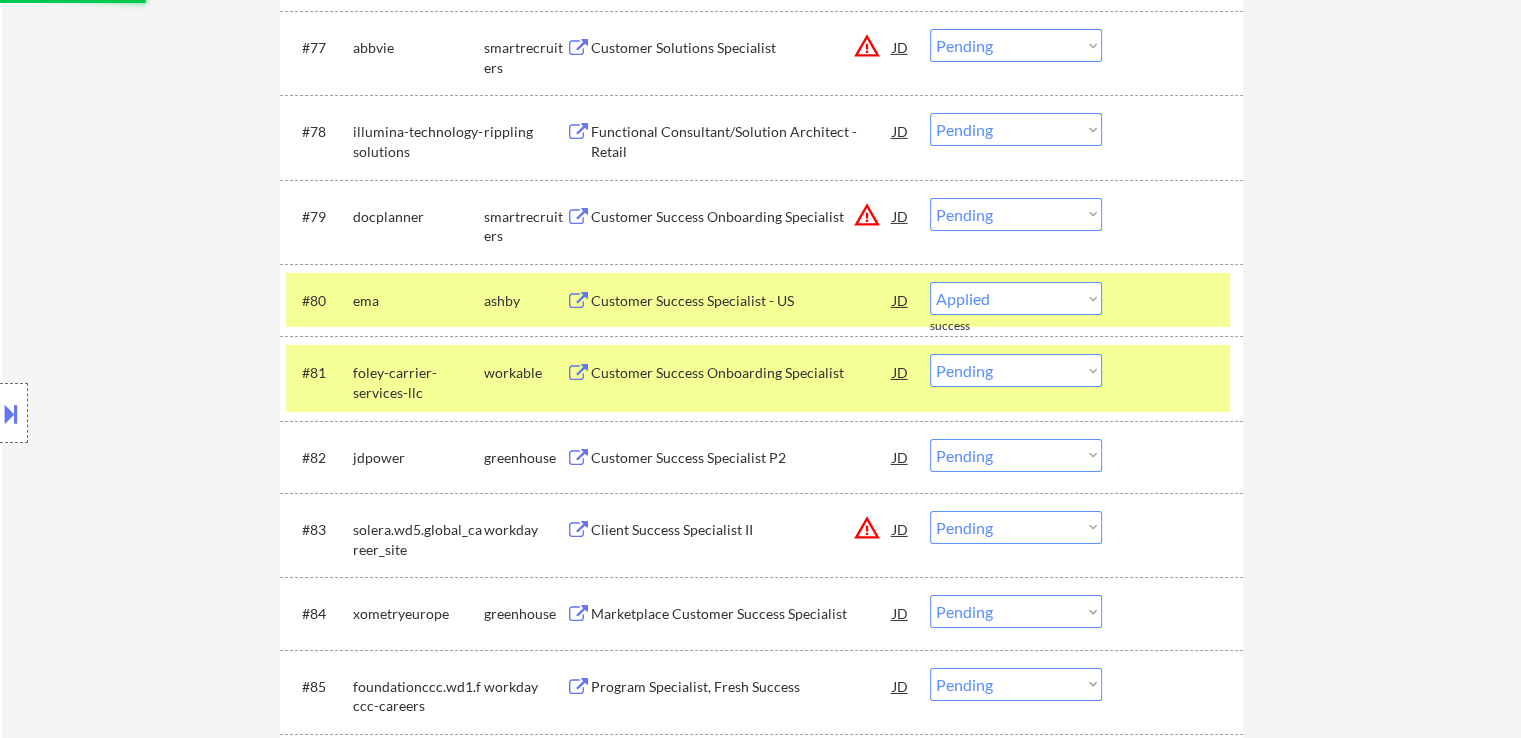 select on ""pending"" 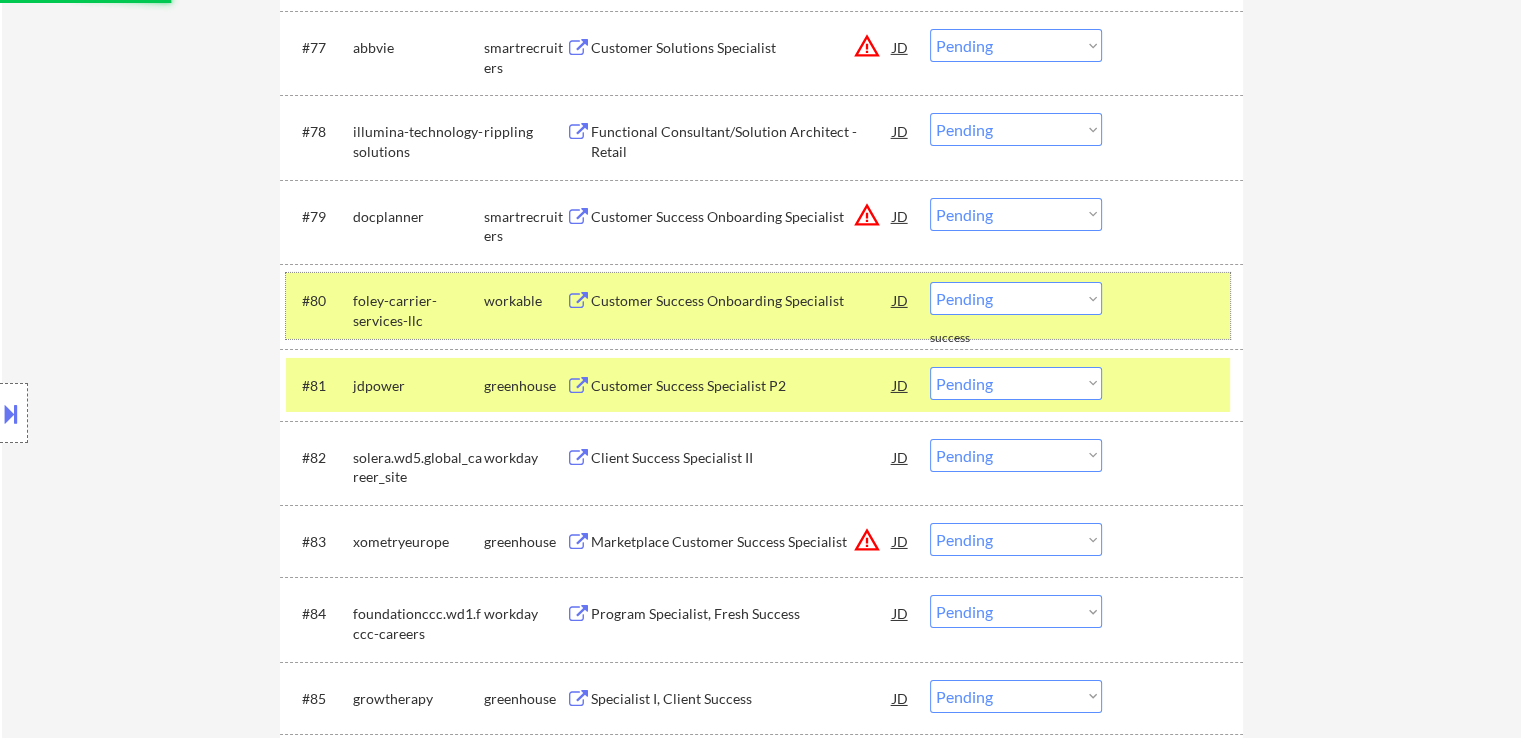 click on "foley-carrier-services-llc" at bounding box center (418, 310) 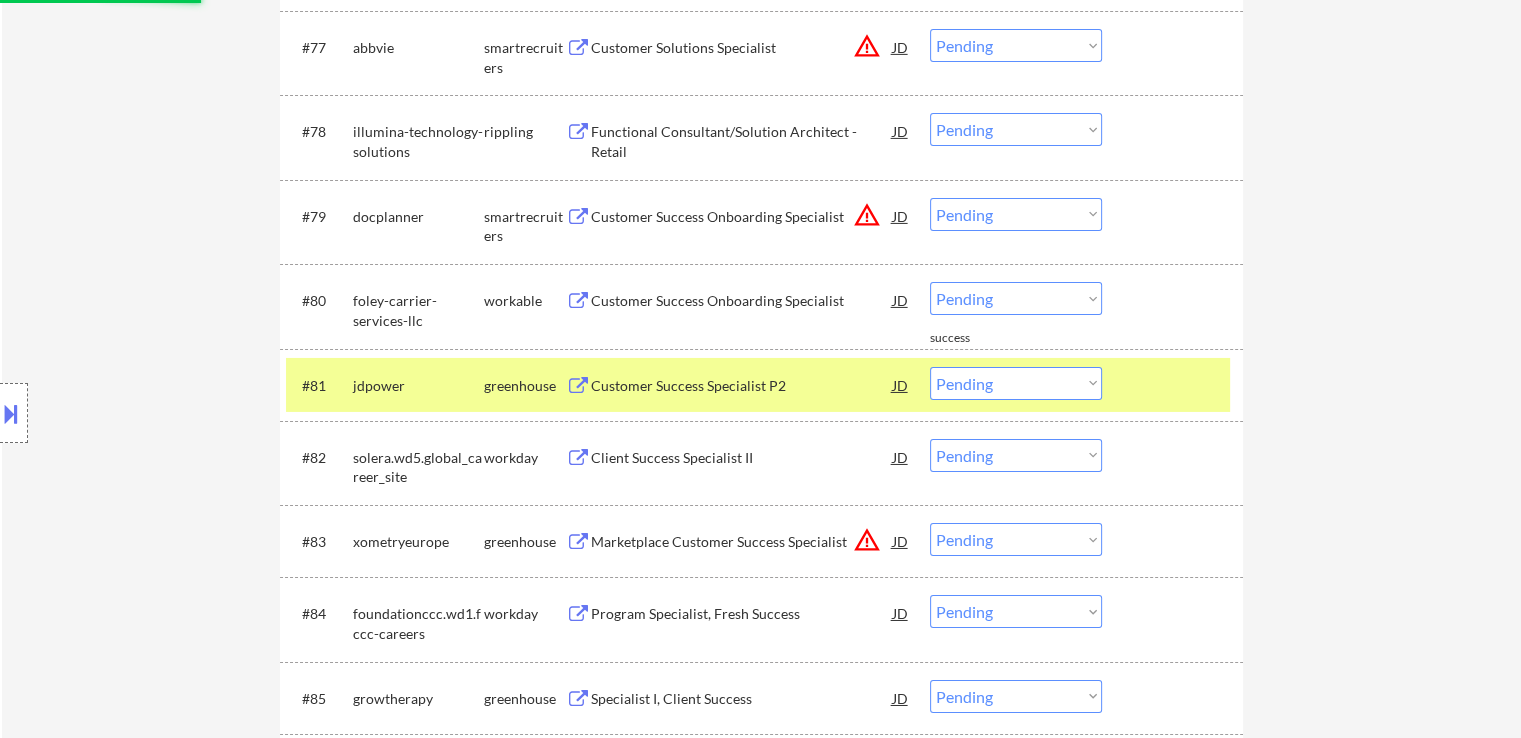 click on "jdpower" at bounding box center [418, 385] 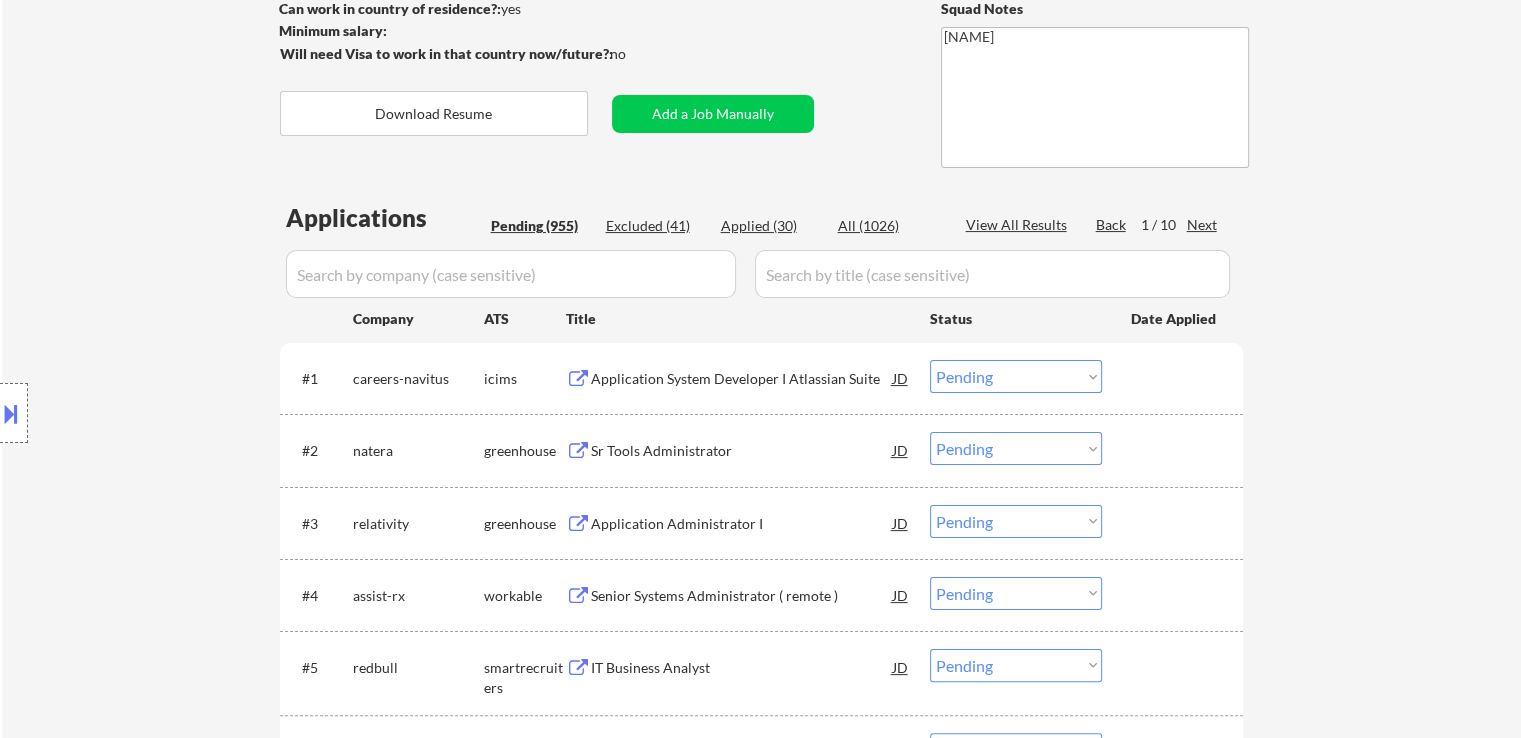 scroll, scrollTop: 76, scrollLeft: 0, axis: vertical 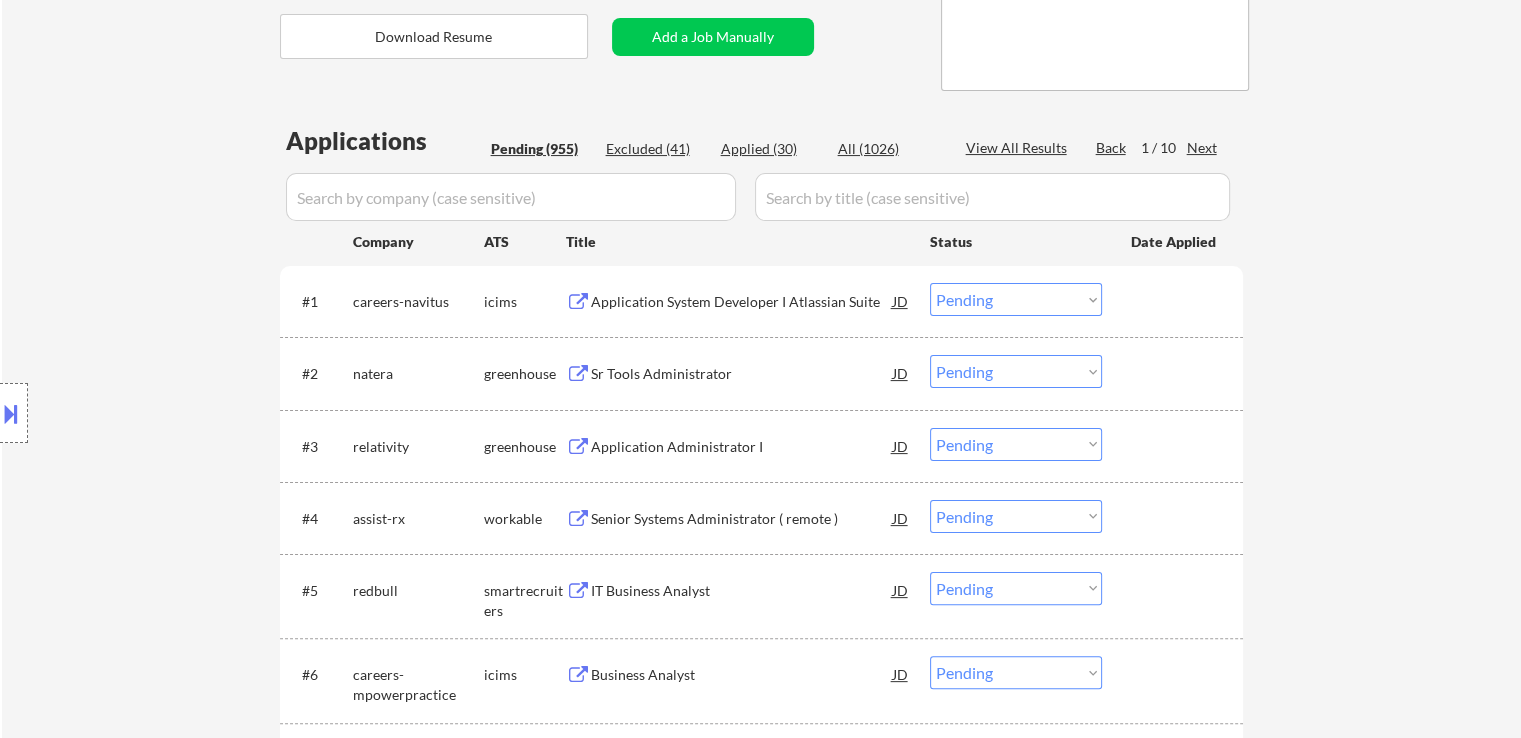 click on "Sr Tools Administrator" at bounding box center [742, 374] 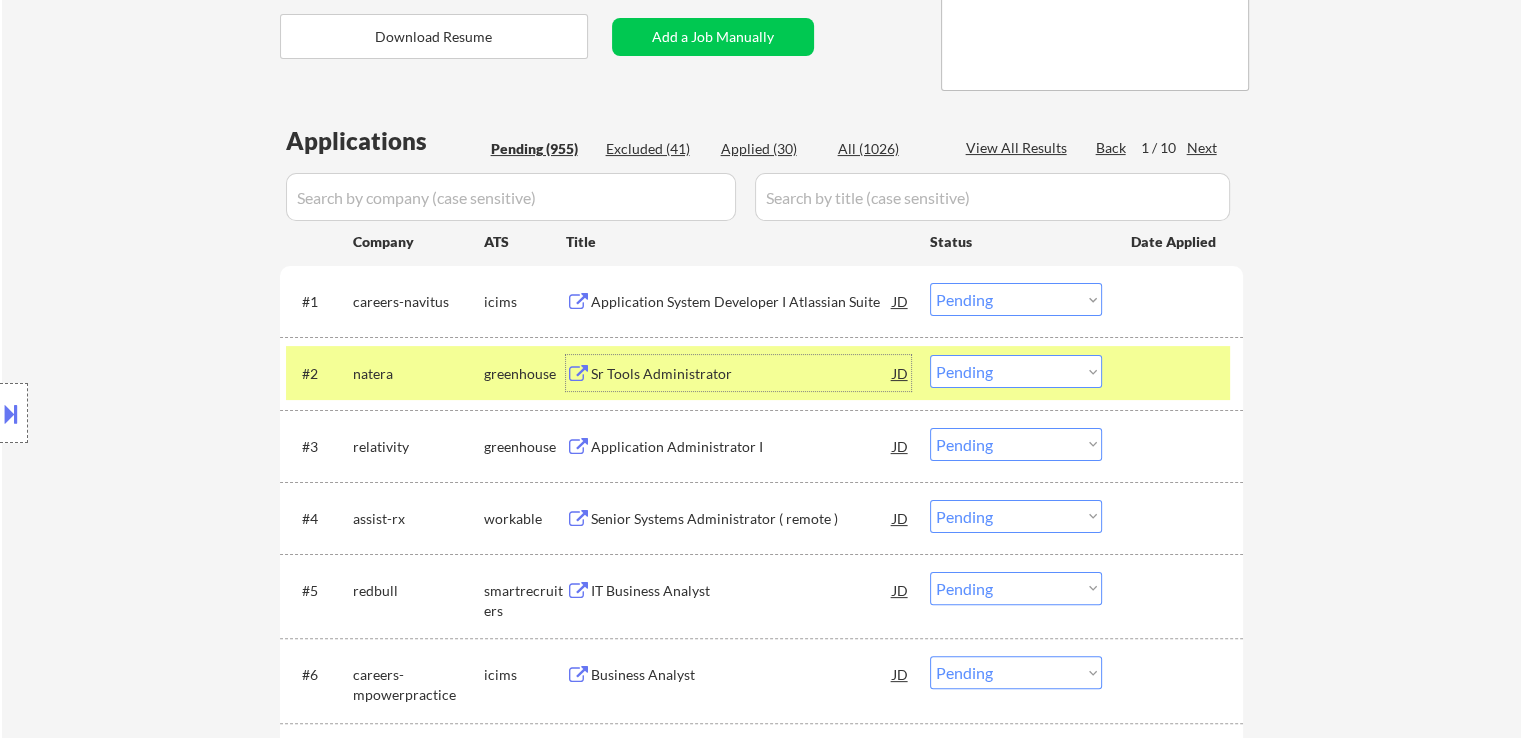 click on "Application Administrator I" at bounding box center [742, 447] 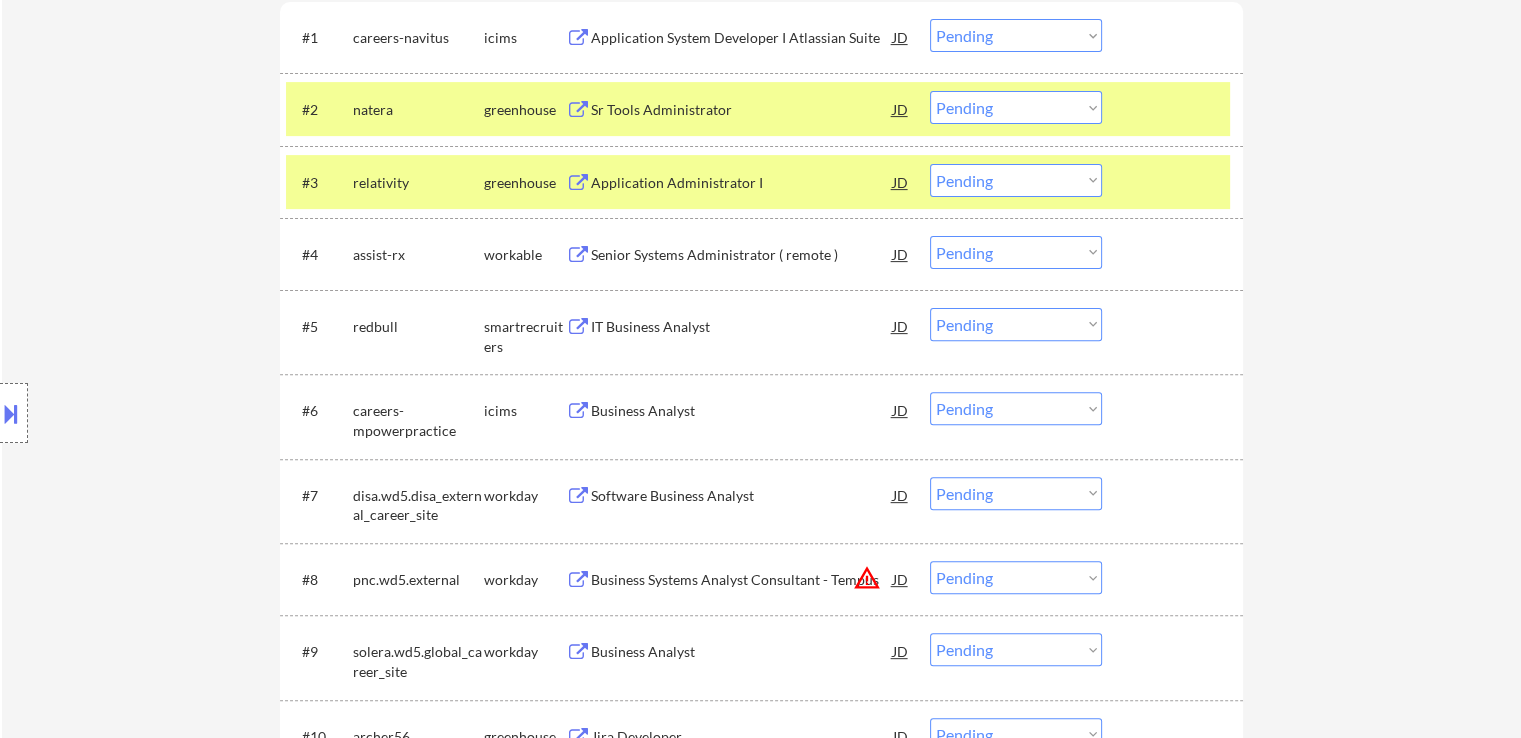 scroll, scrollTop: 800, scrollLeft: 0, axis: vertical 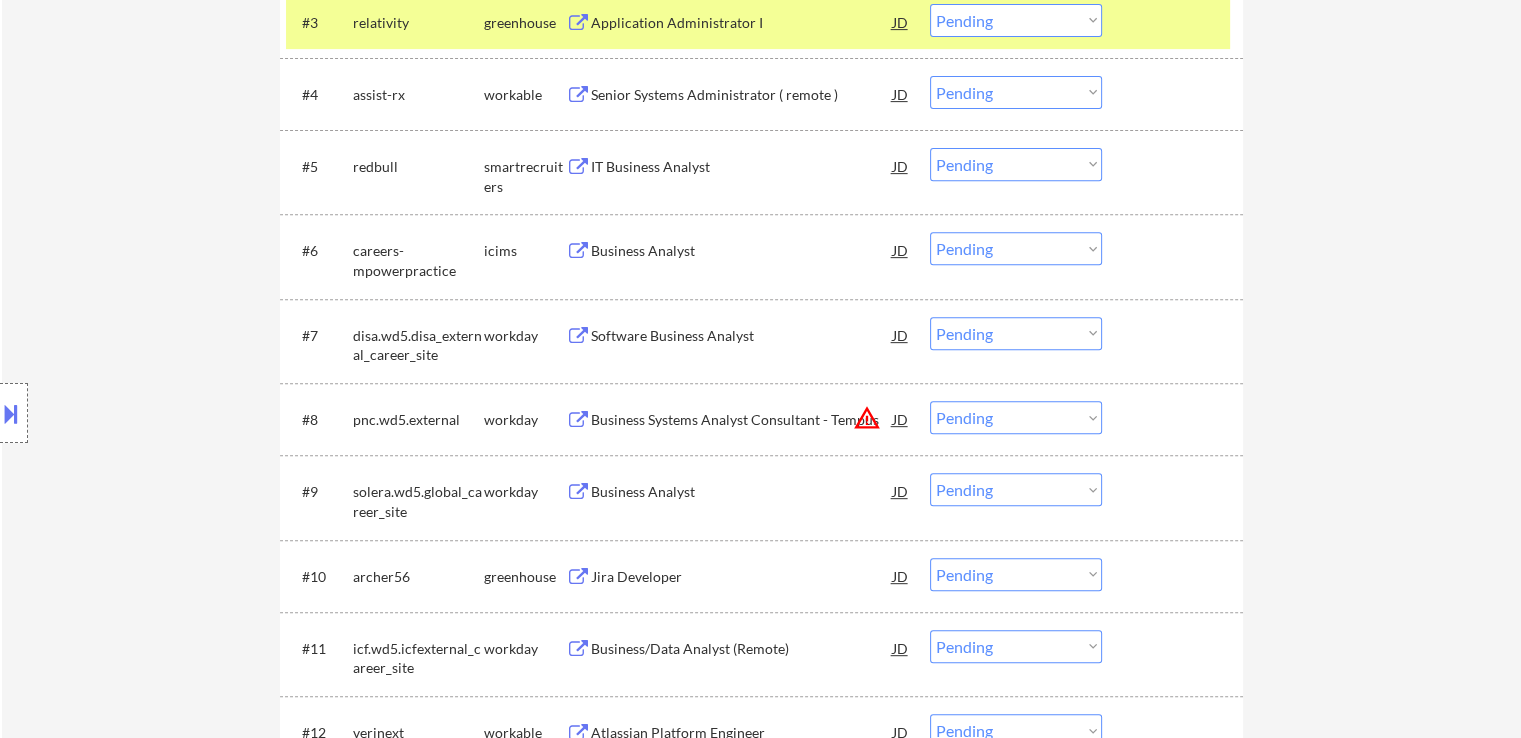 click on "IT Business Analyst" at bounding box center (742, 167) 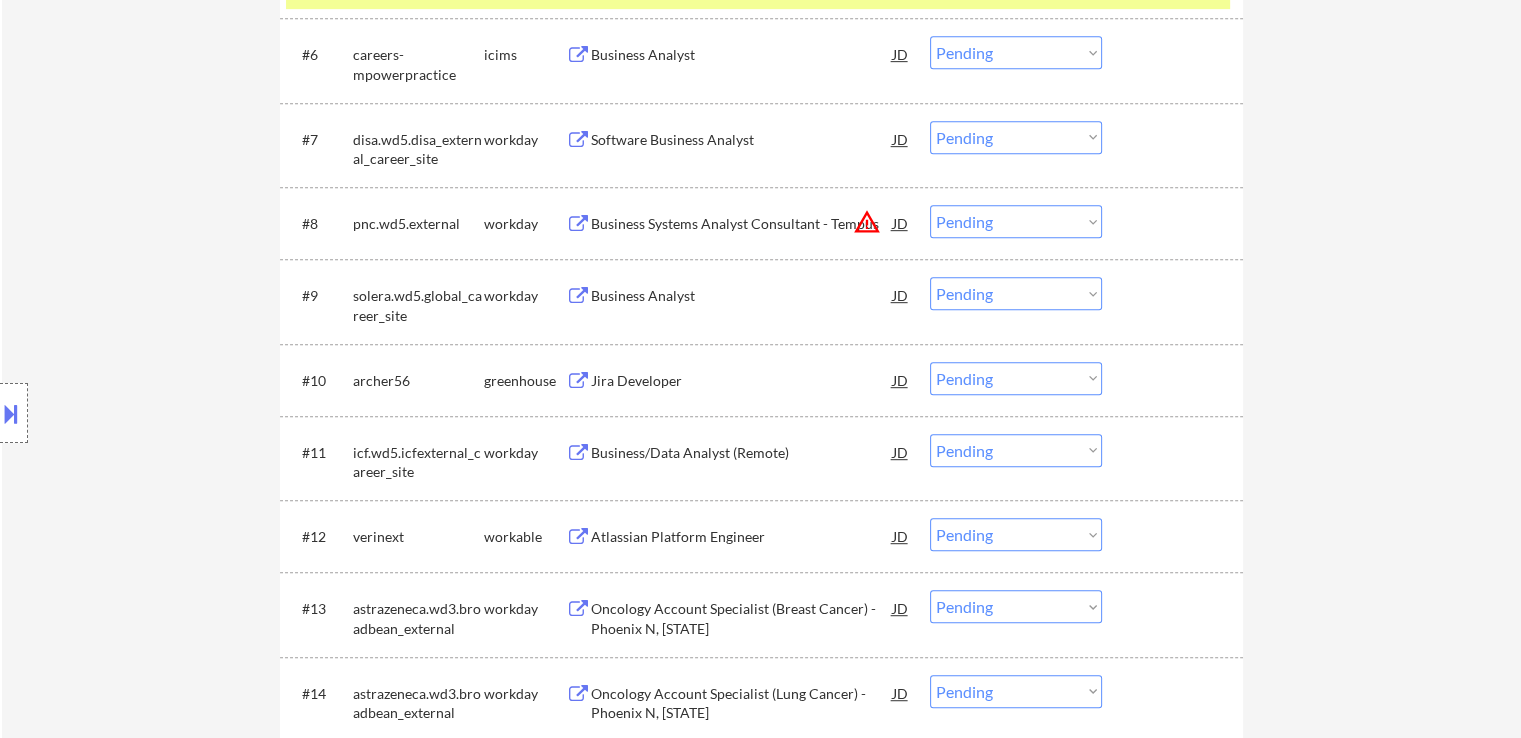 scroll, scrollTop: 1000, scrollLeft: 0, axis: vertical 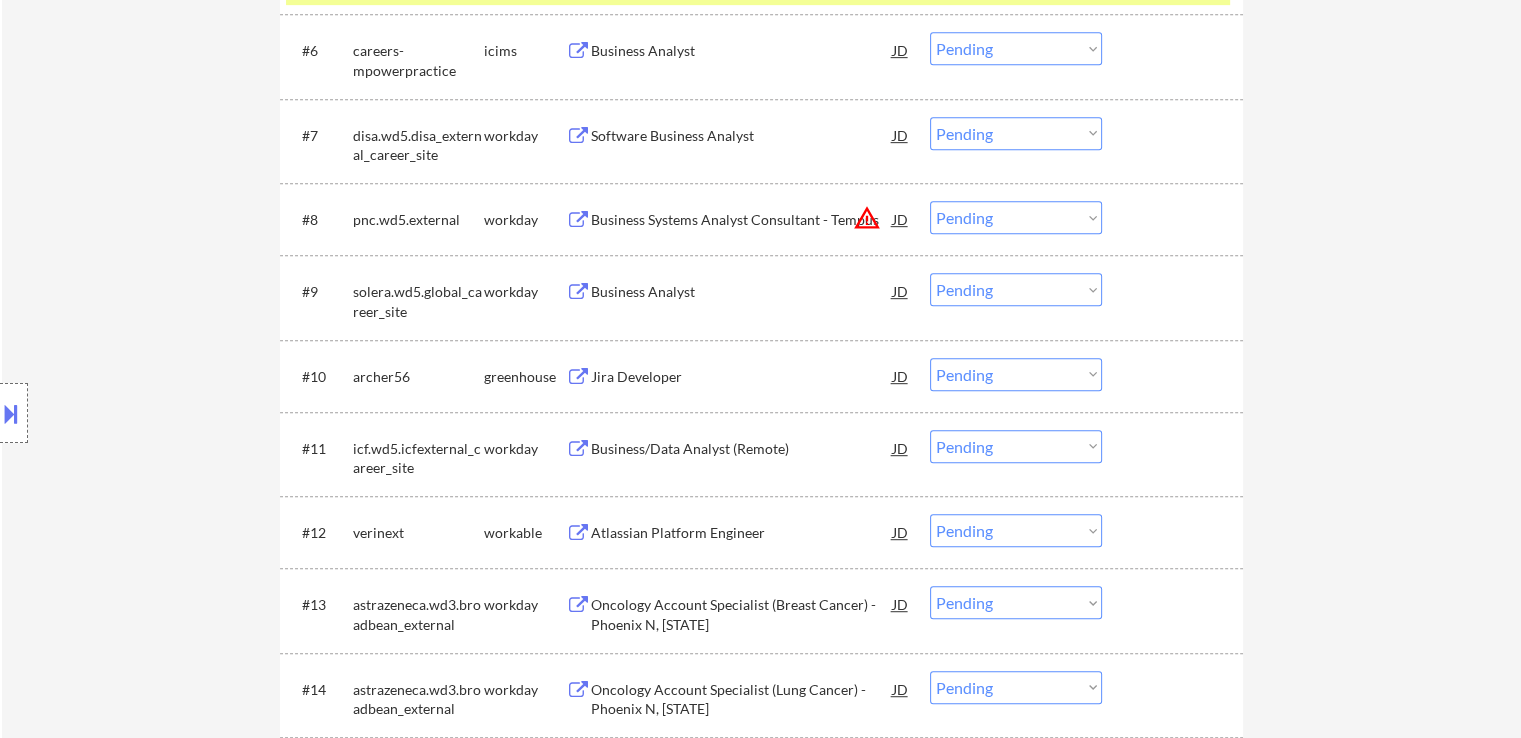 click on "Jira Developer" at bounding box center [742, 376] 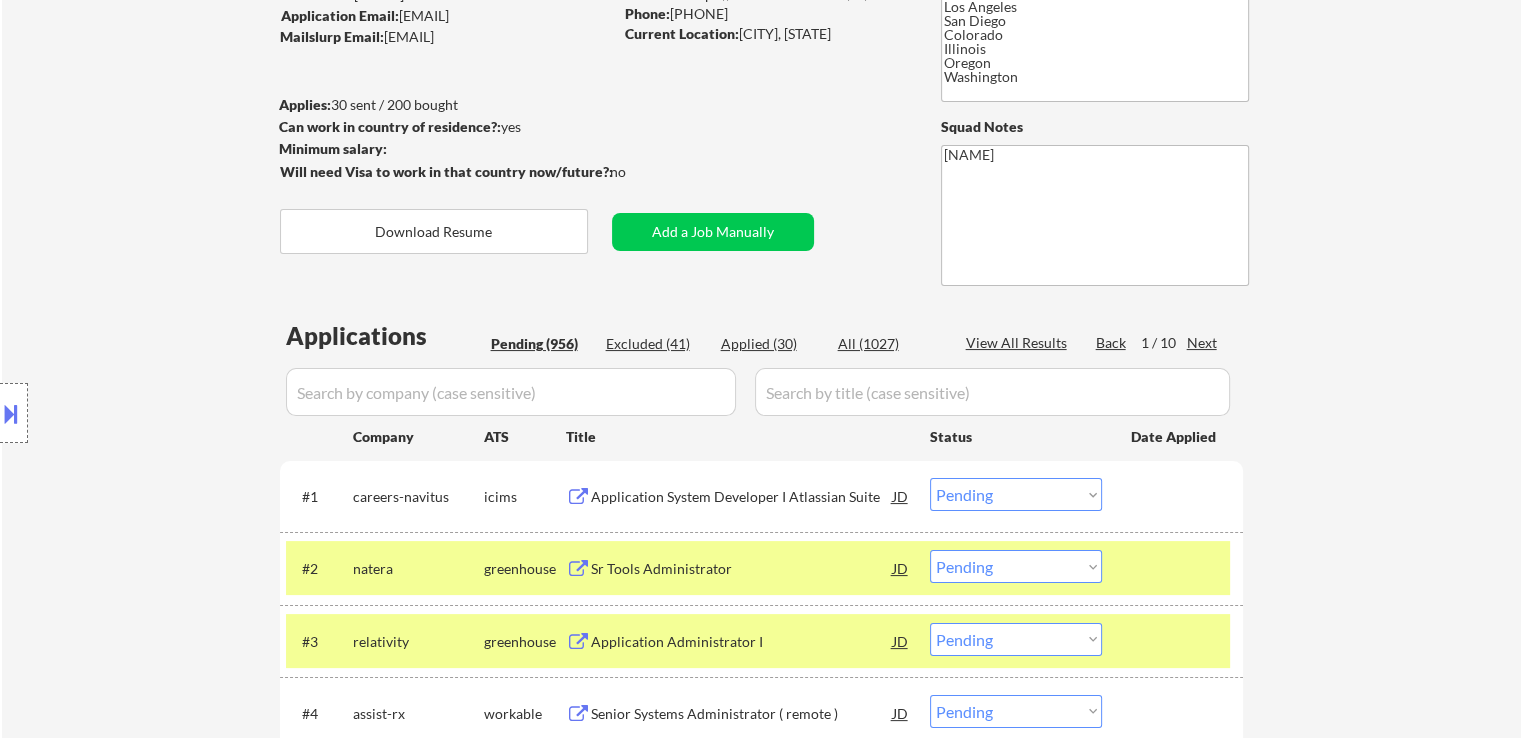 scroll, scrollTop: 0, scrollLeft: 0, axis: both 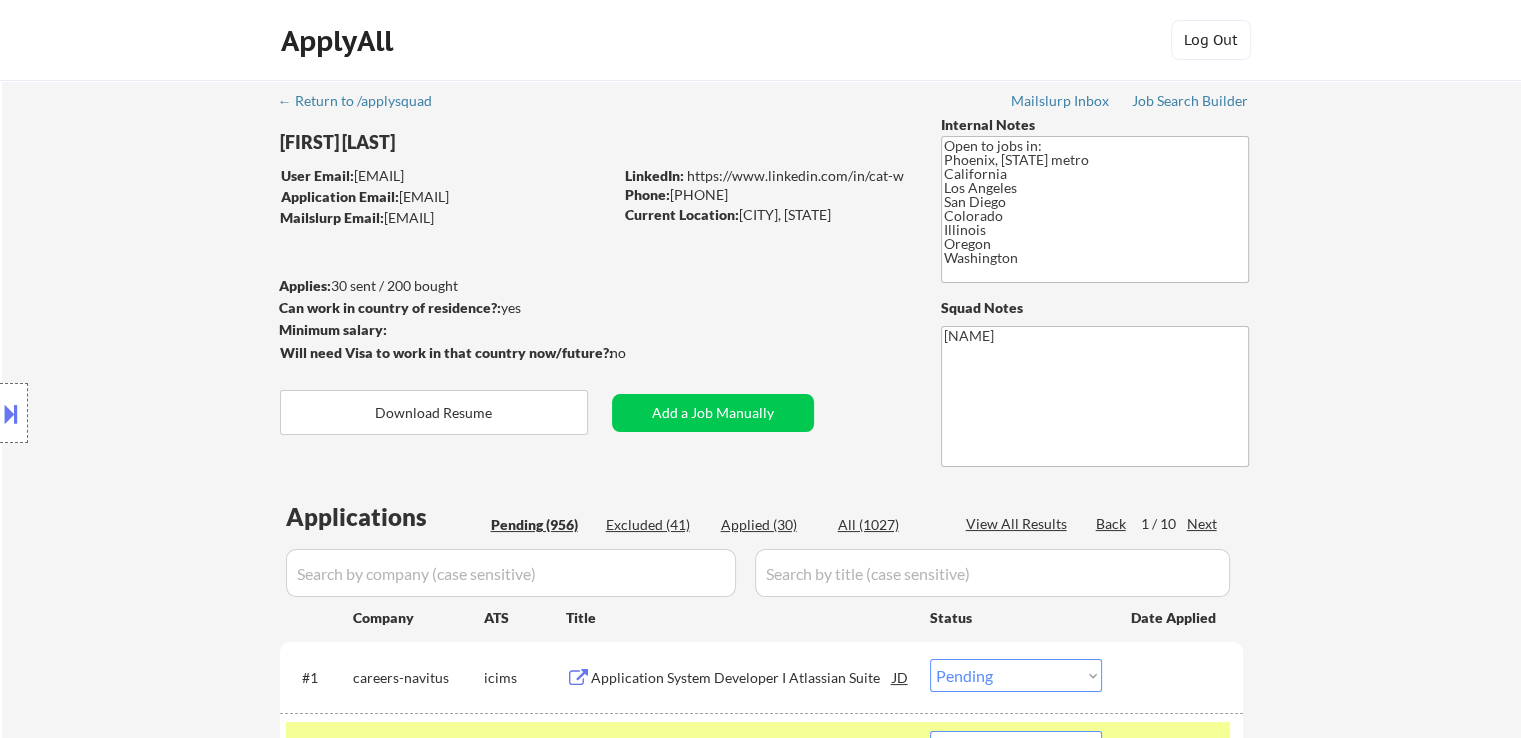 click on "← Return to /applysquad Mailslurp Inbox Job Search Builder Catherine White User Email:  catwhite347@gmail.com Application Email:  catwhite347@gmail.com Mailslurp Email:  catherine.white@mailflux.com LinkedIn:   https://www.linkedin.com/in/cat-w
Phone:  480-420-7404 Current Location:  Mesa, Arizona Applies:  30 sent / 200 bought Internal Notes Open to jobs in:
Phoenix, AZ metro
California
Los Angeles
San Diego
Colorado
Illinois
Oregon
Washington Can work in country of residence?:  yes Squad Notes Minimum salary:   Will need Visa to work in that country now/future?:   no Download Resume Add a Job Manually Ahsan Applications Pending (956) Excluded (41) Applied (30) All (1027) View All Results Back 1 / 10
Next Company ATS Title Status Date Applied #1 careers-navitus icims Application System Developer I Atlassian Suite JD Choose an option... Pending Applied Excluded (Questions) Excluded (Expired) Excluded (Location) Excluded (Bad Match) Excluded (Blocklist) Excluded (Salary) Excluded (Other) #2 natera JD #3" at bounding box center (761, 4411) 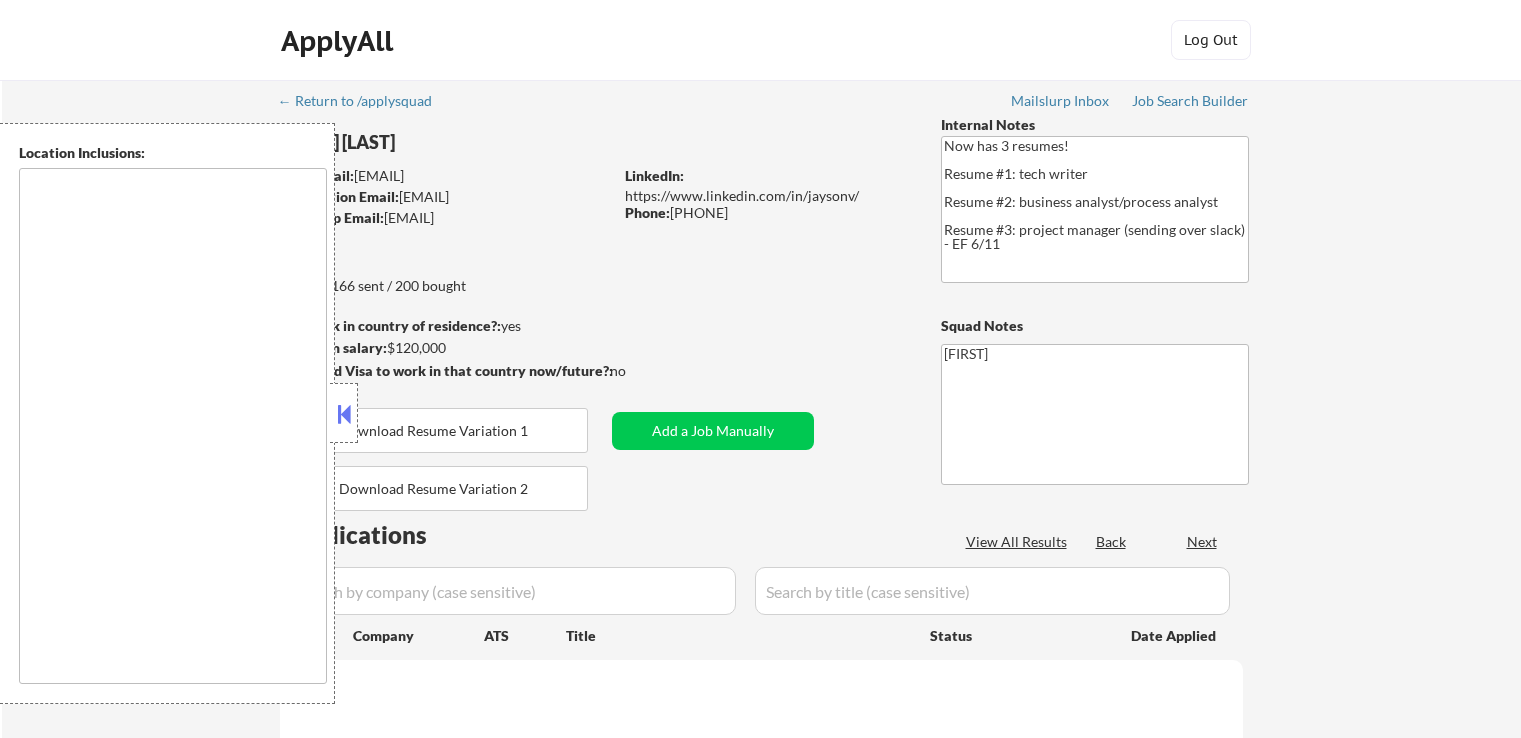 scroll, scrollTop: 0, scrollLeft: 0, axis: both 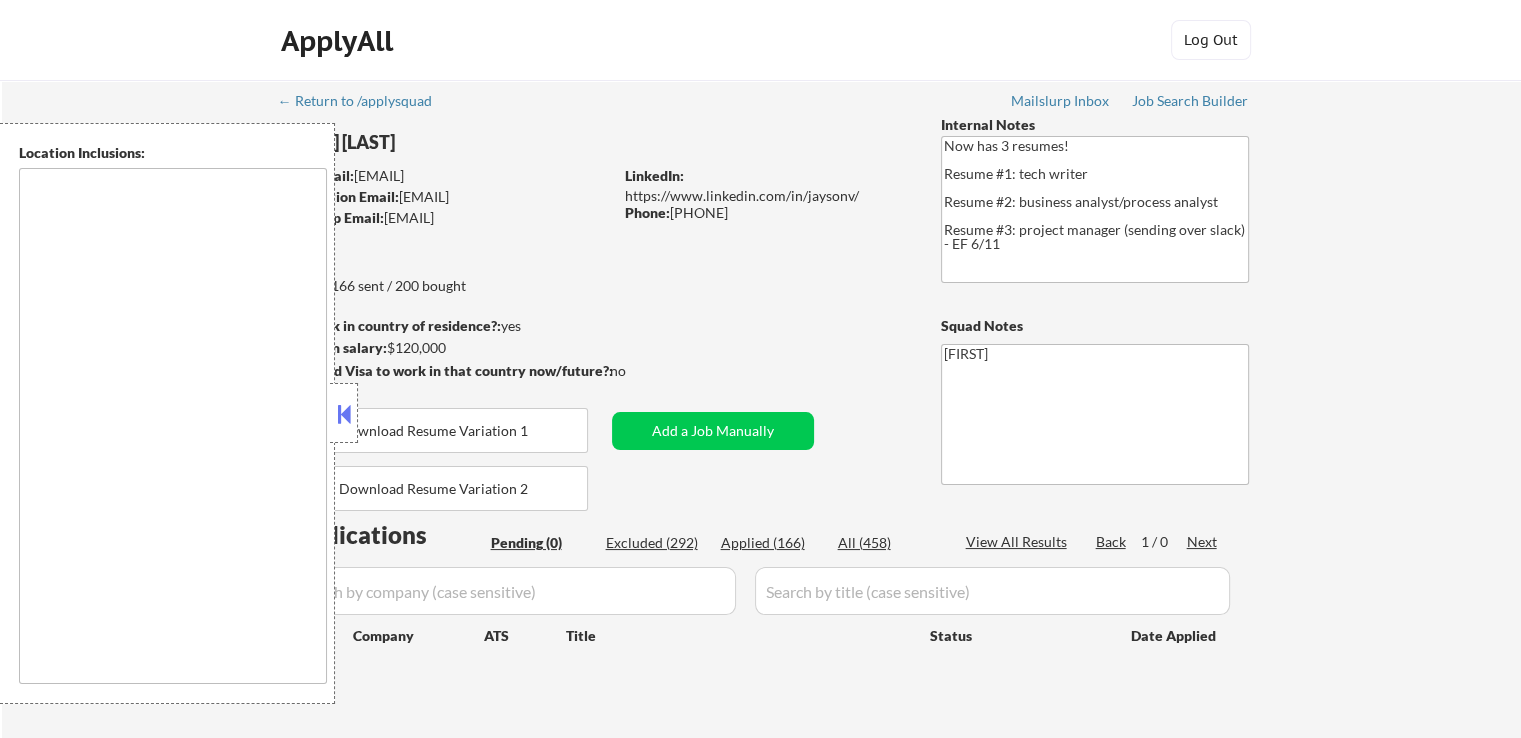 type on "[CITY], [STATE]   [CITY], [STATE]   [CITY], [STATE]   [CITY], [STATE]   [CITY], [STATE]   [CITY], [STATE]   [CITY], [STATE]   [CITY], [STATE]   [CITY], [STATE]   [CITY], [STATE]   [CITY], [STATE]   [CITY], [STATE]   [CITY], [STATE]   [CITY], [STATE]   [CITY], [STATE]   [CITY], [STATE]   [CITY], [STATE]   [CITY], [STATE]   [CITY], [STATE]   [CITY], [STATE]   [CITY], [STATE]   [CITY], [STATE]   [CITY], [STATE]   [CITY], [STATE]   [CITY], [STATE]   [CITY], [STATE]   [CITY], [STATE]   [CITY], [STATE]   [CITY], [STATE]   [CITY], [STATE]" 